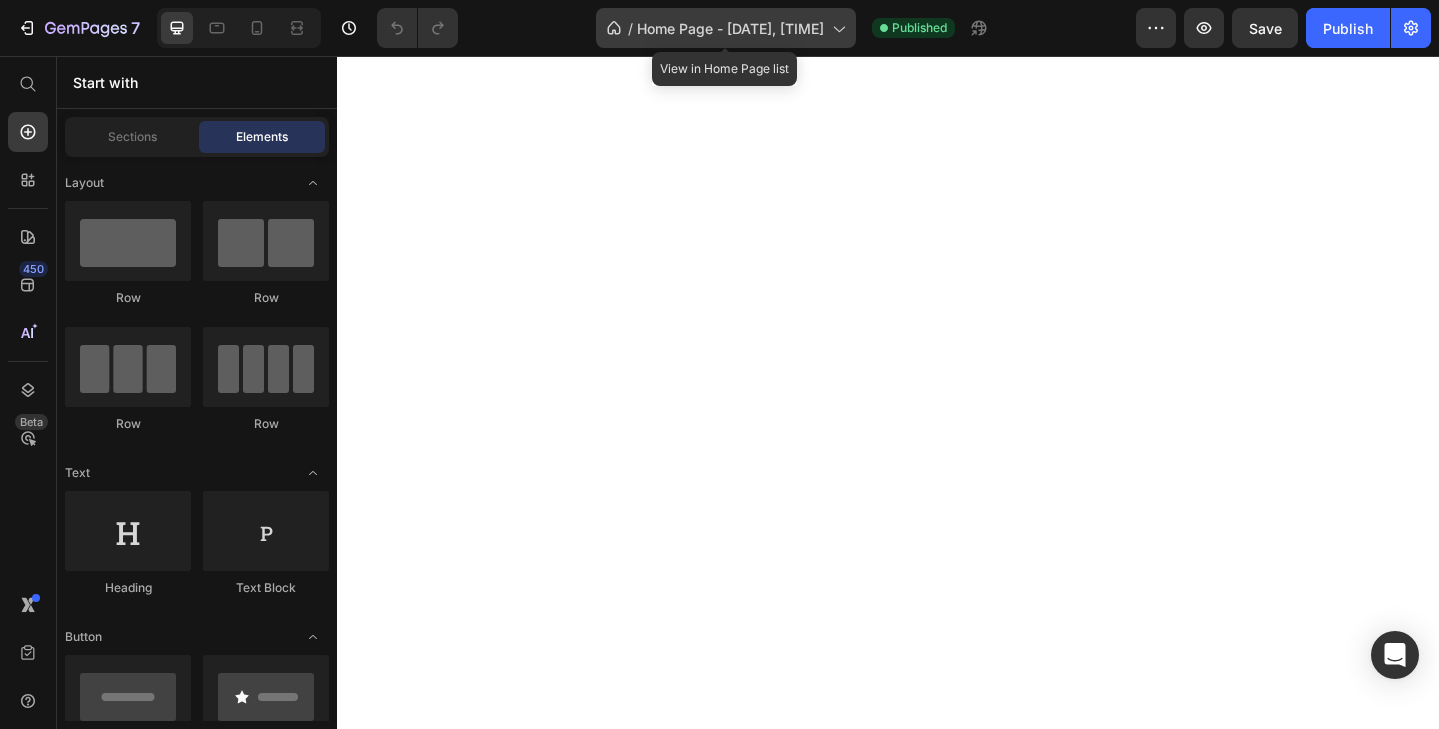 scroll, scrollTop: 0, scrollLeft: 0, axis: both 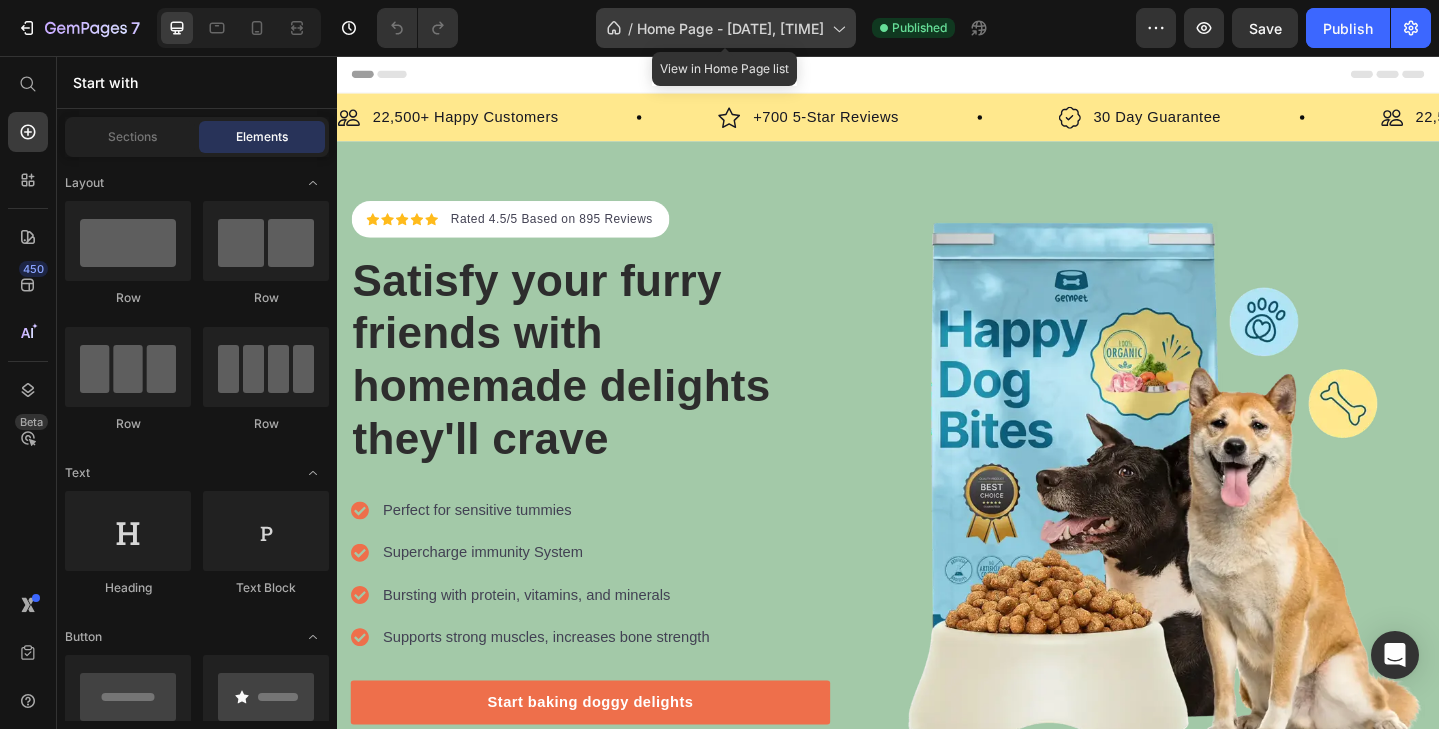 click on "Home Page - Jul 13, 10:29:27" at bounding box center [730, 28] 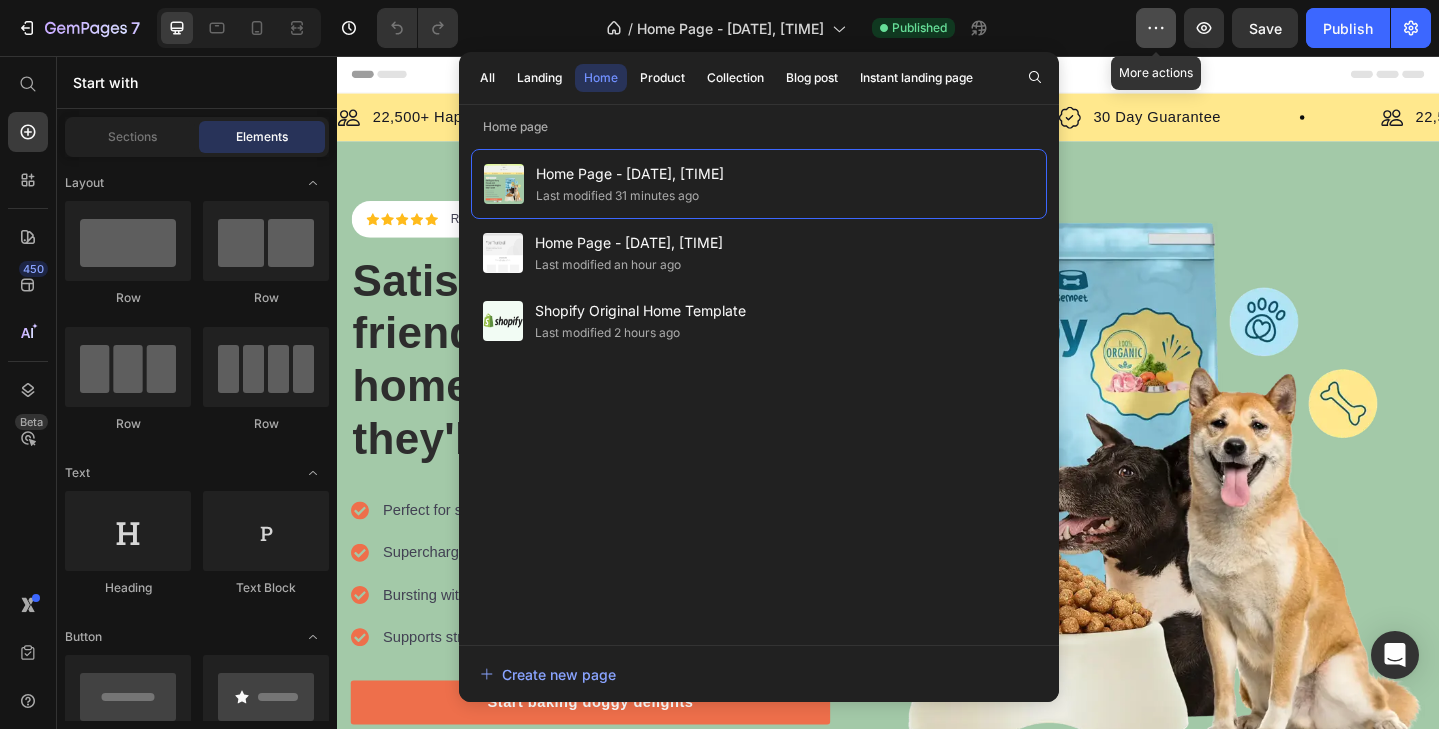 click 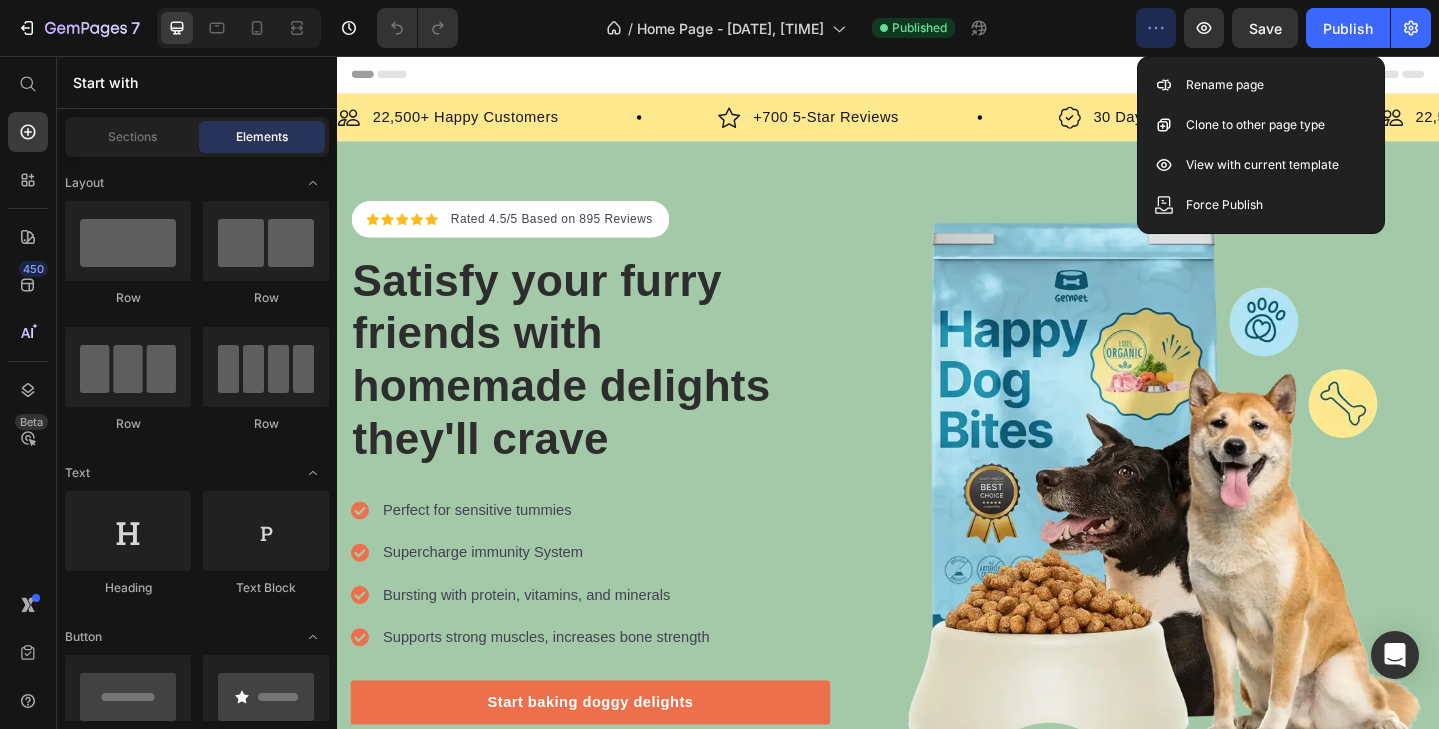 click 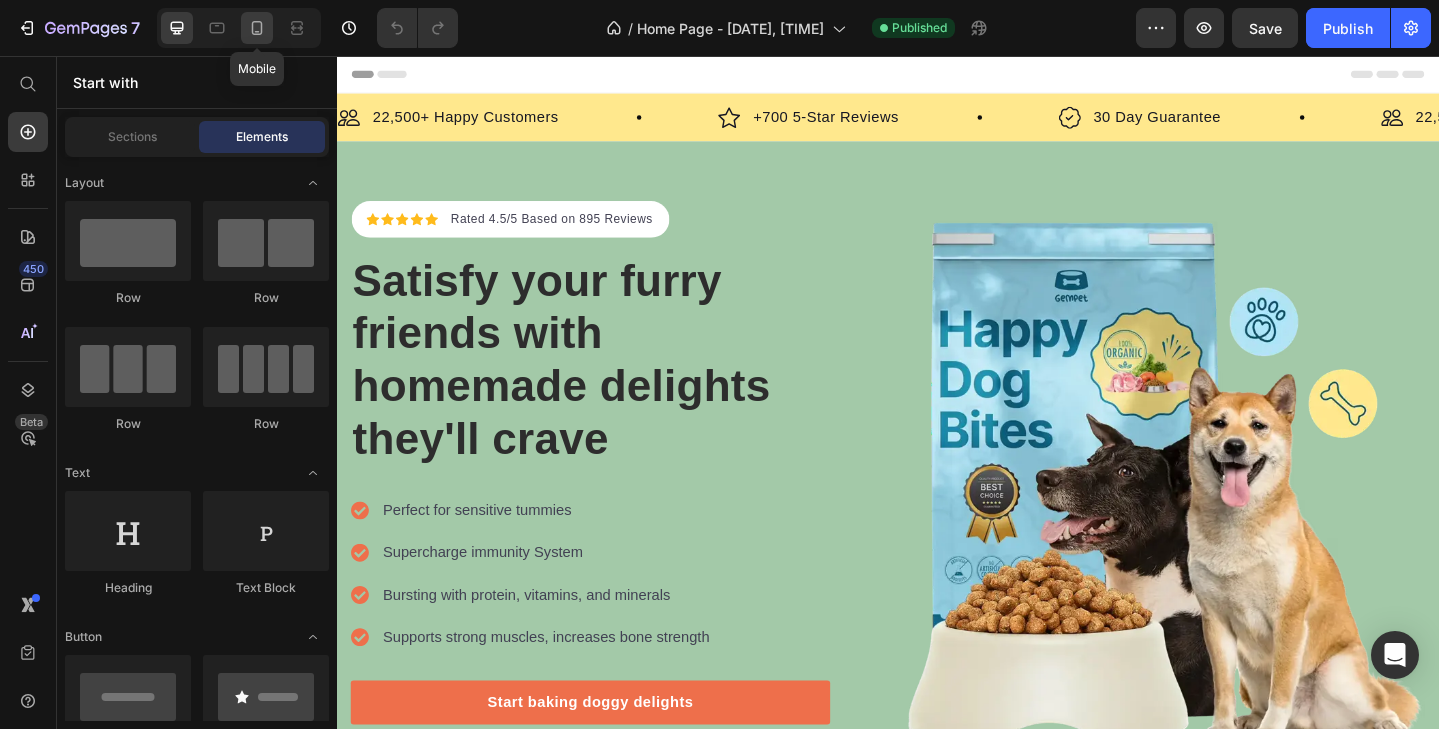 click 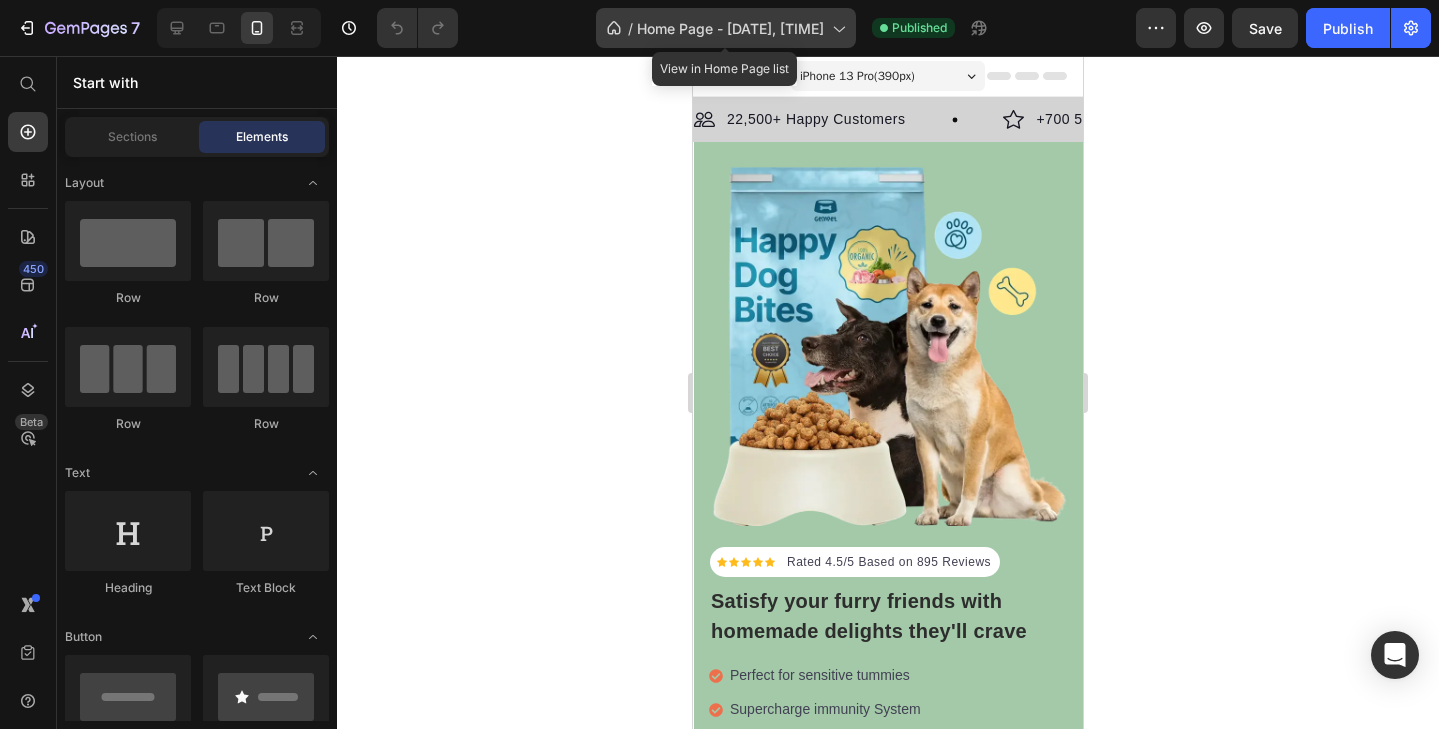 click on "Home Page - Jul 13, 10:29:27" at bounding box center (730, 28) 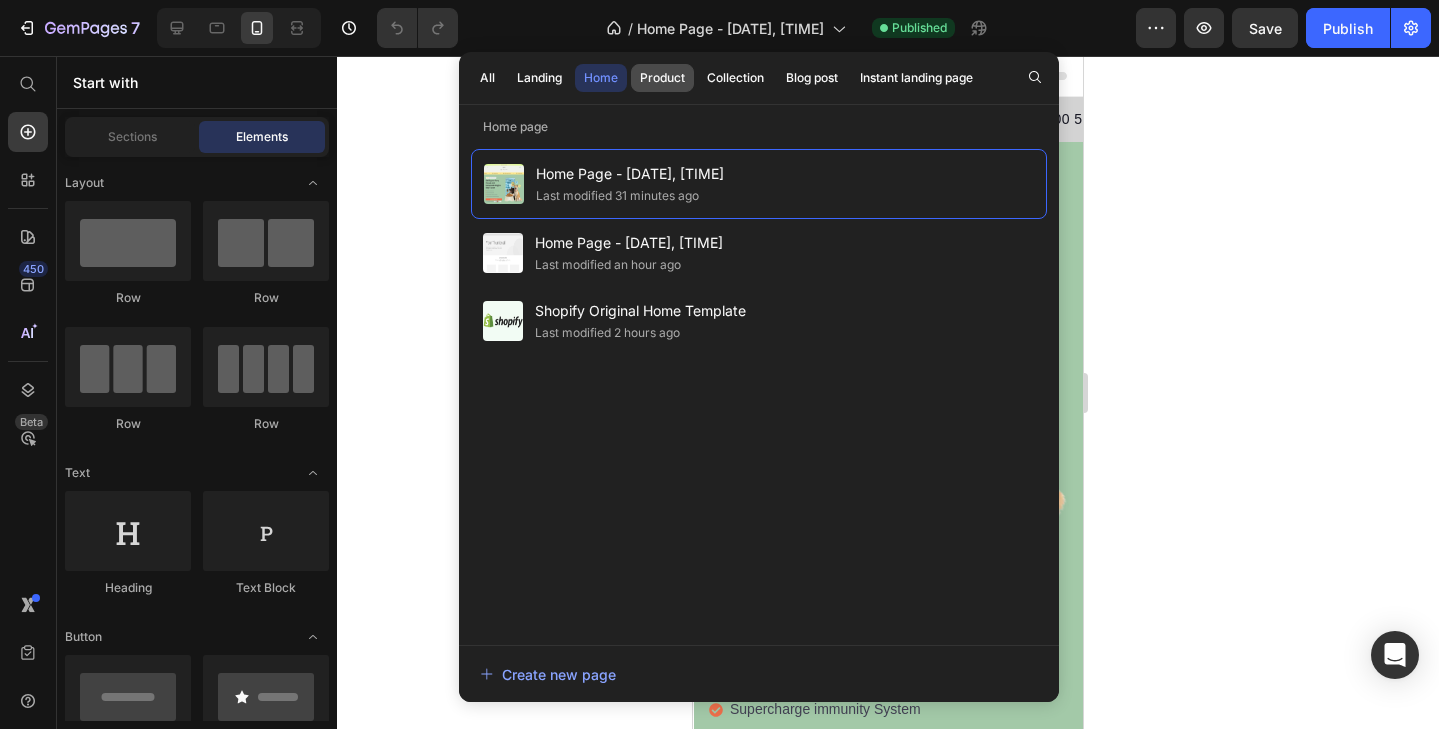 click on "Product" at bounding box center (662, 78) 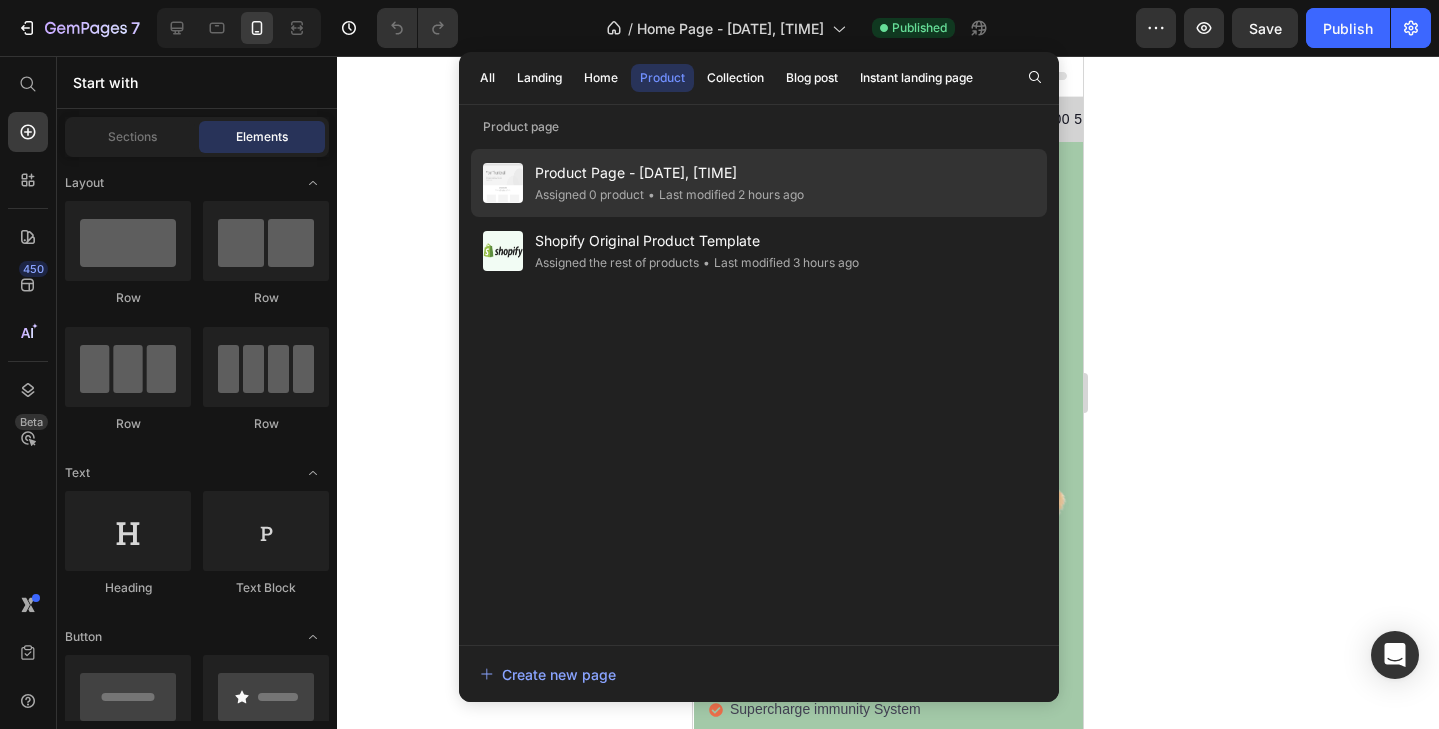 click on "Assigned 0 product" 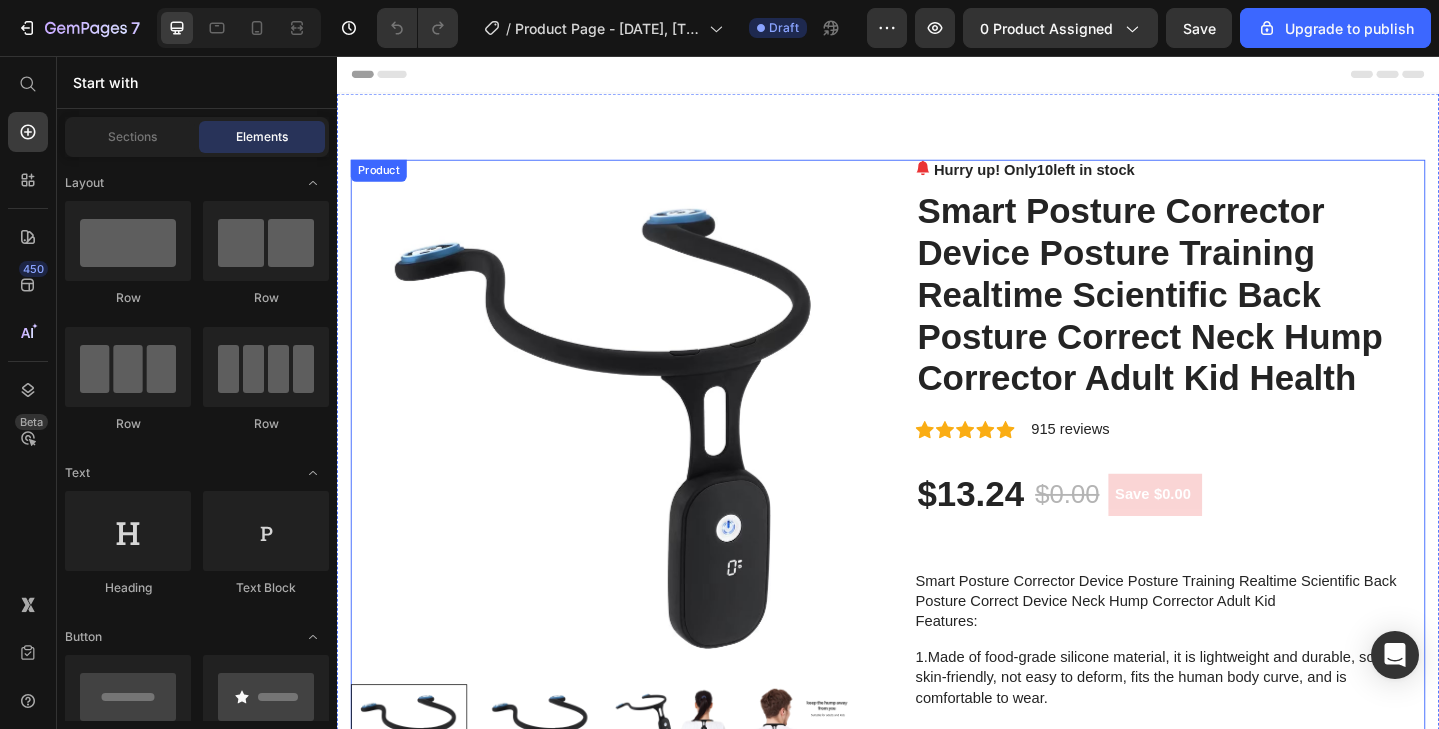scroll, scrollTop: 0, scrollLeft: 0, axis: both 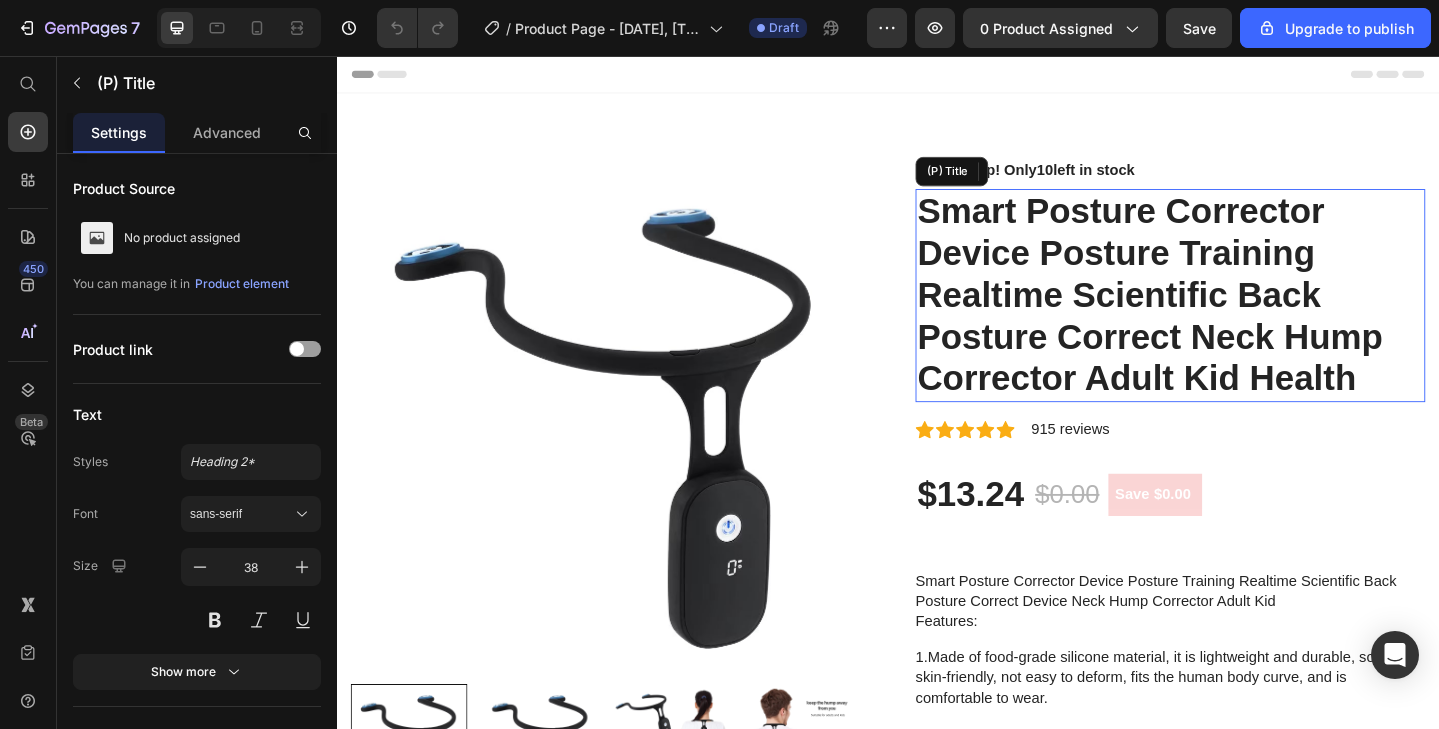 click on "Smart Posture Corrector Device Posture Training Realtime Scientific Back Posture Correct Neck Hump Corrector Adult Kid Health" at bounding box center (1244, 317) 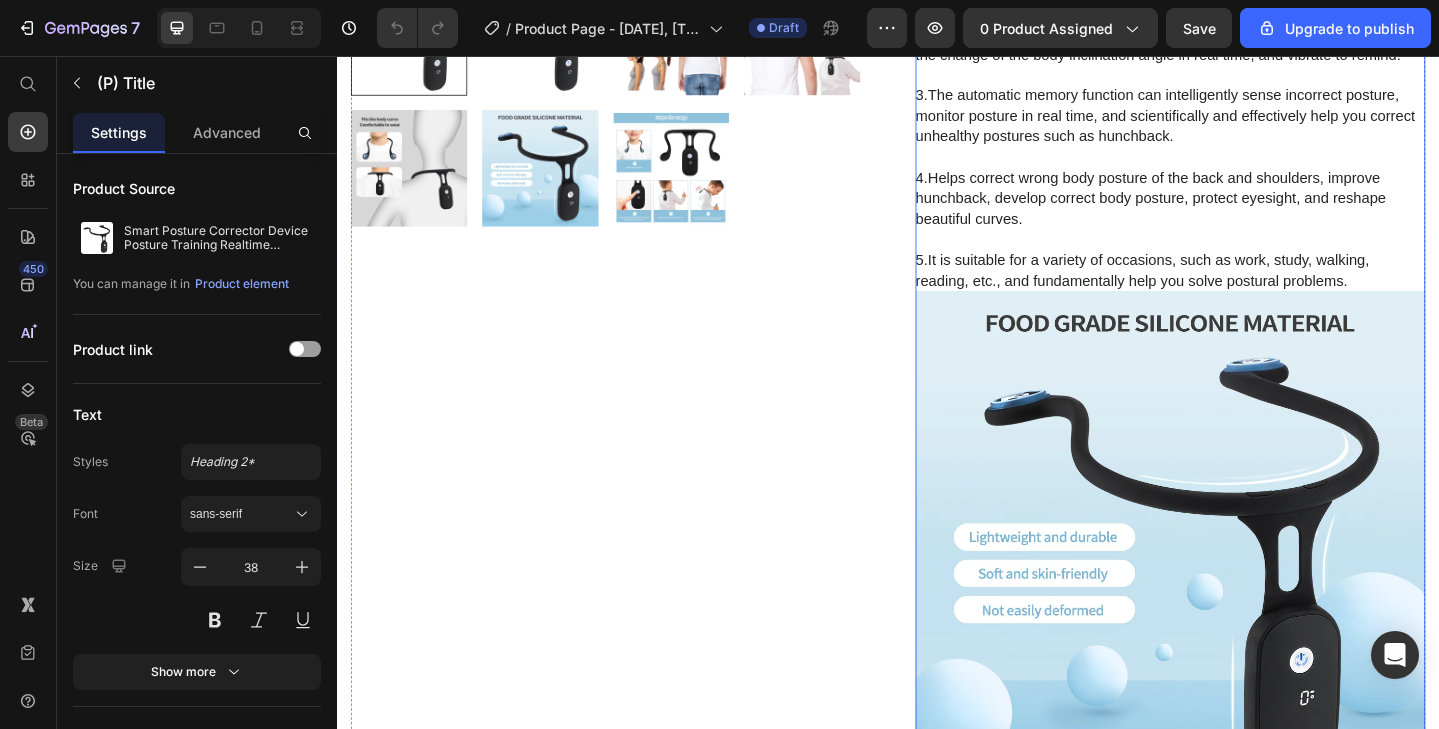 scroll, scrollTop: 770, scrollLeft: 0, axis: vertical 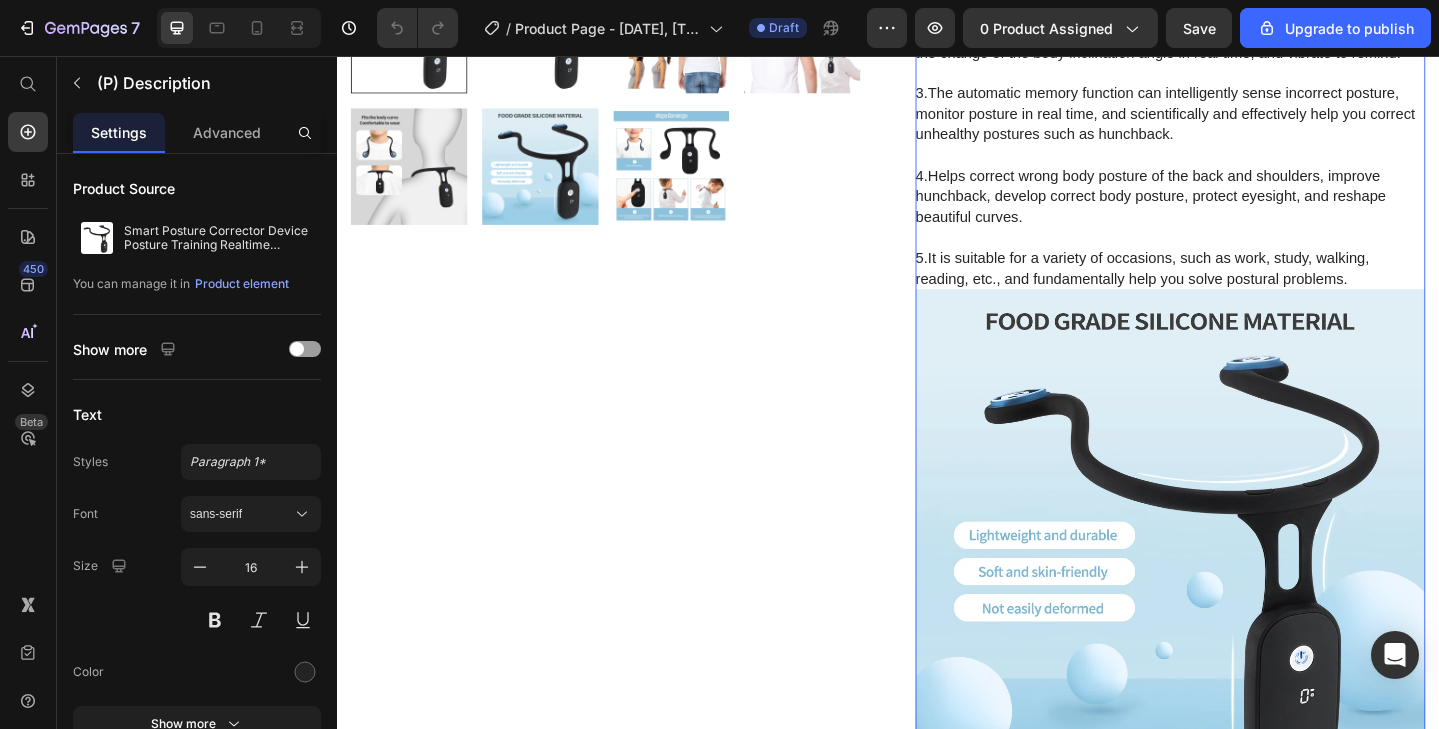 click at bounding box center (1244, 587) 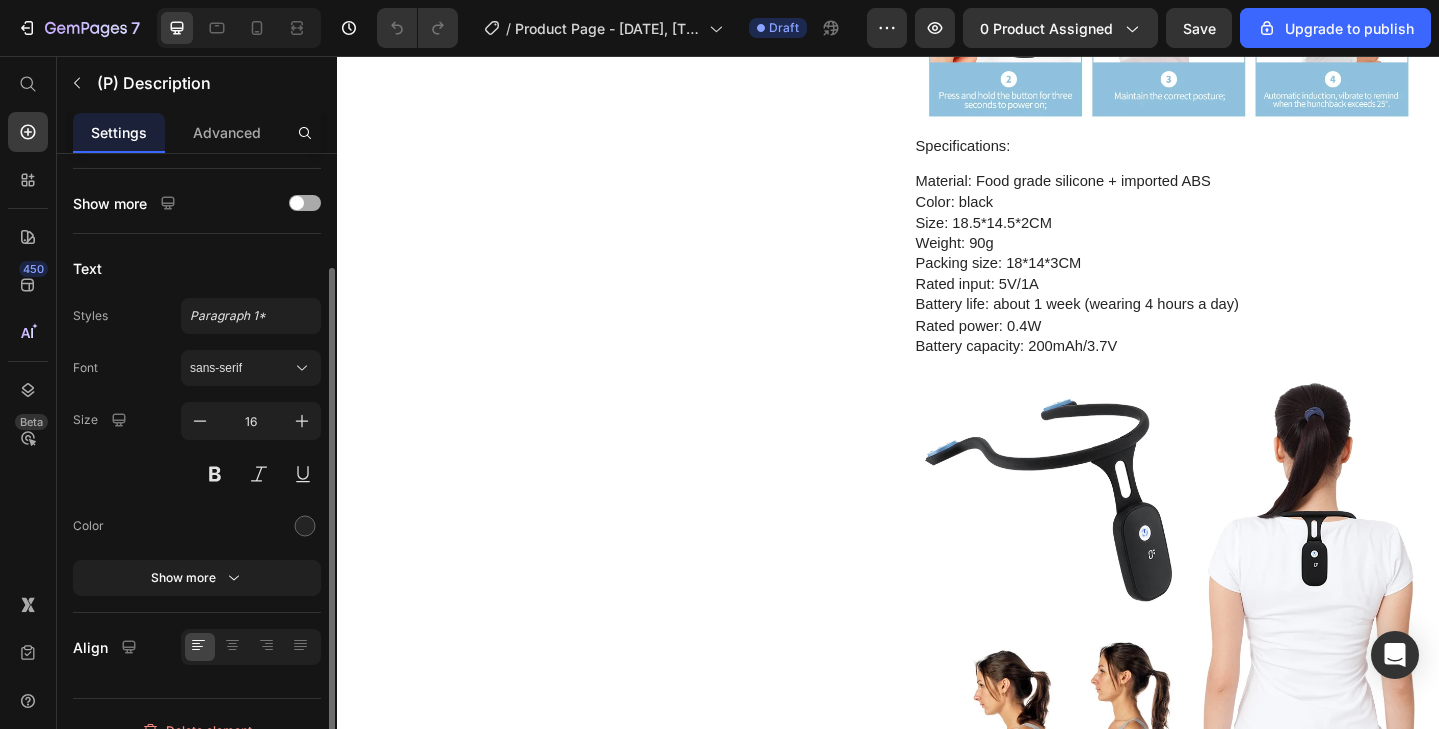 scroll, scrollTop: 173, scrollLeft: 0, axis: vertical 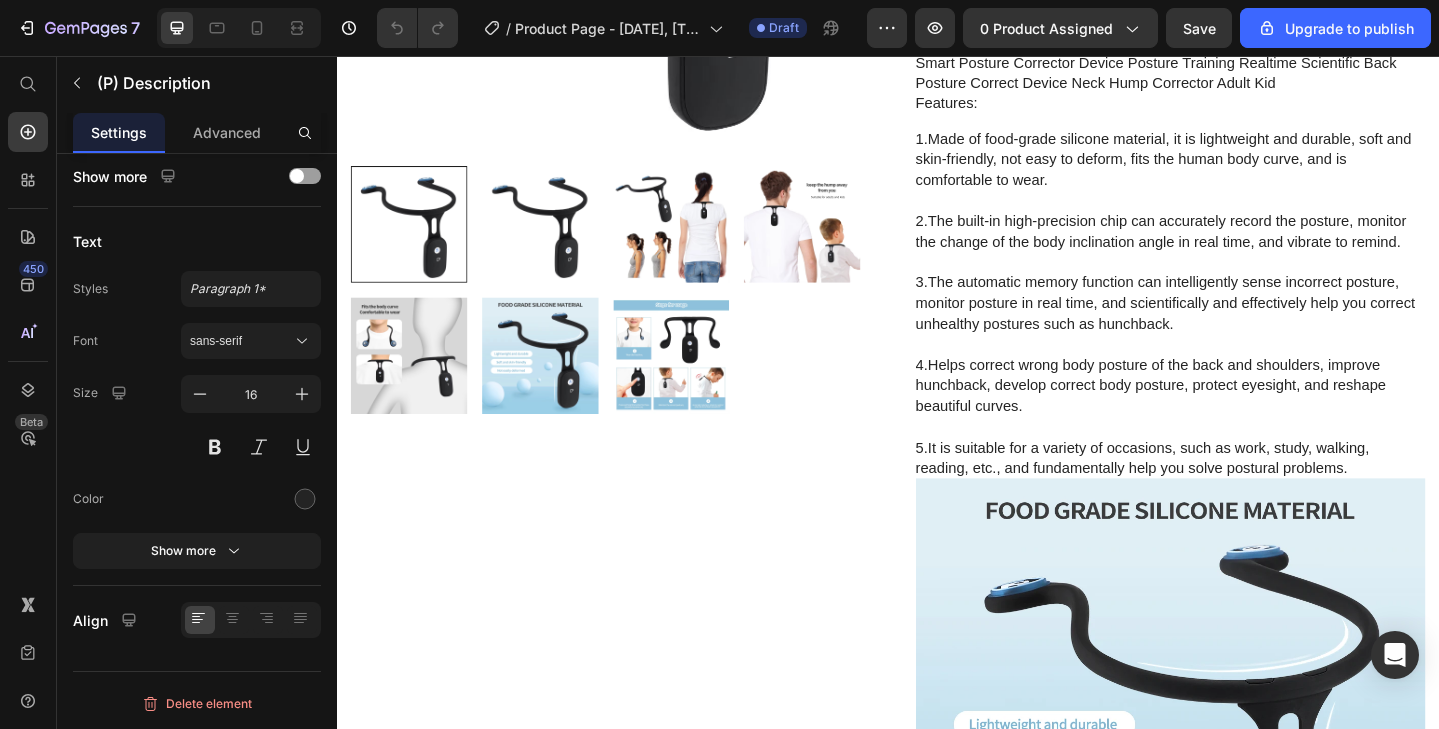 click at bounding box center [1244, 793] 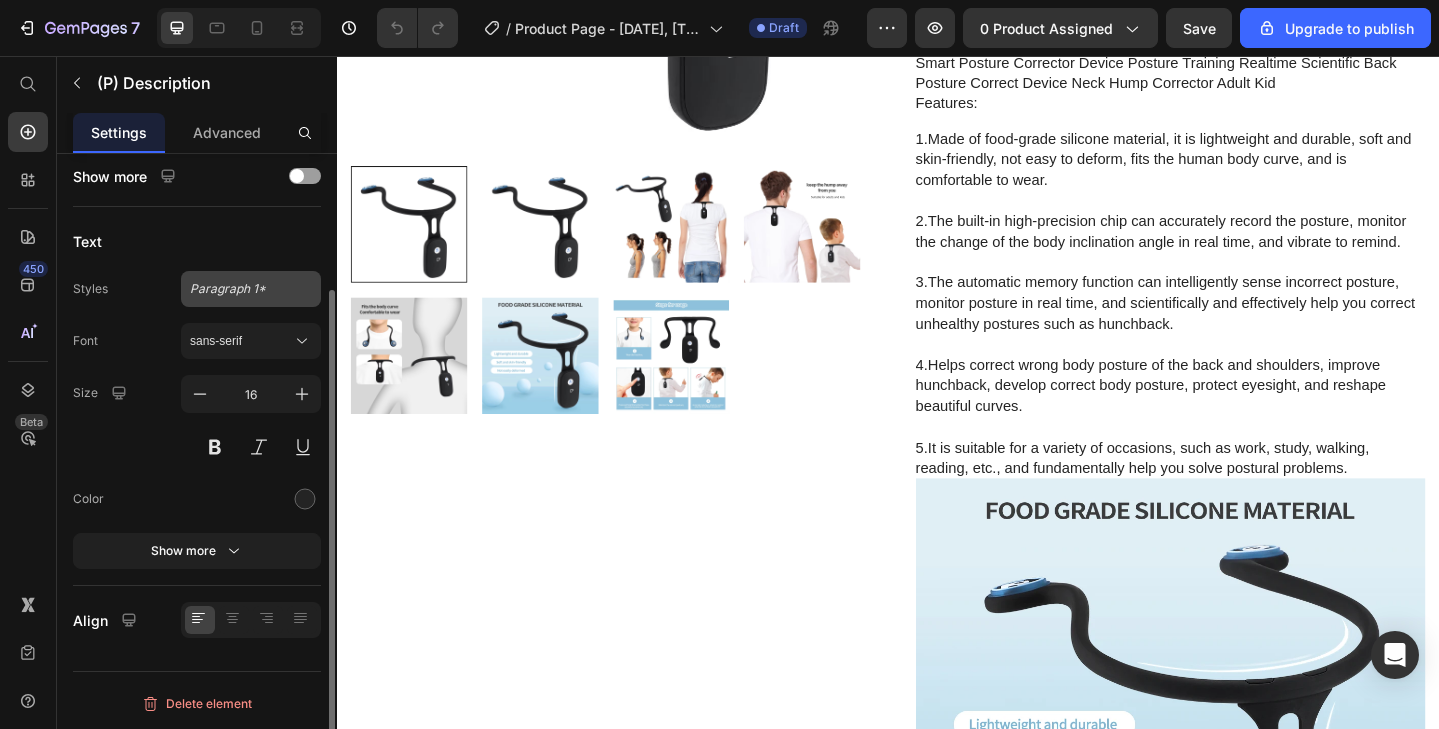 click on "Paragraph 1*" at bounding box center (239, 289) 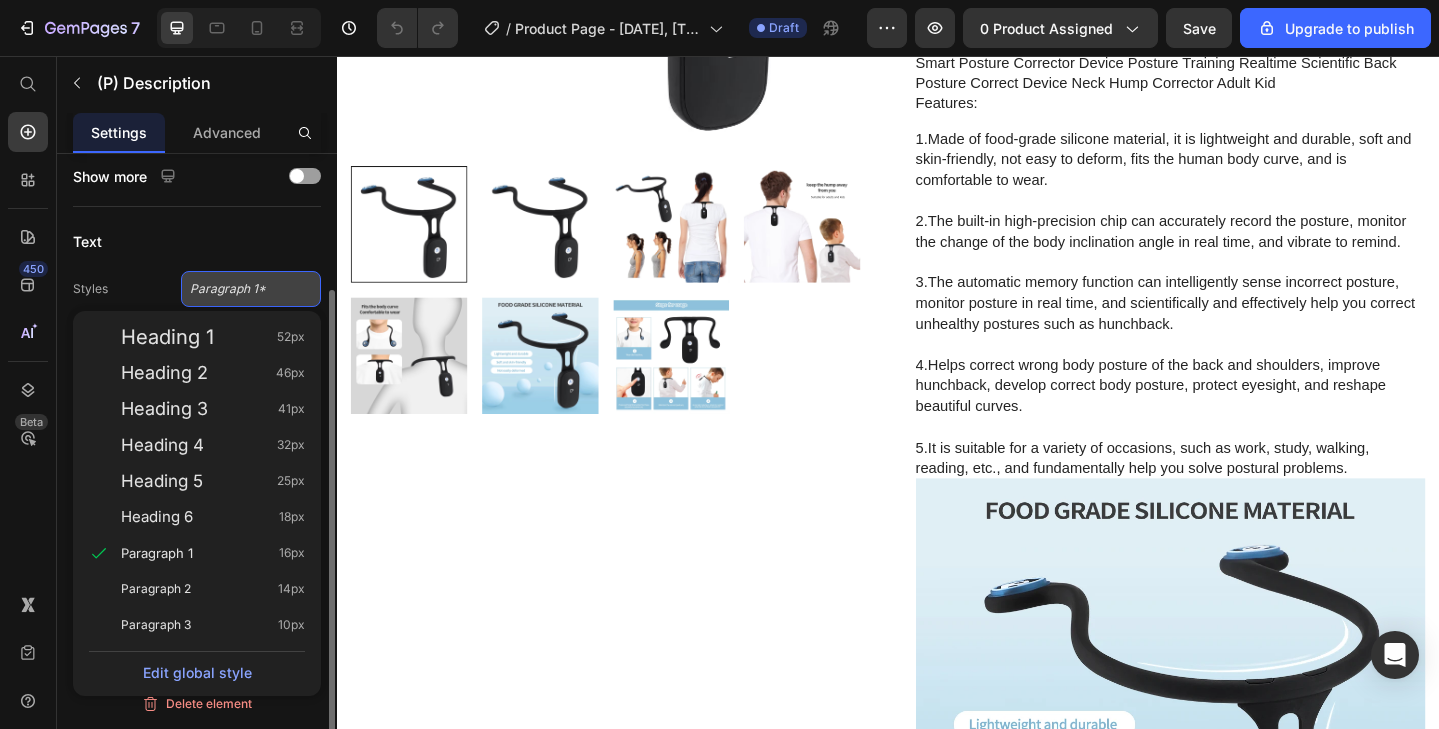 click on "Paragraph 1*" at bounding box center (239, 289) 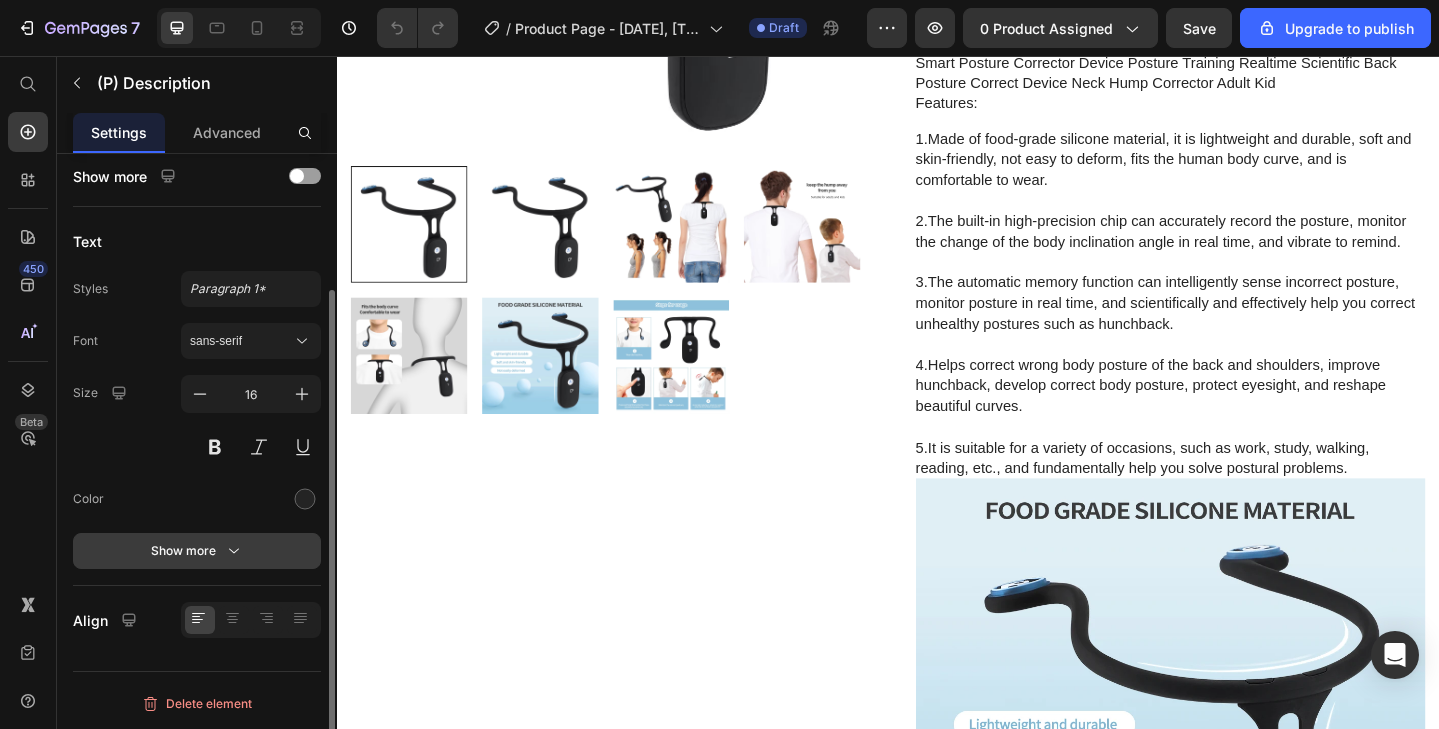 click 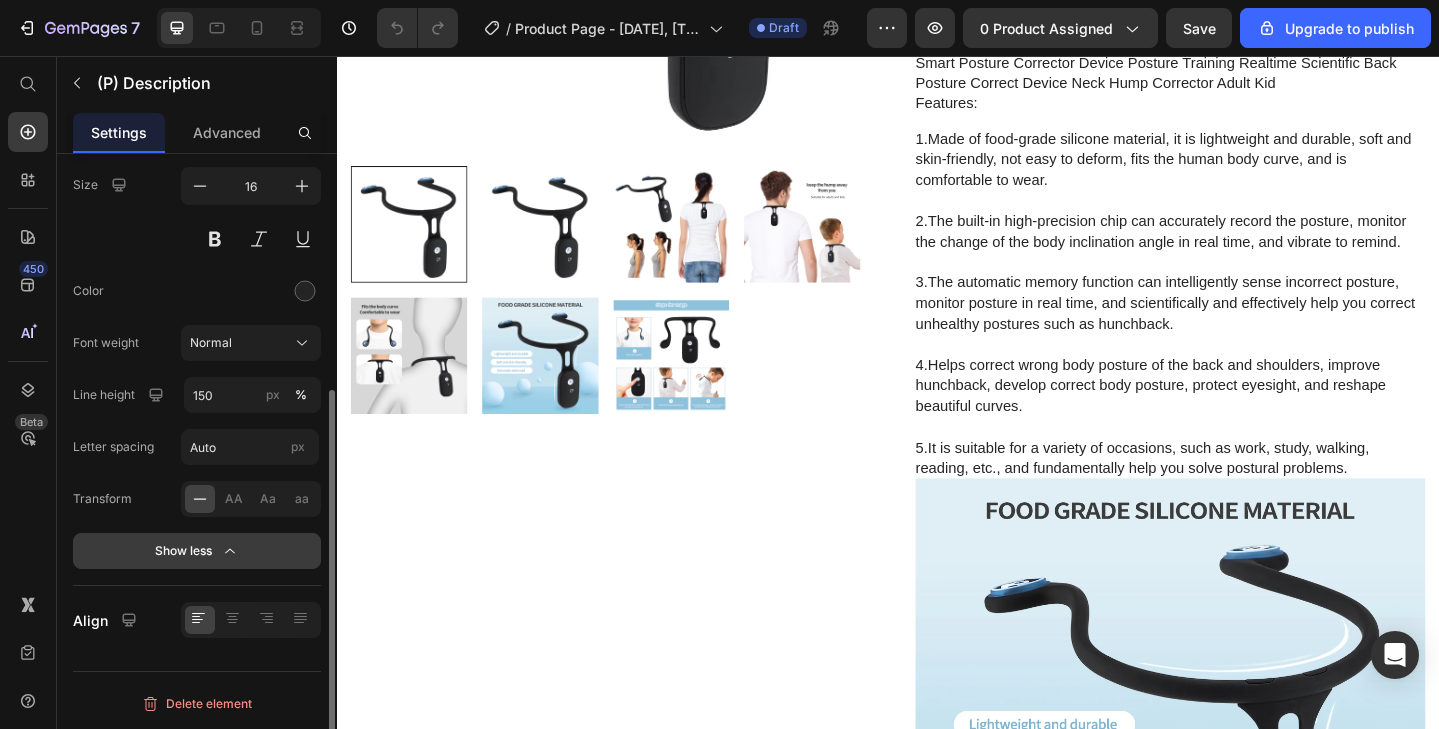 scroll, scrollTop: 0, scrollLeft: 0, axis: both 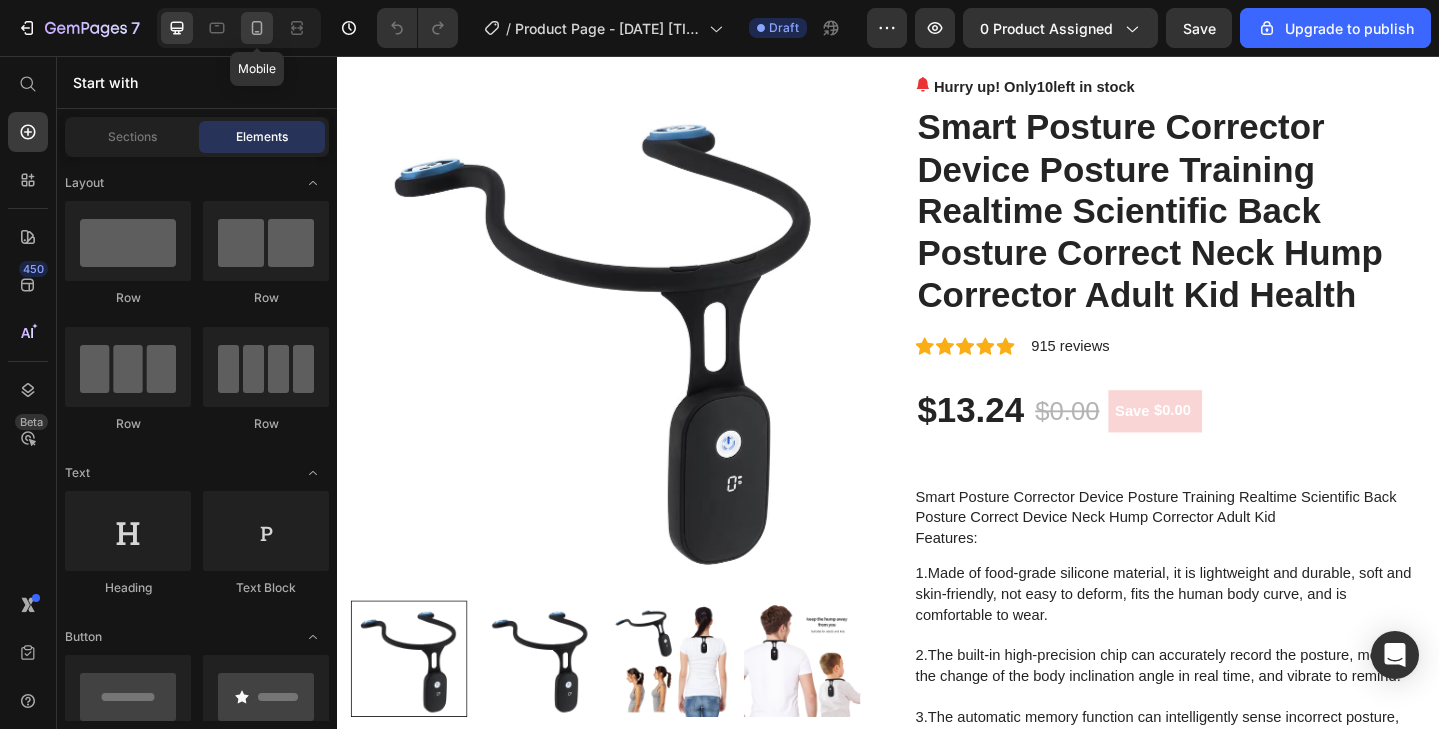 click 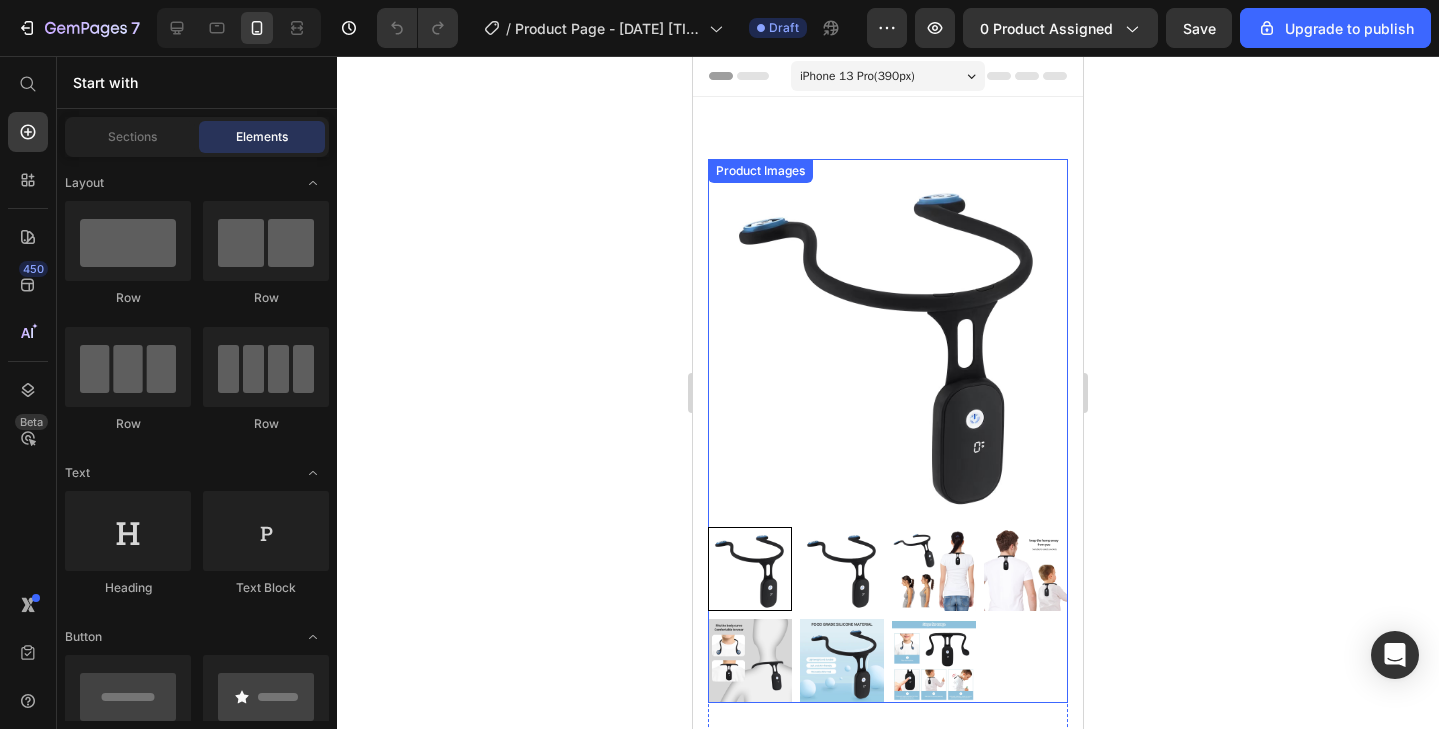 scroll, scrollTop: 0, scrollLeft: 0, axis: both 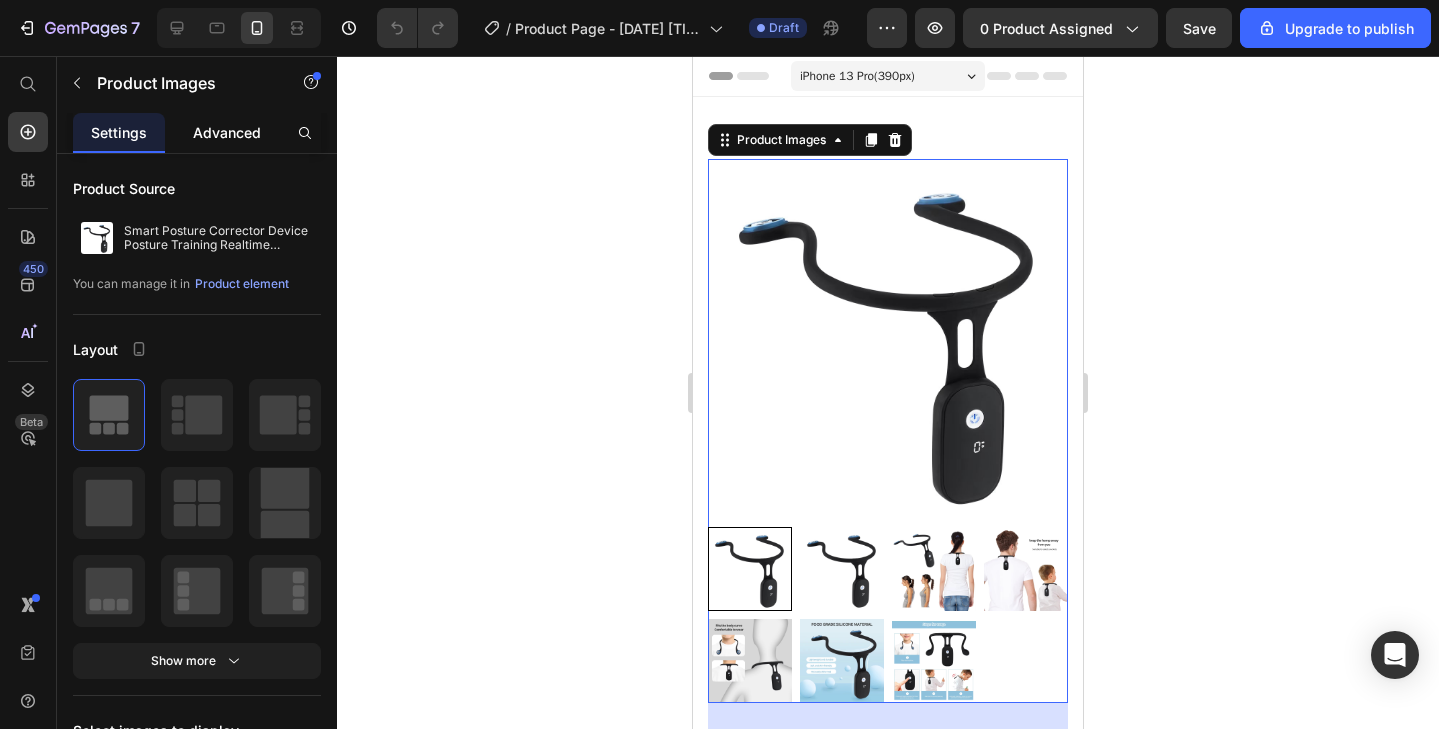 click on "Advanced" at bounding box center (227, 132) 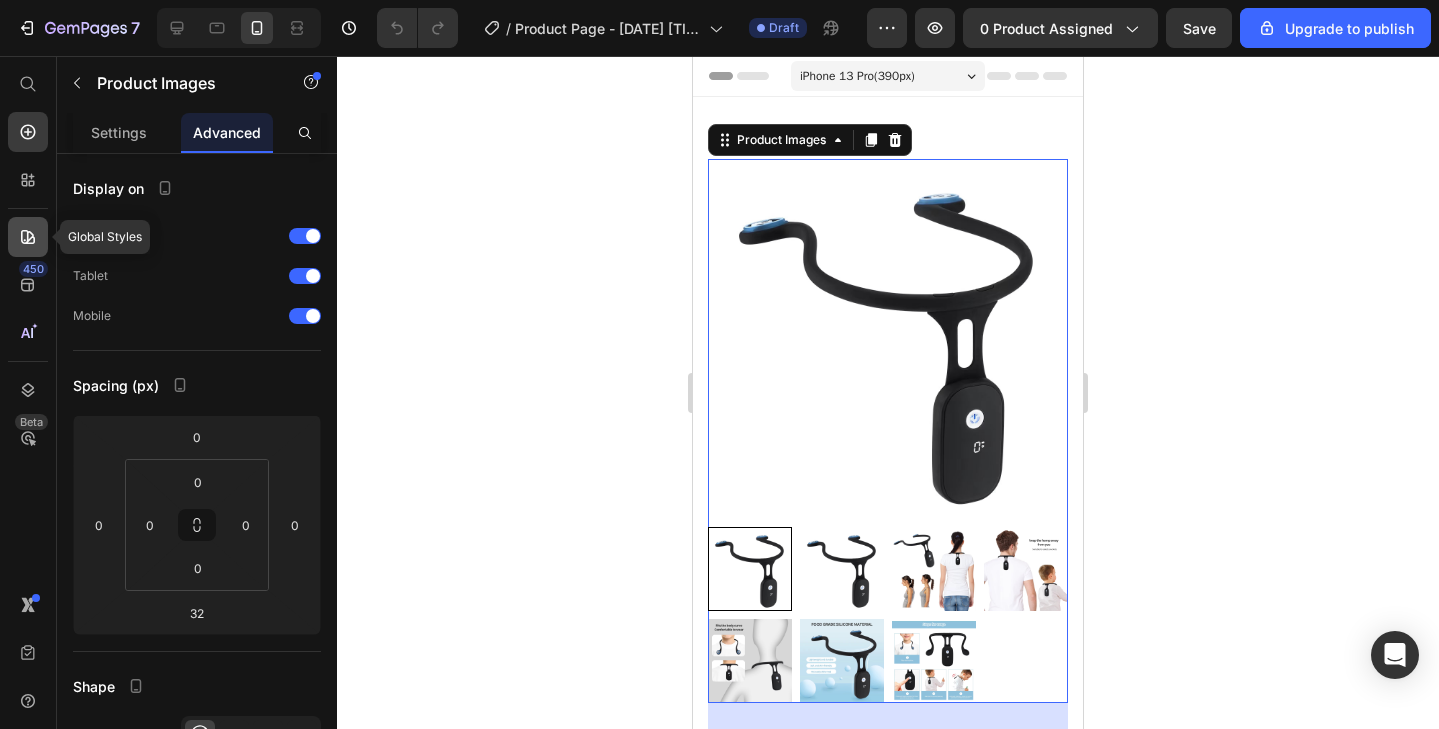 click 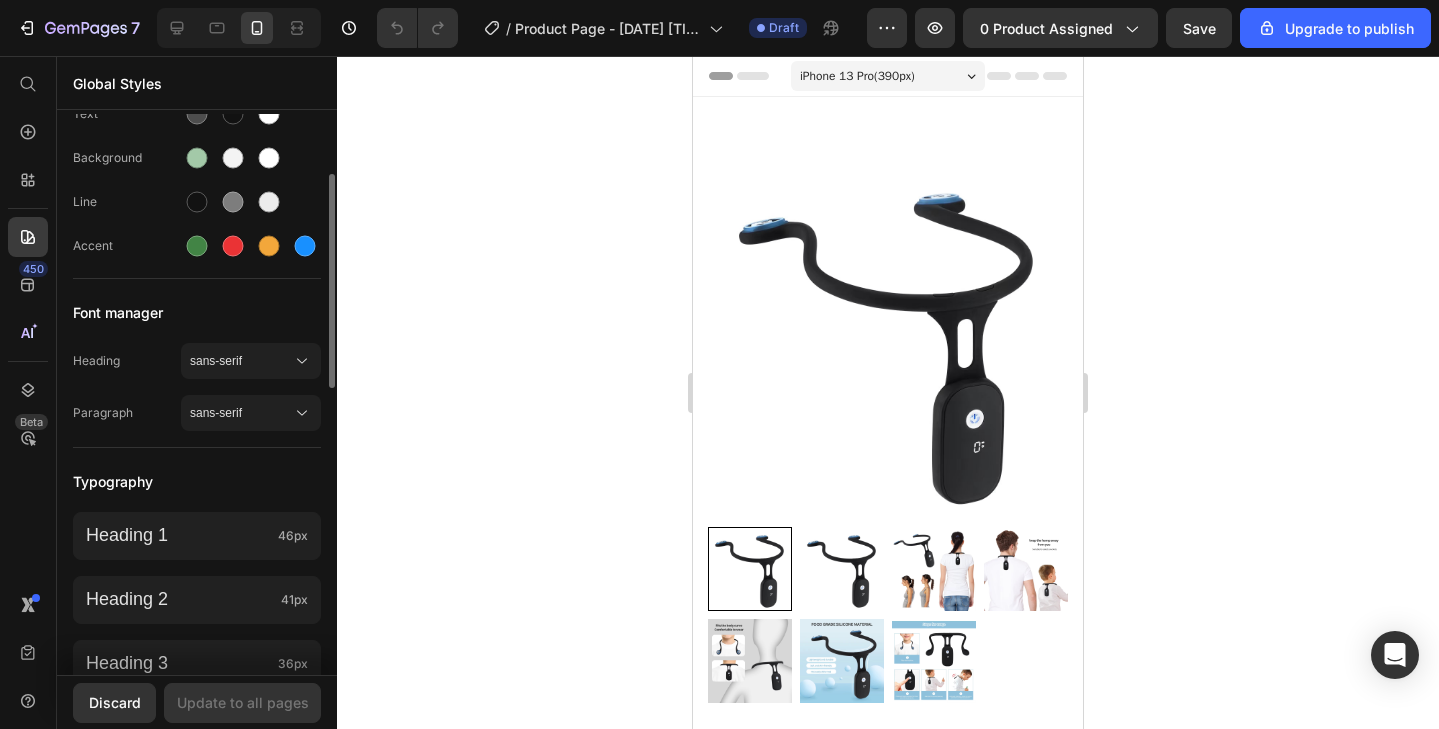 scroll, scrollTop: 149, scrollLeft: 0, axis: vertical 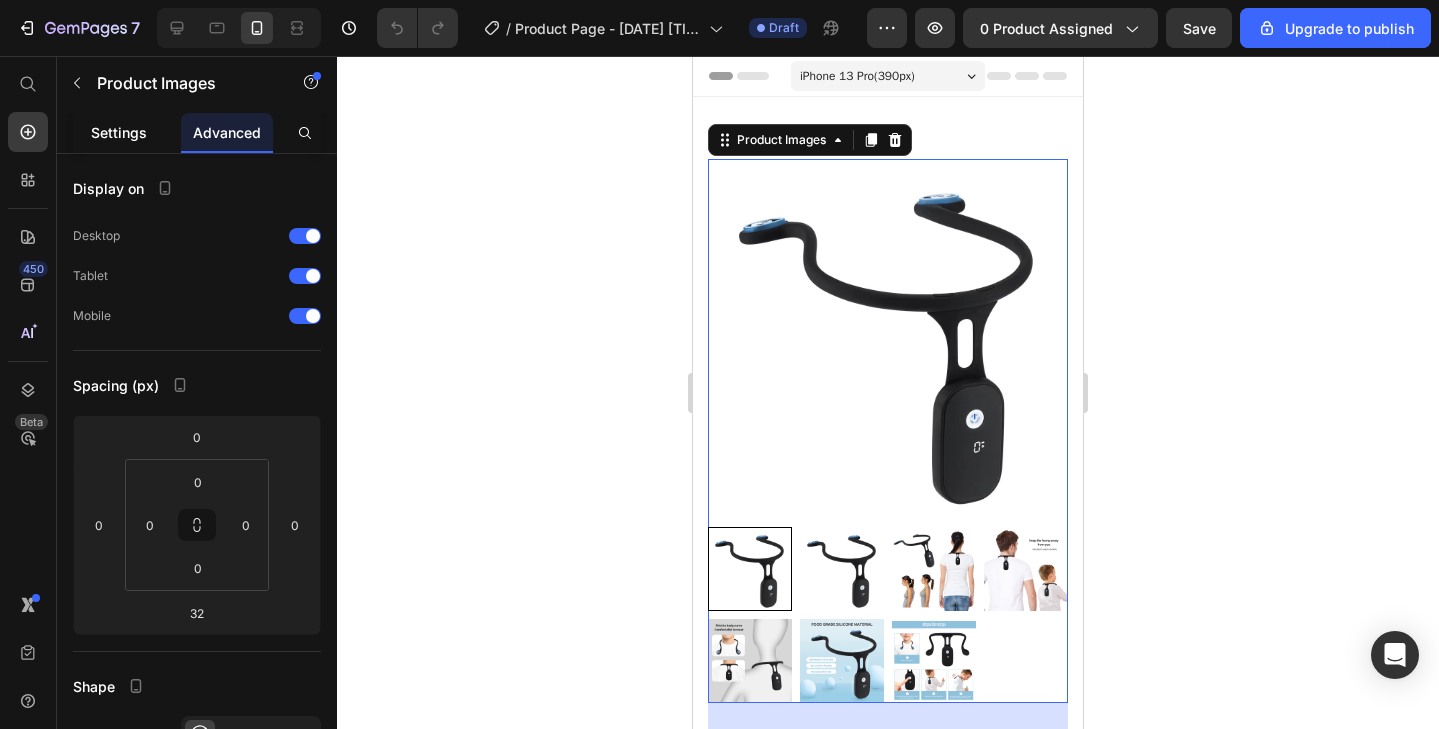 click on "Settings" at bounding box center [119, 132] 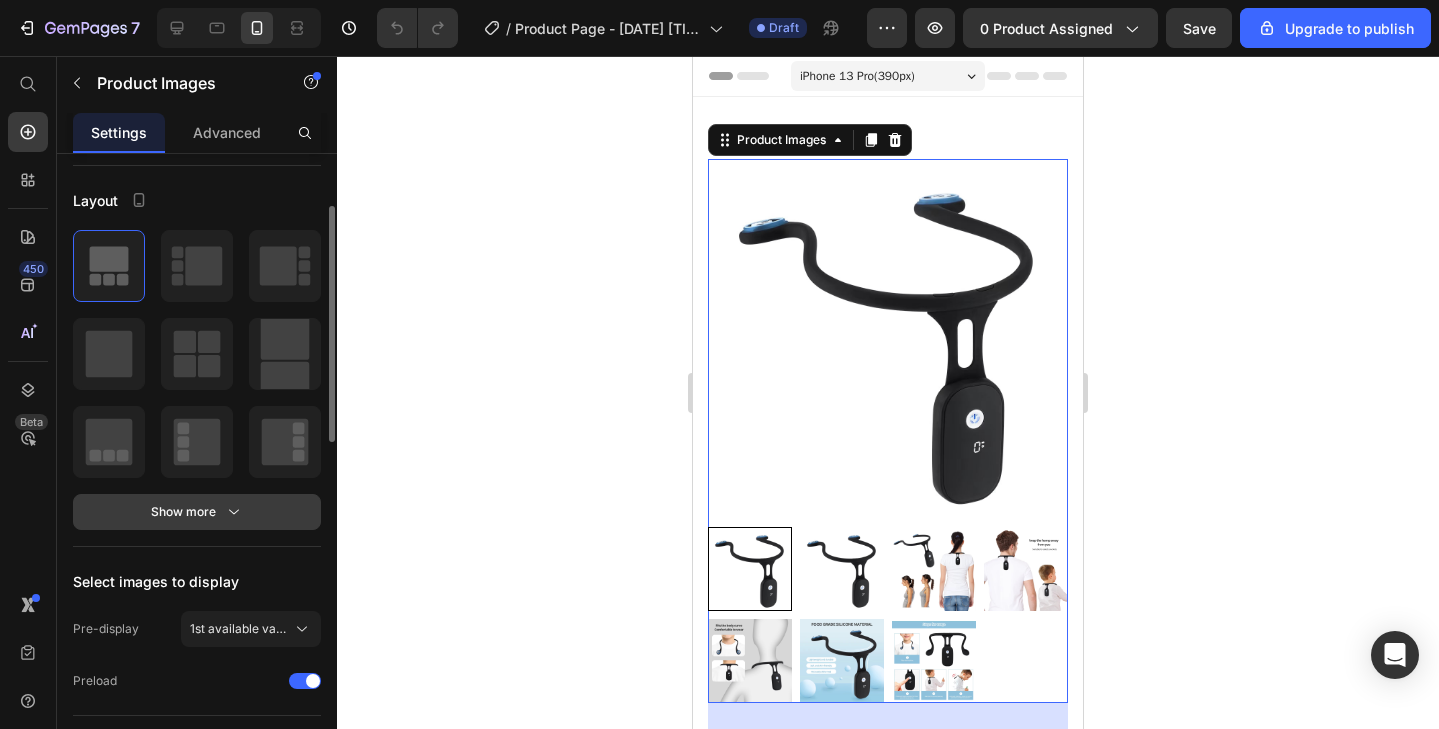 scroll, scrollTop: 147, scrollLeft: 0, axis: vertical 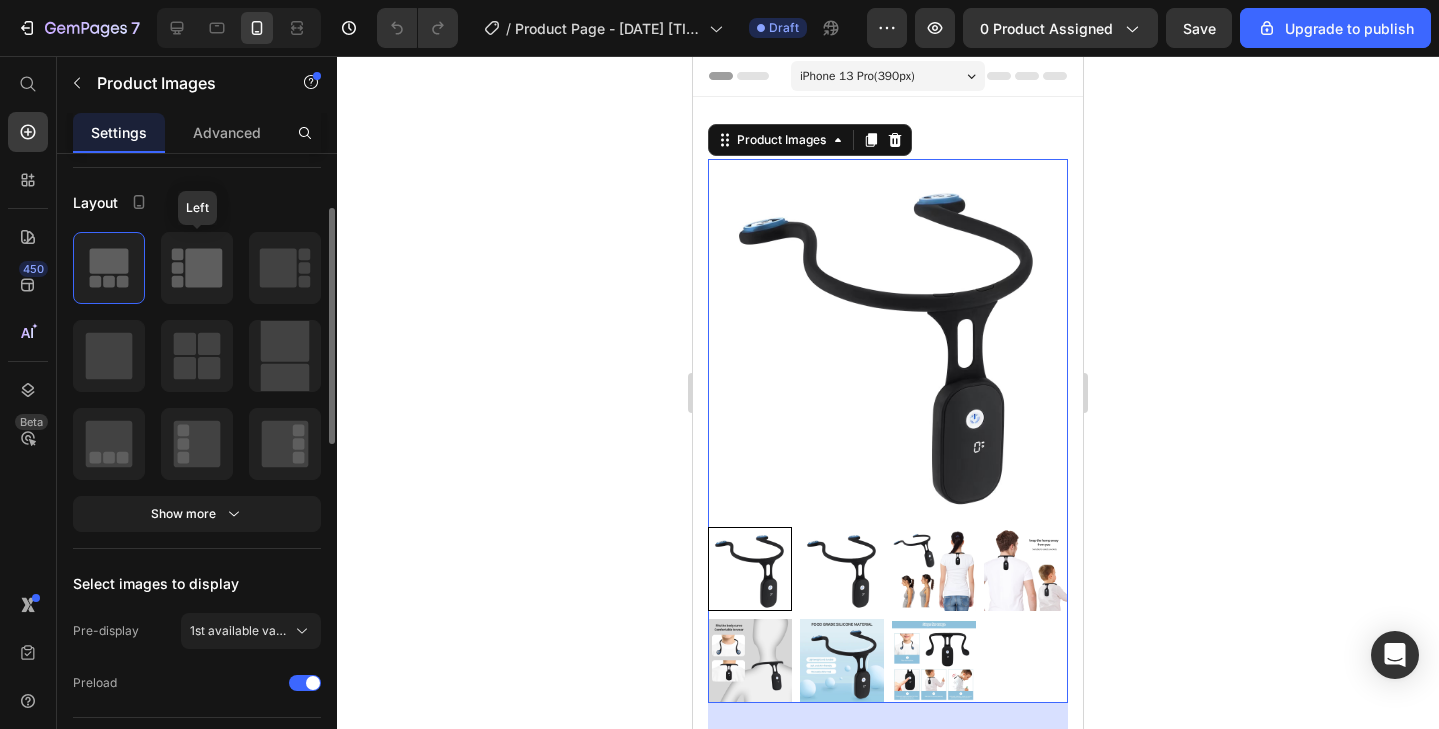 click 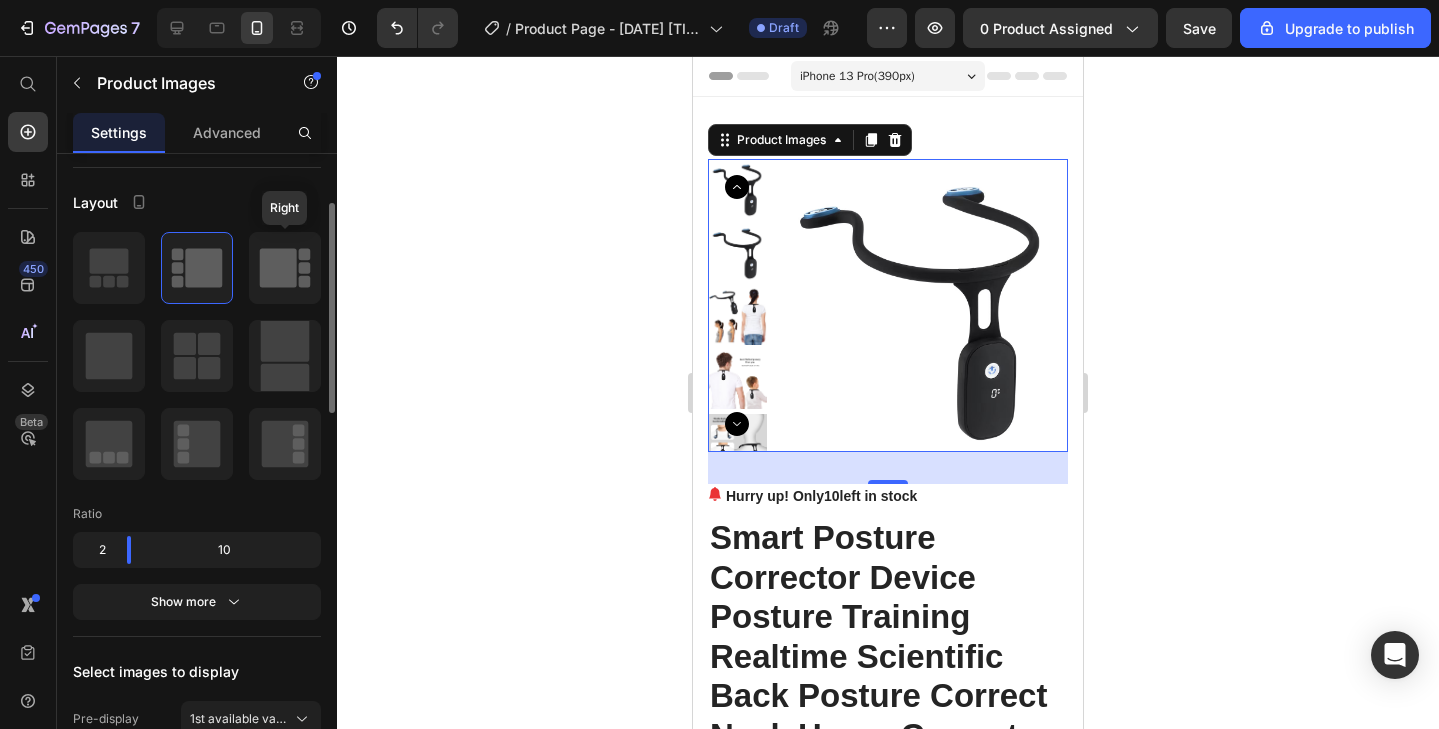click 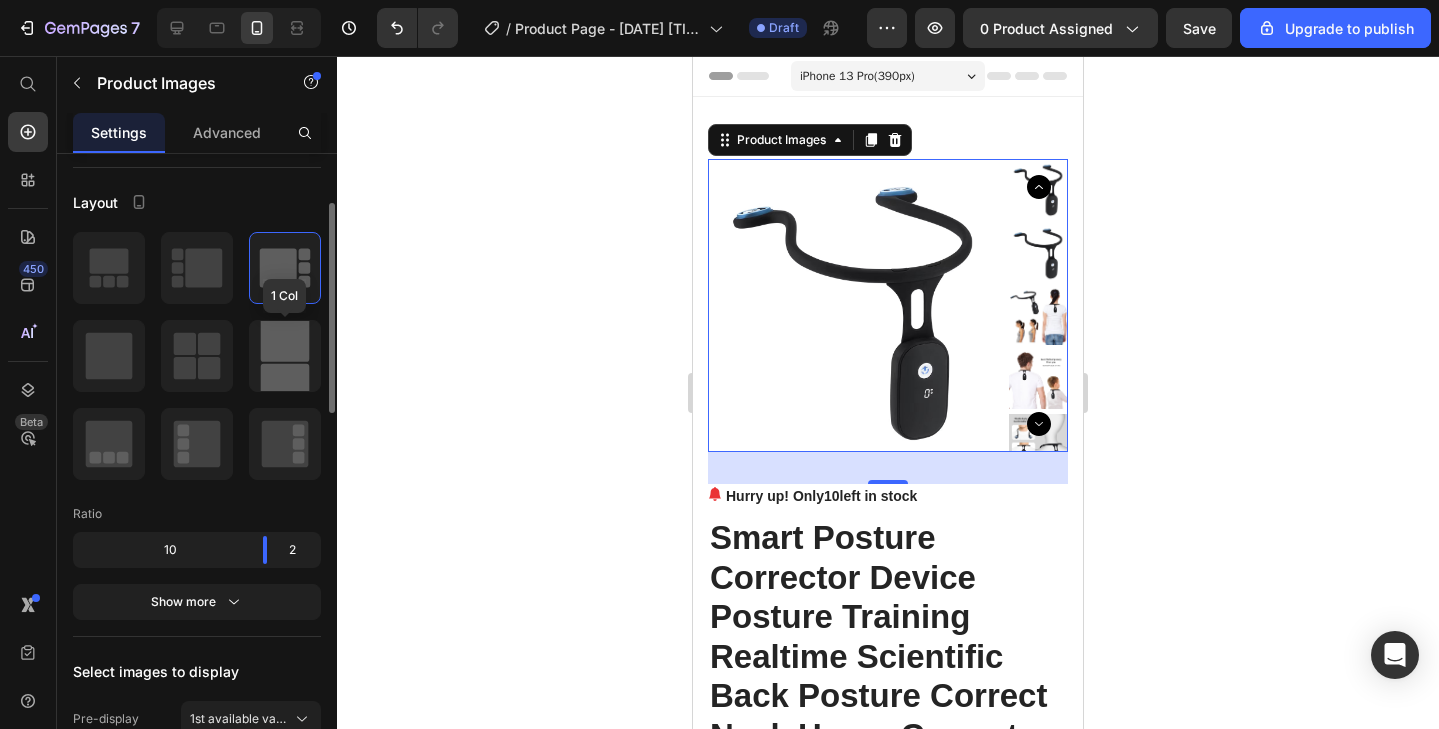 click 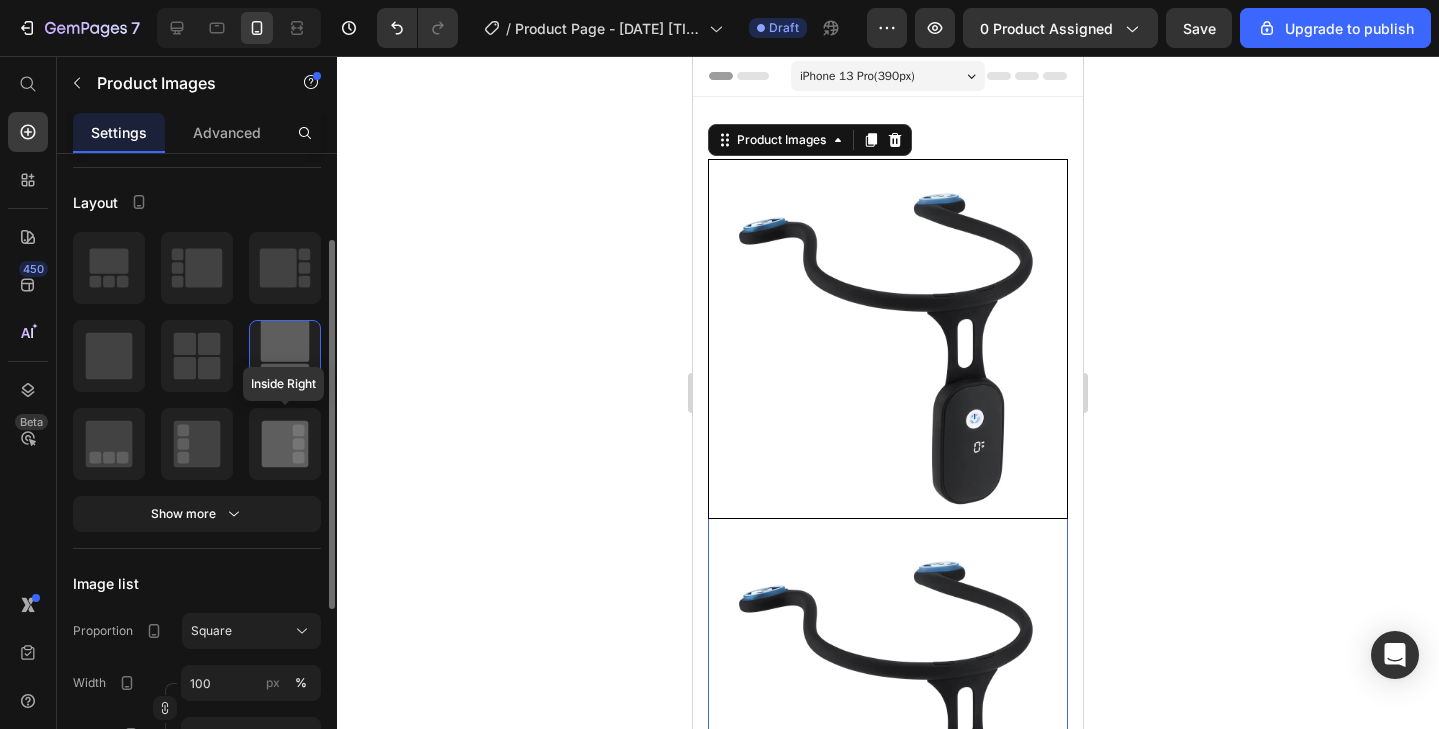click 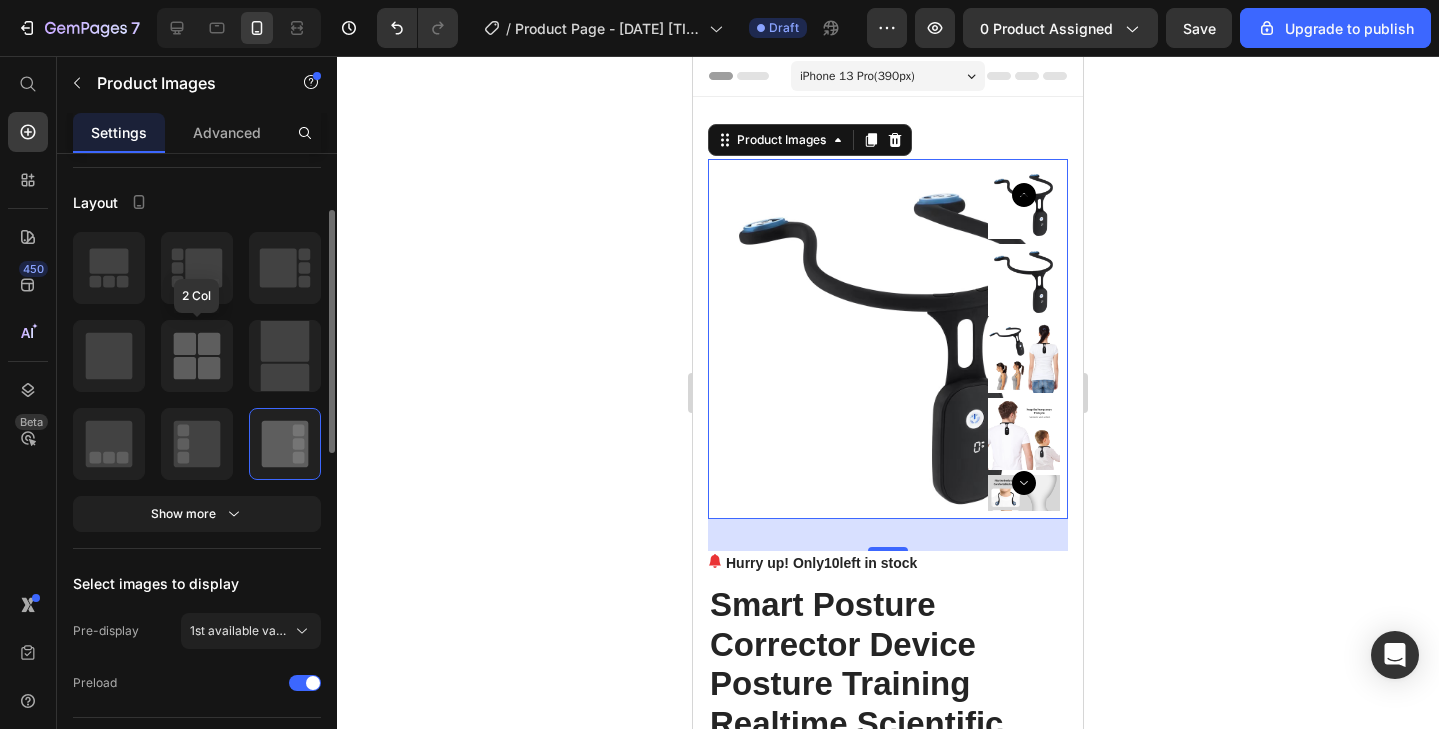 click 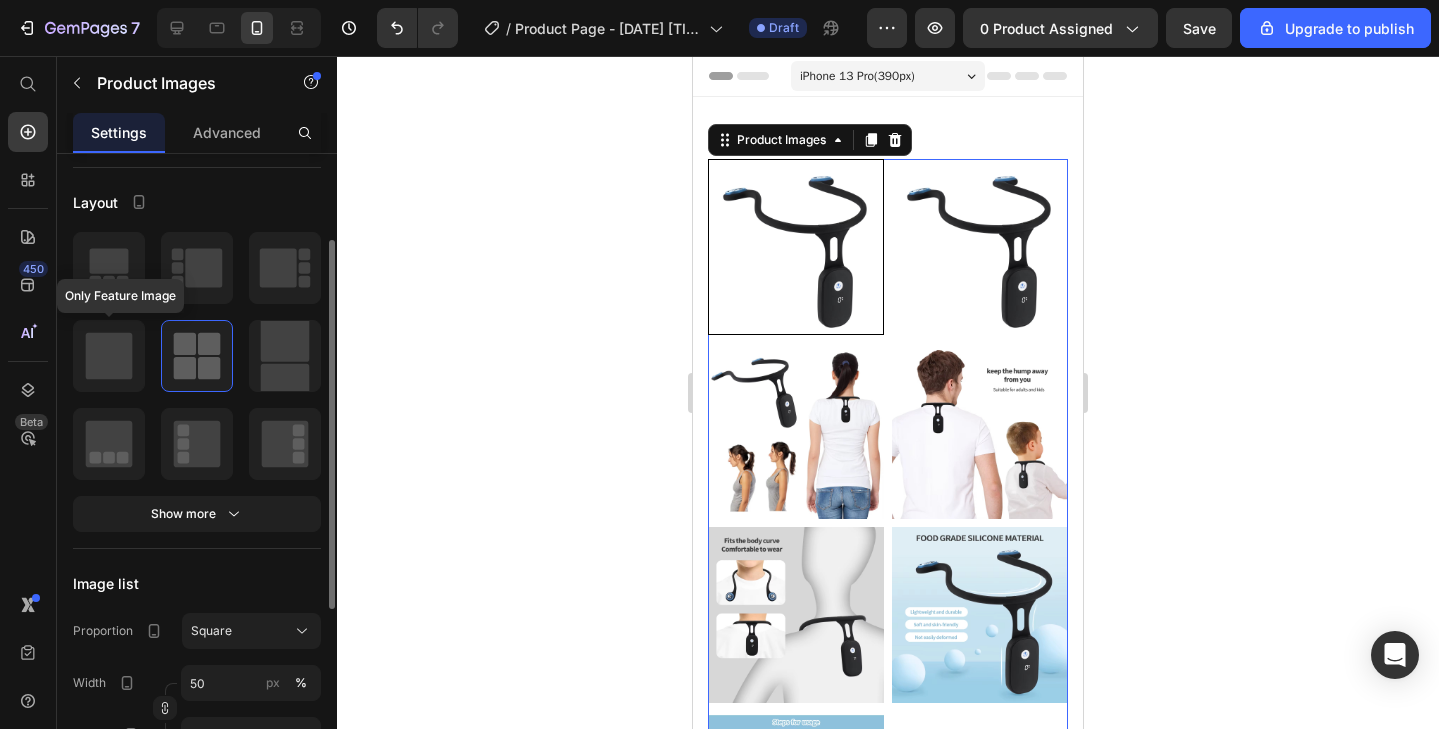 click 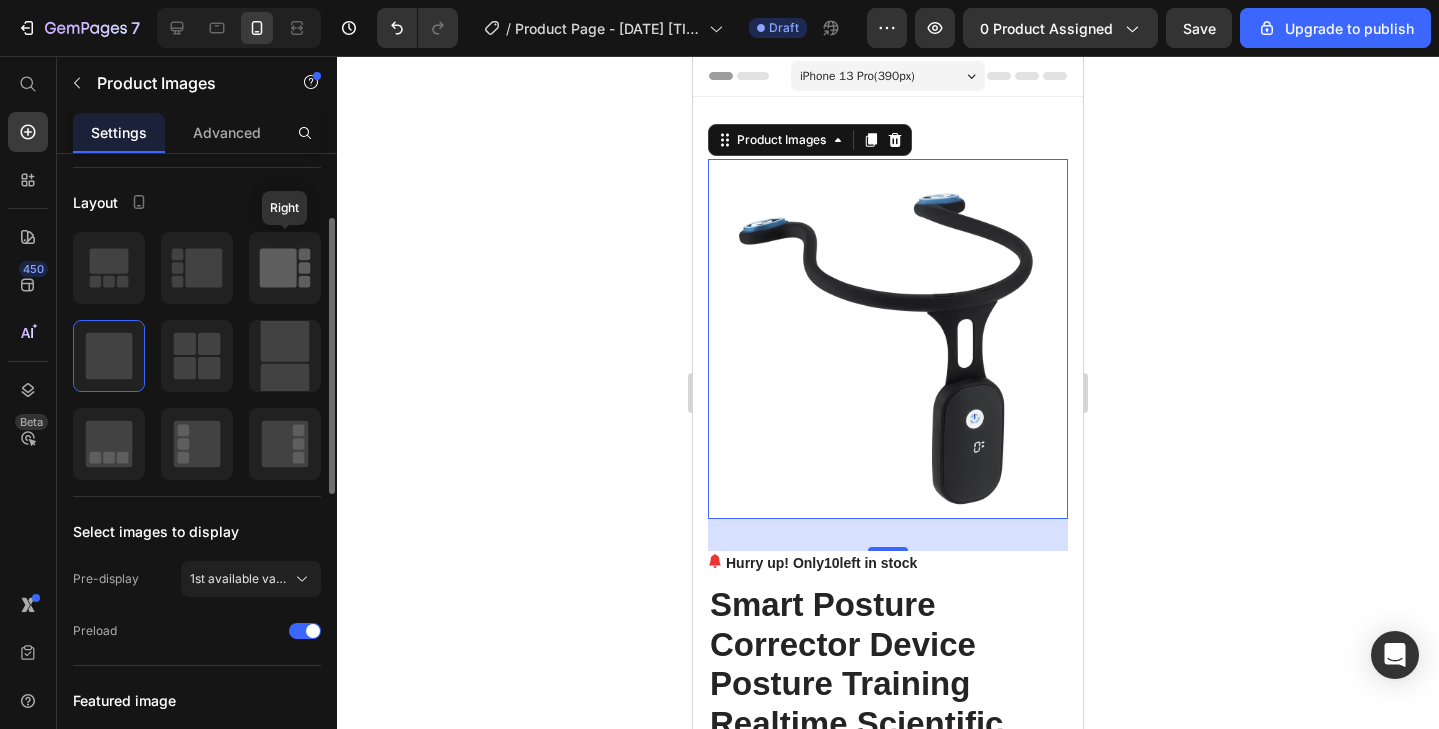 click 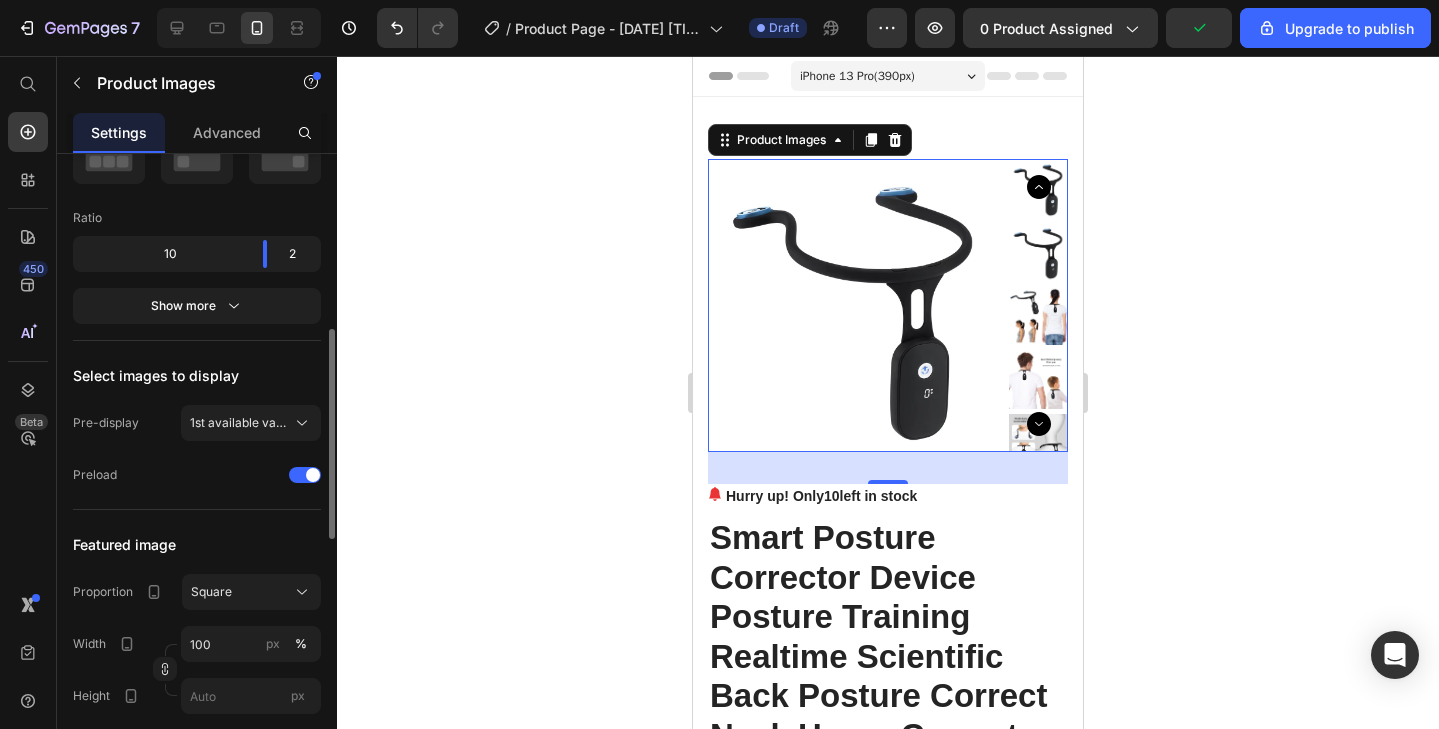 scroll, scrollTop: 472, scrollLeft: 0, axis: vertical 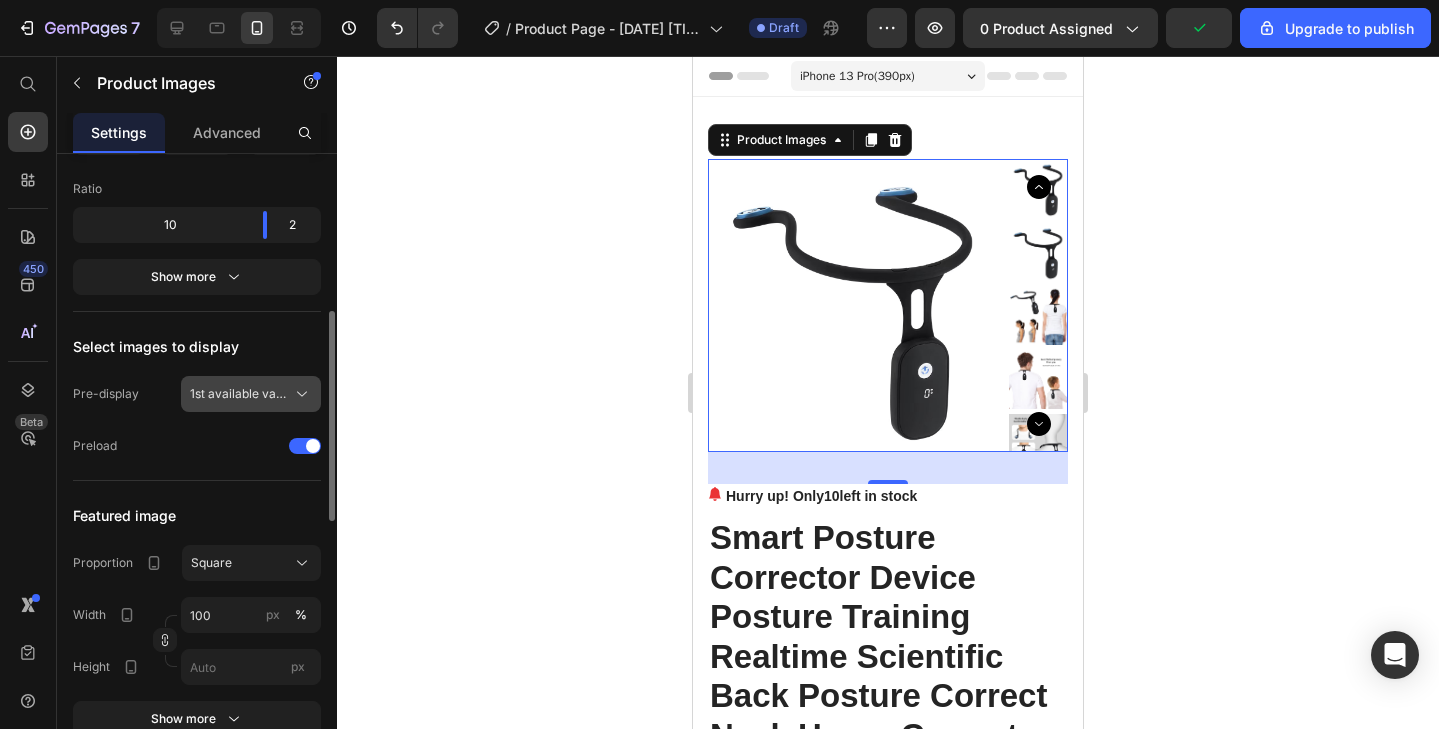 click on "1st available variant" at bounding box center (251, 394) 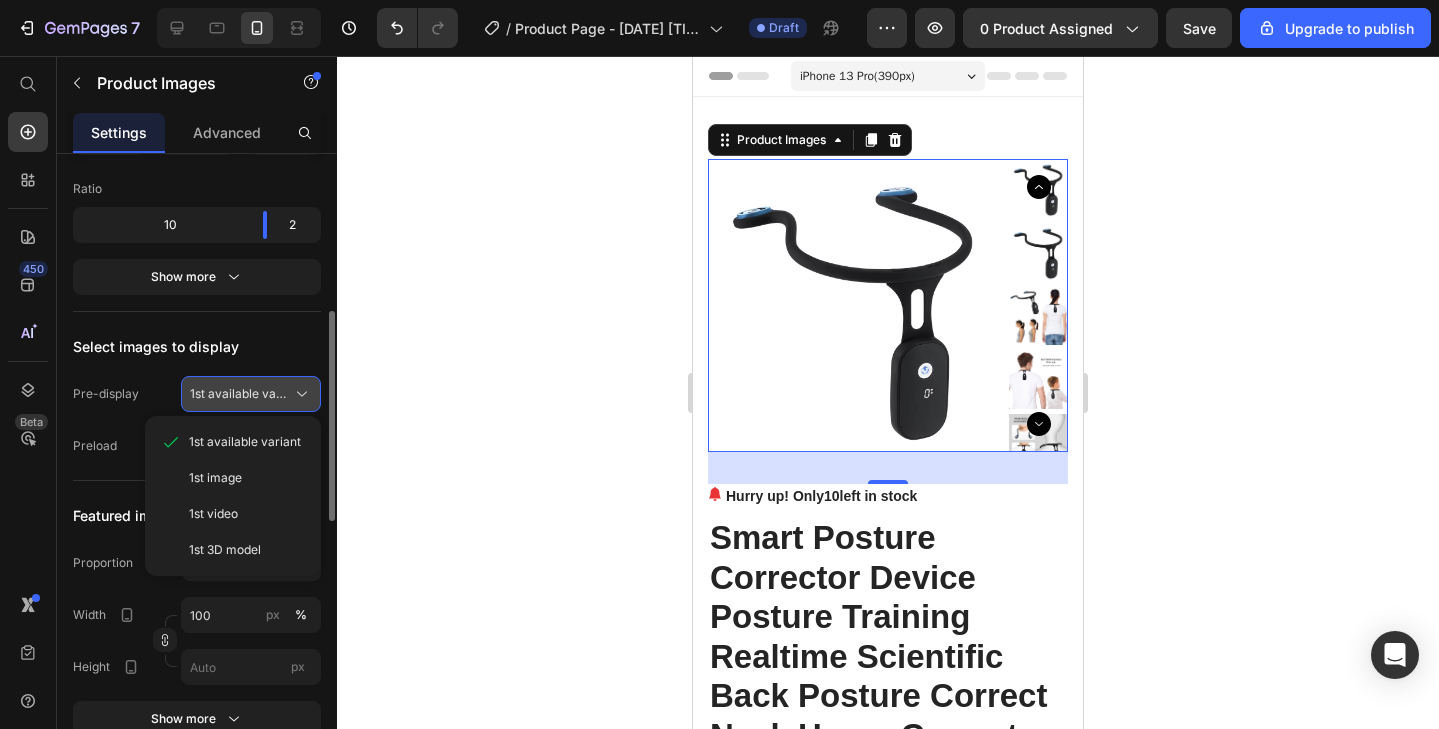 click on "1st available variant" at bounding box center (251, 394) 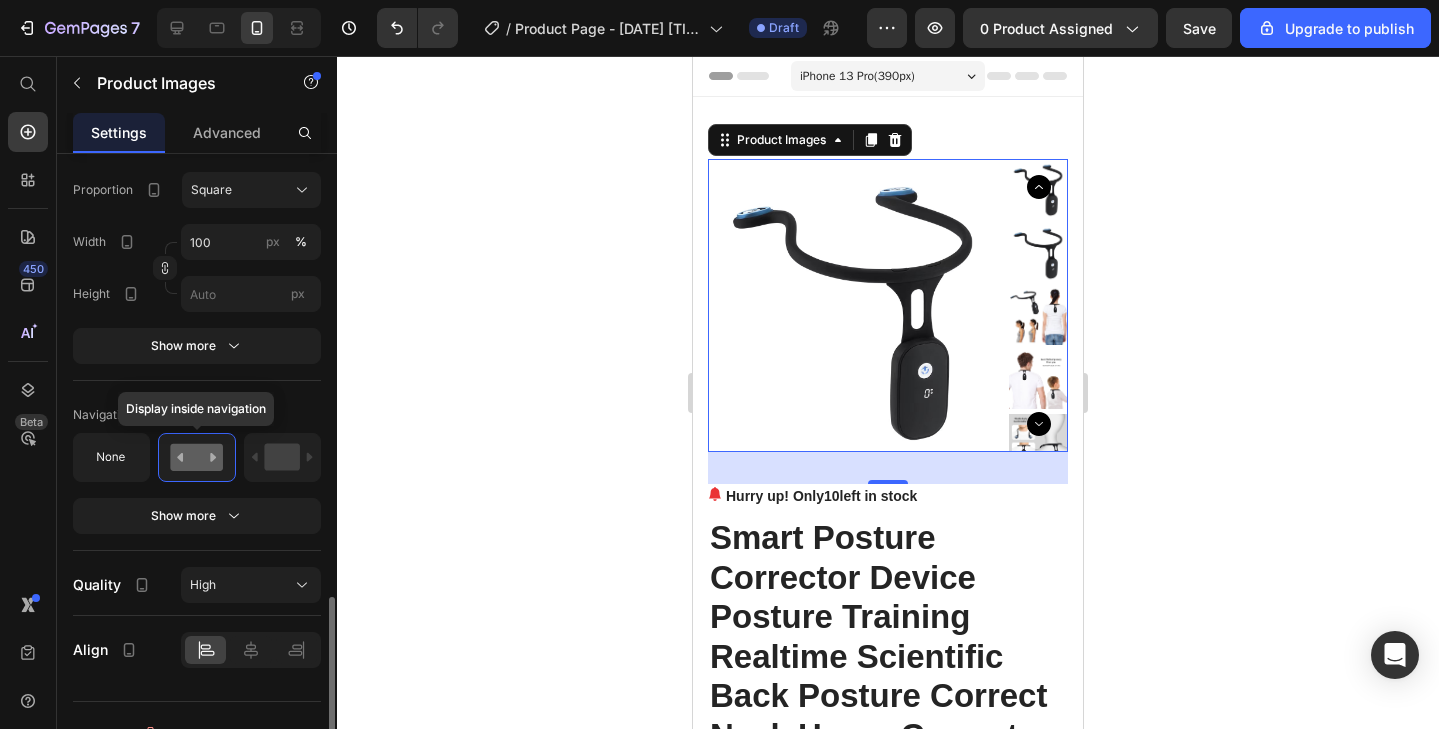 scroll, scrollTop: 1265, scrollLeft: 0, axis: vertical 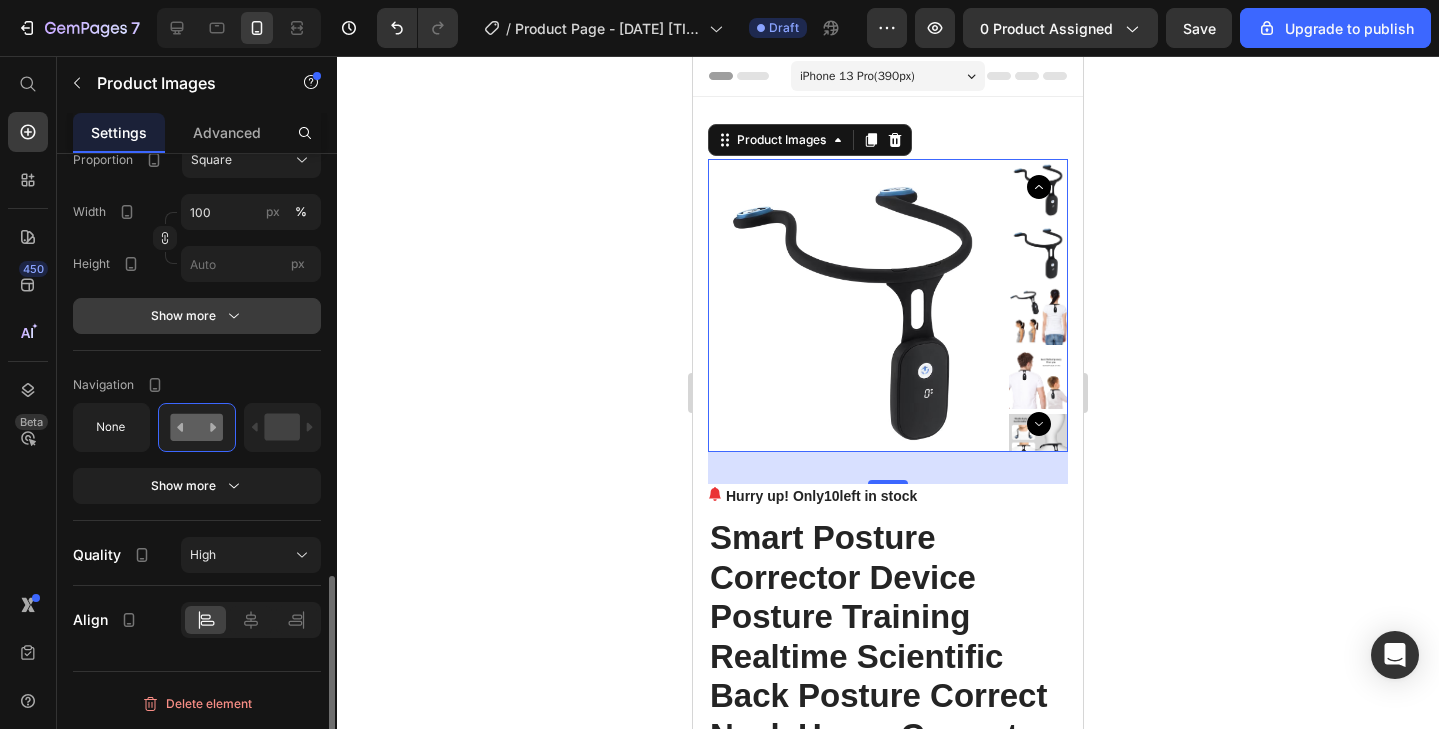 click on "Show more" at bounding box center [197, 316] 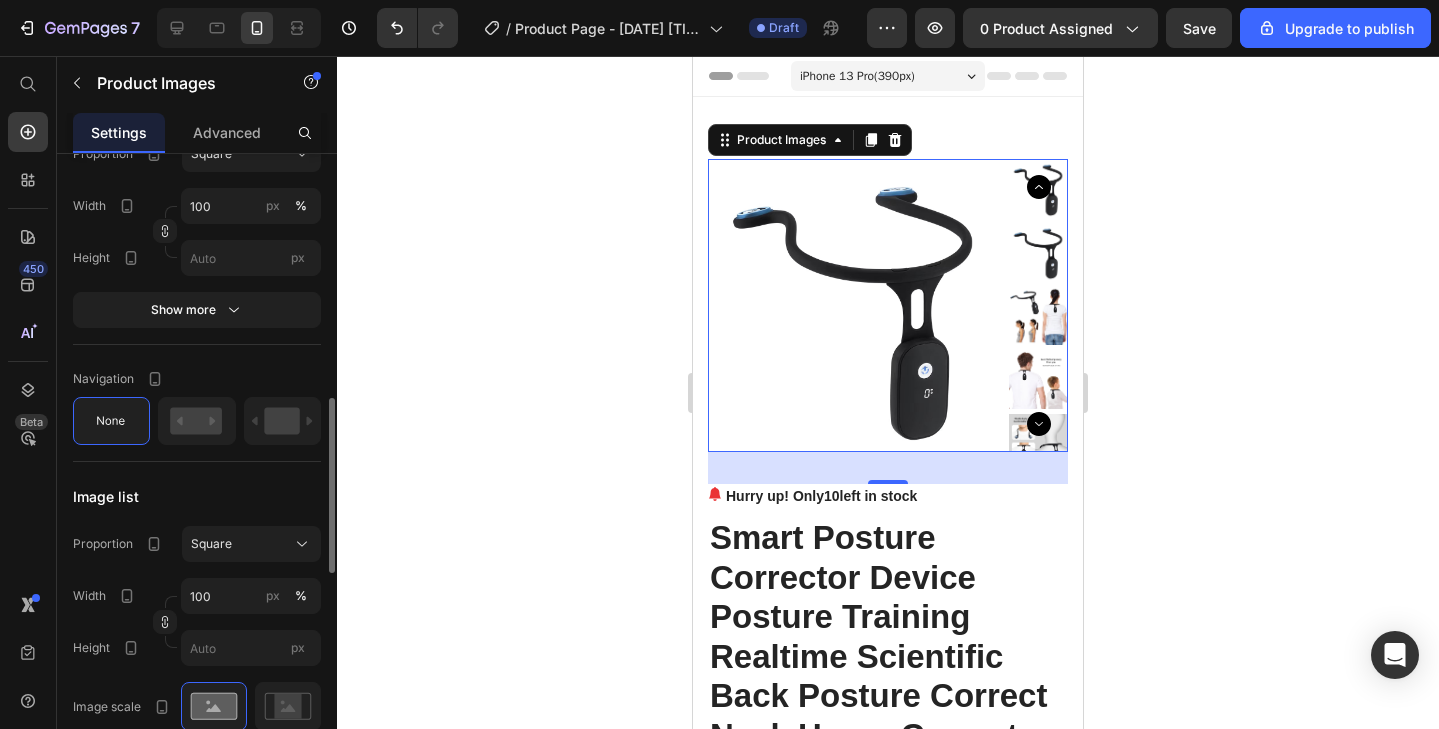 scroll, scrollTop: 880, scrollLeft: 0, axis: vertical 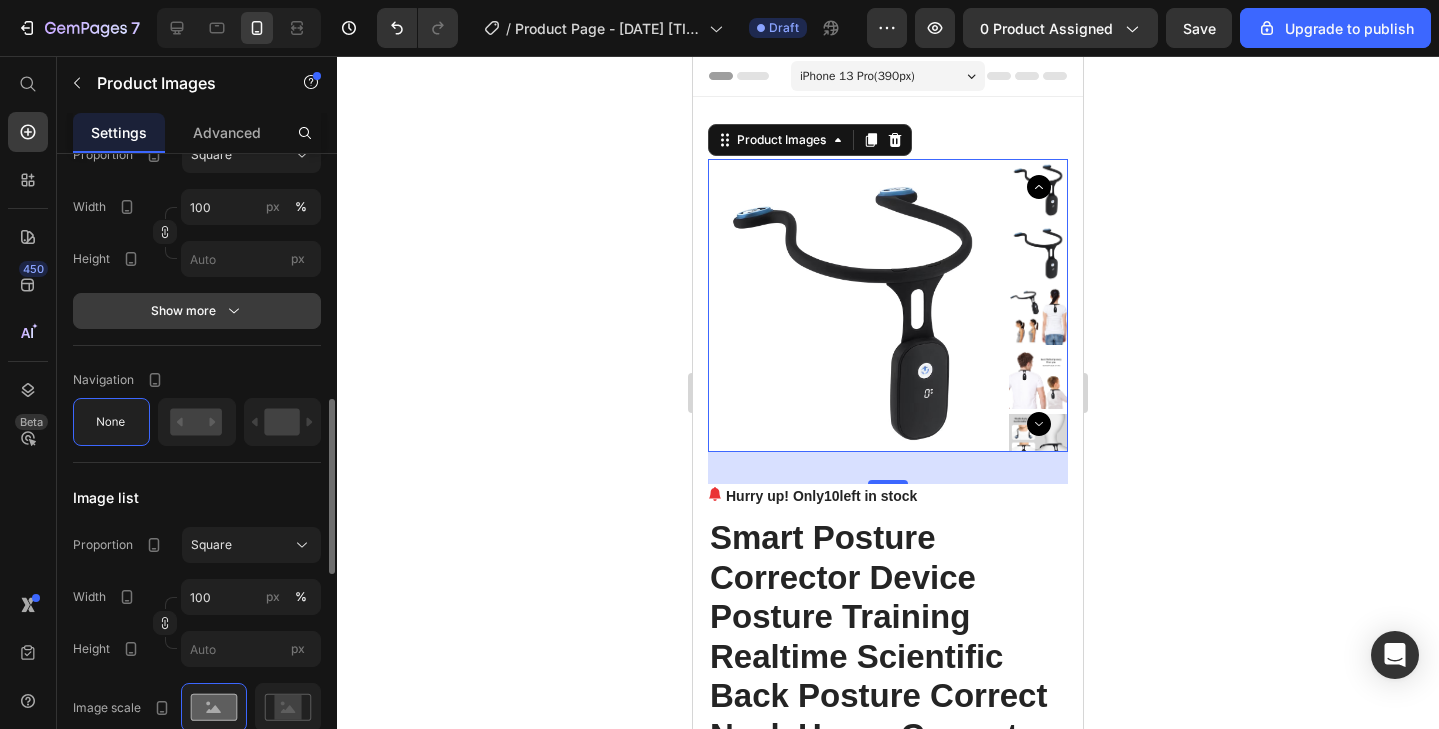 click on "Show more" at bounding box center [197, 311] 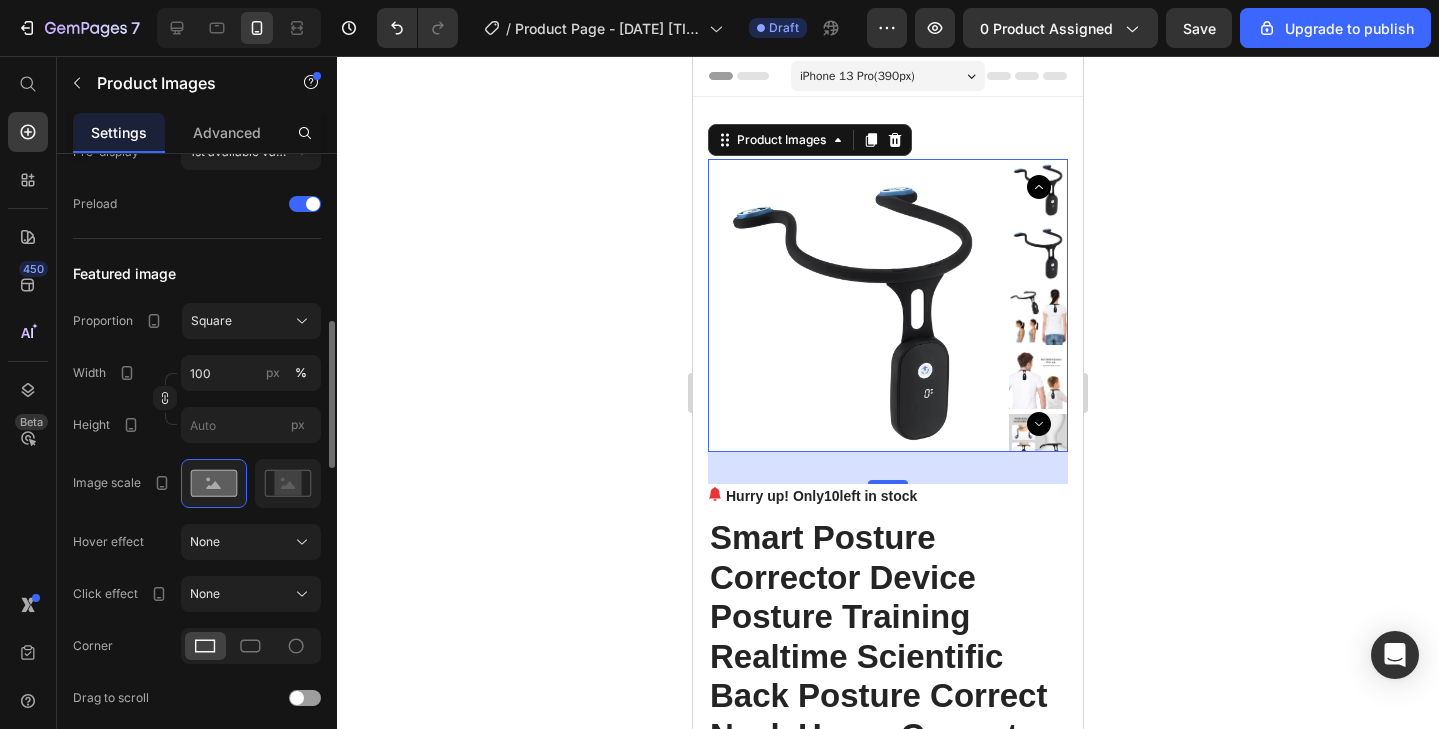 scroll, scrollTop: 704, scrollLeft: 0, axis: vertical 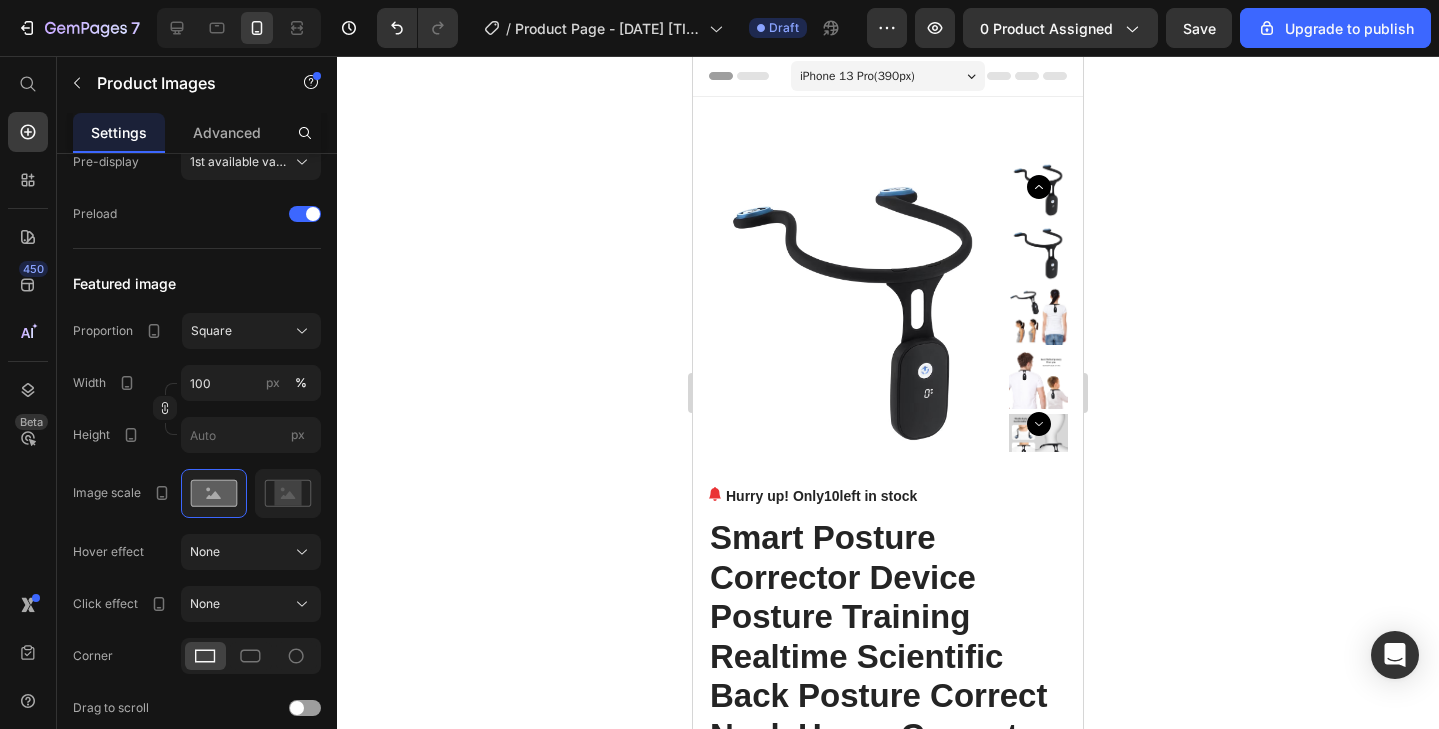 click on "/  Product Page - Jul 13, 11:36:48" 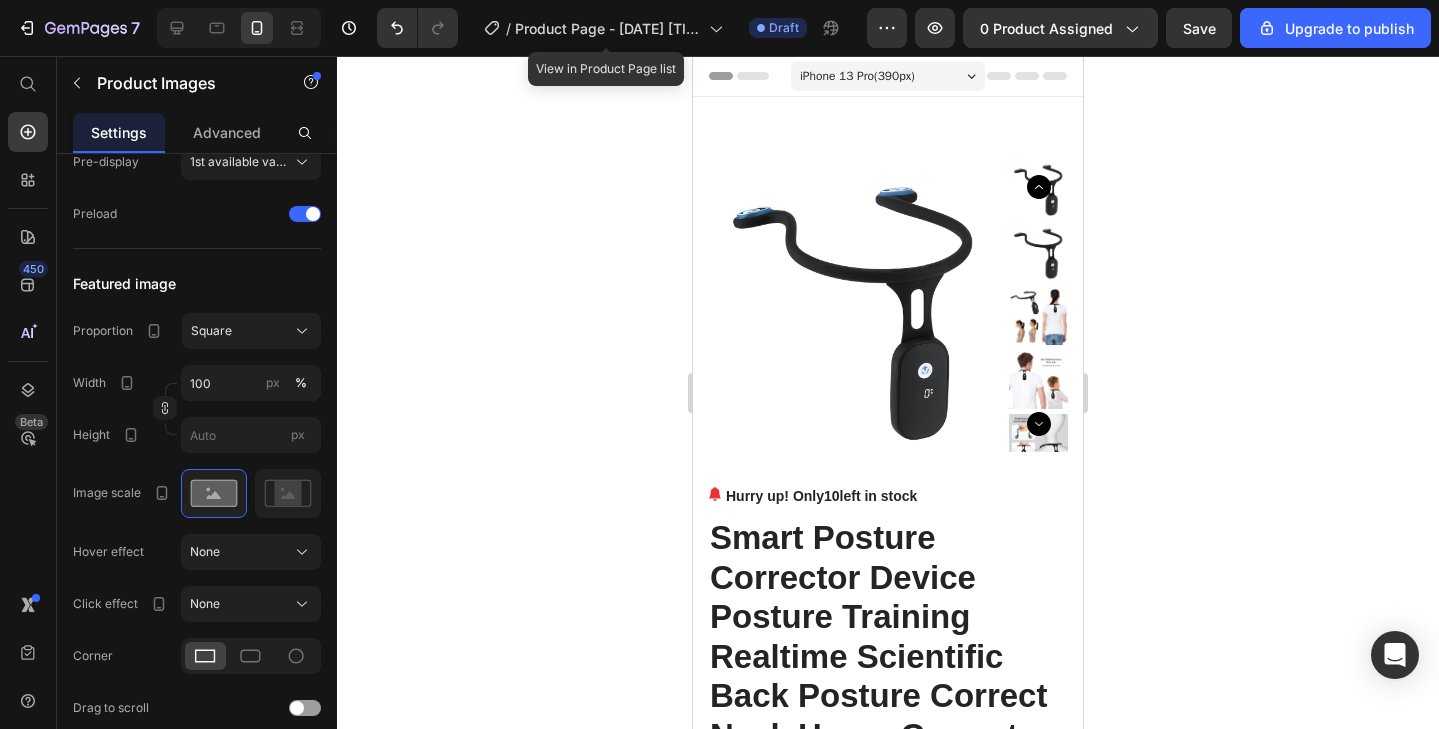 click on "7   /  Product Page - Jul 13, 11:36:48 View in Product Page list Draft Preview 0 product assigned  Save  Upgrade to publish" 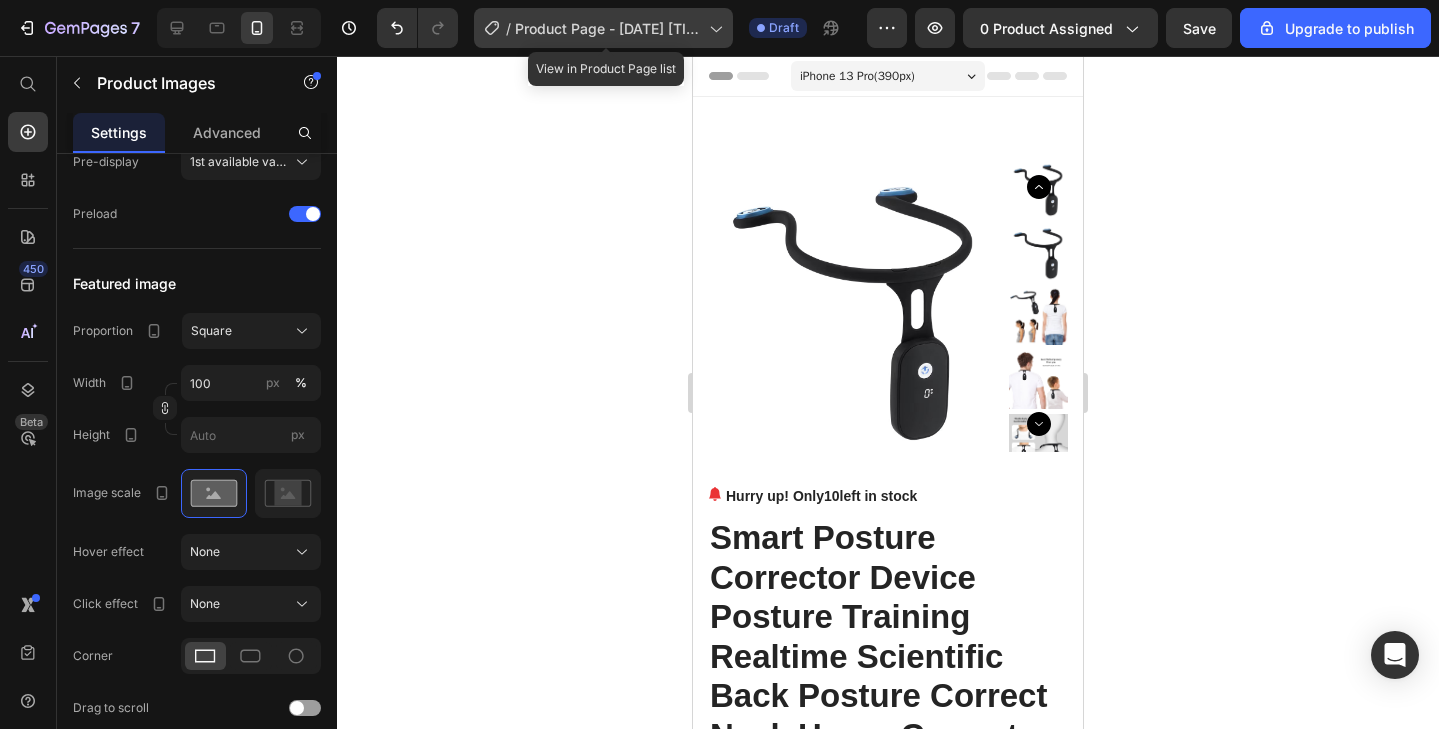 click on "Product Page - Jul 13, 11:36:48" at bounding box center [608, 28] 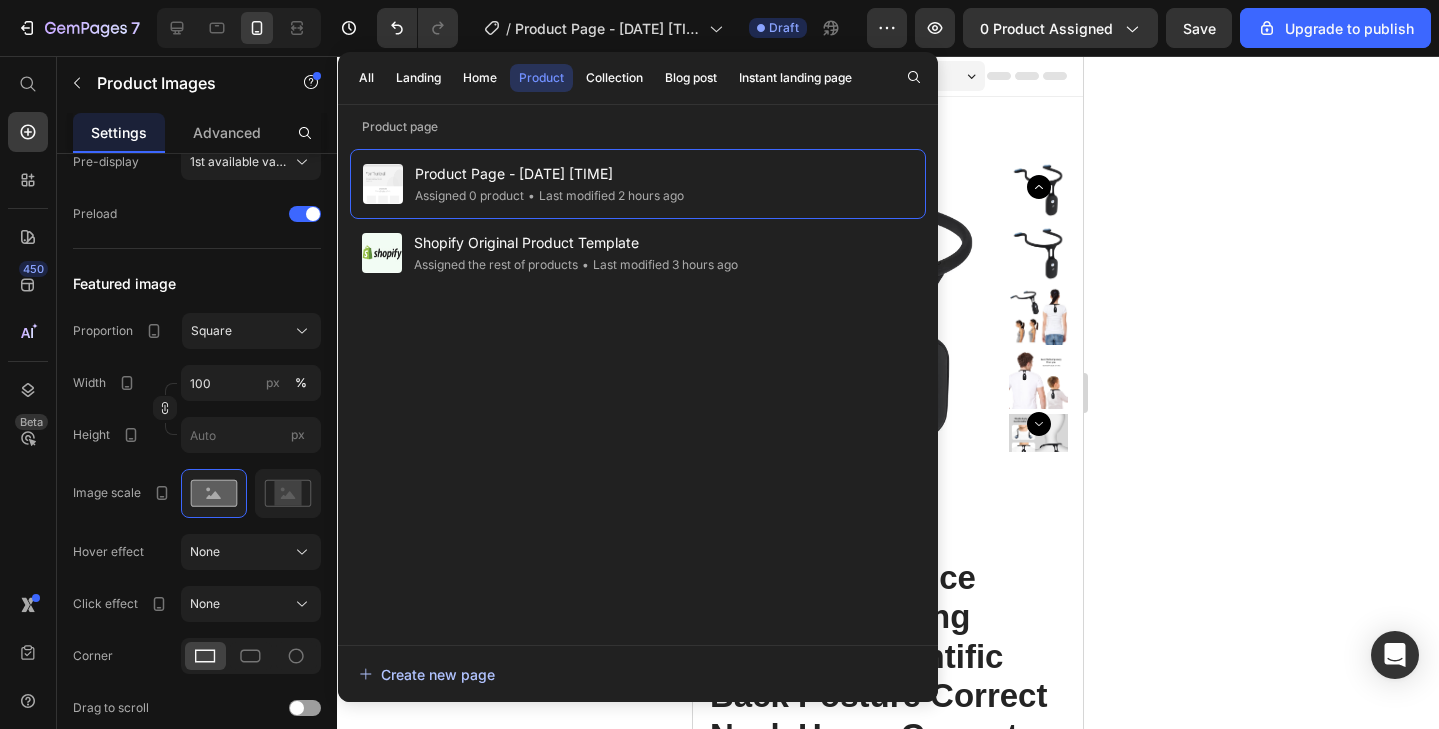 click on "Create new page" at bounding box center (427, 674) 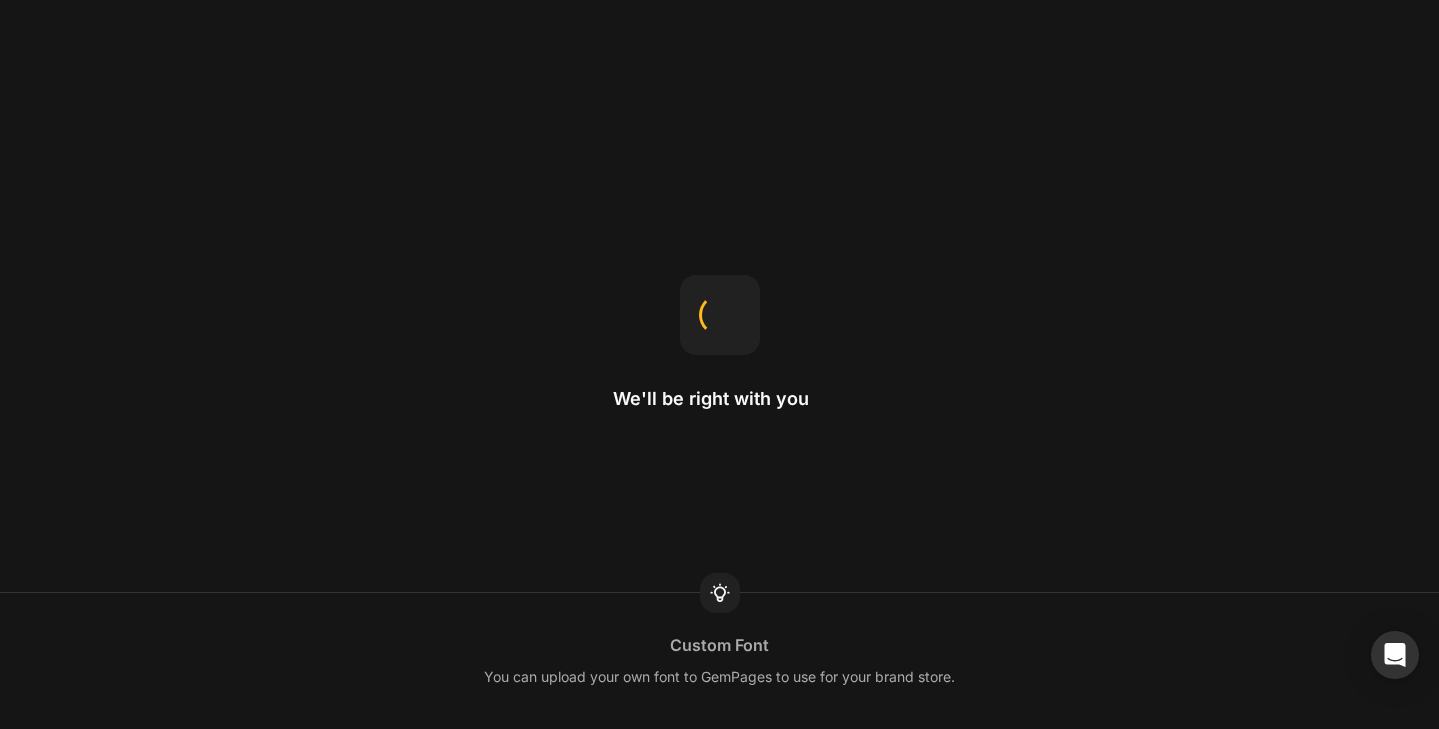 scroll, scrollTop: 0, scrollLeft: 0, axis: both 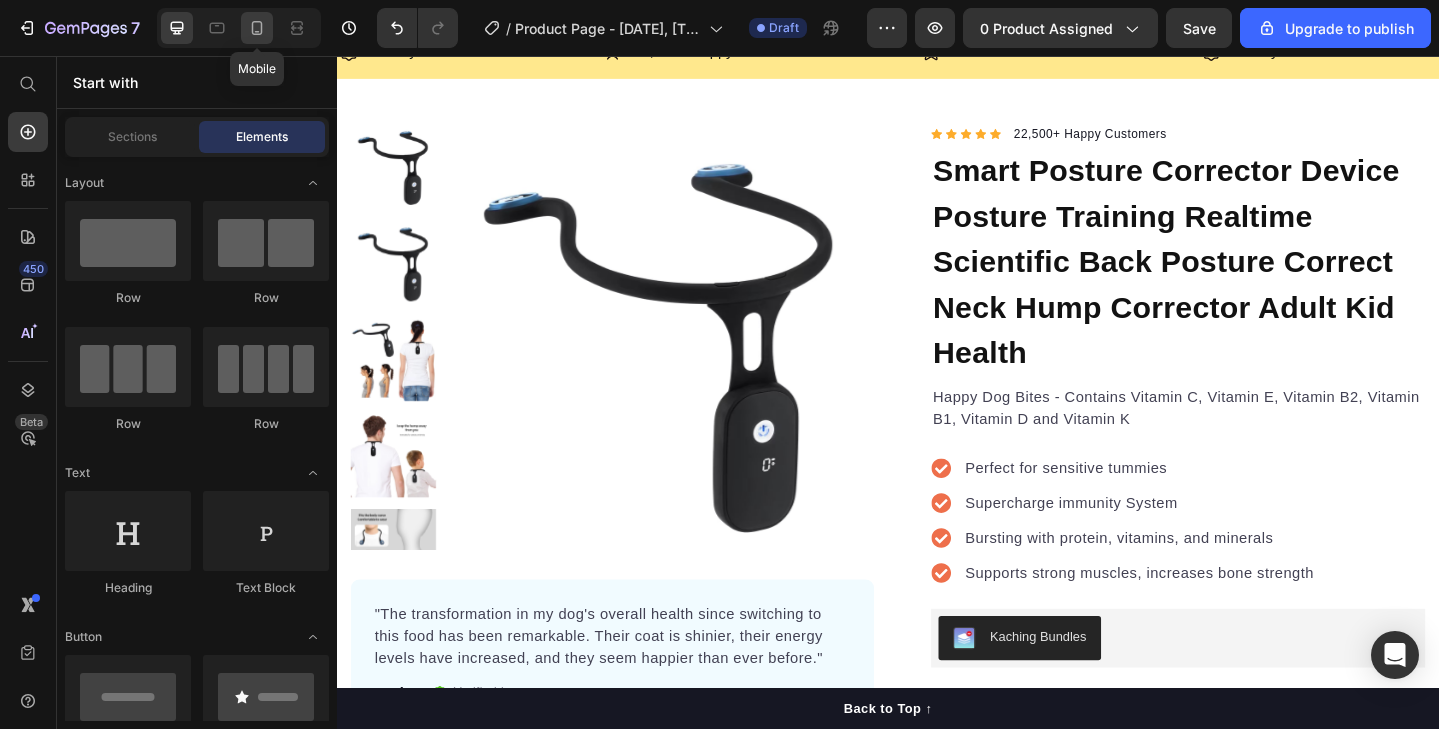 click 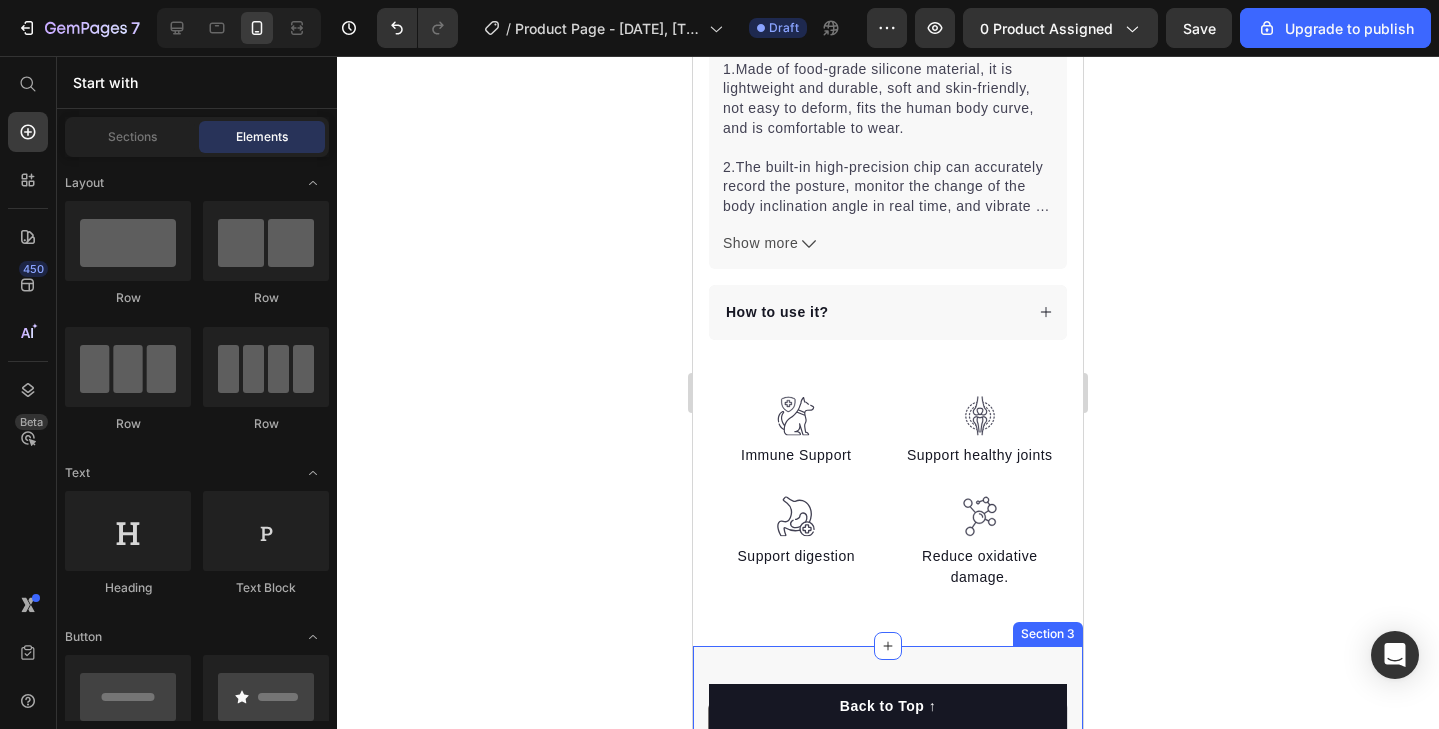 scroll, scrollTop: 1291, scrollLeft: 0, axis: vertical 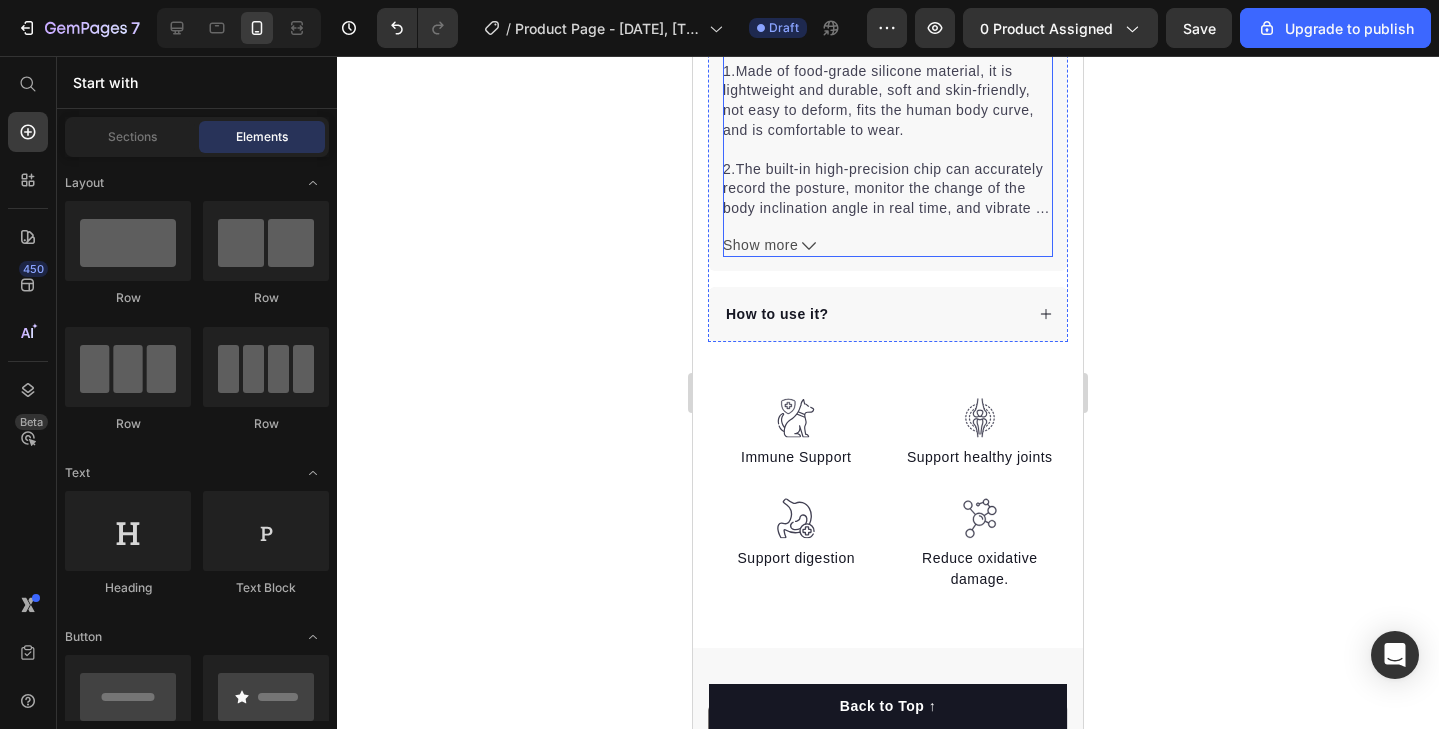 click on "Show more" at bounding box center (888, 245) 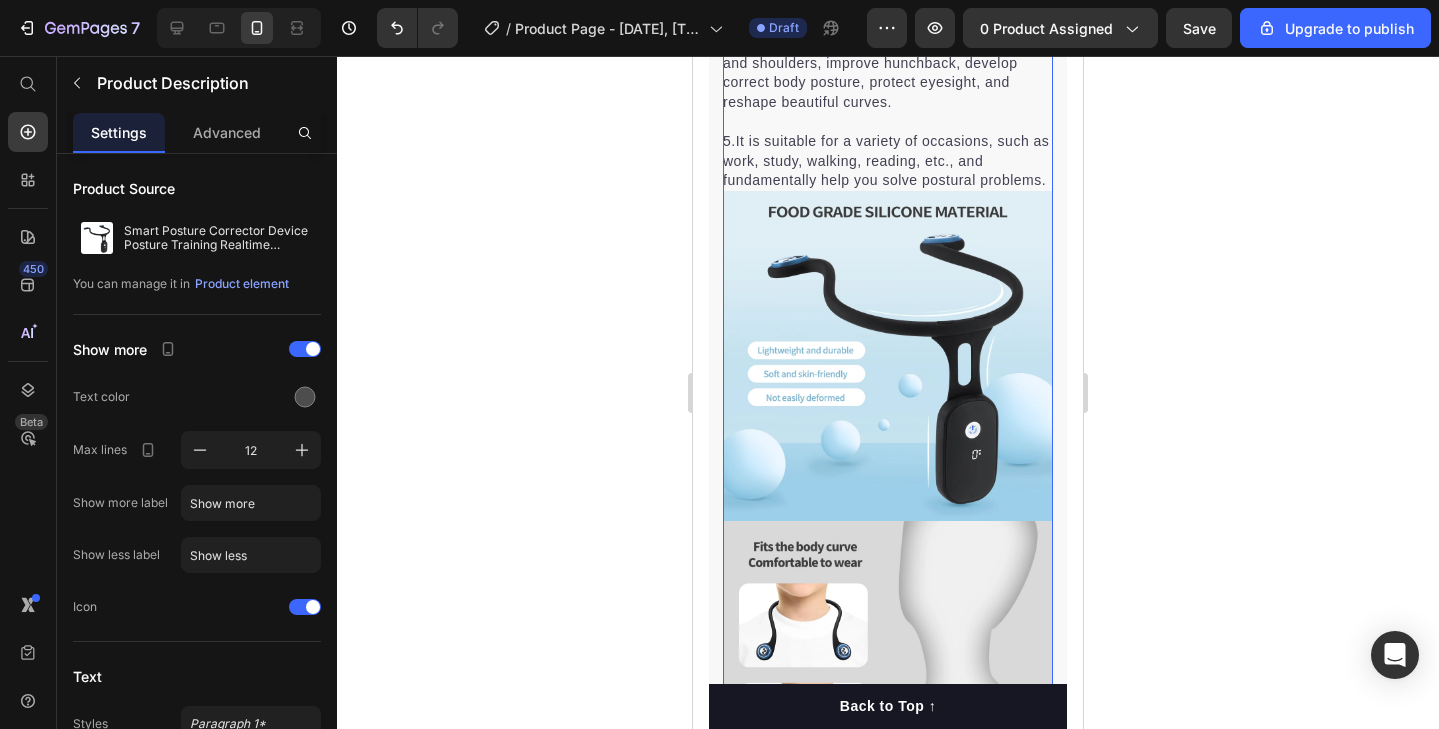 scroll, scrollTop: 1669, scrollLeft: 0, axis: vertical 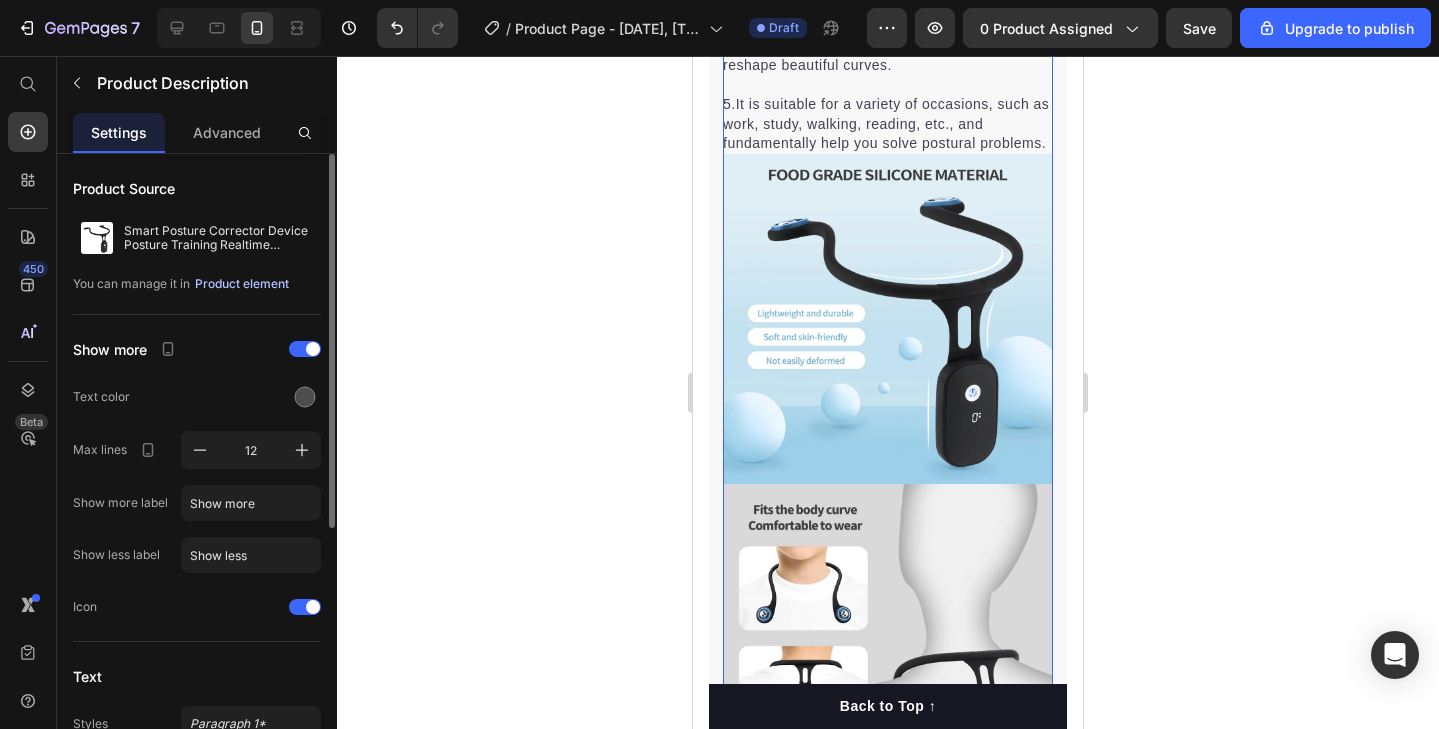 click on "Product element" at bounding box center [242, 284] 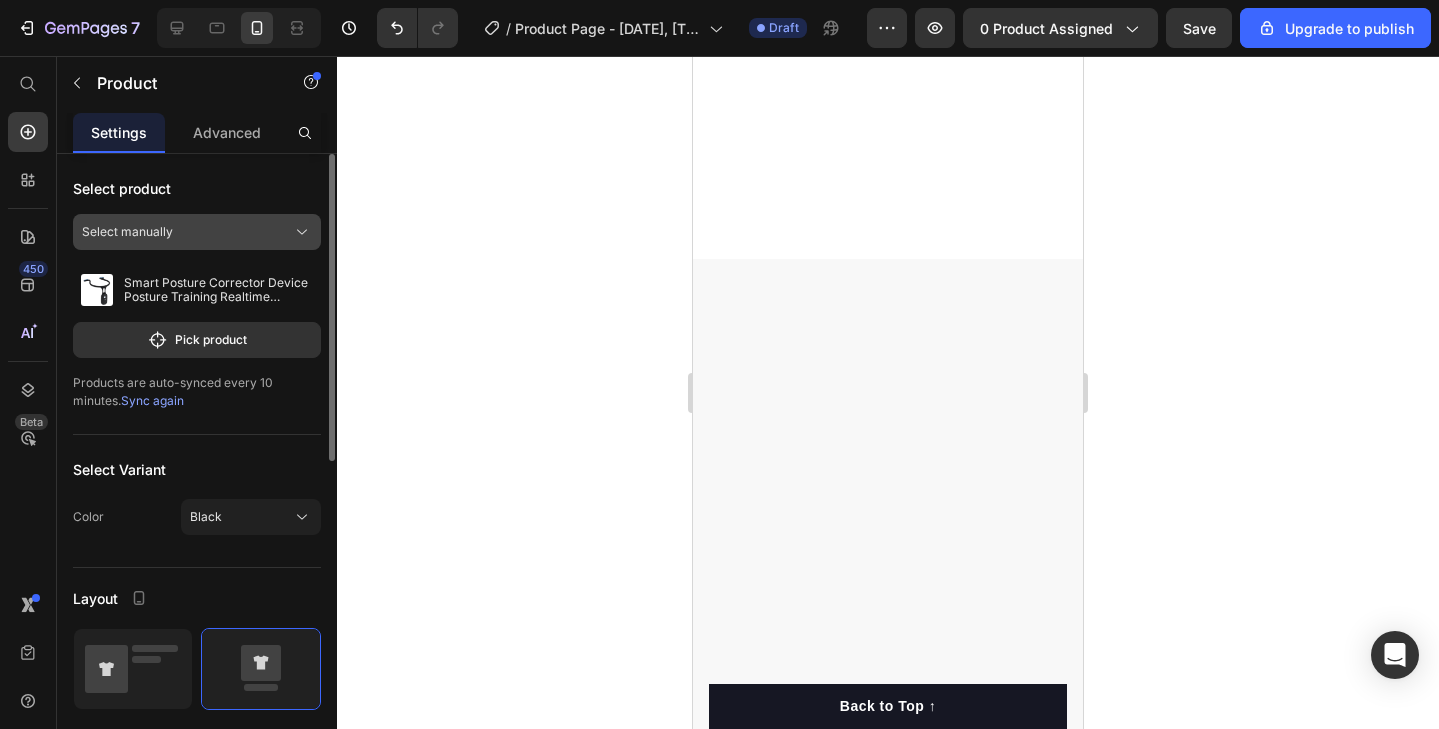 click 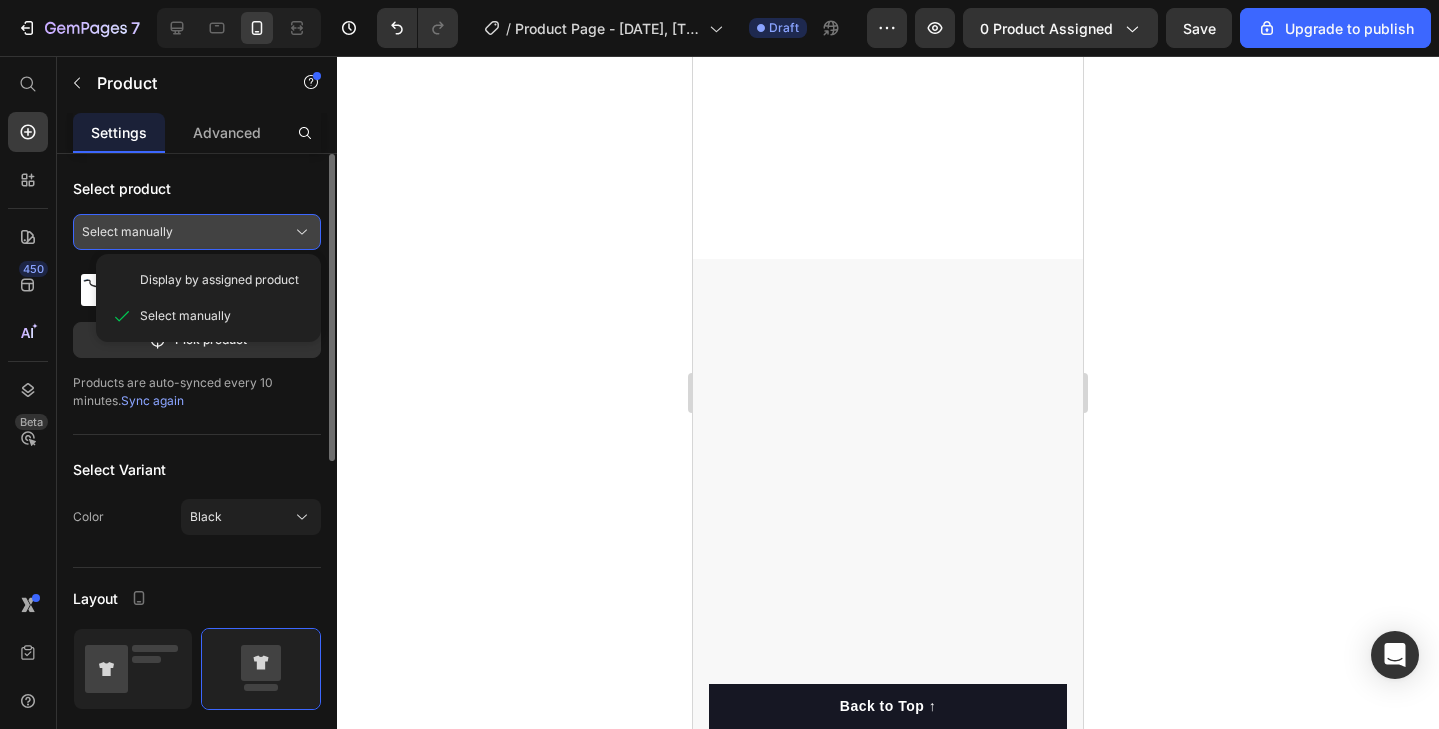 click 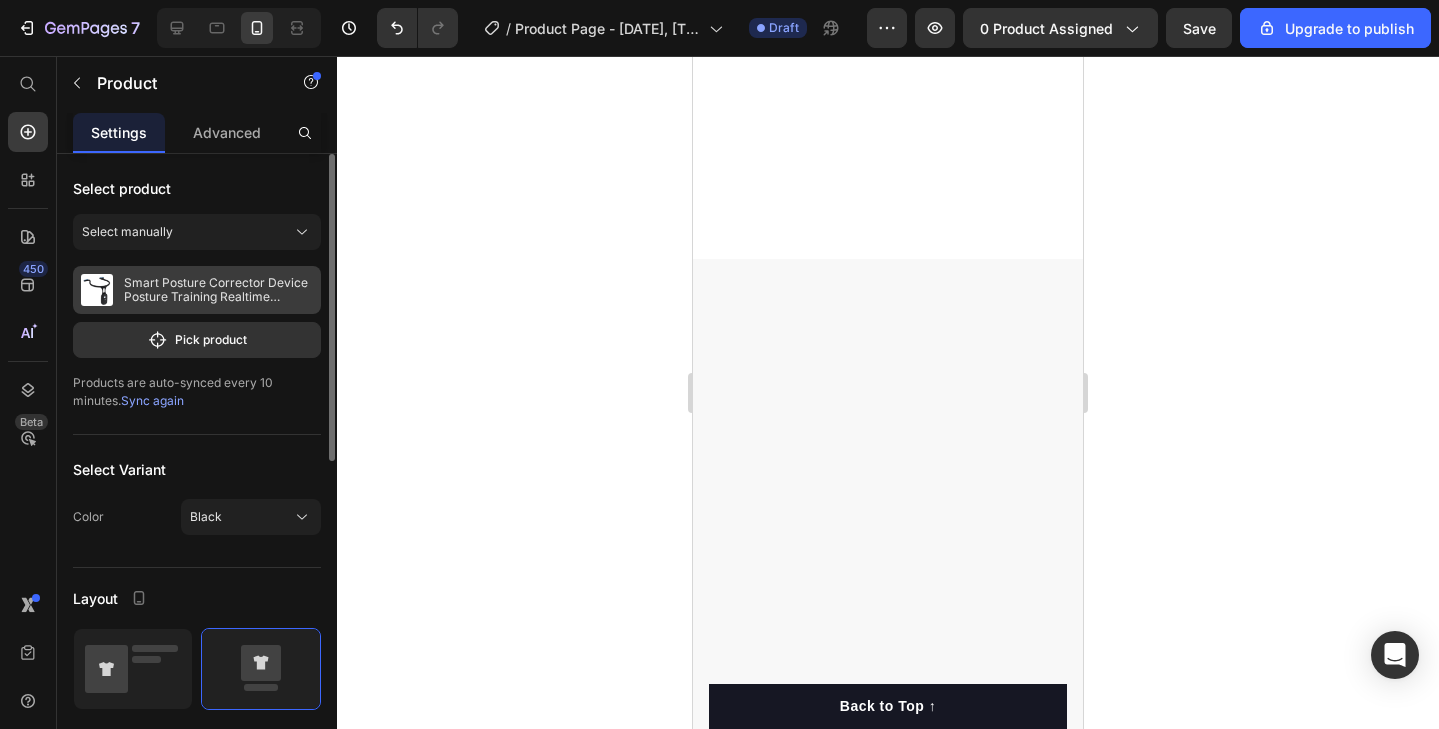 click on "Smart Posture Corrector Device Posture Training Realtime Scientific Back Posture Correct Neck Hump Corrector Adult Kid Health" at bounding box center (218, 290) 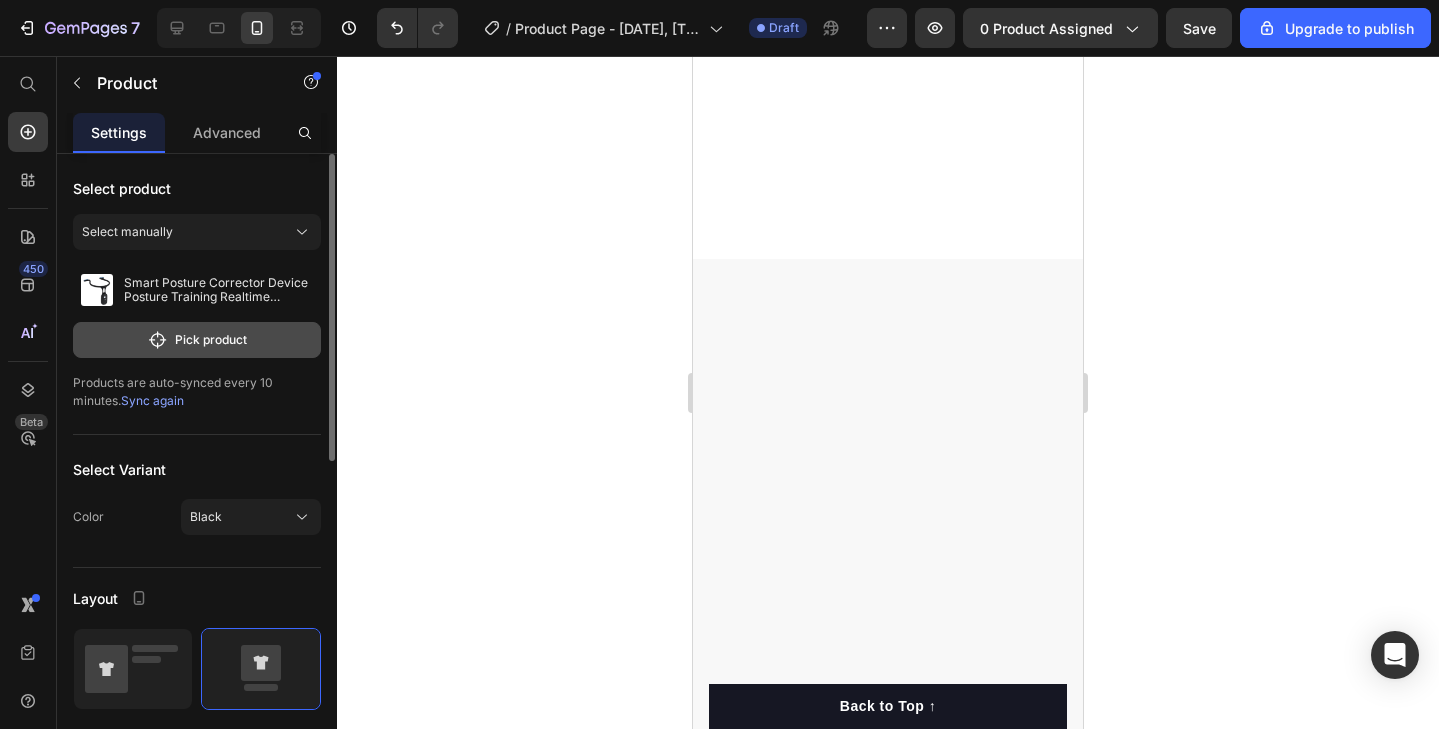 click on "Pick product" 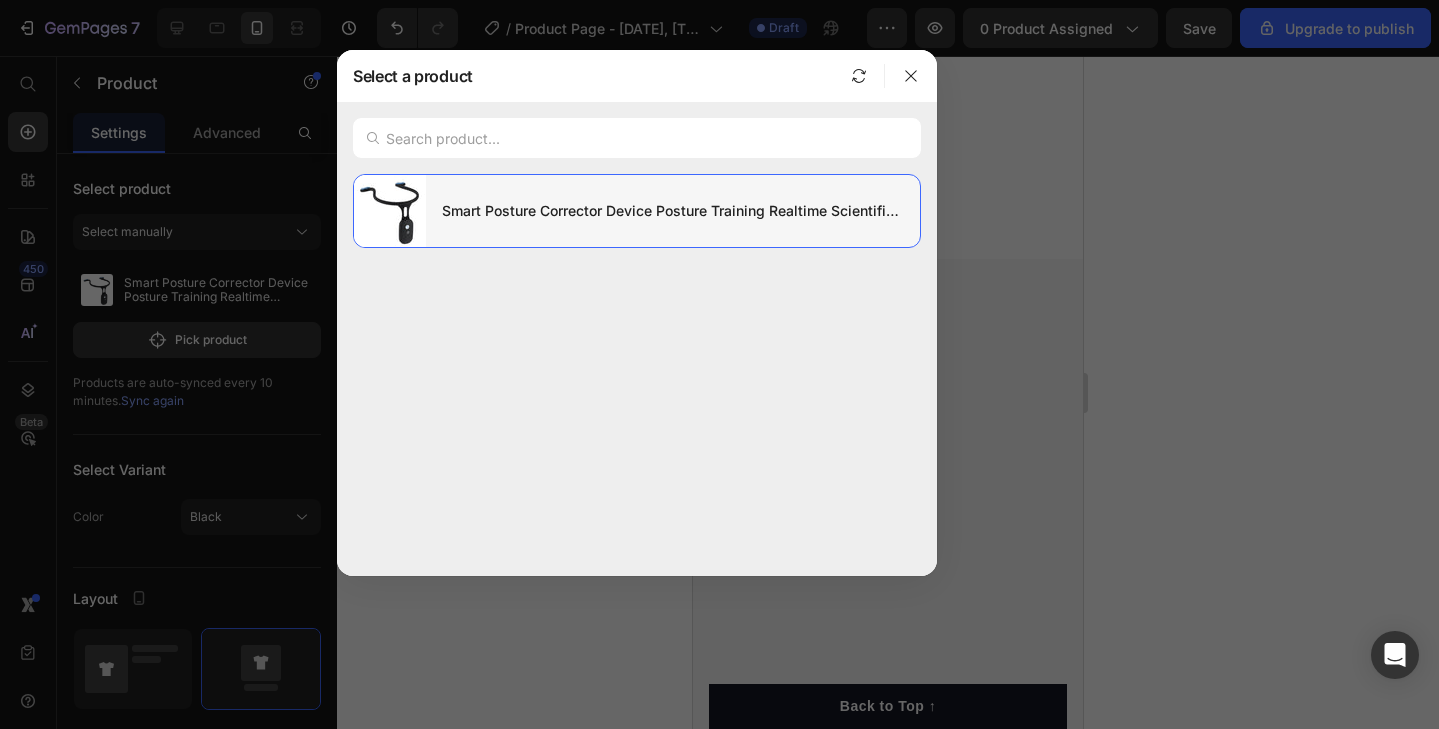 click on "Smart Posture Corrector Device Posture Training Realtime Scientific Back Posture Correct Neck Hump Corrector Adult Kid Health" at bounding box center [673, 211] 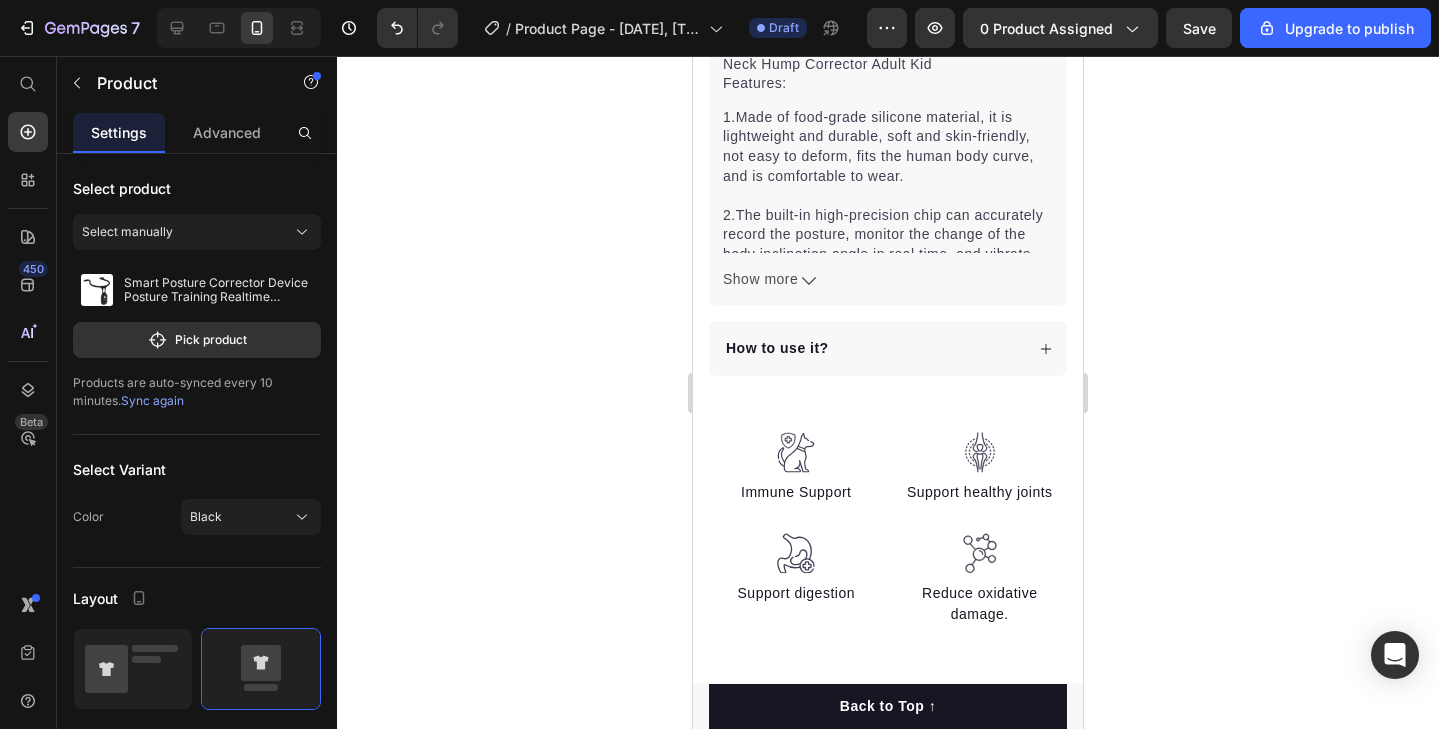 scroll, scrollTop: 1270, scrollLeft: 0, axis: vertical 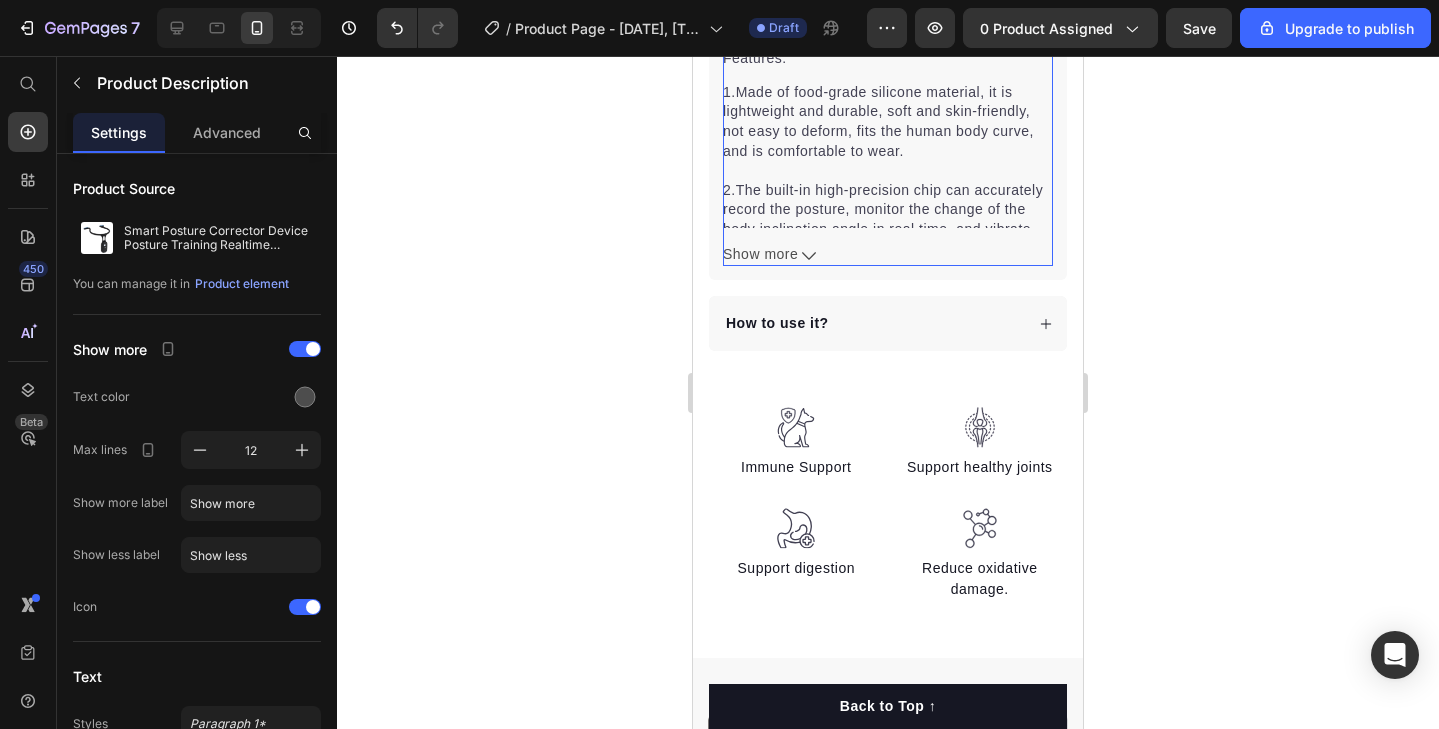 click on "Show more" at bounding box center (888, 254) 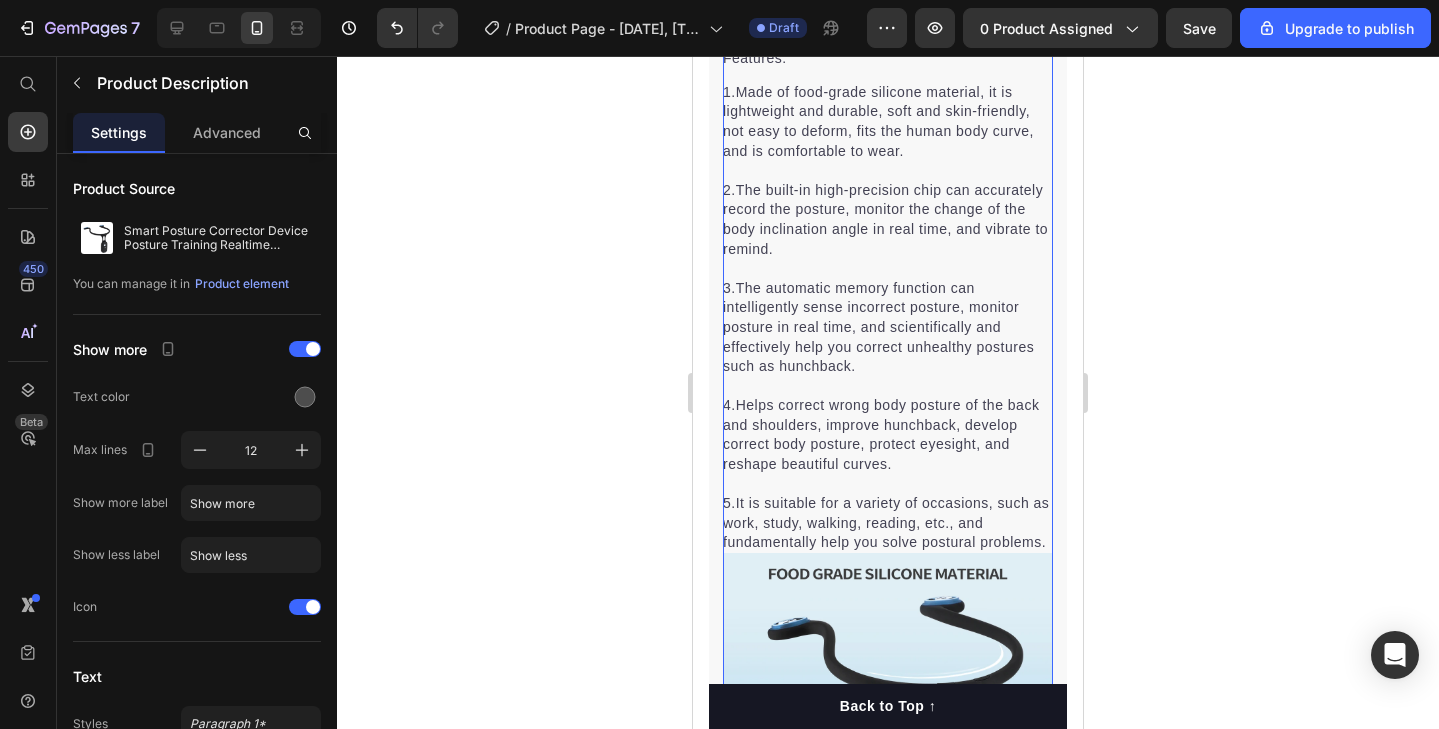 scroll, scrollTop: 1415, scrollLeft: 0, axis: vertical 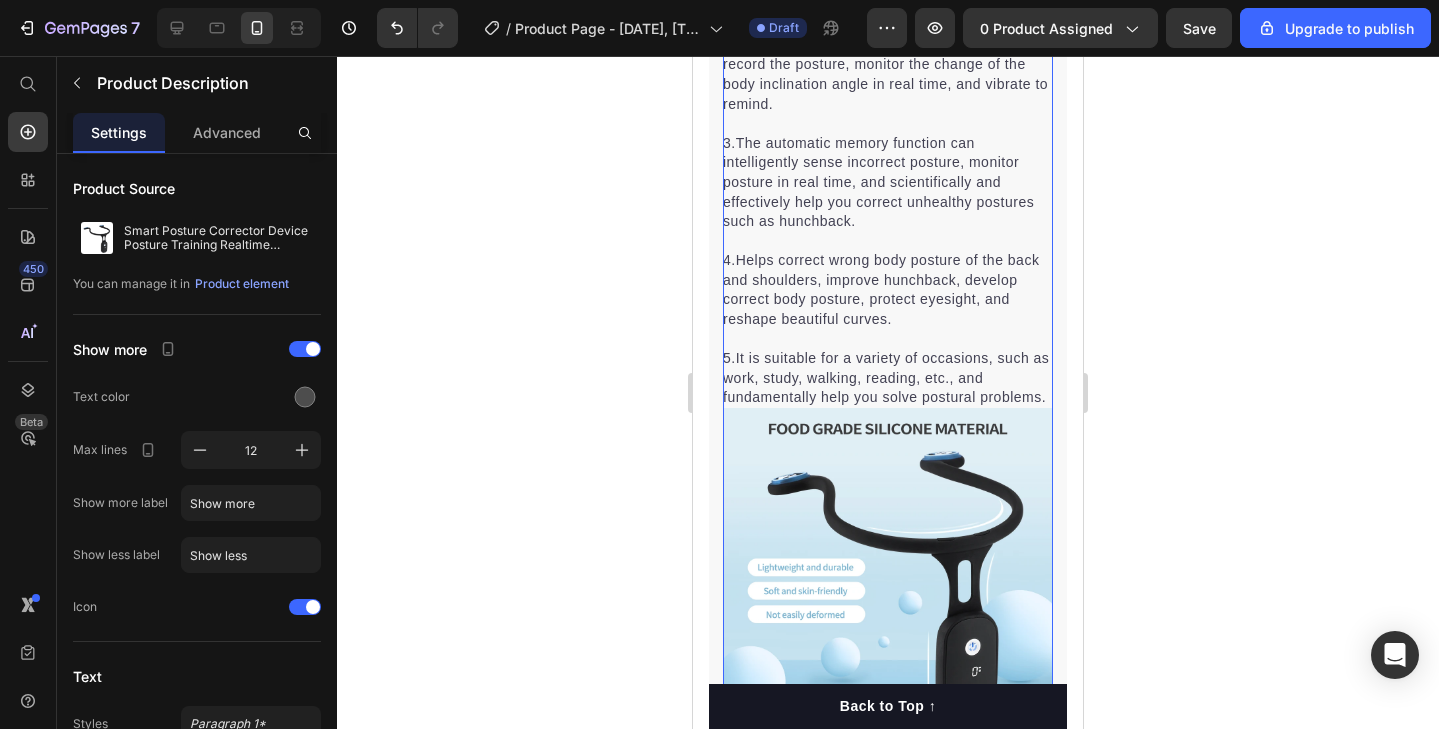click at bounding box center [888, 573] 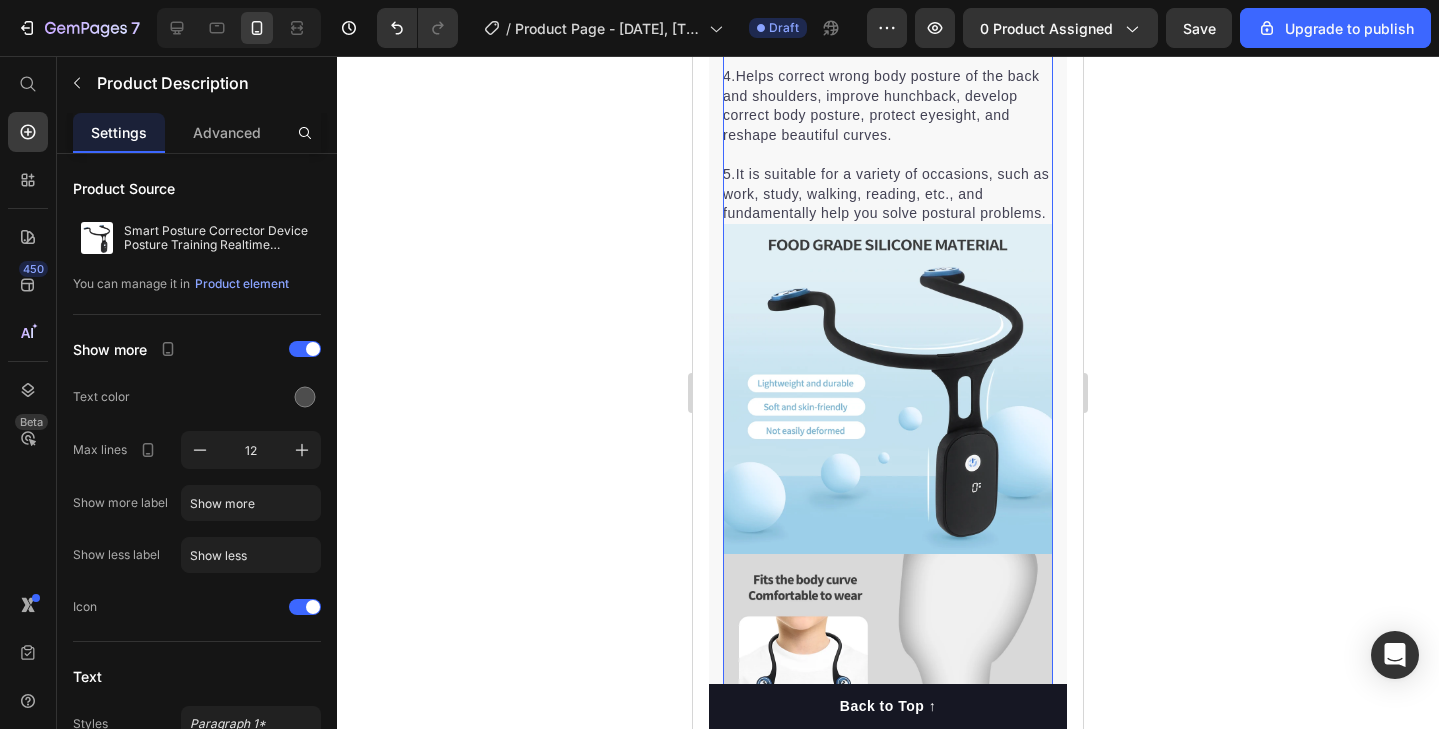scroll, scrollTop: 1643, scrollLeft: 0, axis: vertical 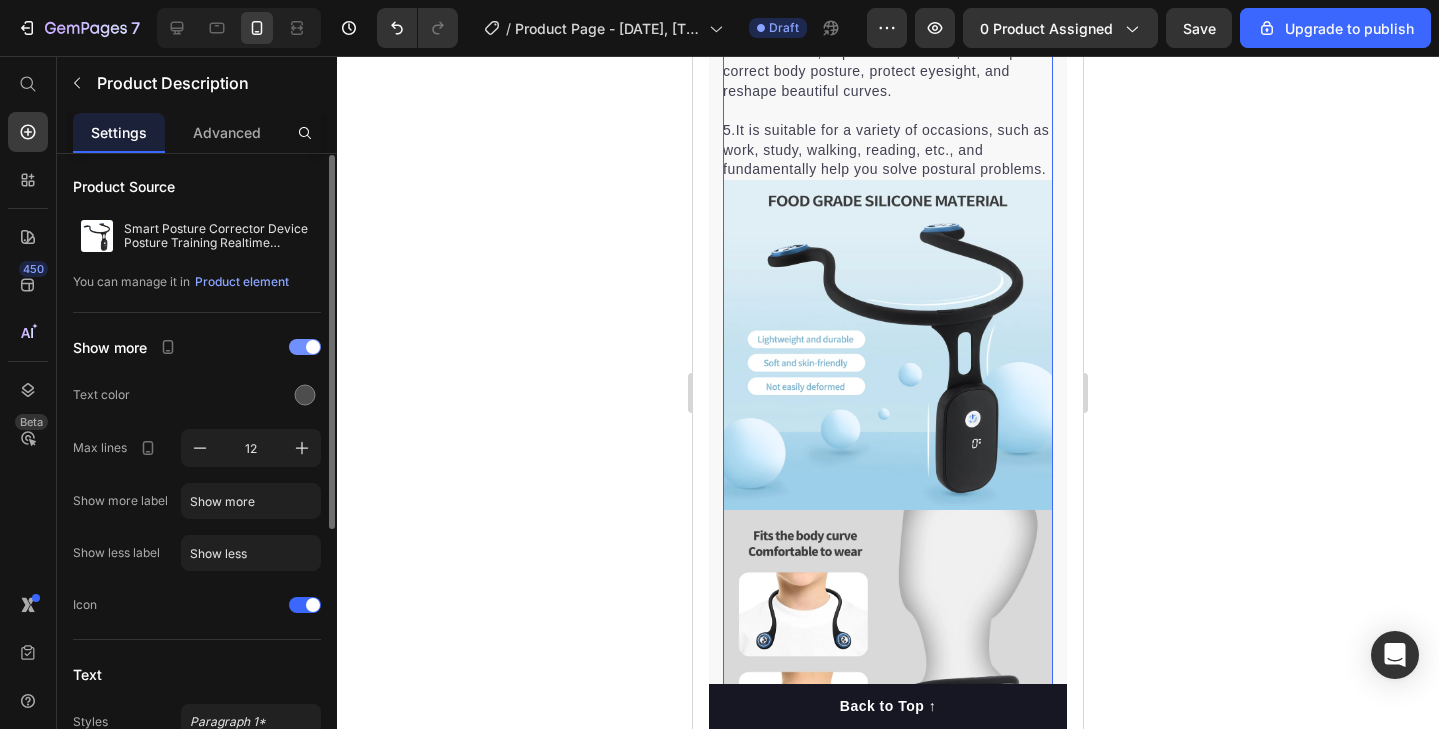 click at bounding box center [313, 347] 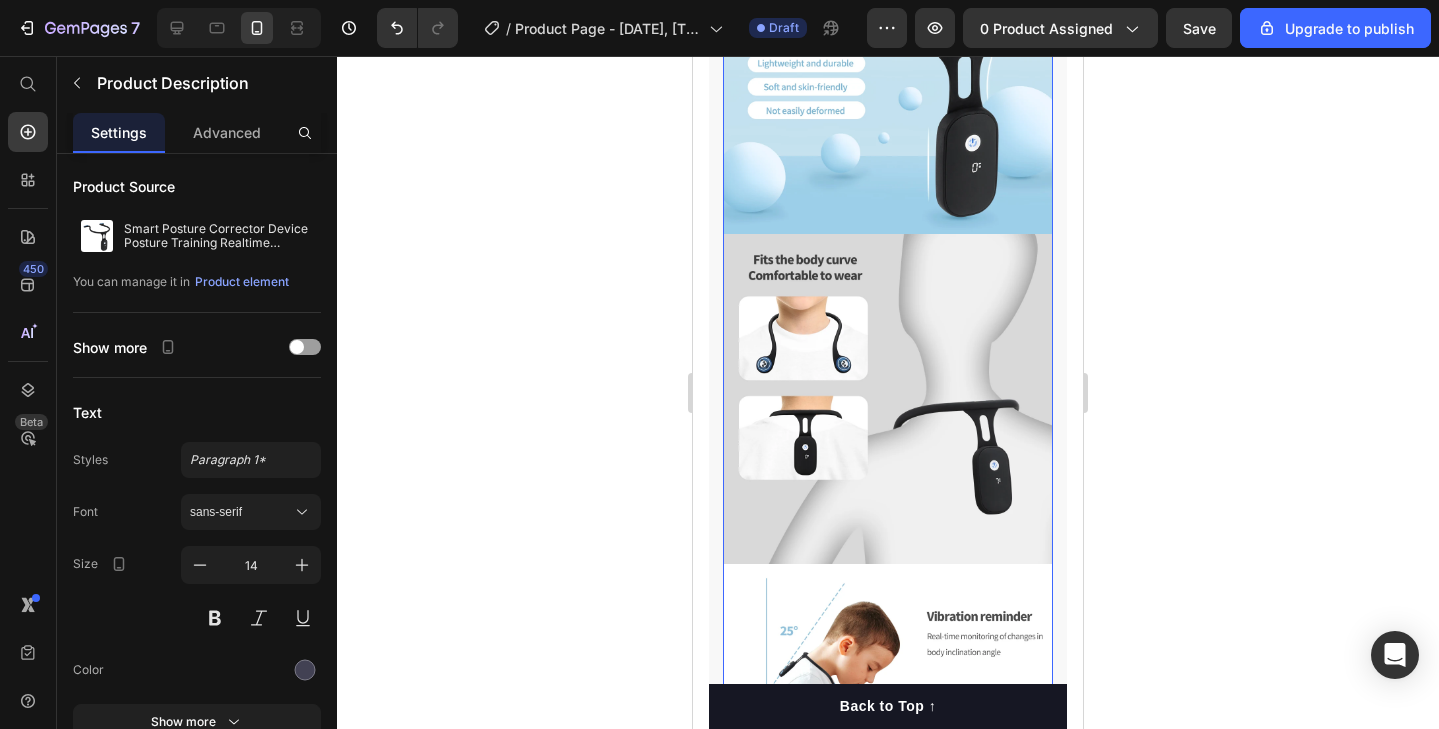 scroll, scrollTop: 2021, scrollLeft: 0, axis: vertical 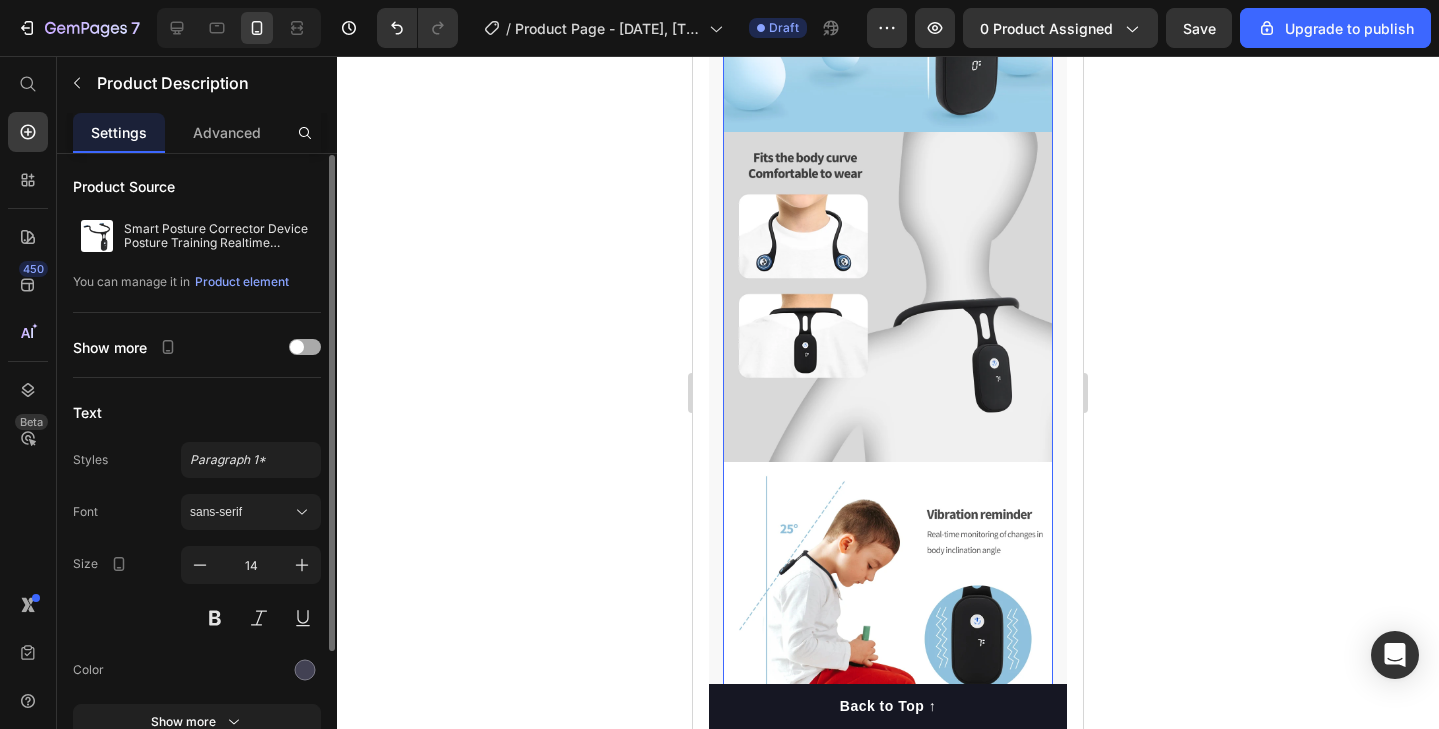 click at bounding box center [305, 347] 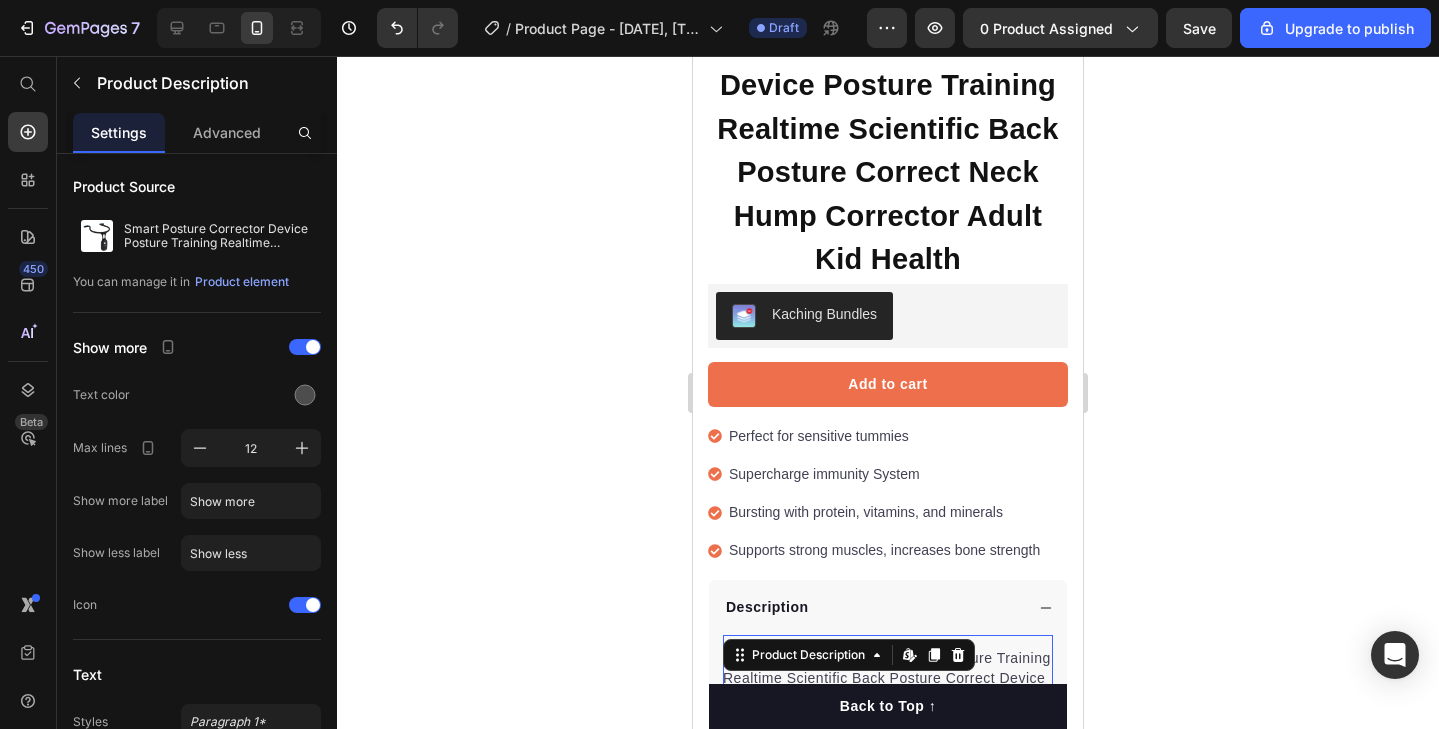 scroll, scrollTop: 599, scrollLeft: 0, axis: vertical 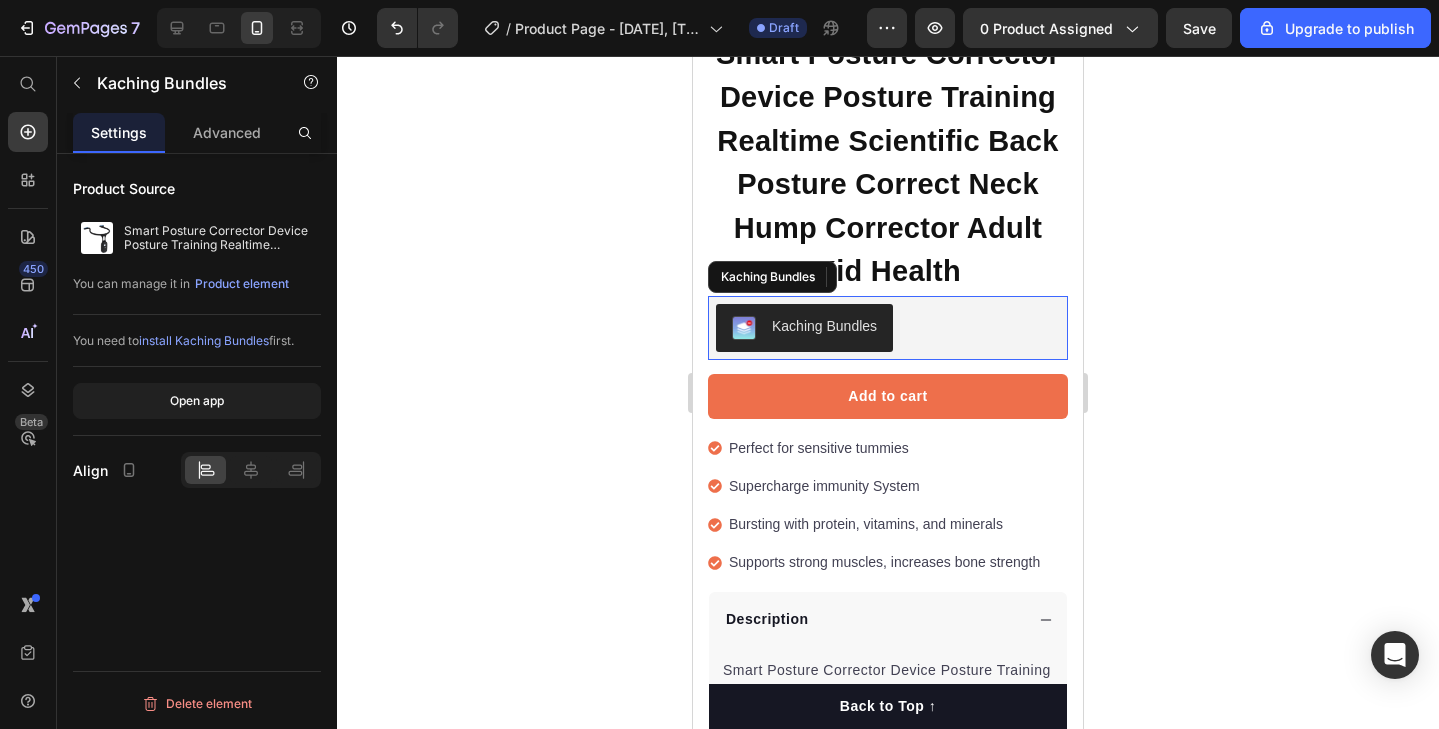 click on "Kaching Bundles" at bounding box center [824, 326] 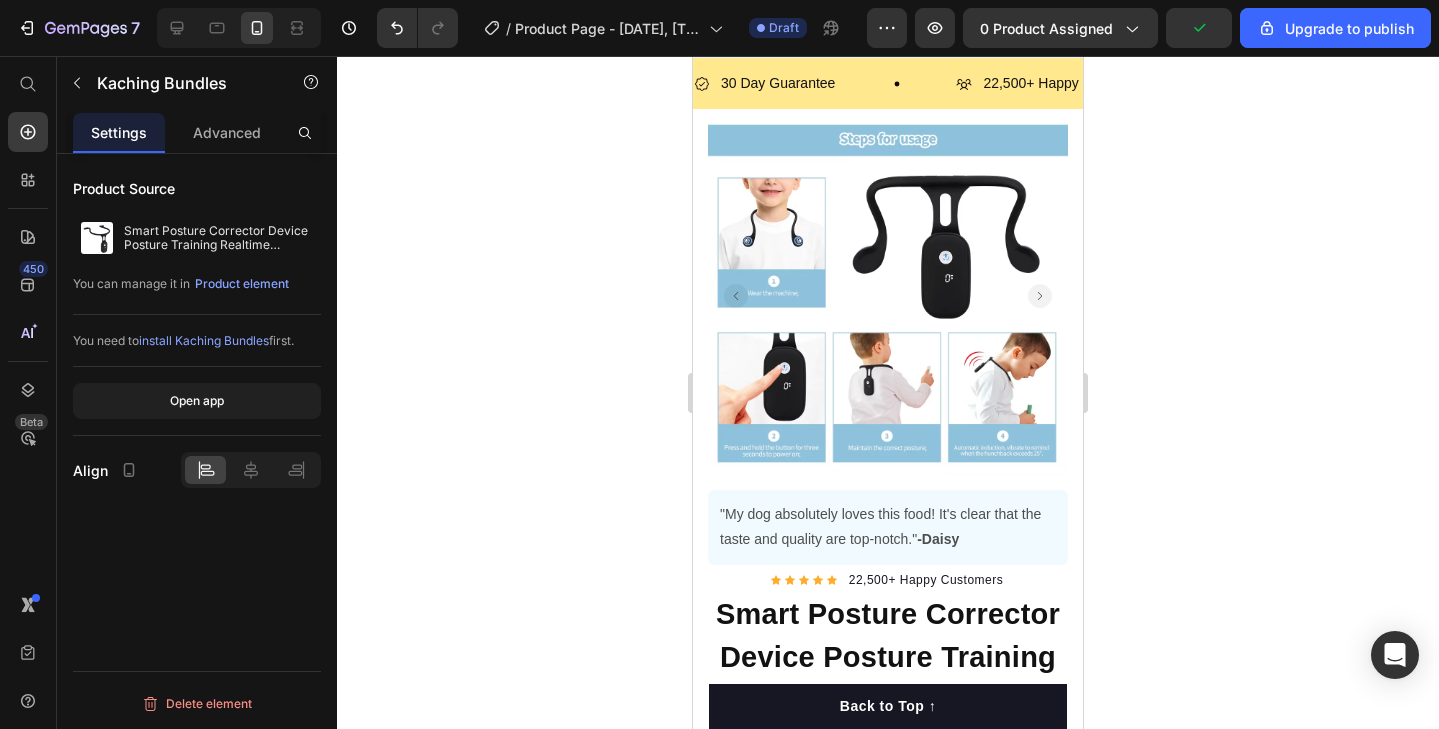 scroll, scrollTop: 0, scrollLeft: 0, axis: both 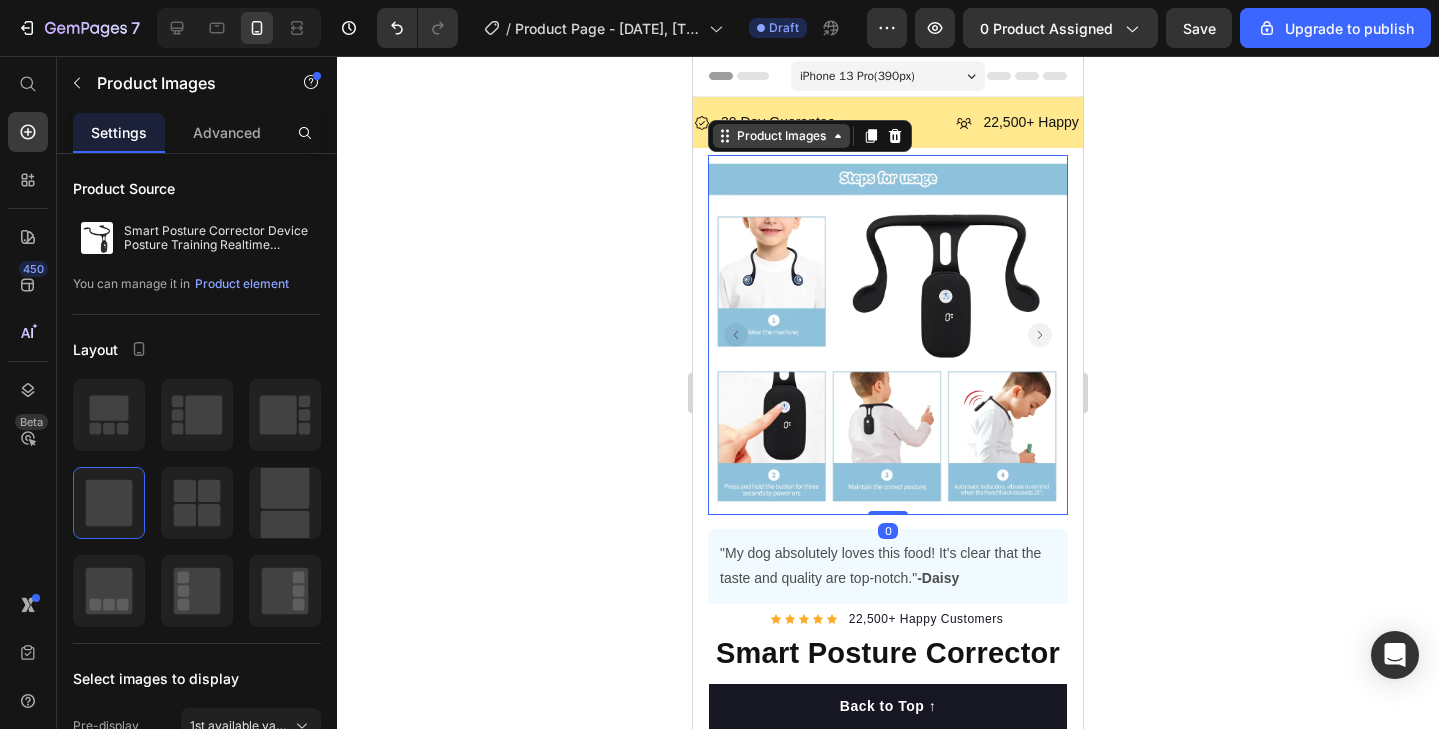 click on "Product Images" at bounding box center (781, 136) 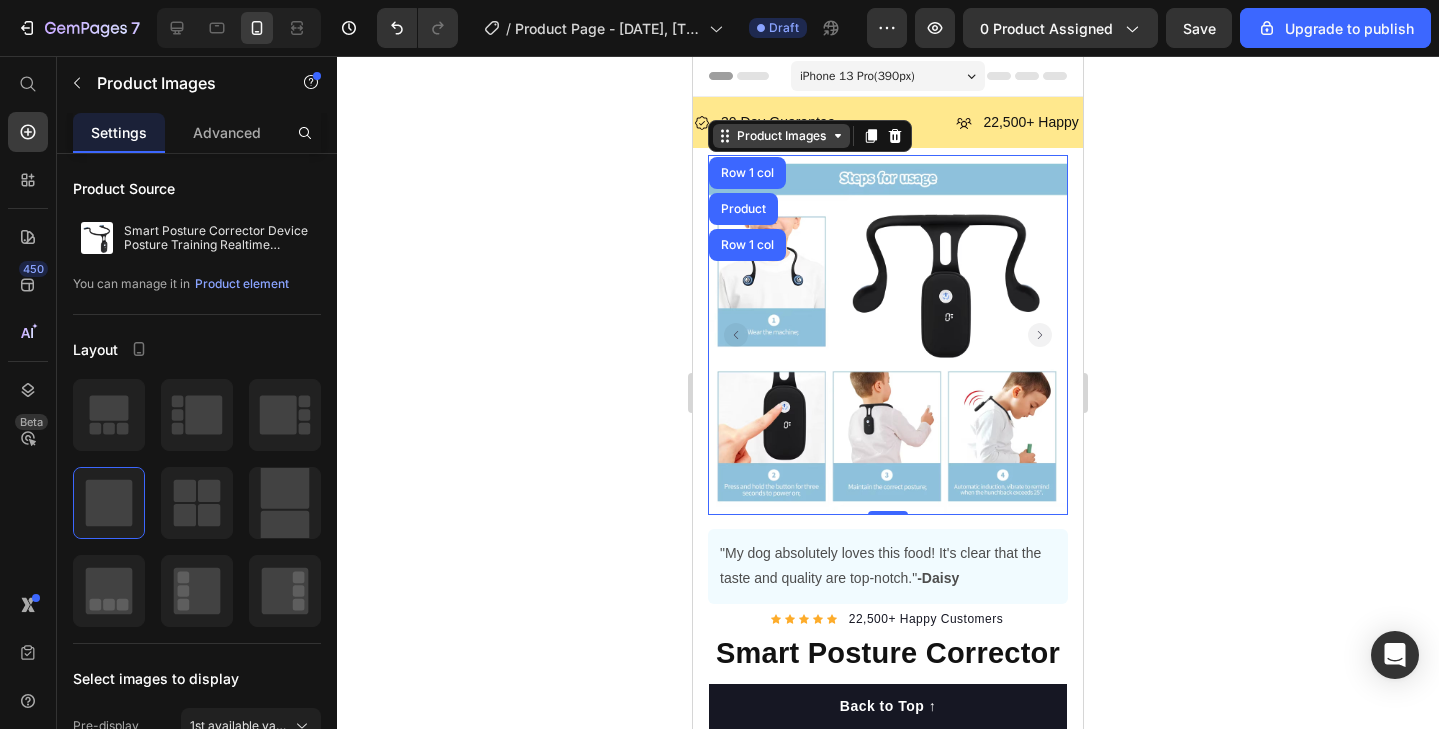 click on "Product Images" at bounding box center [781, 136] 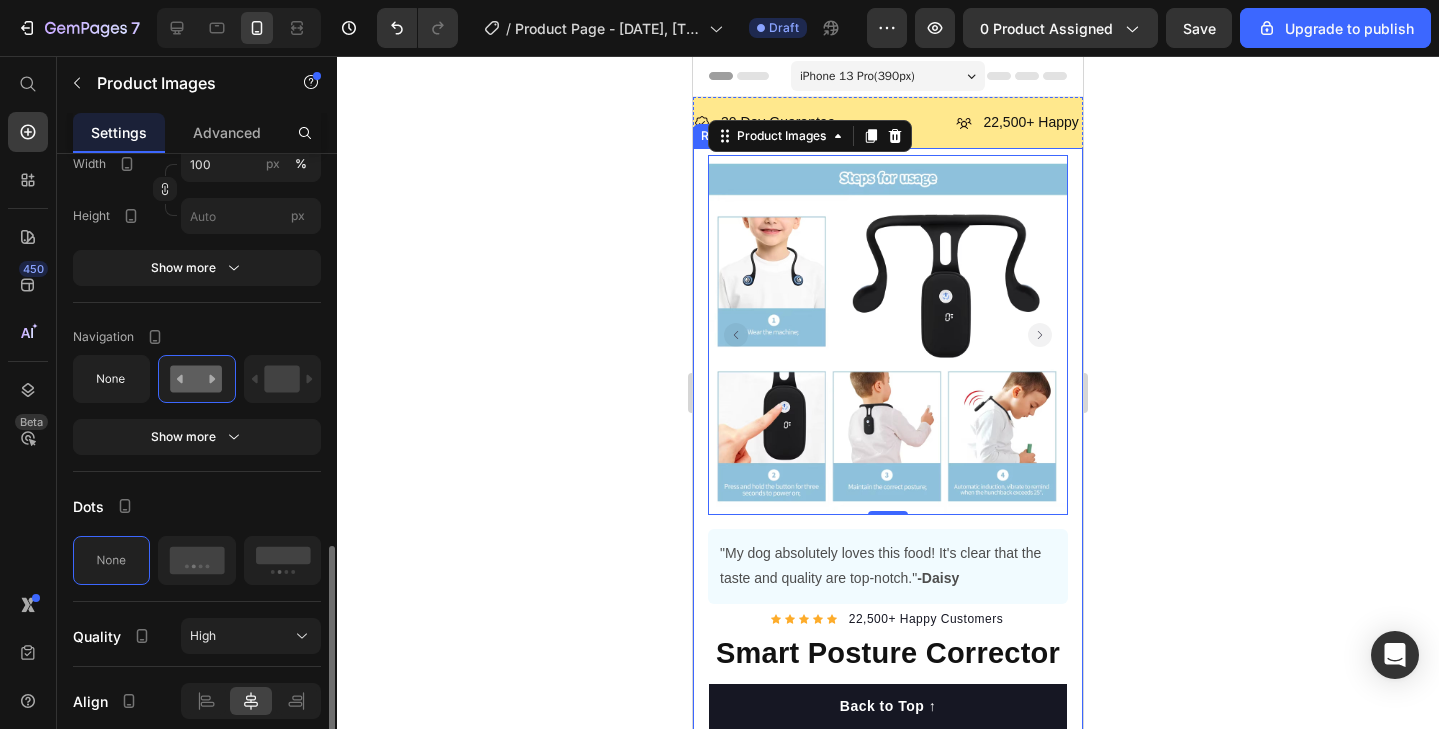 scroll, scrollTop: 864, scrollLeft: 0, axis: vertical 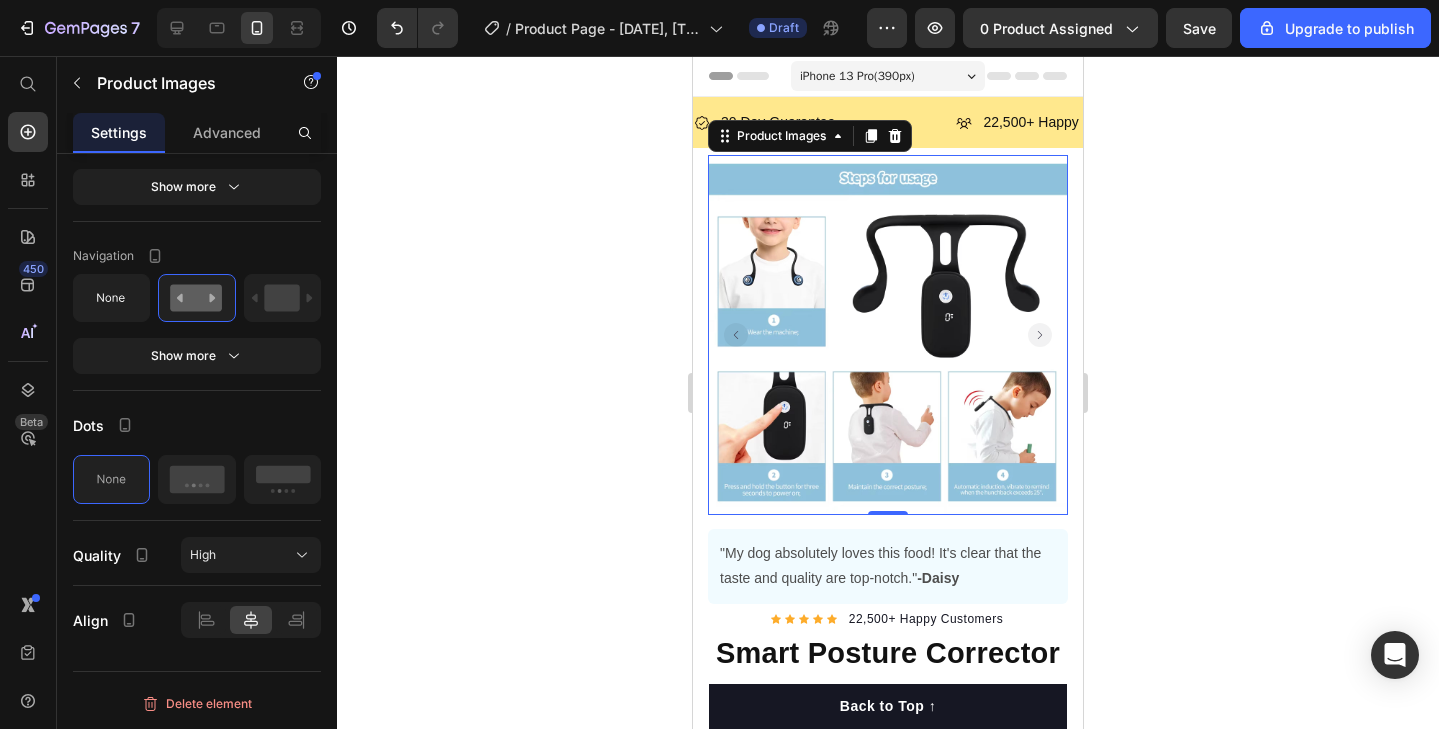 click at bounding box center [888, 335] 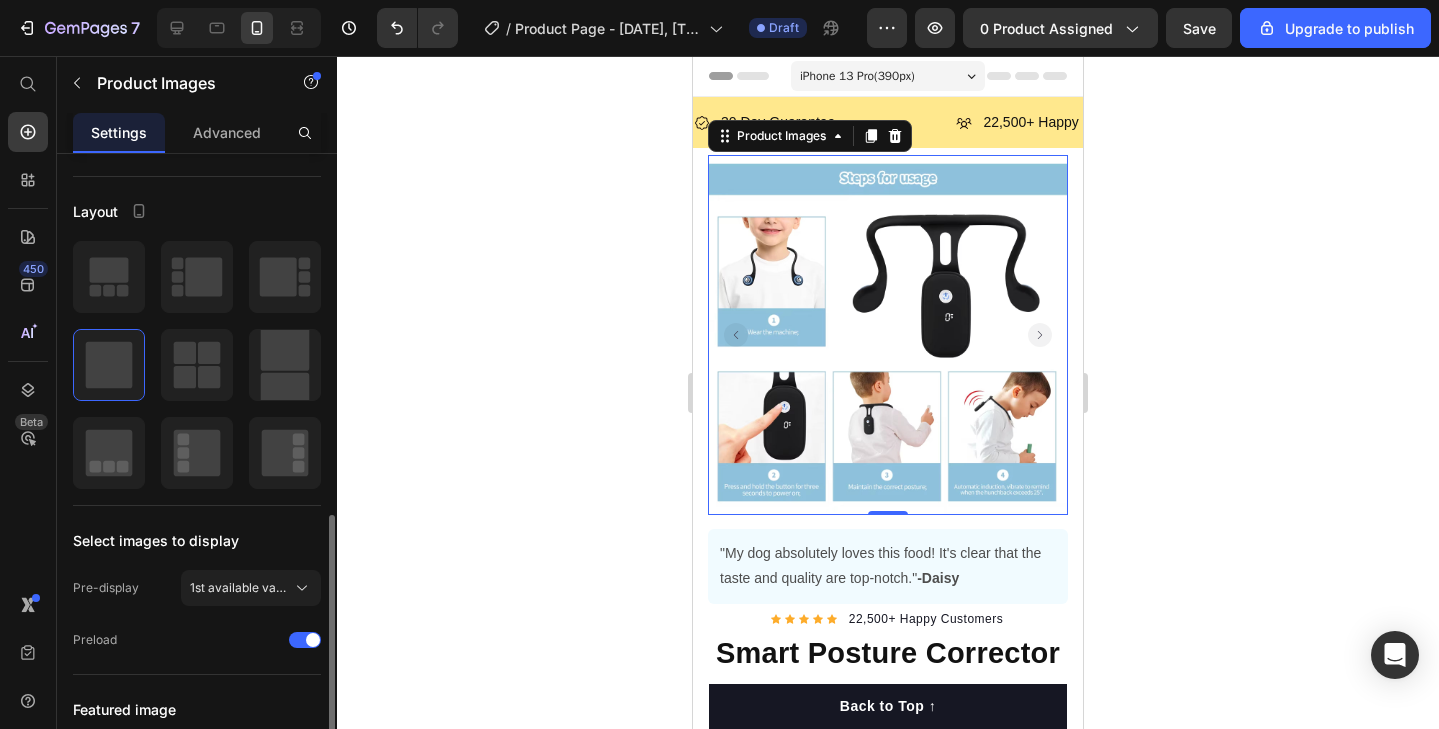 scroll, scrollTop: 0, scrollLeft: 0, axis: both 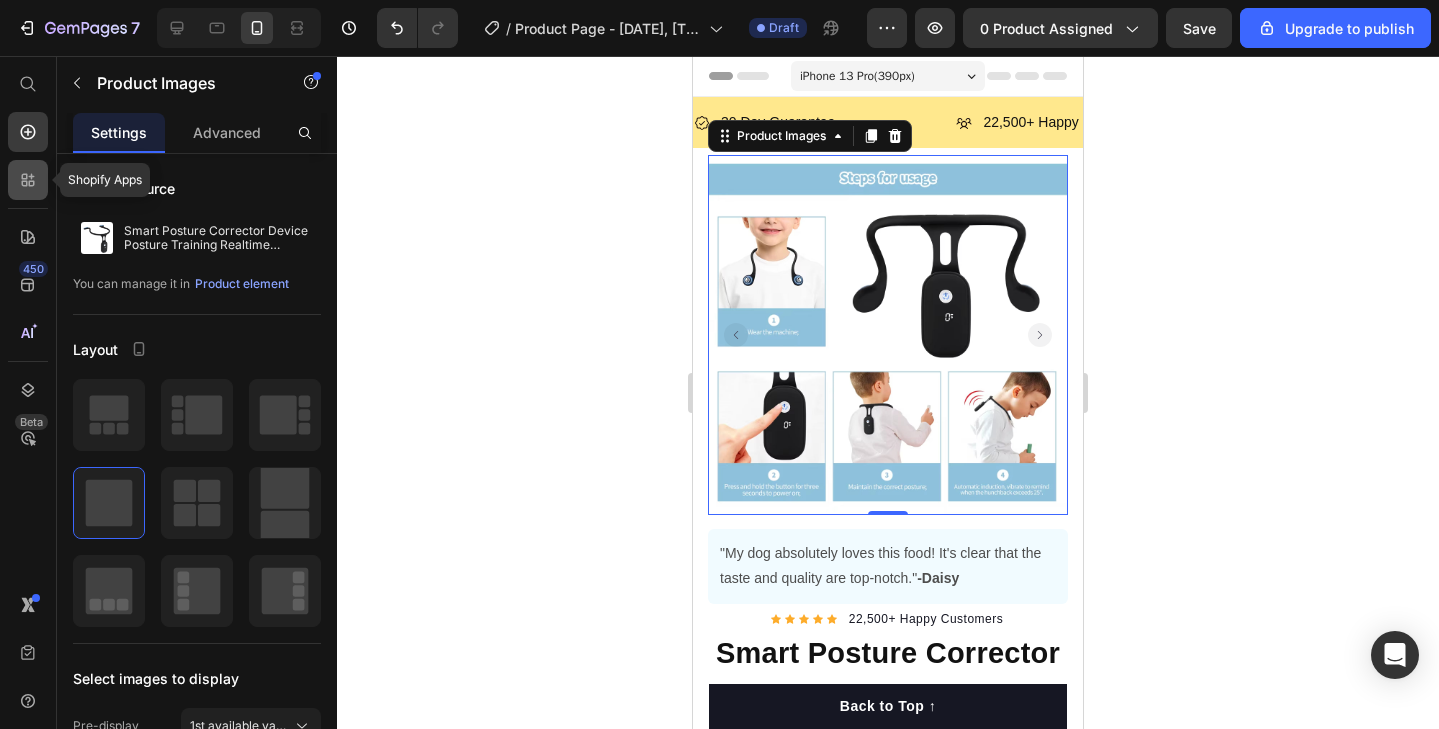 click 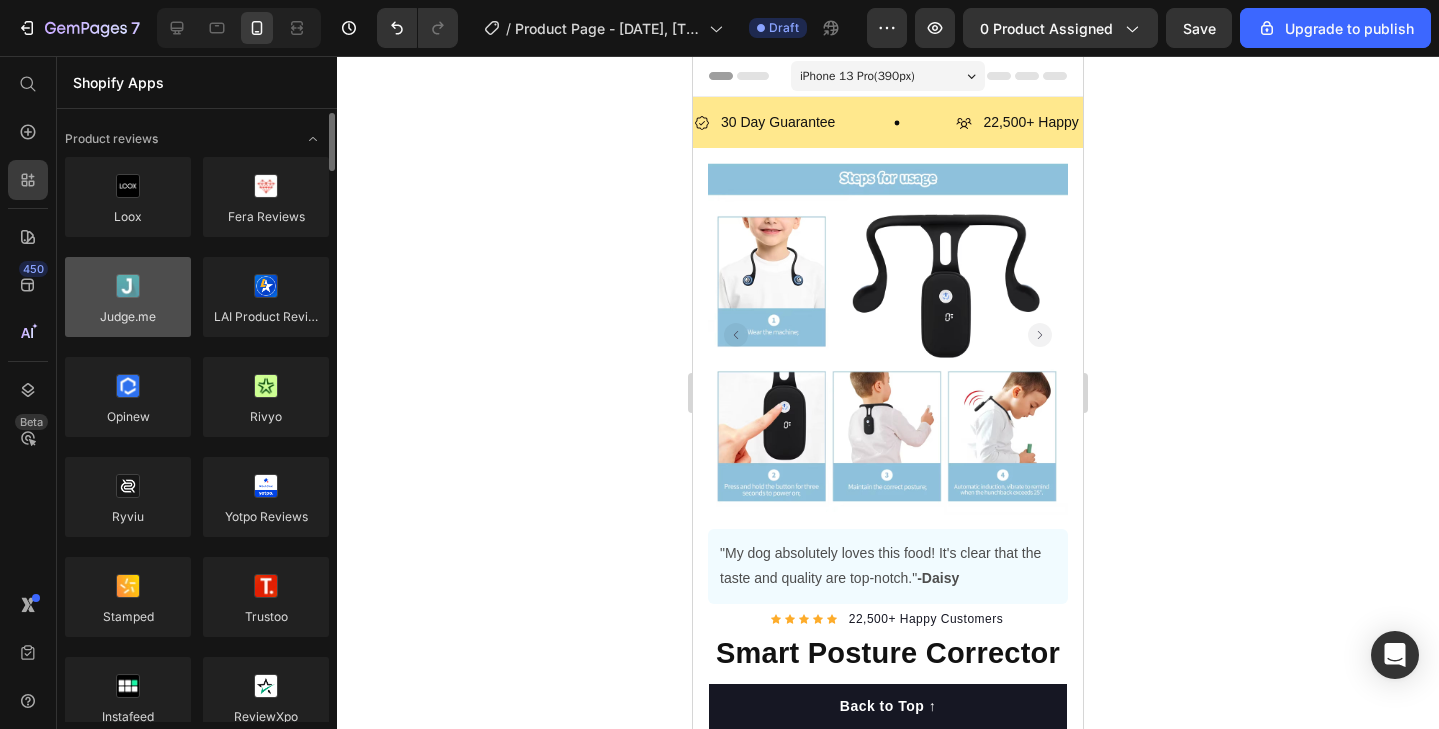 click at bounding box center [128, 297] 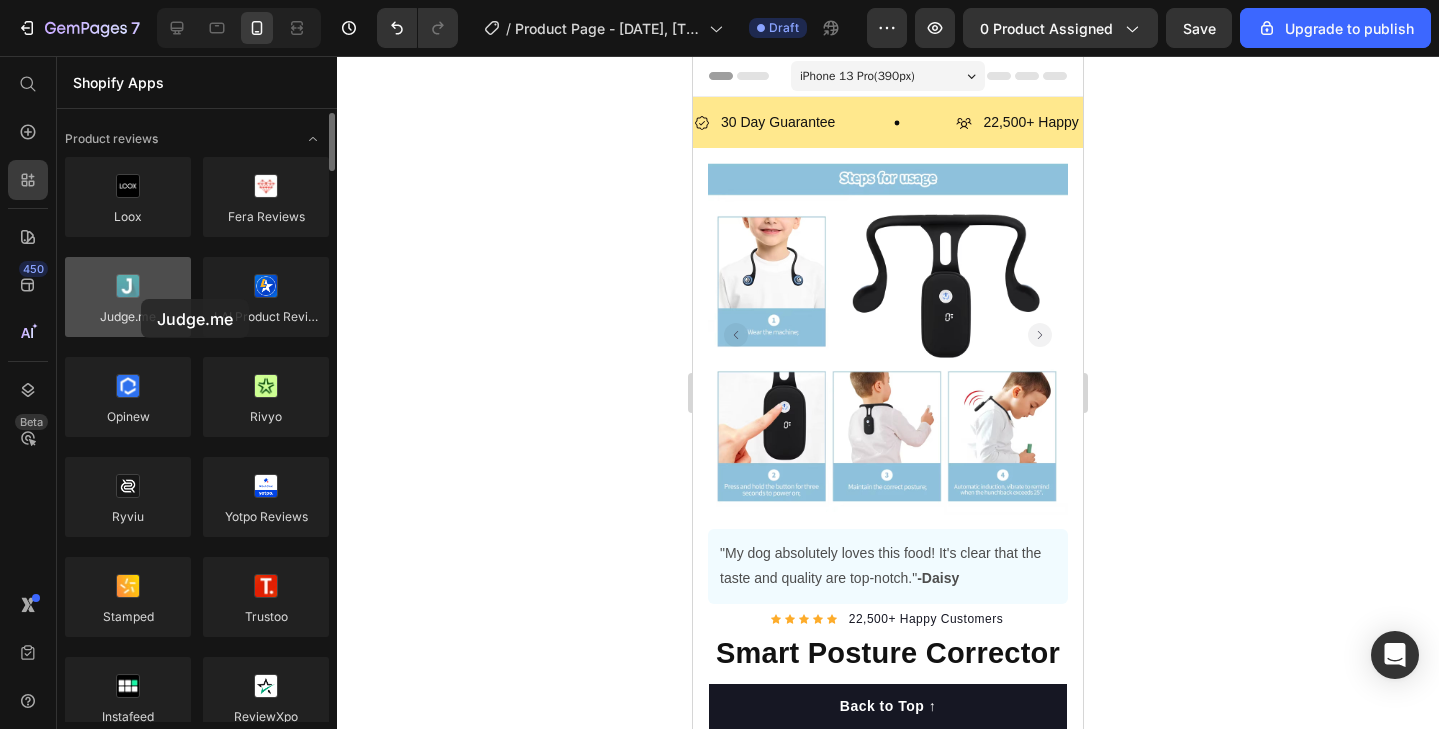 click at bounding box center (128, 297) 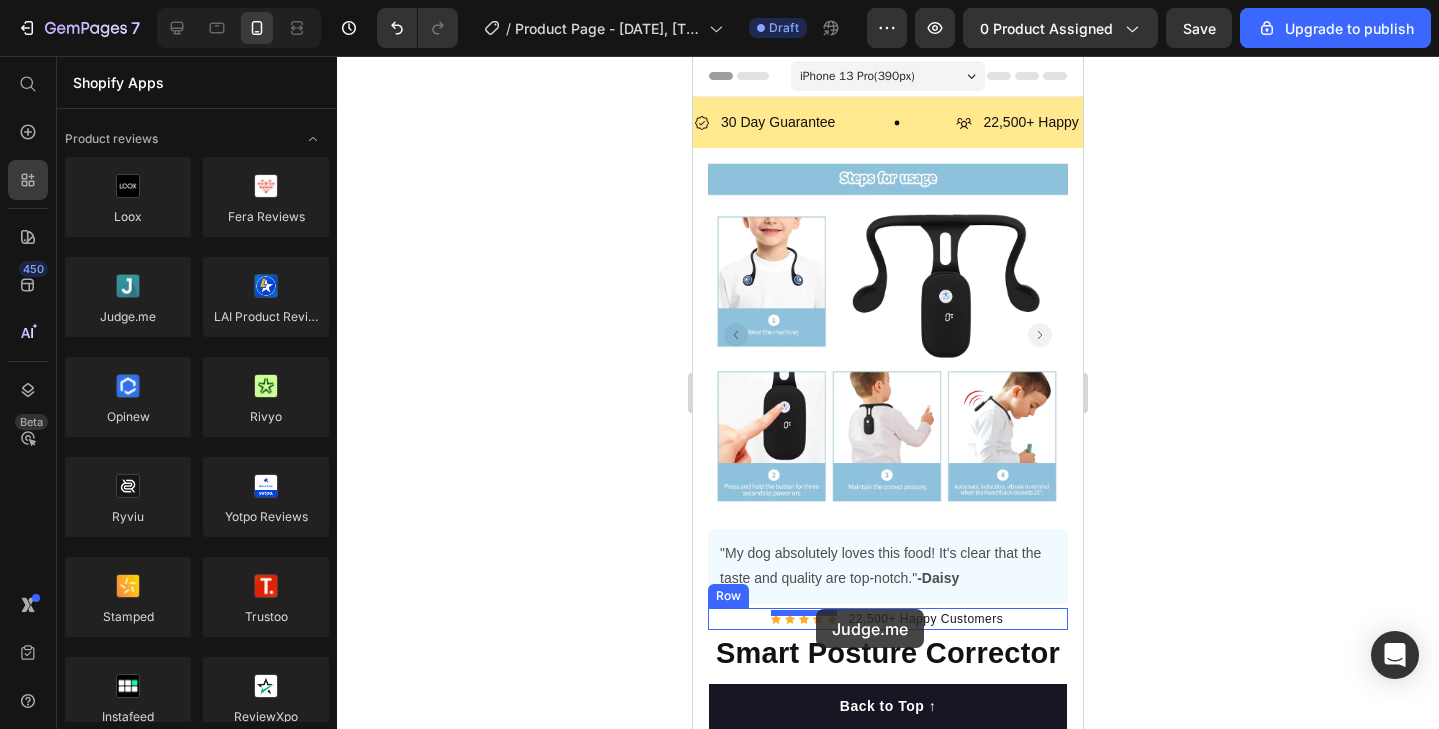 drag, startPoint x: 834, startPoint y: 355, endPoint x: 816, endPoint y: 609, distance: 254.637 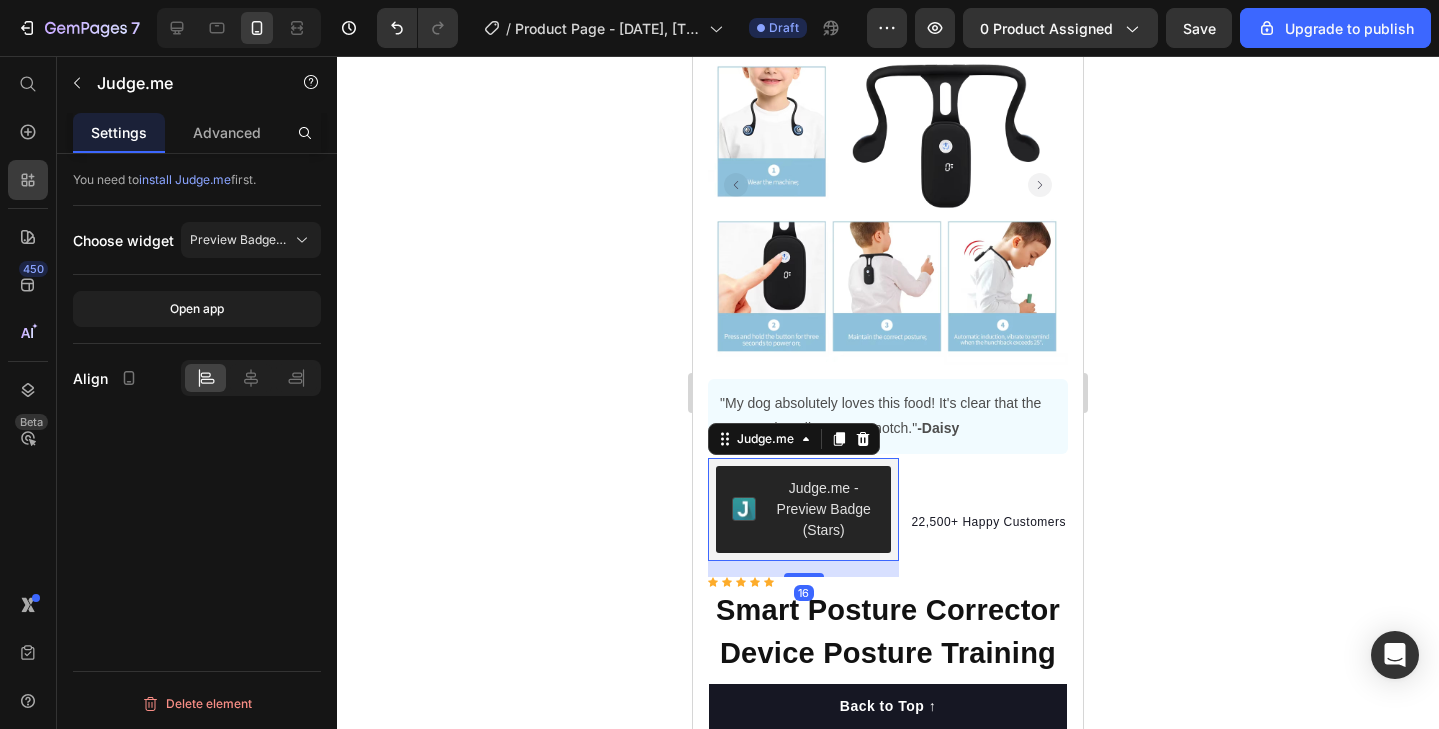 scroll, scrollTop: 201, scrollLeft: 0, axis: vertical 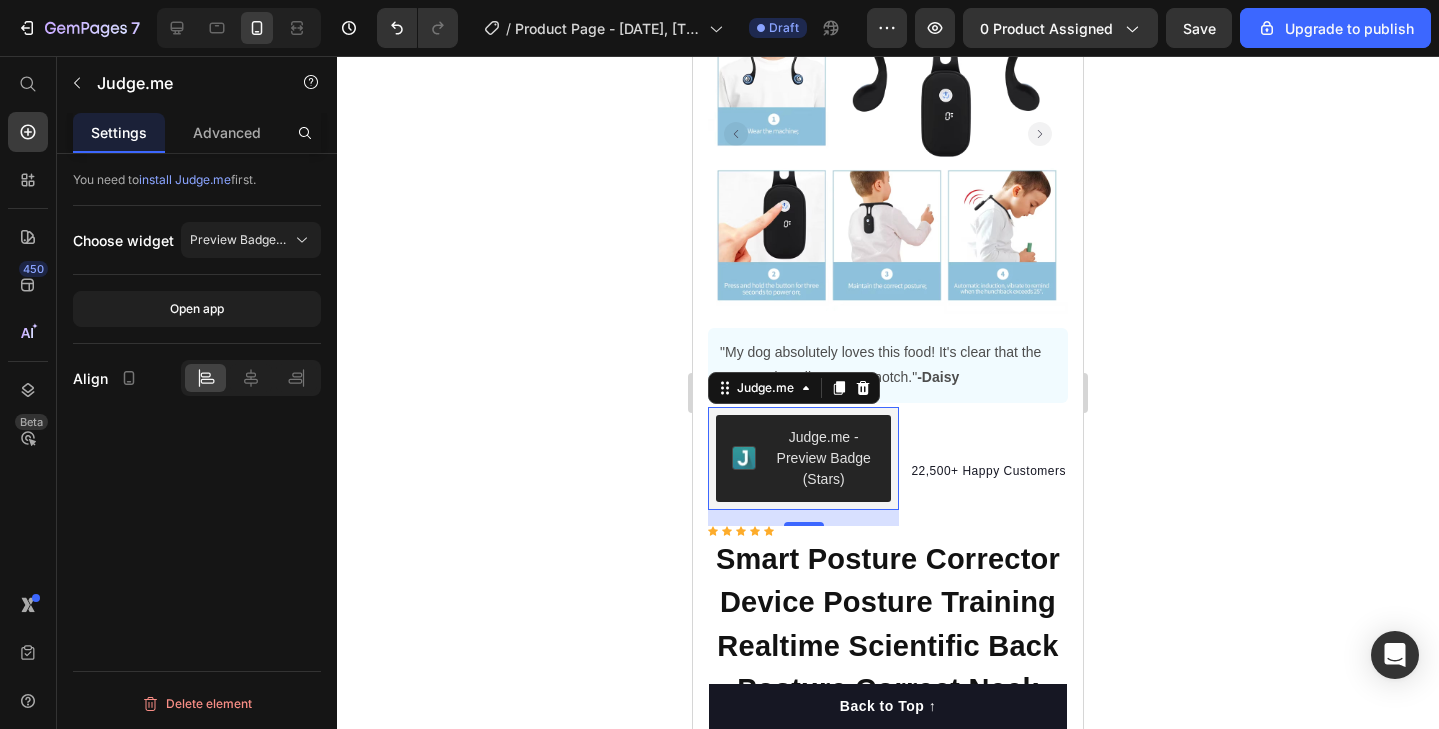 click on "Judge.me - Preview Badge (Stars)" at bounding box center (823, 458) 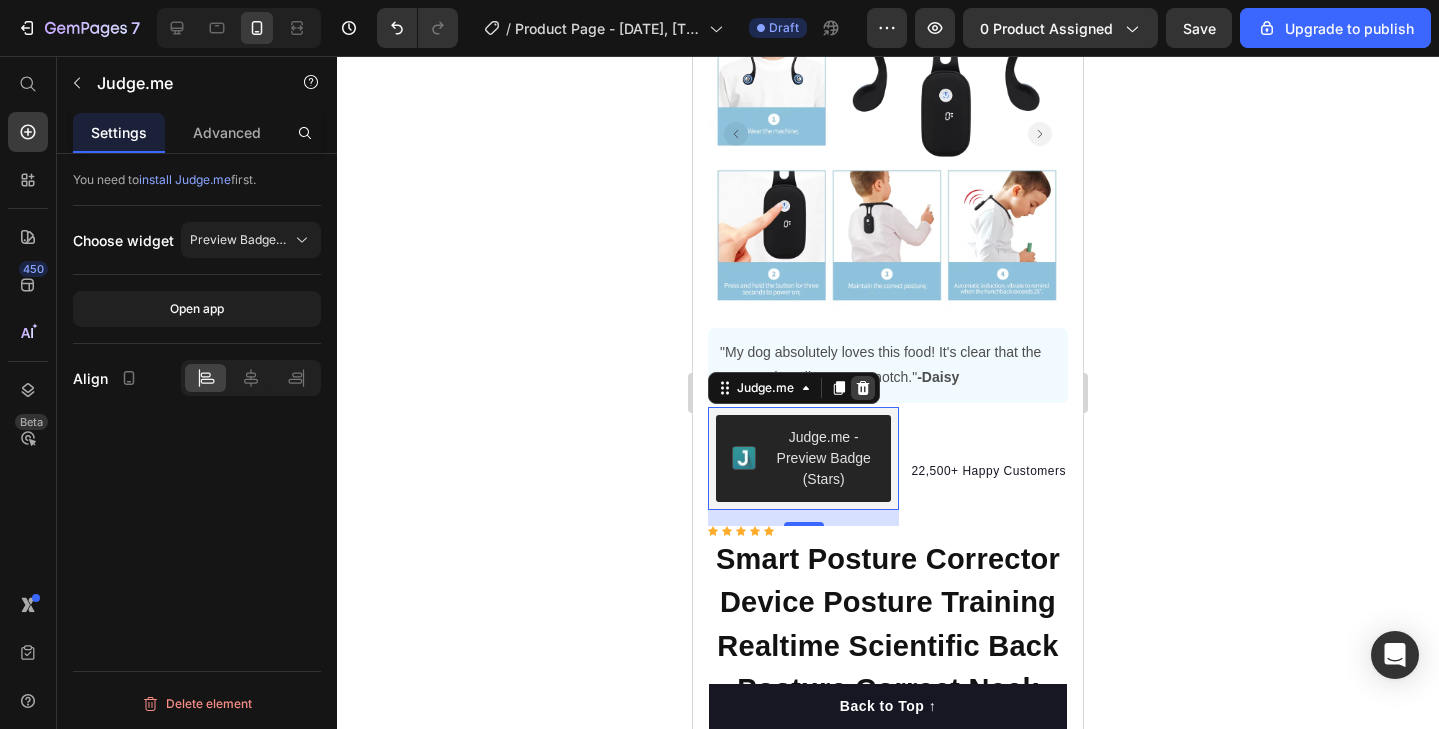 click 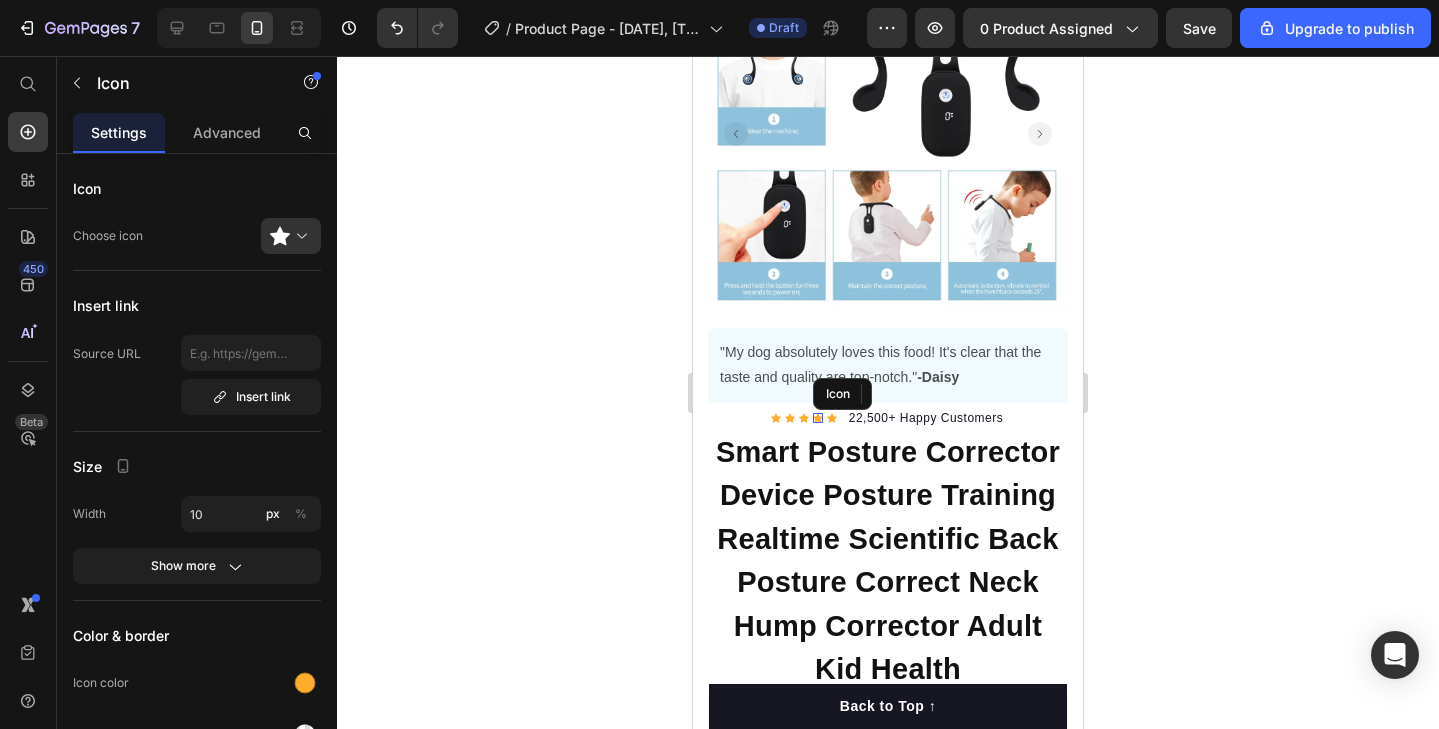 click on "Icon" at bounding box center [818, 418] 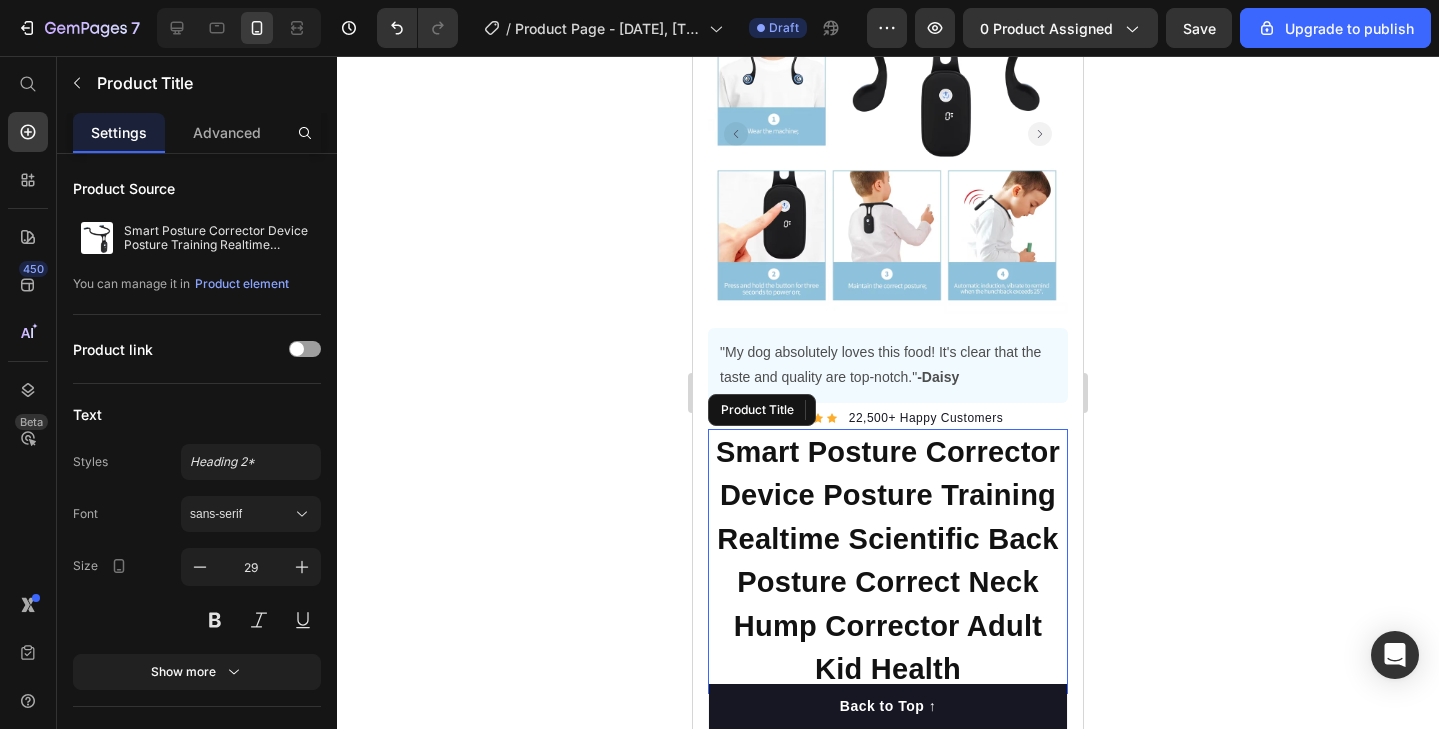 click on "Smart Posture Corrector Device Posture Training Realtime Scientific Back Posture Correct Neck Hump Corrector Adult Kid Health" at bounding box center (888, 561) 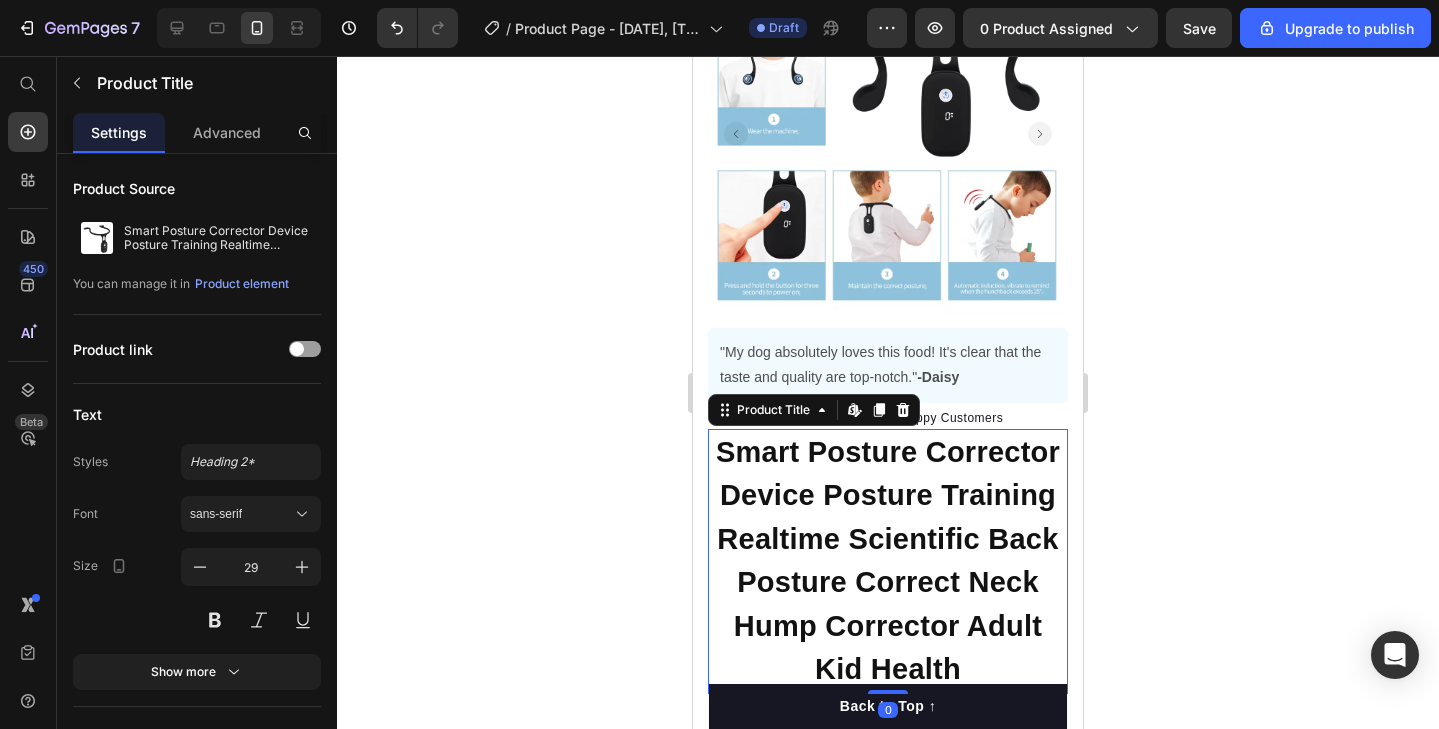 click on "Smart Posture Corrector Device Posture Training Realtime Scientific Back Posture Correct Neck Hump Corrector Adult Kid Health" at bounding box center [888, 561] 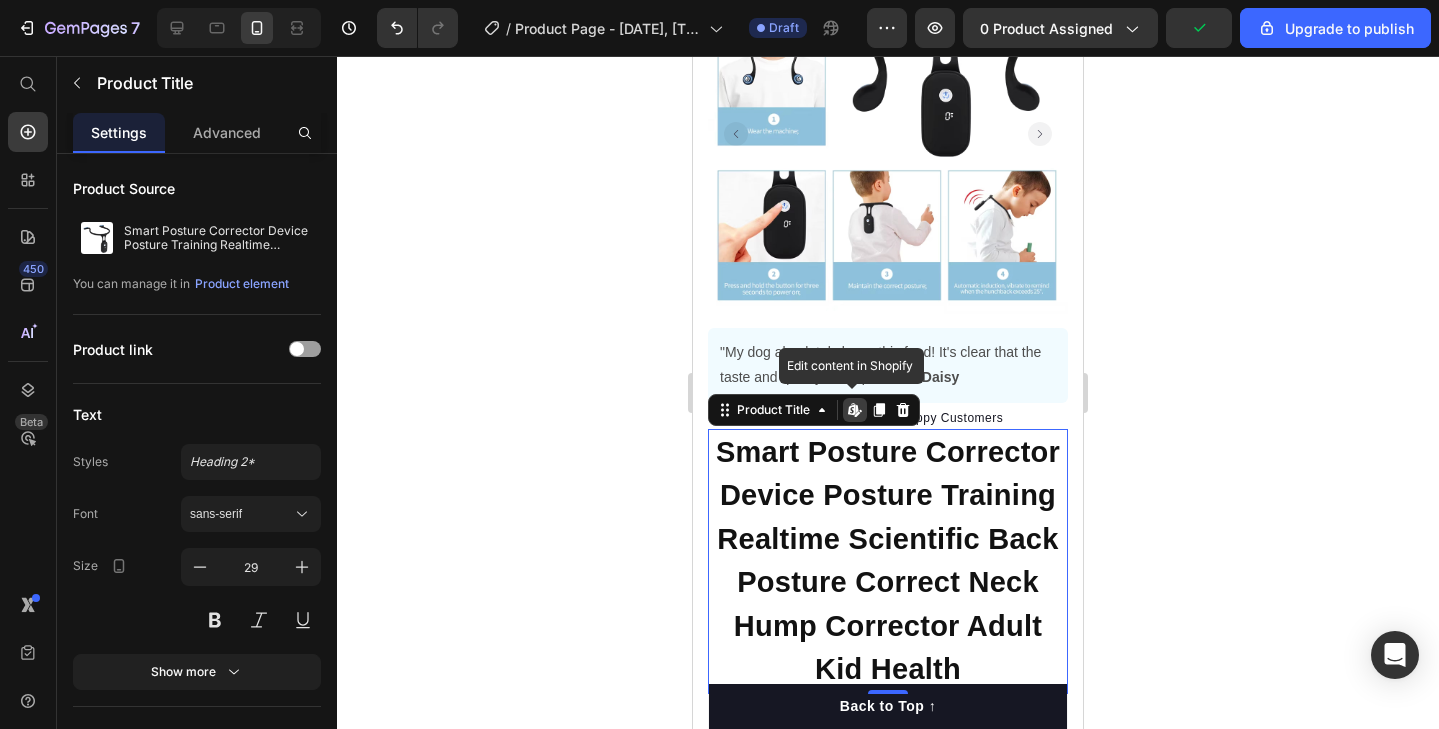 scroll, scrollTop: 239, scrollLeft: 0, axis: vertical 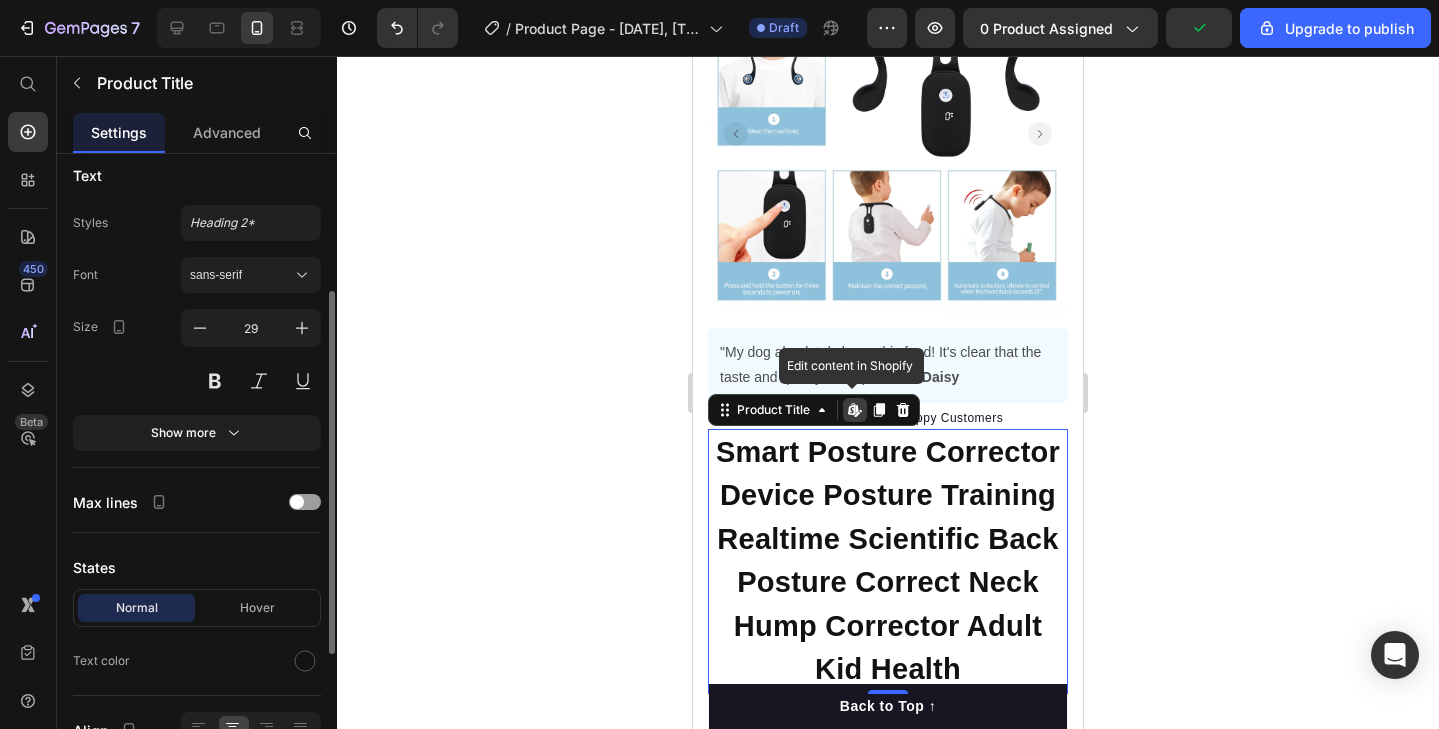 click on "Smart Posture Corrector Device Posture Training Realtime Scientific Back Posture Correct Neck Hump Corrector Adult Kid Health" at bounding box center [888, 561] 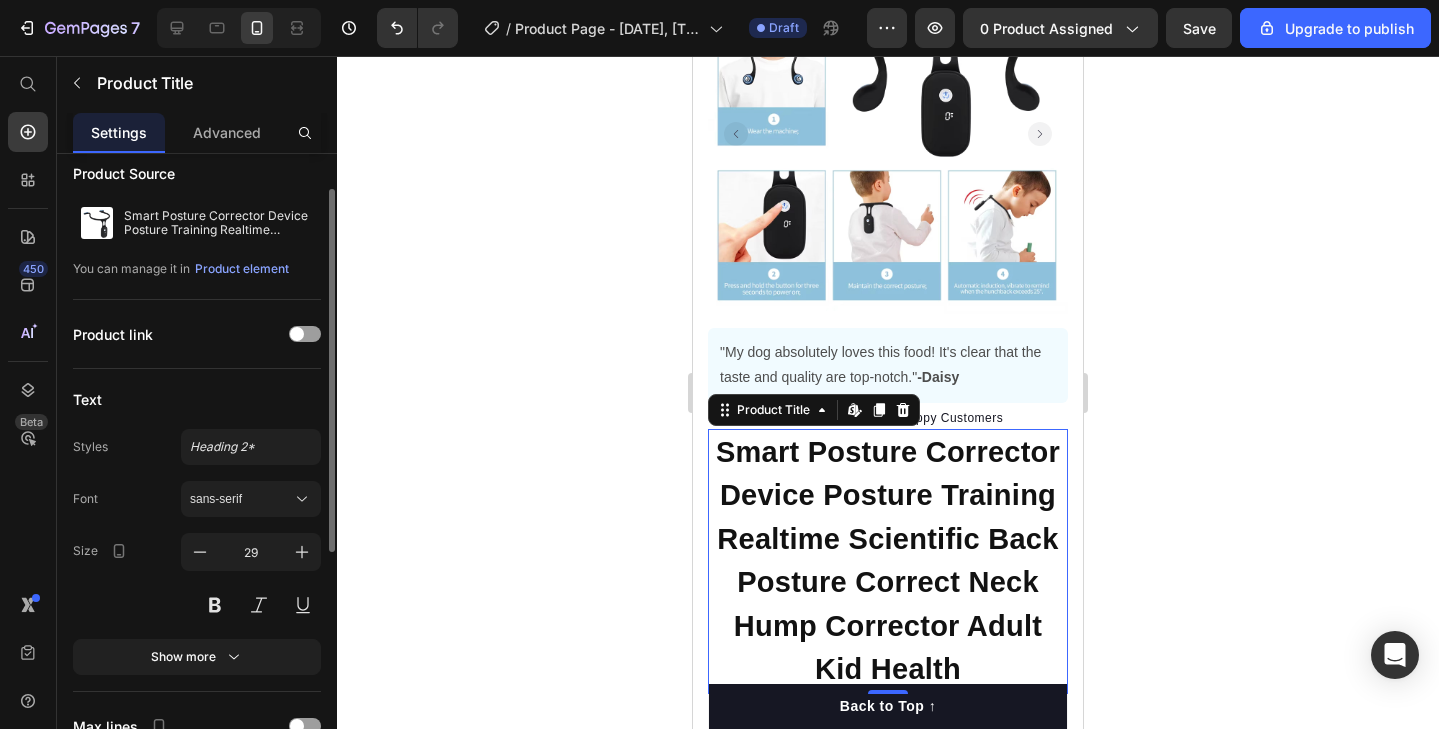 scroll, scrollTop: 0, scrollLeft: 0, axis: both 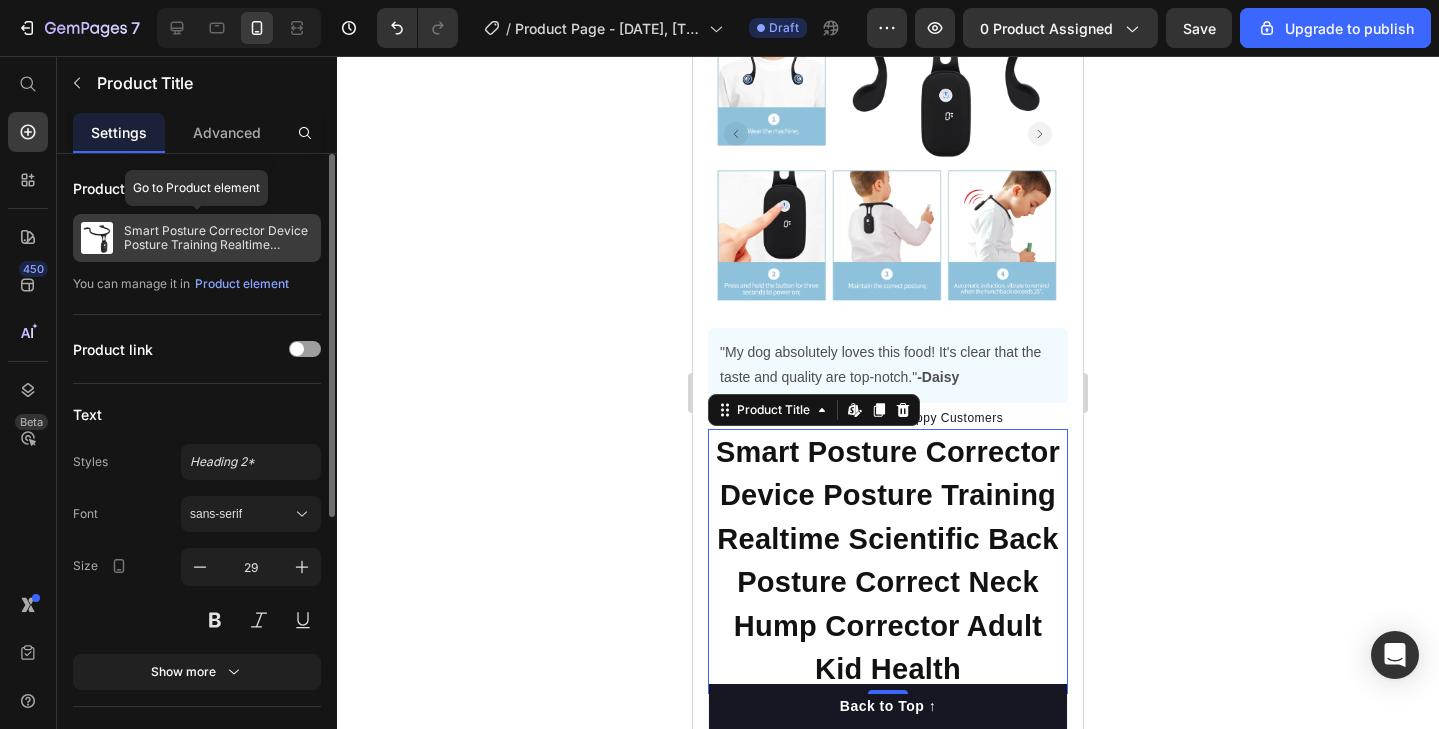 click on "Smart Posture Corrector Device Posture Training Realtime Scientific Back Posture Correct Neck Hump Corrector Adult Kid Health" at bounding box center [218, 238] 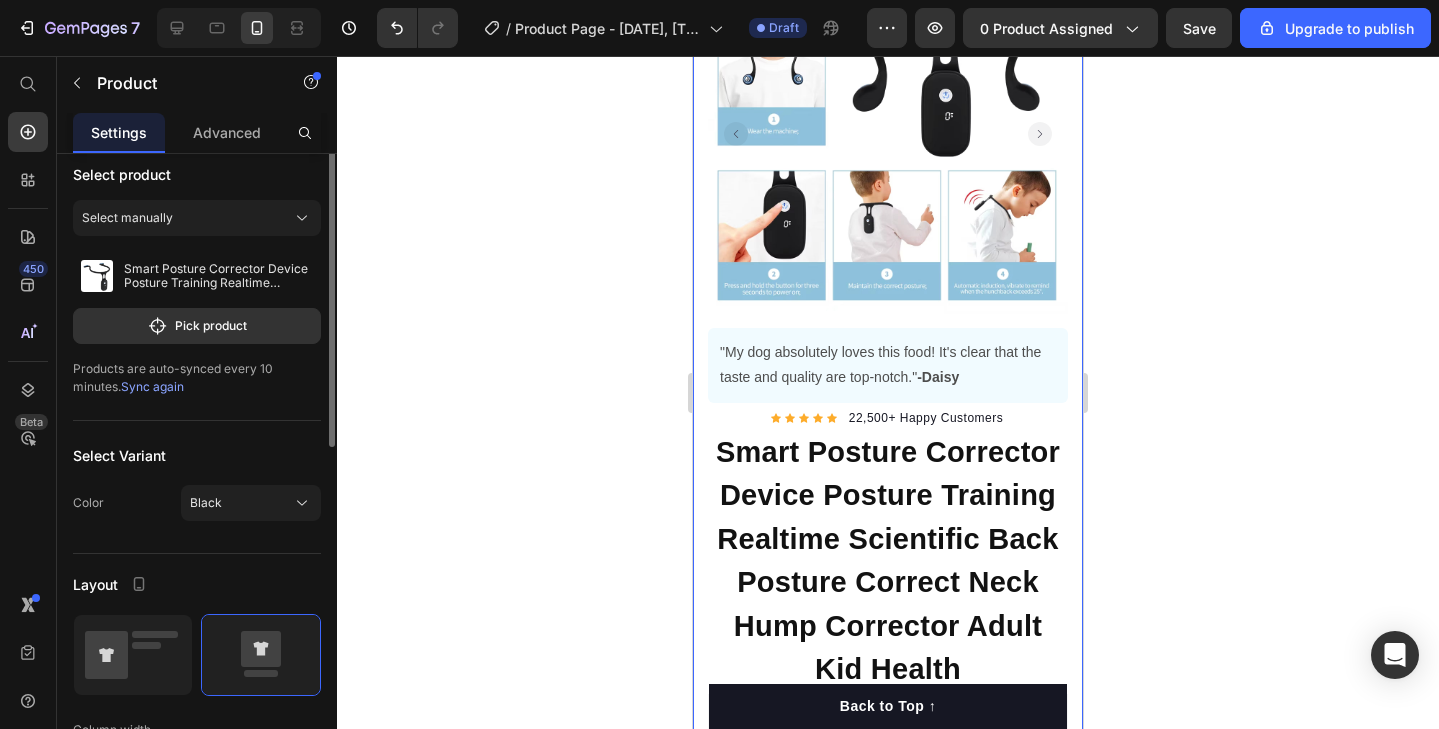 scroll, scrollTop: 0, scrollLeft: 0, axis: both 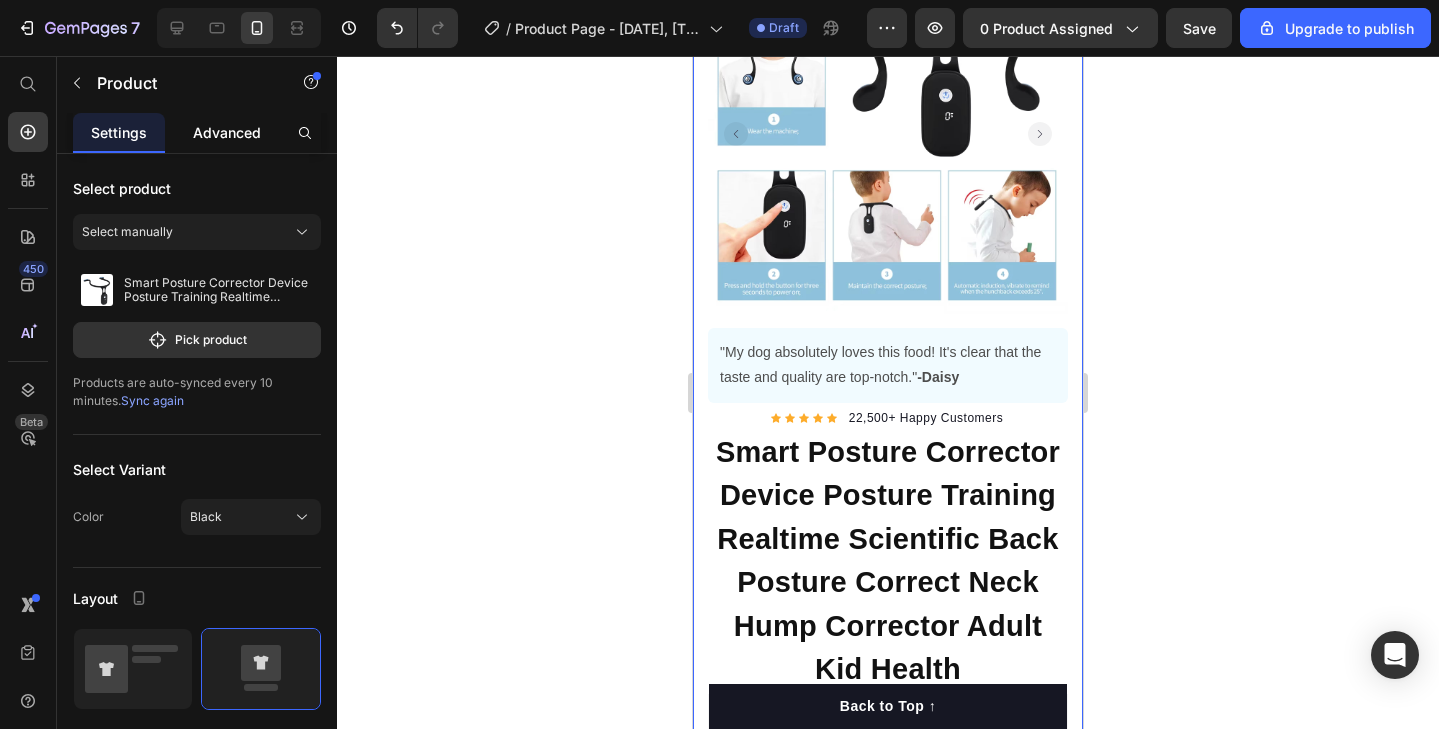 click on "Advanced" at bounding box center (227, 132) 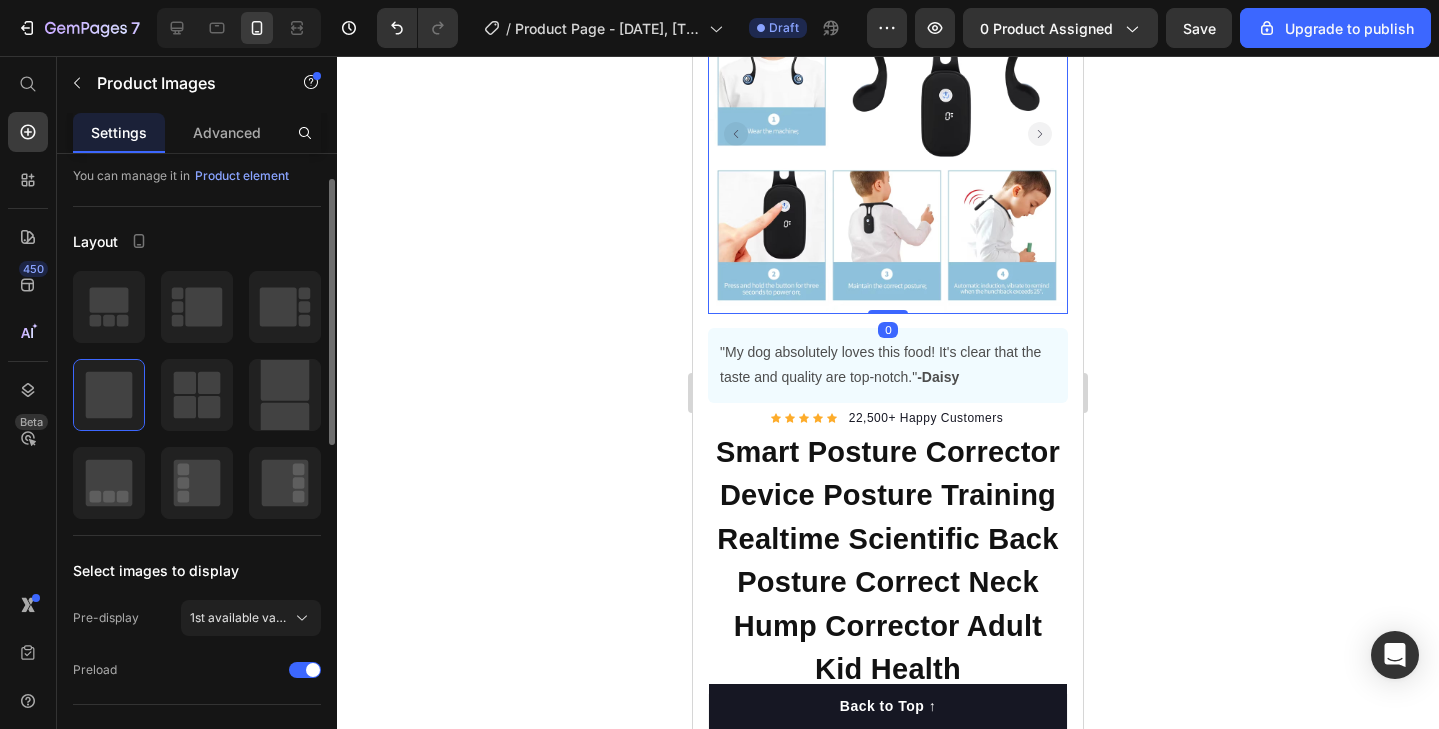 scroll, scrollTop: 130, scrollLeft: 0, axis: vertical 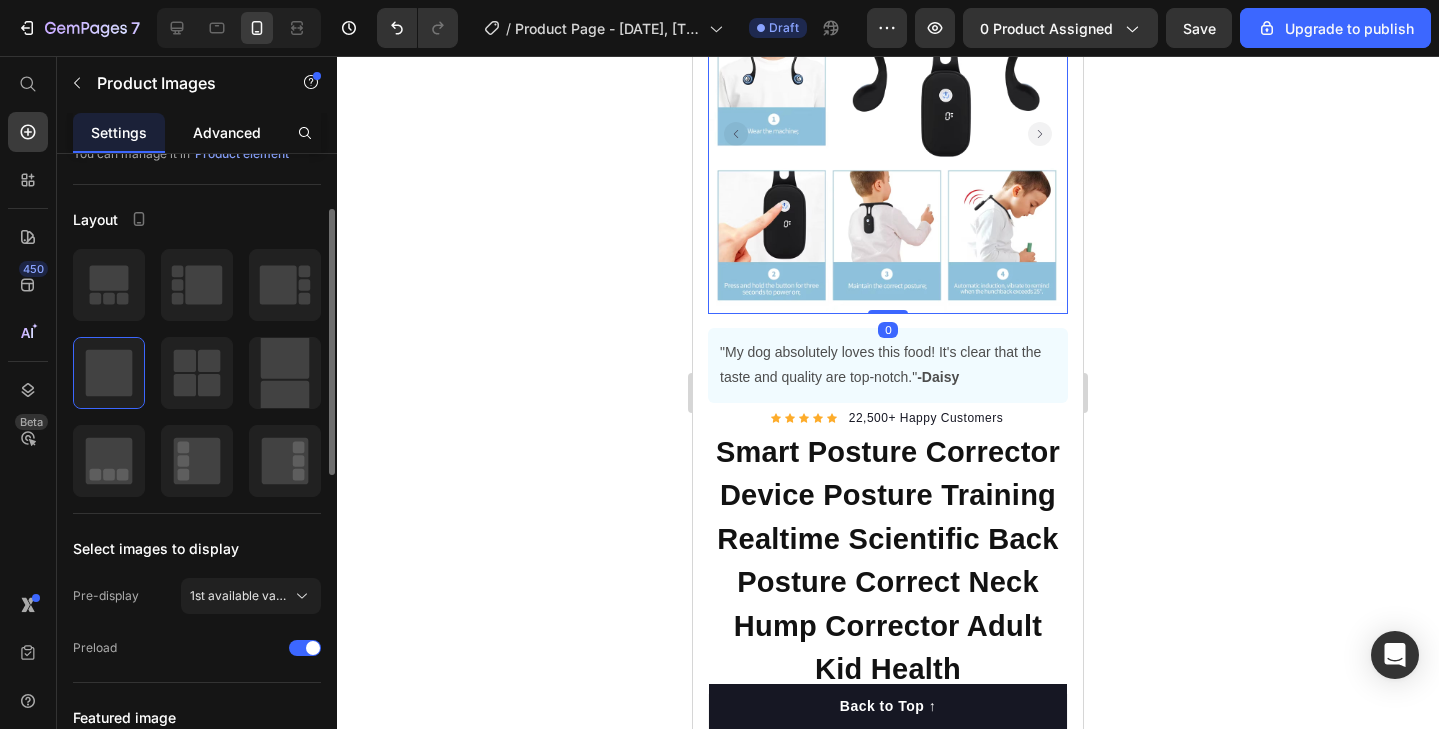 click on "Advanced" at bounding box center [227, 132] 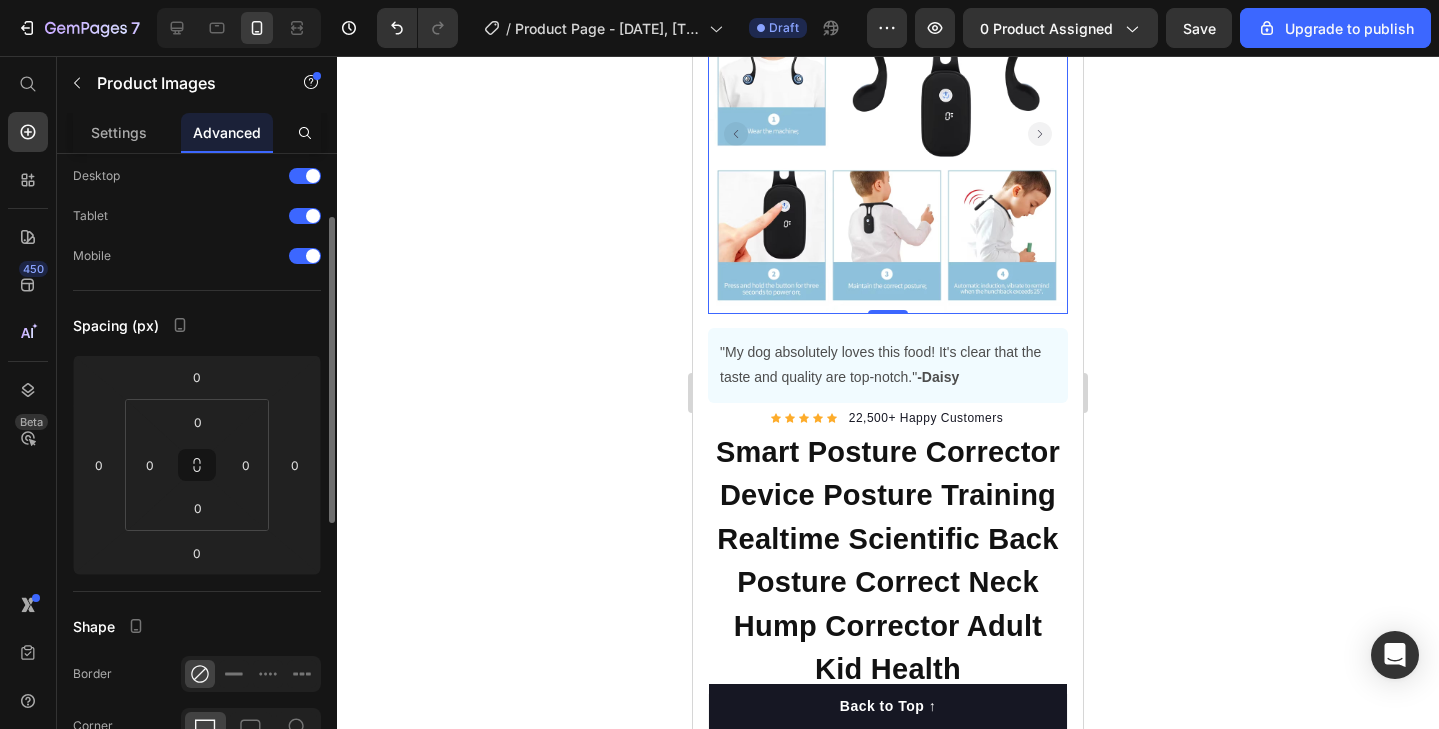 scroll, scrollTop: 60, scrollLeft: 0, axis: vertical 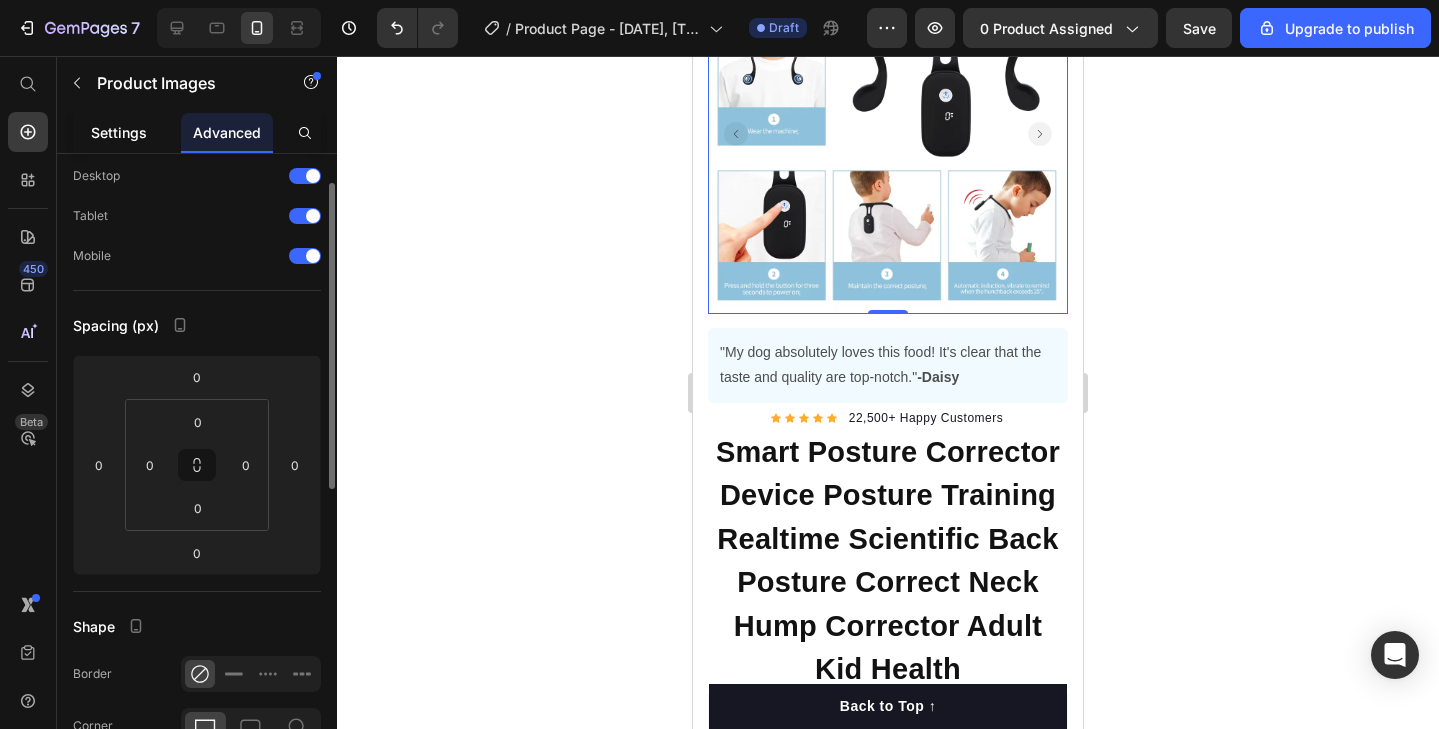click on "Settings" 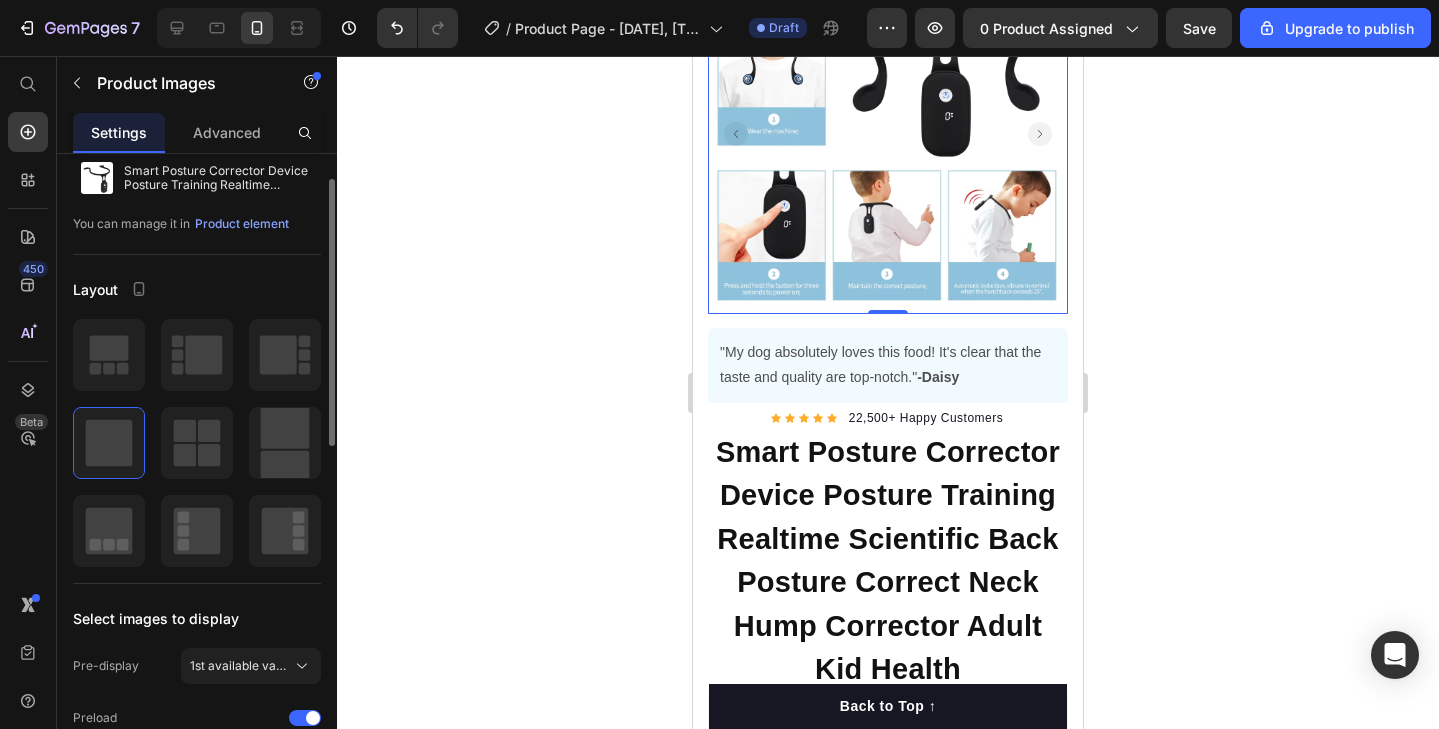 scroll, scrollTop: 0, scrollLeft: 0, axis: both 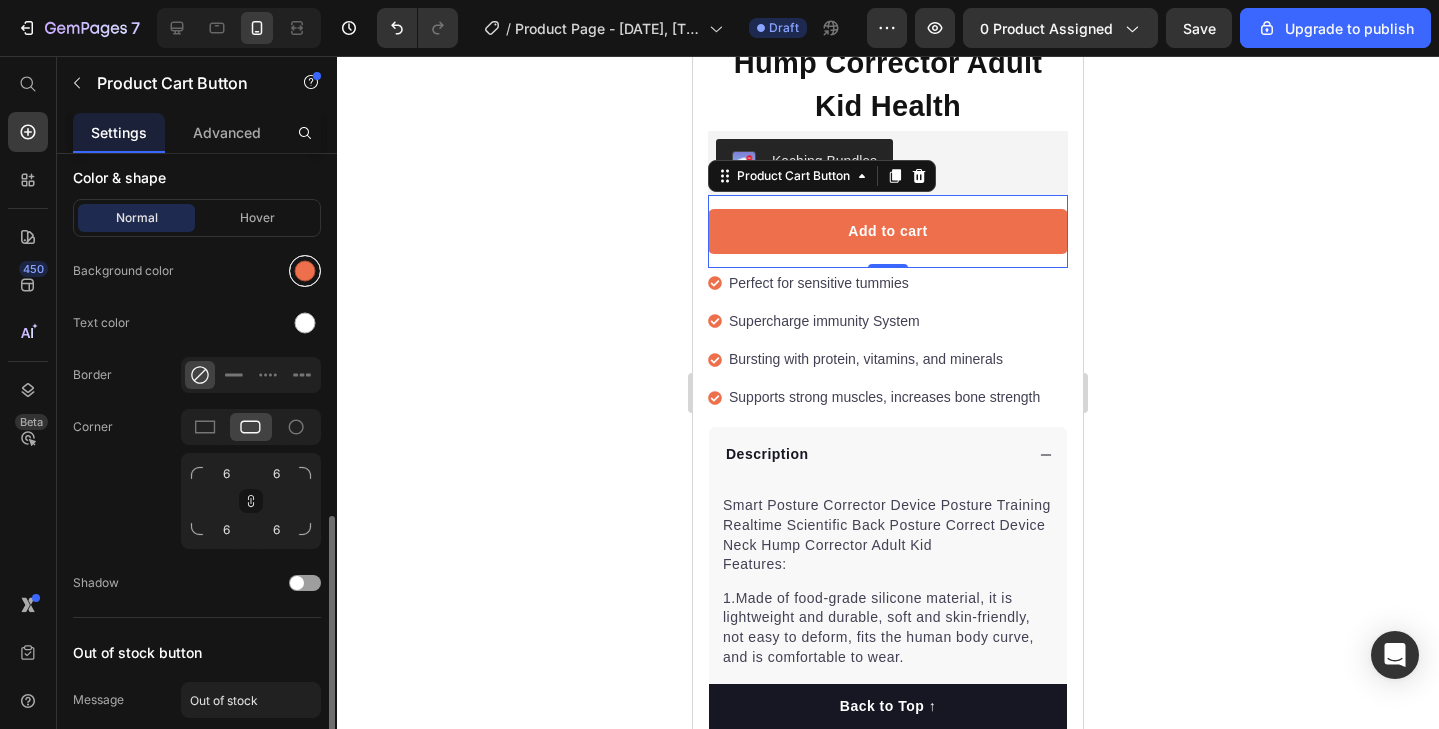 click at bounding box center [305, 271] 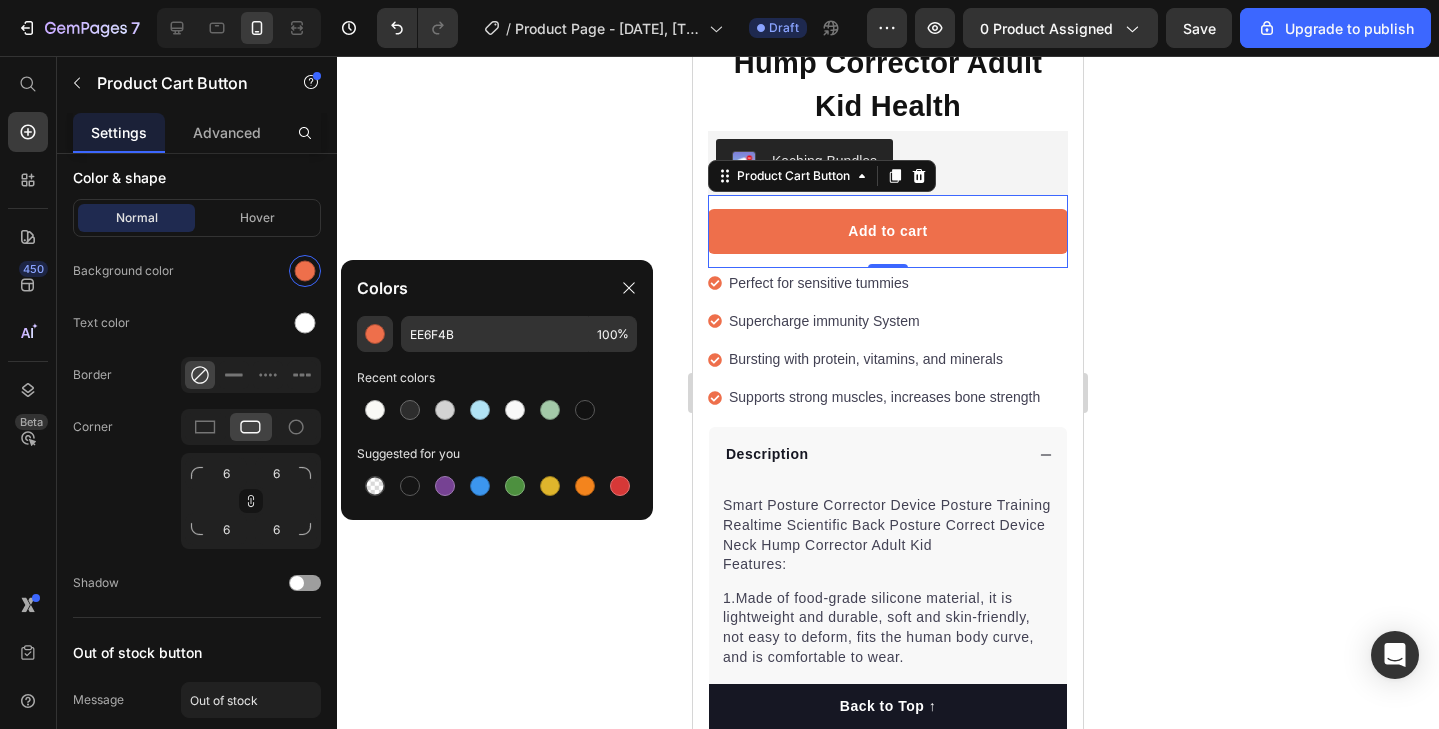 click 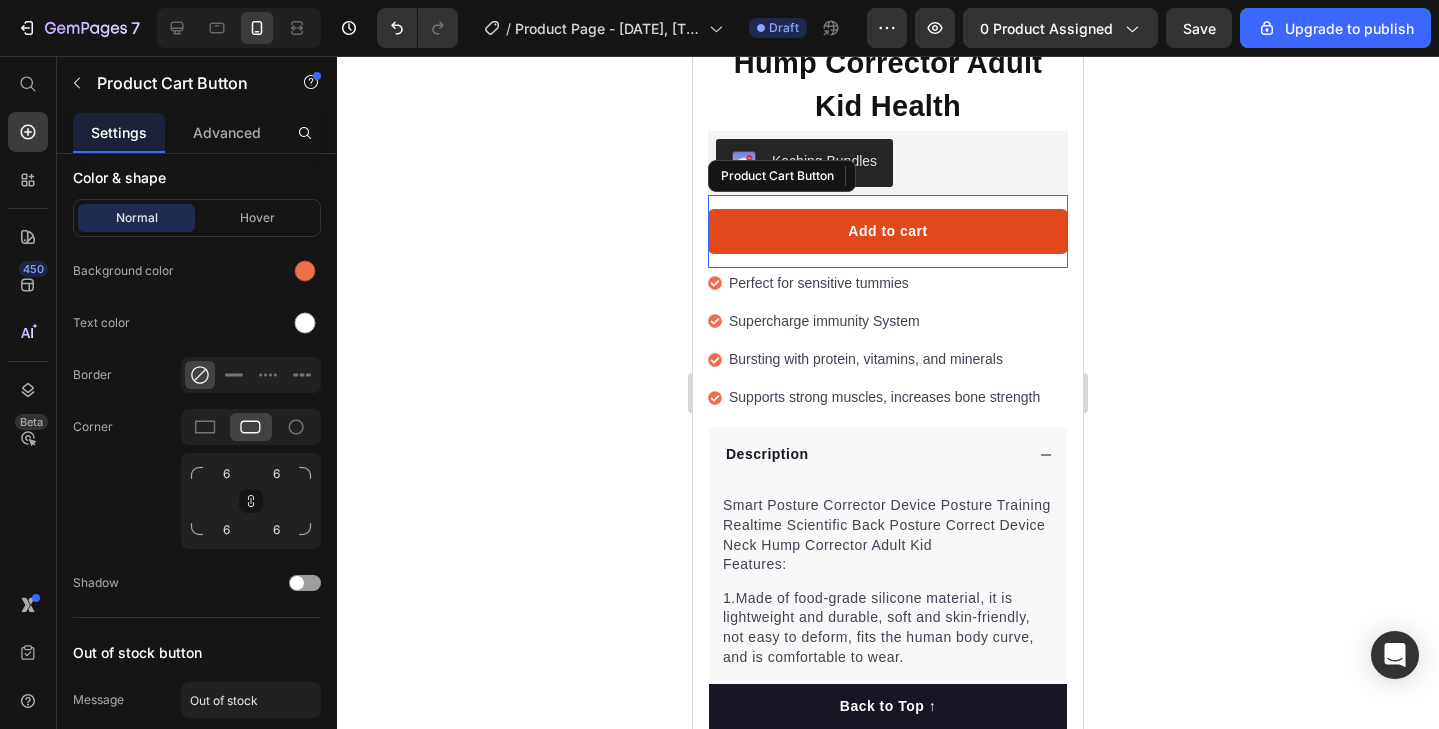 click on "Icon Icon Icon Icon Icon Icon List Hoz 22,500+ Happy Customers Text block Row Smart Posture Corrector Device Posture Training Realtime Scientific Back Posture Correct Neck Hump Corrector Adult Kid Health Product Title Happy Dog Bites - Contains Vitamin C, Vitamin E, Vitamin B2, Vitamin B1, Vitamin D and Vitamin K Text block Perfect for sensitive tummies Supercharge immunity System Bursting with protein, vitamins, and minerals Supports strong muscles, increases bone strength Item list Kaching Bundles Kaching Bundles Add to cart Product Cart Button Perfect for sensitive tummies Supercharge immunity System Bursting with protein, vitamins, and minerals Supports strong muscles, increases bone strength Item list
Description
Smart Posture Corrector Device Posture Training Realtime Scientific Back Posture Correct Device Neck Hump Corrector Adult Kid
Features:
Specifications:
Material: Food grade silicone + imported ABS Color: black Size: 18.5*14.5*2CM Weight: 90g" at bounding box center (888, 351) 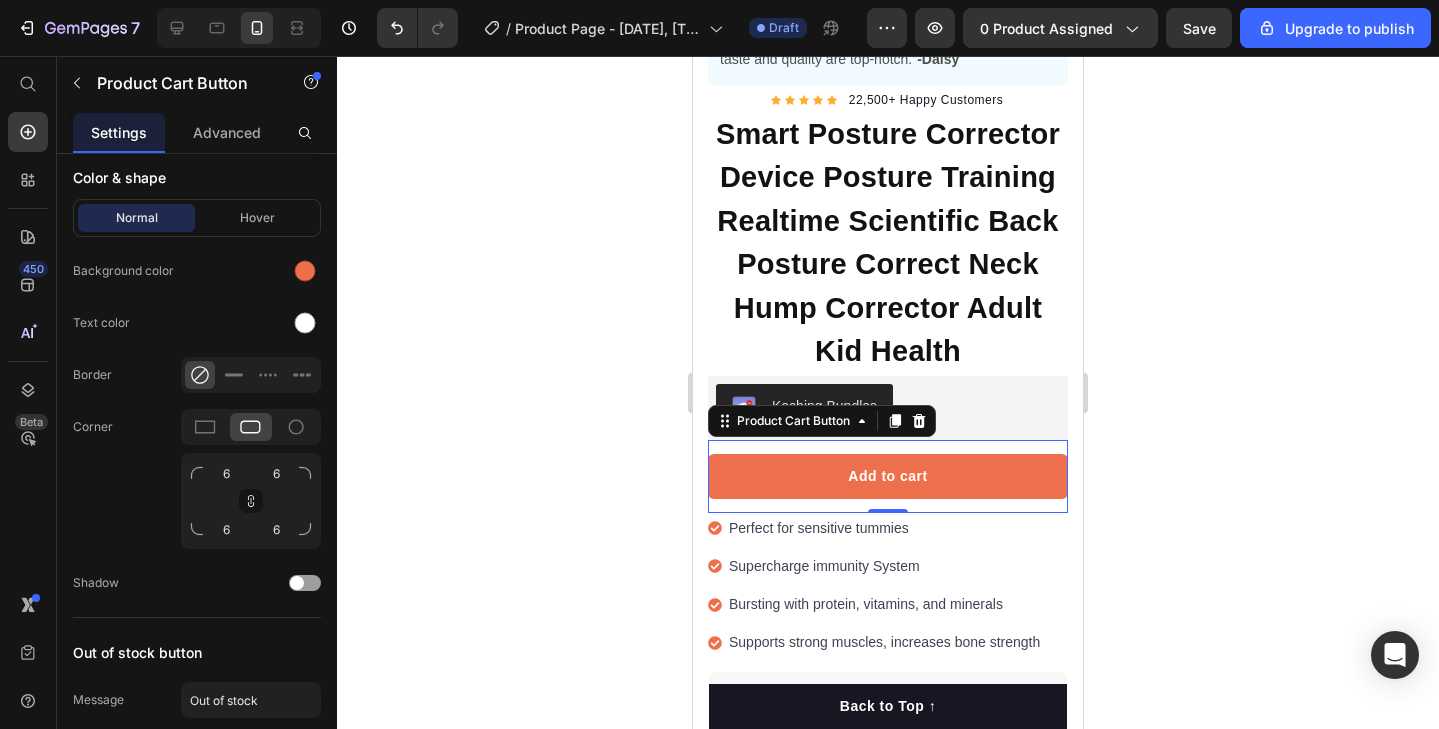 scroll, scrollTop: 543, scrollLeft: 0, axis: vertical 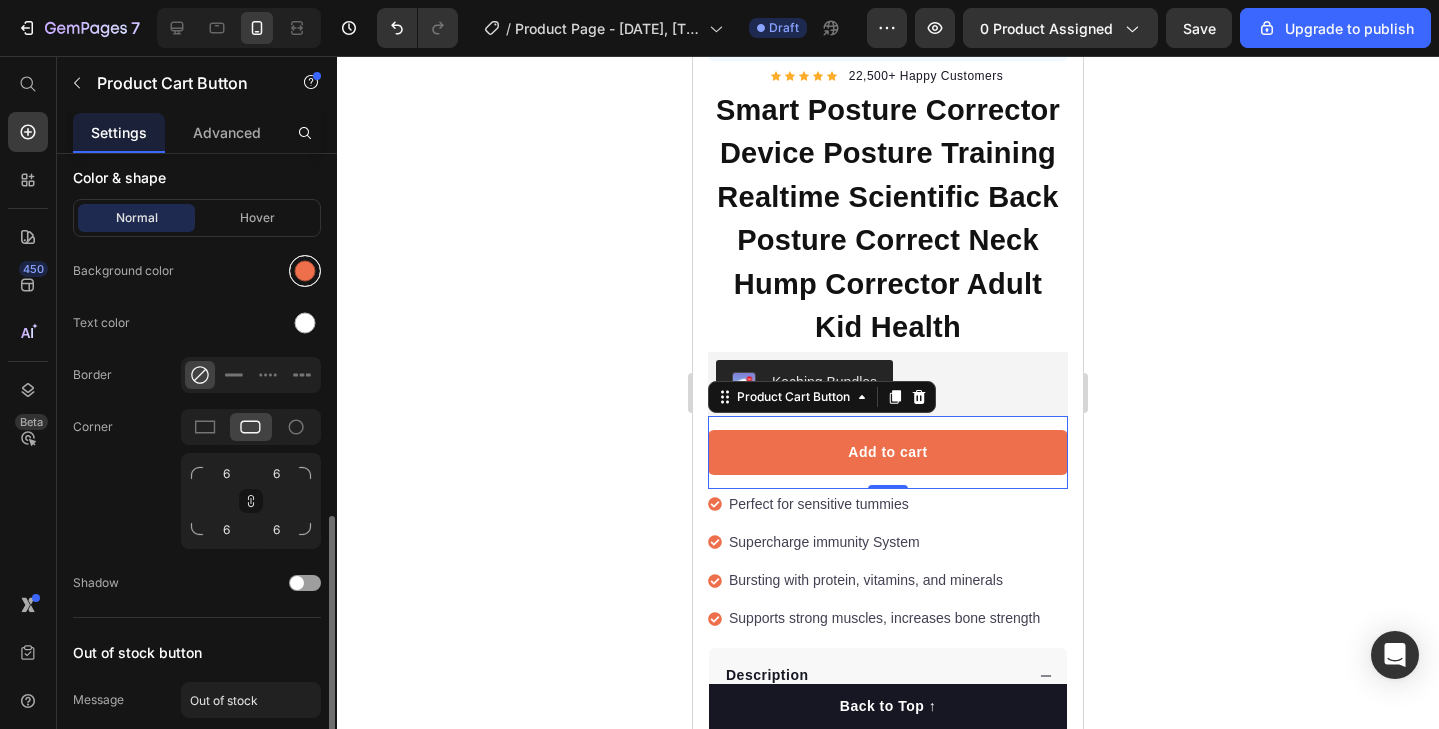 click at bounding box center [305, 271] 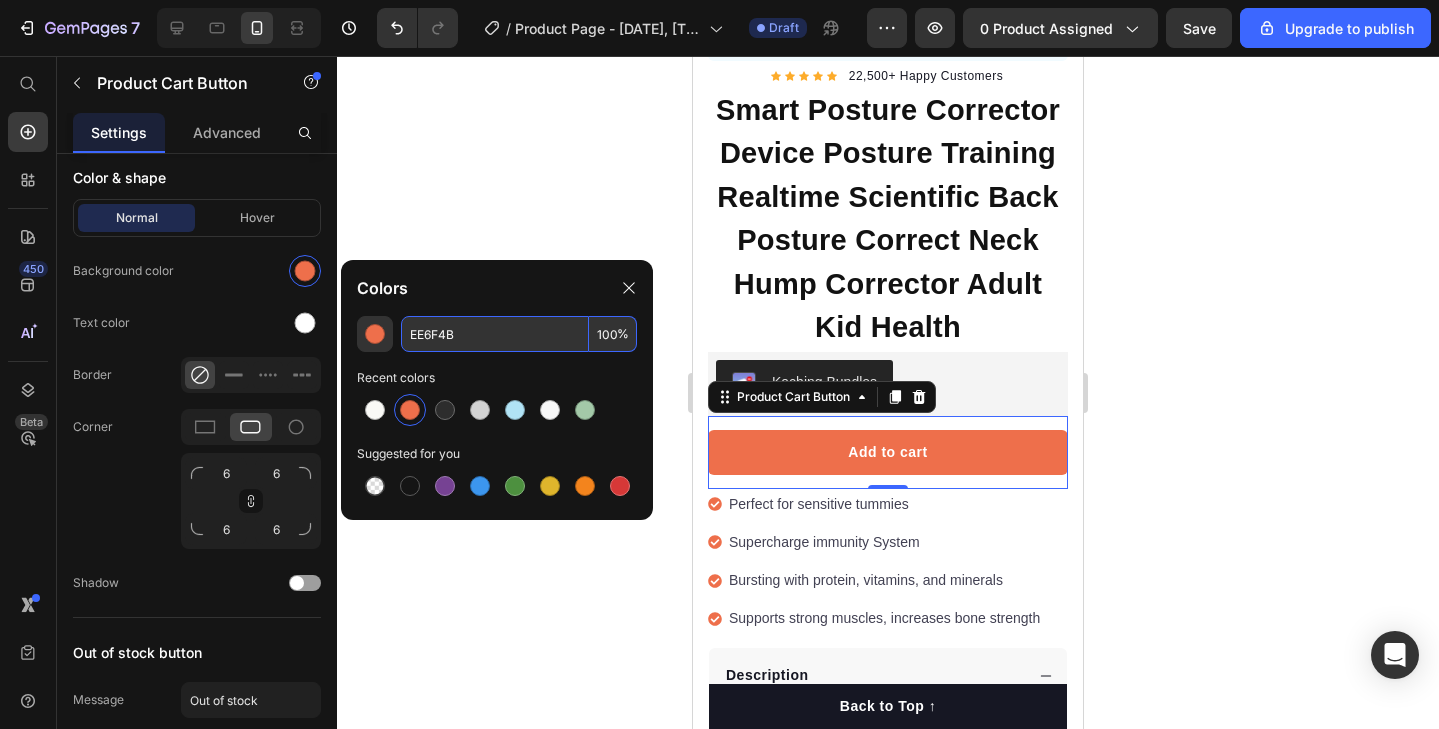 click on "EE6F4B" at bounding box center (495, 334) 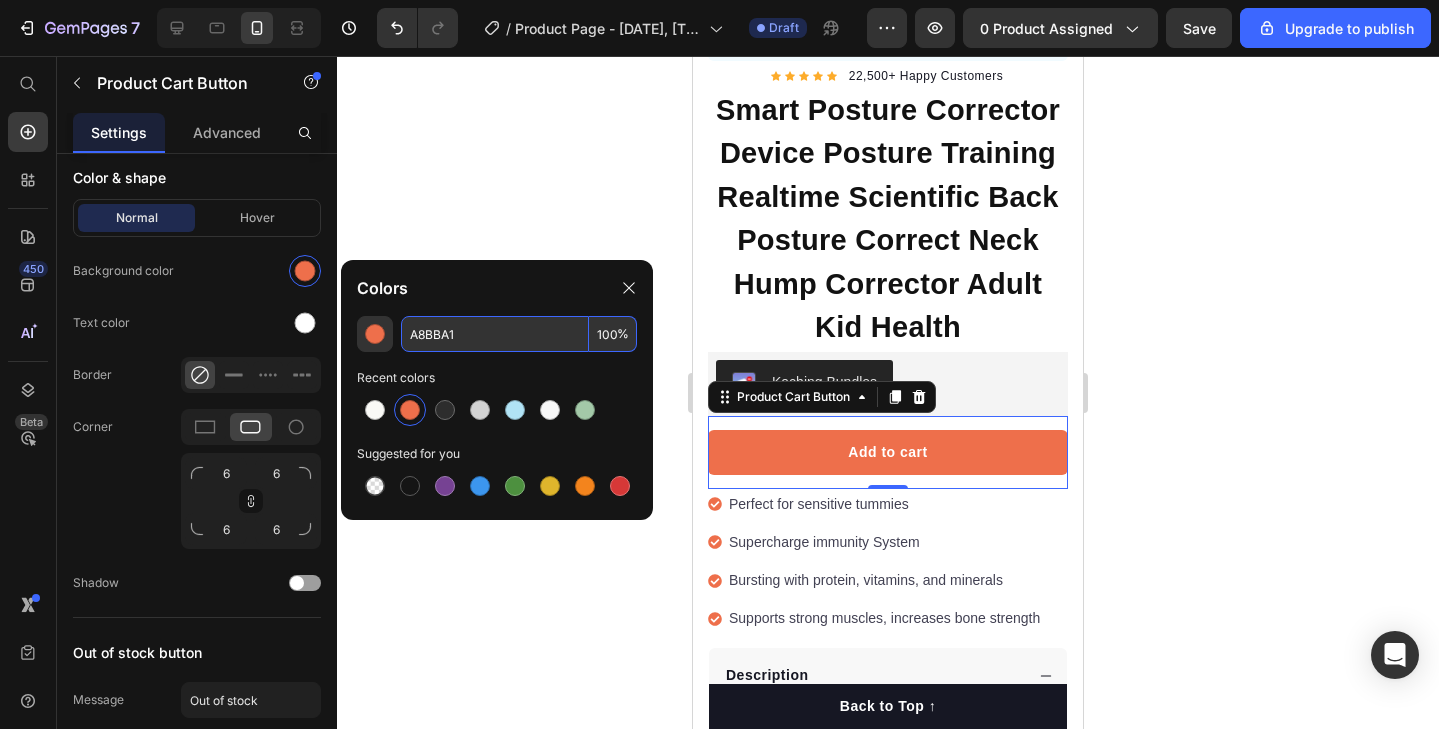 type on "A8BBA1" 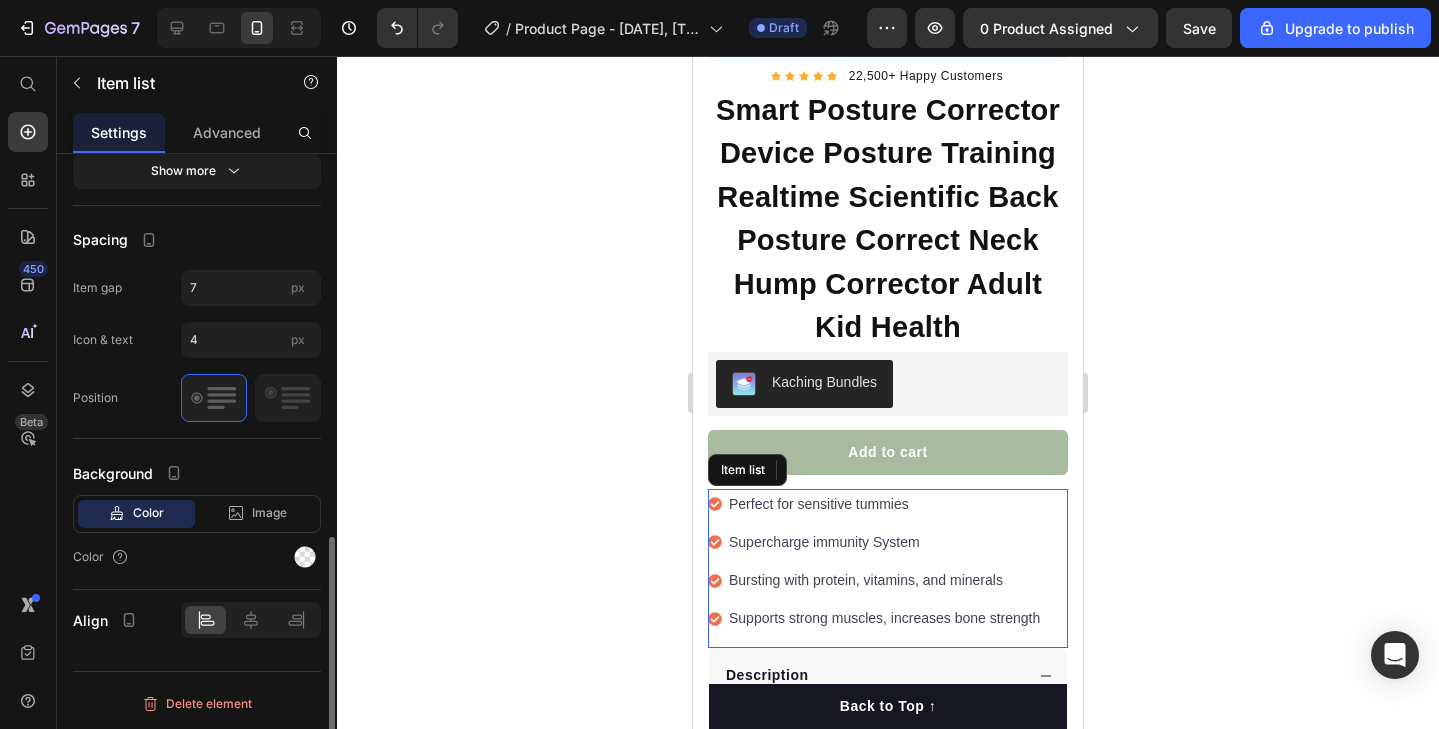 scroll, scrollTop: 0, scrollLeft: 0, axis: both 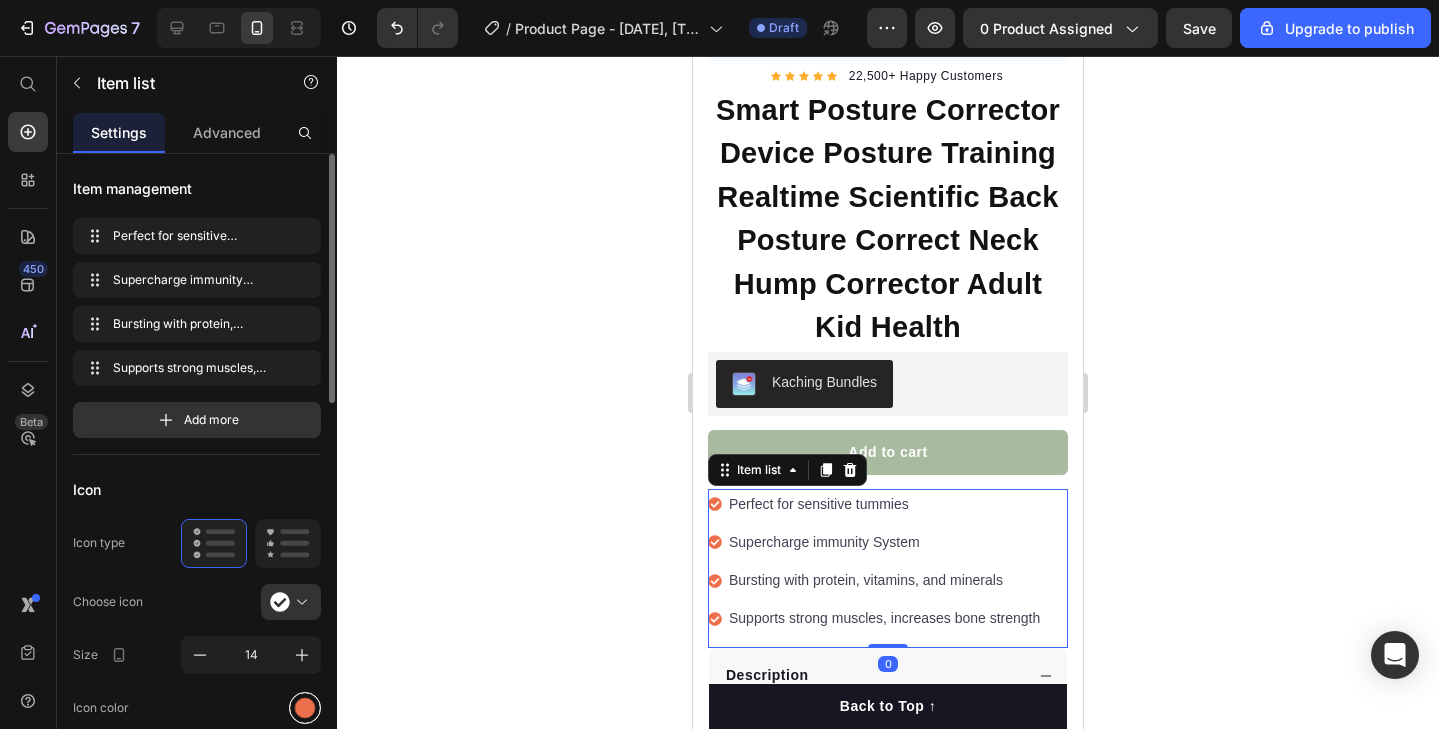 click at bounding box center [305, 707] 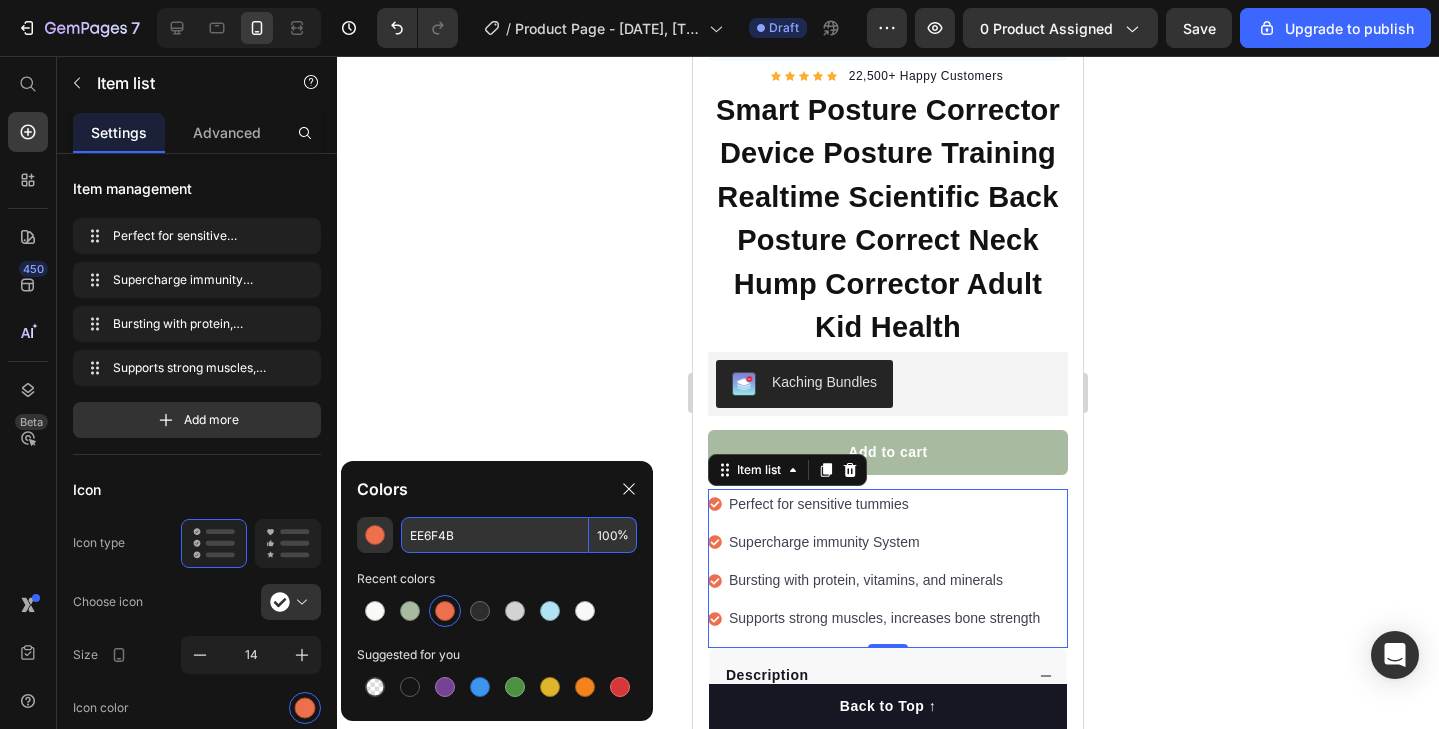 click on "EE6F4B" at bounding box center [495, 535] 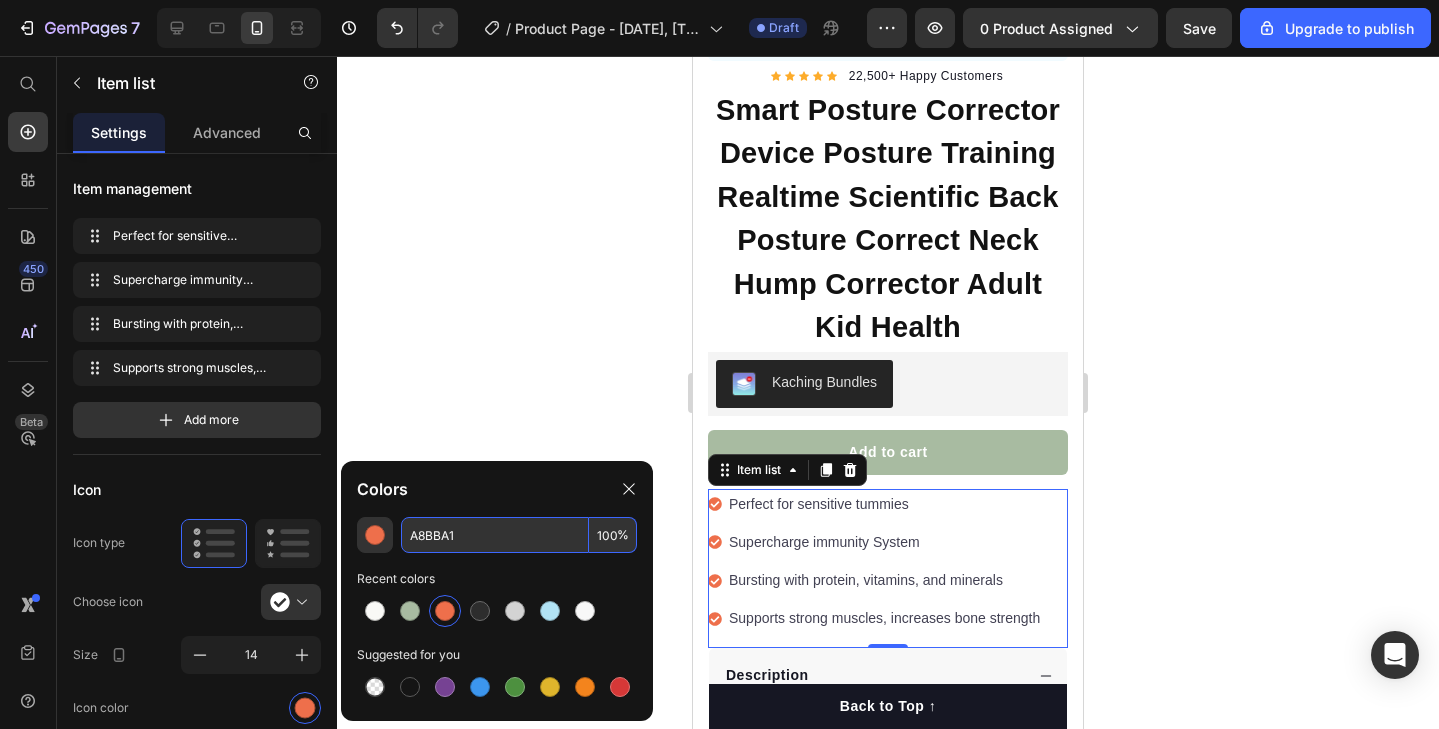 type on "A8BBA1" 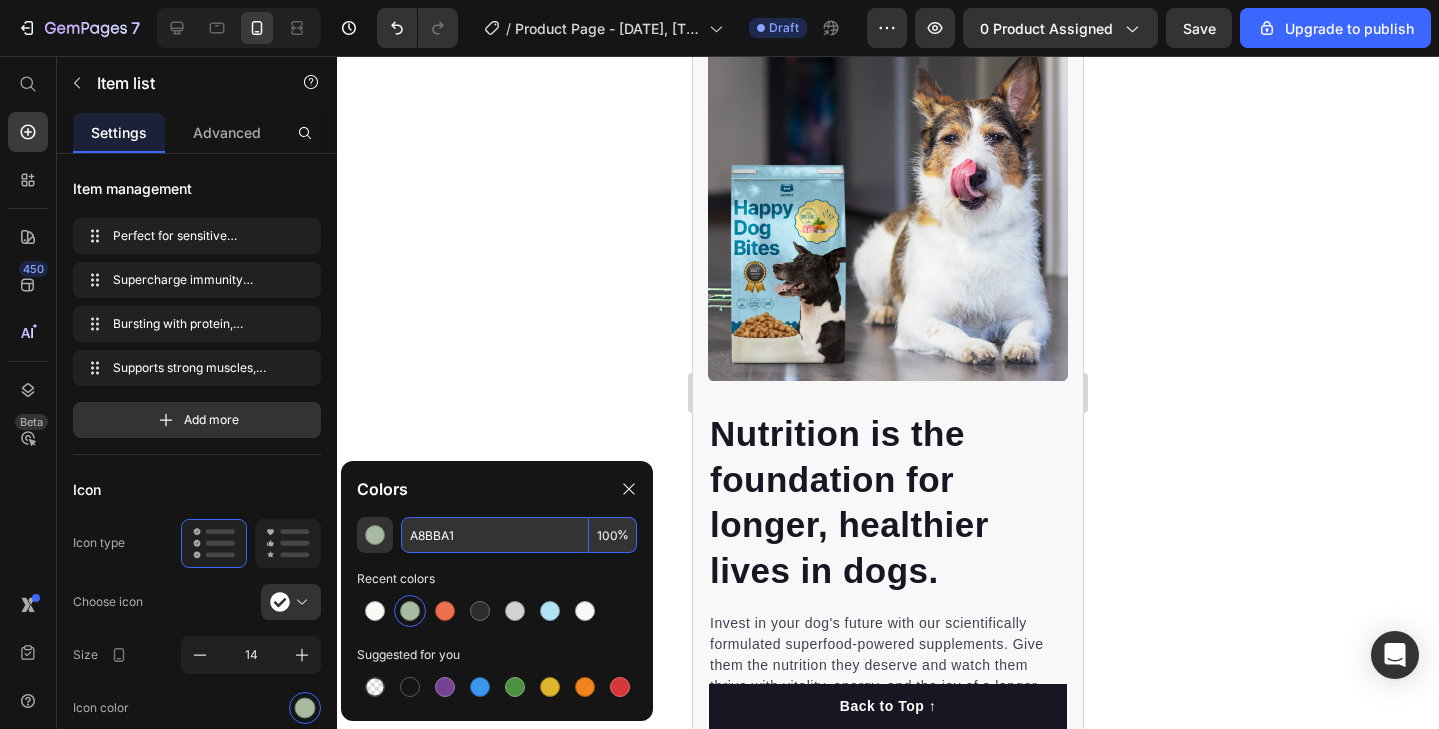 scroll, scrollTop: 2584, scrollLeft: 0, axis: vertical 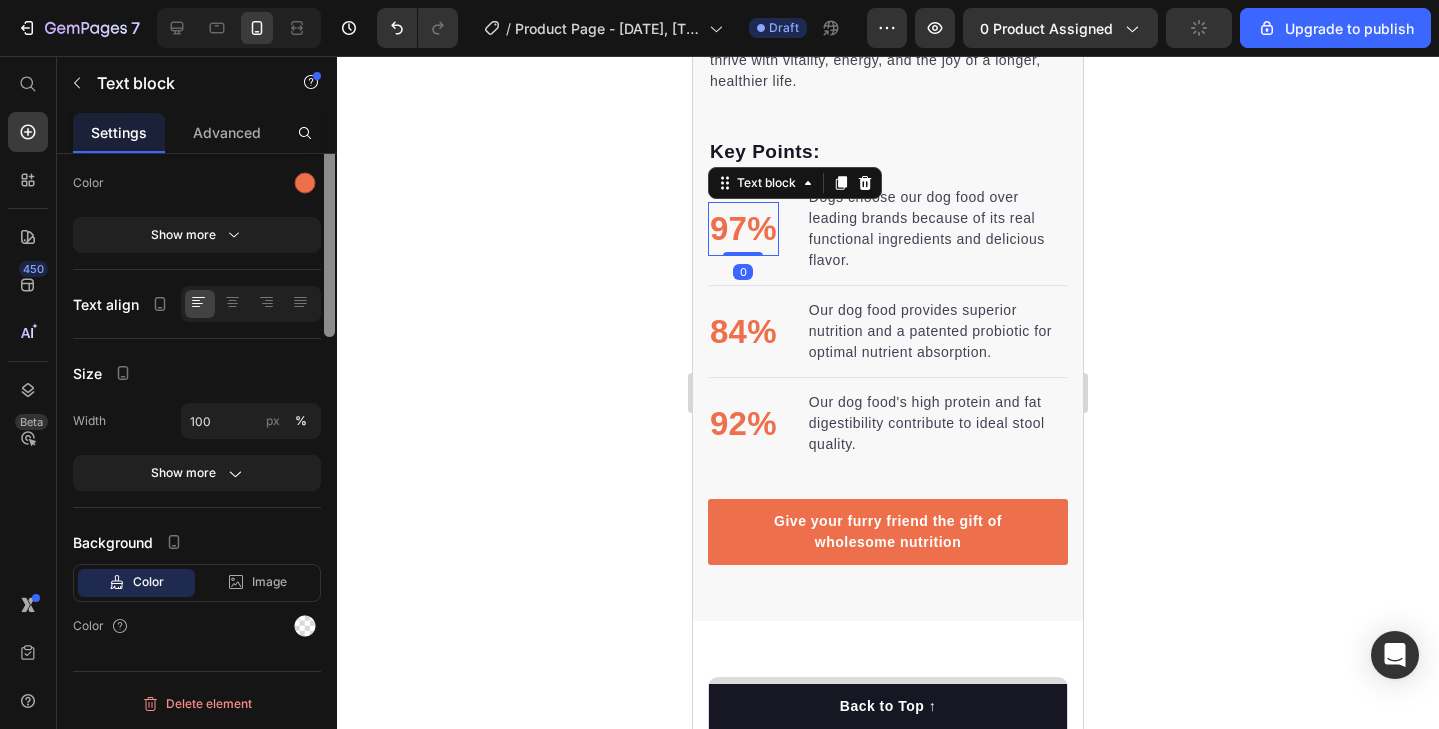 click at bounding box center [329, 207] 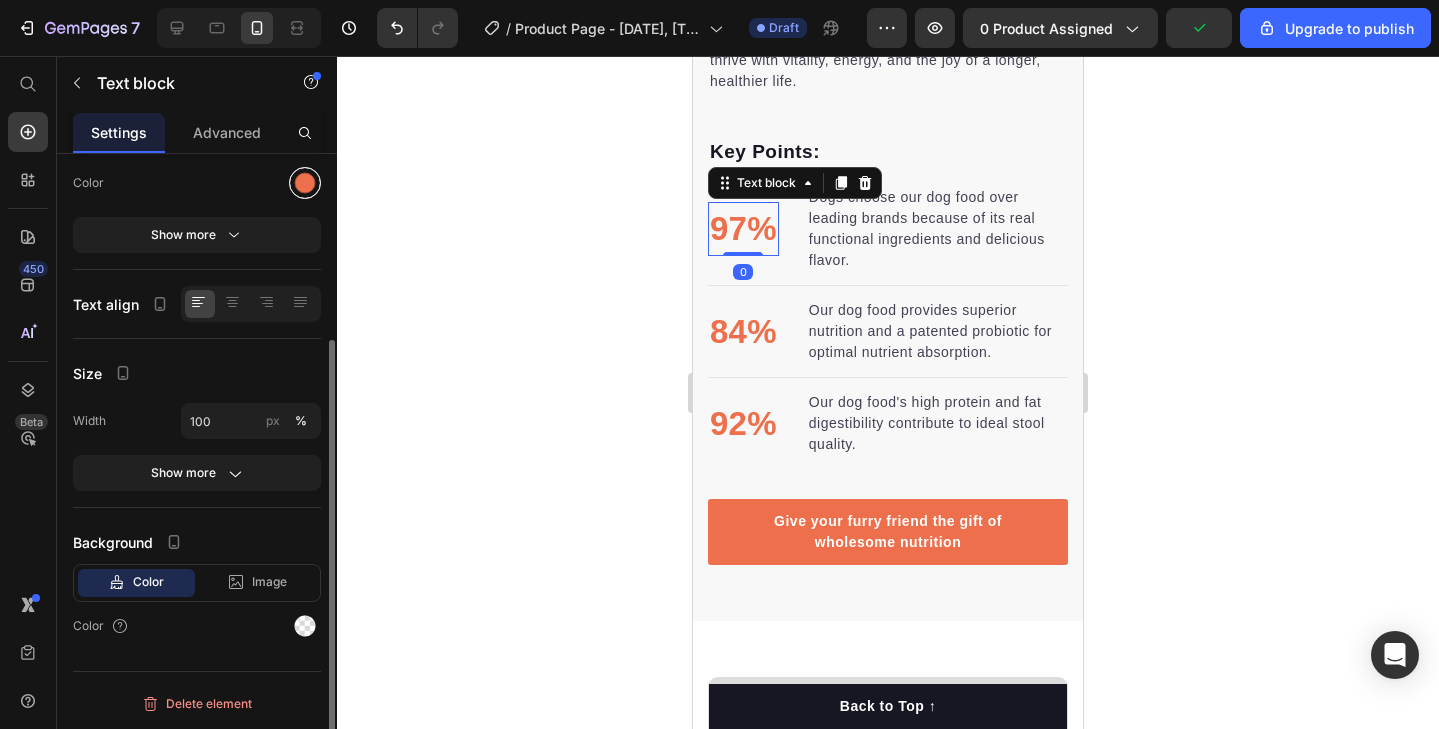 click at bounding box center [305, 183] 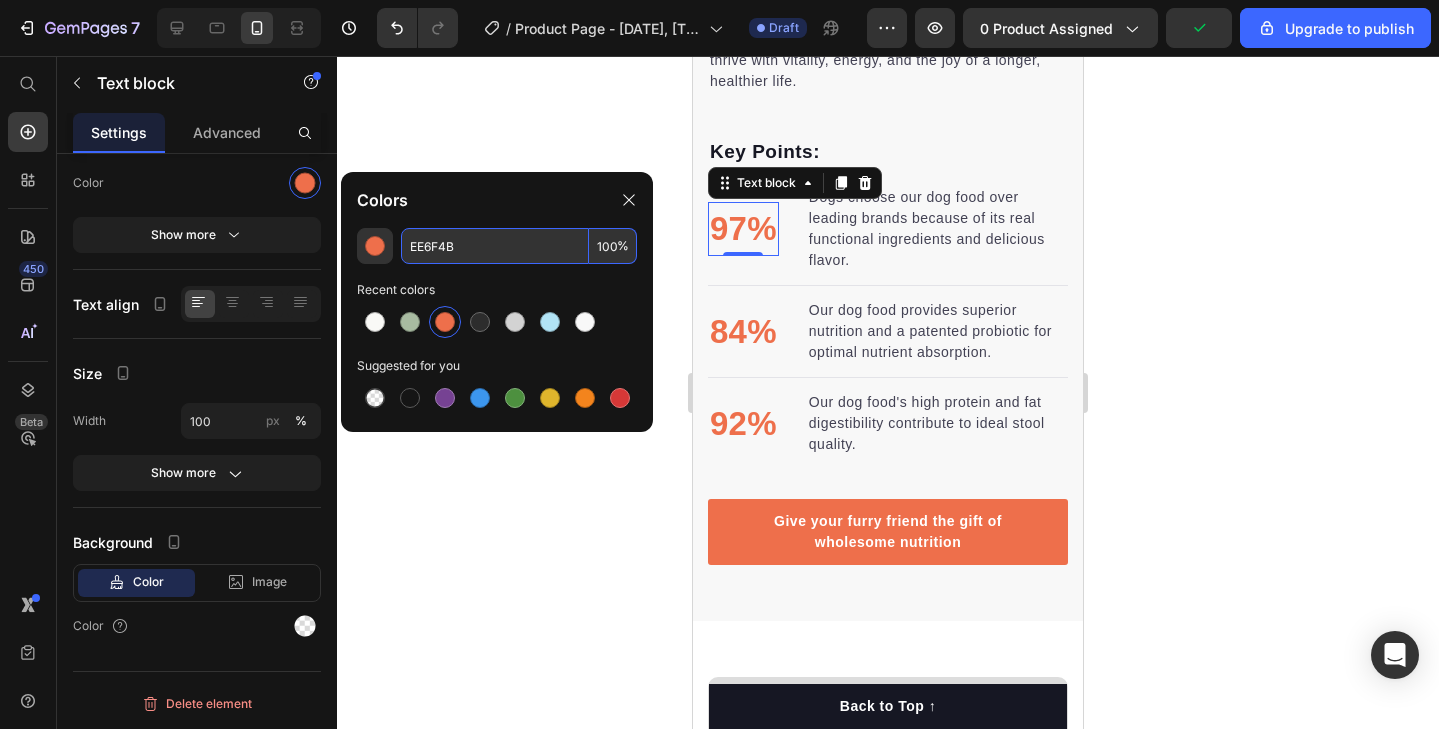 click on "EE6F4B" at bounding box center [495, 246] 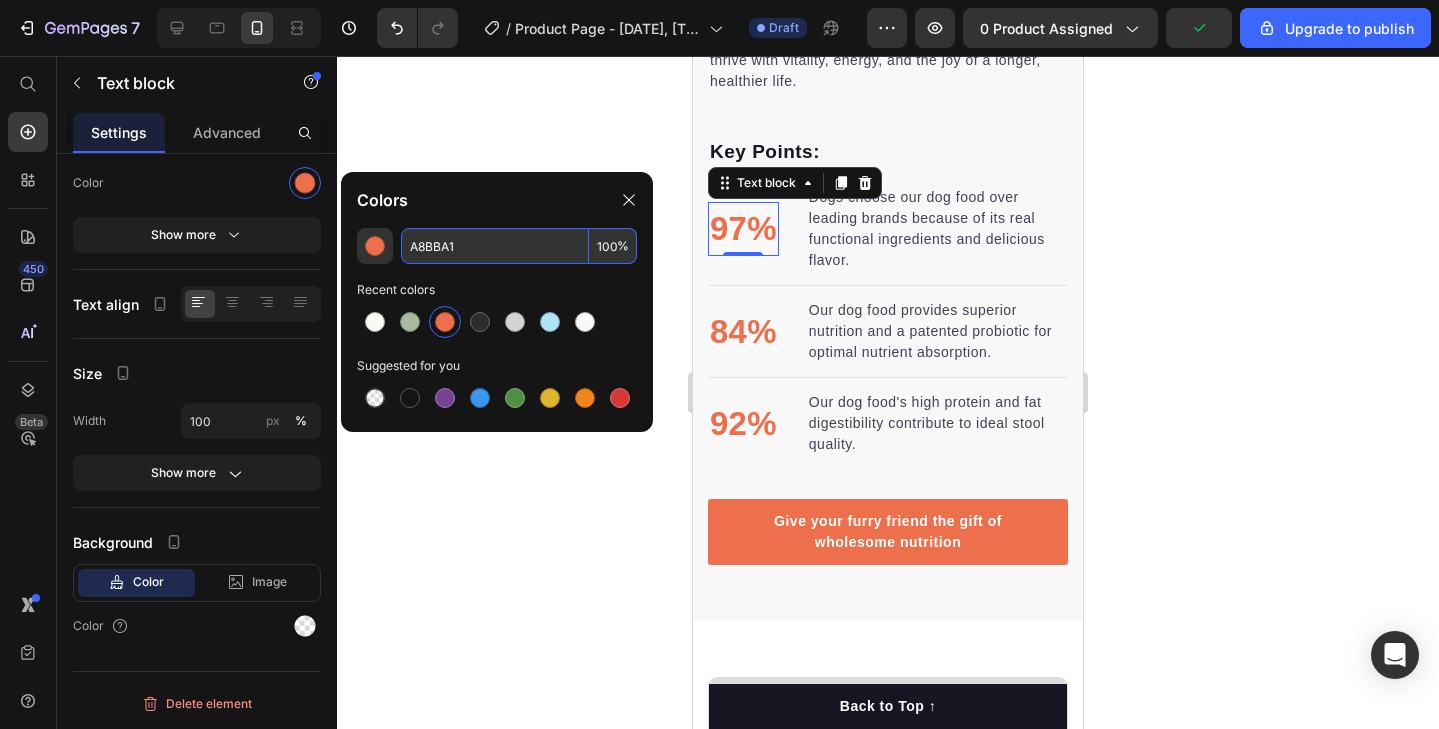 type on "A8BBA1" 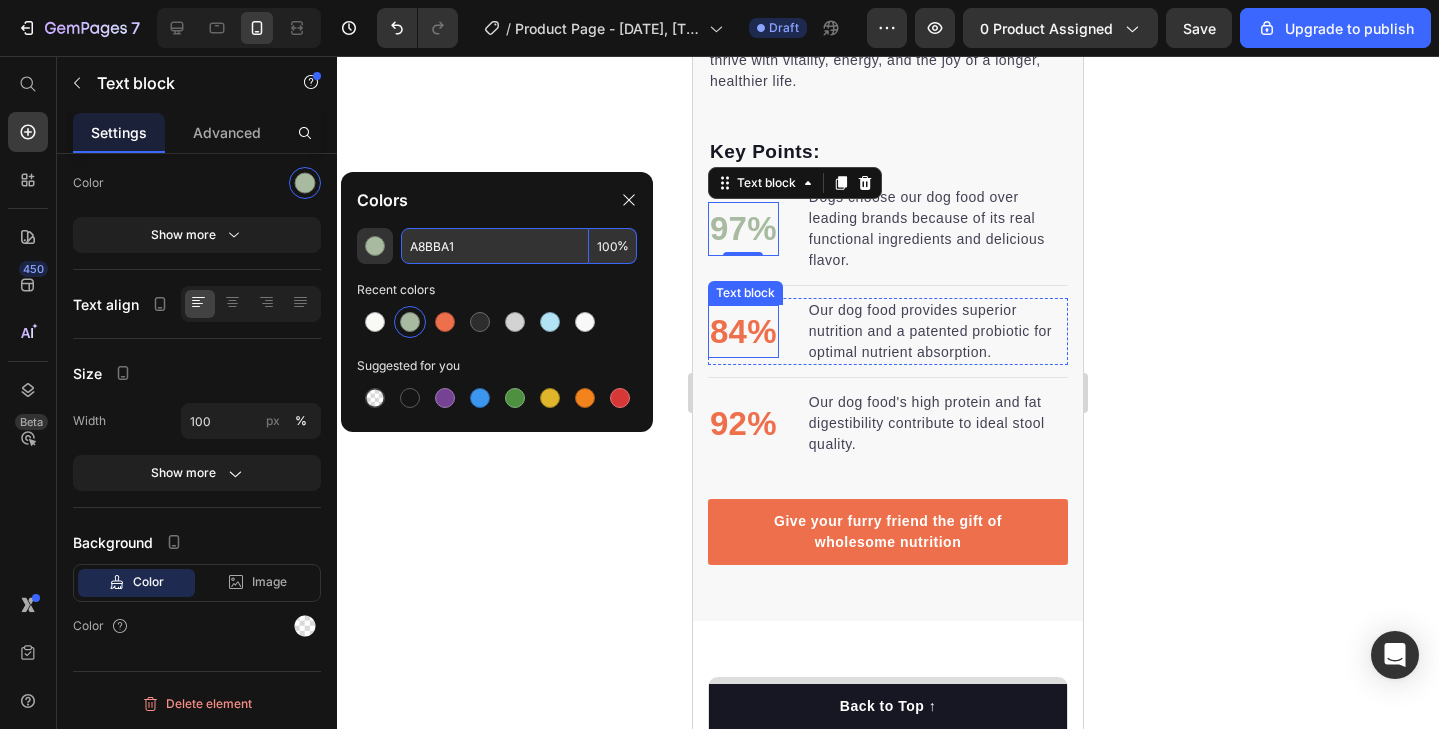 click on "84%" at bounding box center (743, 332) 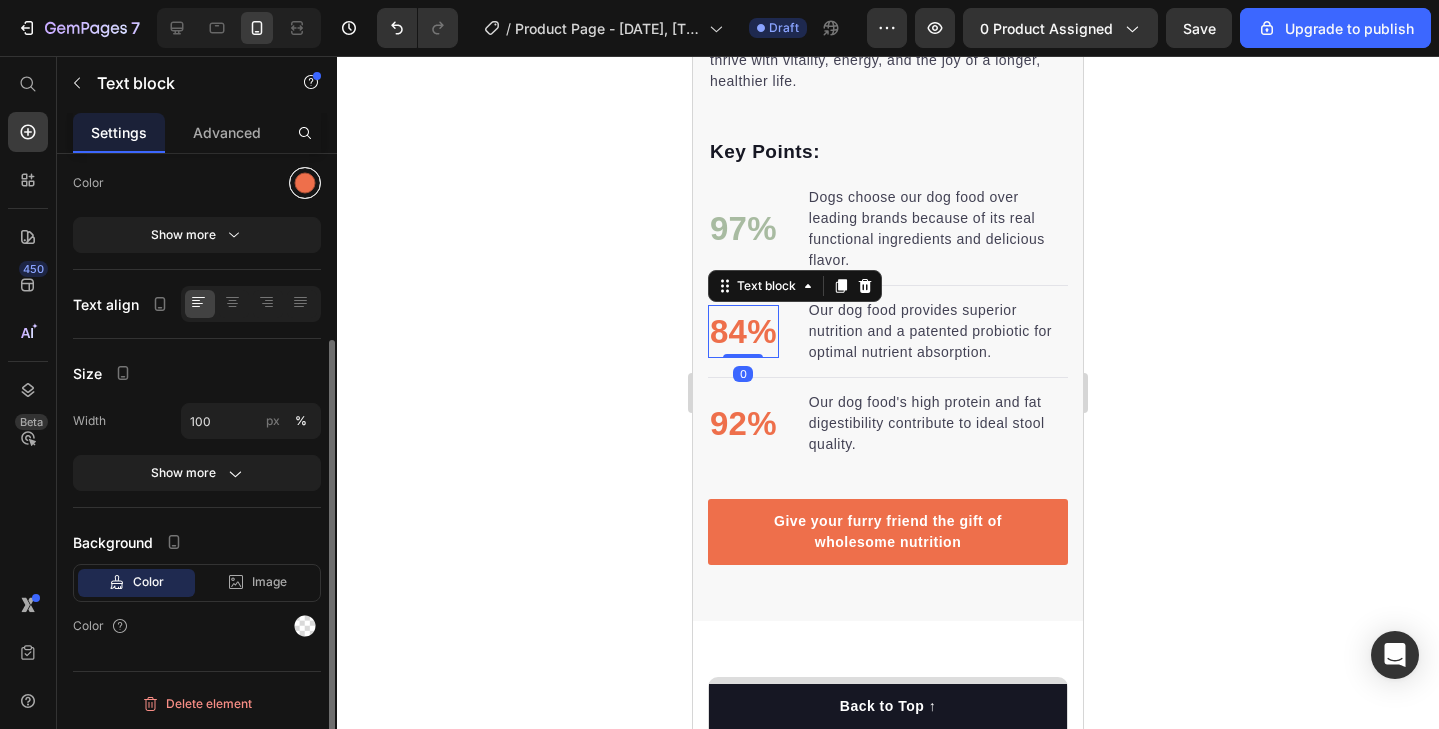 click at bounding box center (305, 183) 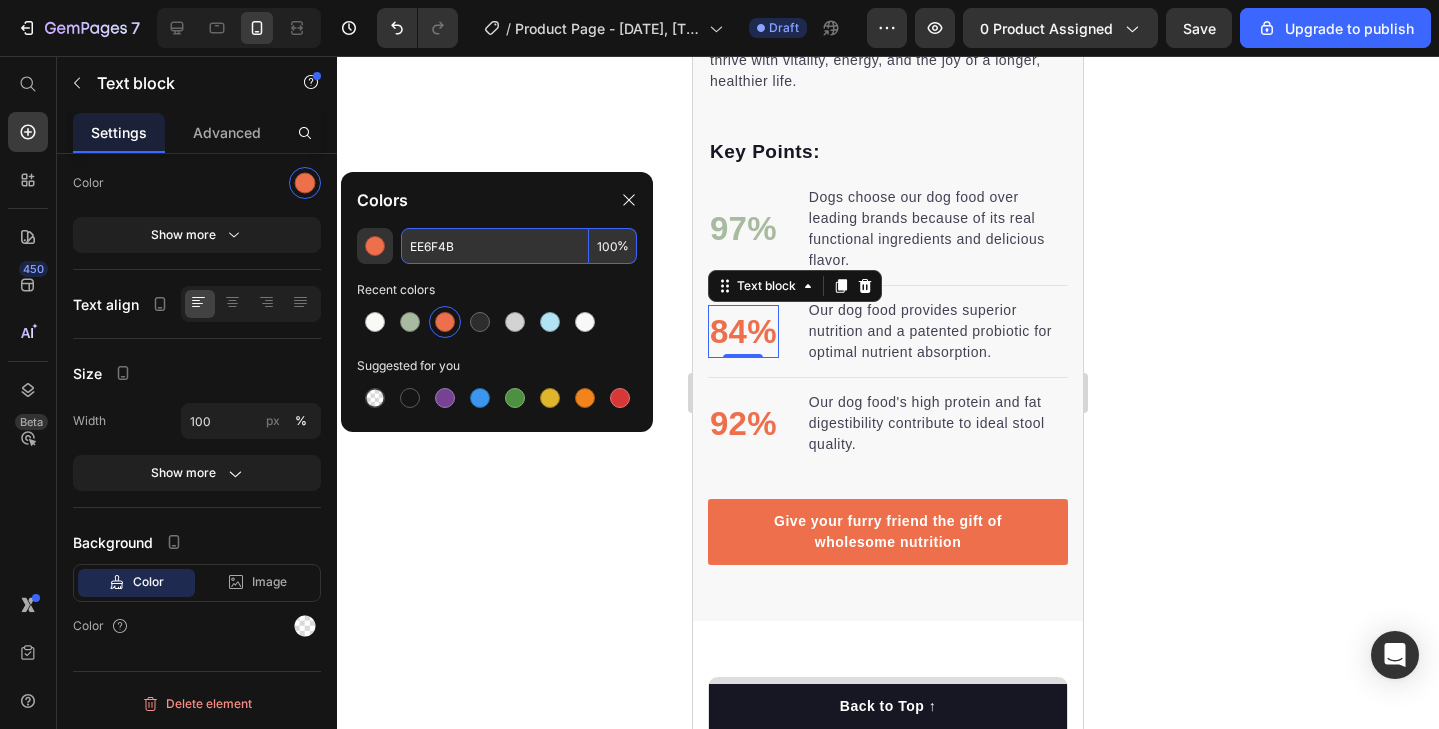 click on "EE6F4B" at bounding box center (495, 246) 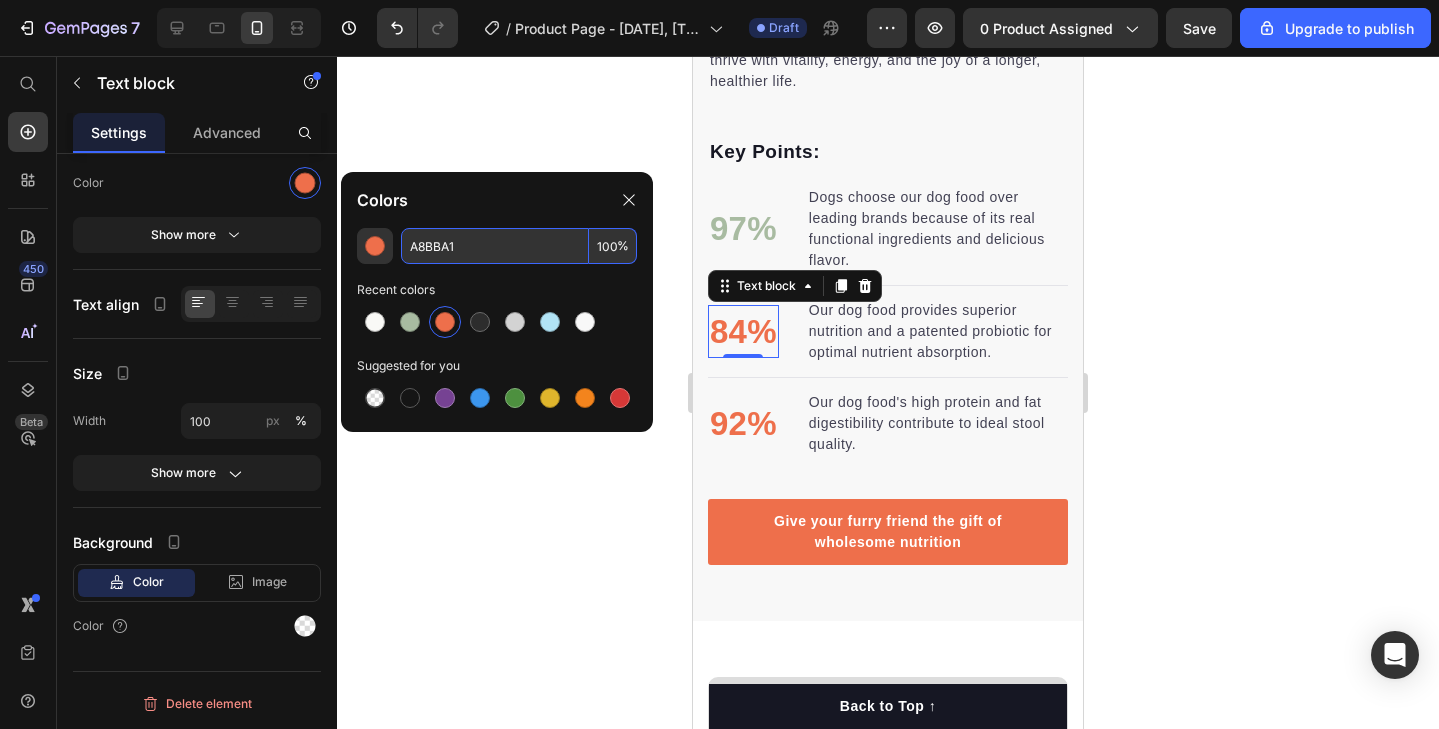 type on "A8BBA1" 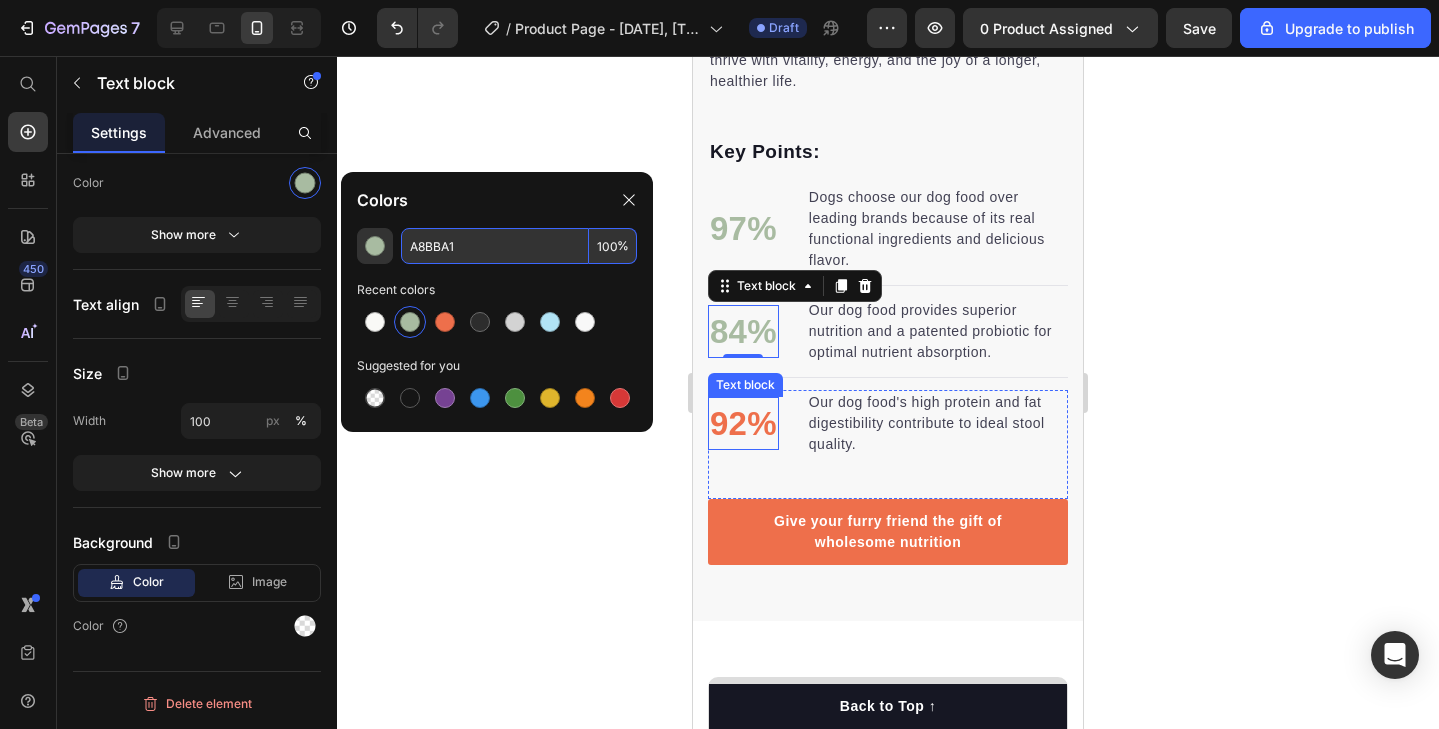 click on "92%" at bounding box center (743, 424) 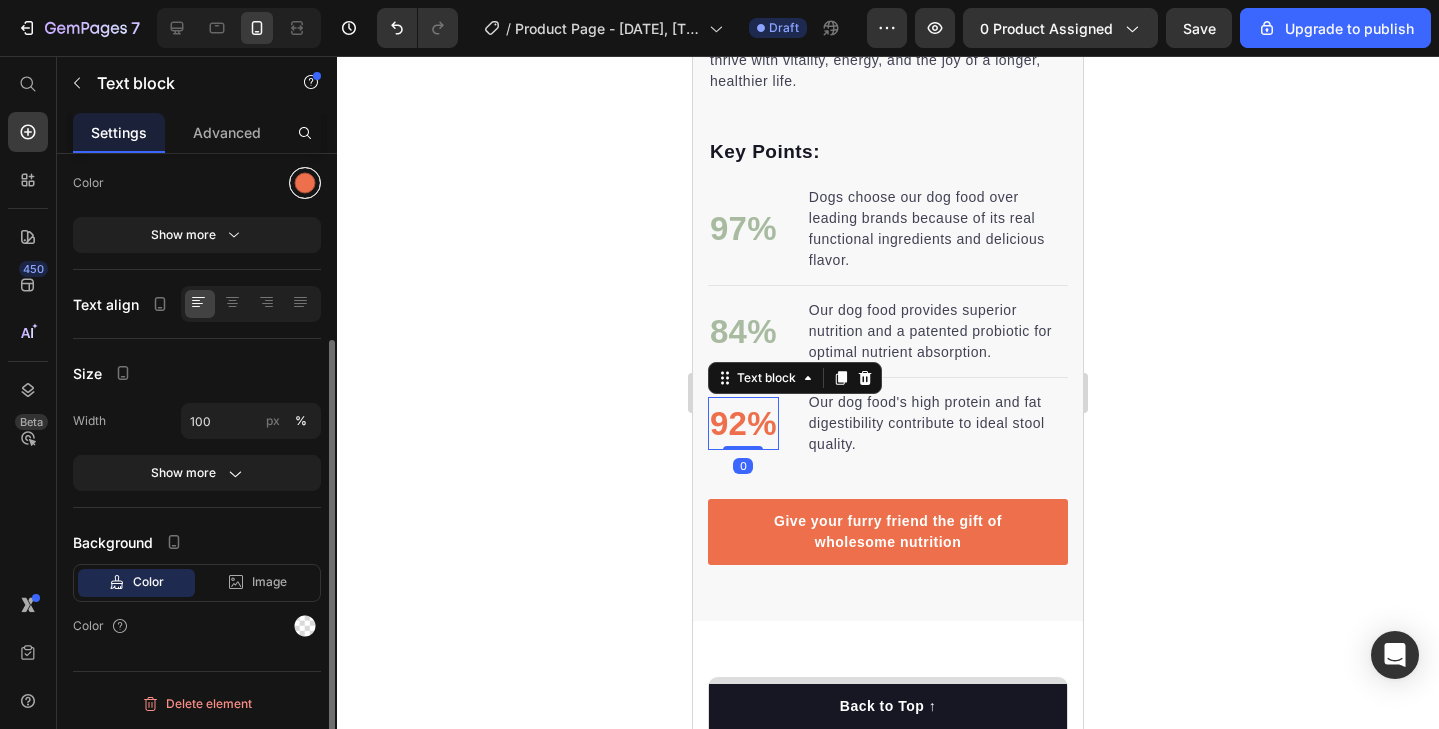 click at bounding box center (305, 183) 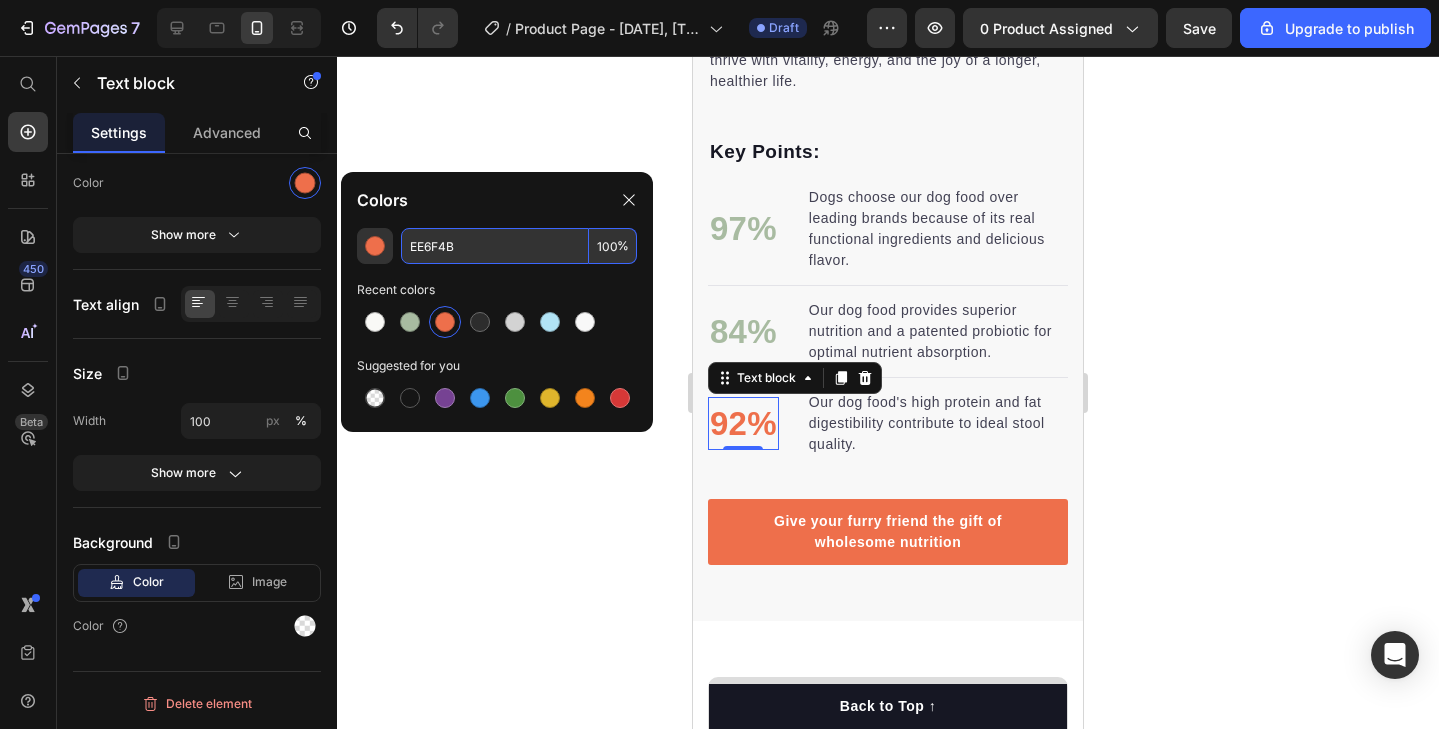 click on "EE6F4B" at bounding box center (495, 246) 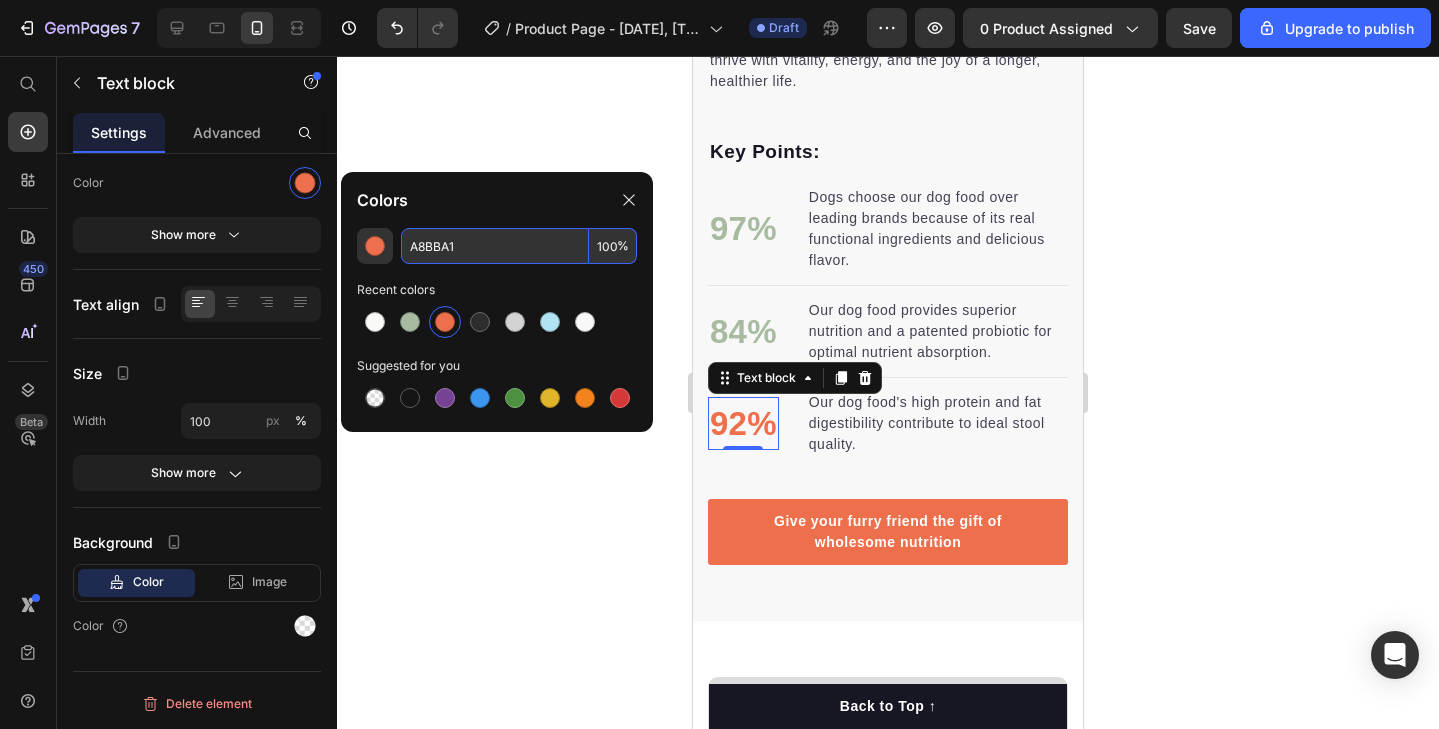 type on "A8BBA1" 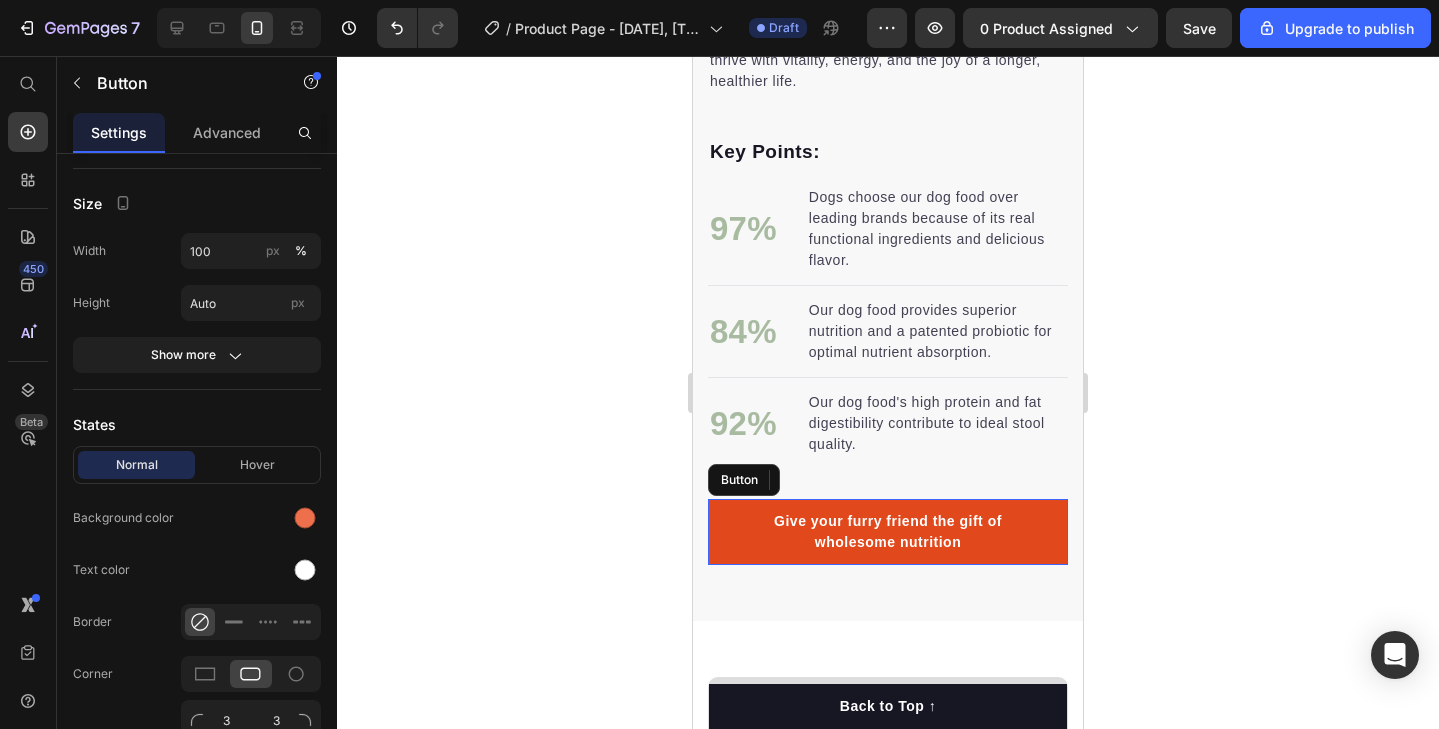 click on "Give your furry friend the gift of wholesome nutrition" at bounding box center [888, 532] 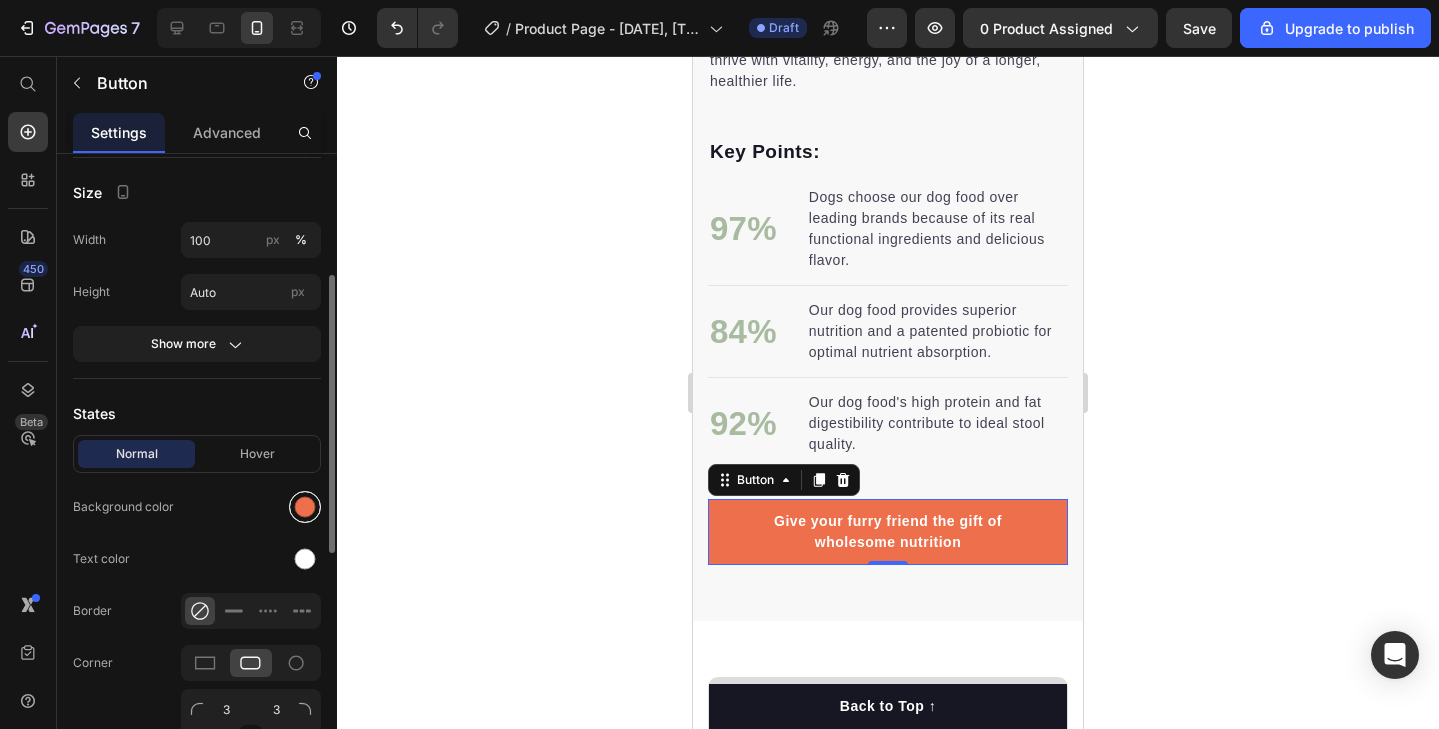 click at bounding box center [305, 507] 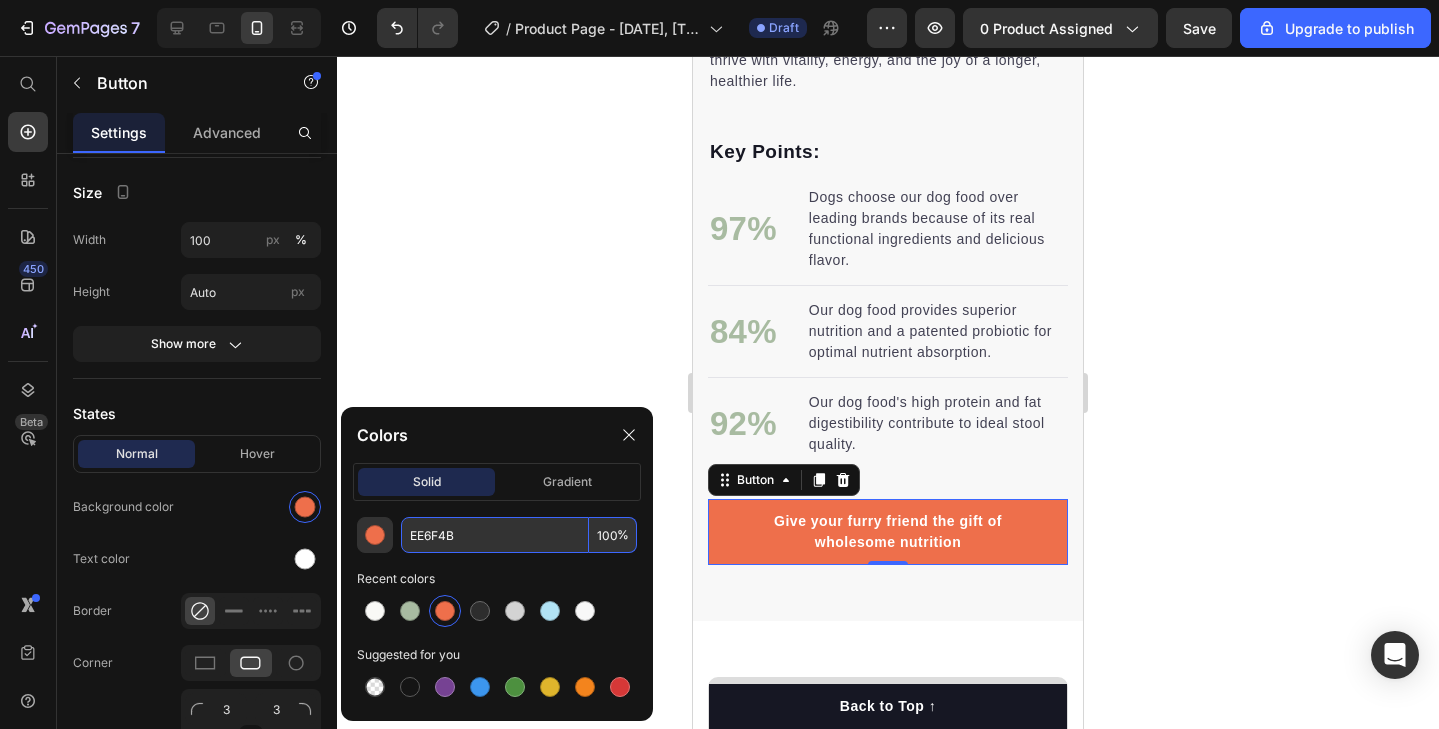 click on "EE6F4B" at bounding box center (495, 535) 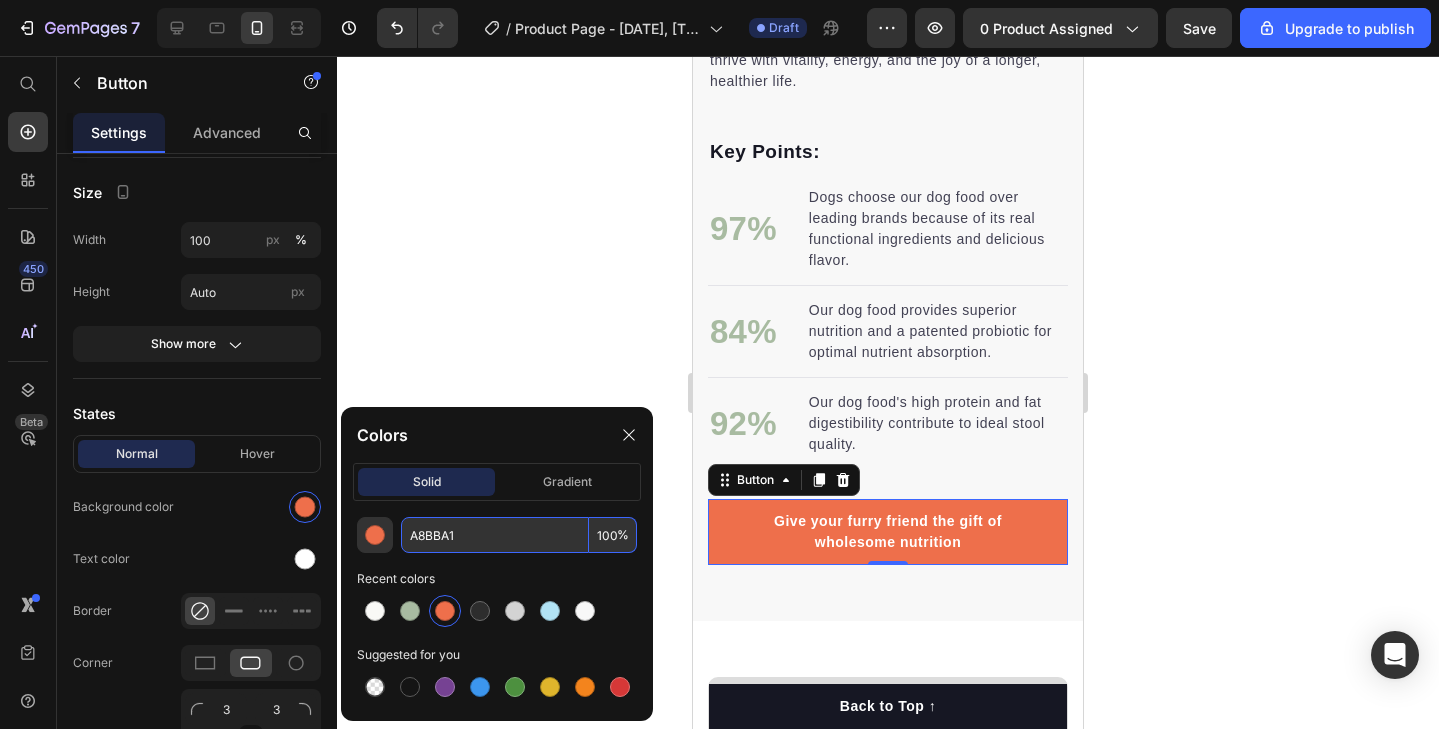 type on "A8BBA1" 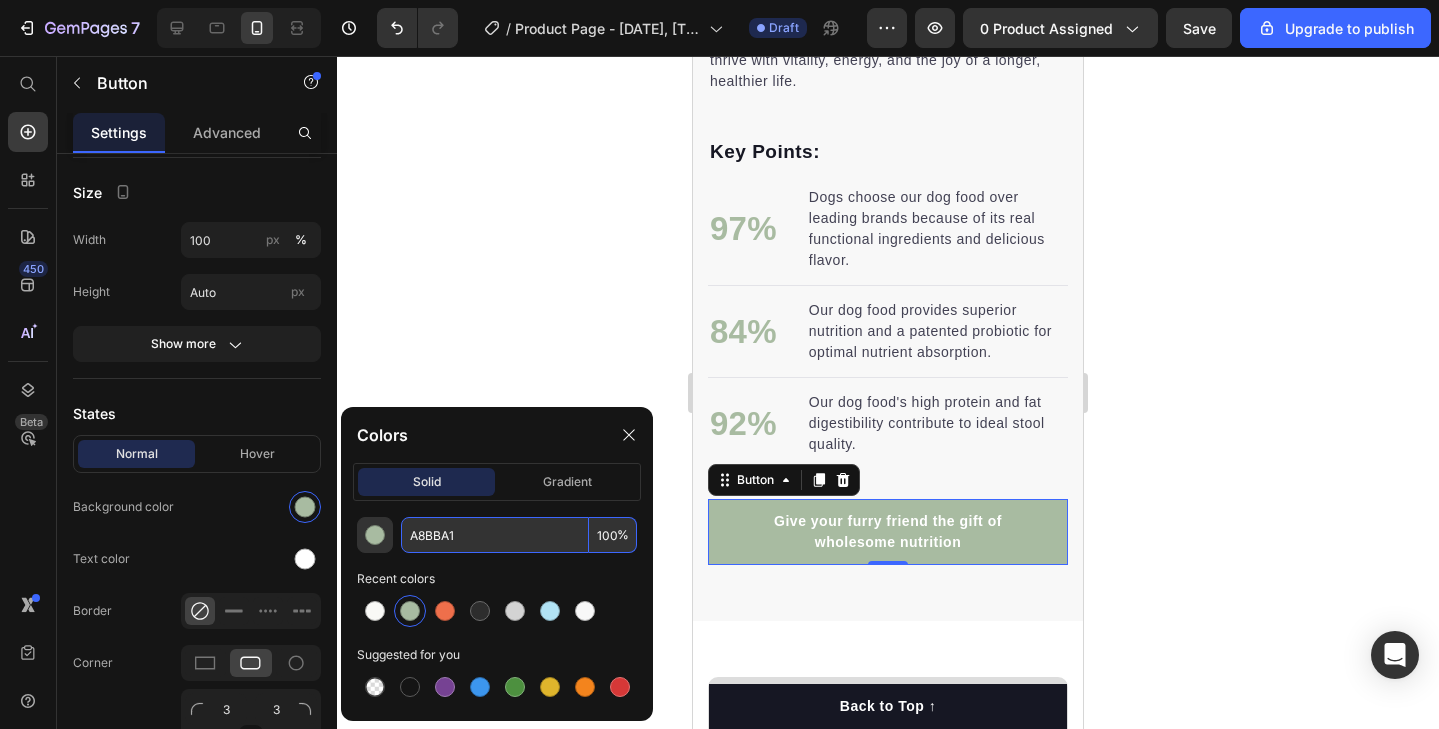 click 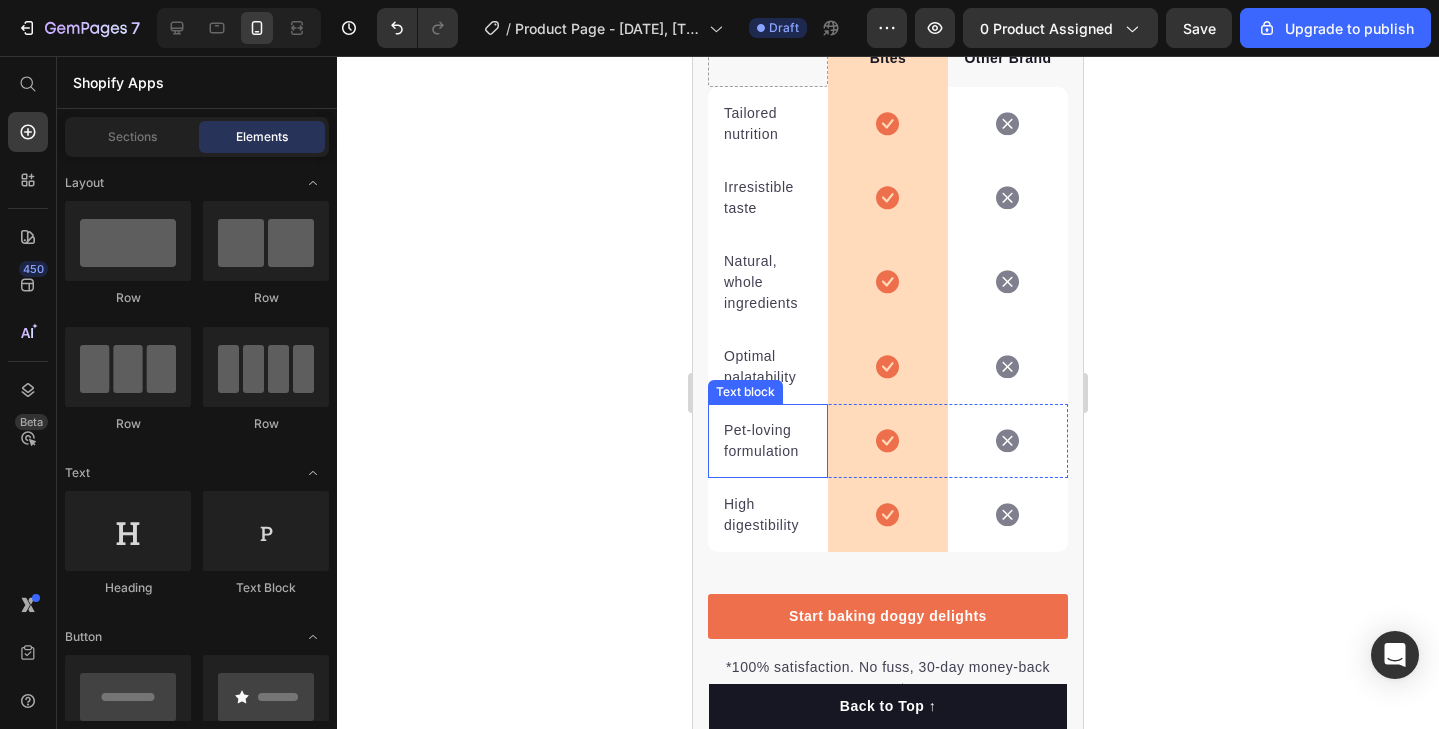 scroll, scrollTop: 4683, scrollLeft: 0, axis: vertical 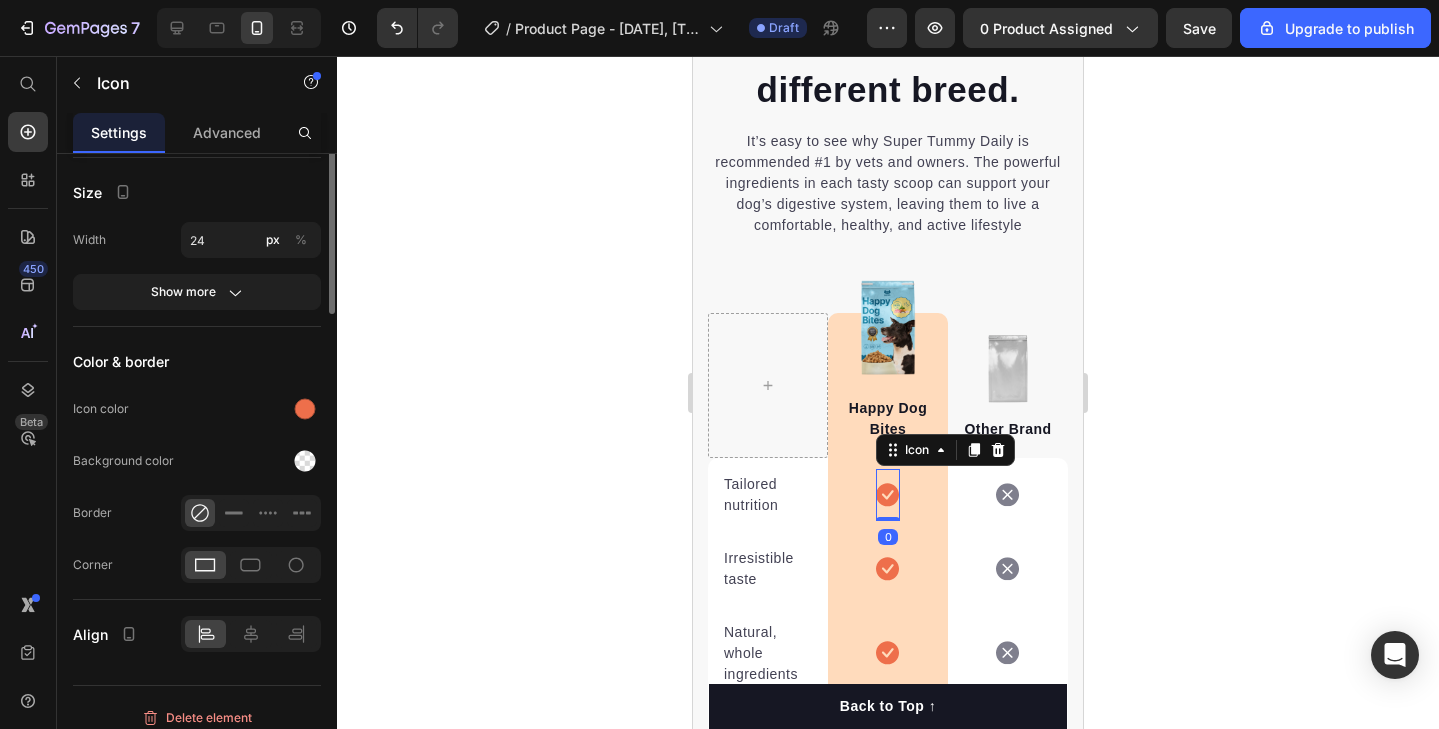 click at bounding box center [888, 495] 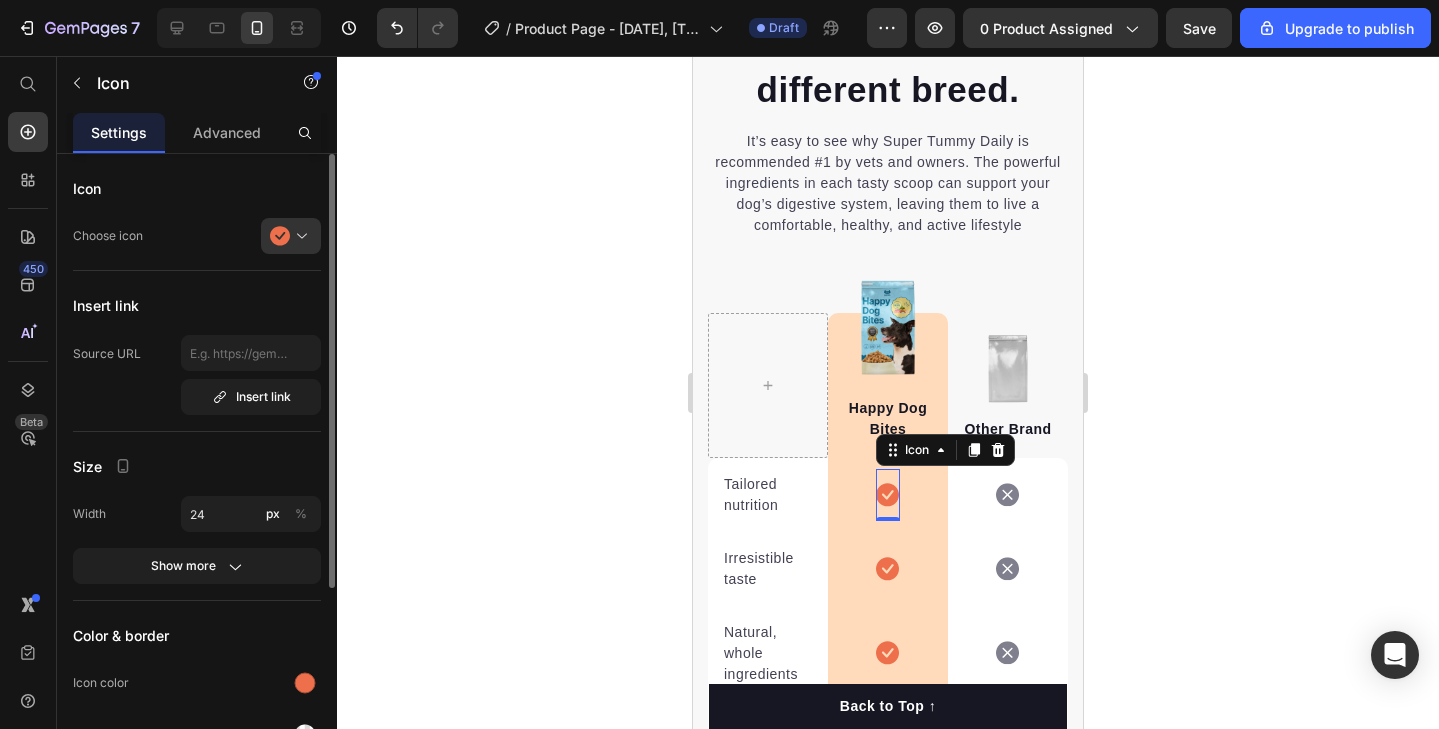 click on "Color & border Icon color Background color Border Corner" 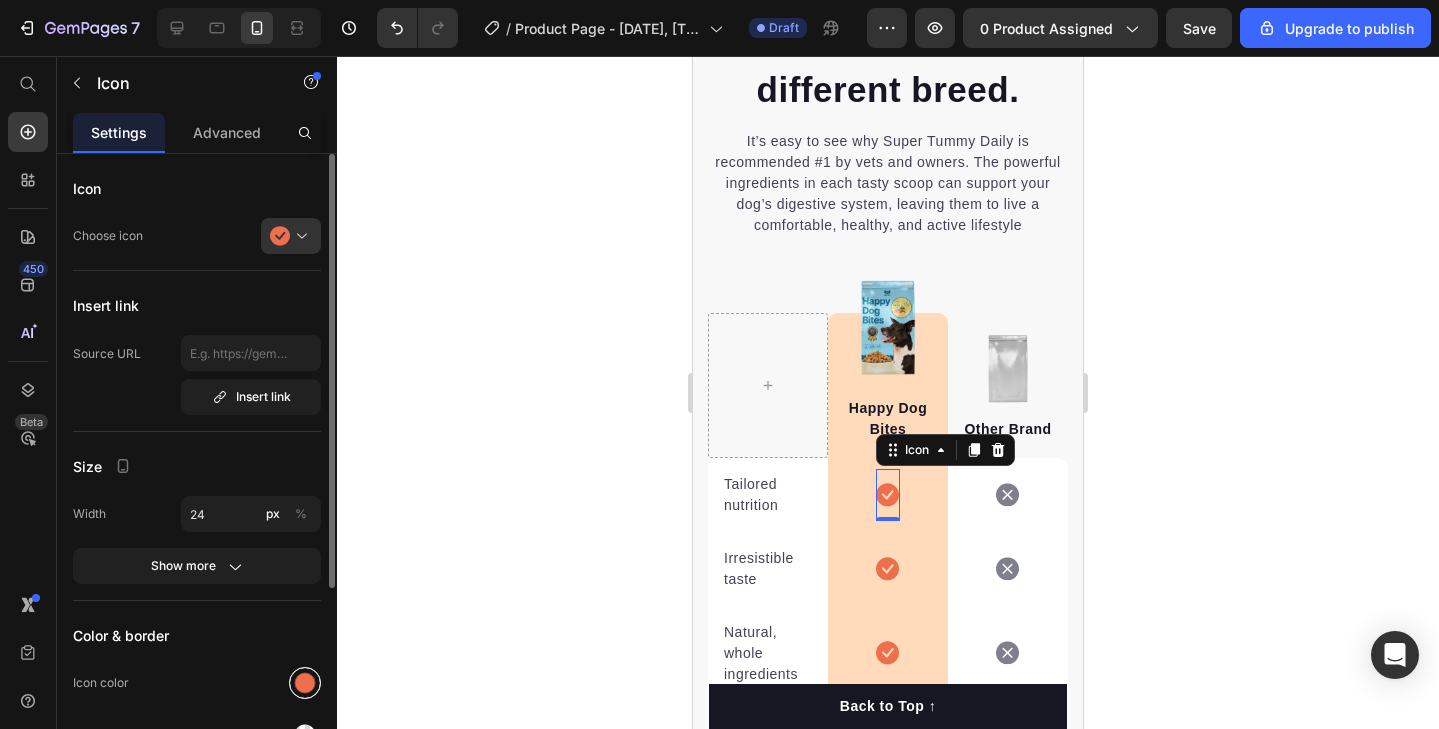 click at bounding box center [305, 683] 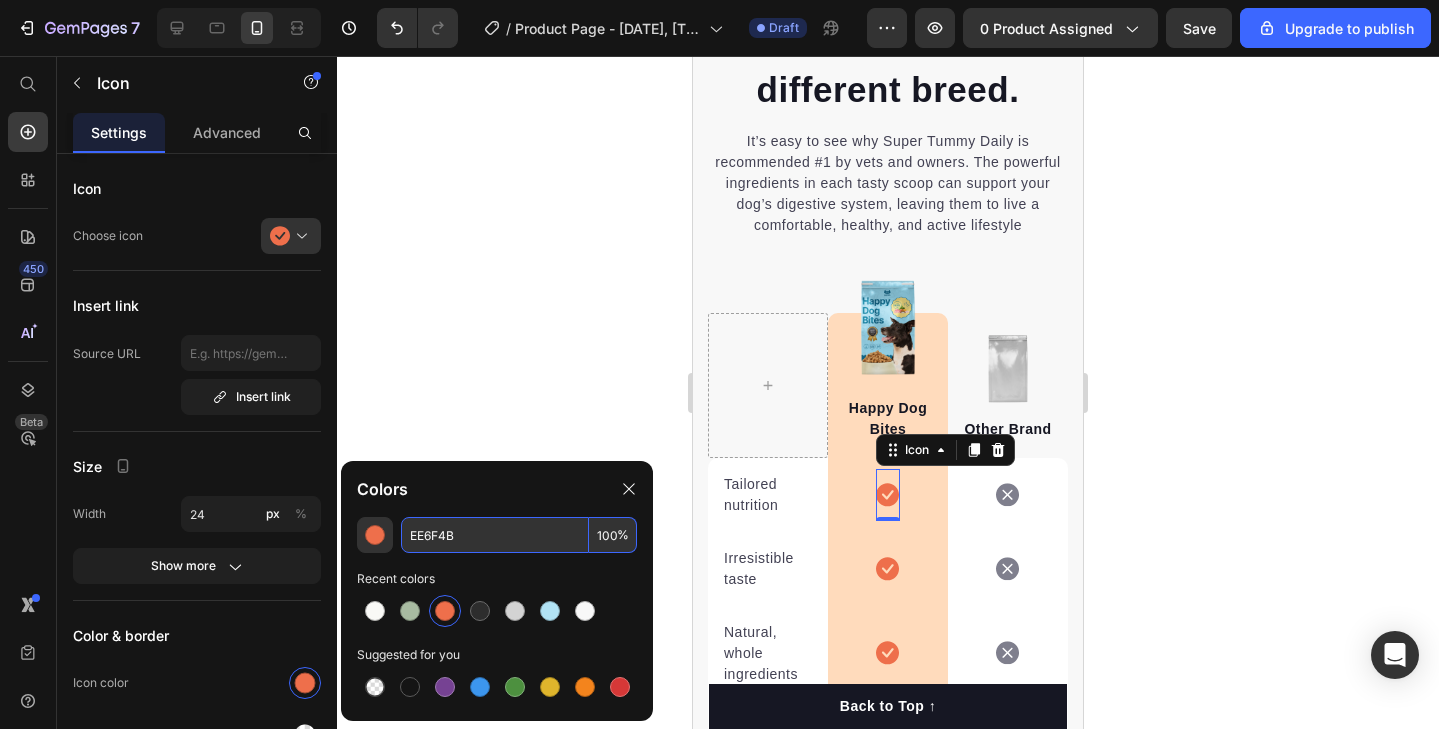 click on "EE6F4B" at bounding box center (495, 535) 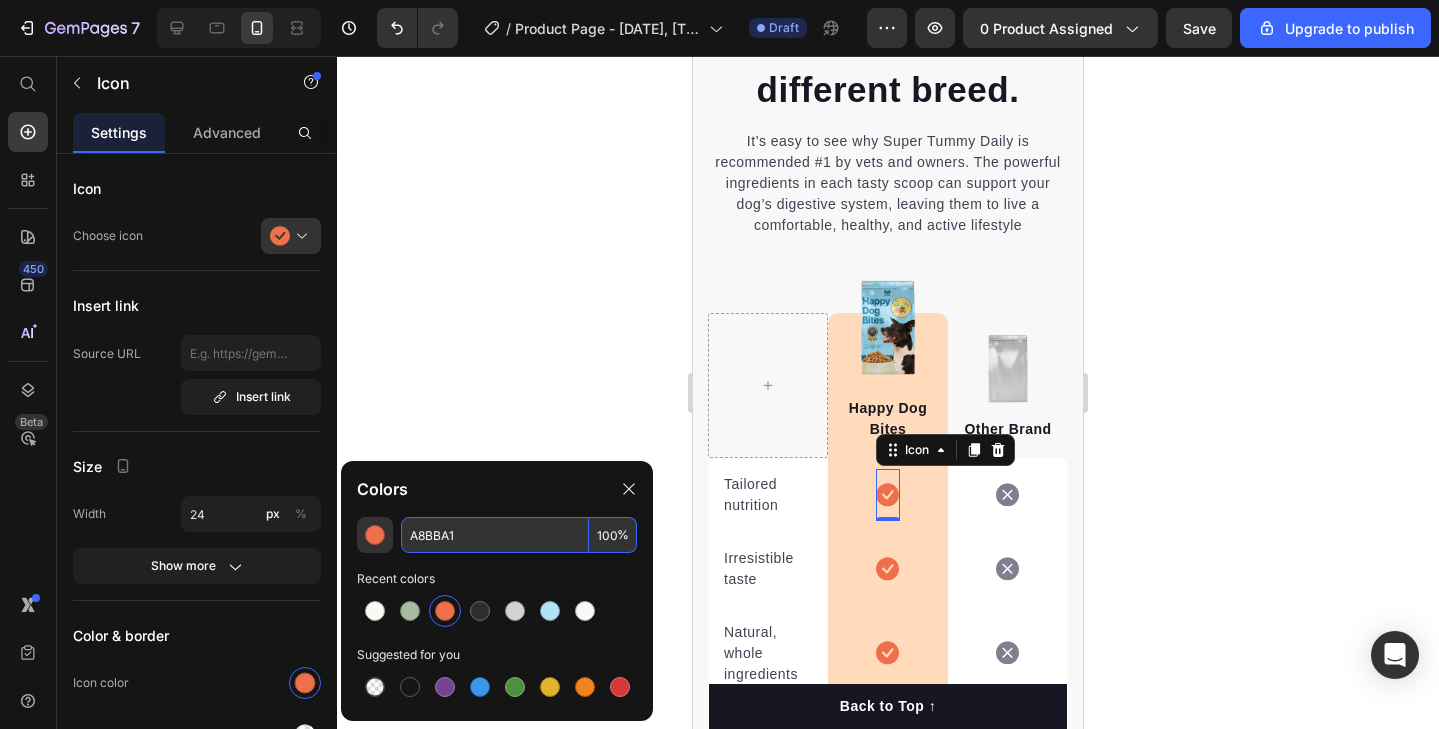 type on "A8BBA1" 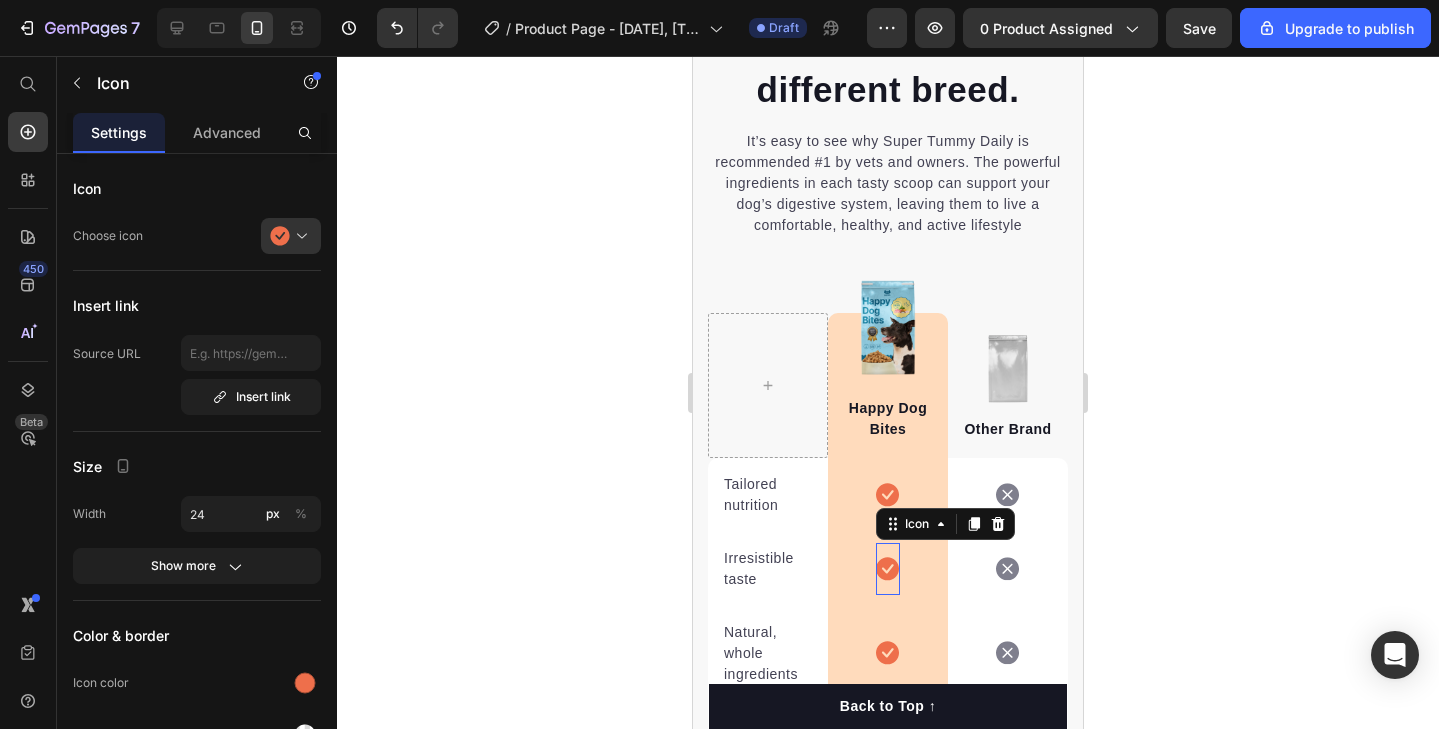 click 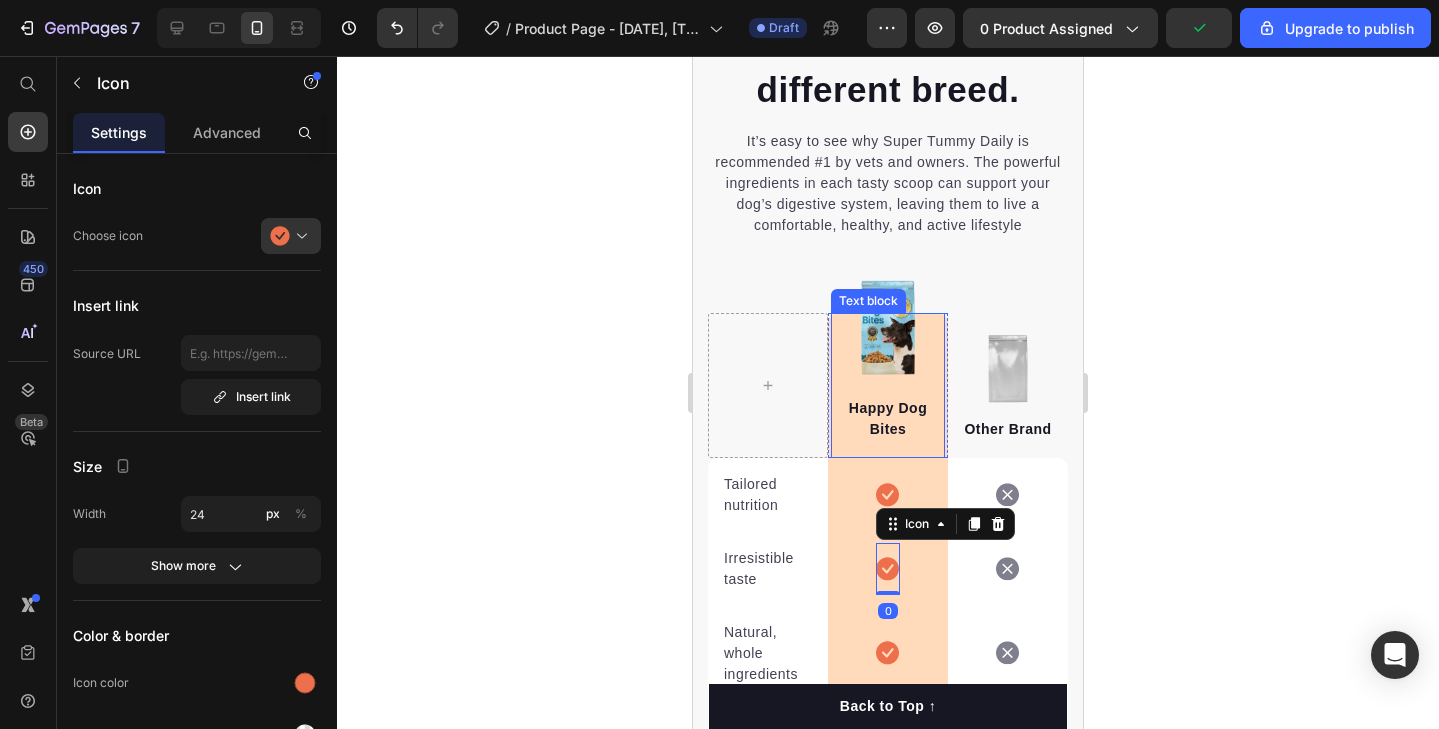click on "Happy Dog Bites" at bounding box center (888, 419) 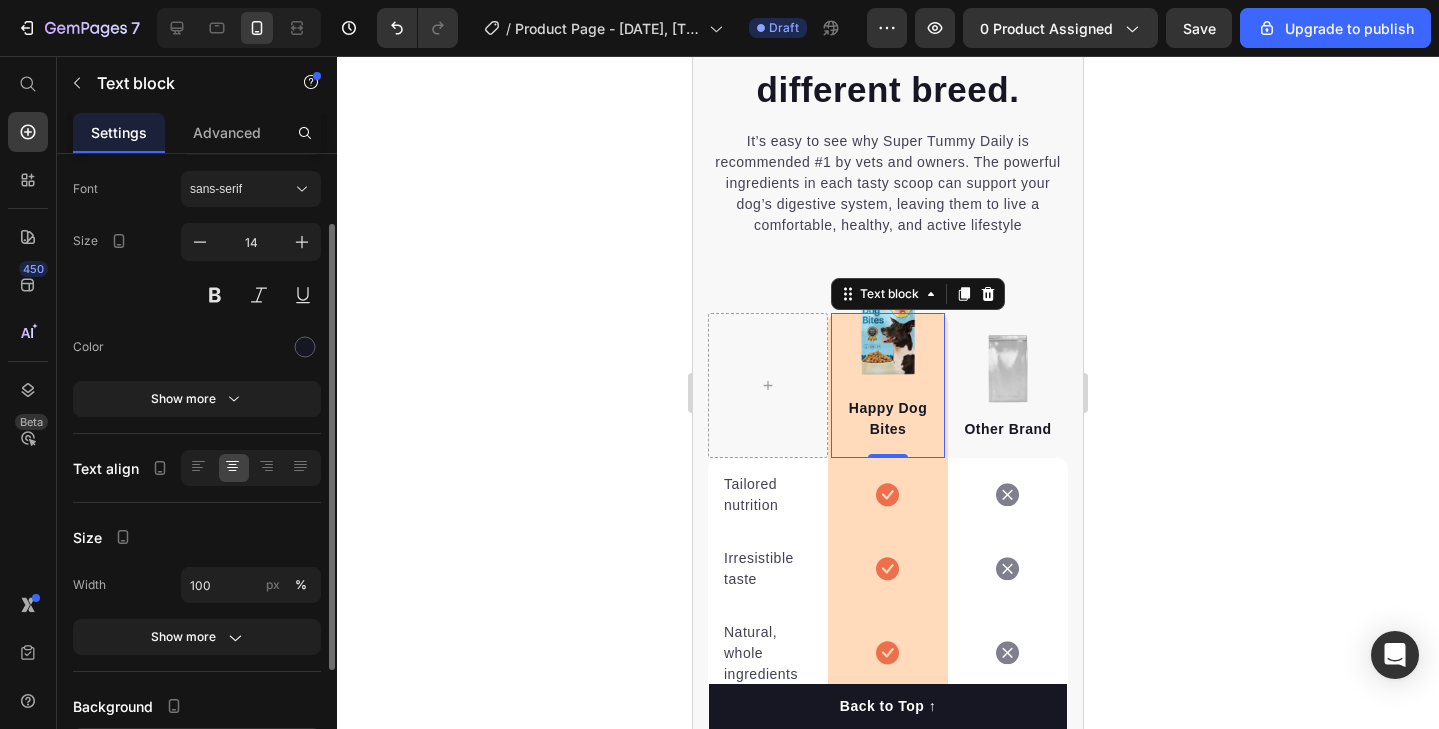scroll, scrollTop: 91, scrollLeft: 0, axis: vertical 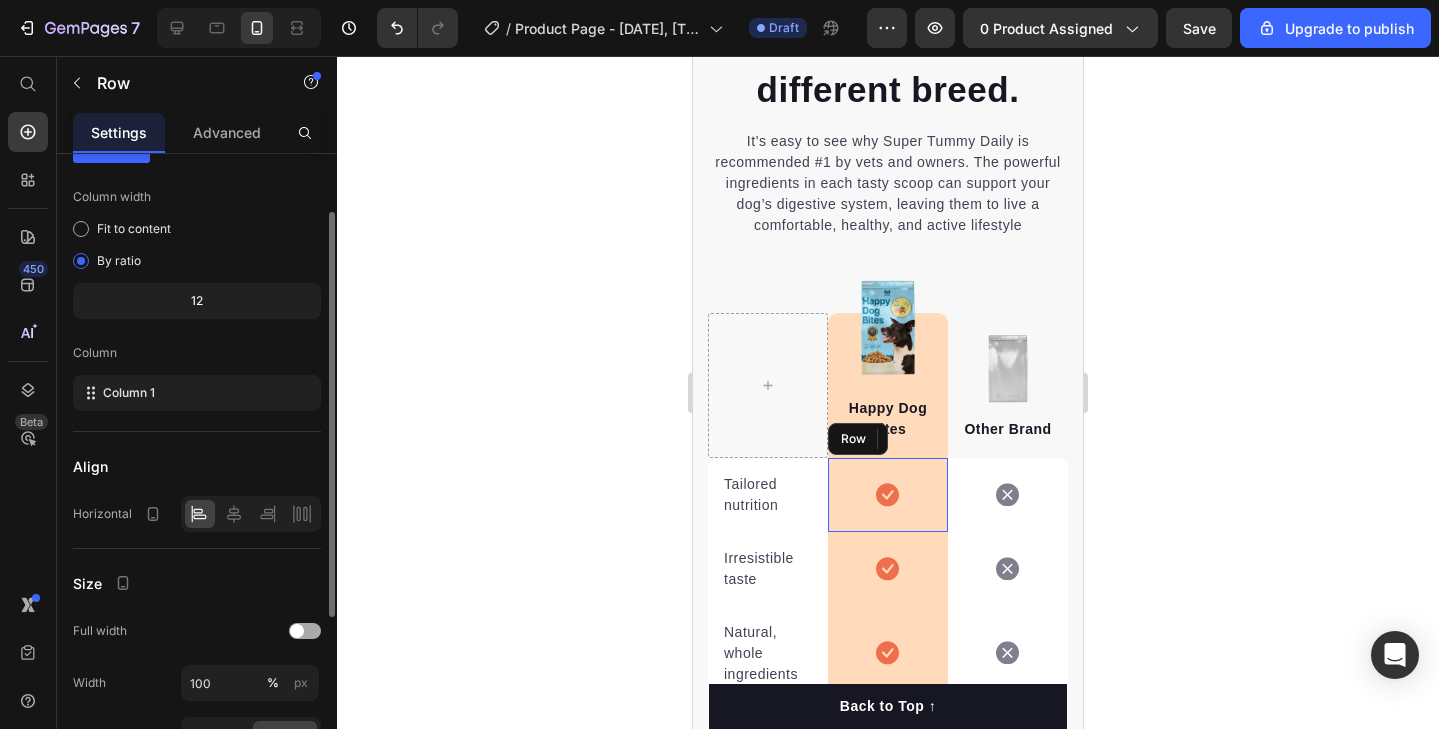 click on "Icon Row" at bounding box center [888, 495] 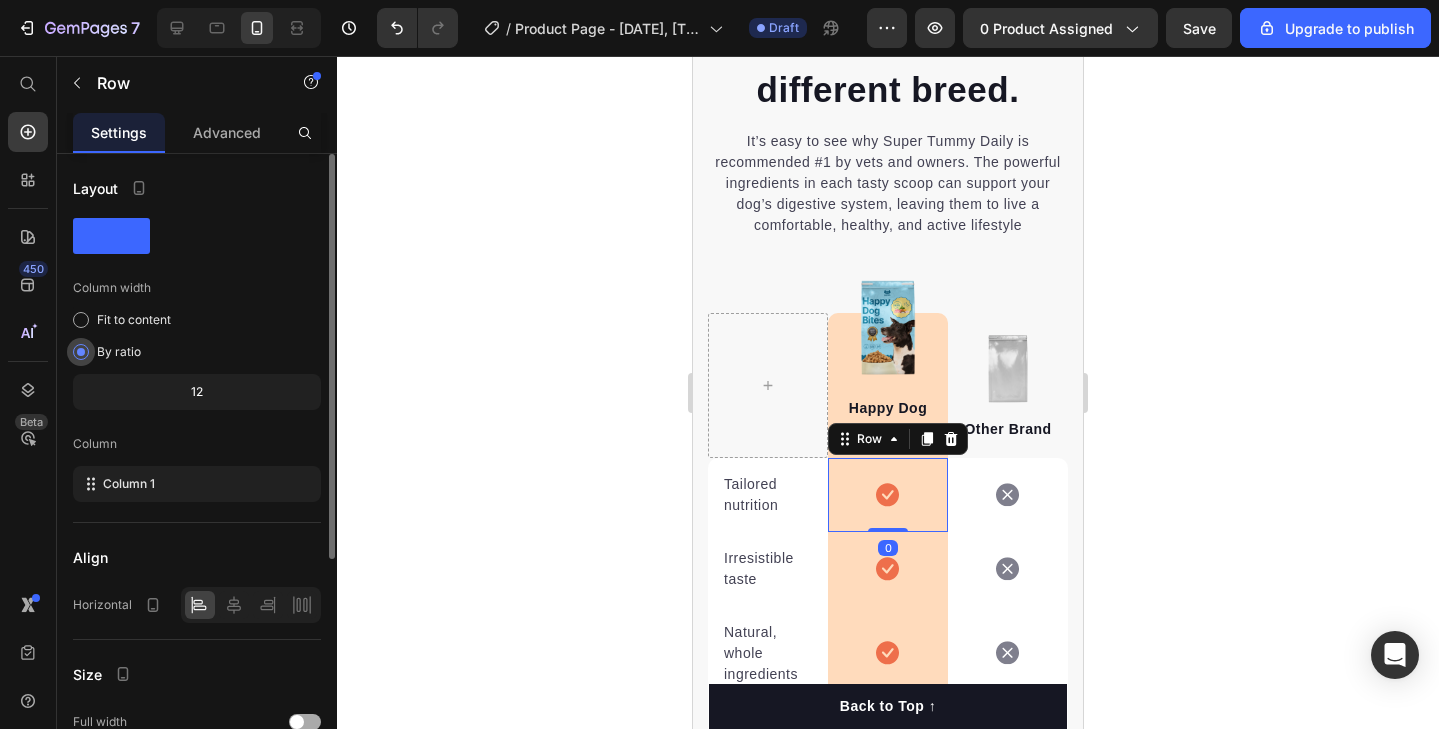 scroll, scrollTop: 353, scrollLeft: 0, axis: vertical 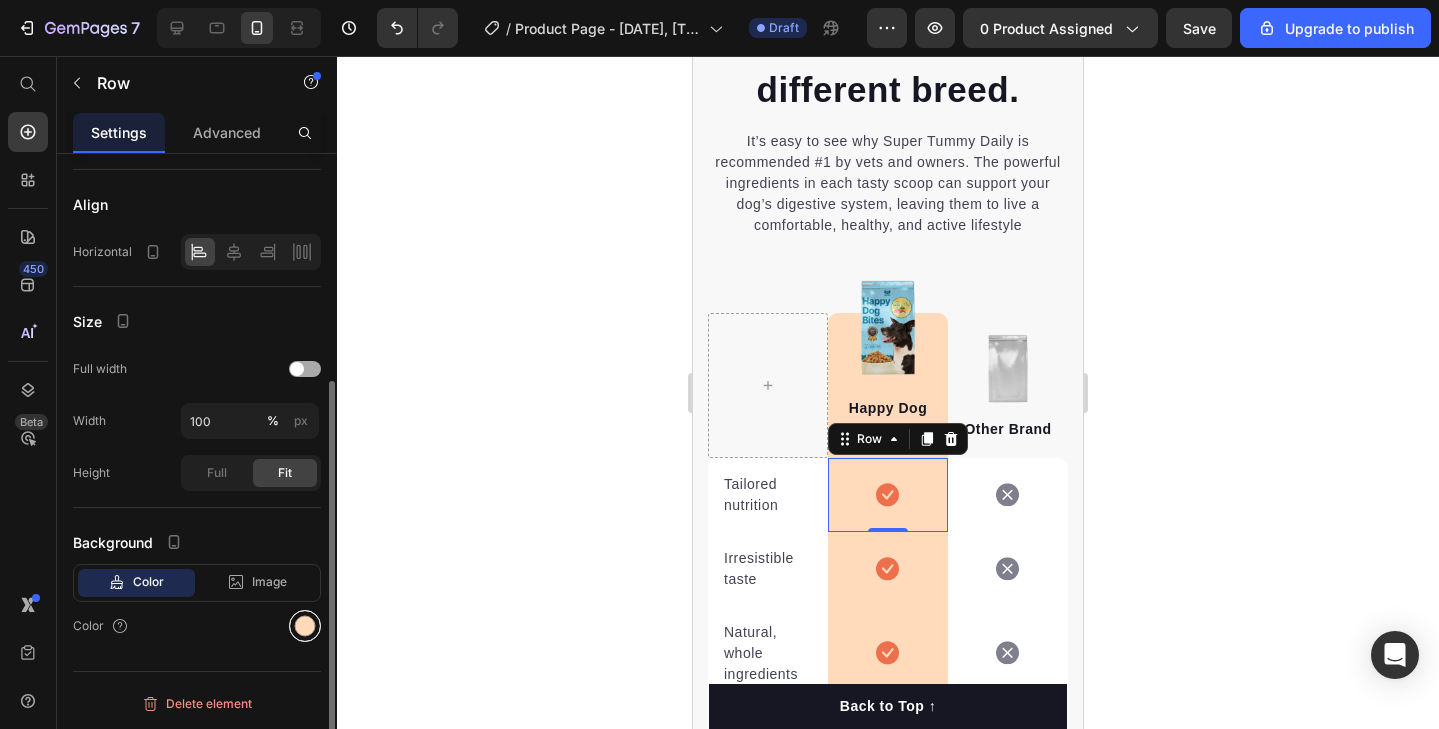 click at bounding box center (305, 626) 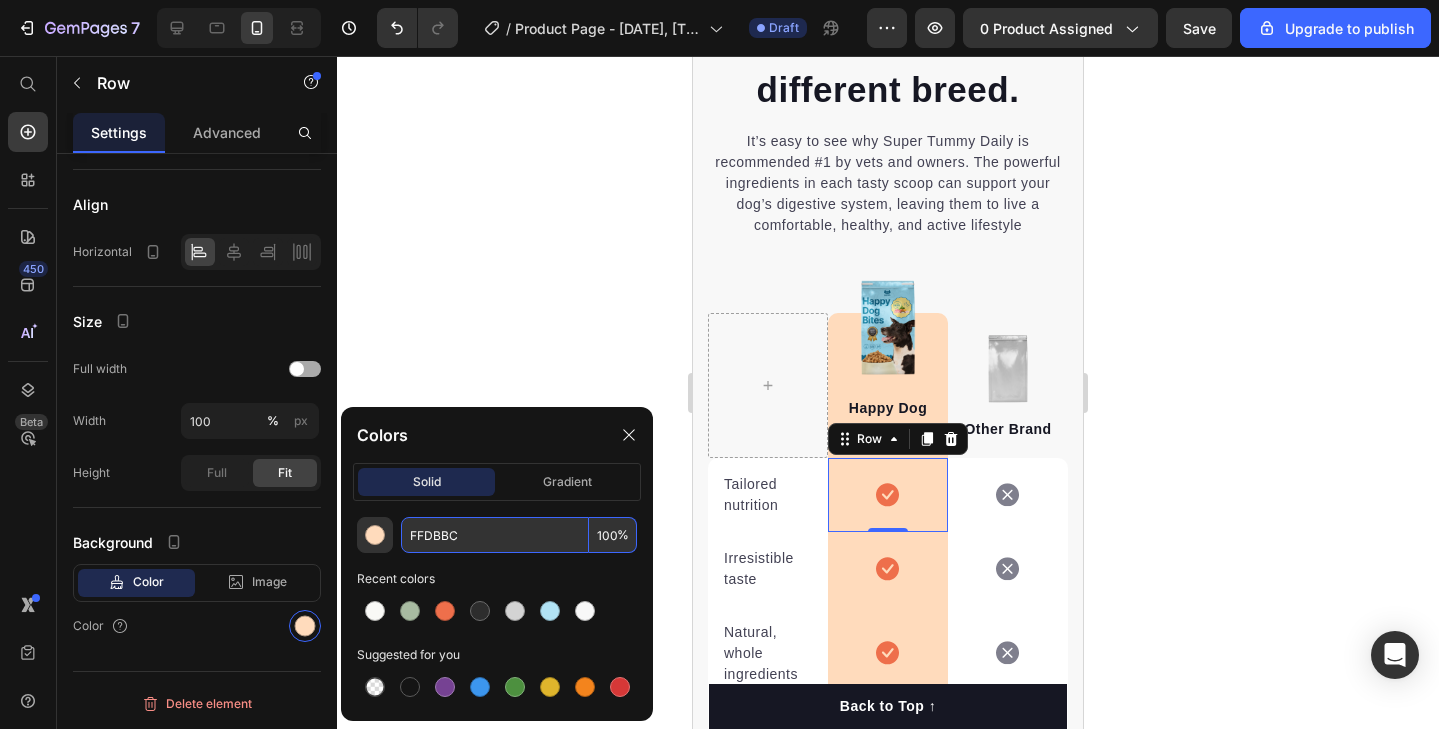 click on "FFDBBC" at bounding box center (495, 535) 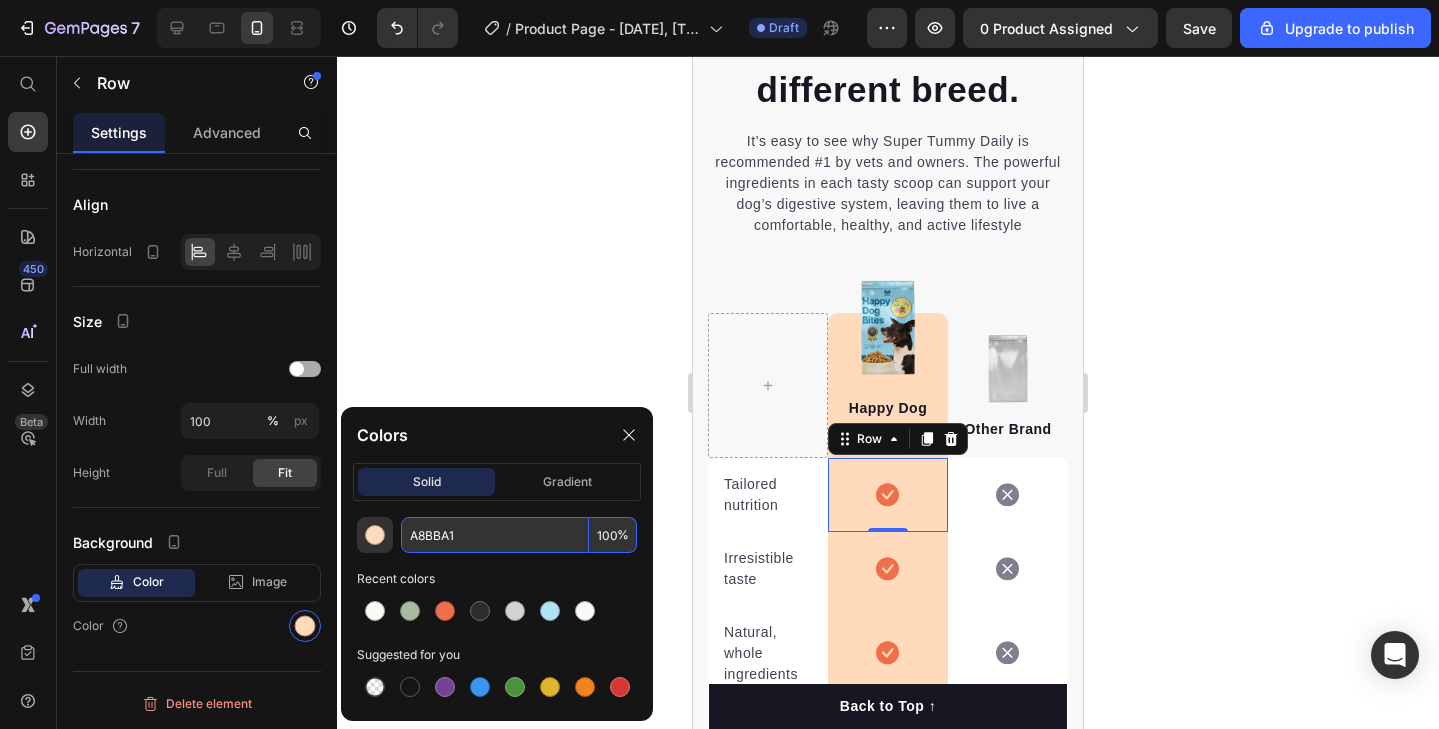 type on "A8BBA1" 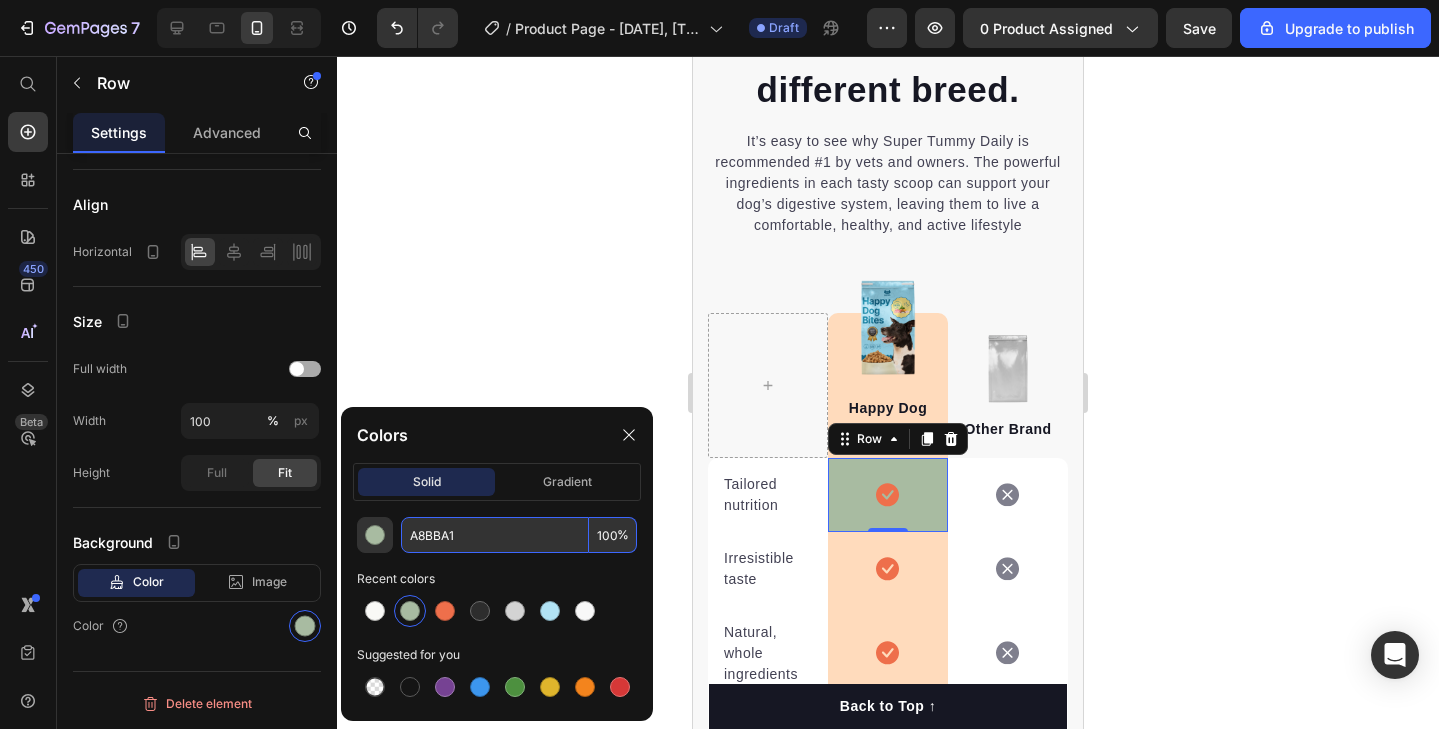 click 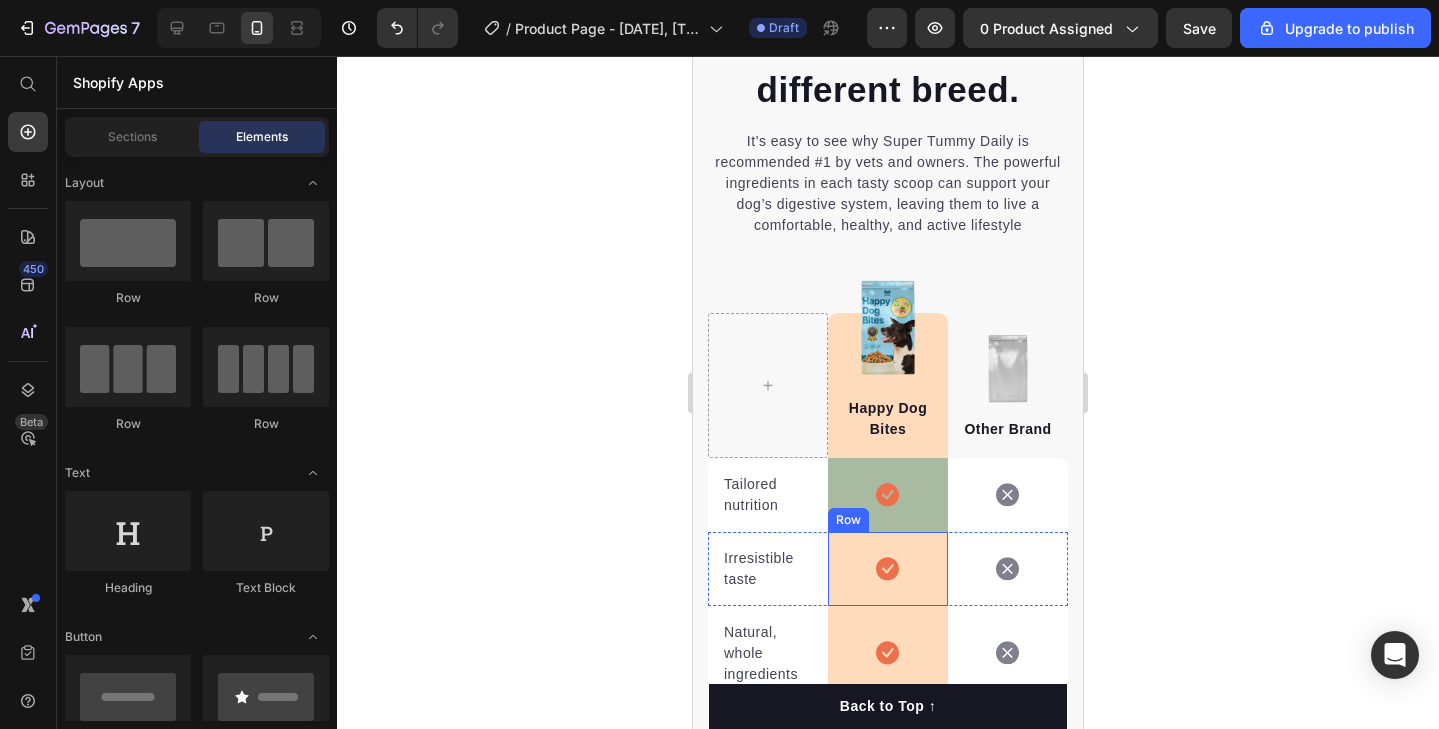 click on "Icon Row" at bounding box center (888, 569) 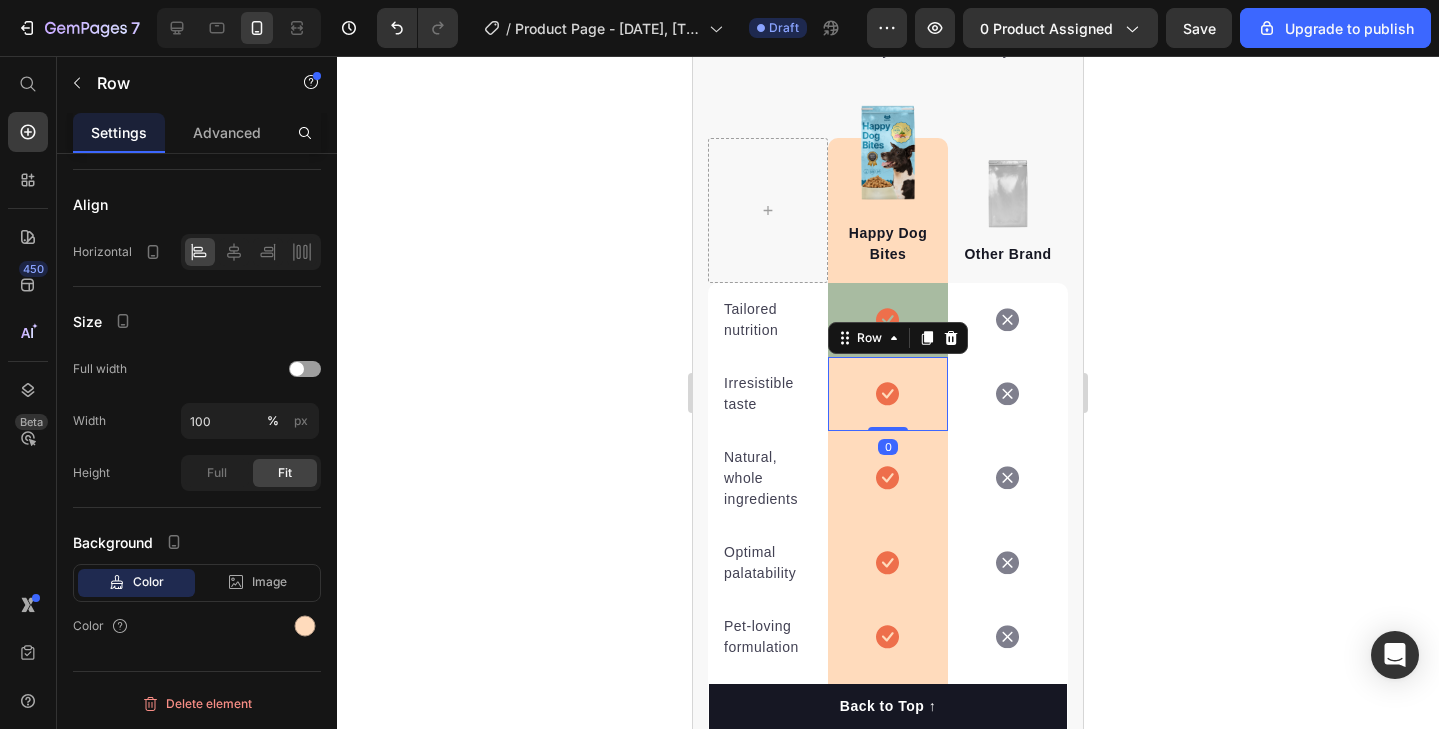 scroll, scrollTop: 4905, scrollLeft: 0, axis: vertical 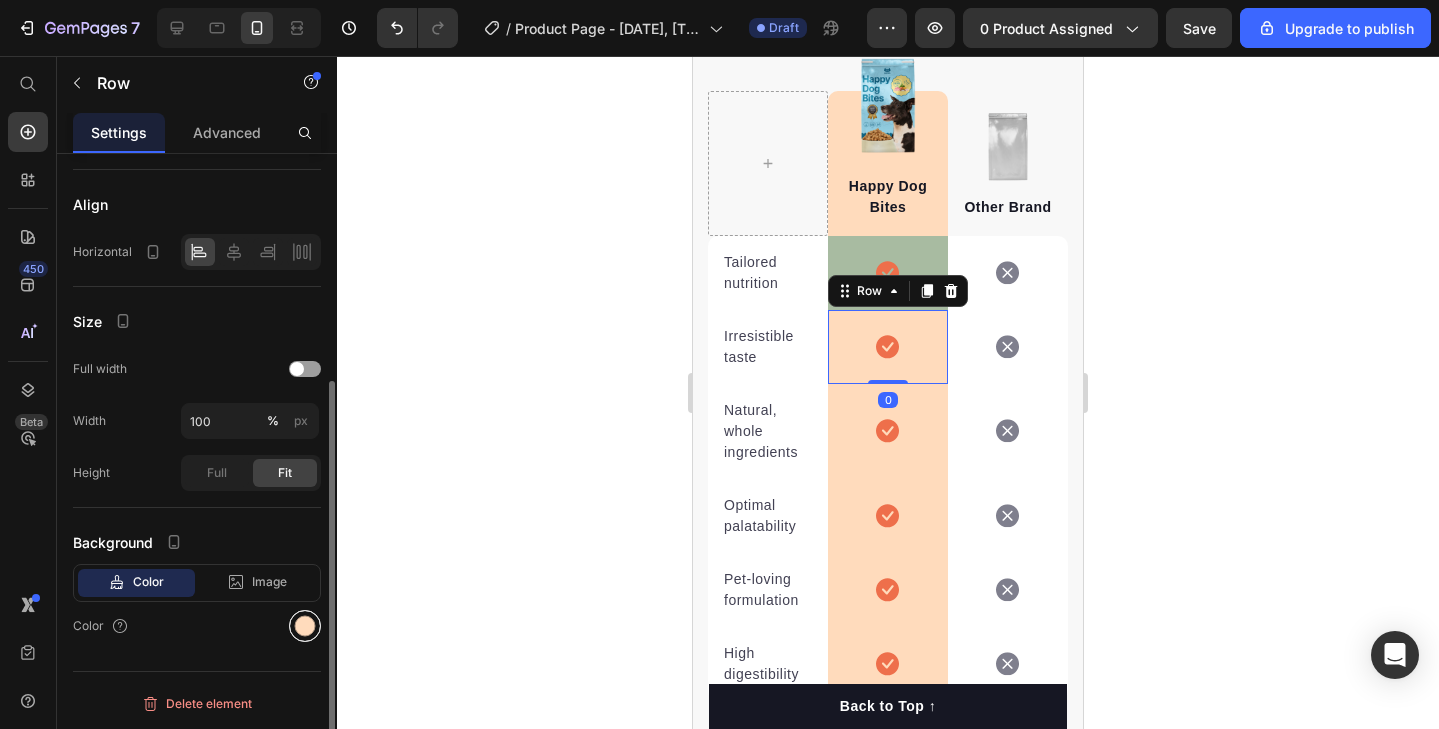 click at bounding box center (305, 626) 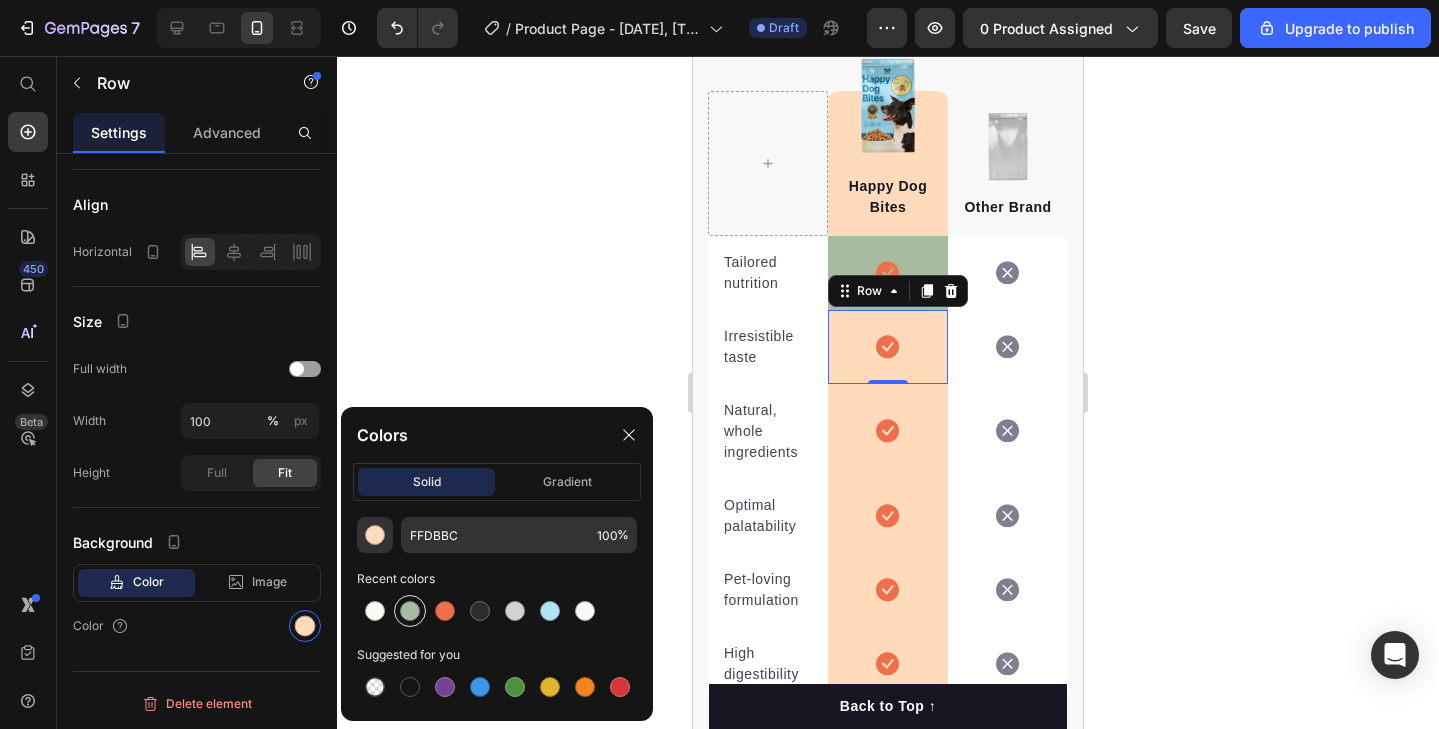 click at bounding box center (410, 611) 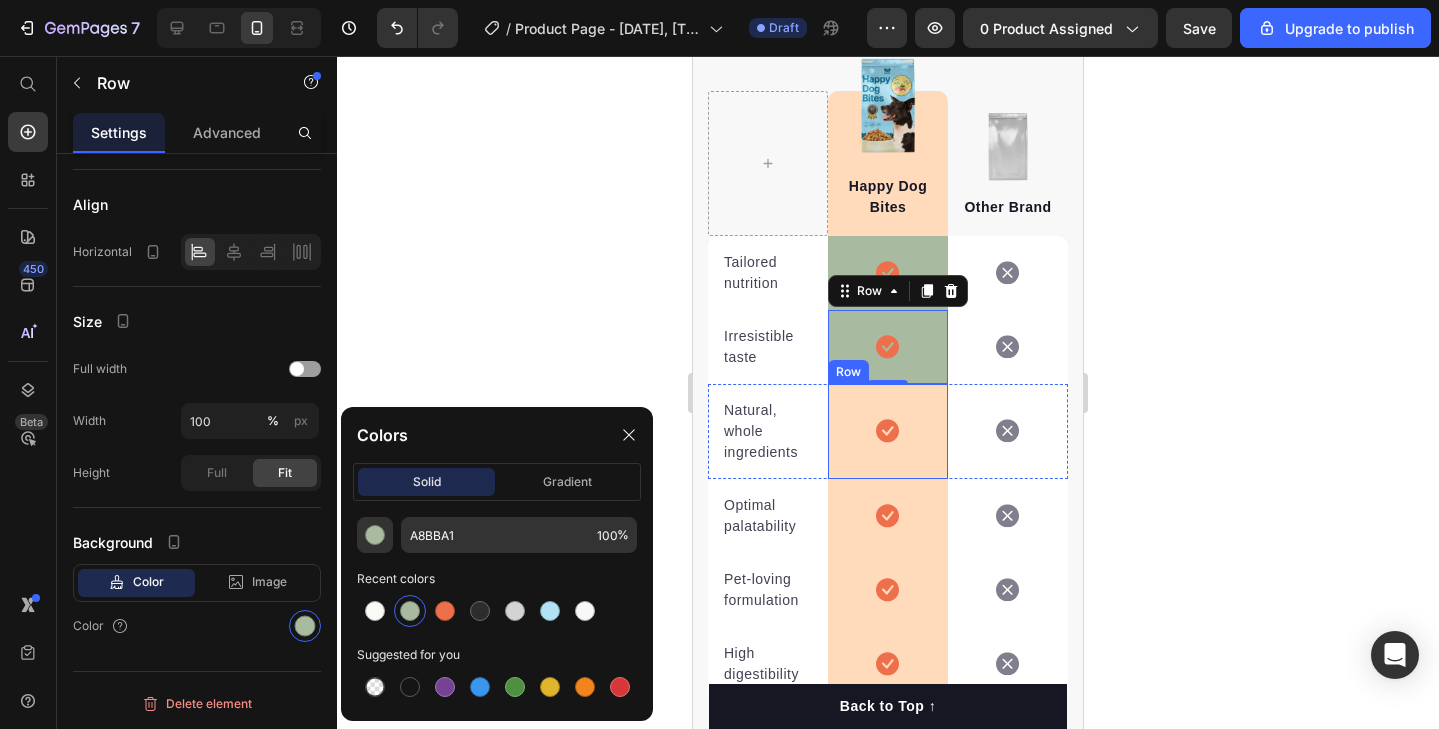 click on "Icon Row" at bounding box center [888, 431] 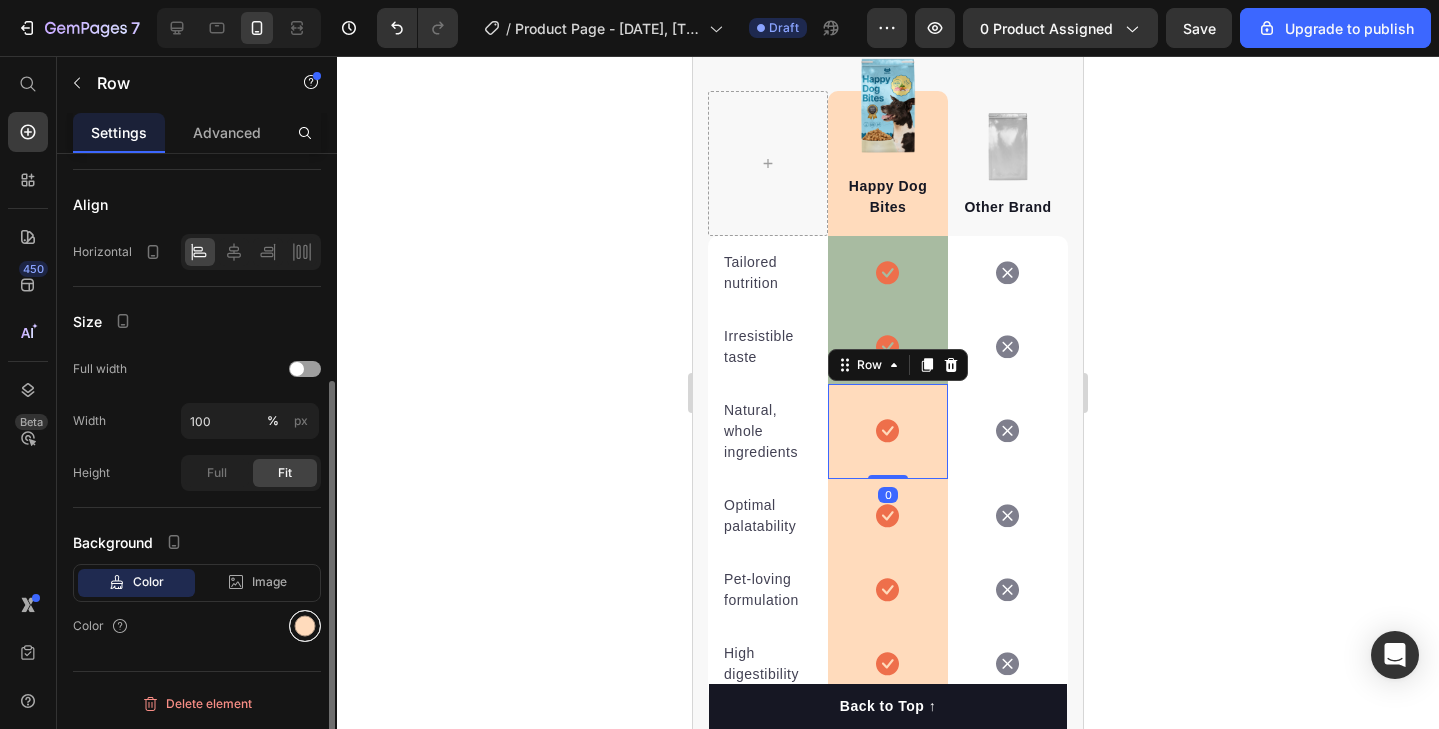click at bounding box center (305, 626) 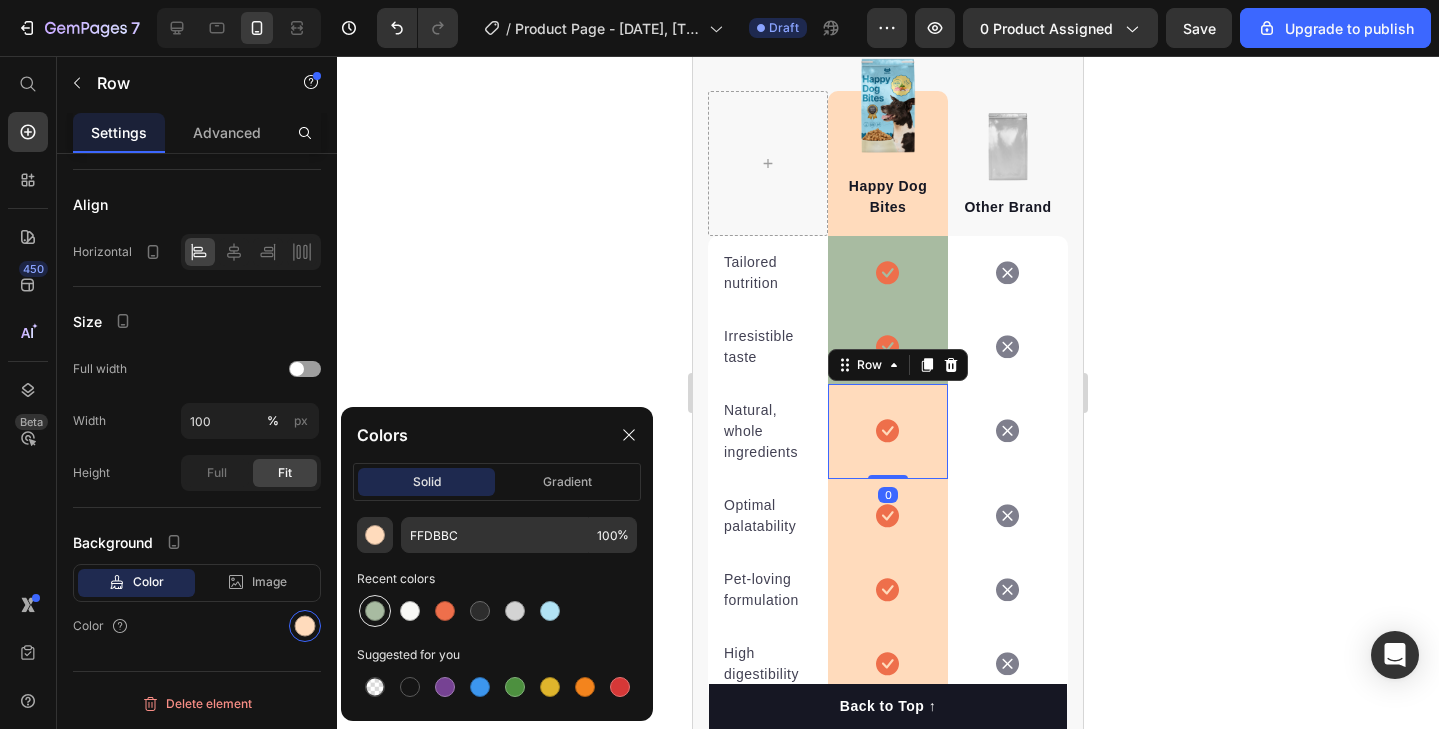click at bounding box center [375, 611] 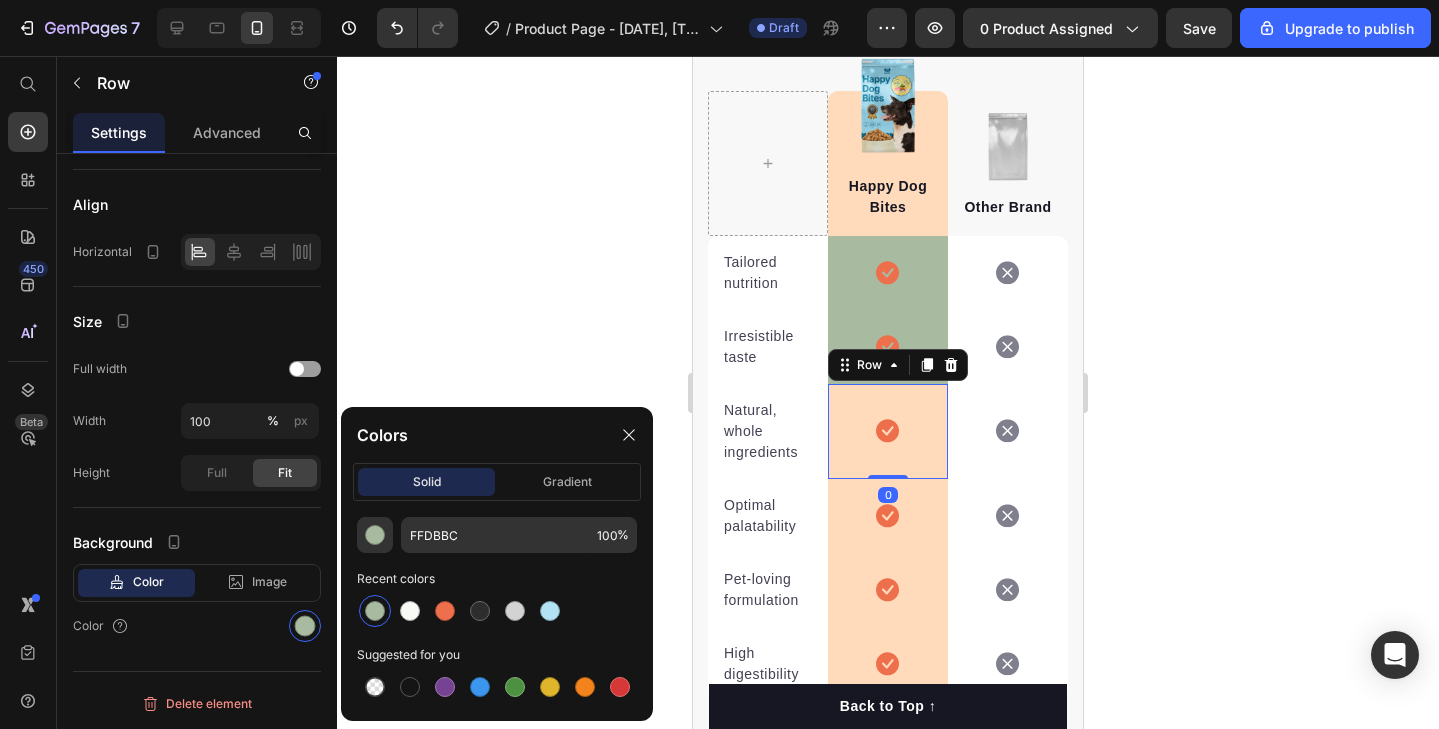 type on "A8BBA1" 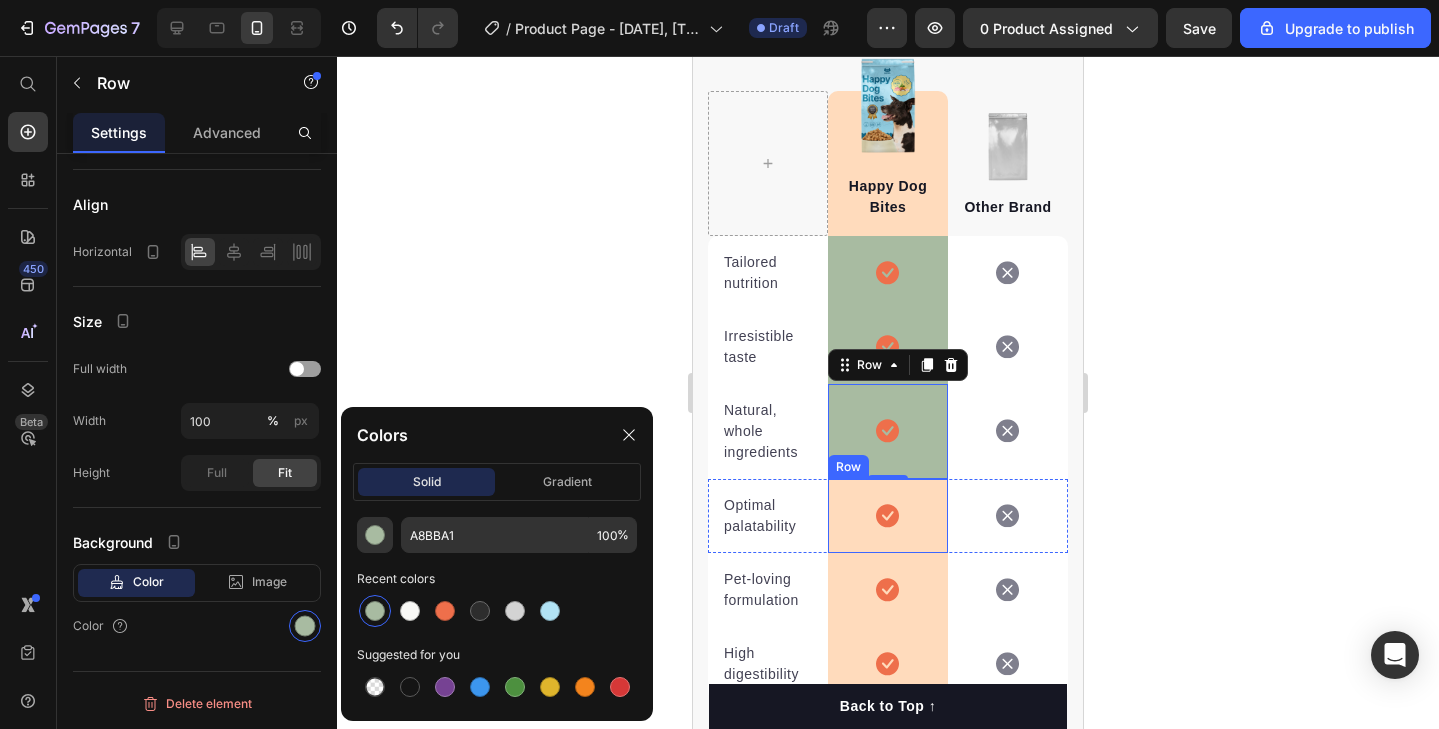 click on "Icon Row" at bounding box center [888, 516] 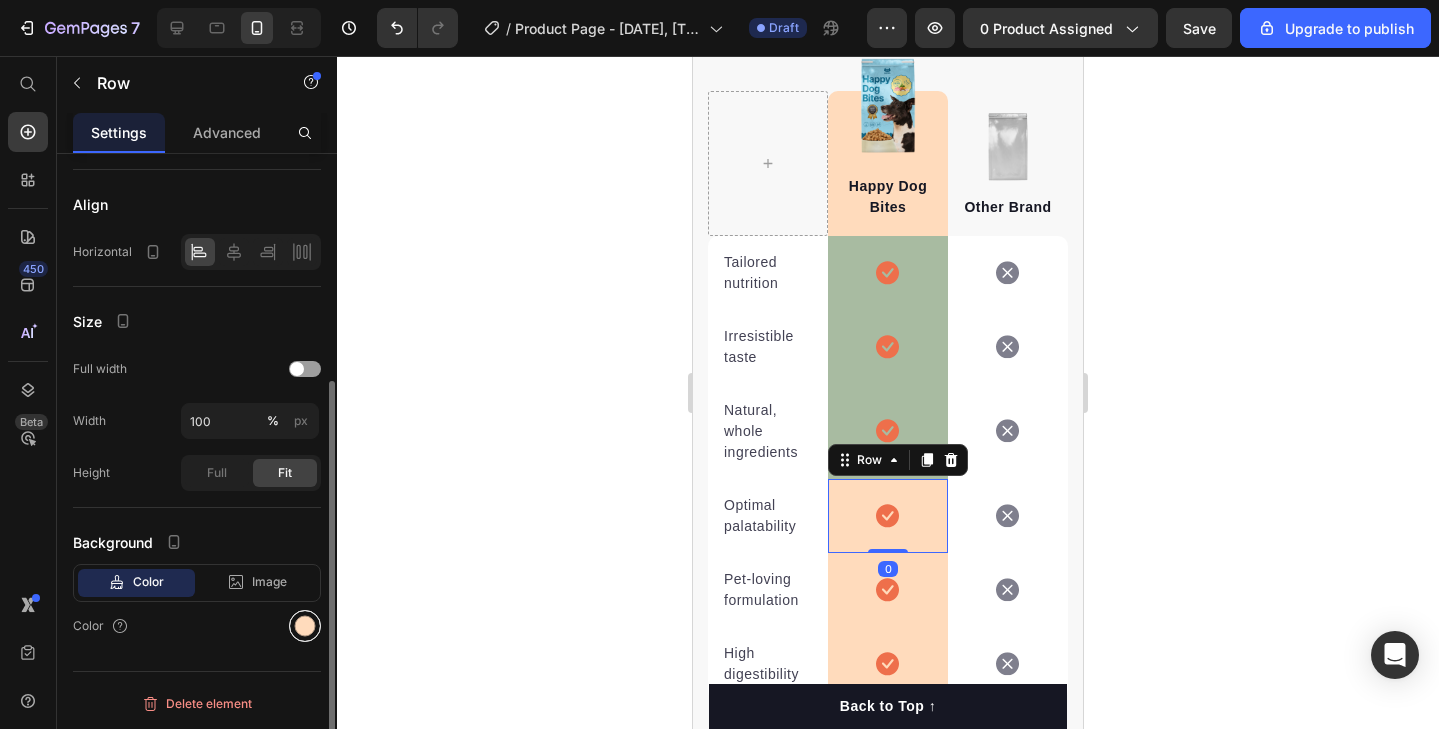 click at bounding box center (305, 626) 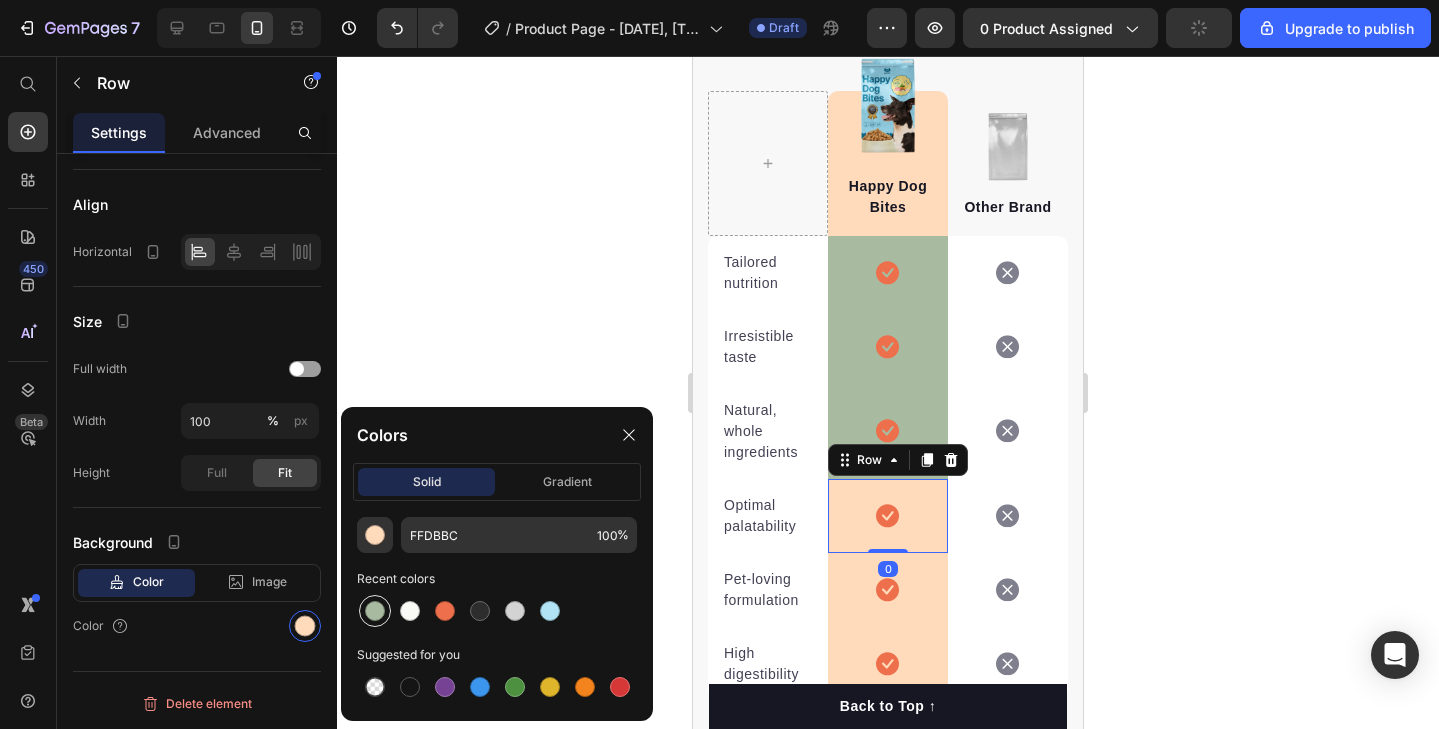 click at bounding box center [375, 611] 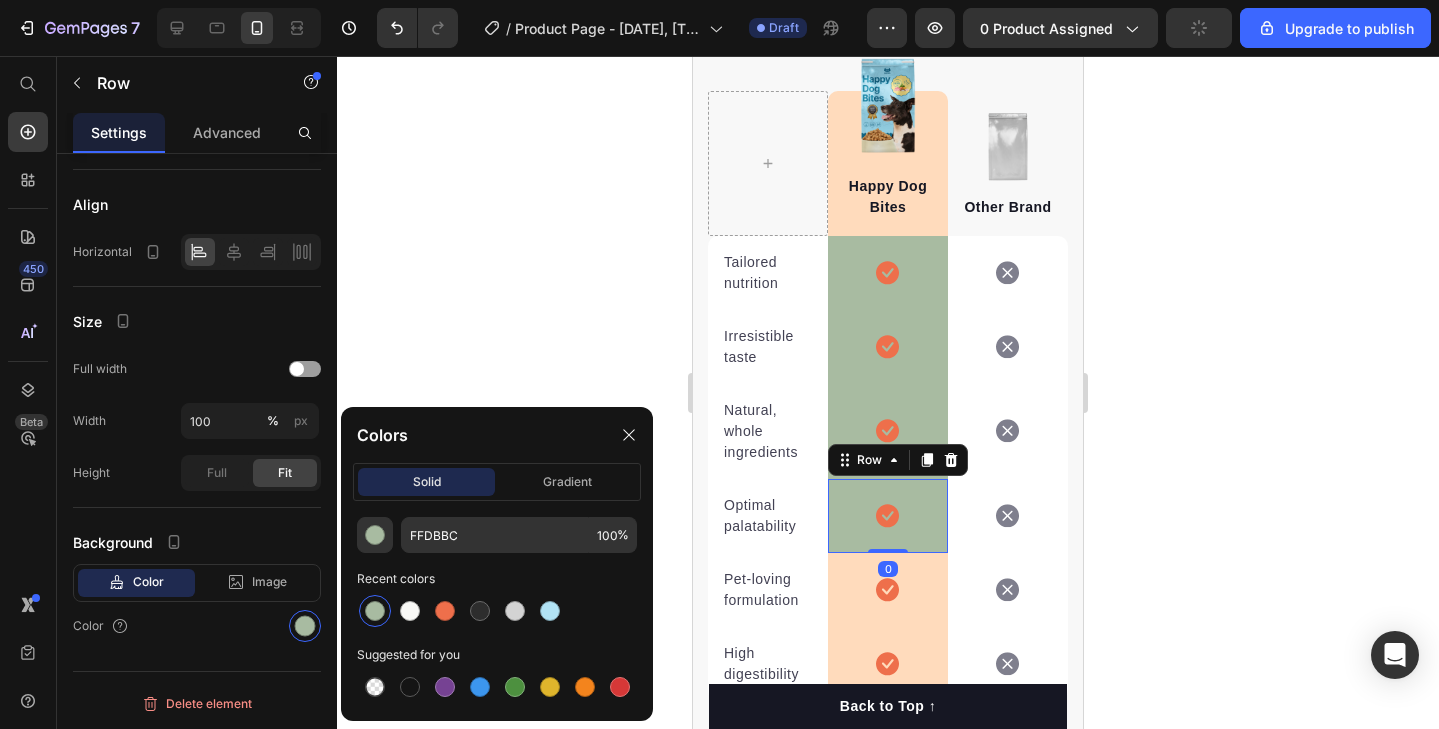 type on "A8BBA1" 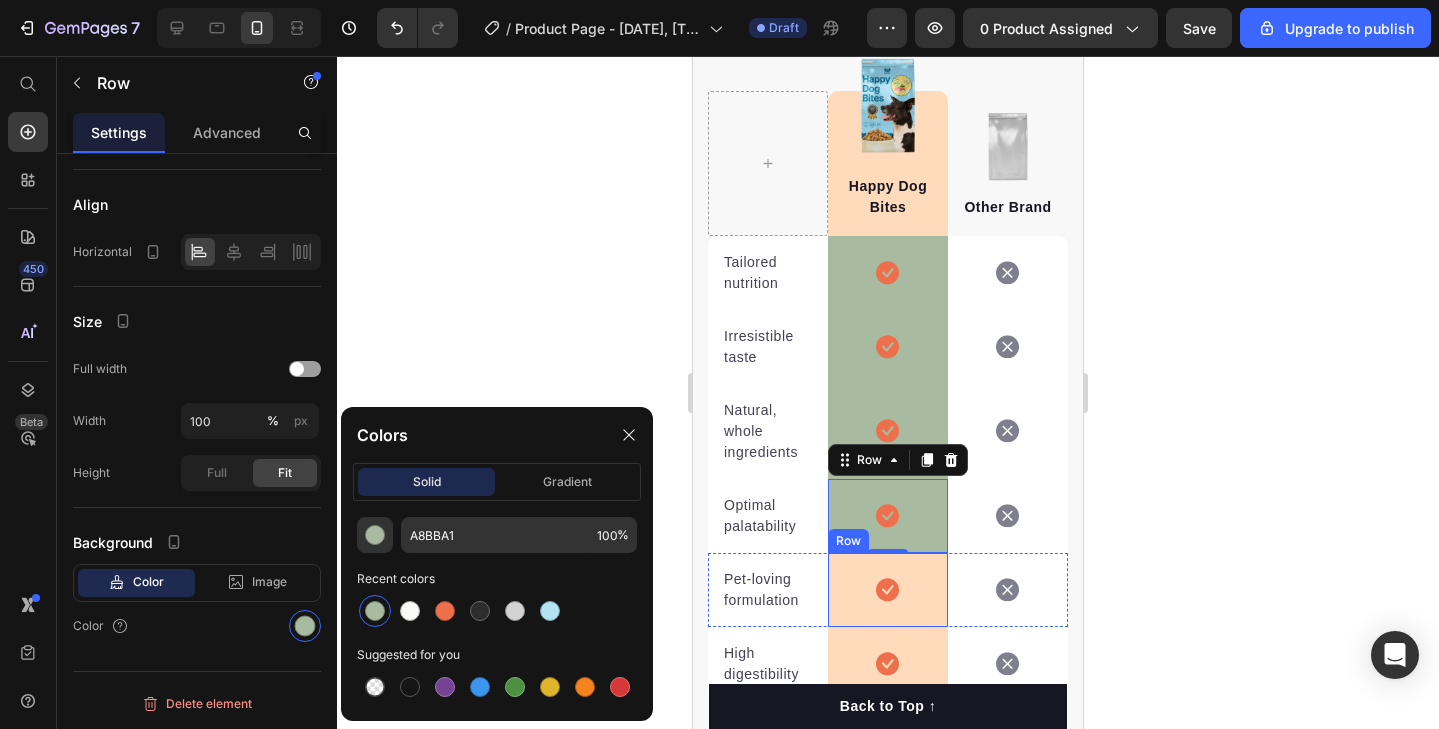 click on "Icon Row" at bounding box center [888, 590] 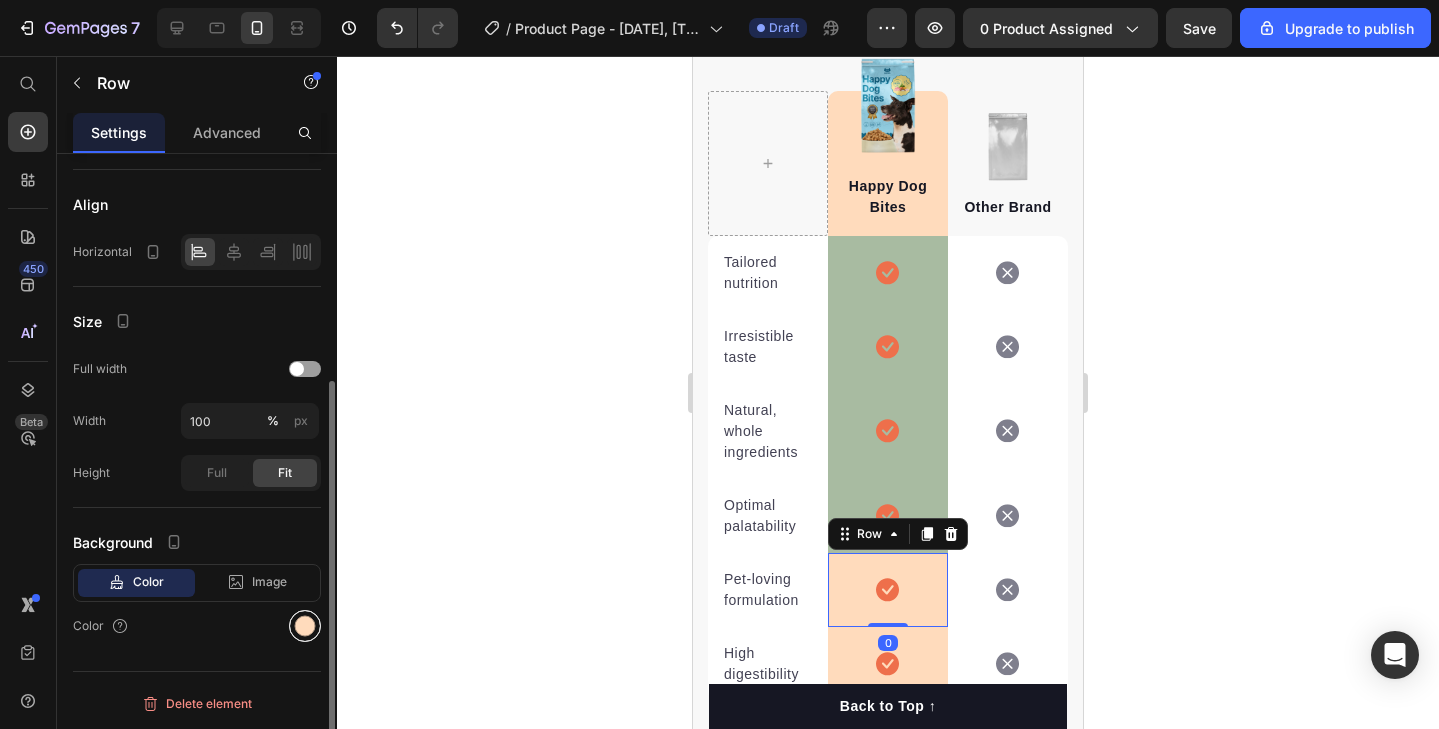 click at bounding box center [305, 626] 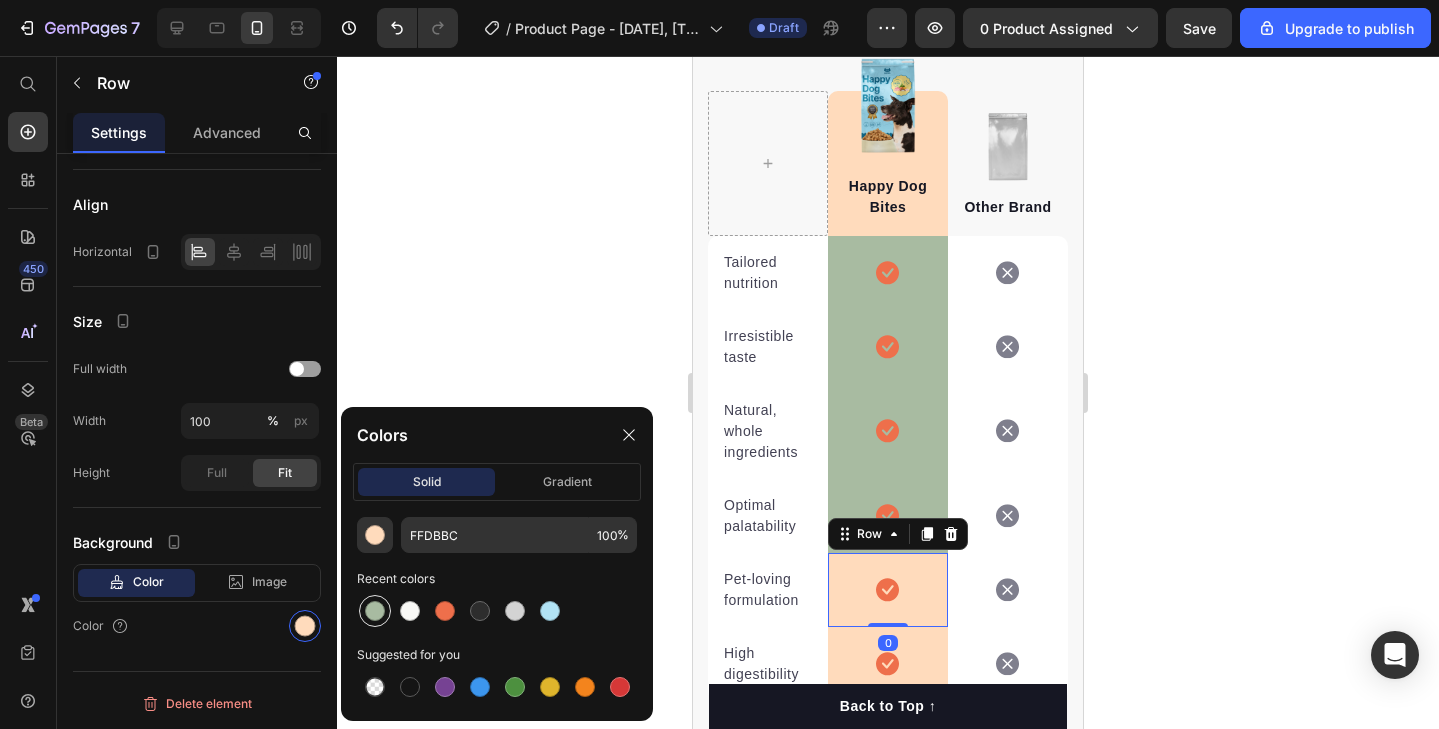click at bounding box center [375, 611] 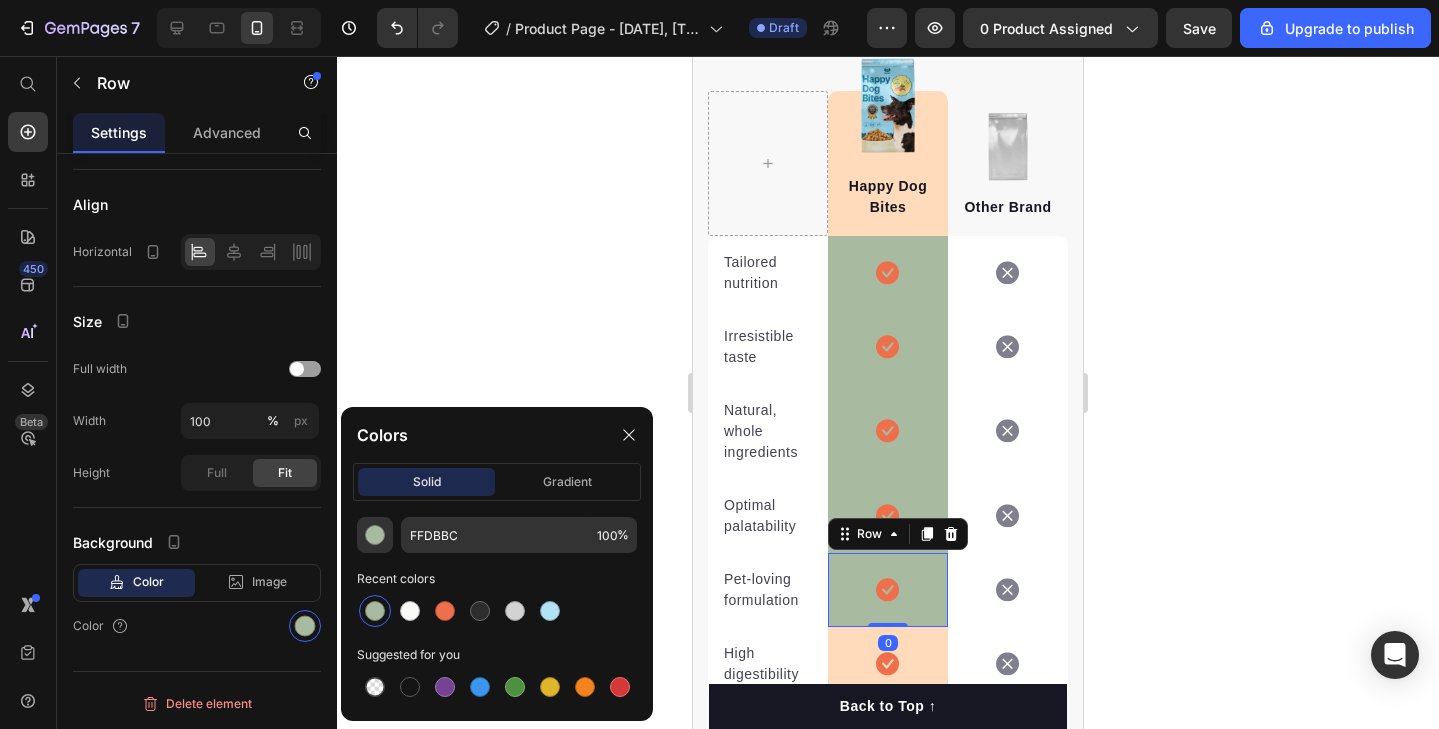 type on "A8BBA1" 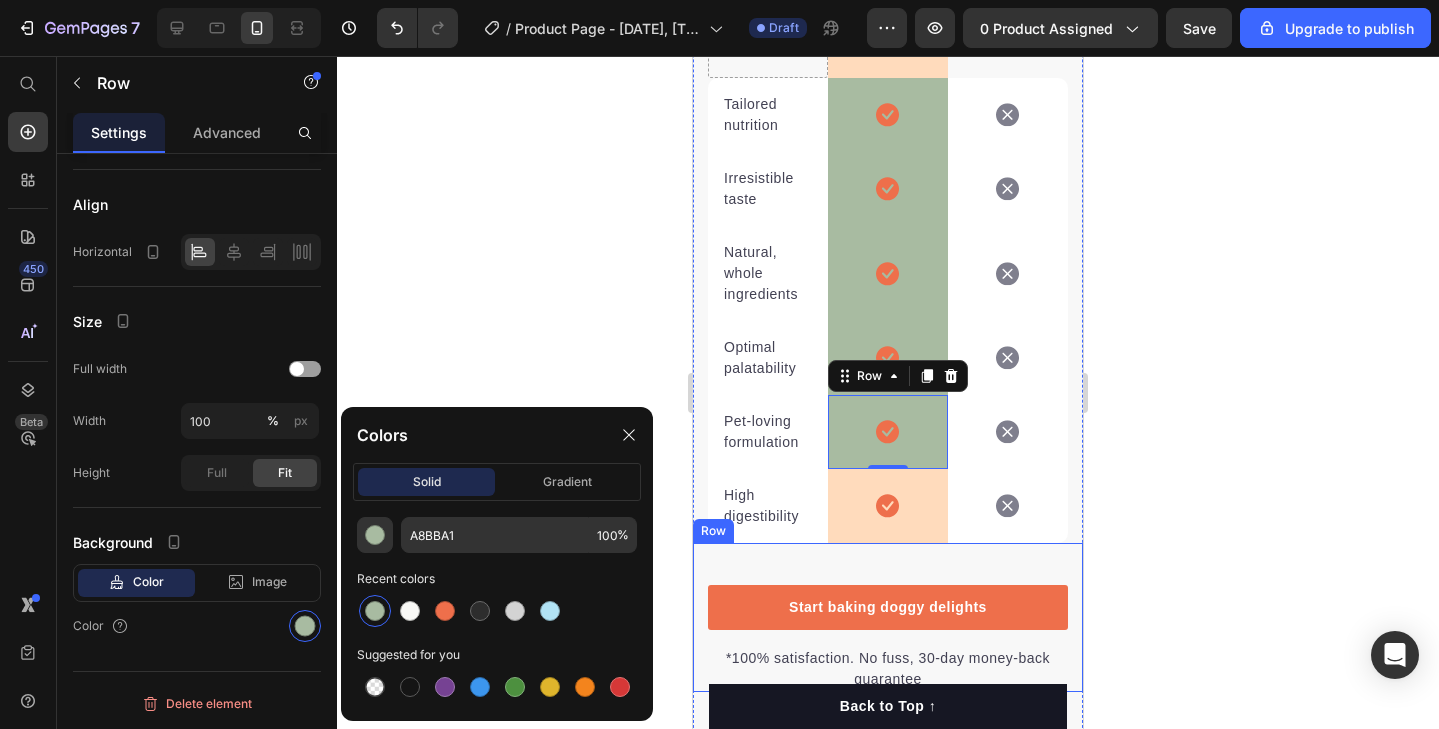 scroll, scrollTop: 5124, scrollLeft: 0, axis: vertical 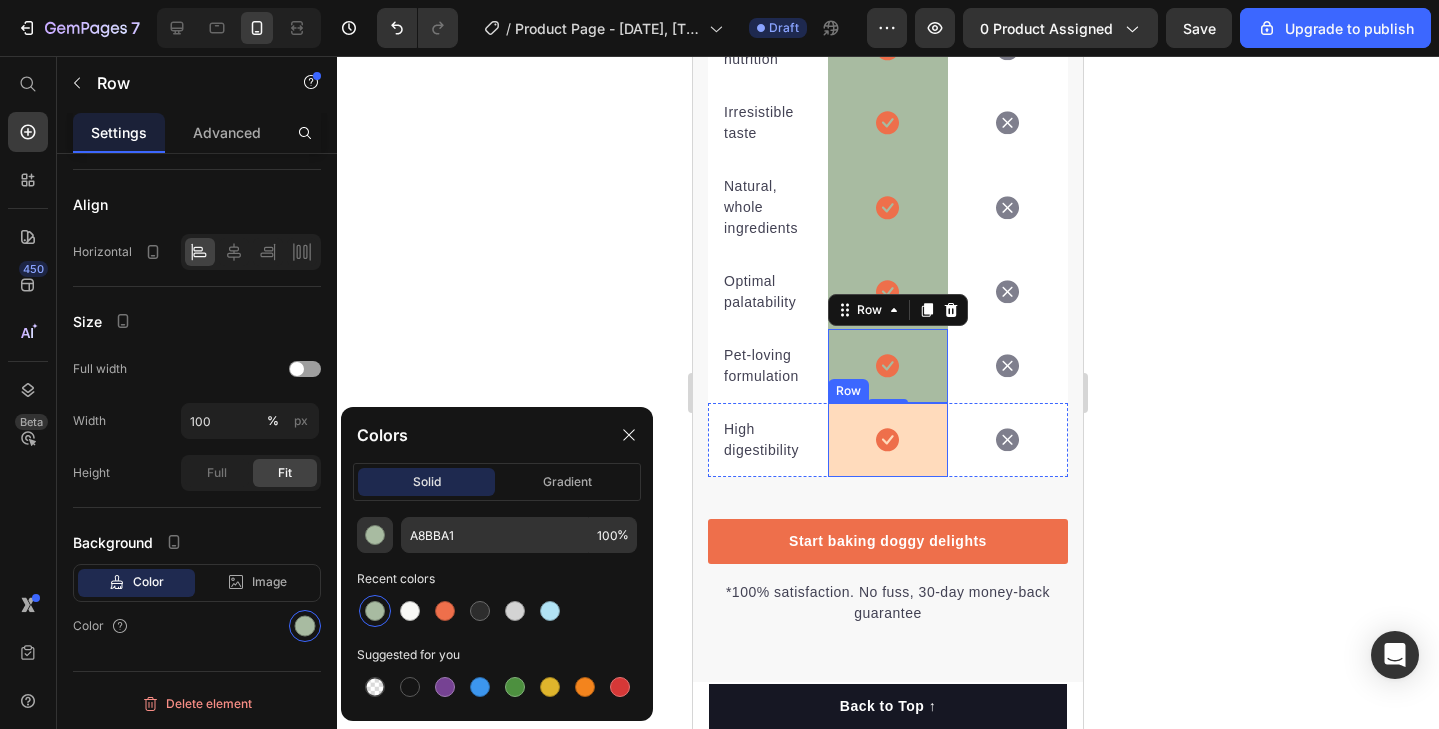 click on "Icon Row" at bounding box center (888, 440) 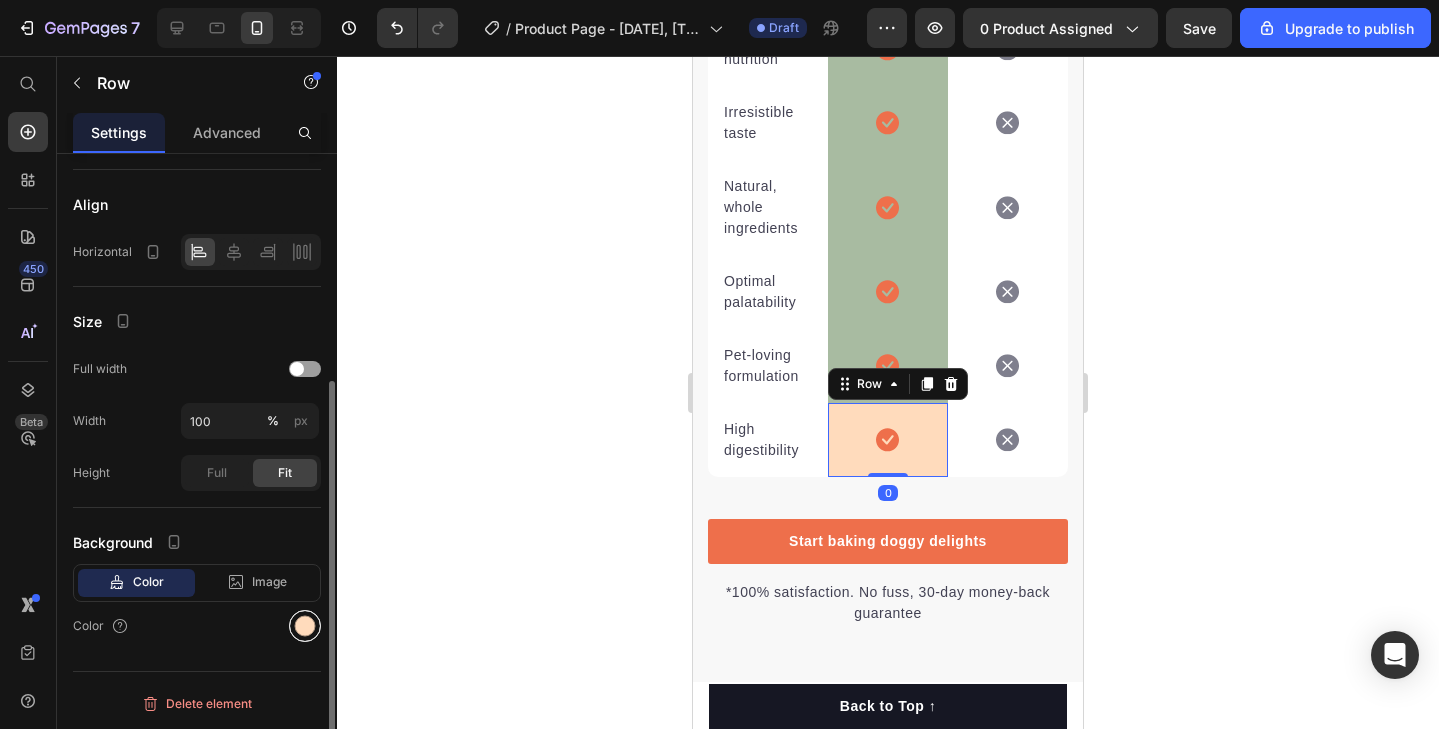 click at bounding box center [305, 626] 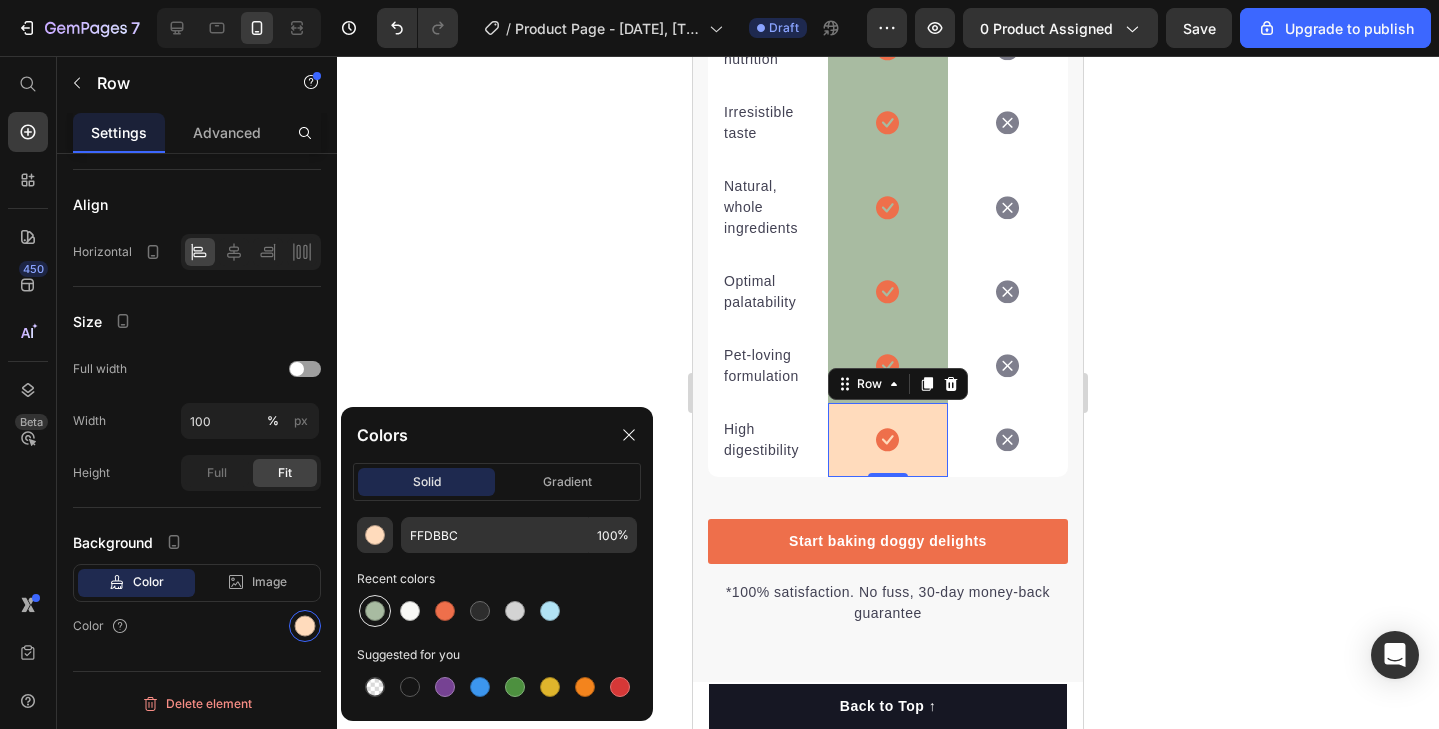 click at bounding box center [375, 611] 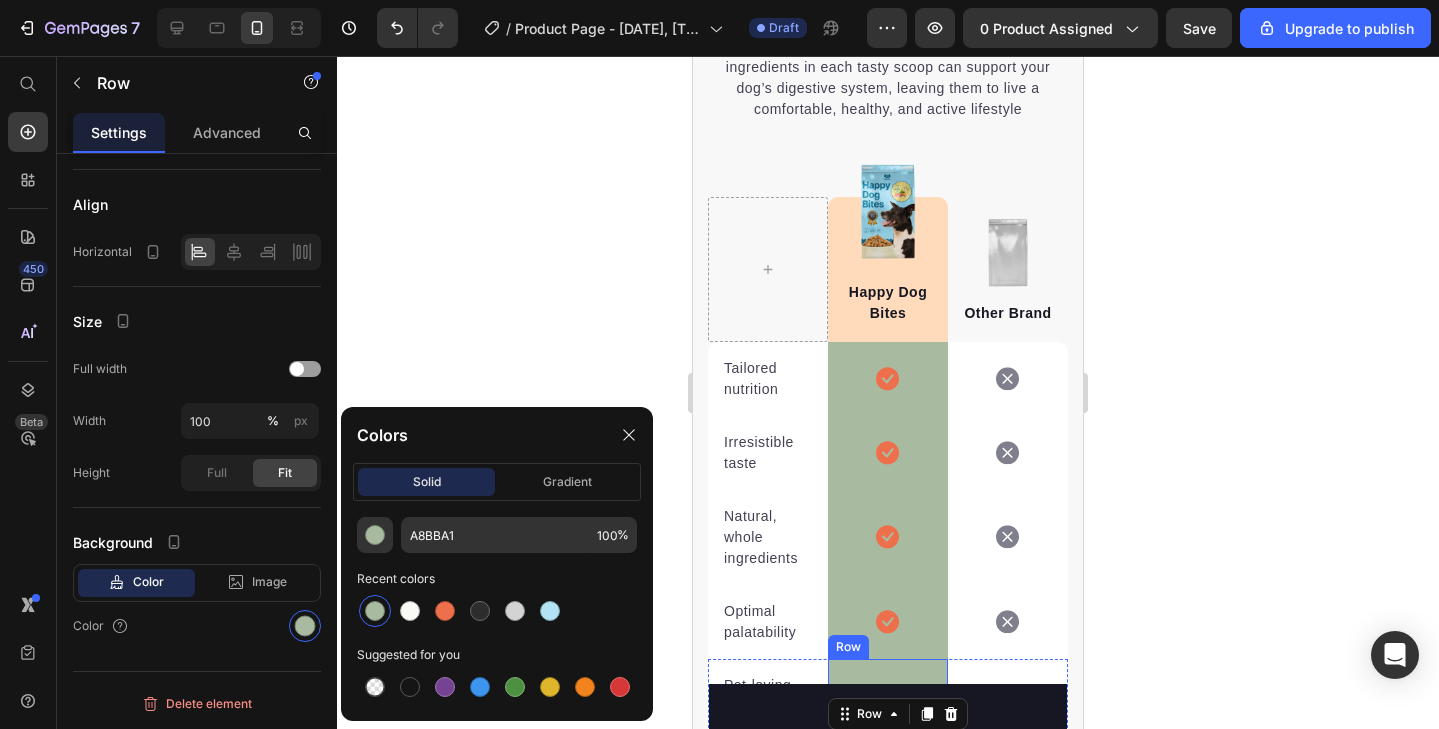 scroll, scrollTop: 4652, scrollLeft: 0, axis: vertical 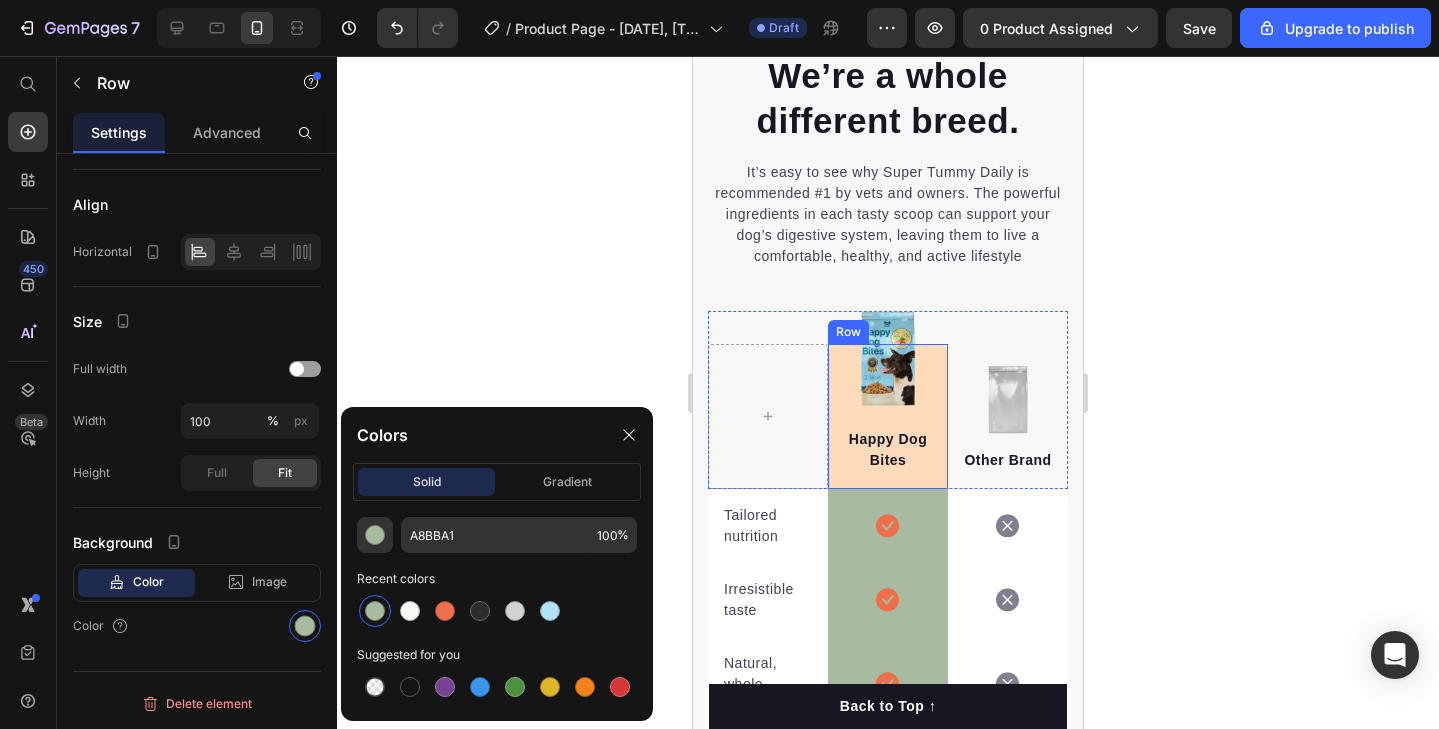 click on "Image Happy Dog Bites Text block Row" at bounding box center [888, 416] 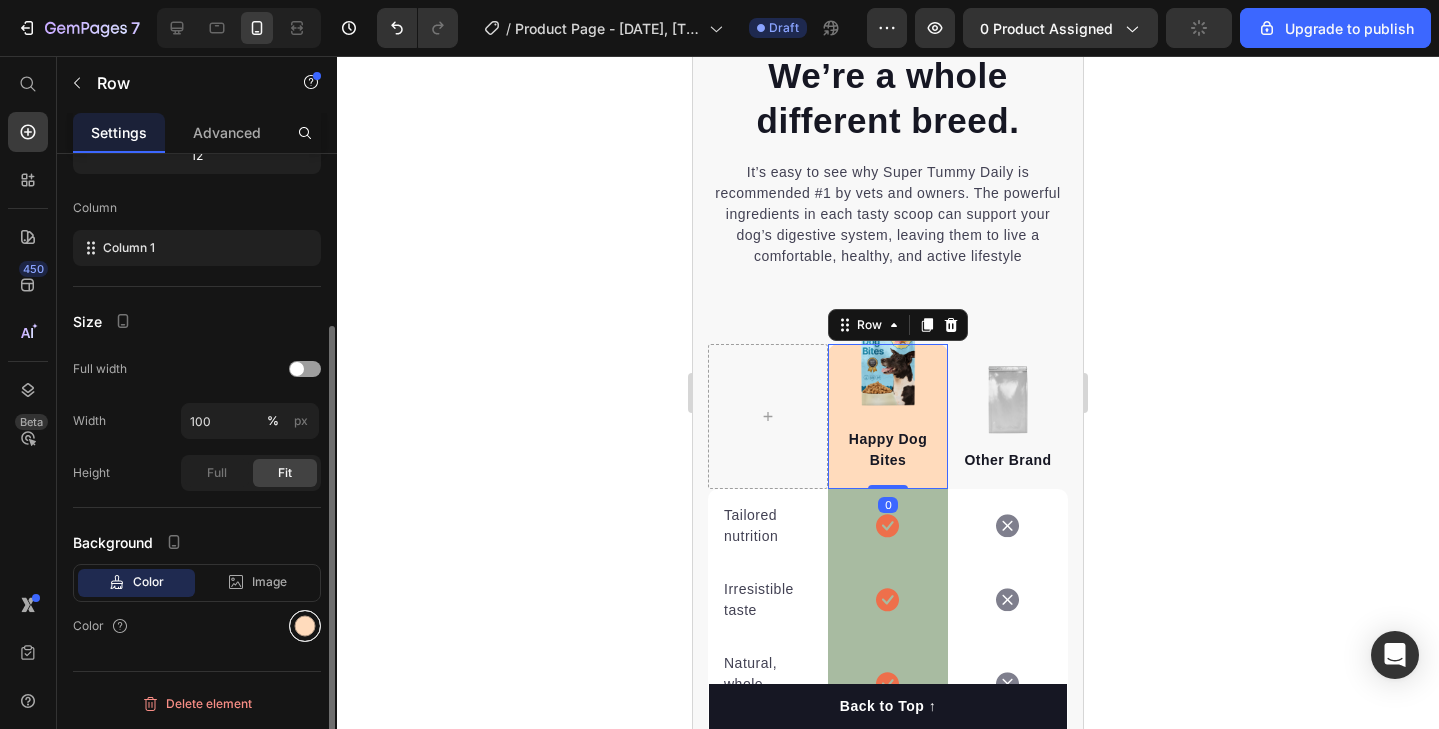 click at bounding box center [305, 626] 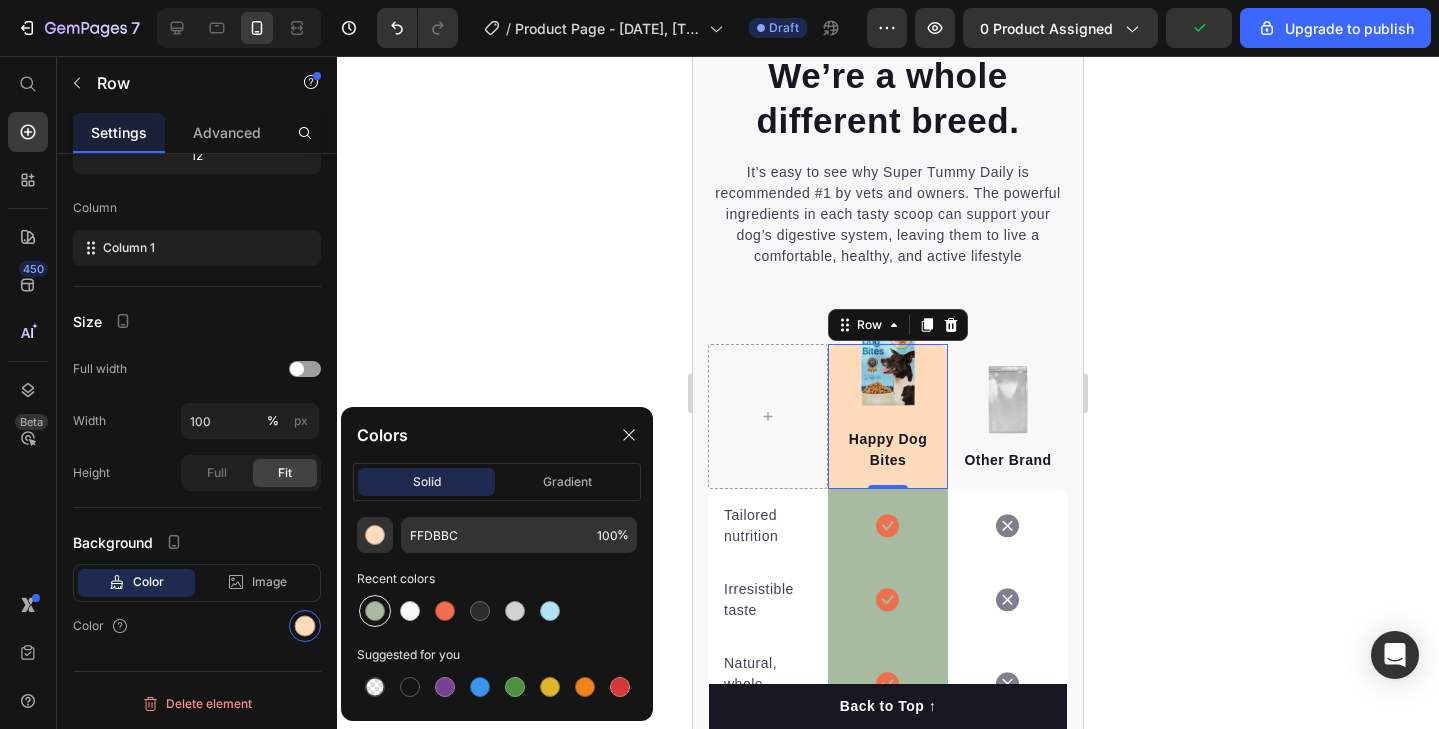 click at bounding box center (375, 611) 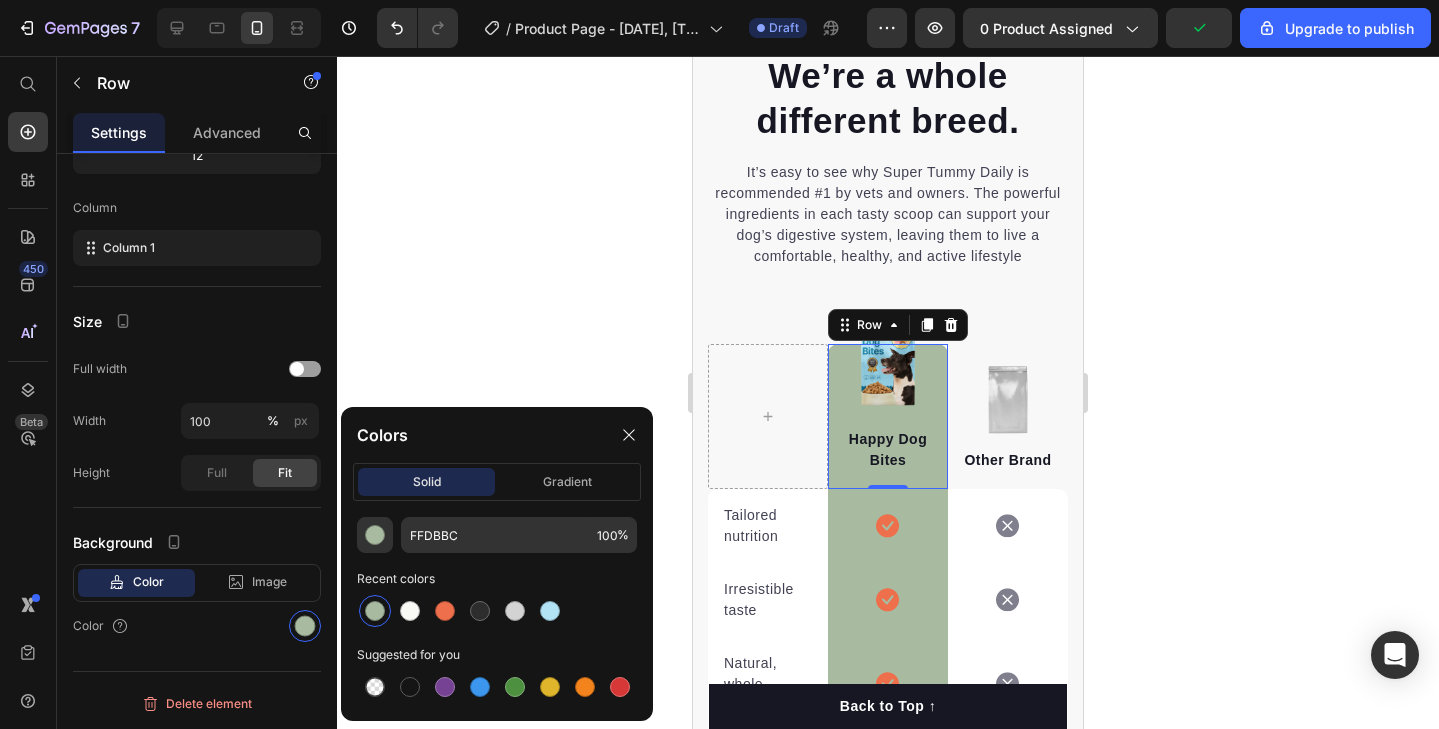 type on "A8BBA1" 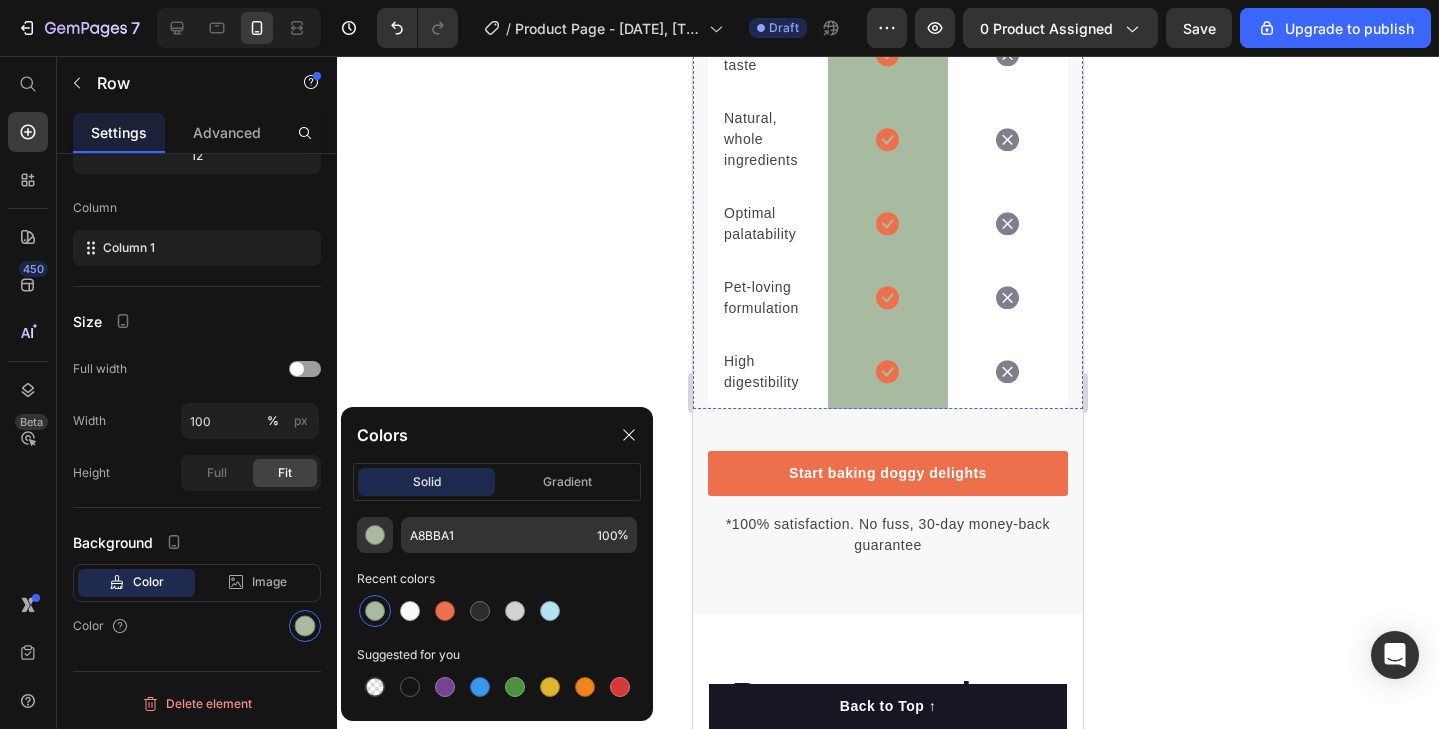 scroll, scrollTop: 5209, scrollLeft: 0, axis: vertical 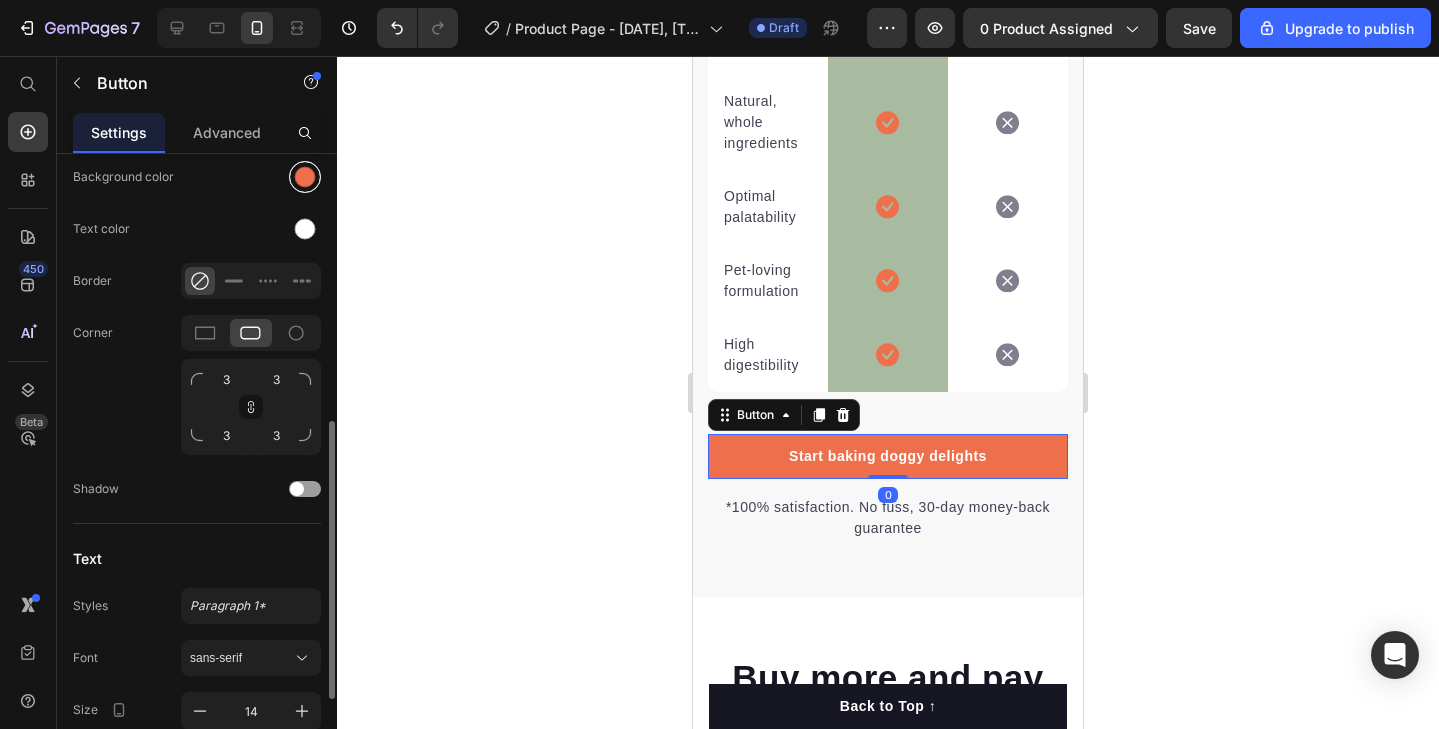 click at bounding box center [305, 177] 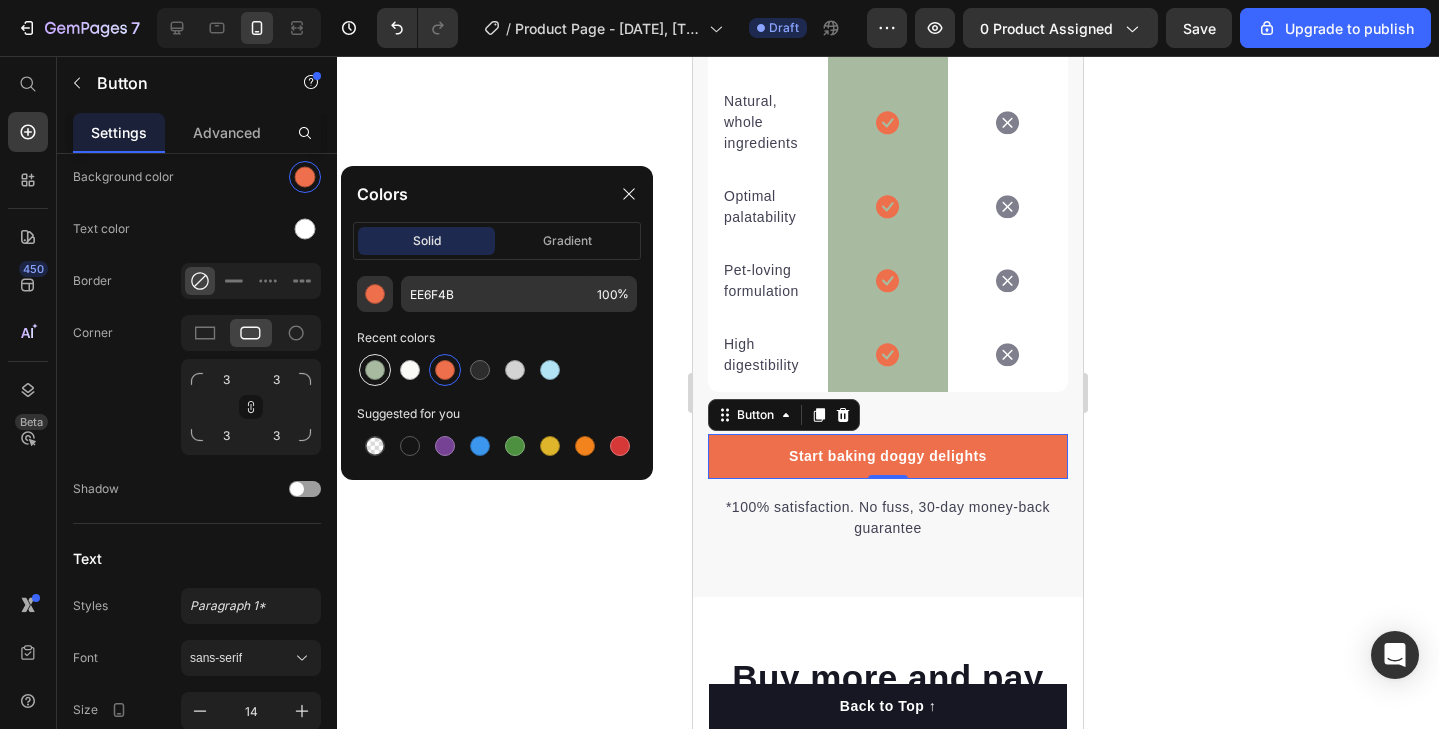 click at bounding box center [375, 370] 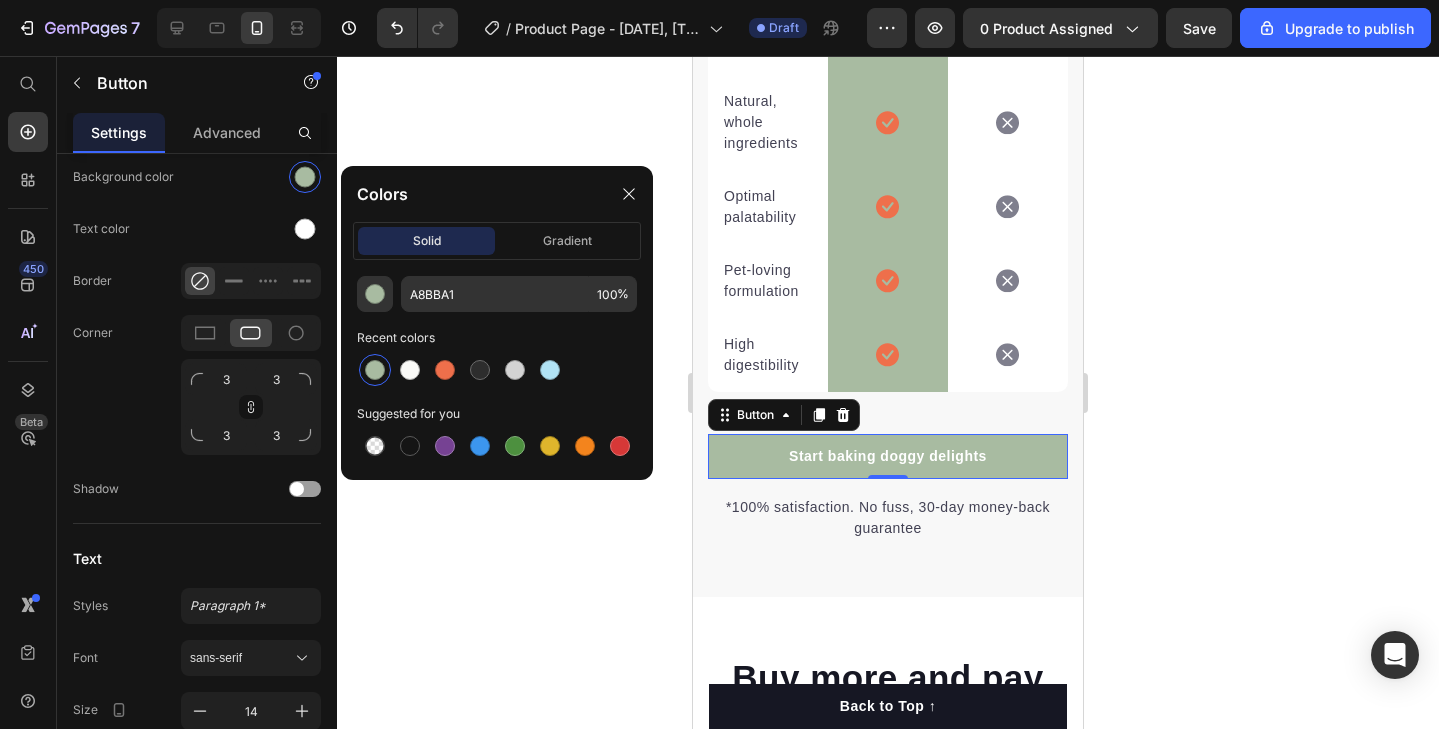 click 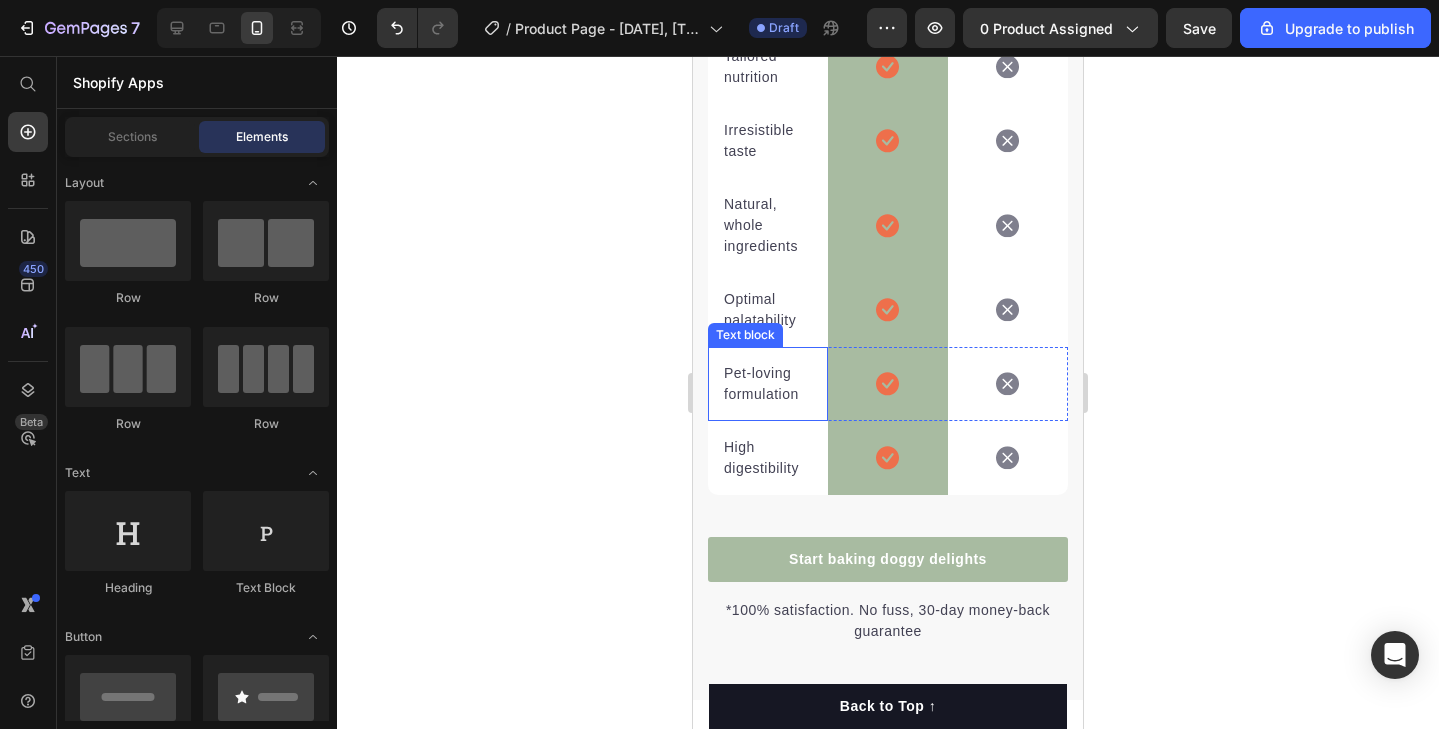 scroll, scrollTop: 5061, scrollLeft: 0, axis: vertical 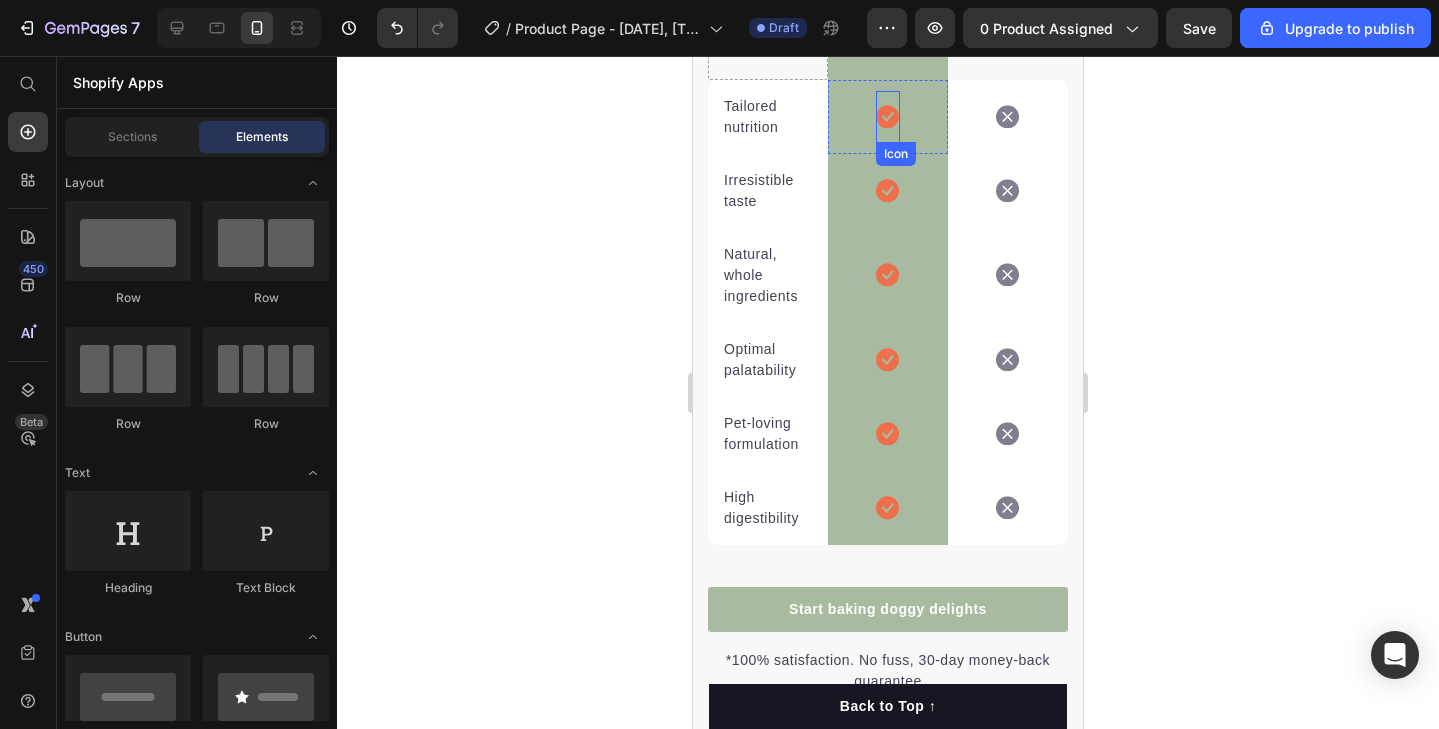 click 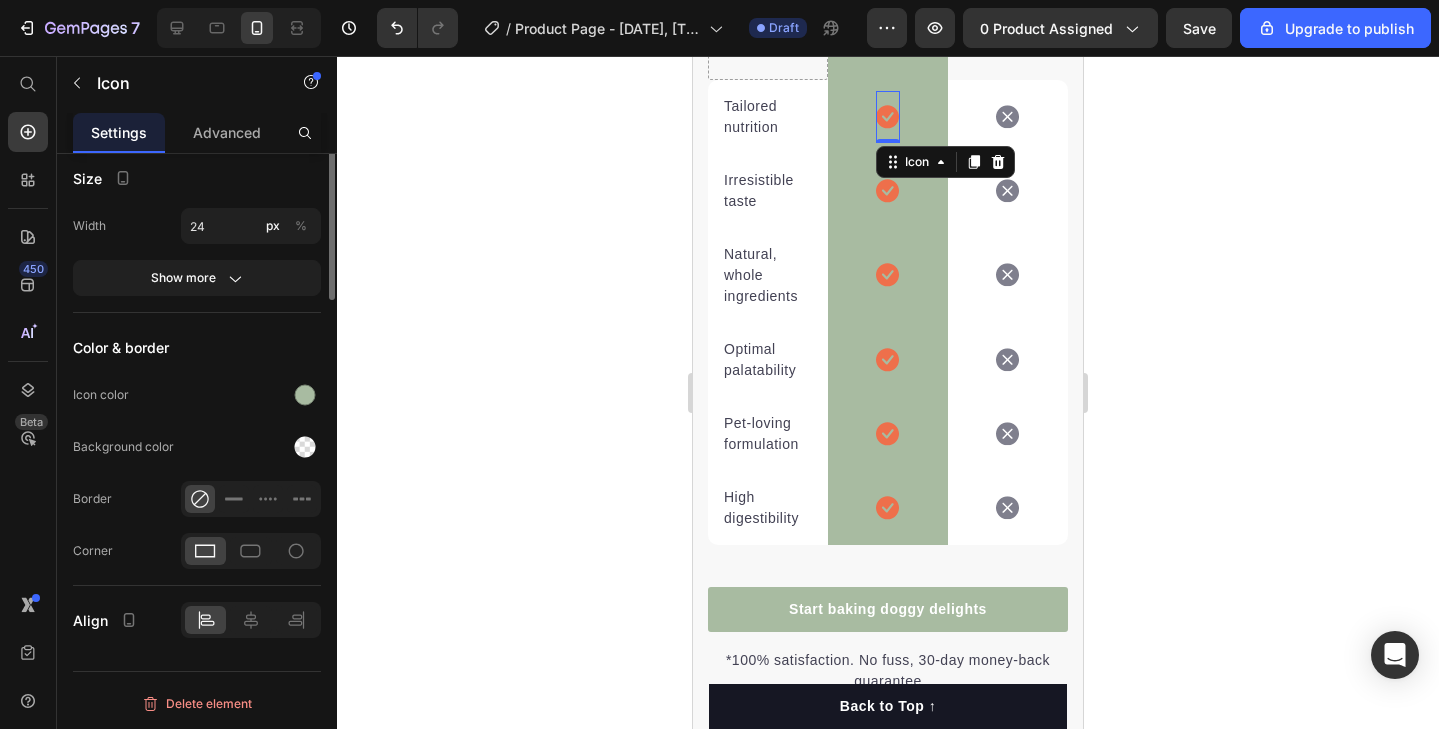 scroll, scrollTop: 0, scrollLeft: 0, axis: both 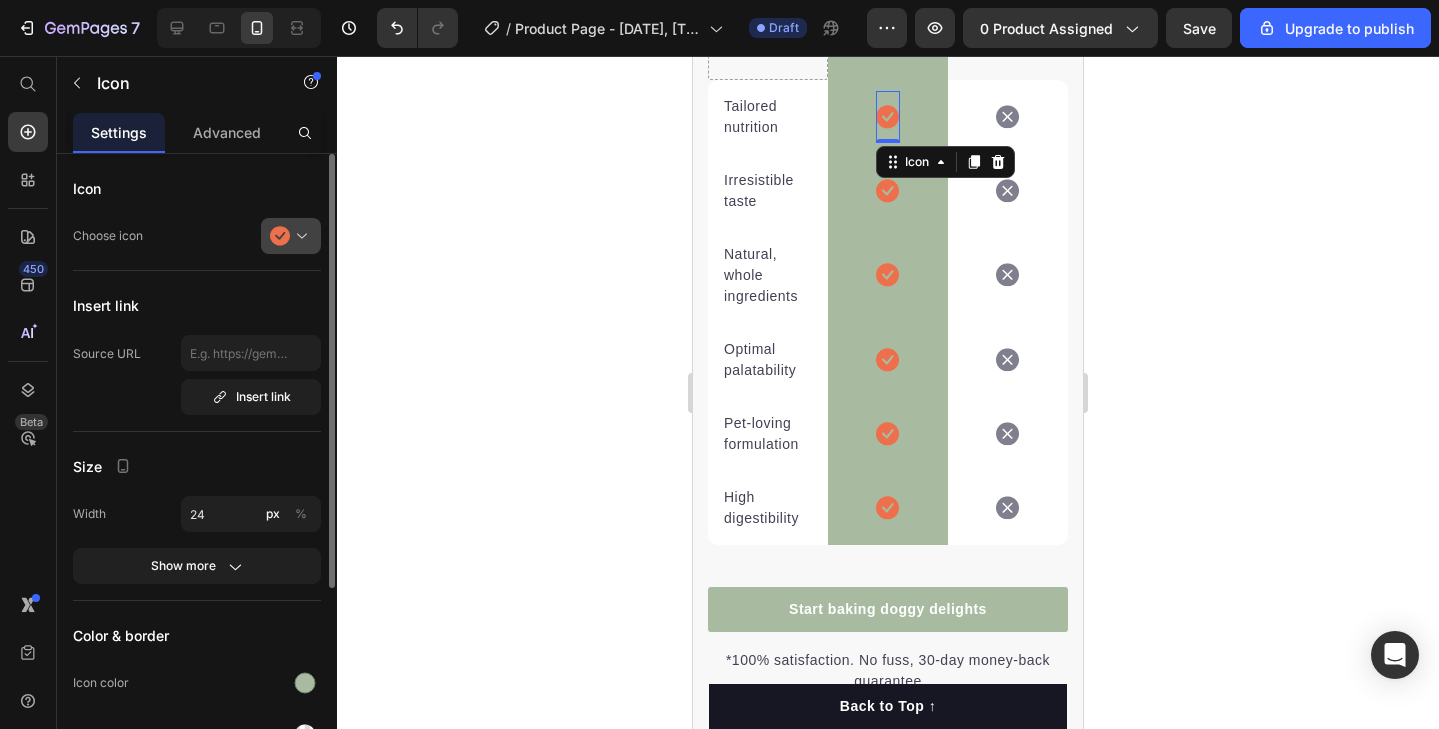 click at bounding box center (299, 236) 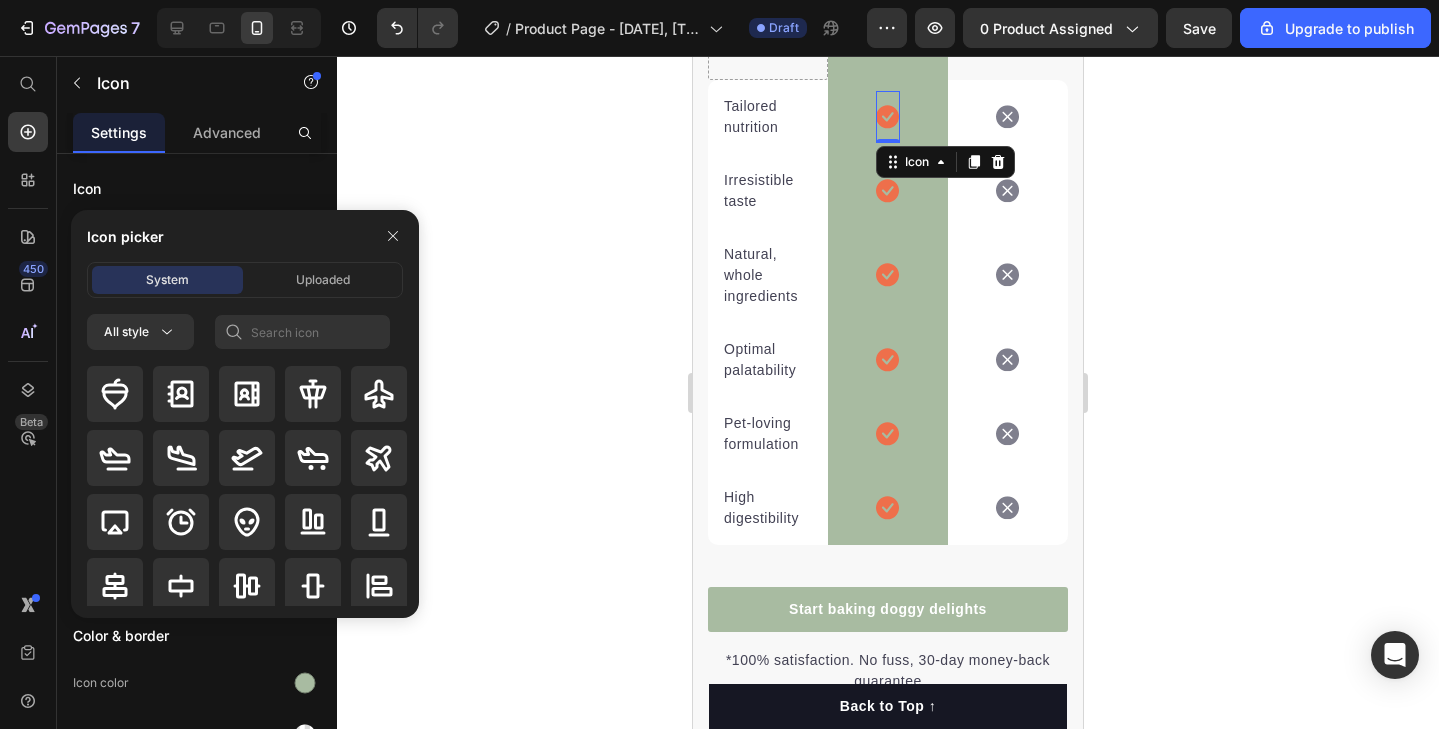 click on "Icon picker" at bounding box center (245, 236) 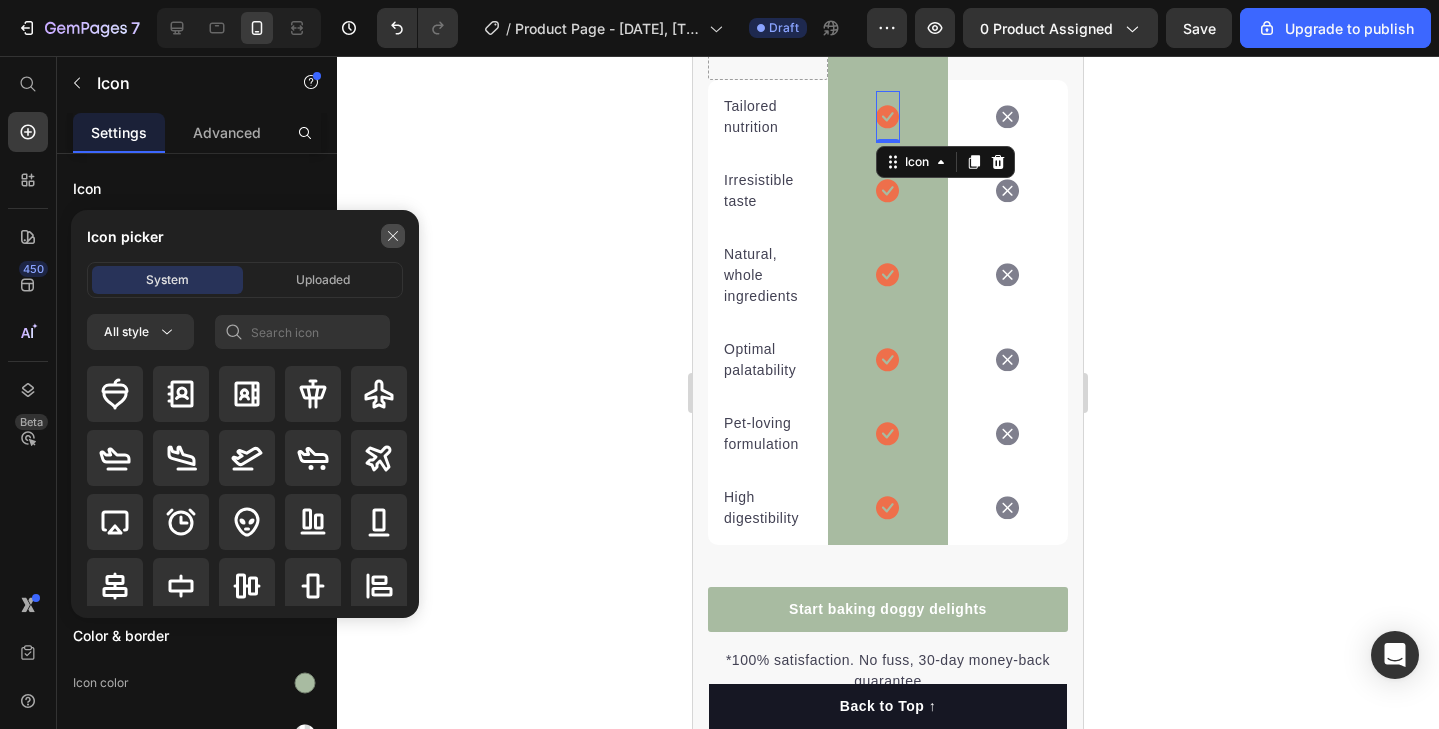 click at bounding box center (393, 236) 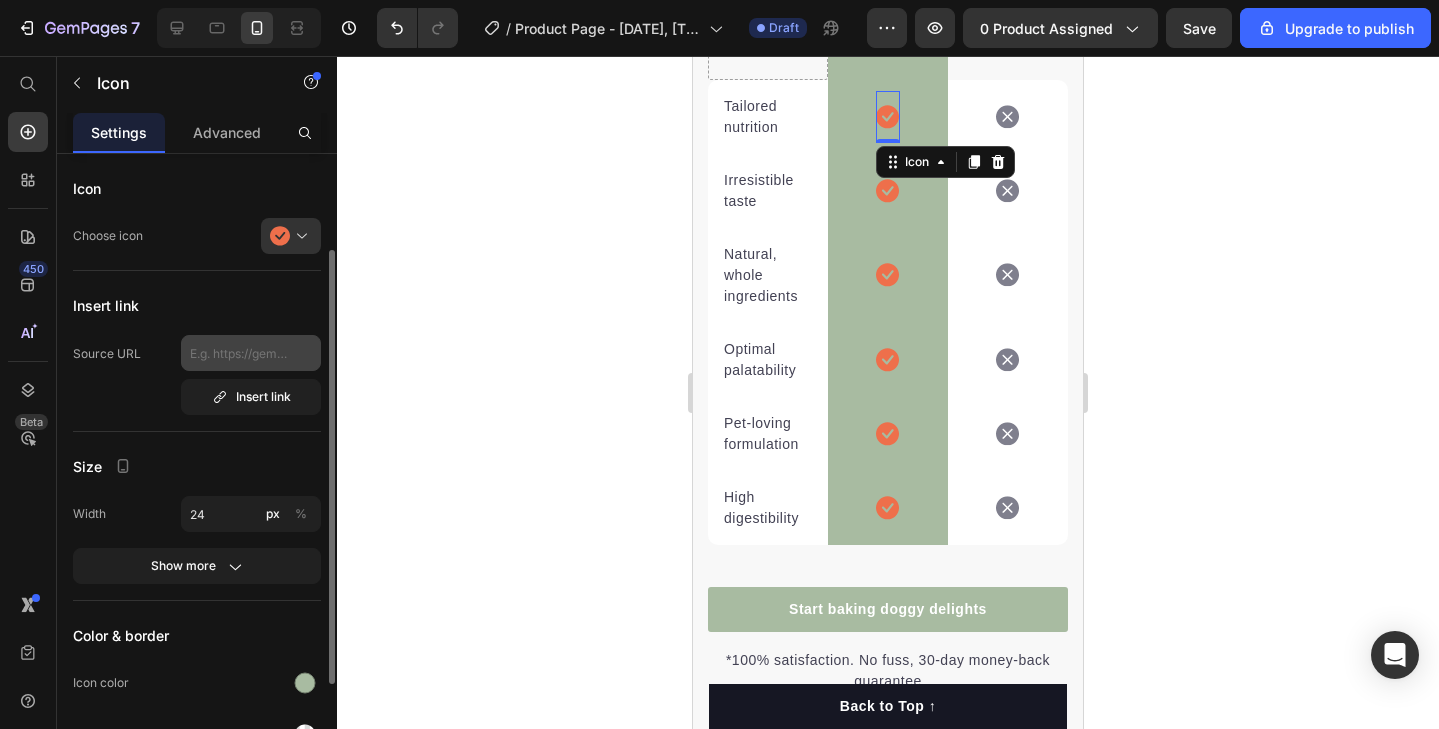 scroll, scrollTop: 288, scrollLeft: 0, axis: vertical 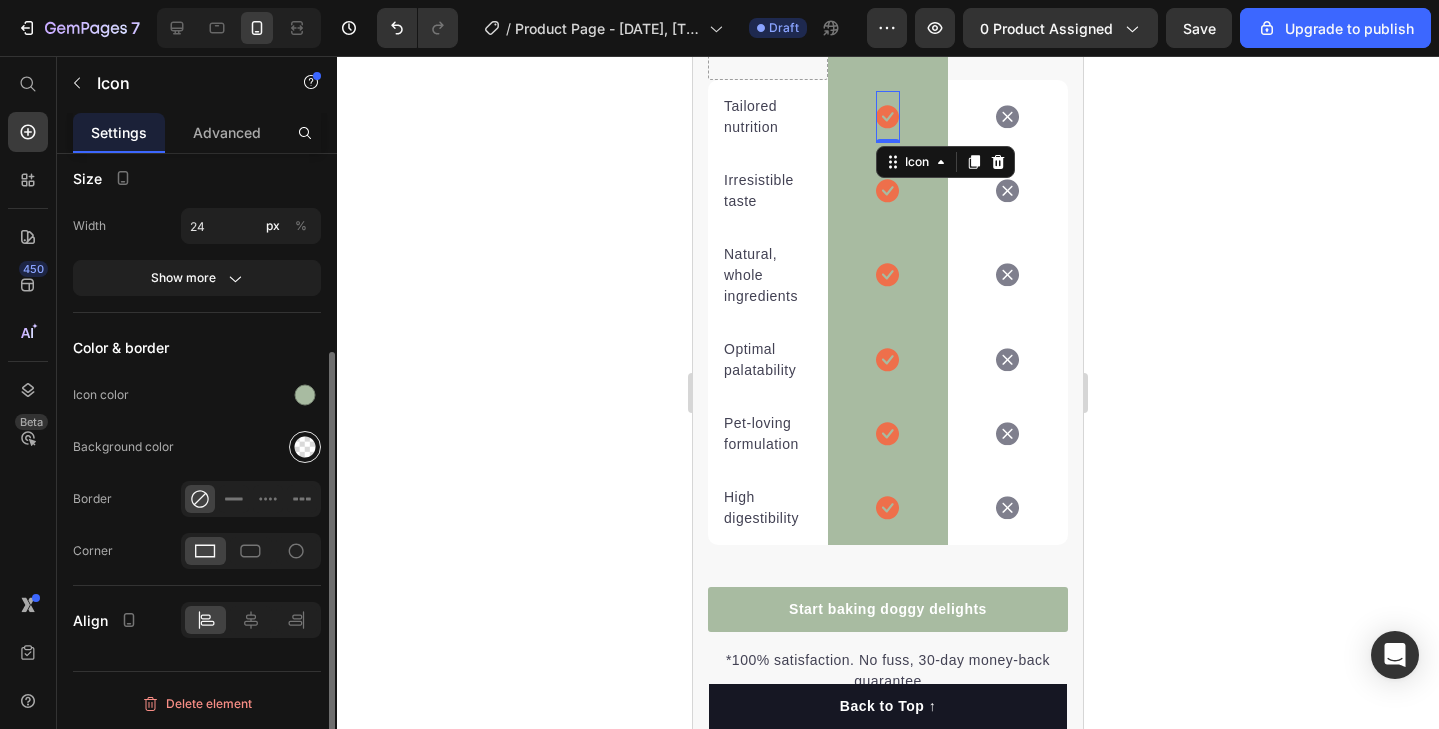 click at bounding box center (305, 447) 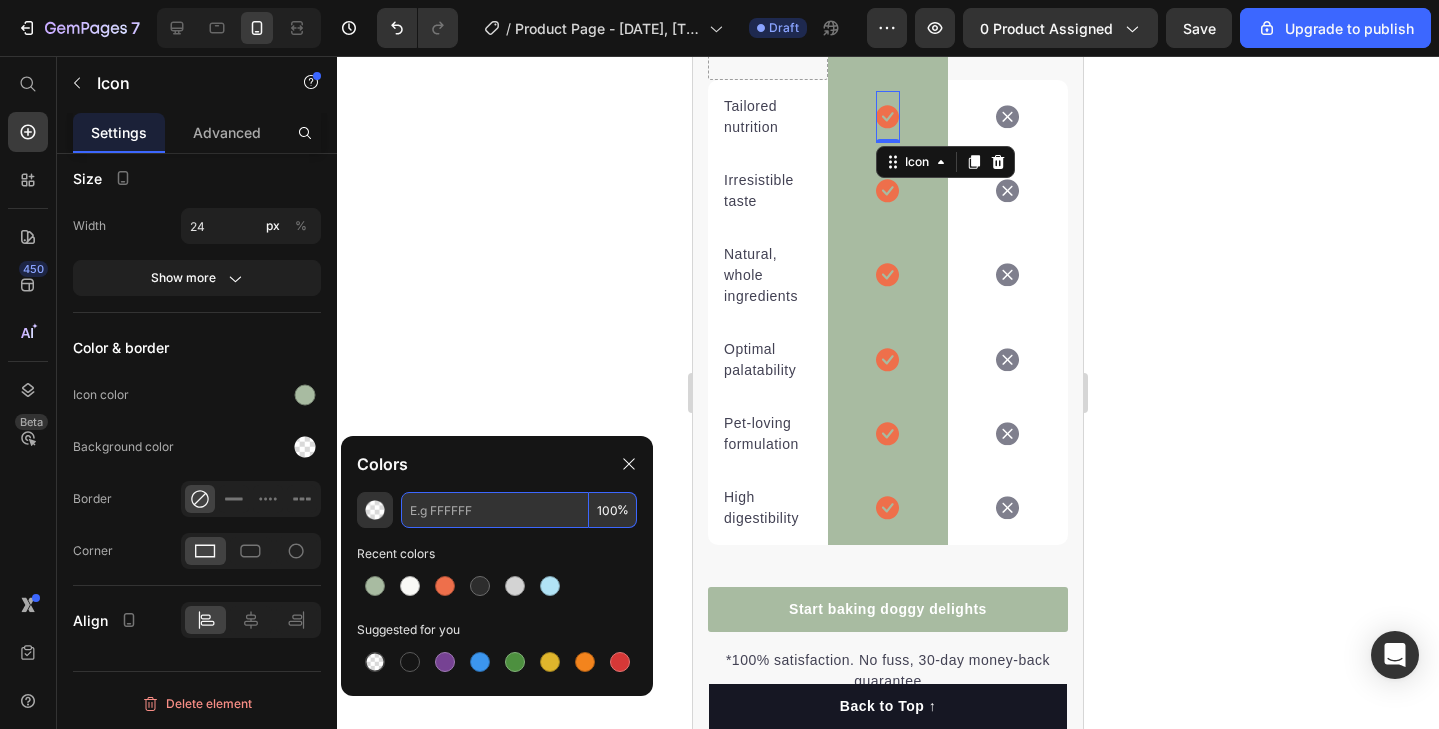 click at bounding box center [495, 510] 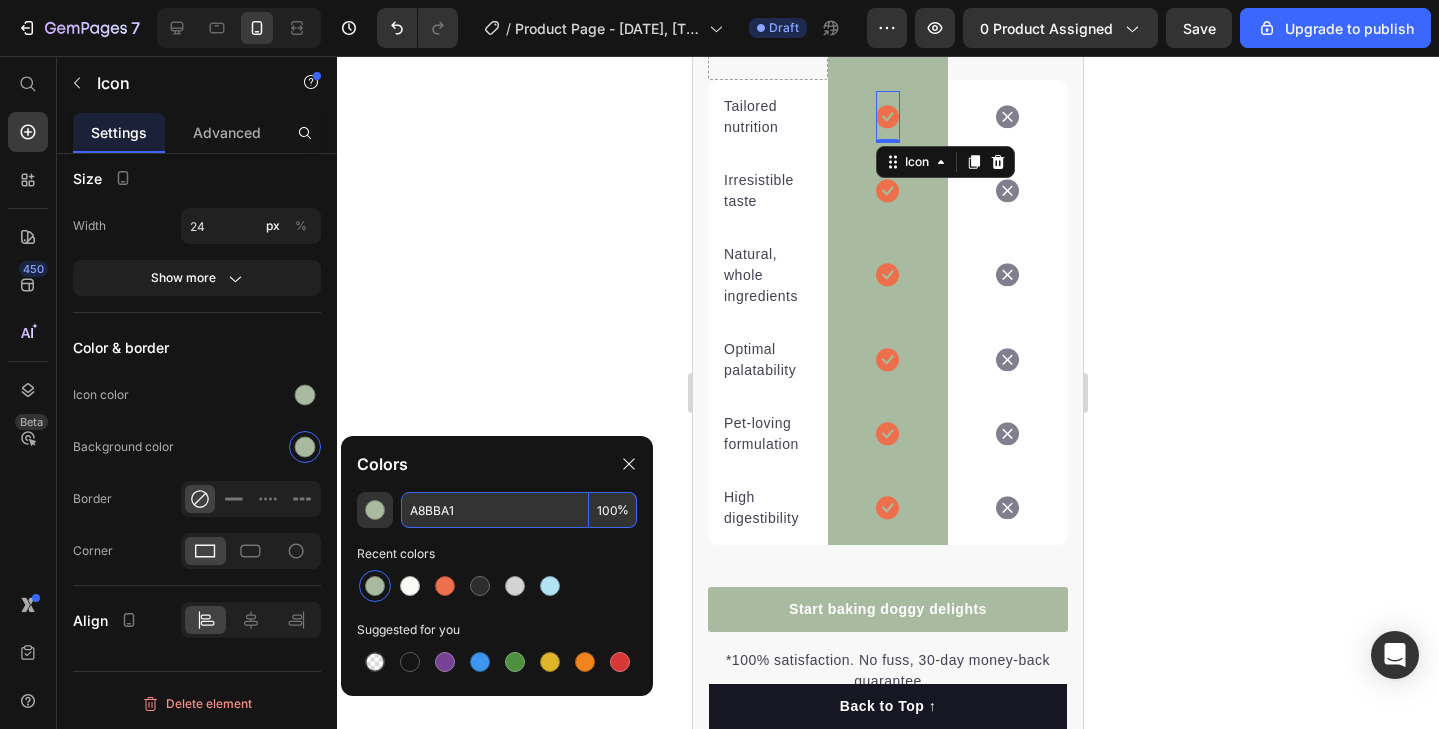 click 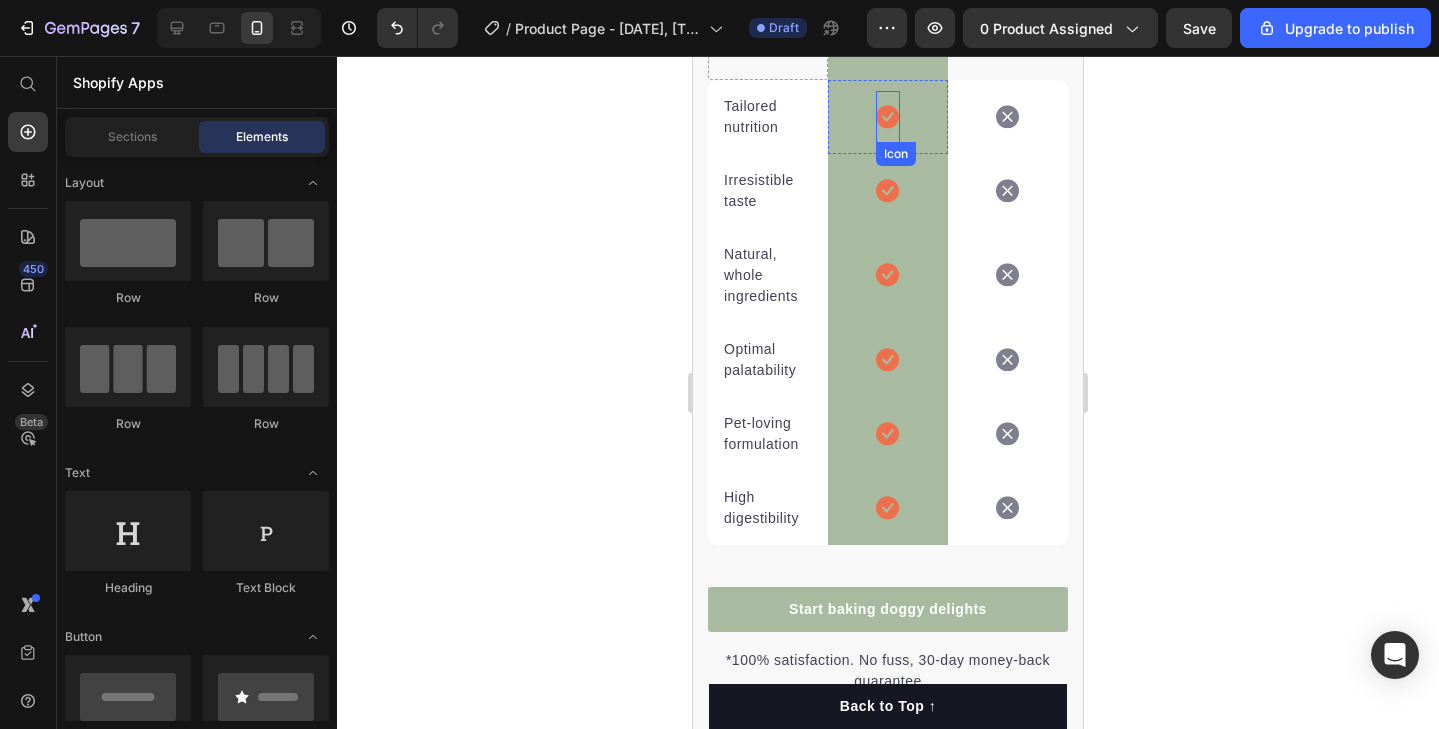 click 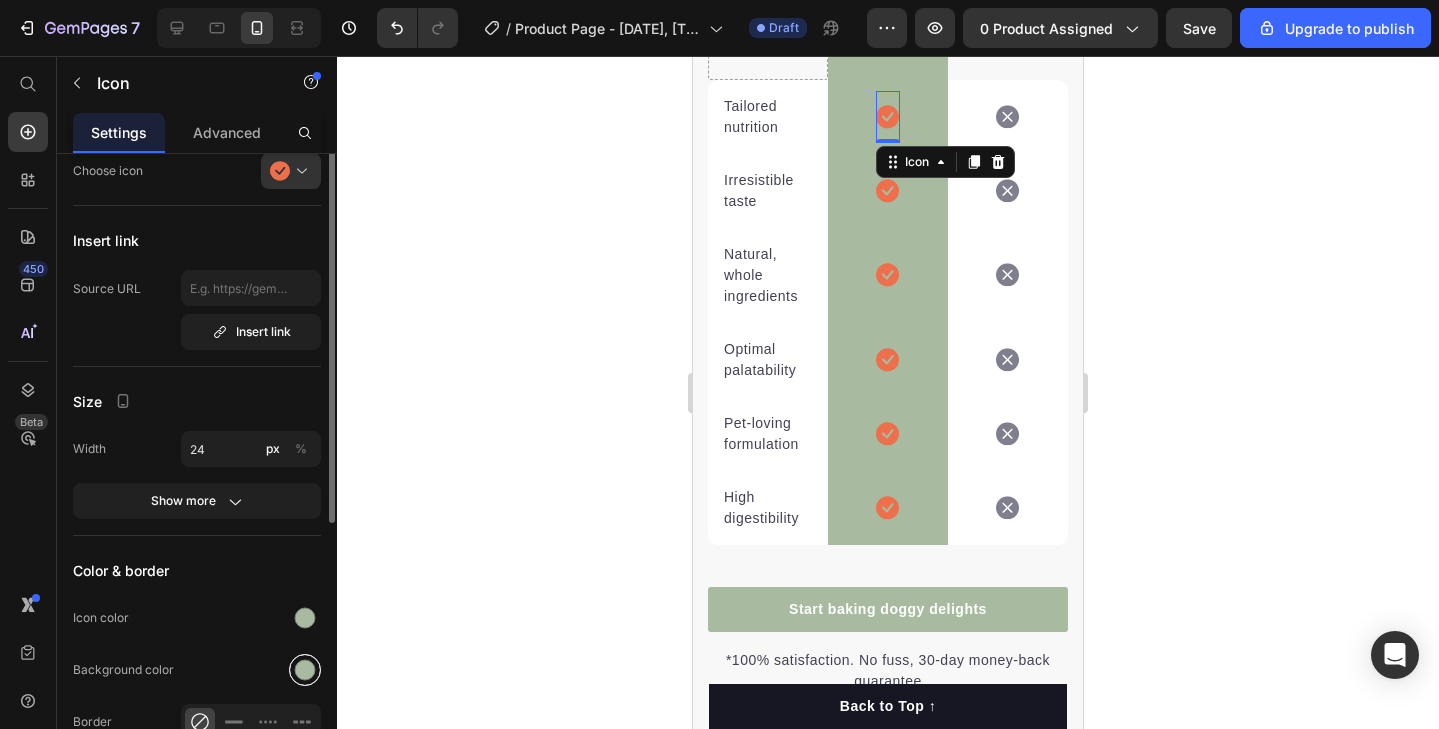 scroll, scrollTop: 0, scrollLeft: 0, axis: both 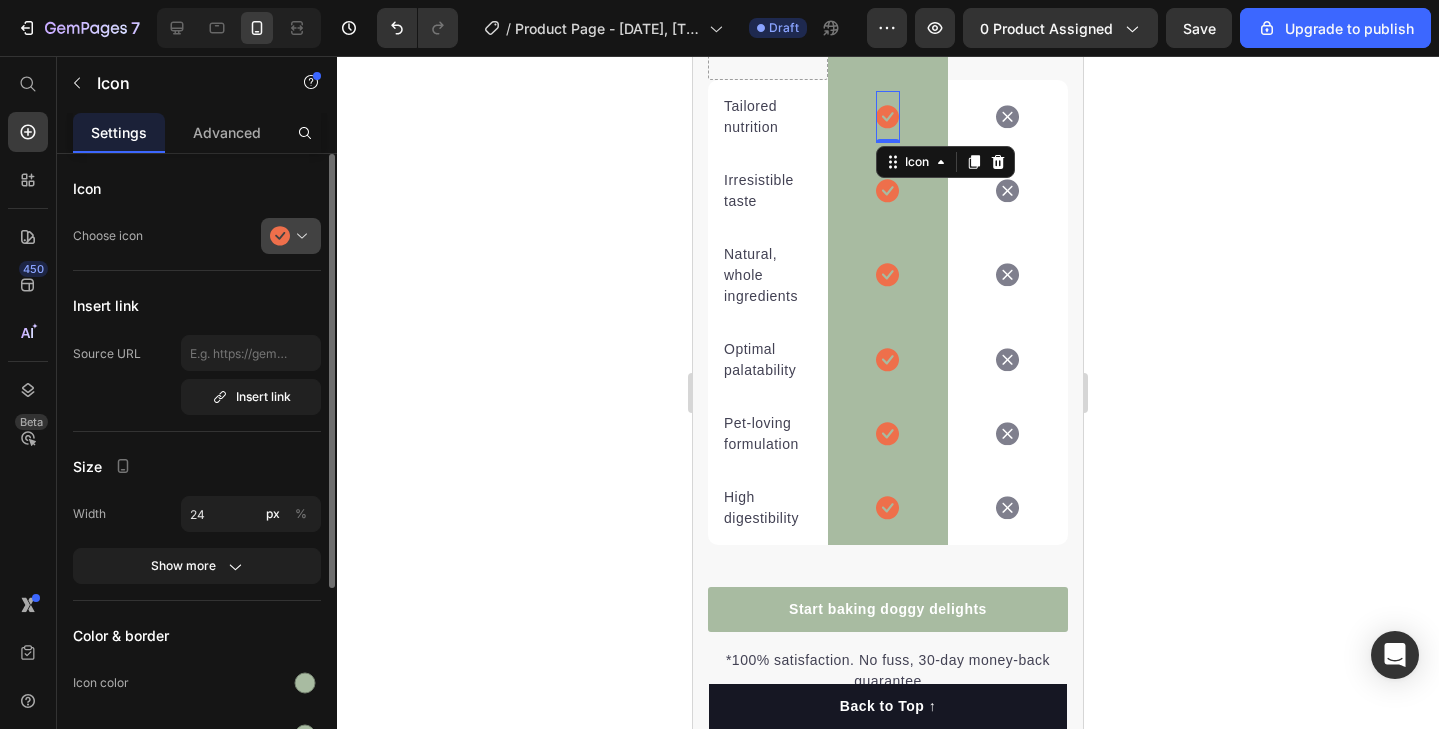 click at bounding box center [299, 236] 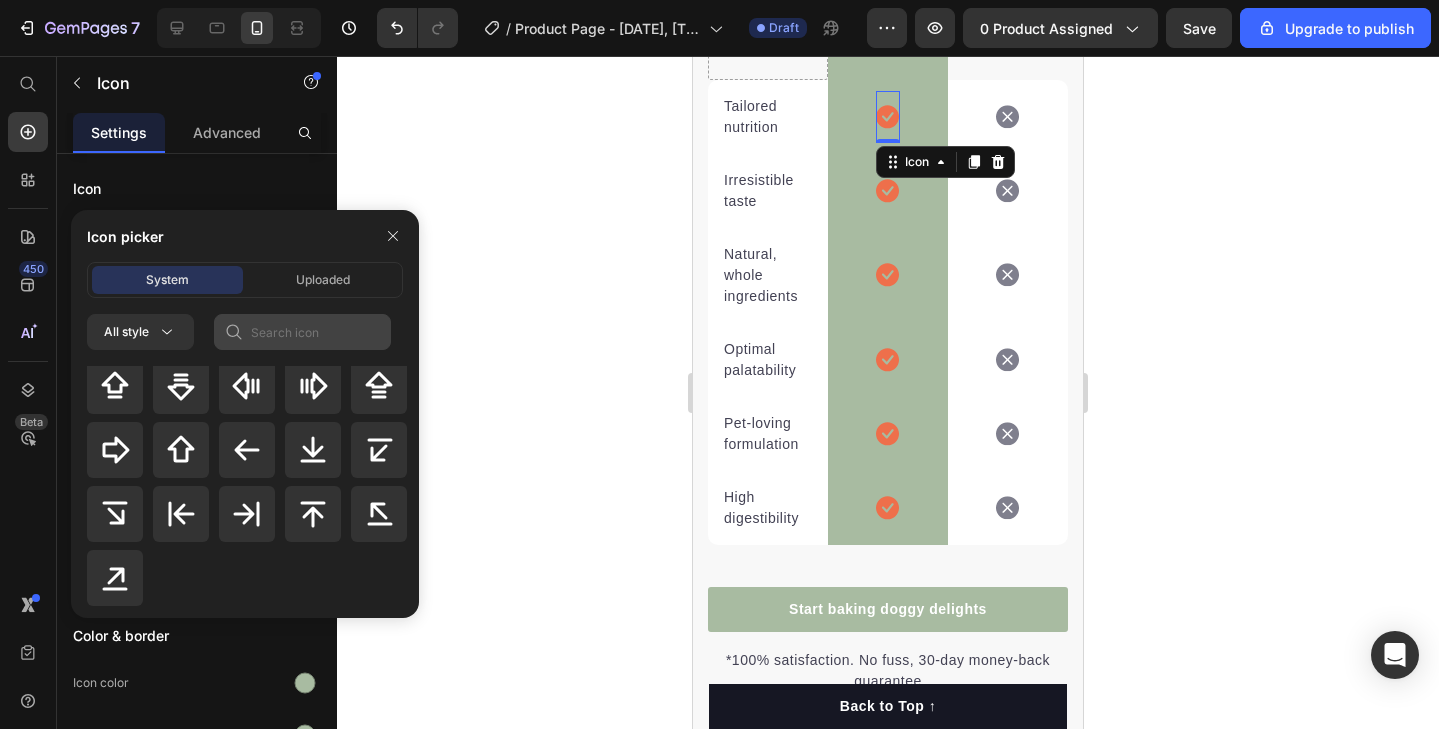 scroll, scrollTop: 928, scrollLeft: 0, axis: vertical 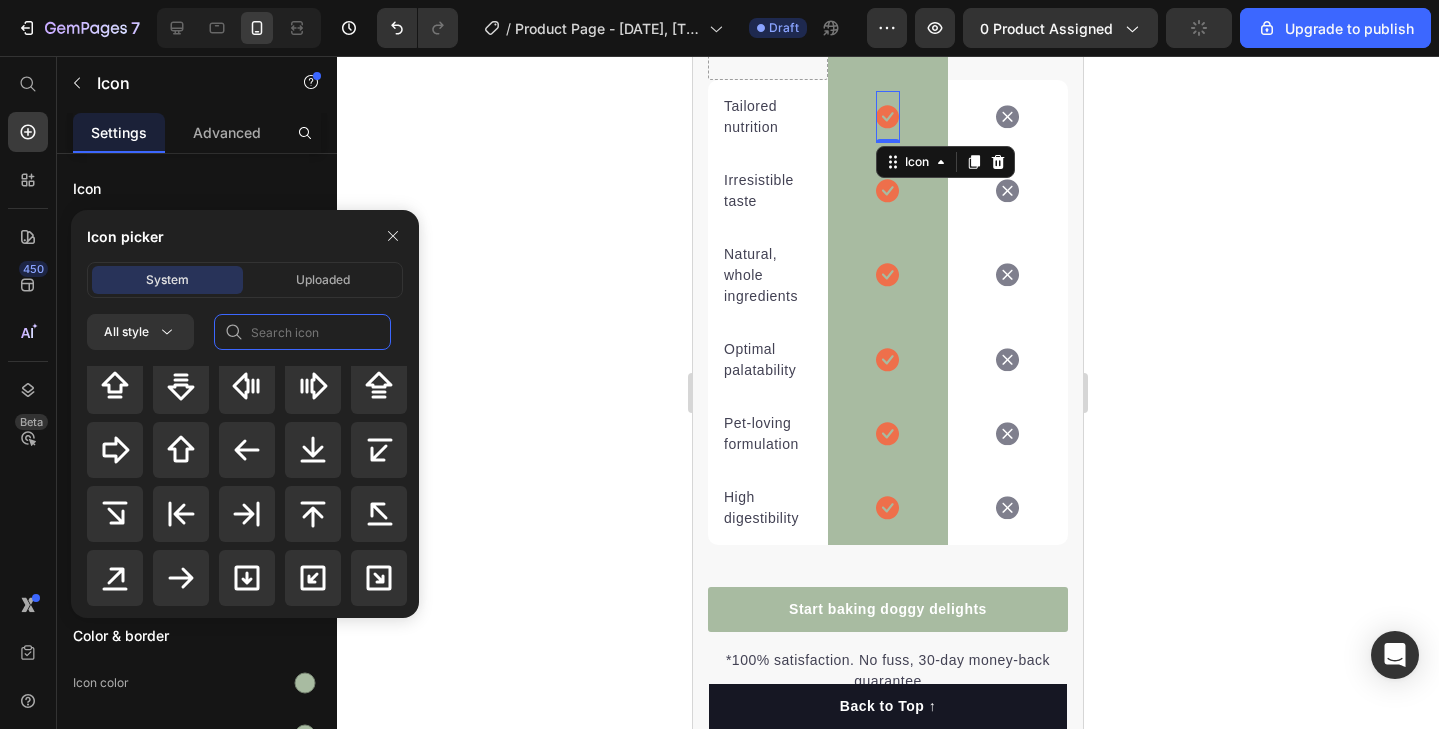 click 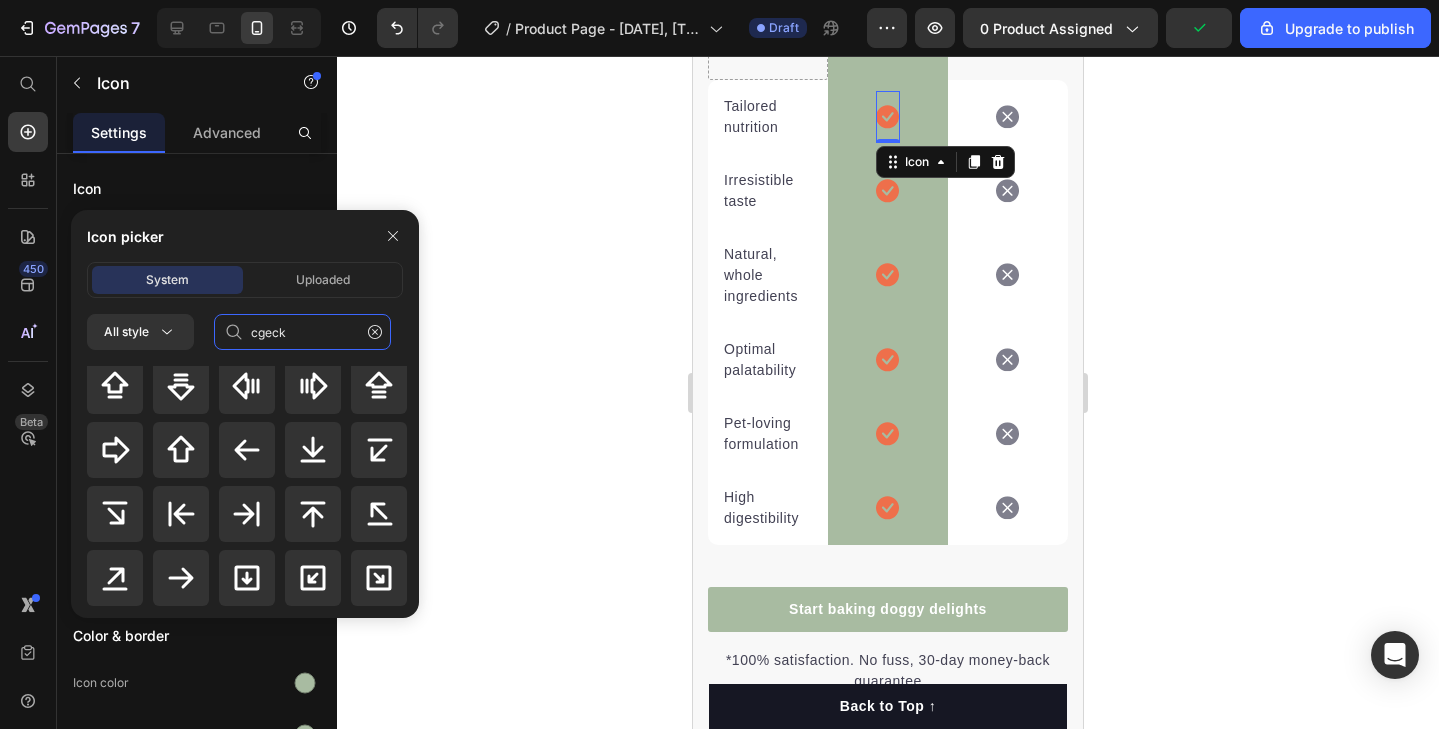 scroll, scrollTop: 0, scrollLeft: 0, axis: both 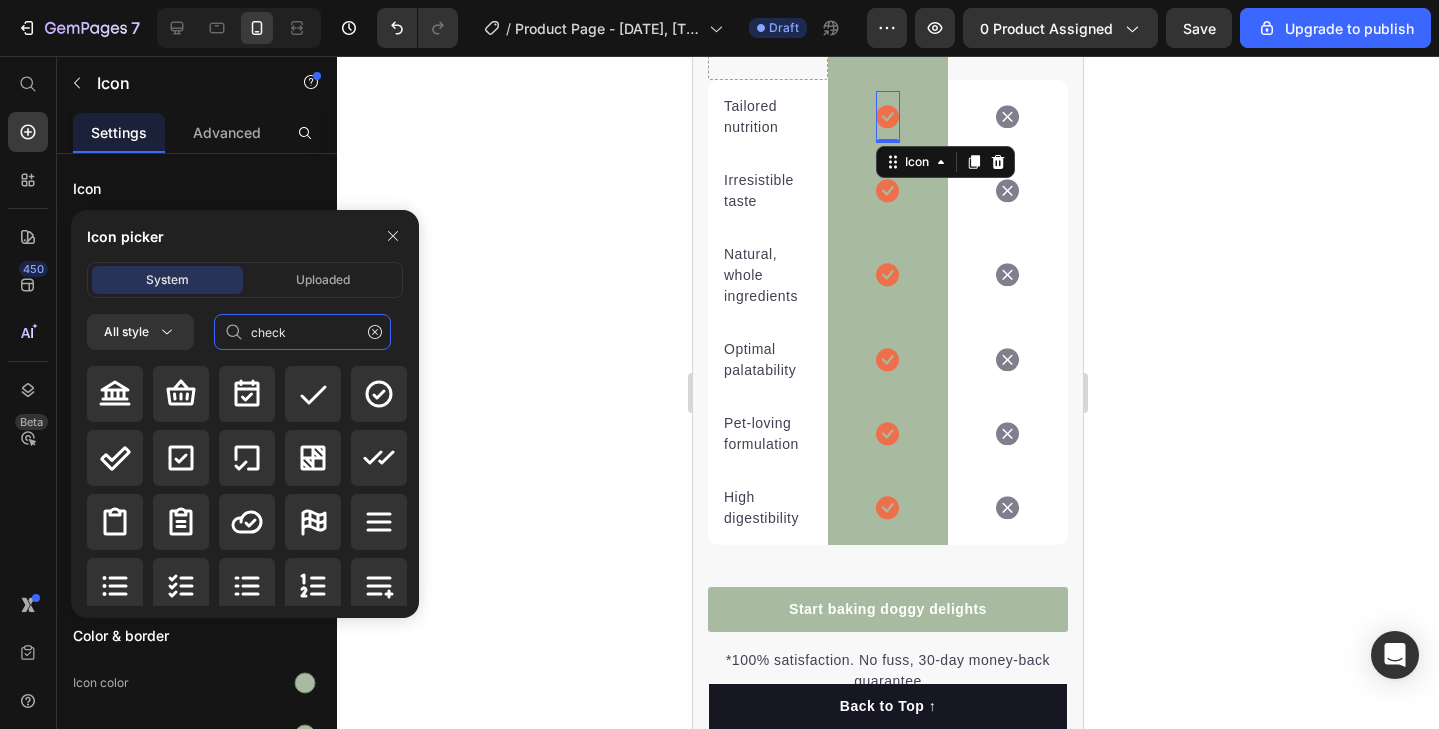 type on "check" 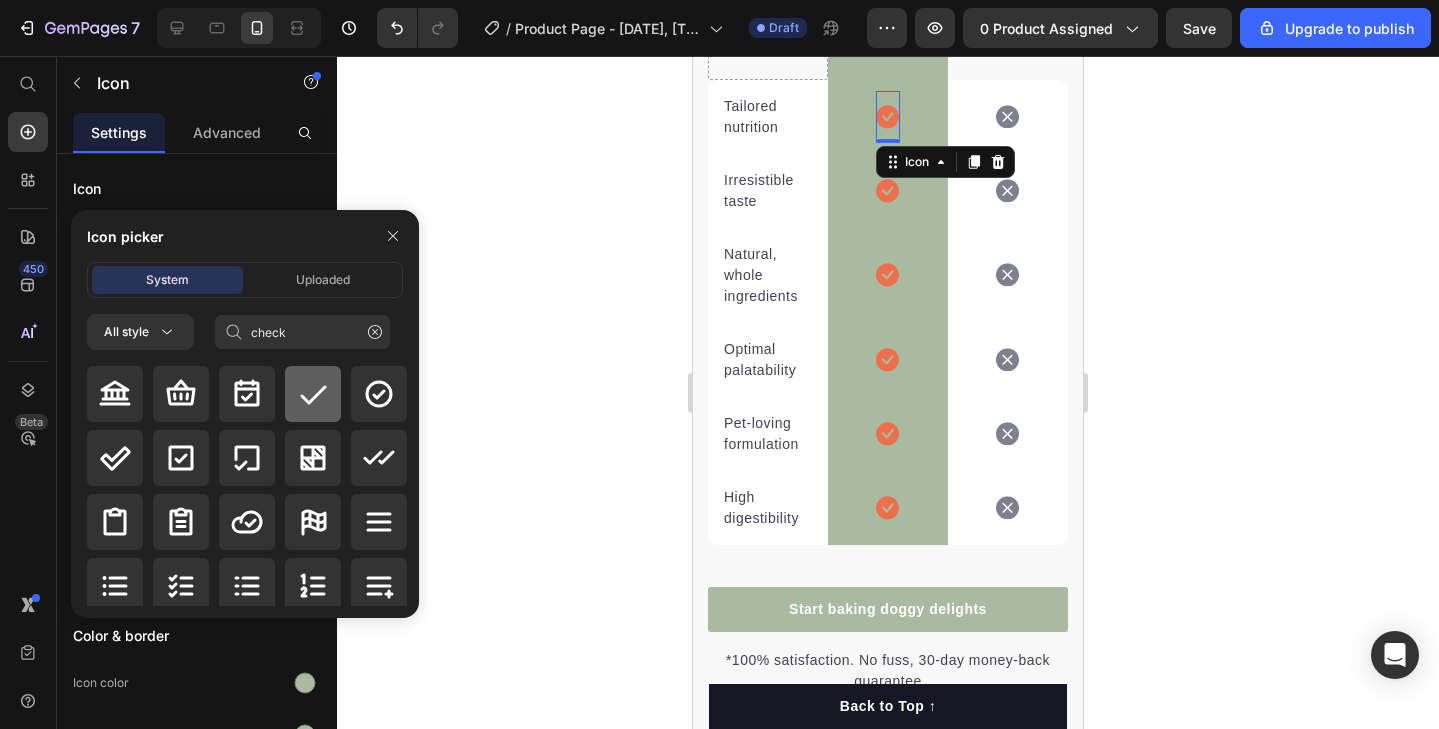 click 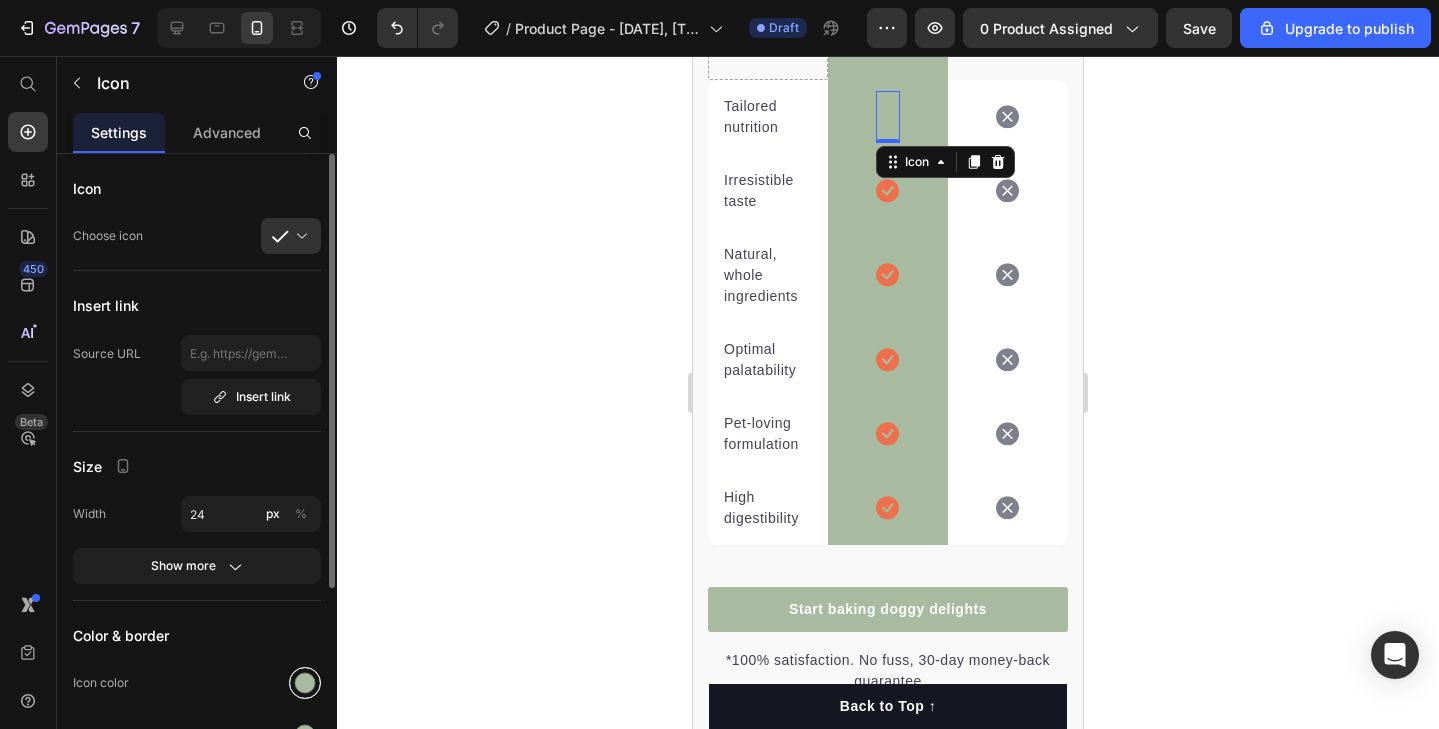 click at bounding box center (305, 683) 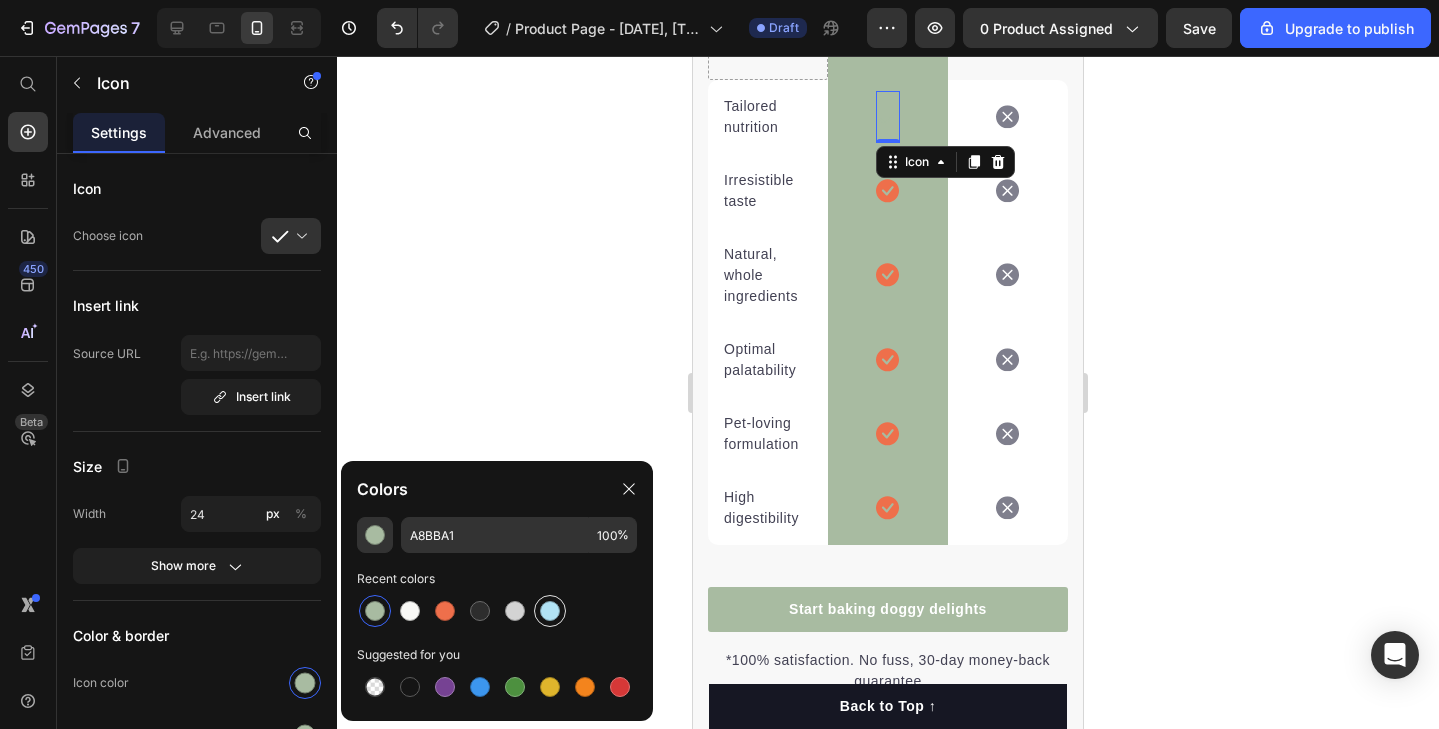 click at bounding box center (550, 611) 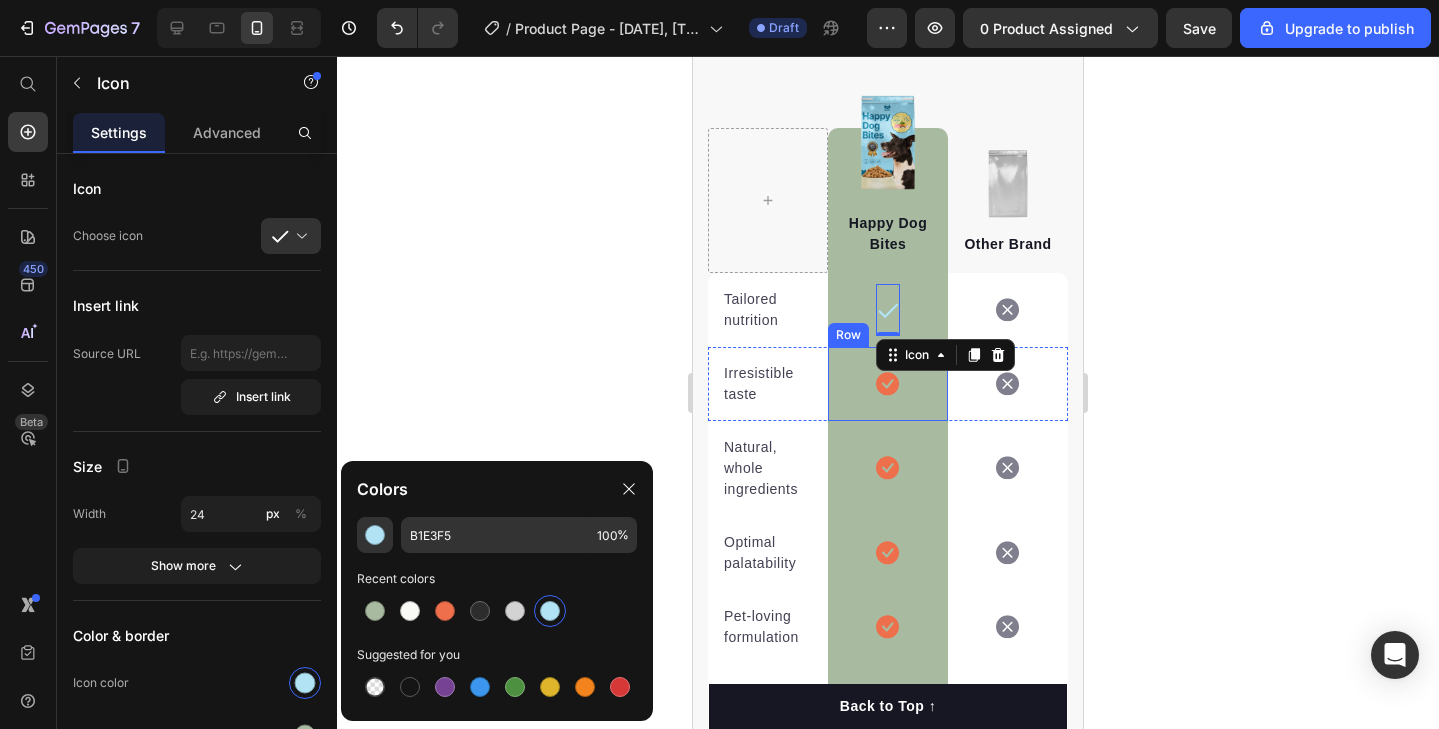 scroll, scrollTop: 4839, scrollLeft: 0, axis: vertical 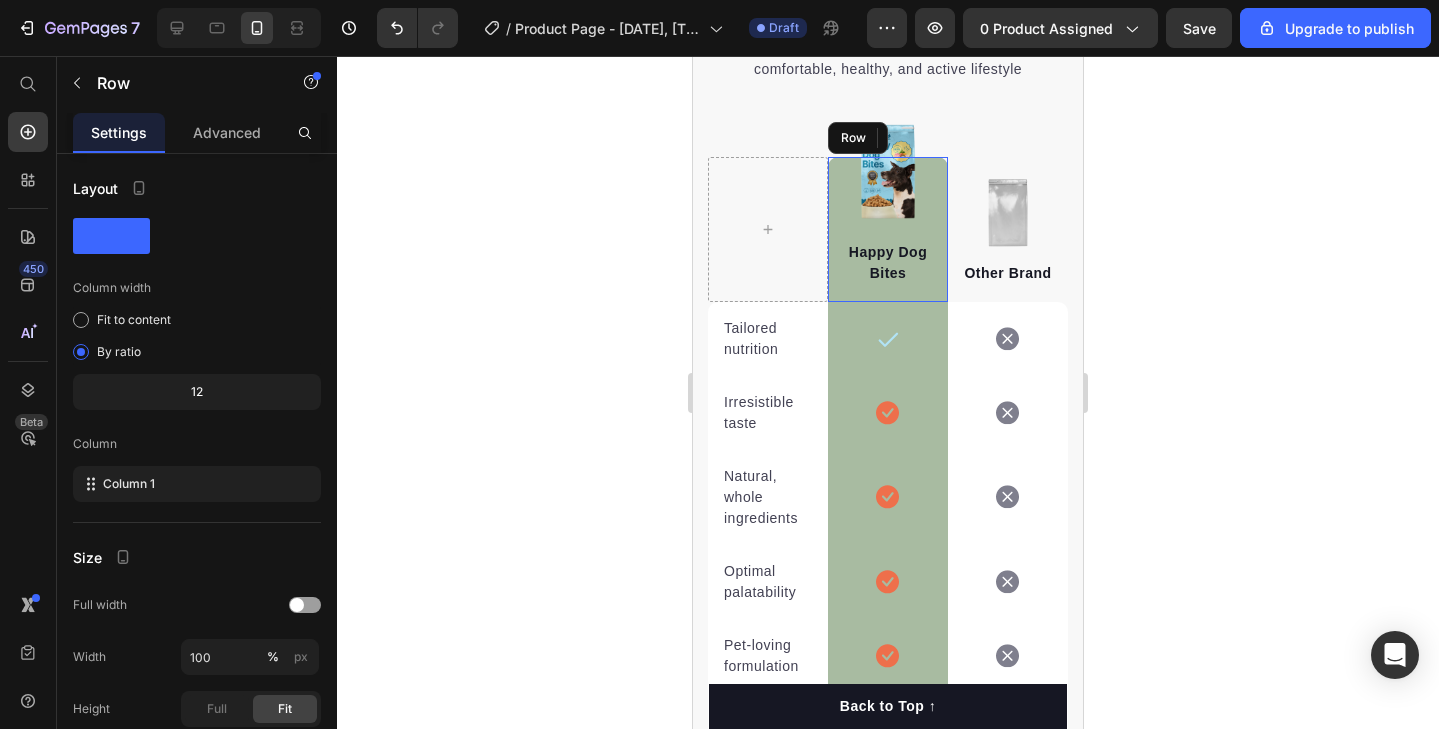 click on "Image Happy Dog Bites Text block Row" at bounding box center (888, 229) 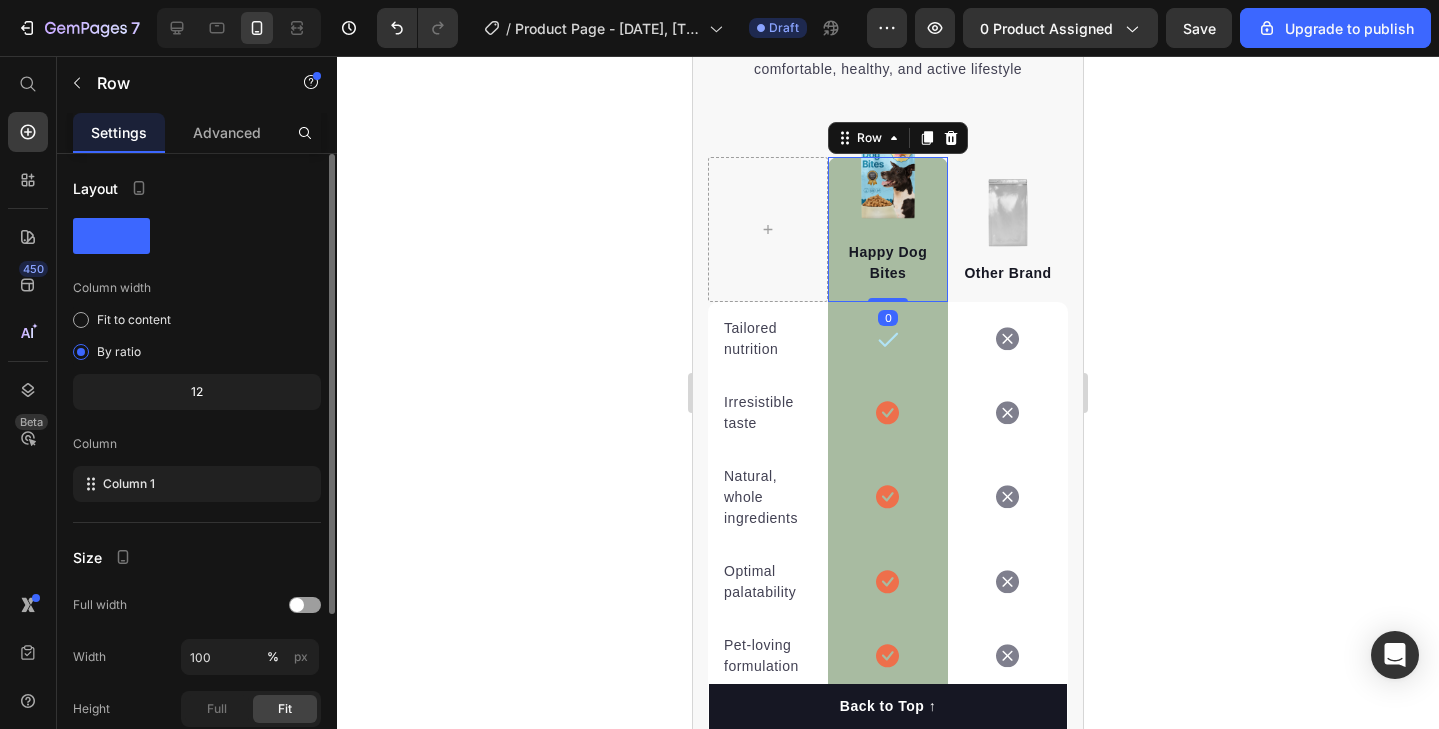 scroll, scrollTop: 236, scrollLeft: 0, axis: vertical 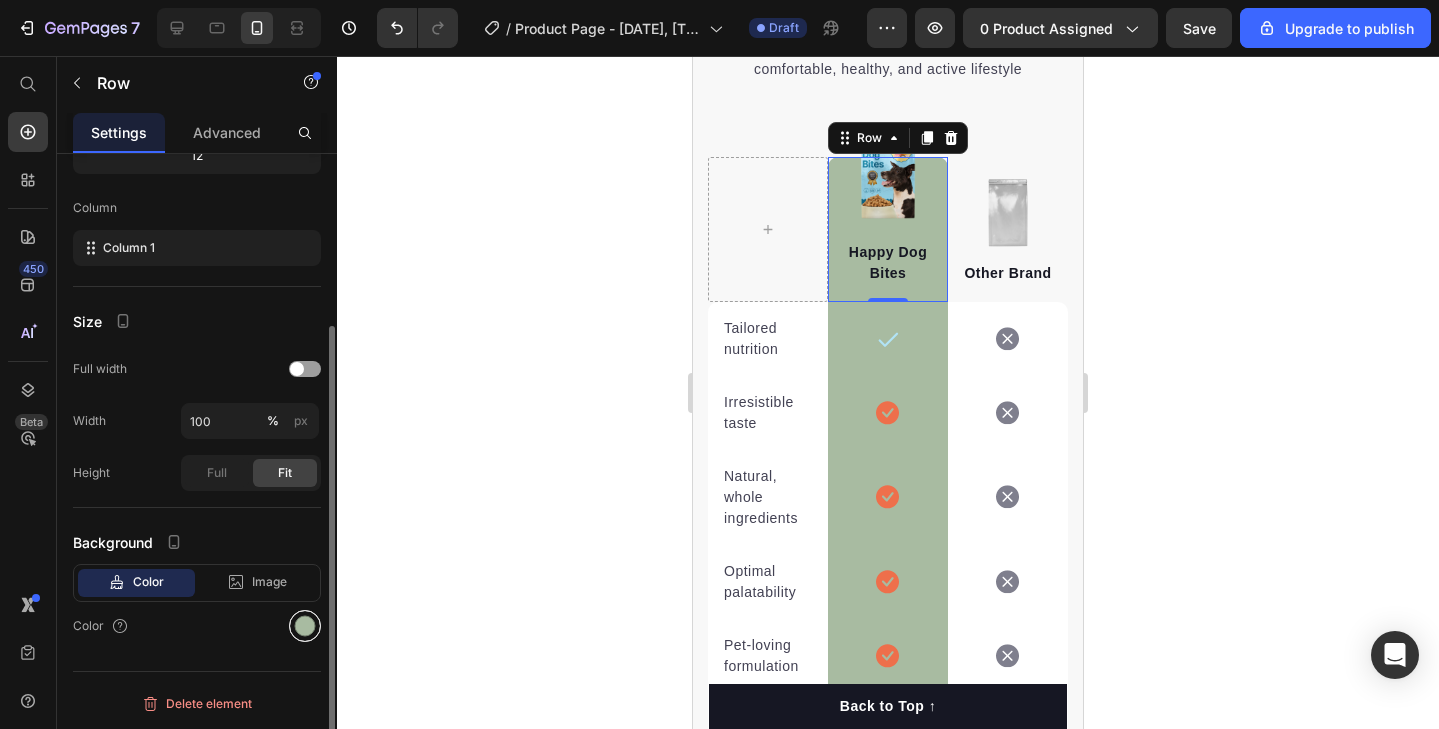 click at bounding box center [305, 626] 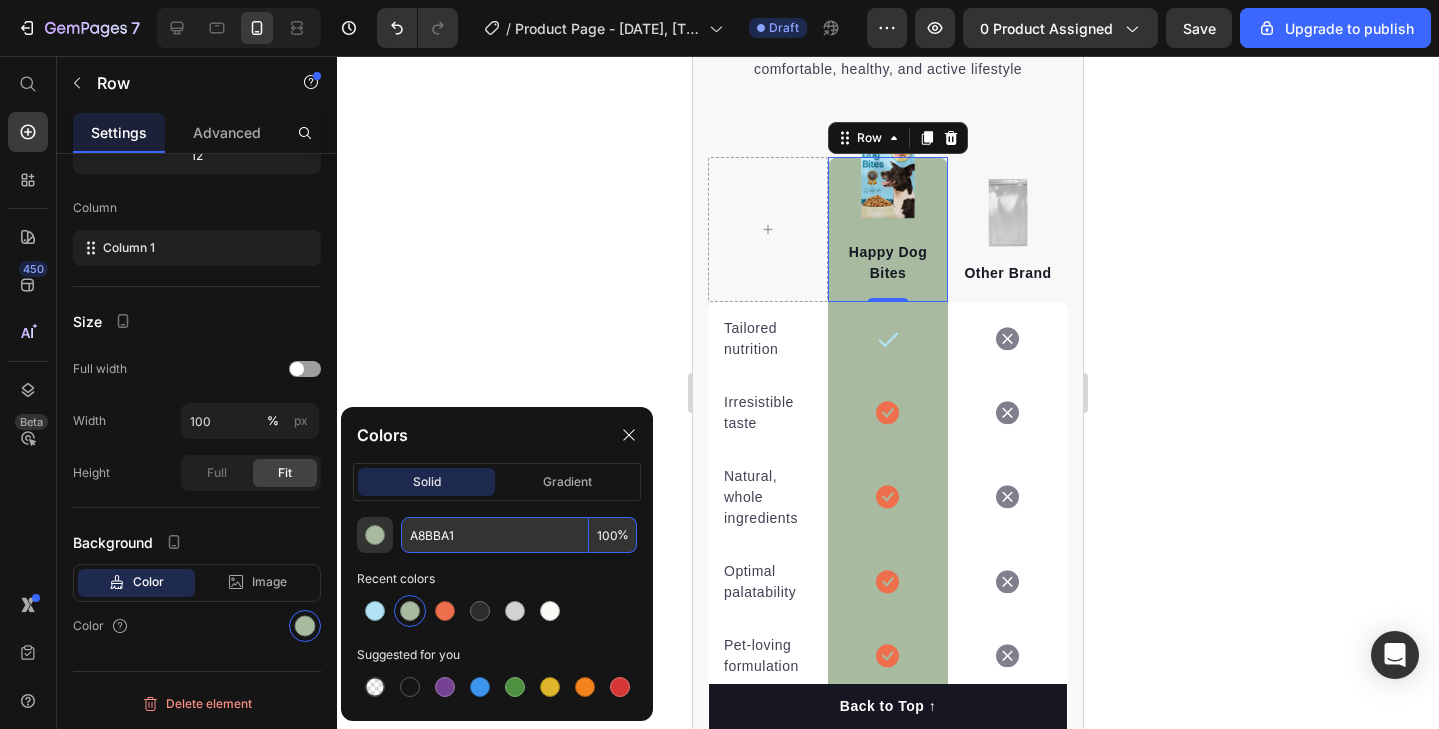 click on "A8BBA1" at bounding box center (495, 535) 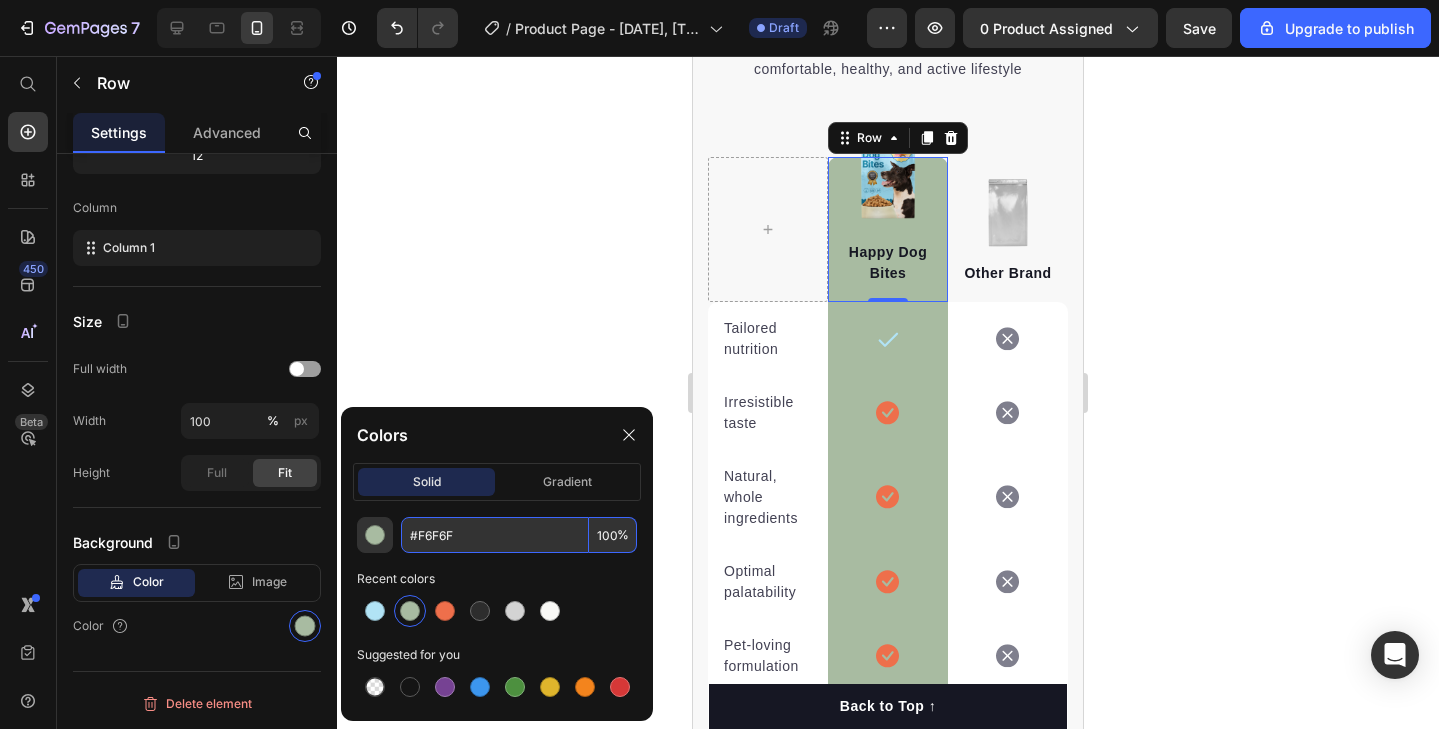 type on "A8BBA1" 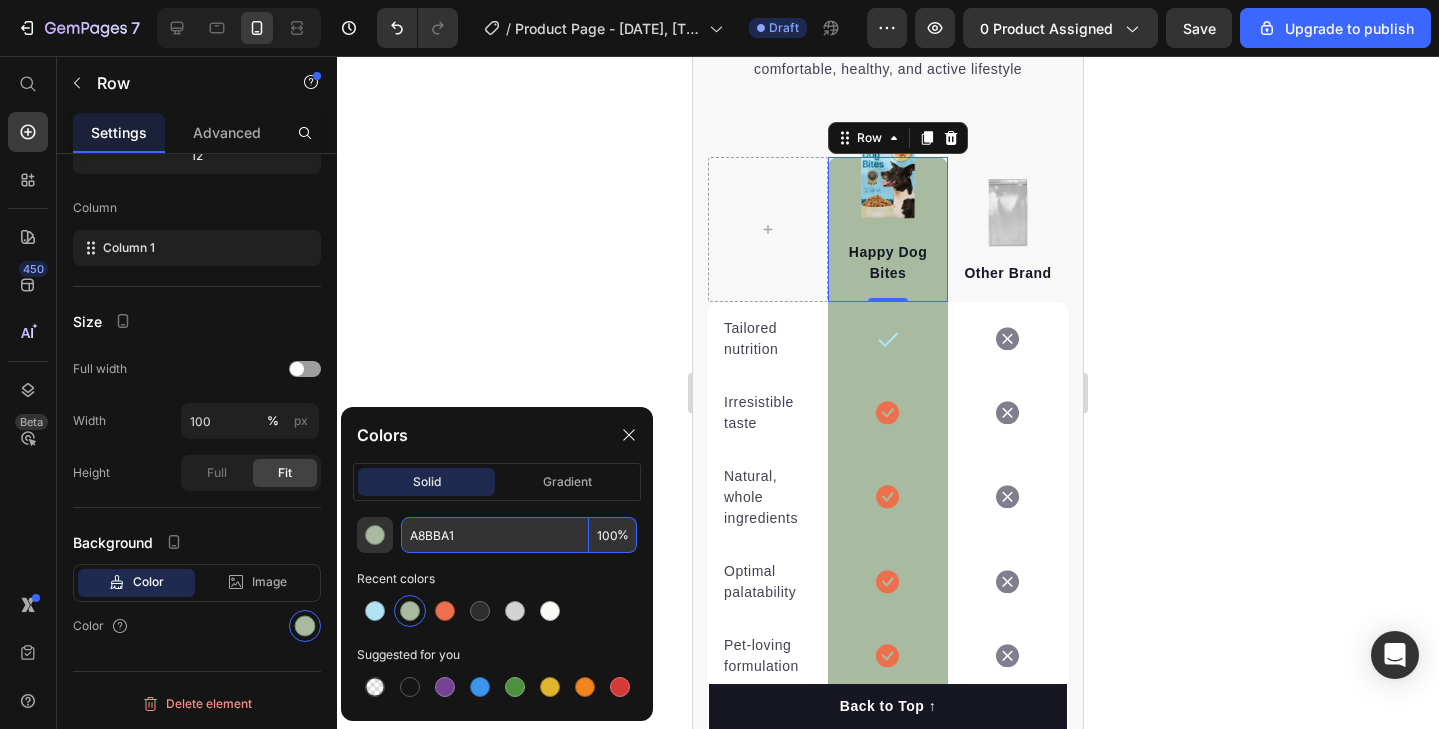 click 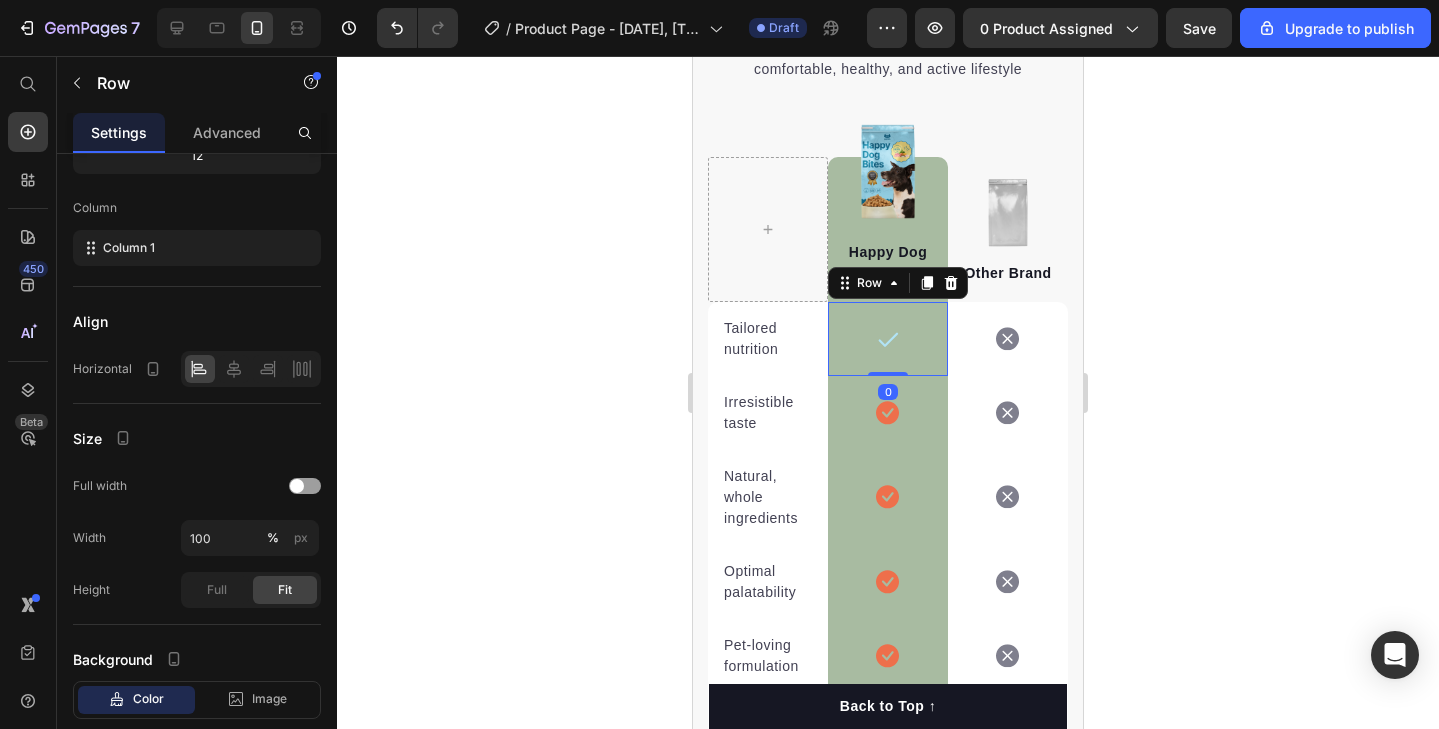 click on "Icon Row   0" at bounding box center [888, 339] 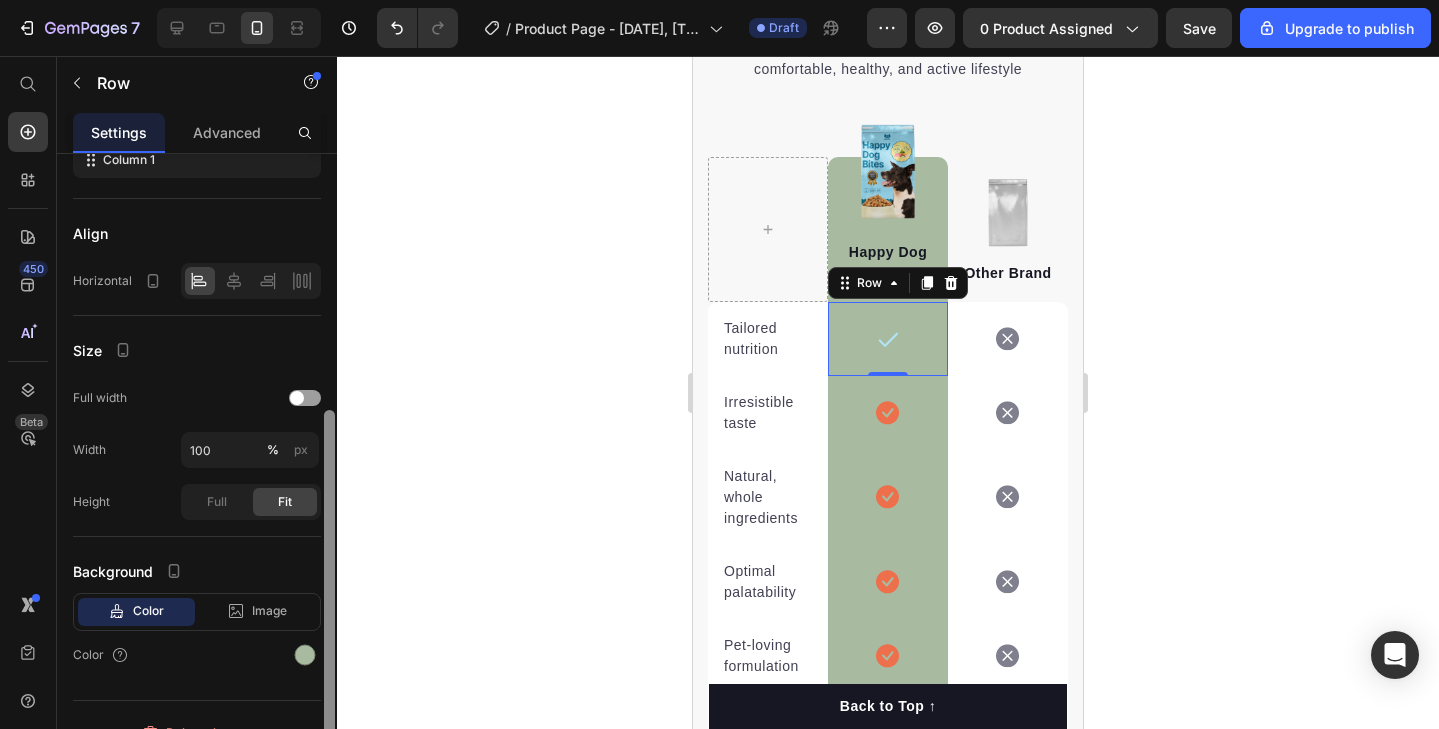 scroll, scrollTop: 353, scrollLeft: 0, axis: vertical 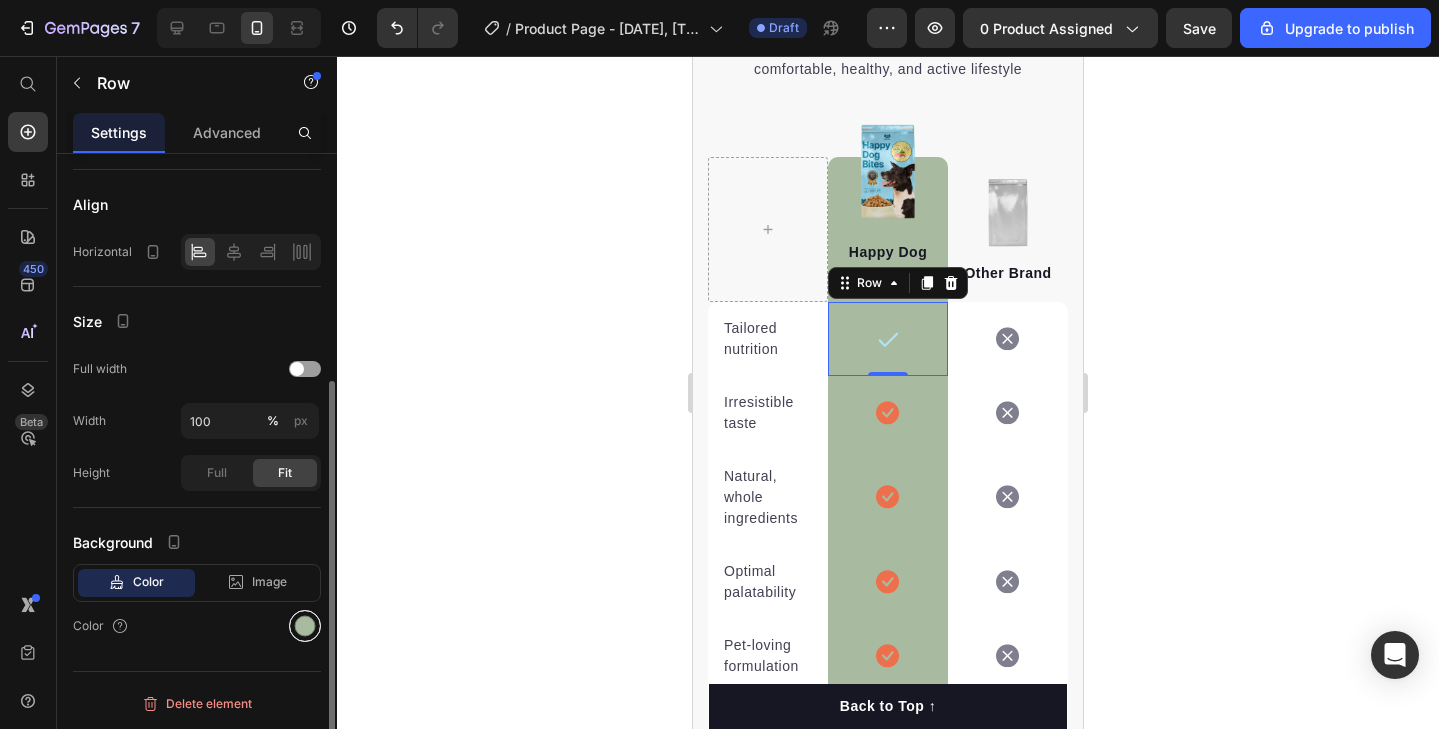 click at bounding box center [305, 626] 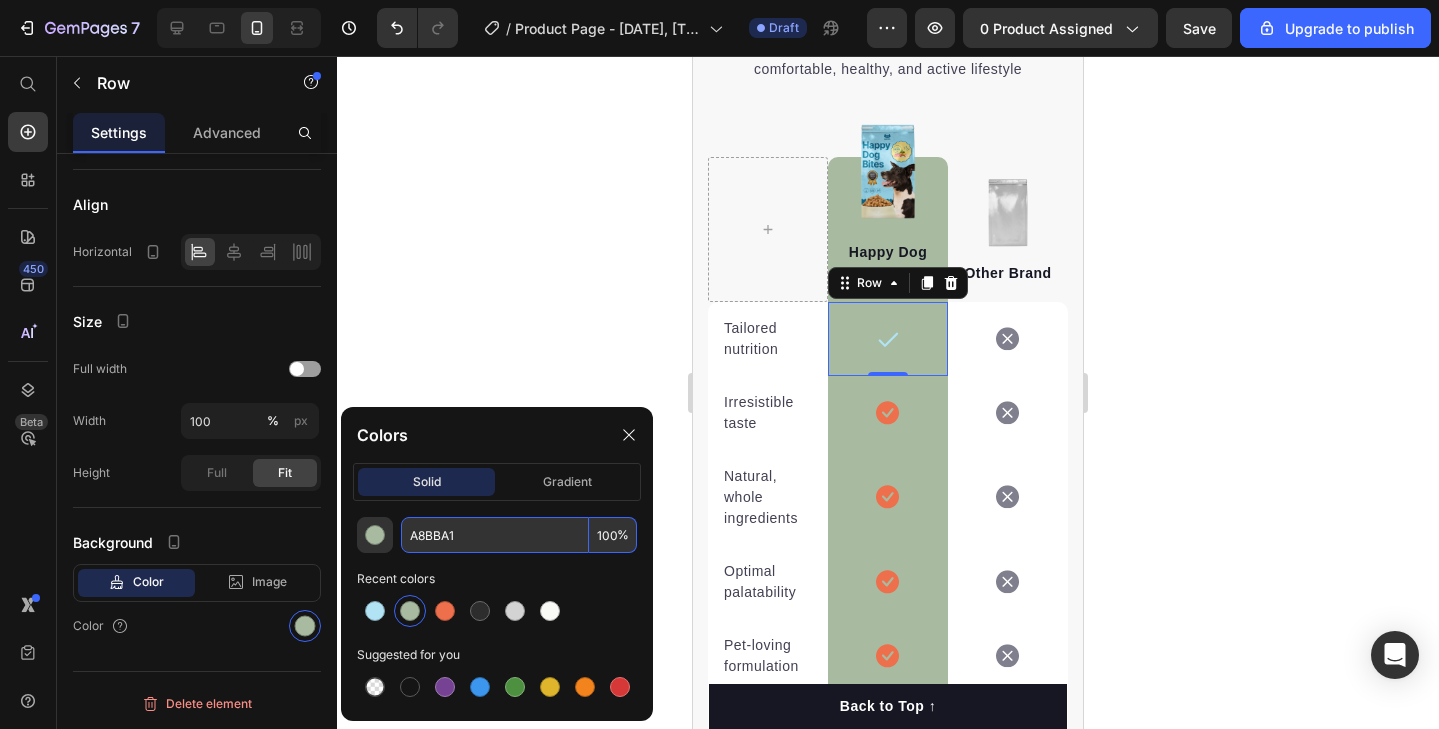 click on "A8BBA1" at bounding box center [495, 535] 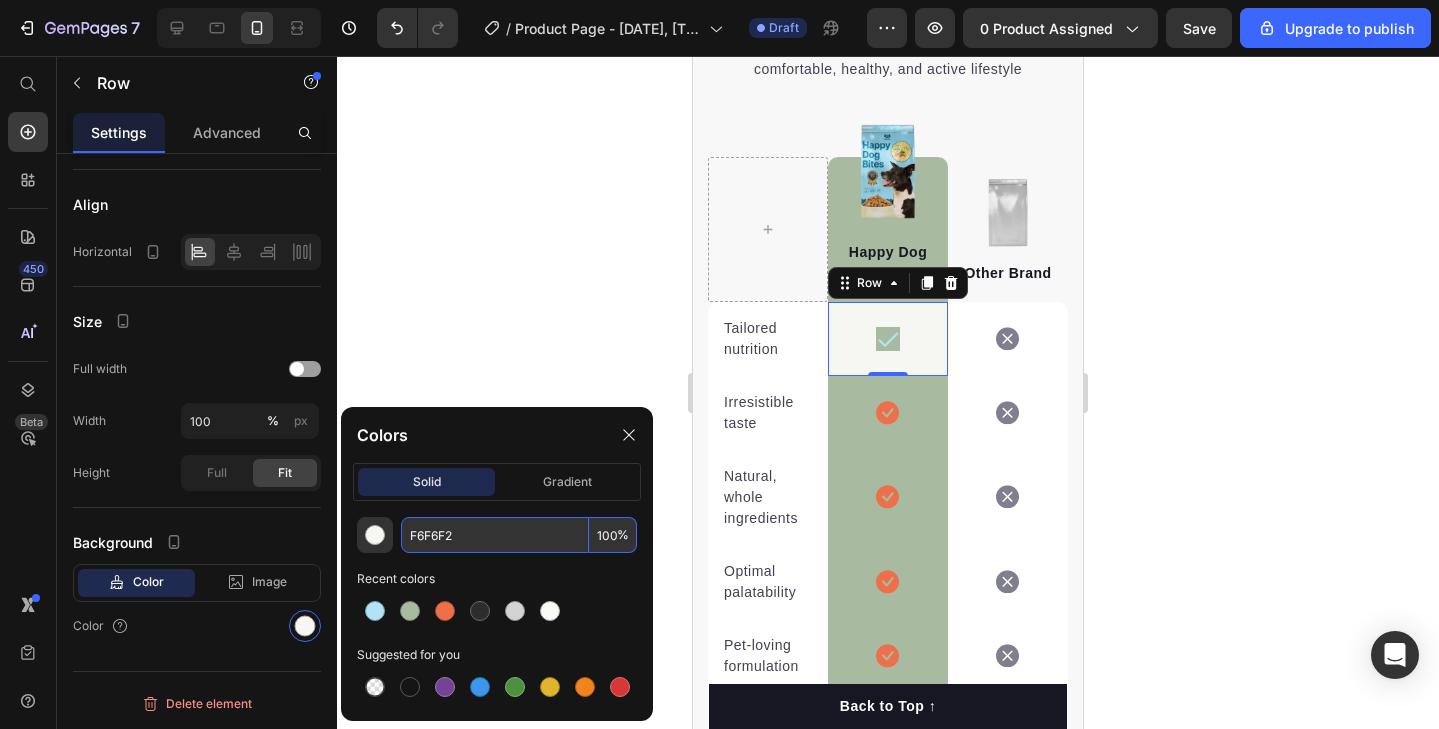type on "F6F6F2" 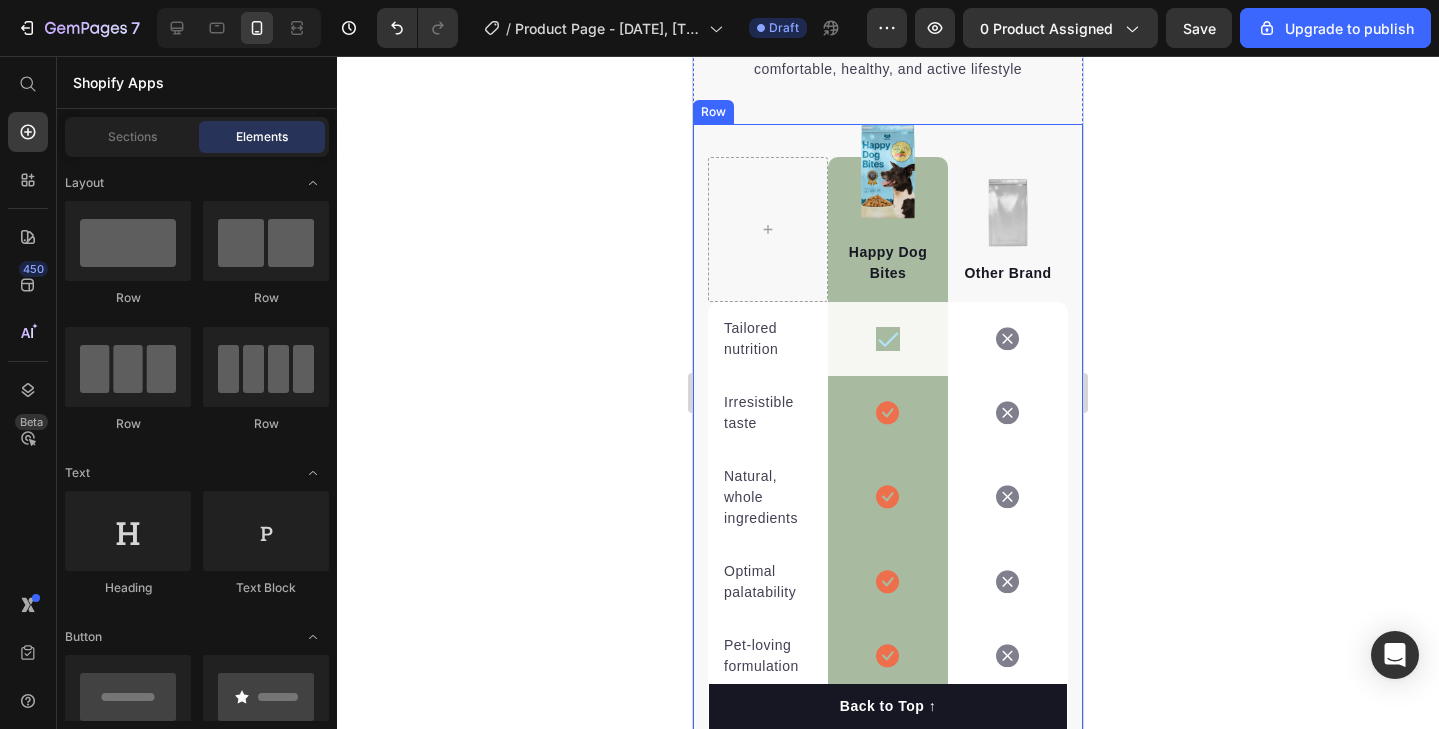 click on "Image Happy Dog Bites Text block Row Image Other Brand Text block Row Tailored nutrition Text block
Icon Row
Icon Row Irresistible taste Text block
Icon Row
Icon Row Natural, whole ingredients Text block
Icon Row
Icon Row Optimal palatability Text block
Icon Row
Icon Row Pet-loving formulation Text block
Icon Row
Icon Row High digestibility Text block
Icon Row
Icon Row Row" at bounding box center [888, 445] 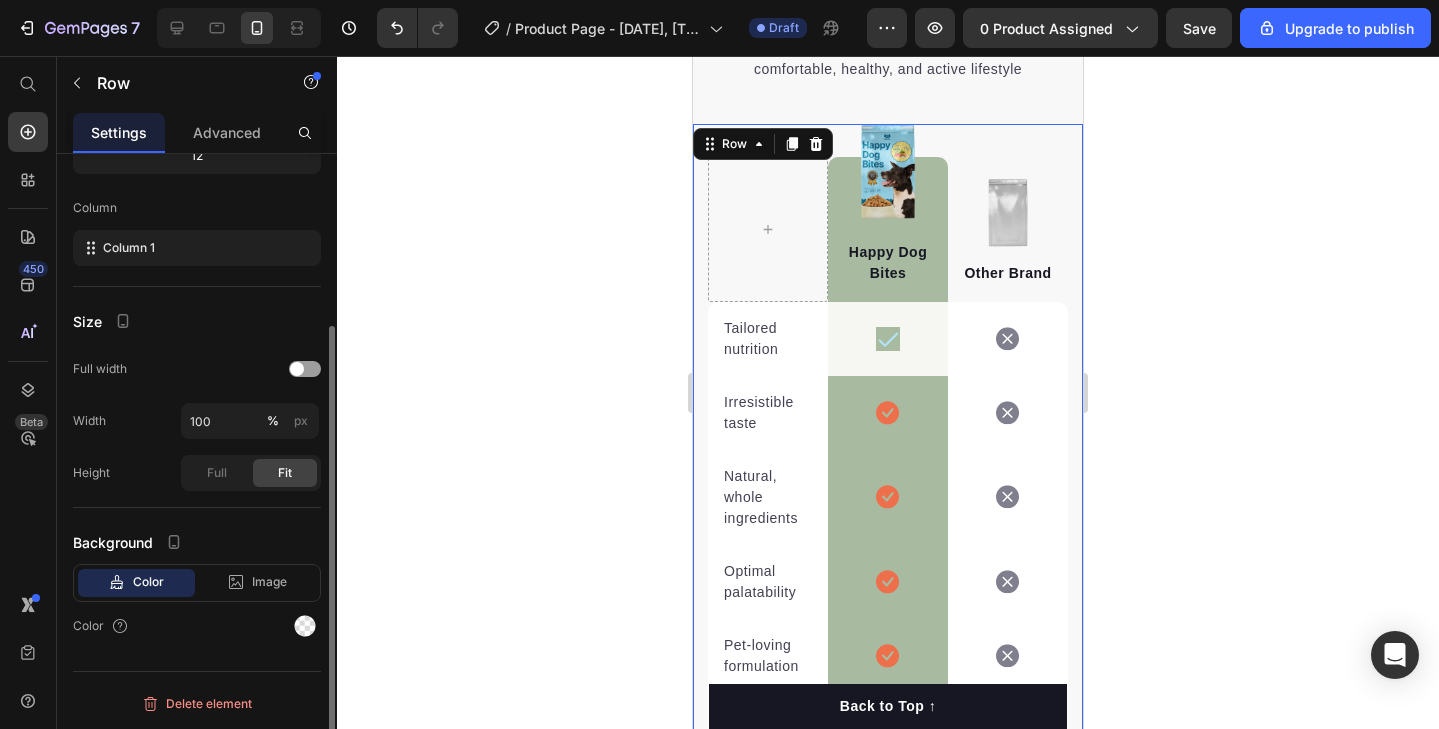 scroll, scrollTop: 236, scrollLeft: 0, axis: vertical 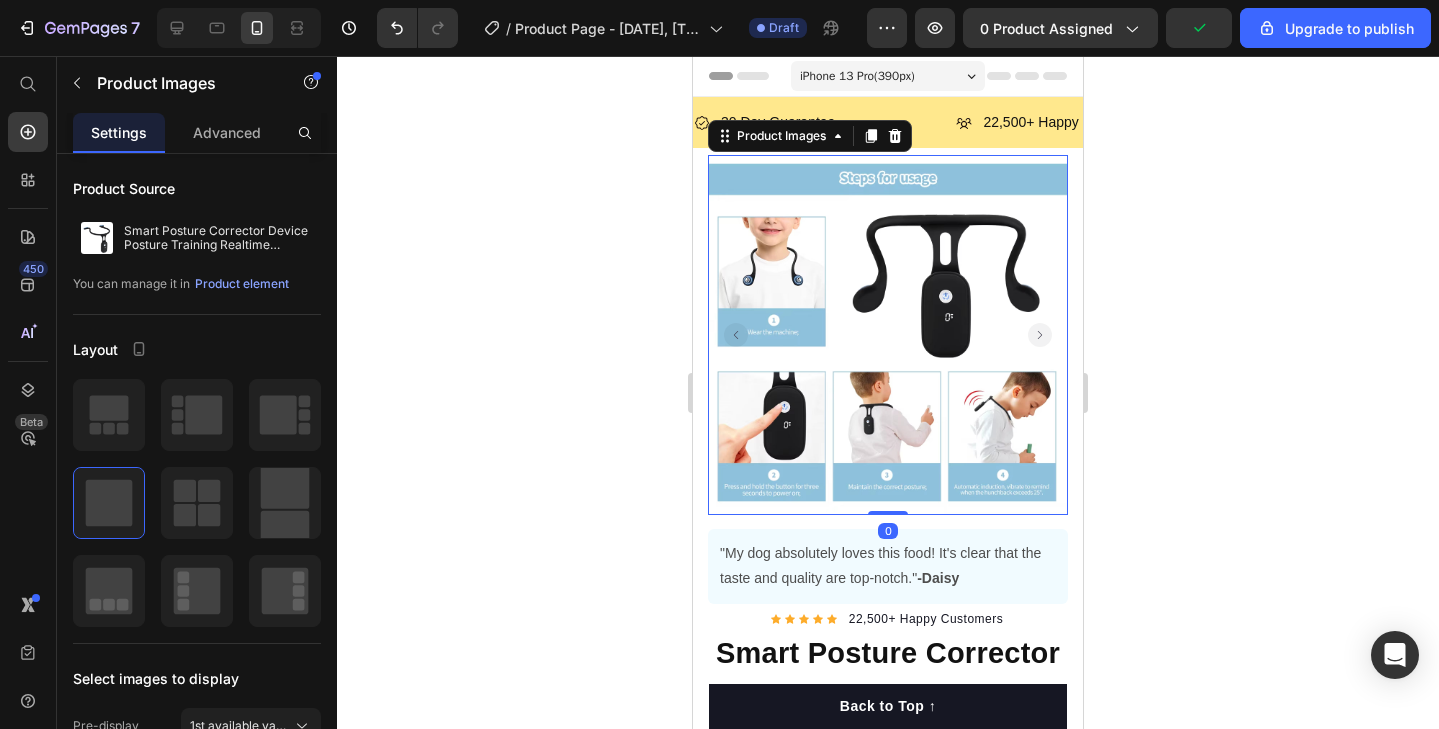 click at bounding box center (888, 335) 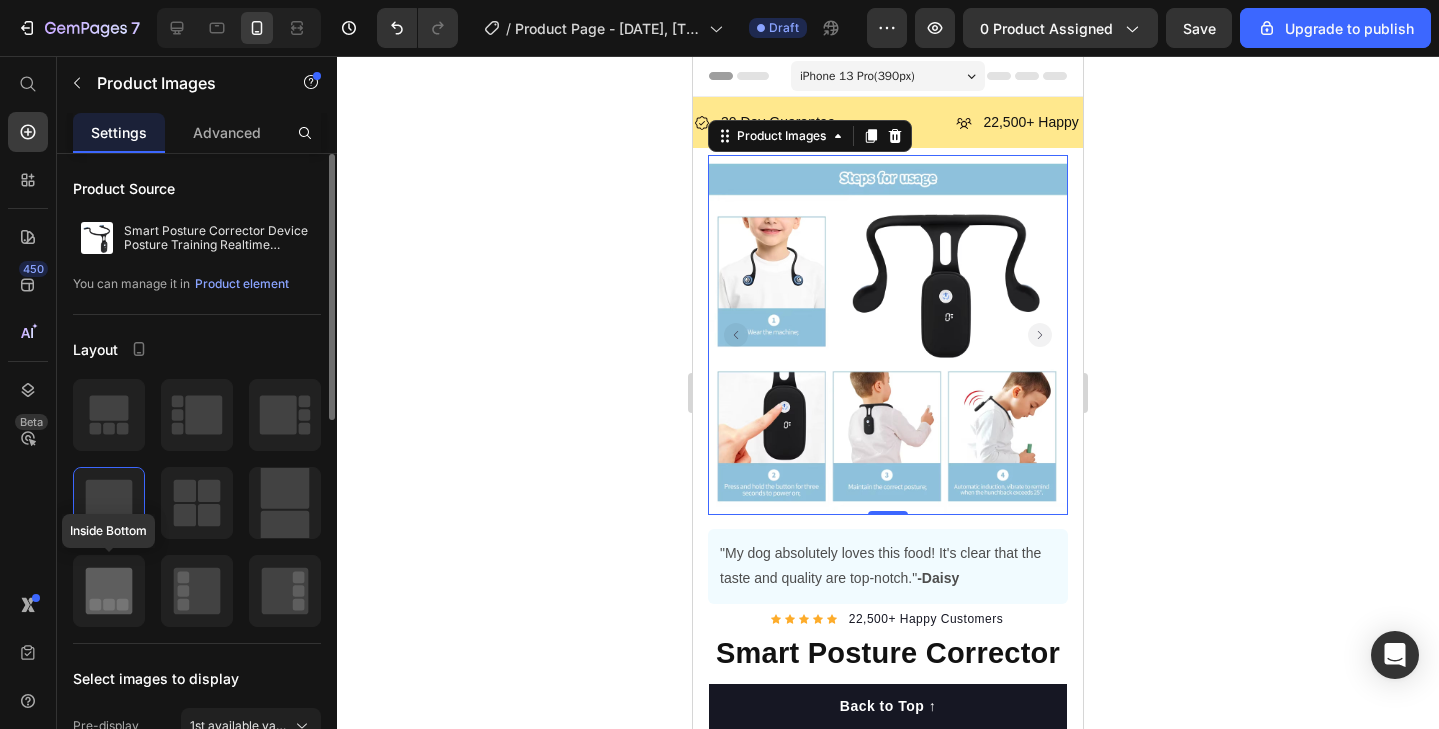 click 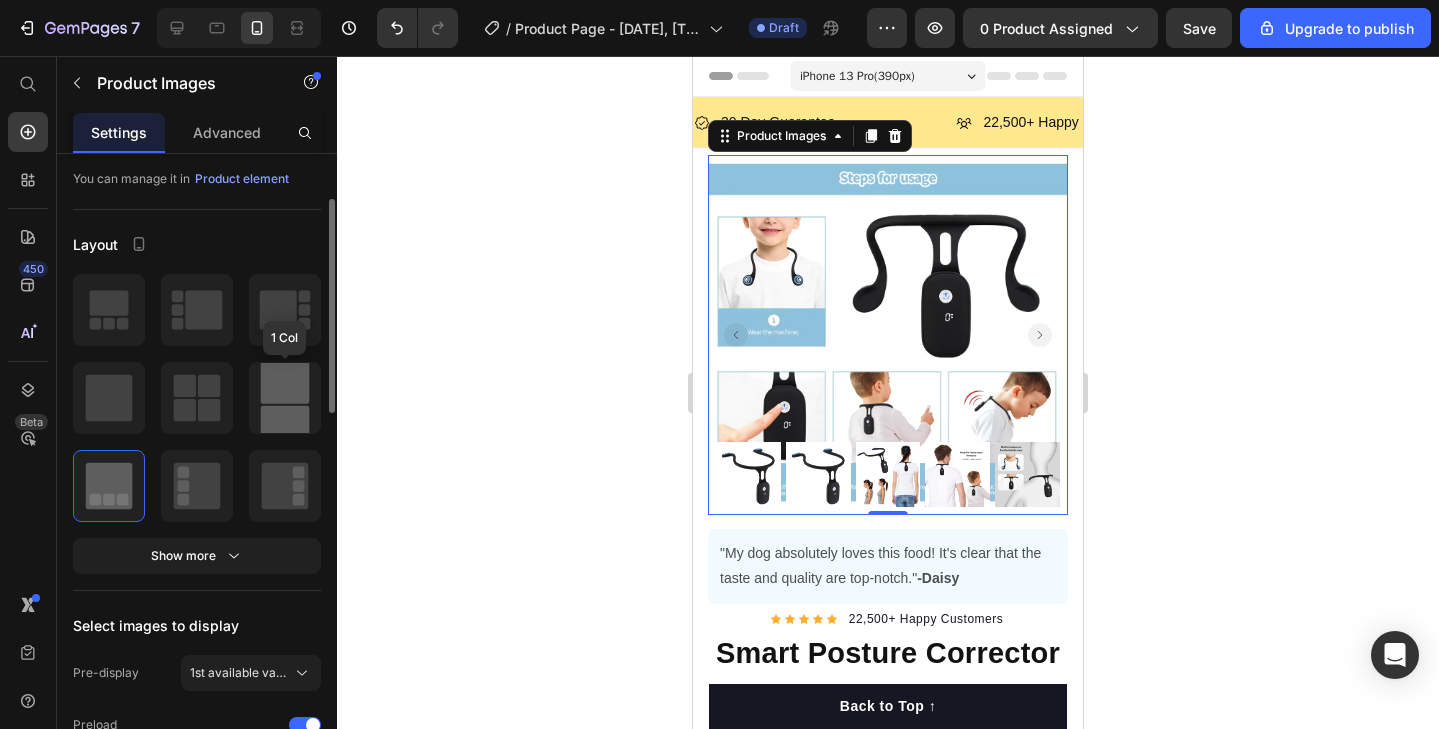 scroll, scrollTop: 126, scrollLeft: 0, axis: vertical 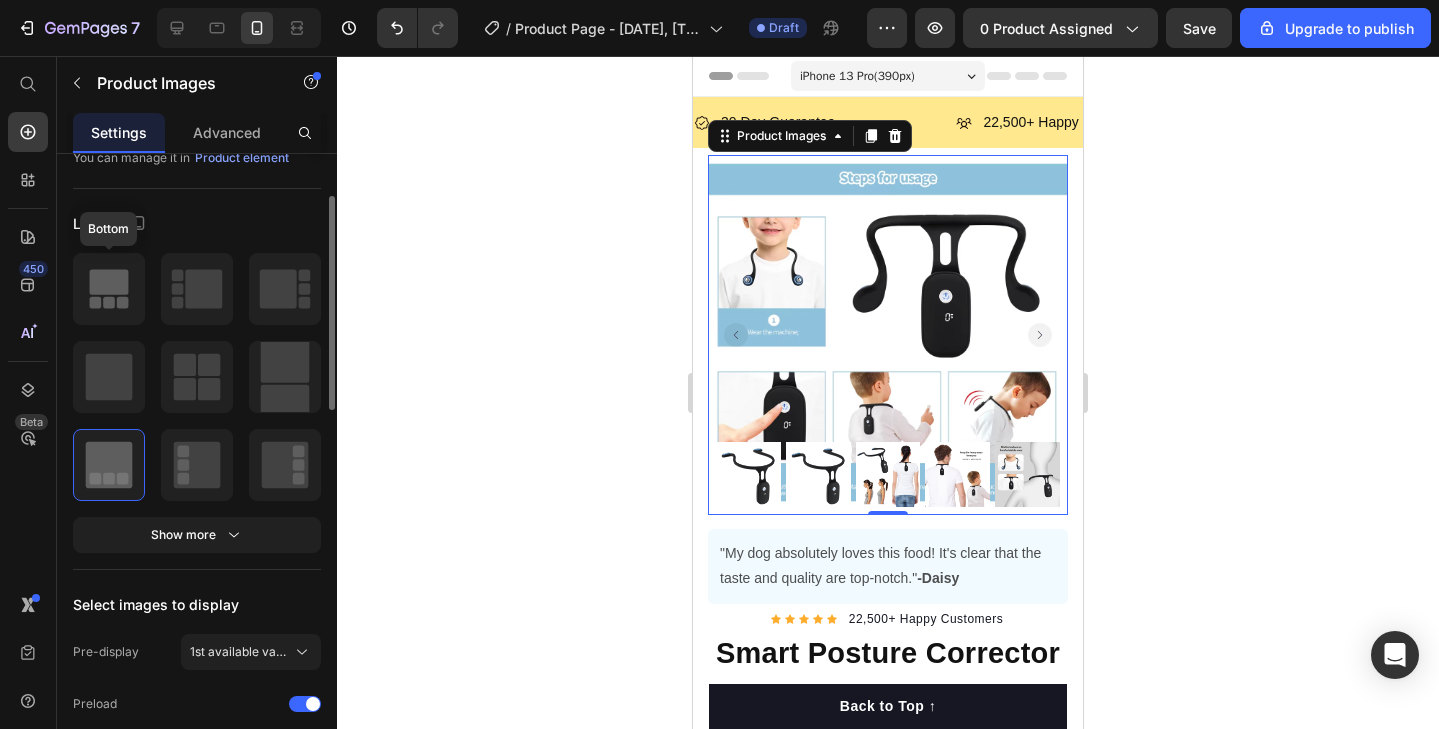 click 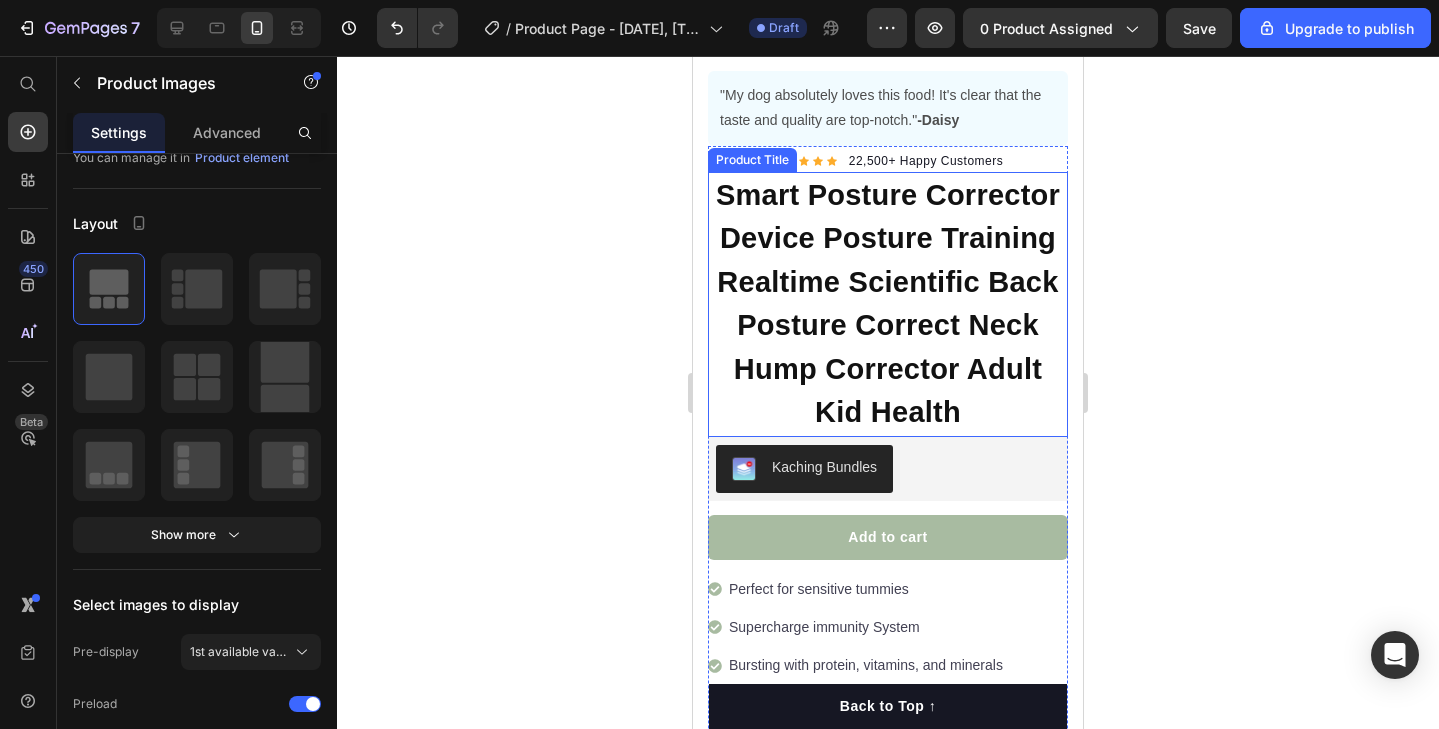 scroll, scrollTop: 542, scrollLeft: 0, axis: vertical 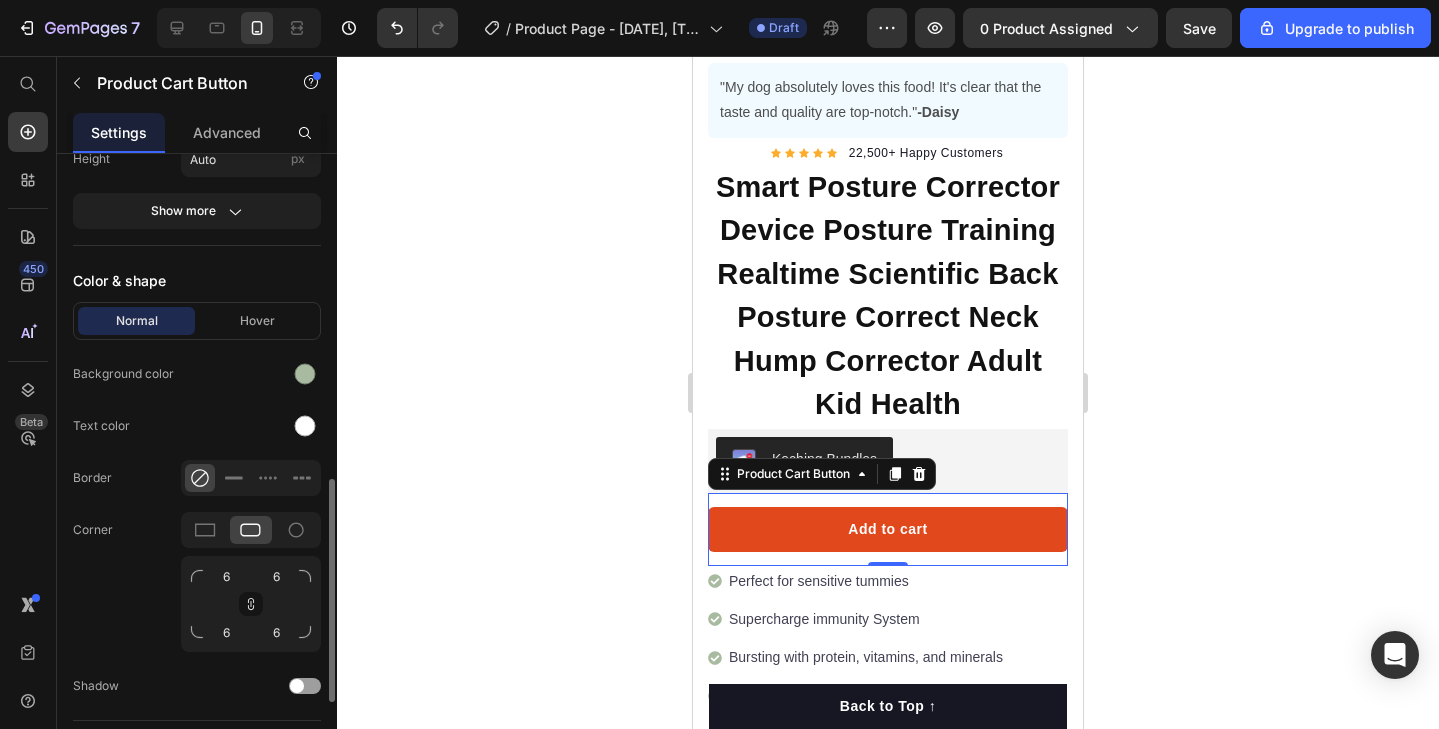 click on "Add to cart" at bounding box center [888, 529] 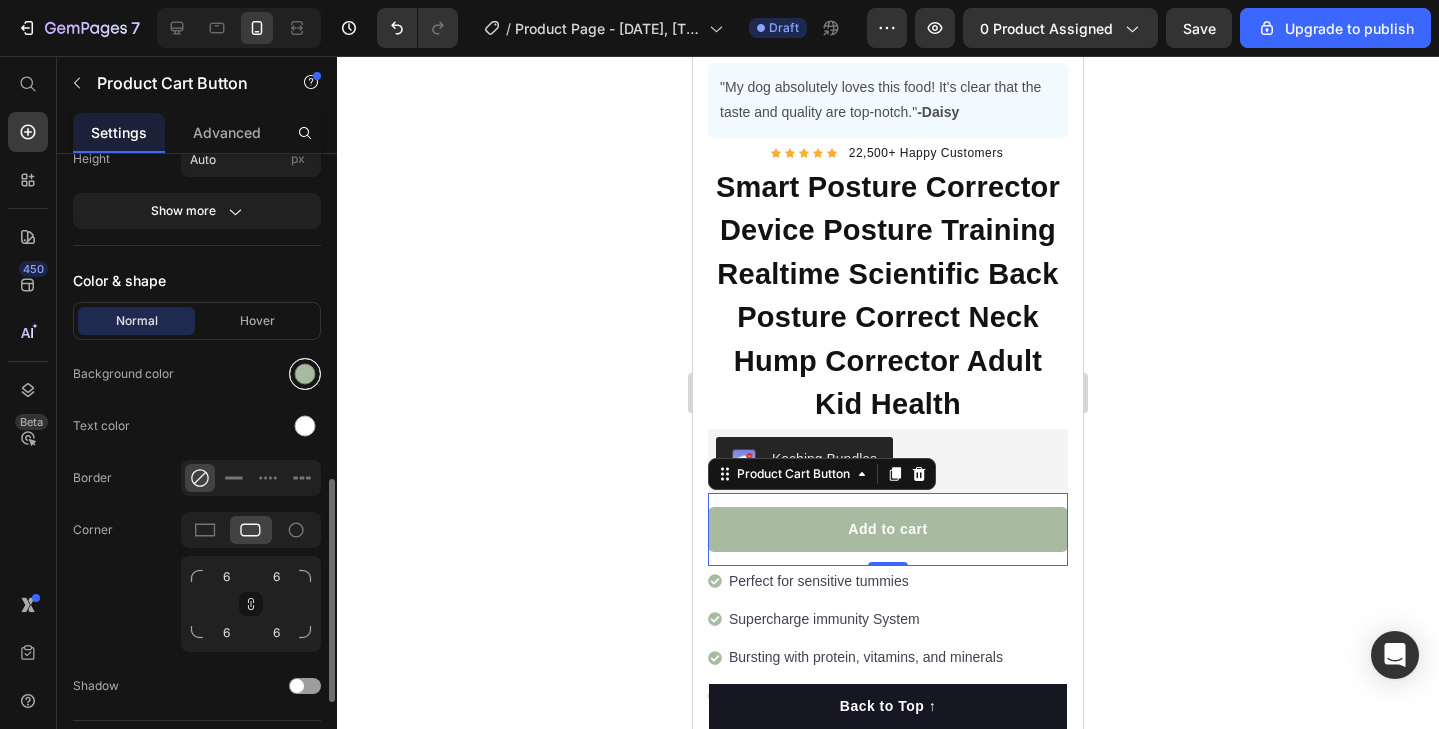 click at bounding box center [305, 374] 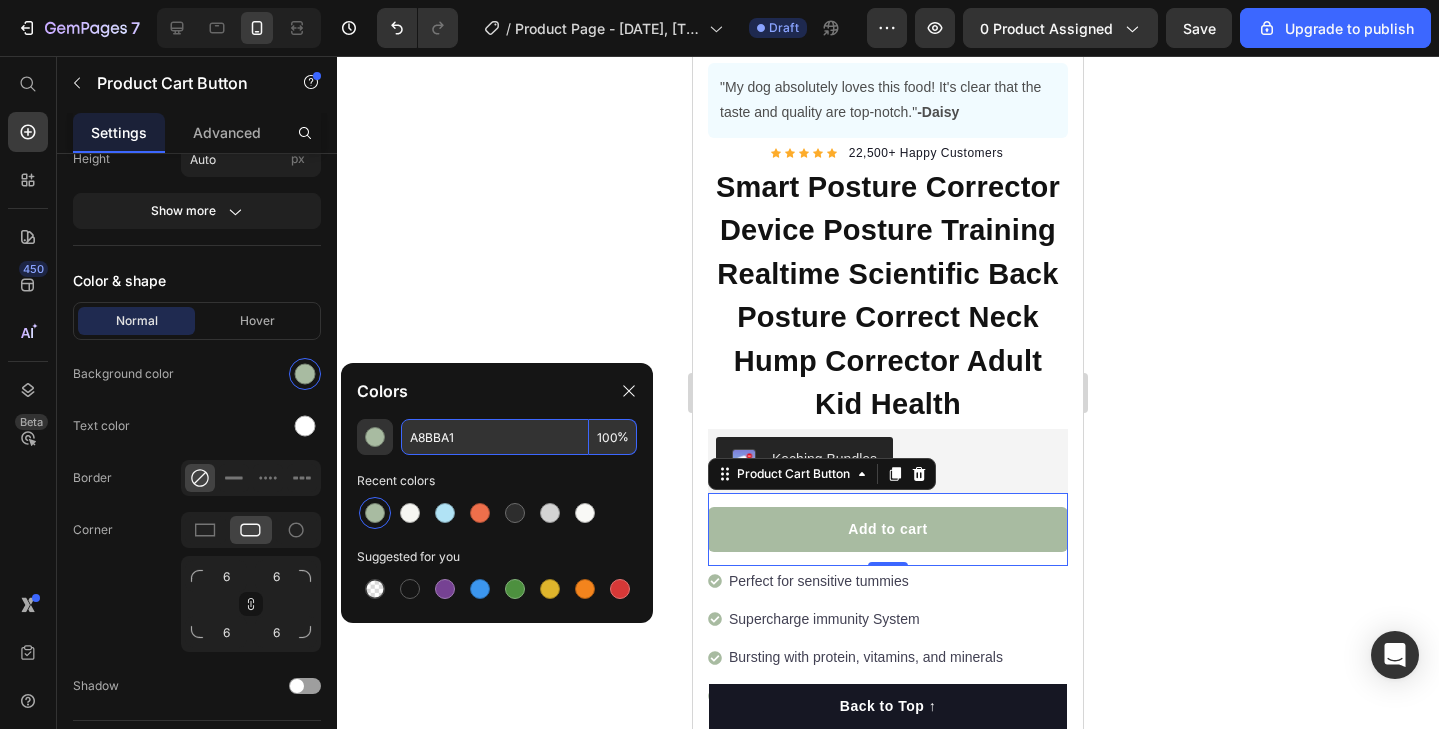 click on "A8BBA1" at bounding box center [495, 437] 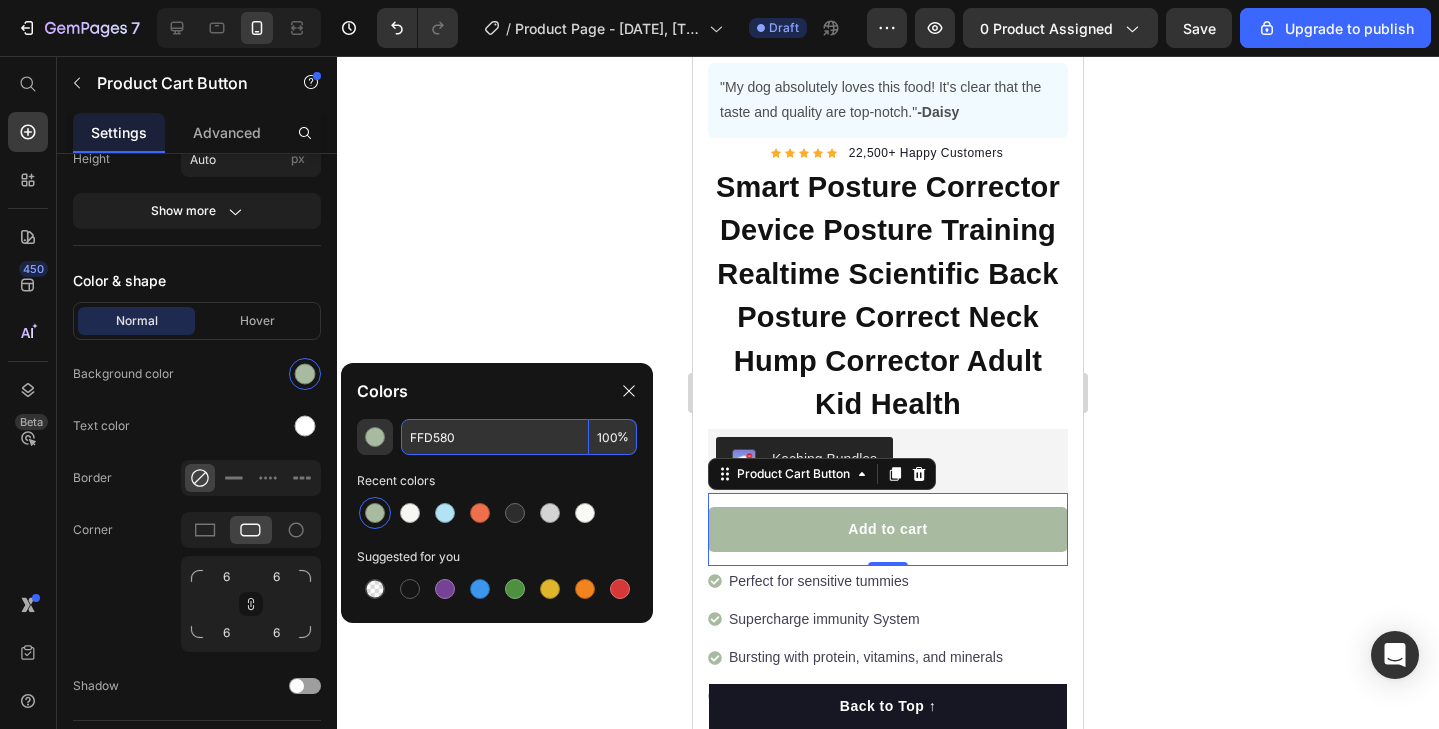 type on "FFD580" 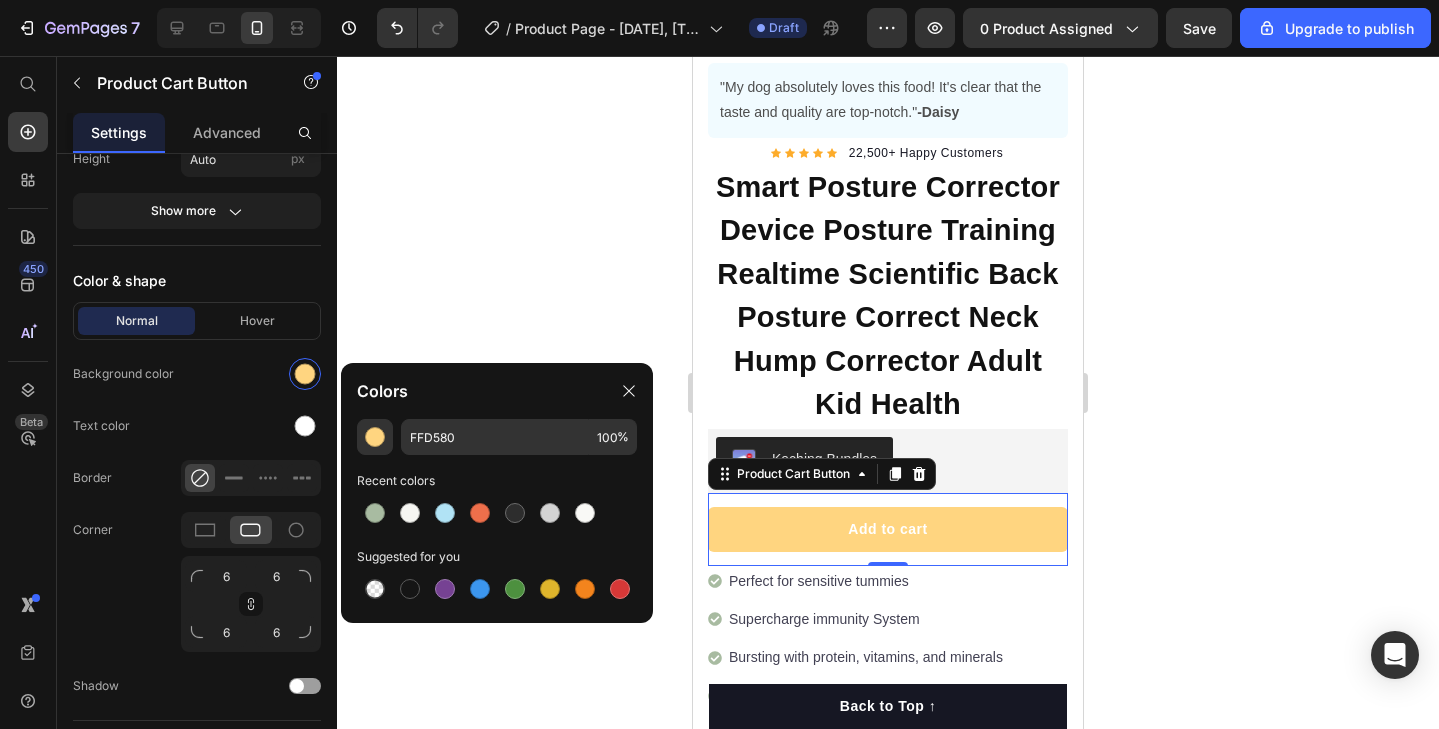 click 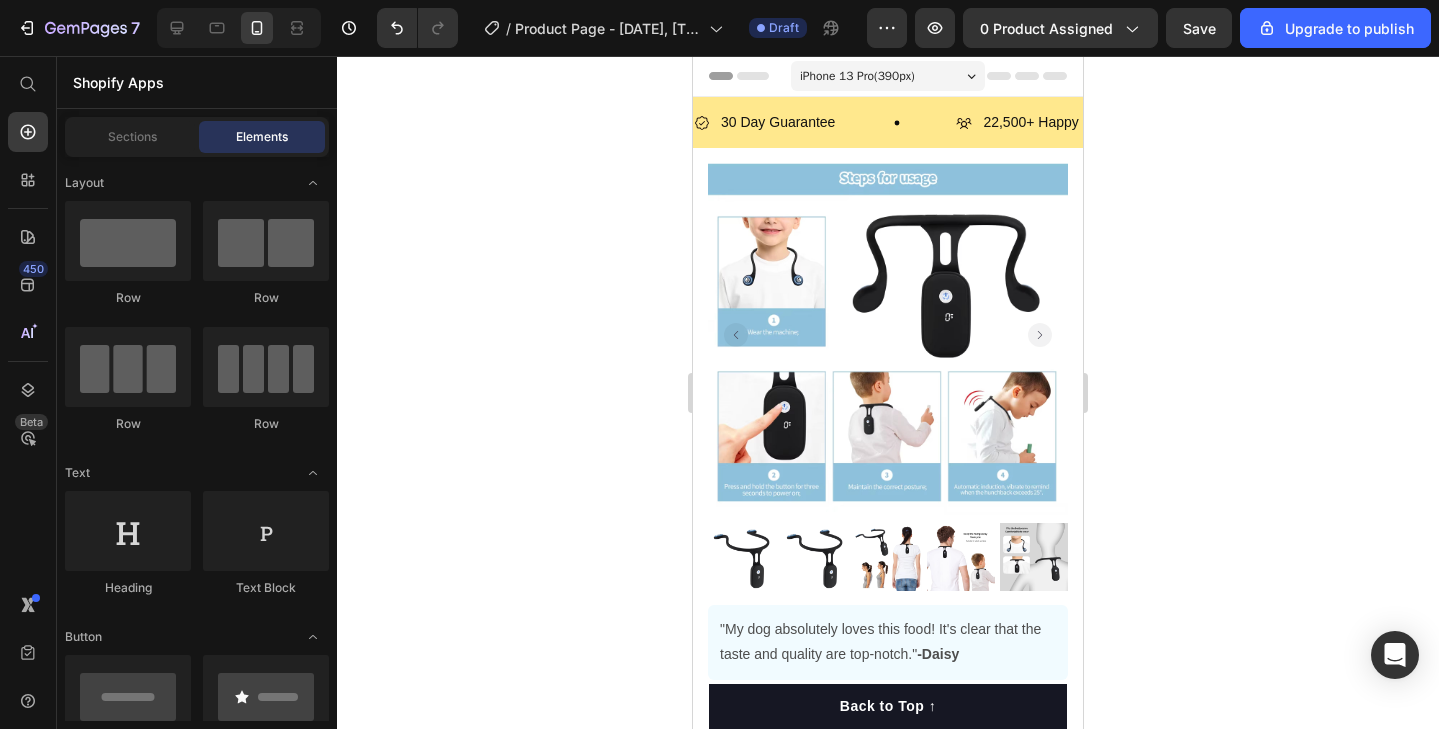 scroll, scrollTop: 0, scrollLeft: 0, axis: both 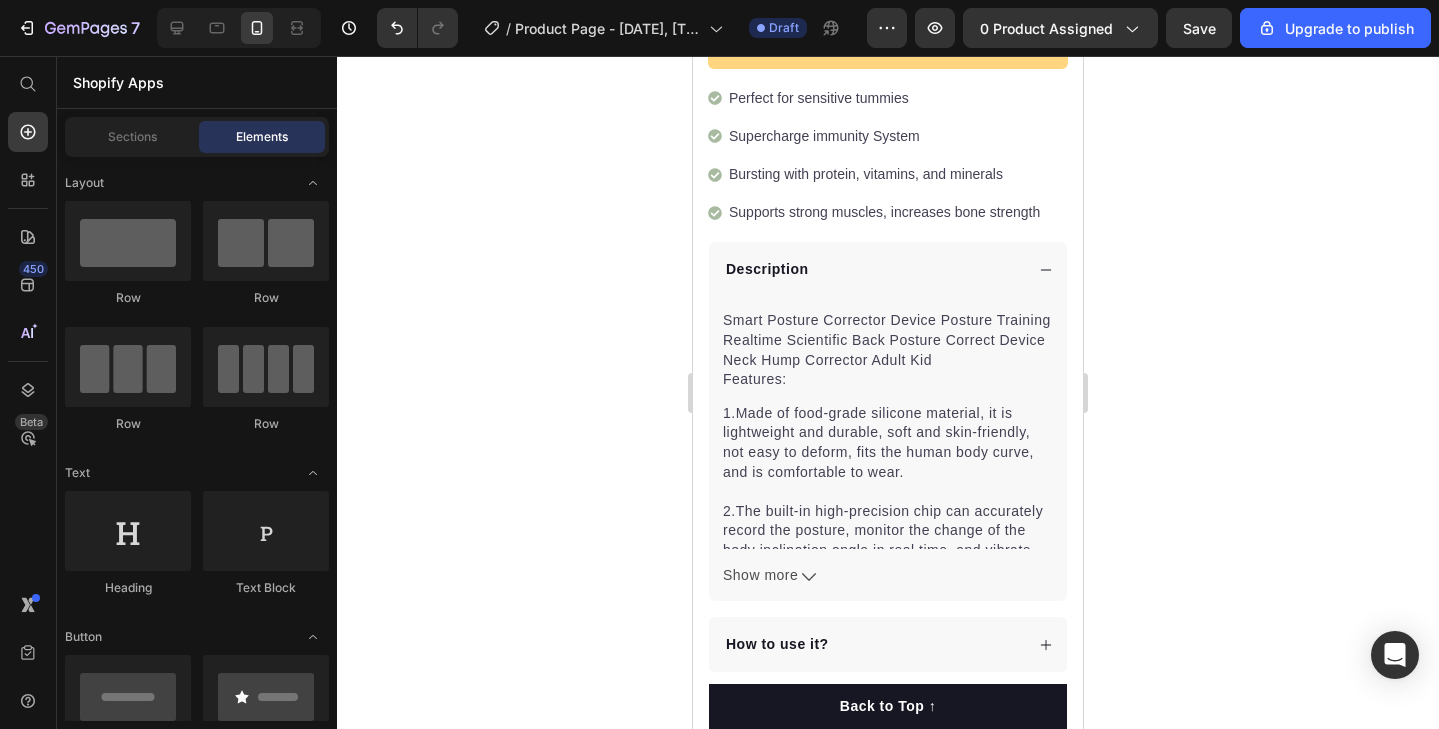 click on "Back to Top ↑ Button Section 10" at bounding box center [888, 706] 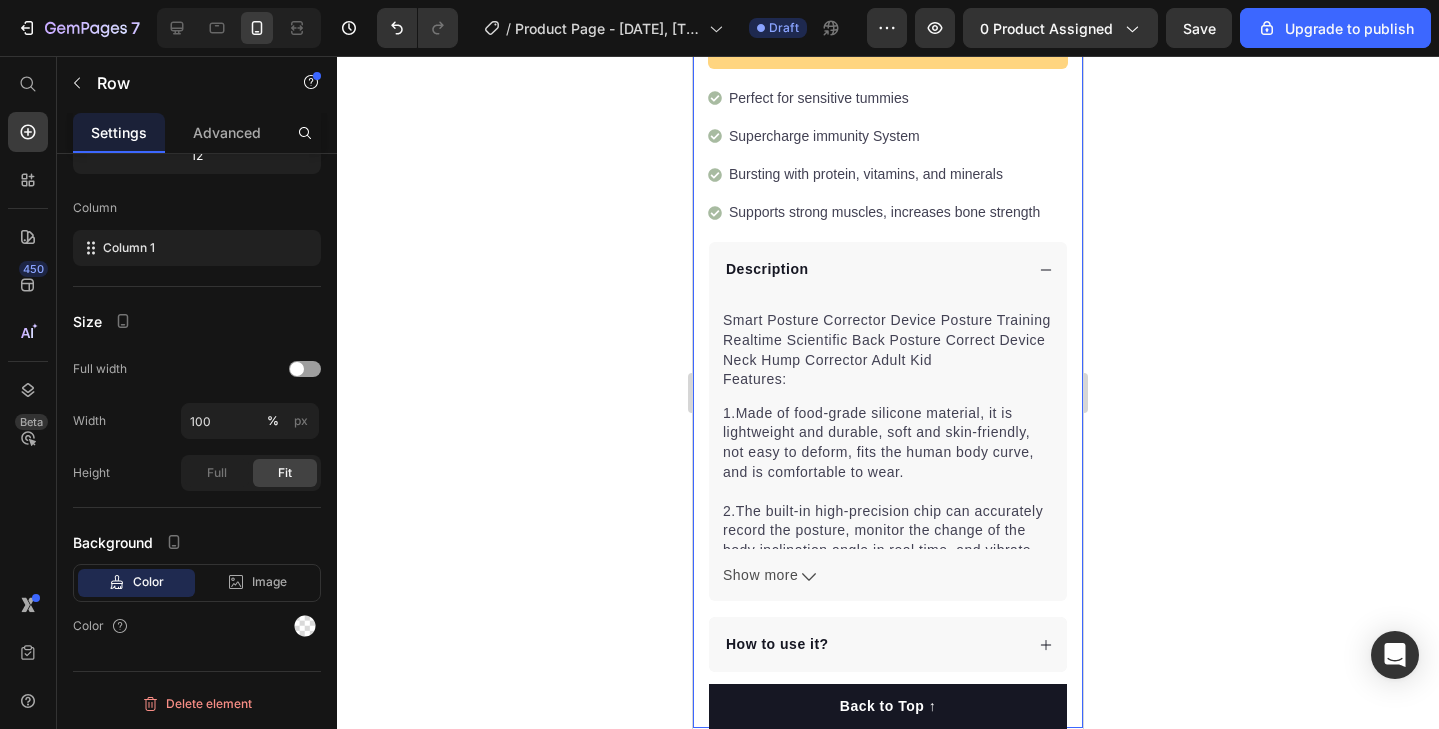click on "Product Images "The transformation in my dog's overall health since switching to this food has been remarkable. Their coat is shinier, their energy levels have increased, and they seem happier than ever before." Text block -Daisy Text block
Verified buyer Item list Row Row "My dog absolutely loves this food! It's clear that the taste and quality are top-notch."  -Daisy Text block Row Row Icon Icon Icon Icon Icon Icon List Hoz 22,500+ Happy Customers Text block Row Smart Posture Corrector Device Posture Training Realtime Scientific Back Posture Correct Neck Hump Corrector Adult Kid Health Product Title Happy Dog Bites - Contains Vitamin C, Vitamin E, Vitamin B2, Vitamin B1, Vitamin D and Vitamin K Text block Perfect for sensitive tummies Supercharge immunity System Bursting with protein, vitamins, and minerals Supports strong muscles, increases bone strength Item list Kaching Bundles Kaching Bundles Add to cart Product Cart Button Perfect for sensitive tummies Item list Description" at bounding box center [888, -75] 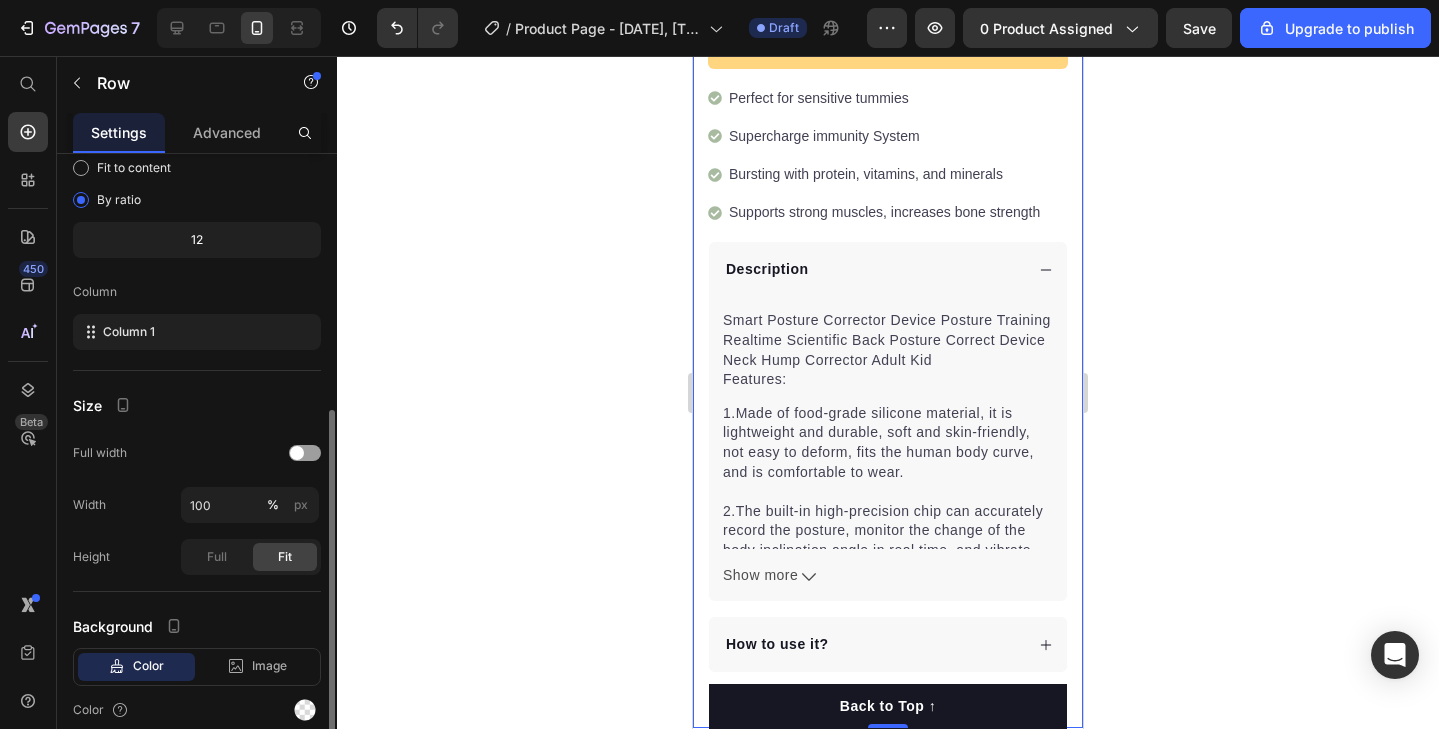 scroll, scrollTop: 236, scrollLeft: 0, axis: vertical 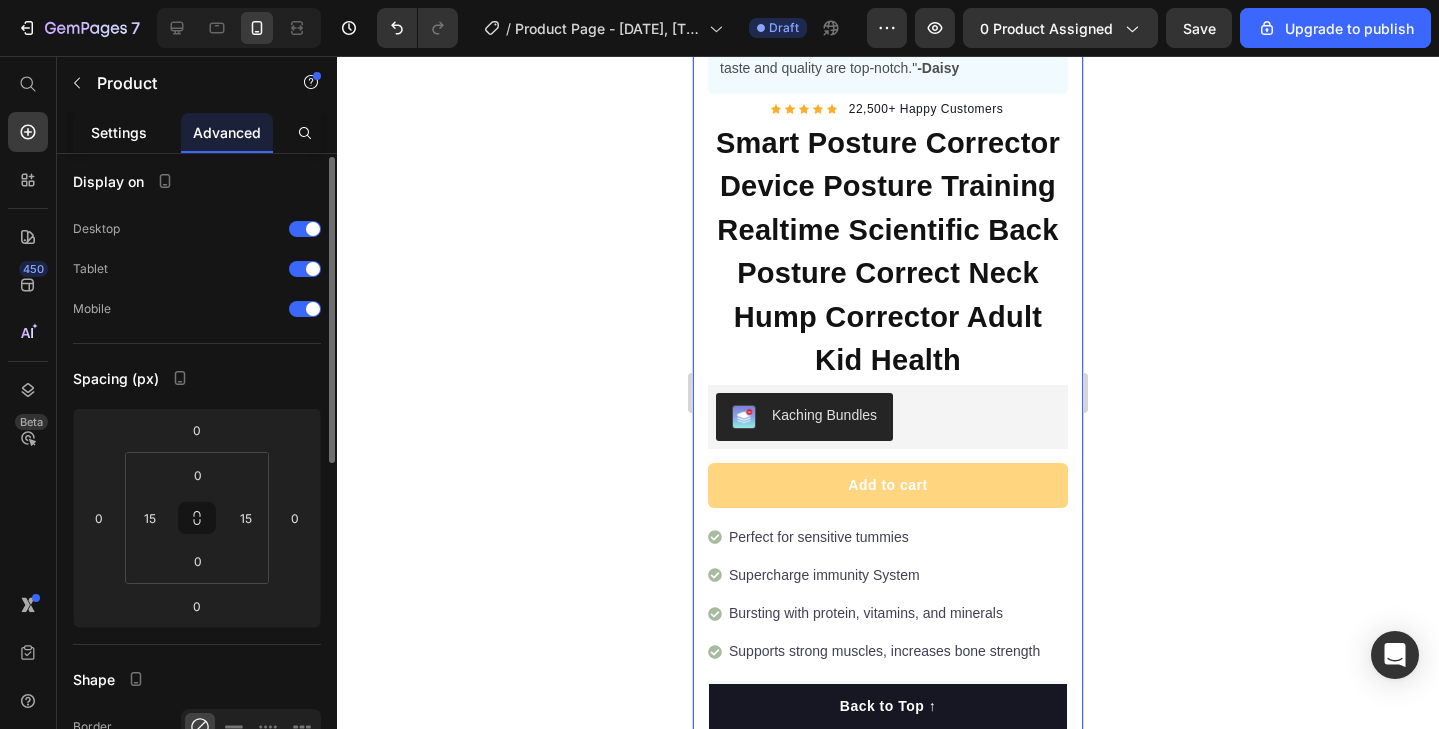 click on "Settings" 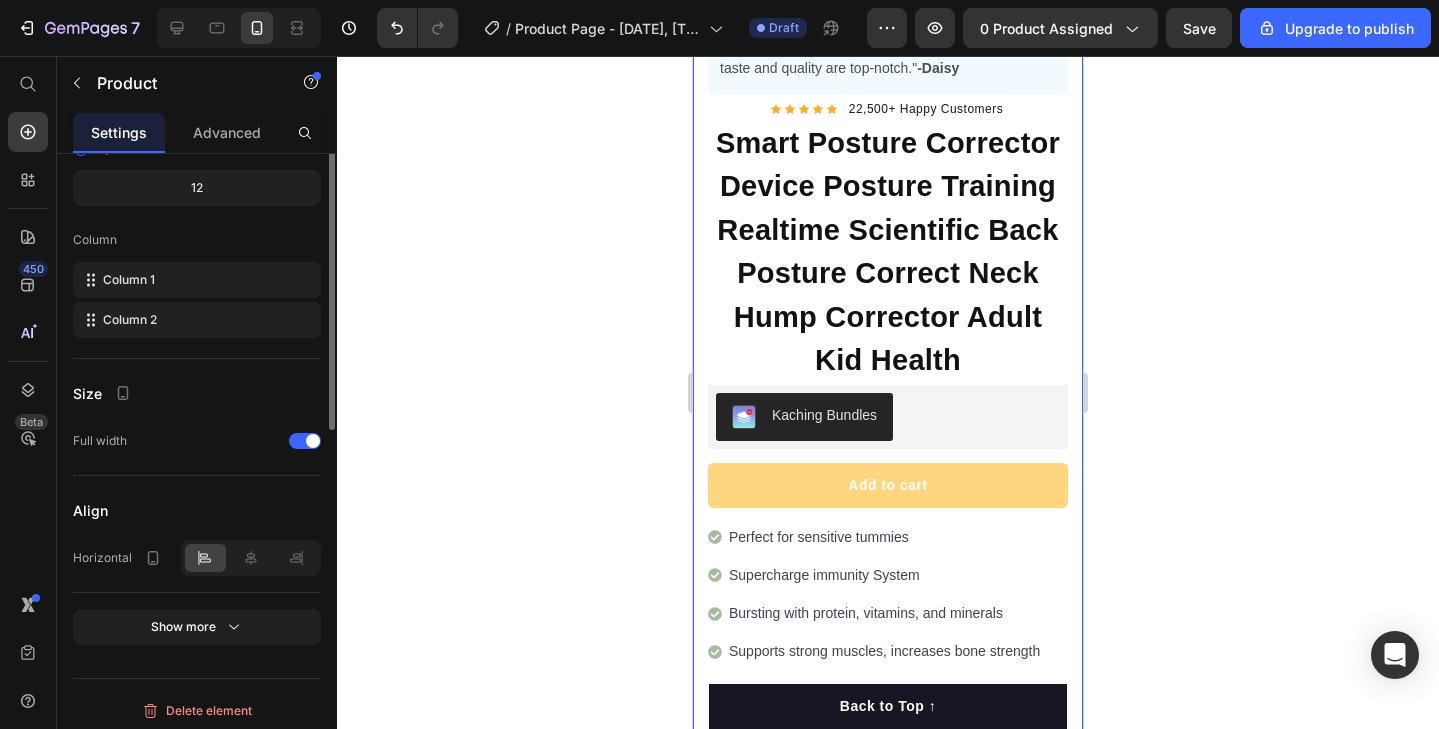 scroll, scrollTop: 667, scrollLeft: 0, axis: vertical 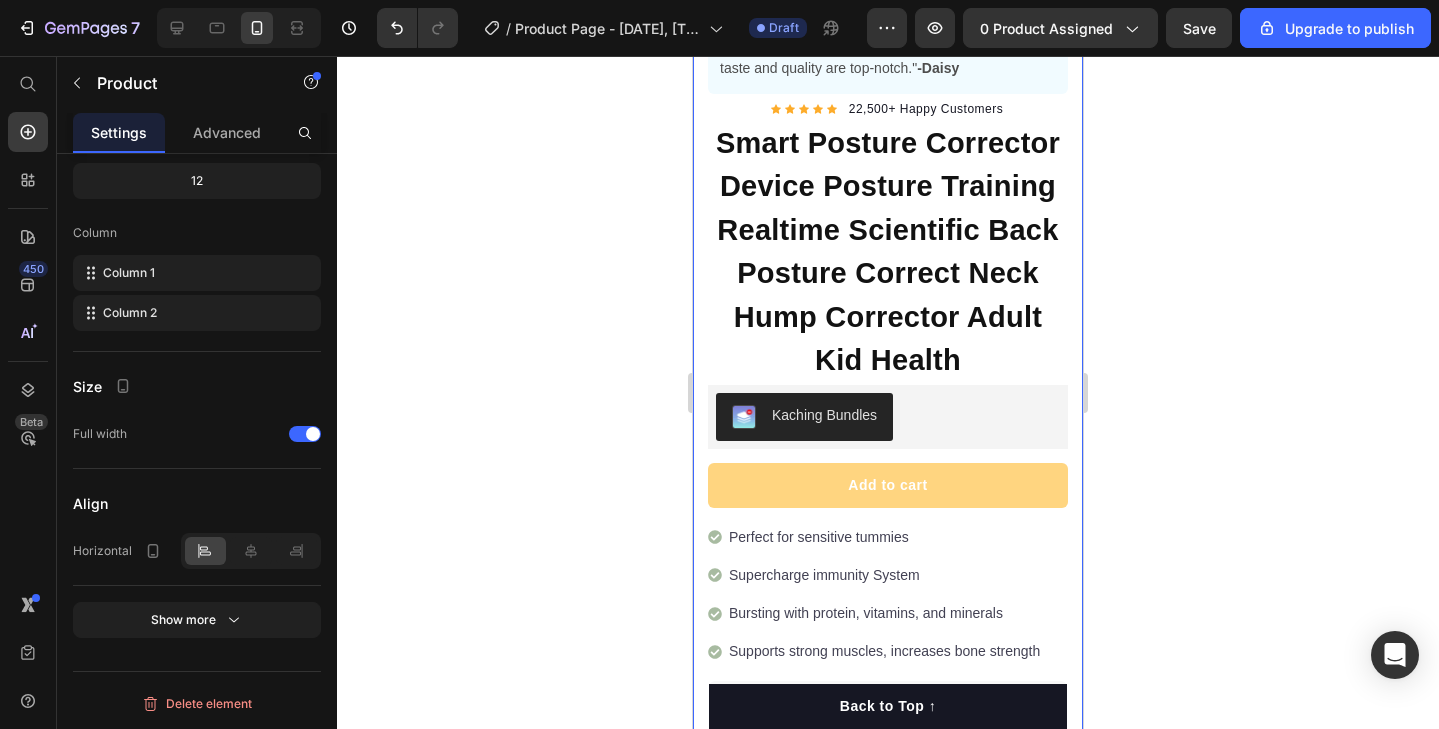 click on "Product Images "The transformation in my dog's overall health since switching to this food has been remarkable. Their coat is shinier, their energy levels have increased, and they seem happier than ever before." Text block -Daisy Text block
Verified buyer Item list Row Row "My dog absolutely loves this food! It's clear that the taste and quality are top-notch."  -Daisy Text block Row Row Icon Icon Icon Icon Icon Icon List Hoz 22,500+ Happy Customers Text block Row Smart Posture Corrector Device Posture Training Realtime Scientific Back Posture Correct Neck Hump Corrector Adult Kid Health Product Title Happy Dog Bites - Contains Vitamin C, Vitamin E, Vitamin B2, Vitamin B1, Vitamin D and Vitamin K Text block Perfect for sensitive tummies Supercharge immunity System Bursting with protein, vitamins, and minerals Supports strong muscles, increases bone strength Item list Kaching Bundles Kaching Bundles Add to cart Product Cart Button Perfect for sensitive tummies Item list Description" at bounding box center [888, 340] 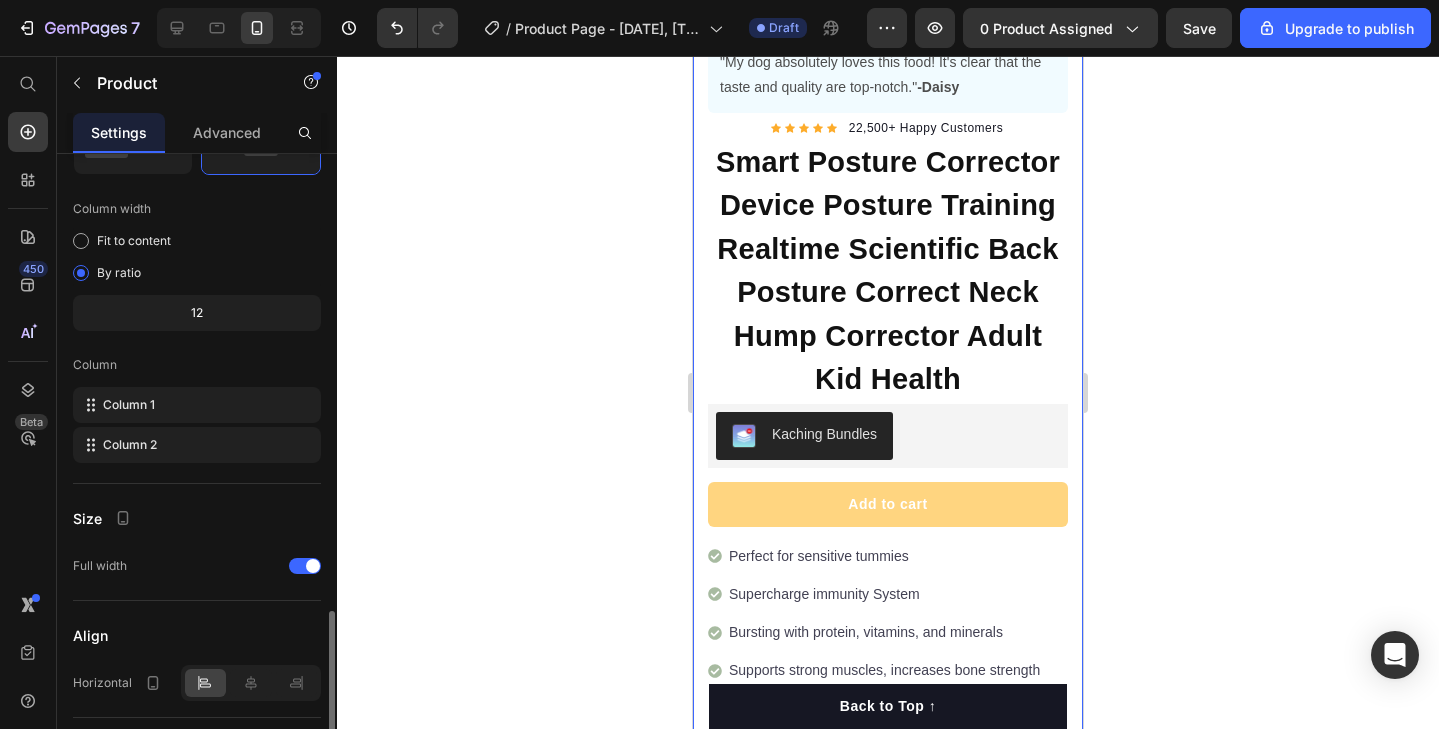 scroll, scrollTop: 667, scrollLeft: 0, axis: vertical 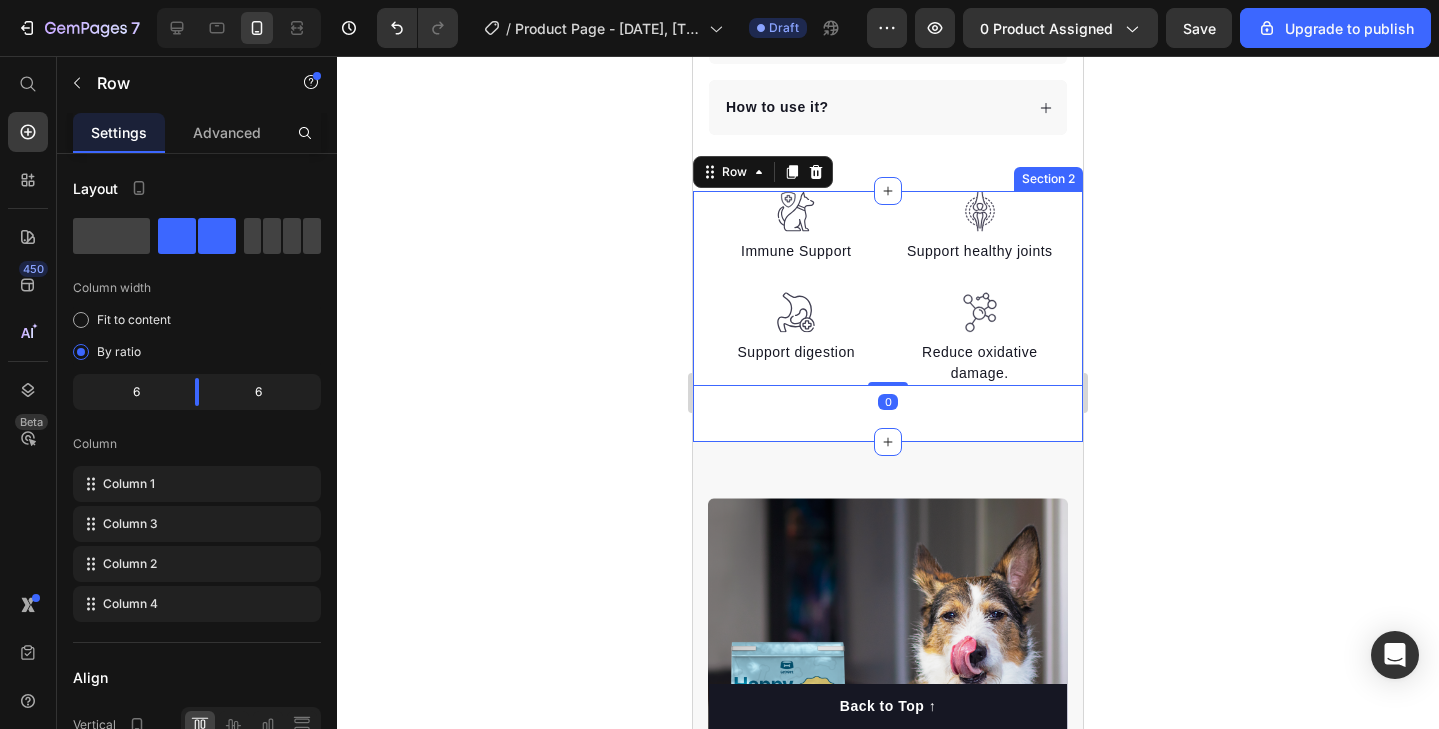 click on "Image Immune Support Text block Image Support digestion Text block Image Support healthy joints Text block Image Reduce oxidative damage. Text block Row   0 Section 2" at bounding box center (888, 316) 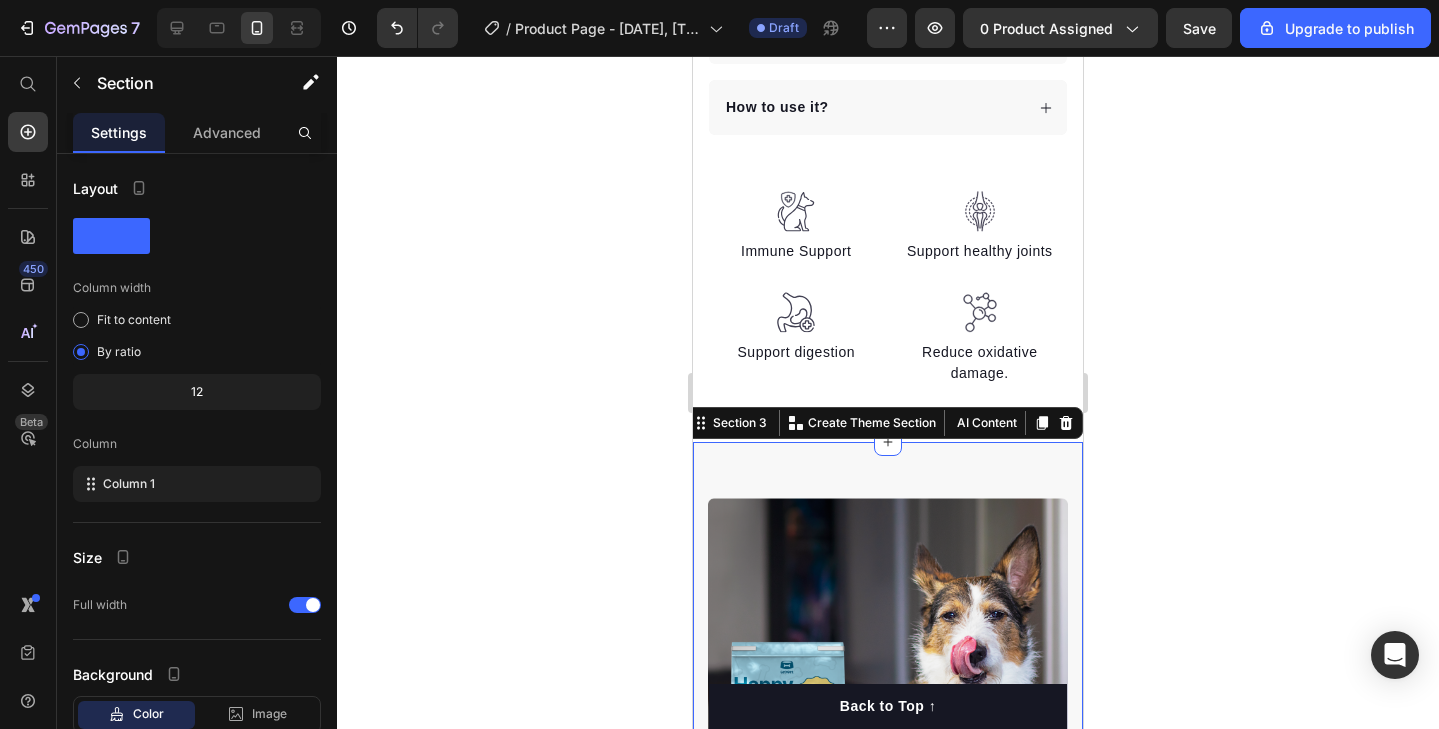 click on "Nutrition is the foundation for longer, healthier lives in dogs. Heading Invest in your dog's future with our scientifically formulated superfood-powered supplements. Give them the nutrition they deserve and watch them thrive with vitality, energy, and the joy of a longer, healthier life. Text block Key Points: Text block 97% Text block Dogs choose our dog food over leading brands because of its real functional ingredients and delicious flavor. Text block Advanced list                Title Line 84% Text block Our dog food provides superior nutrition and a patented probiotic for optimal nutrient absorption. Text block Advanced list                Title Line 92% Text block Our dog food's high protein and fat digestibility contribute to ideal stool quality. Text block Advanced list Give your furry friend the gift of wholesome nutrition Button Row Image Image Row Section 3   You can create reusable sections Create Theme Section AI Content Write with GemAI What would you like to describe here? Tone and Voice" at bounding box center (888, 1083) 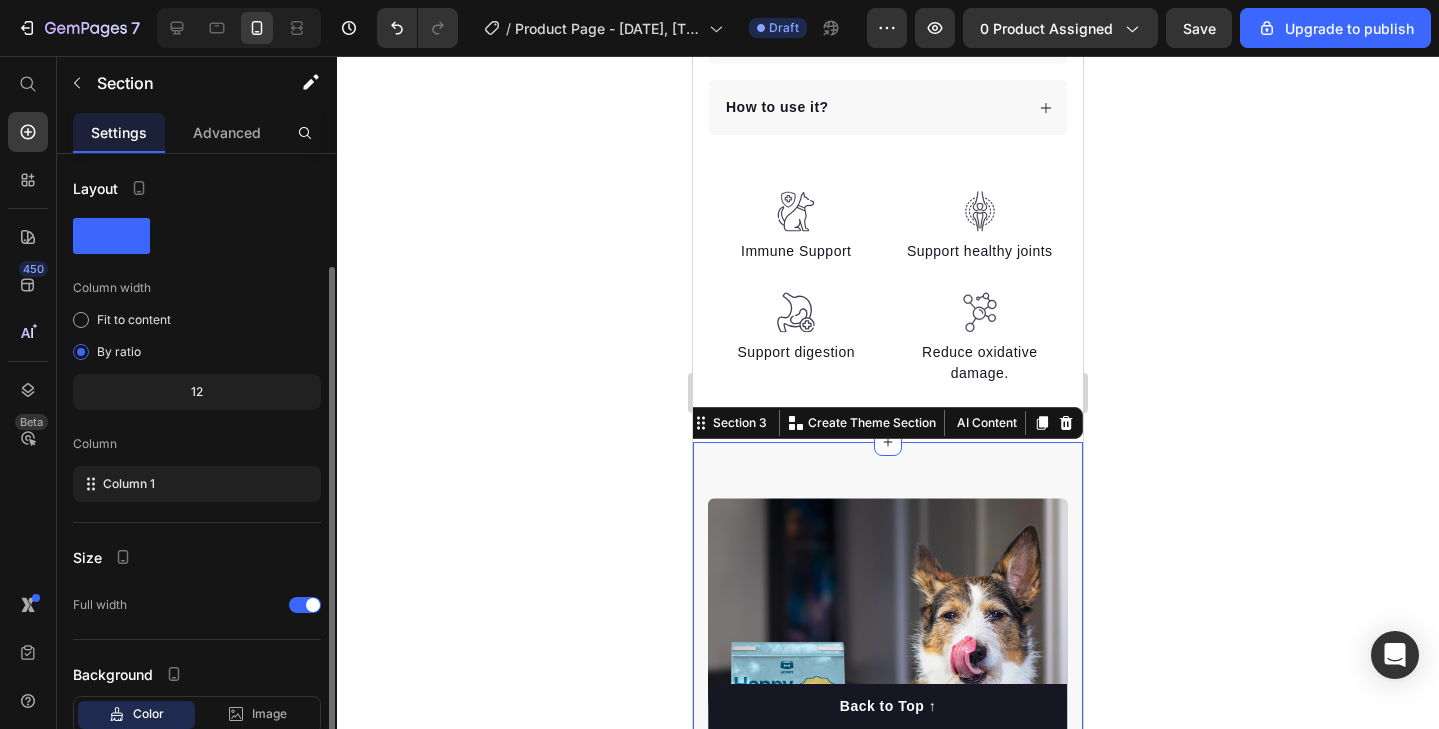 scroll, scrollTop: 132, scrollLeft: 0, axis: vertical 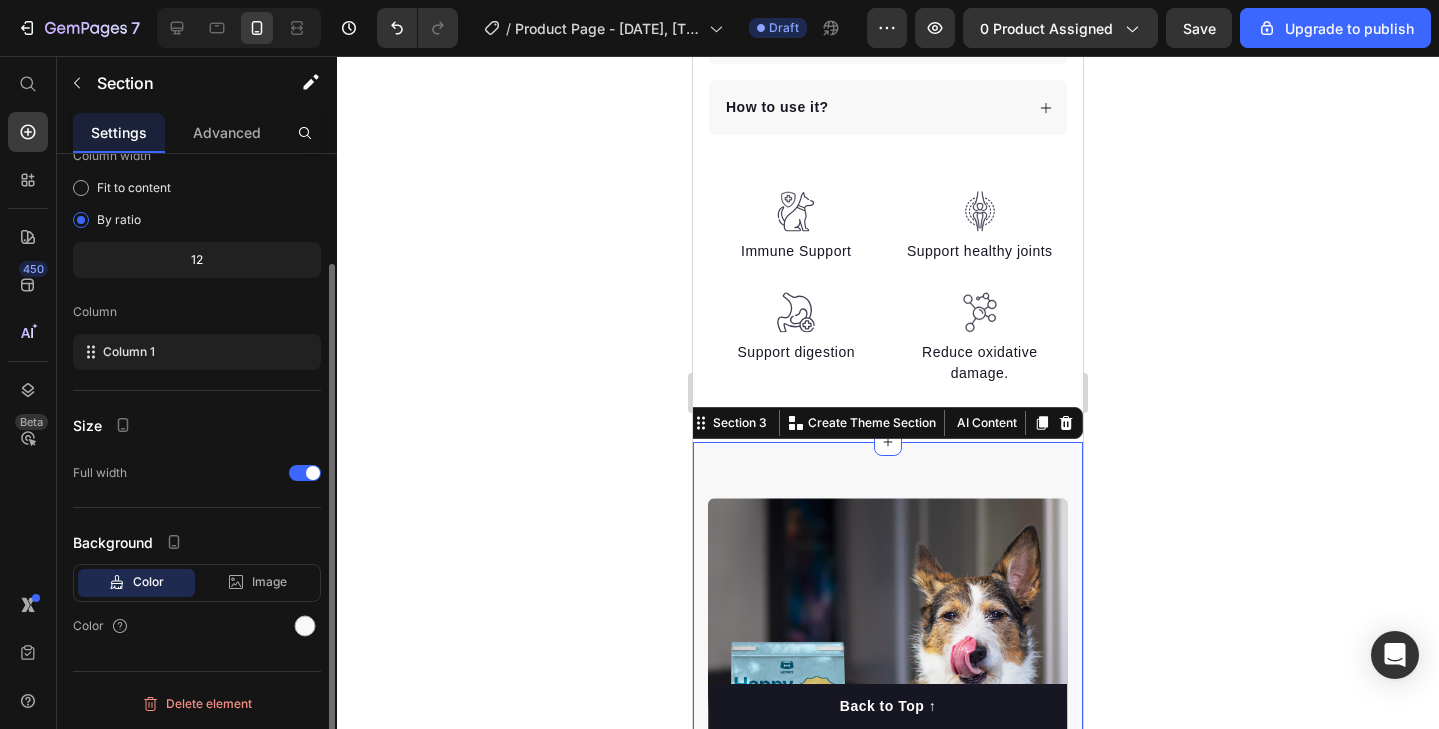 click on "Color" at bounding box center (148, 582) 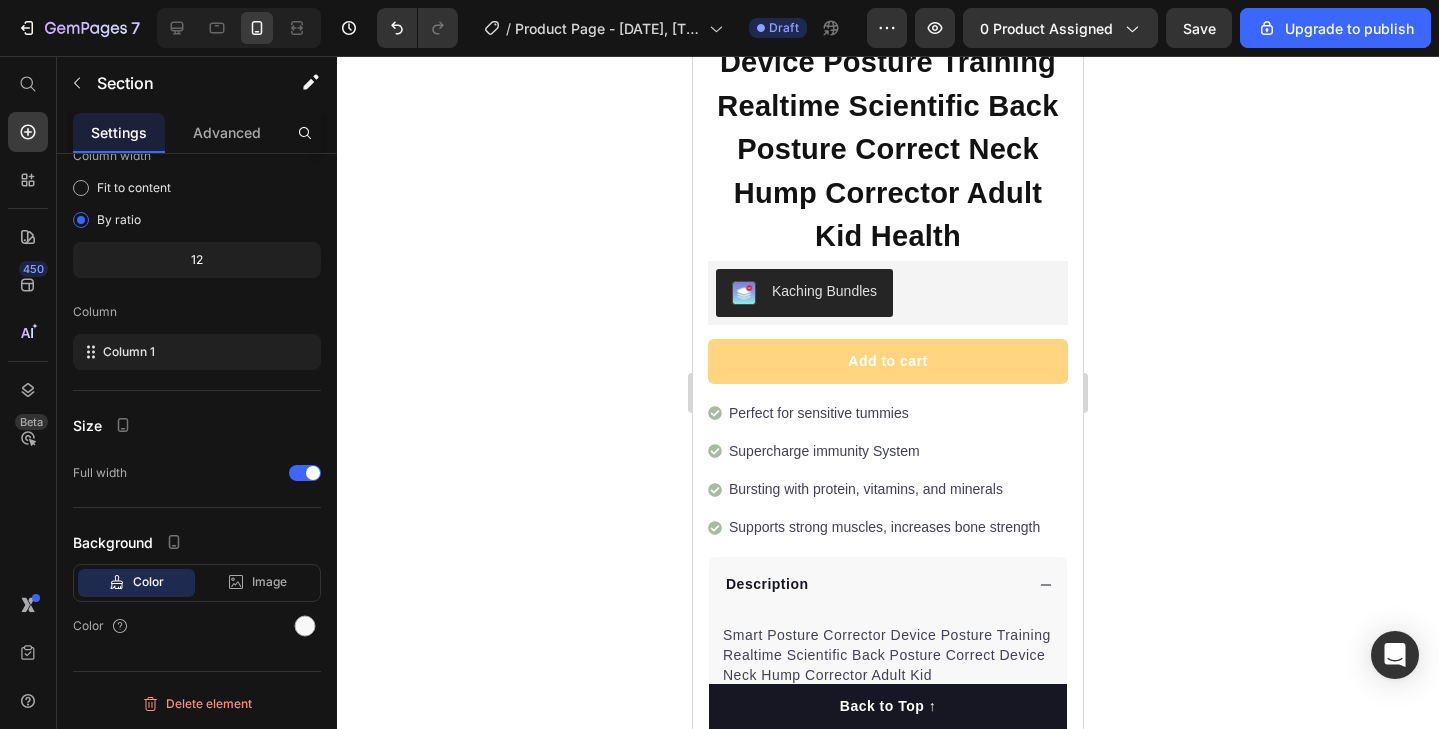 scroll, scrollTop: 34, scrollLeft: 0, axis: vertical 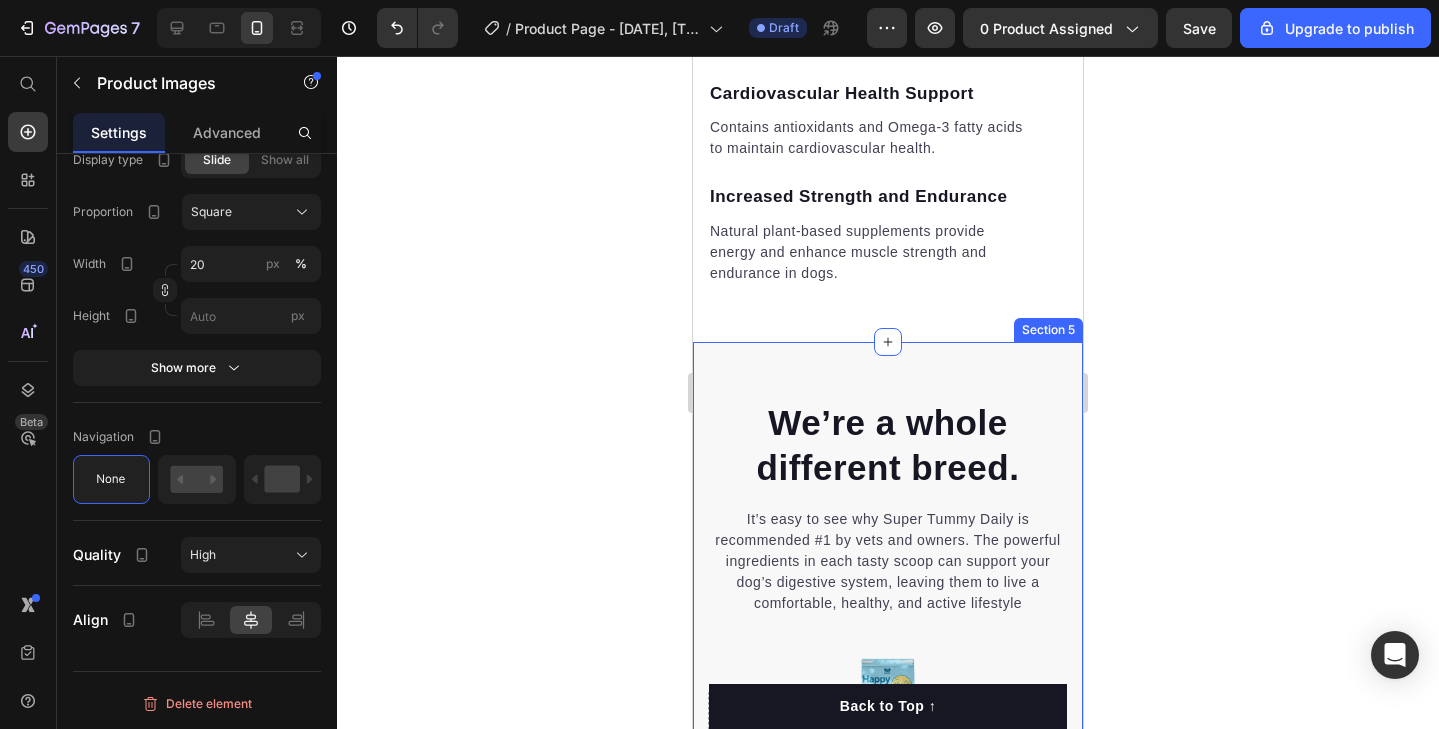 click on "We’re a whole different breed. Heading It’s easy to see why Super Tummy Daily is recommended #1 by vets and owners. The powerful ingredients in each tasty scoop can support your dog’s digestive system, leaving them to live a comfortable, healthy, and active lifestyle Text block Row
Image Happy Dog Bites Text block Row Image Other Brand Text block Row Tailored nutrition Text block
Icon Row
Icon Row Irresistible taste Text block
Icon Row
Icon Row Natural, whole ingredients Text block
Icon Row
Icon Row Optimal palatability Text block
Icon Row
Icon Row Pet-loving formulation Text block
Icon Row
Icon Row High digestibility Text block
Icon Row
Icon Row Row Start baking doggy delights Button *100% satisfaction. No fuss, 30-day money-back guarantee Text block Row Section 5" at bounding box center [888, 924] 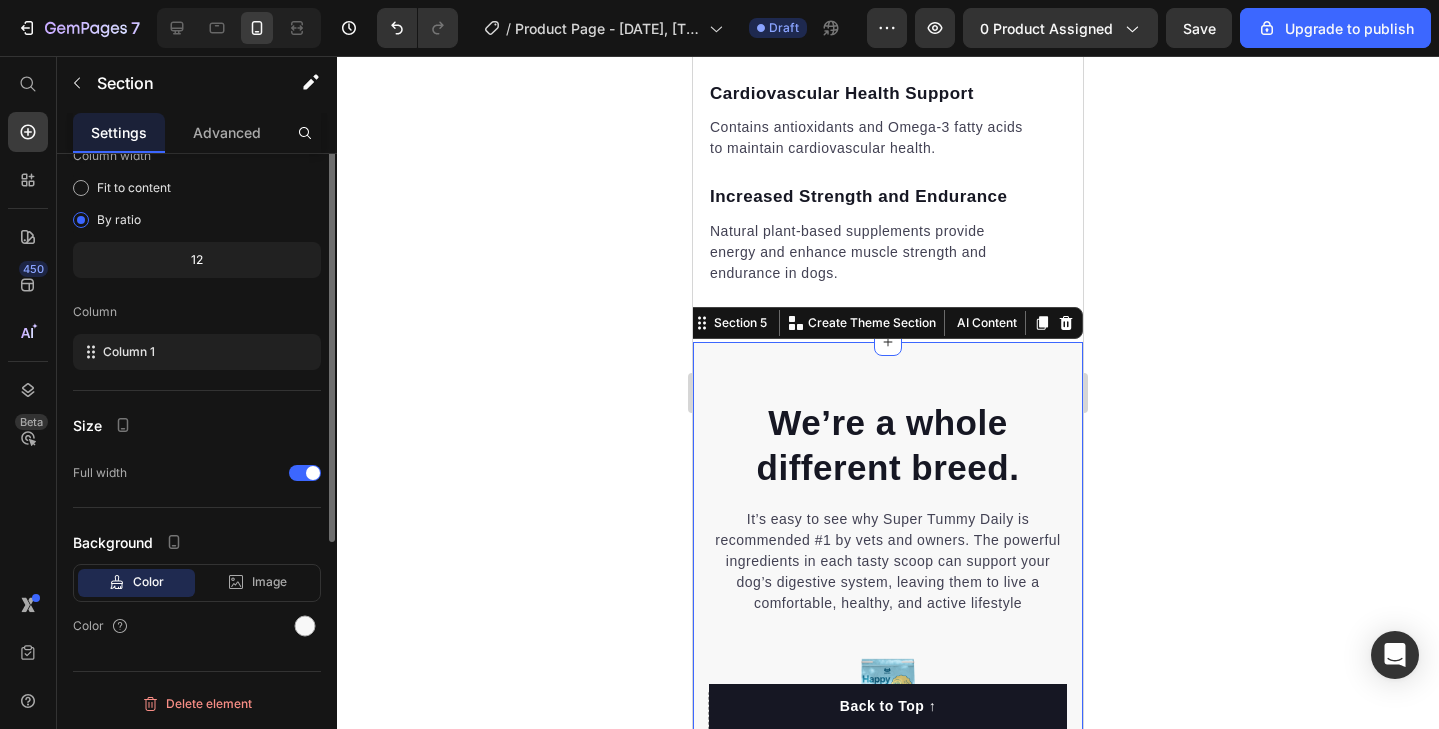 scroll, scrollTop: 0, scrollLeft: 0, axis: both 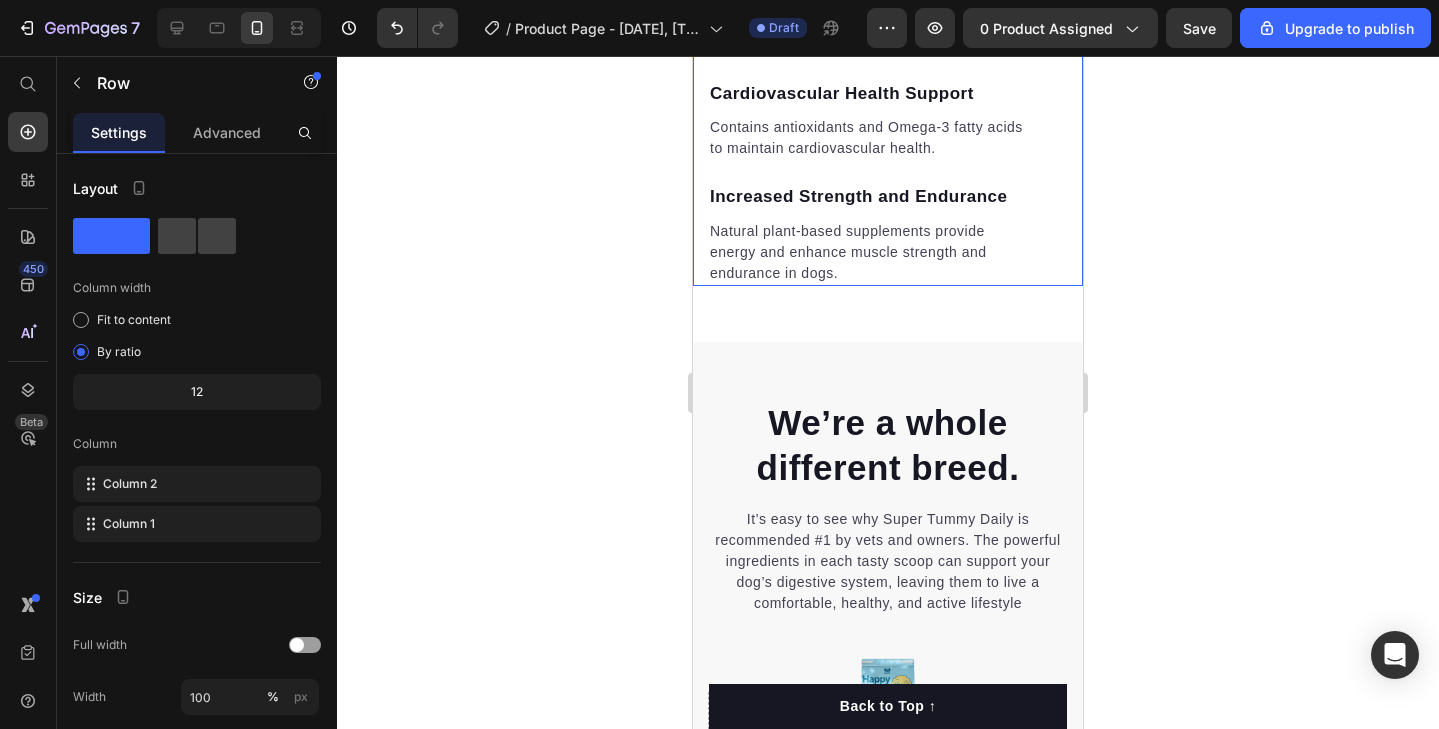 click on "Harness the benefits found within each flavorful morsel. Heading Bone and Joint Support Text block Provides minerals and supplements like glucosamine and chondroitin to maintain bone and joint health. Text block Reduced Disease Risk Text block Offers natural antioxidants and antimicrobial compounds to decrease the risk of various diseases. Text block Enhanced Nutrient Absorption Text block Processed to enhance nutrient absorption, ensuring optimal utilization of essential nutrients. Text block Cardiovascular Health Support Text block Contains antioxidants and Omega-3 fatty acids to maintain cardiovascular health. Text block Increased Strength and Endurance Text block Natural plant-based supplements provide energy and enhance muscle strength and endurance in dogs. Text block Row Video Row" at bounding box center [888, -381] 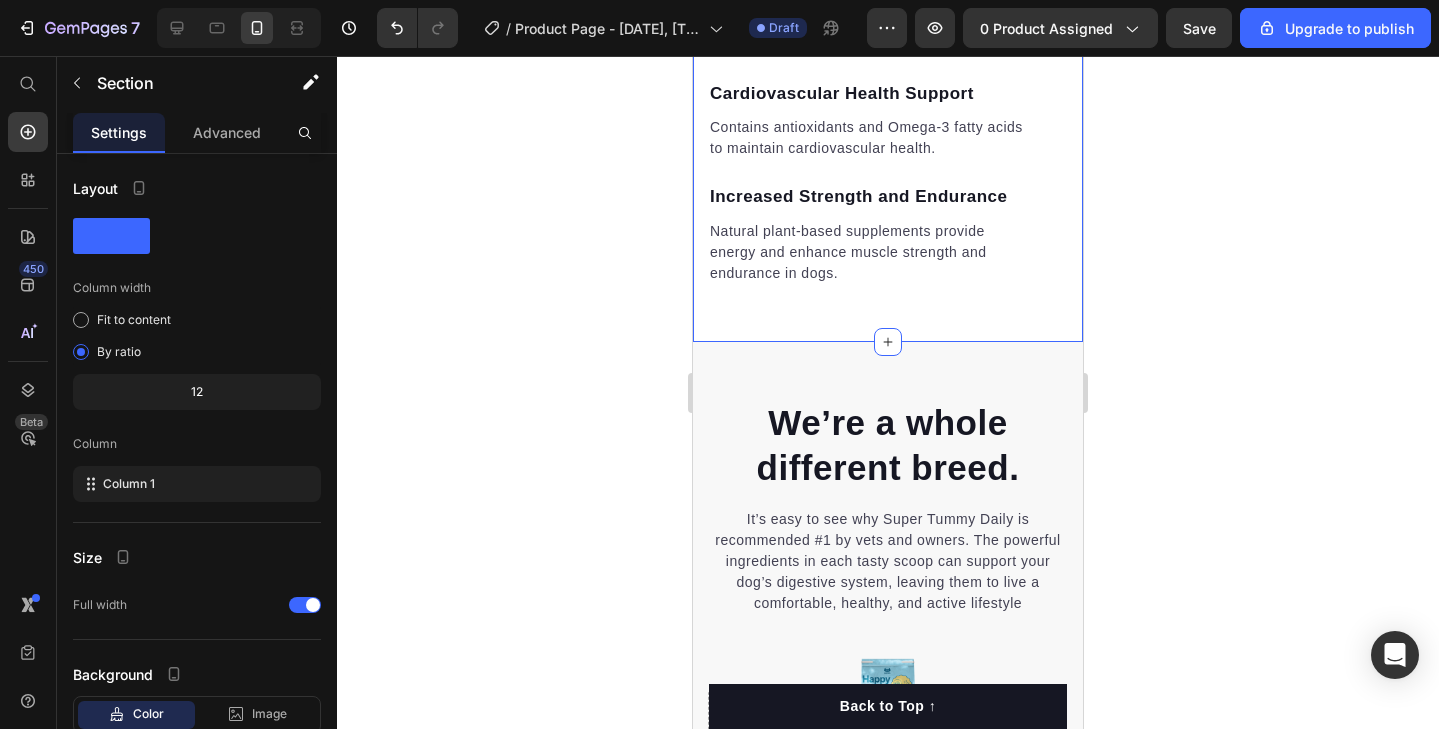 click on "Harness the benefits found within each flavorful morsel. Heading Bone and Joint Support Text block Provides minerals and supplements like glucosamine and chondroitin to maintain bone and joint health. Text block Reduced Disease Risk Text block Offers natural antioxidants and antimicrobial compounds to decrease the risk of various diseases. Text block Enhanced Nutrient Absorption Text block Processed to enhance nutrient absorption, ensuring optimal utilization of essential nutrients. Text block Cardiovascular Health Support Text block Contains antioxidants and Omega-3 fatty acids to maintain cardiovascular health. Text block Increased Strength and Endurance Text block Natural plant-based supplements provide energy and enhance muscle strength and endurance in dogs. Text block Row Video Row   0 Section 4" at bounding box center (888, -381) 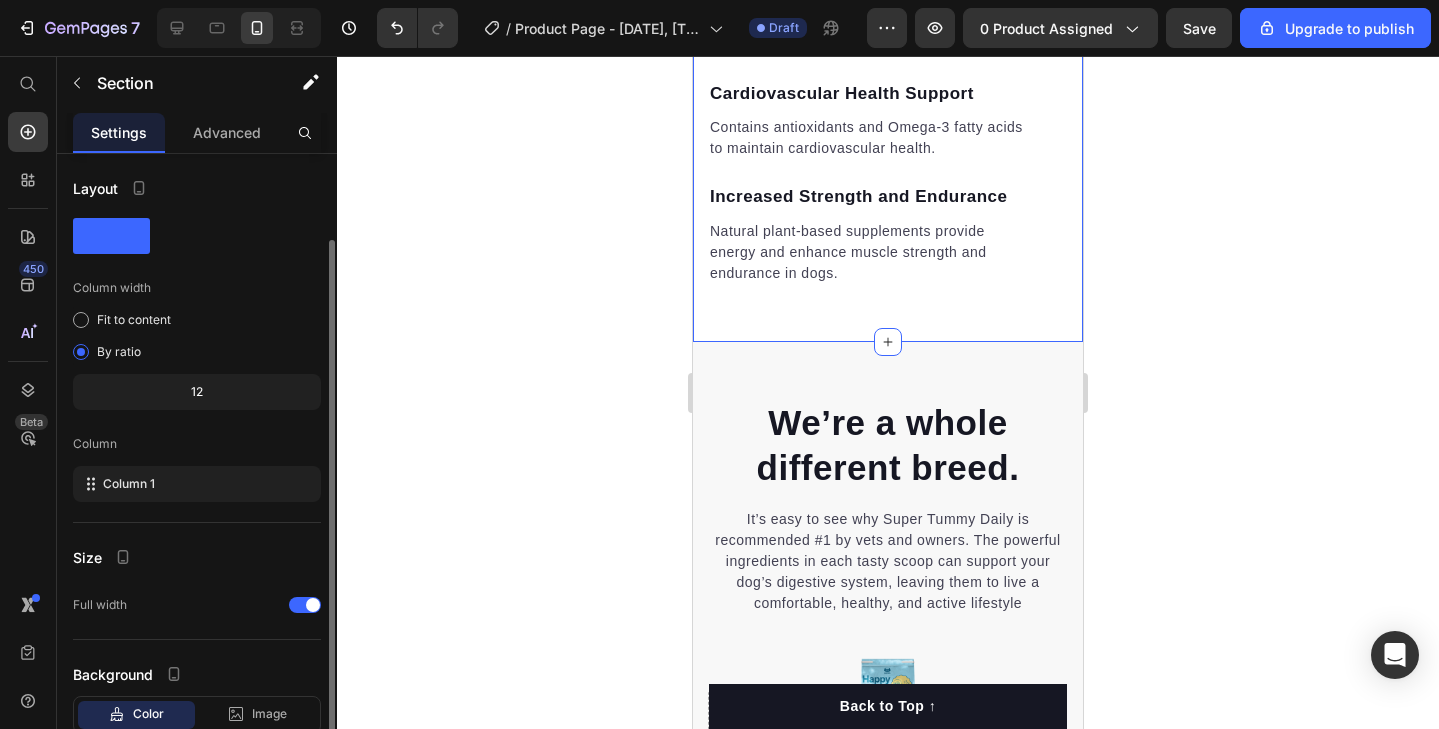 scroll, scrollTop: 132, scrollLeft: 0, axis: vertical 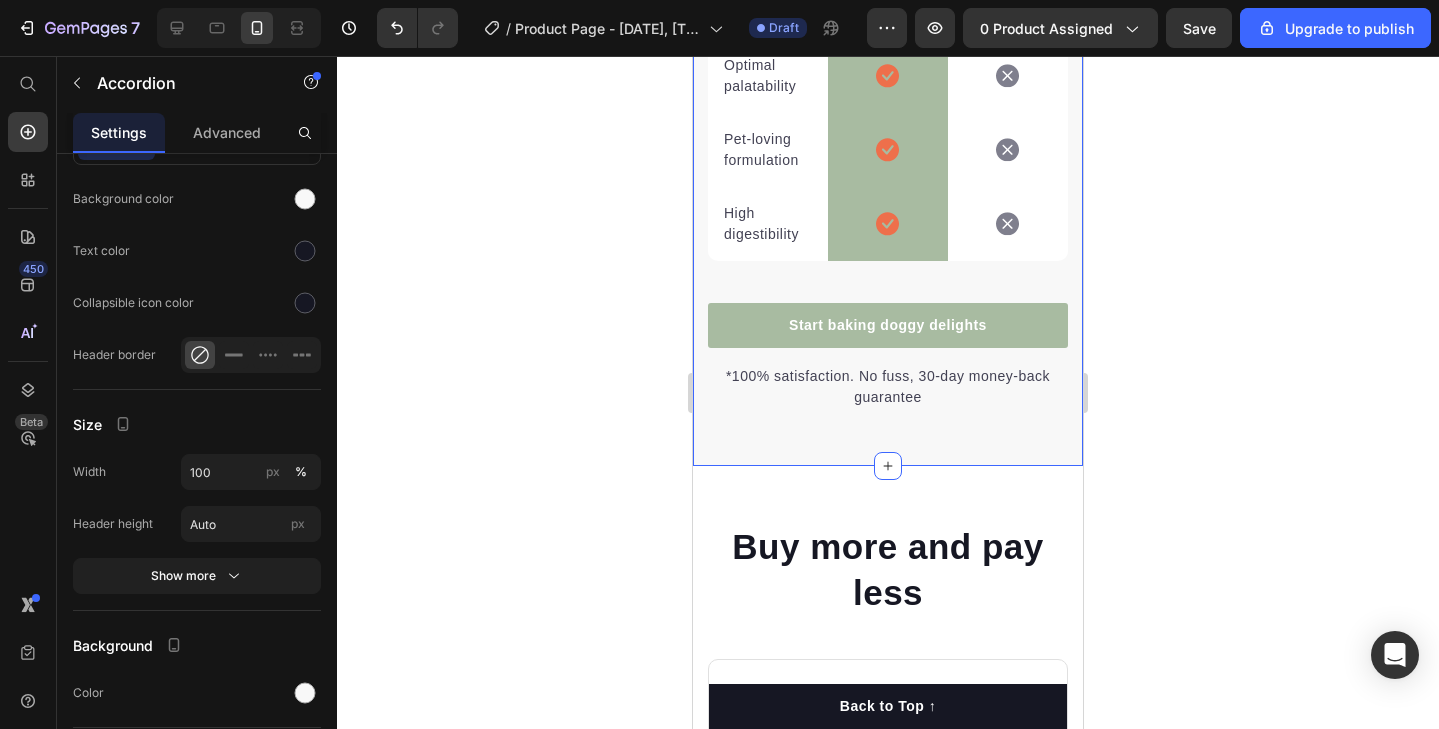 click on "We’re a whole different breed. Heading It’s easy to see why Super Tummy Daily is recommended #1 by vets and owners. The powerful ingredients in each tasty scoop can support your dog’s digestive system, leaving them to live a comfortable, healthy, and active lifestyle Text block Row
Image Happy Dog Bites Text block Row Image Other Brand Text block Row Tailored nutrition Text block
Icon Row
Icon Row Irresistible taste Text block
Icon Row
Icon Row Natural, whole ingredients Text block
Icon Row
Icon Row Optimal palatability Text block
Icon Row
Icon Row Pet-loving formulation Text block
Icon Row
Icon Row High digestibility Text block
Icon Row
Icon Row Row Start baking doggy delights Button *100% satisfaction. No fuss, 30-day money-back guarantee Text block Row Section 5" at bounding box center [888, -116] 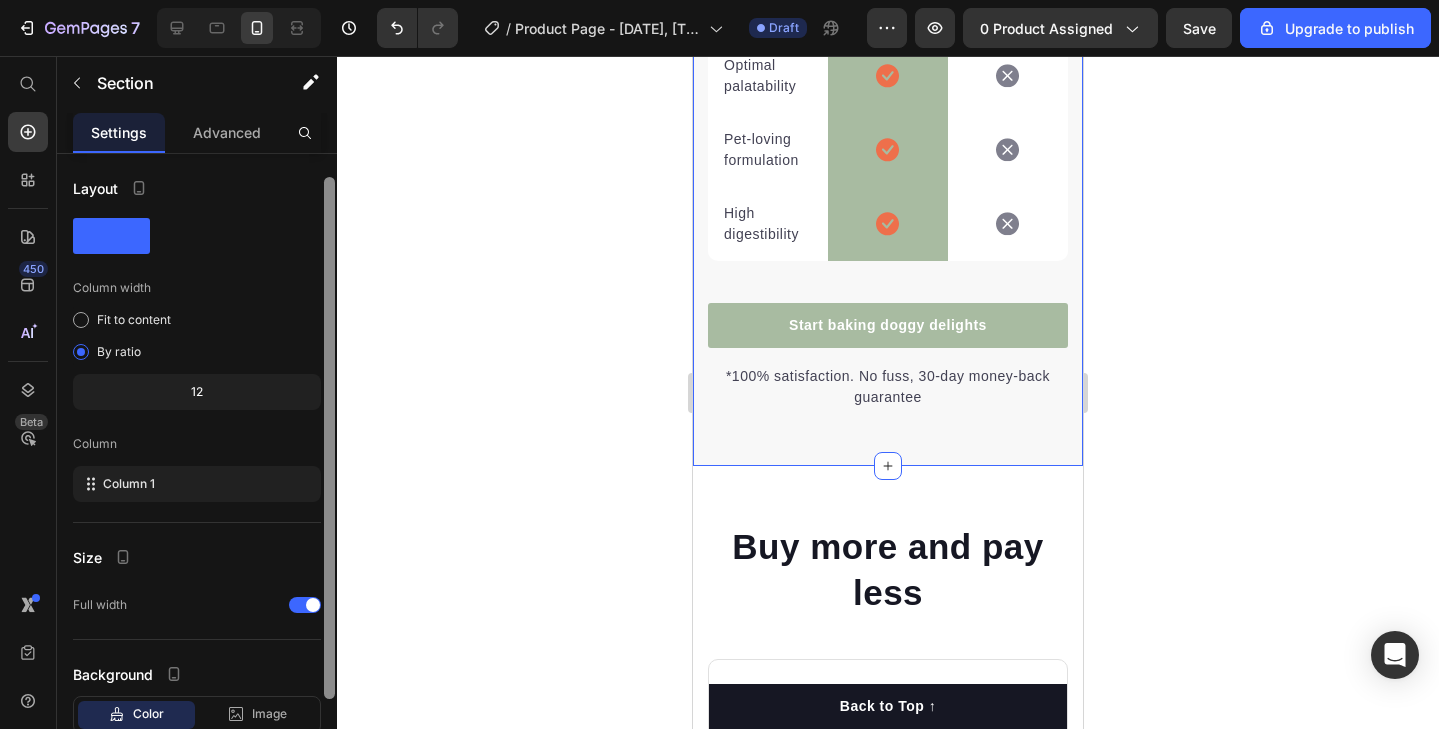 scroll, scrollTop: 132, scrollLeft: 0, axis: vertical 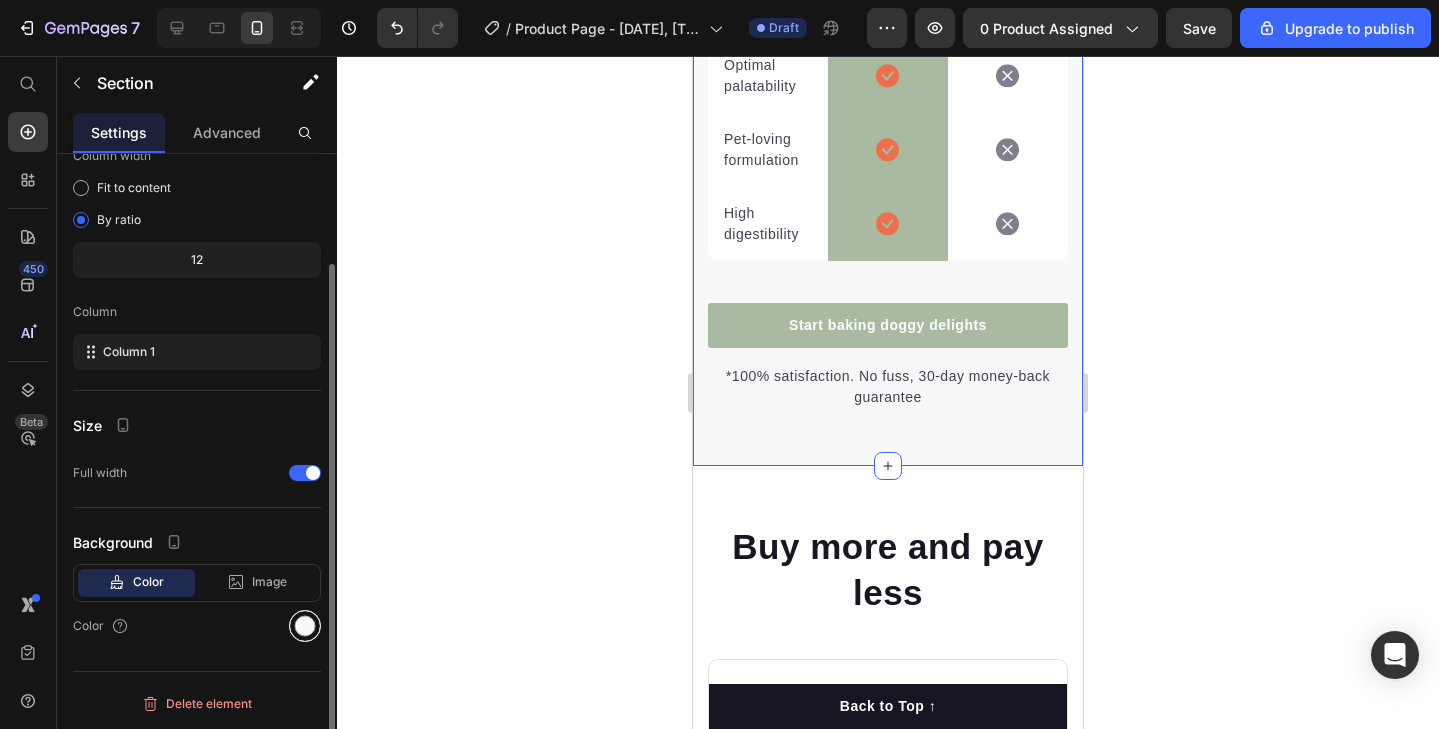 click at bounding box center (305, 626) 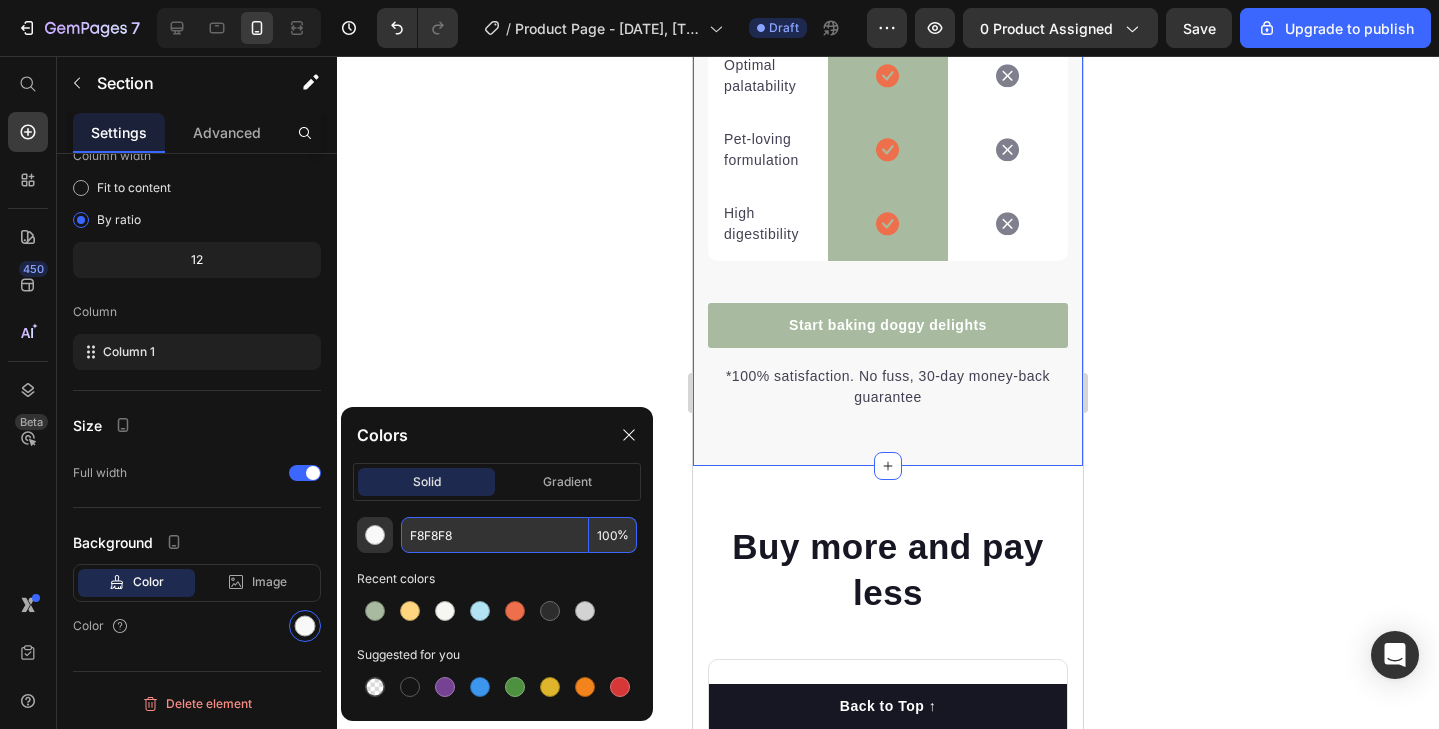 click on "F8F8F8" at bounding box center [495, 535] 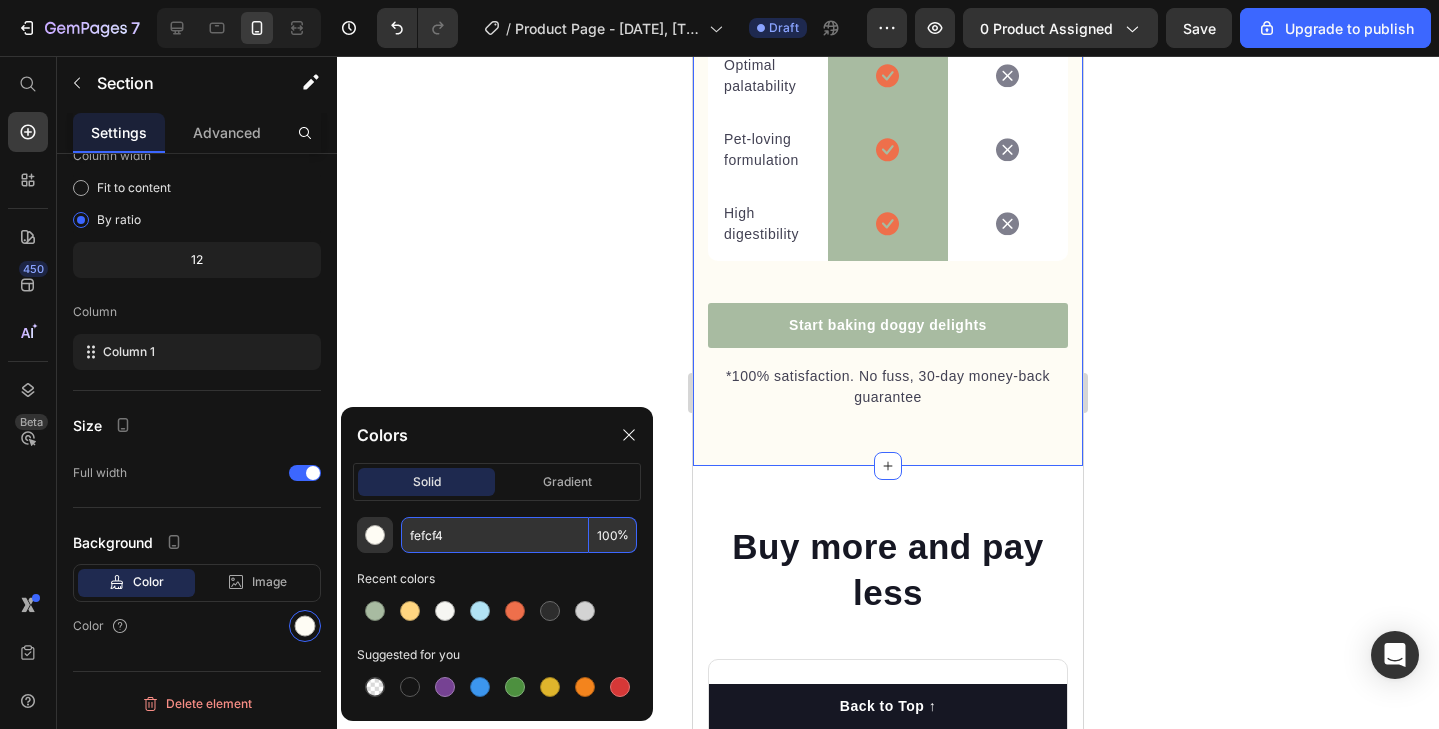 type on "FEFCF4" 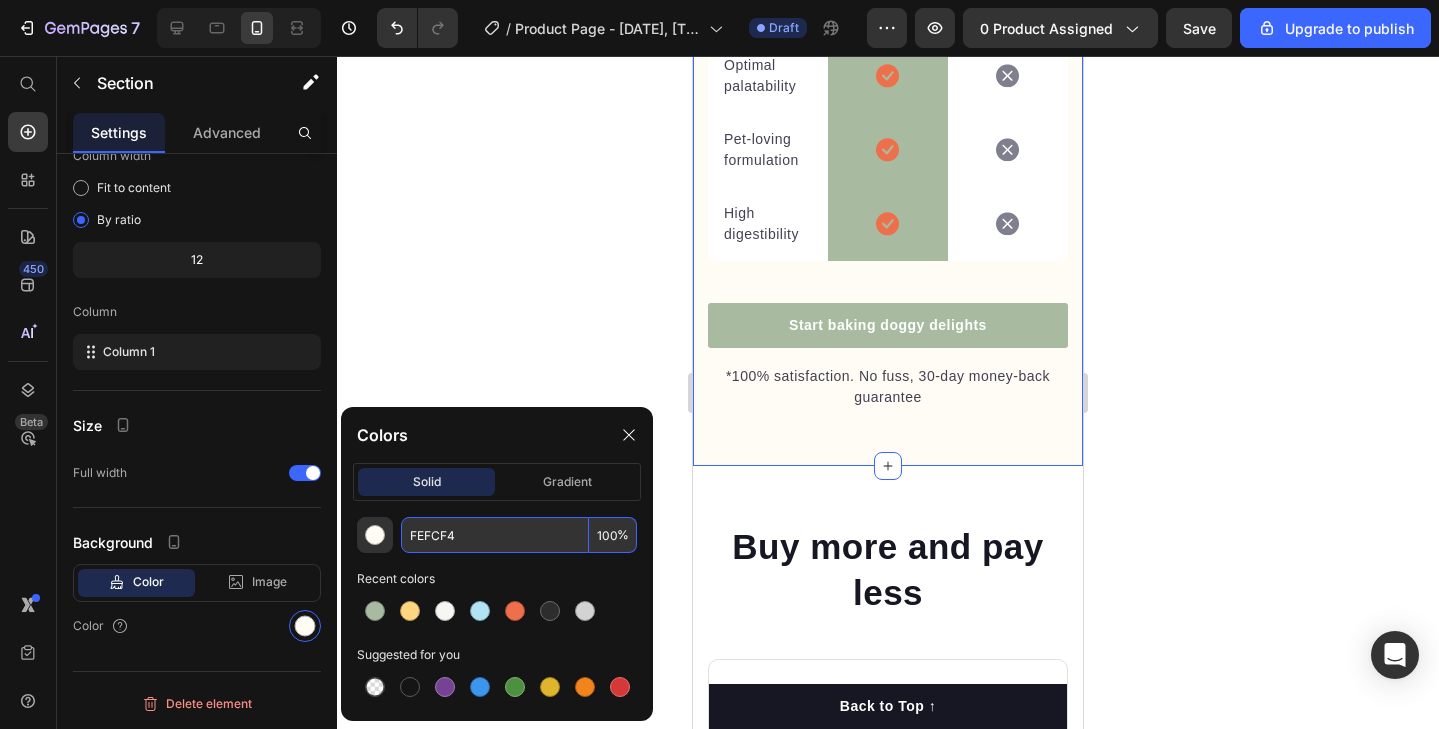 click 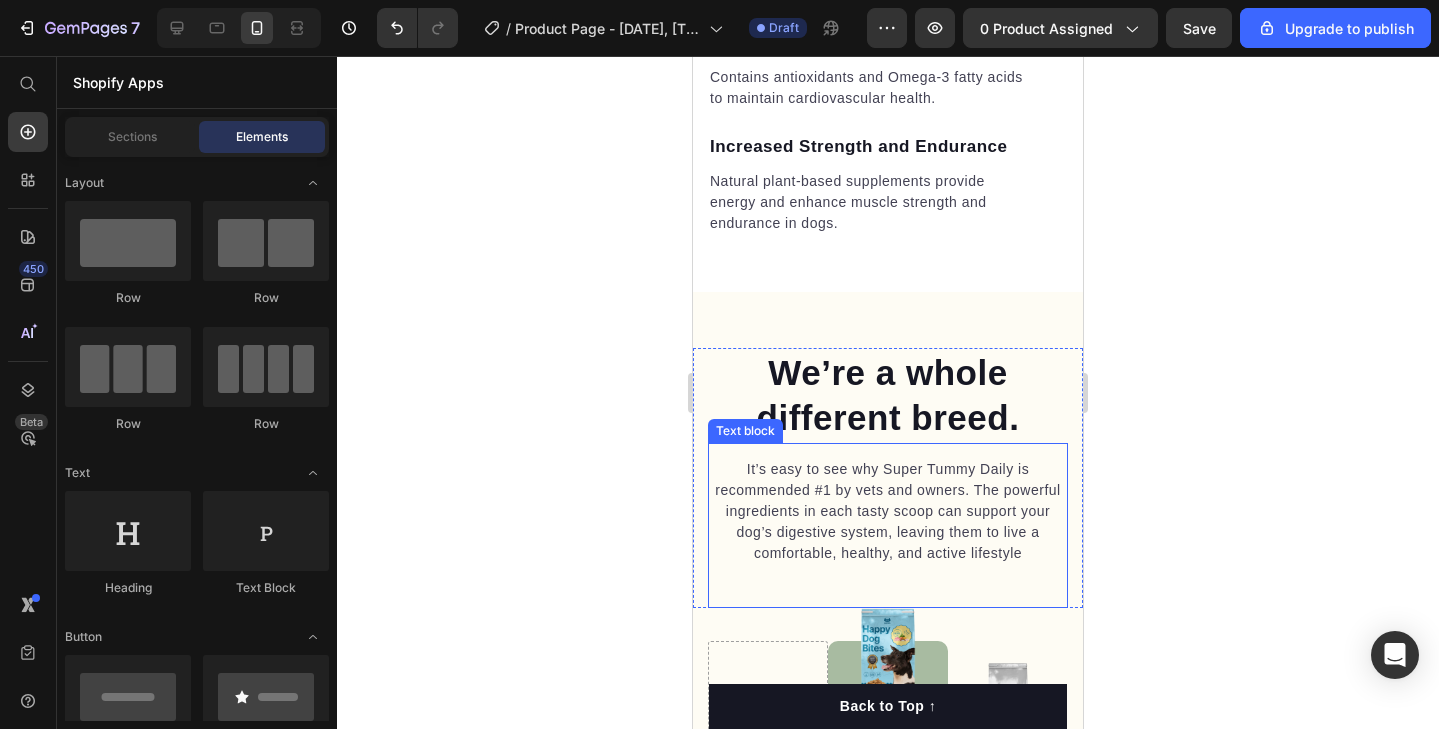 scroll, scrollTop: 4325, scrollLeft: 0, axis: vertical 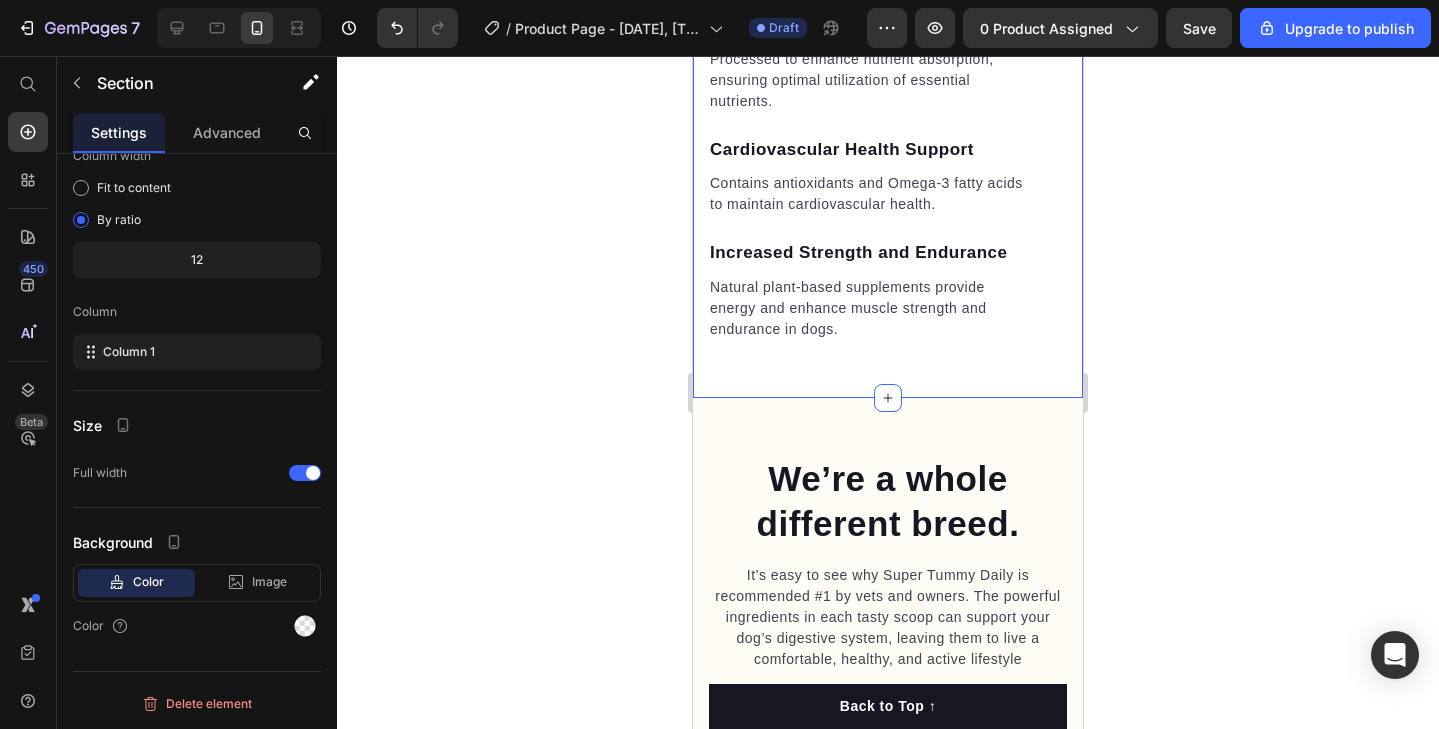 drag, startPoint x: 735, startPoint y: 382, endPoint x: 1382, endPoint y: 438, distance: 649.41895 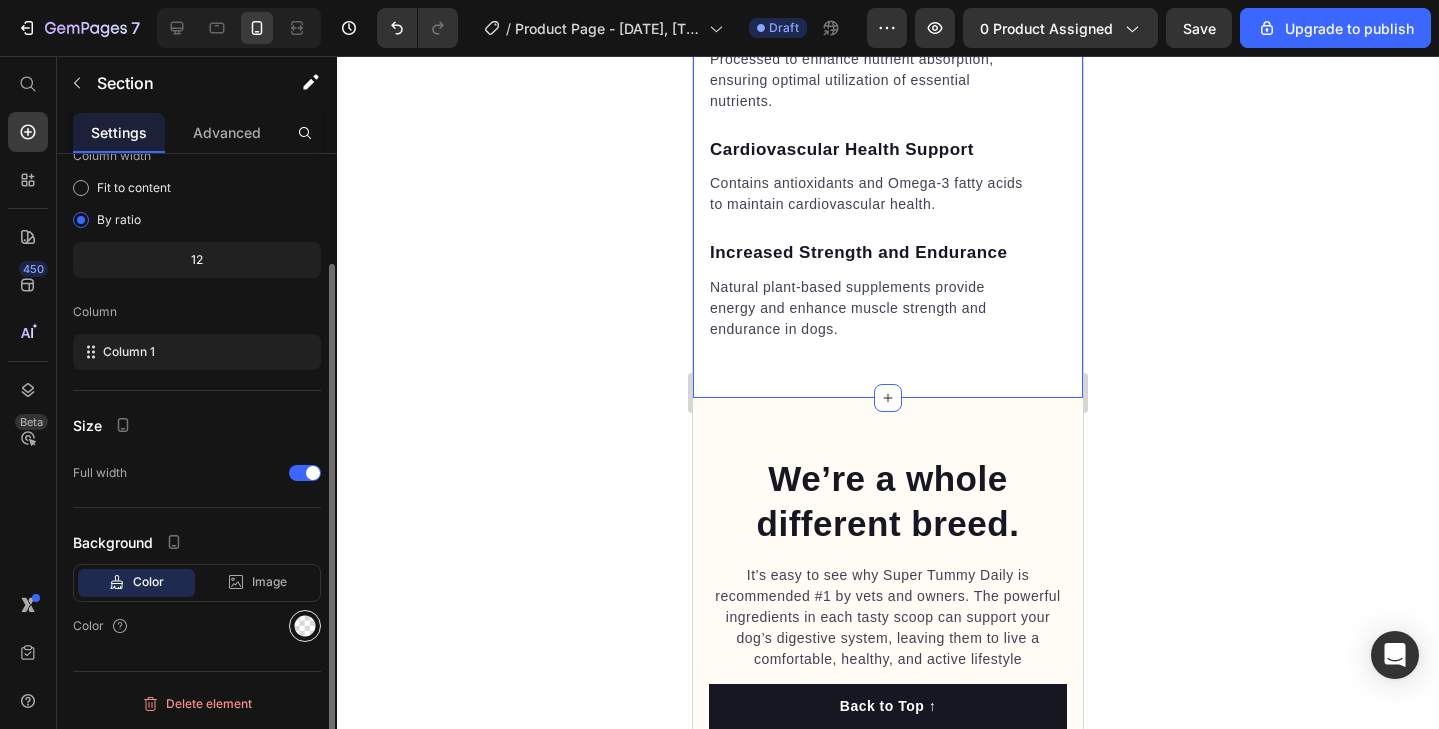 click at bounding box center [305, 626] 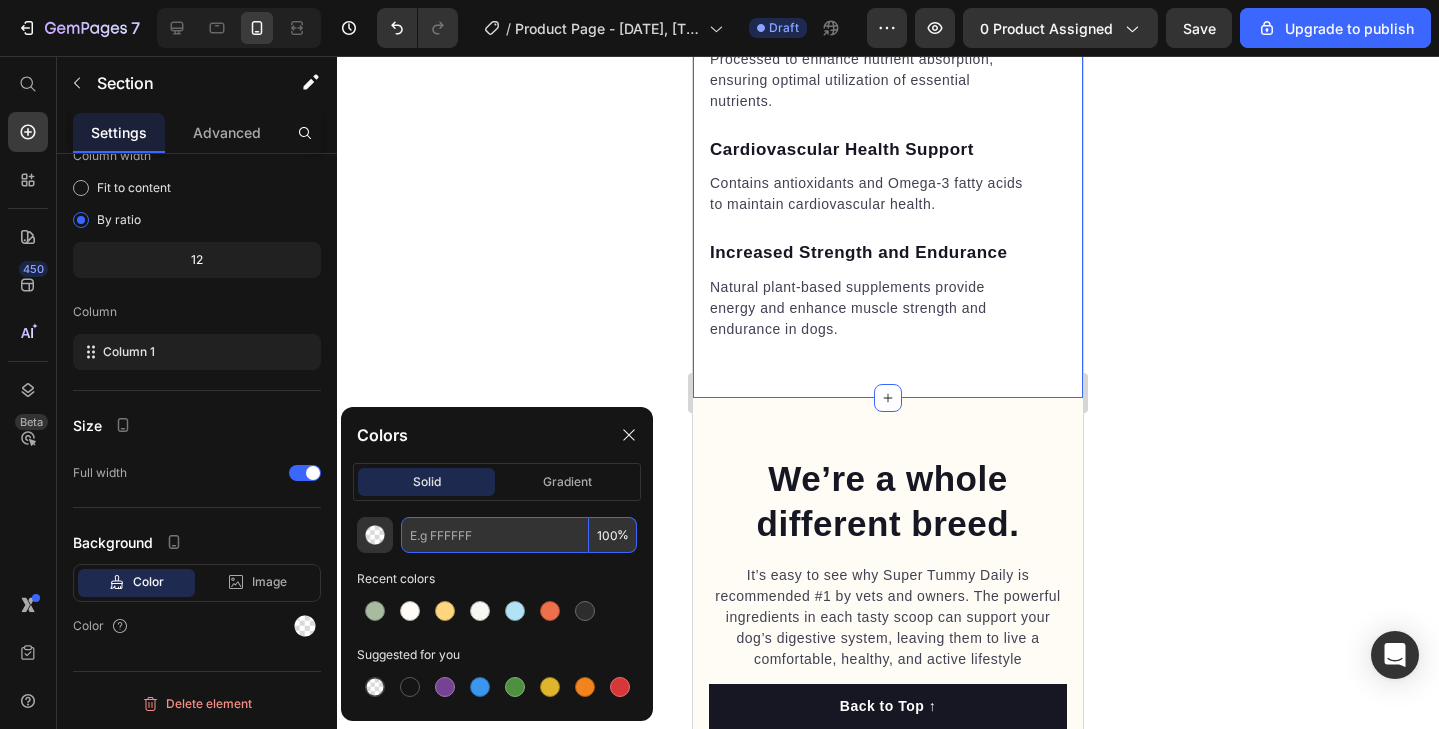 drag, startPoint x: 426, startPoint y: 546, endPoint x: 426, endPoint y: 518, distance: 28 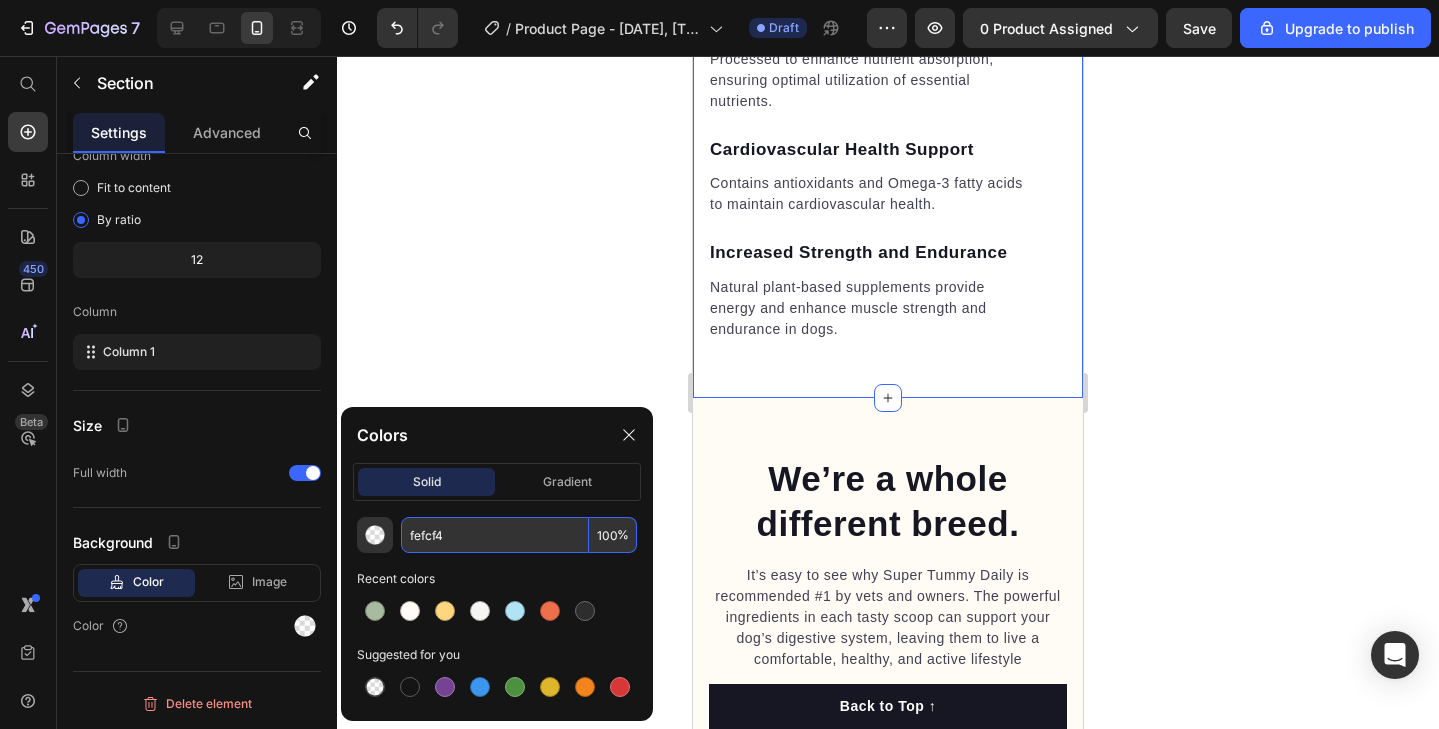 type on "FEFCF4" 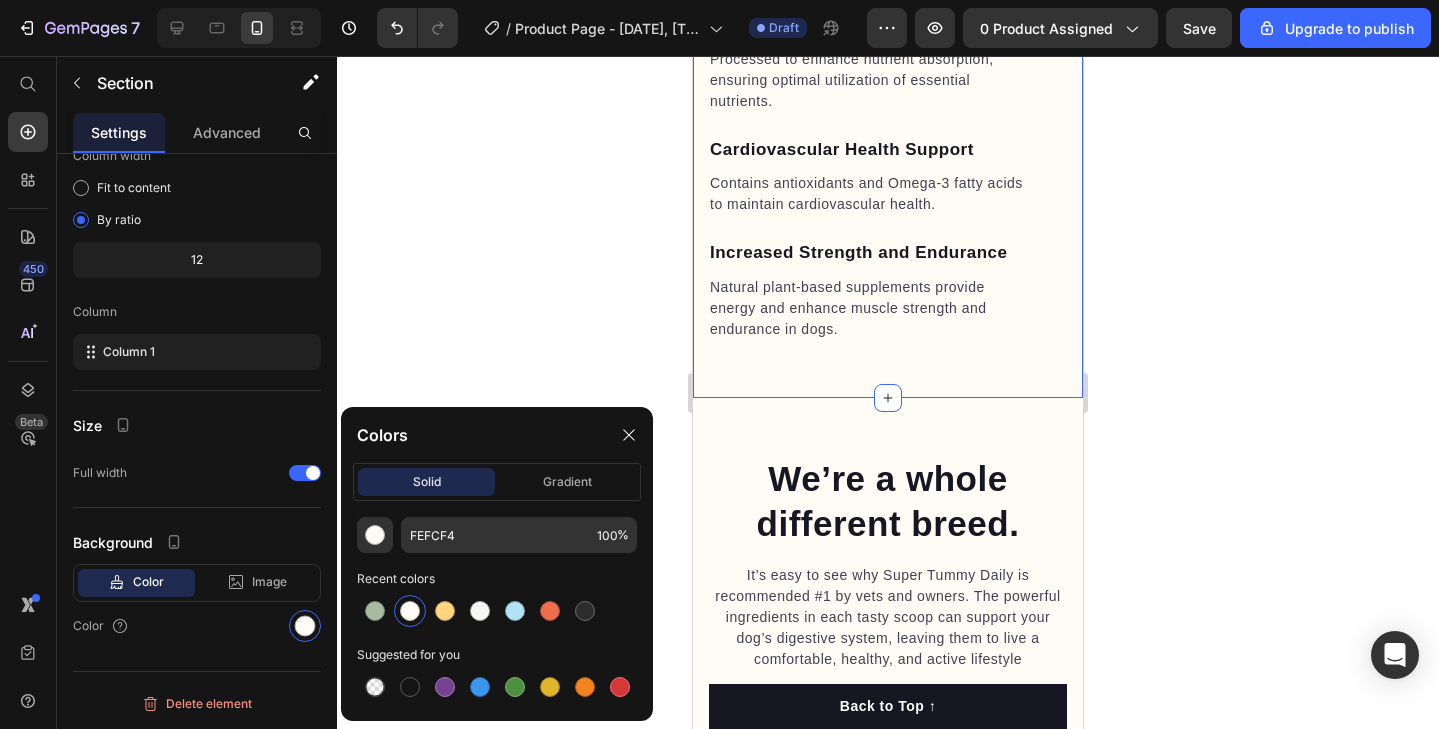 click 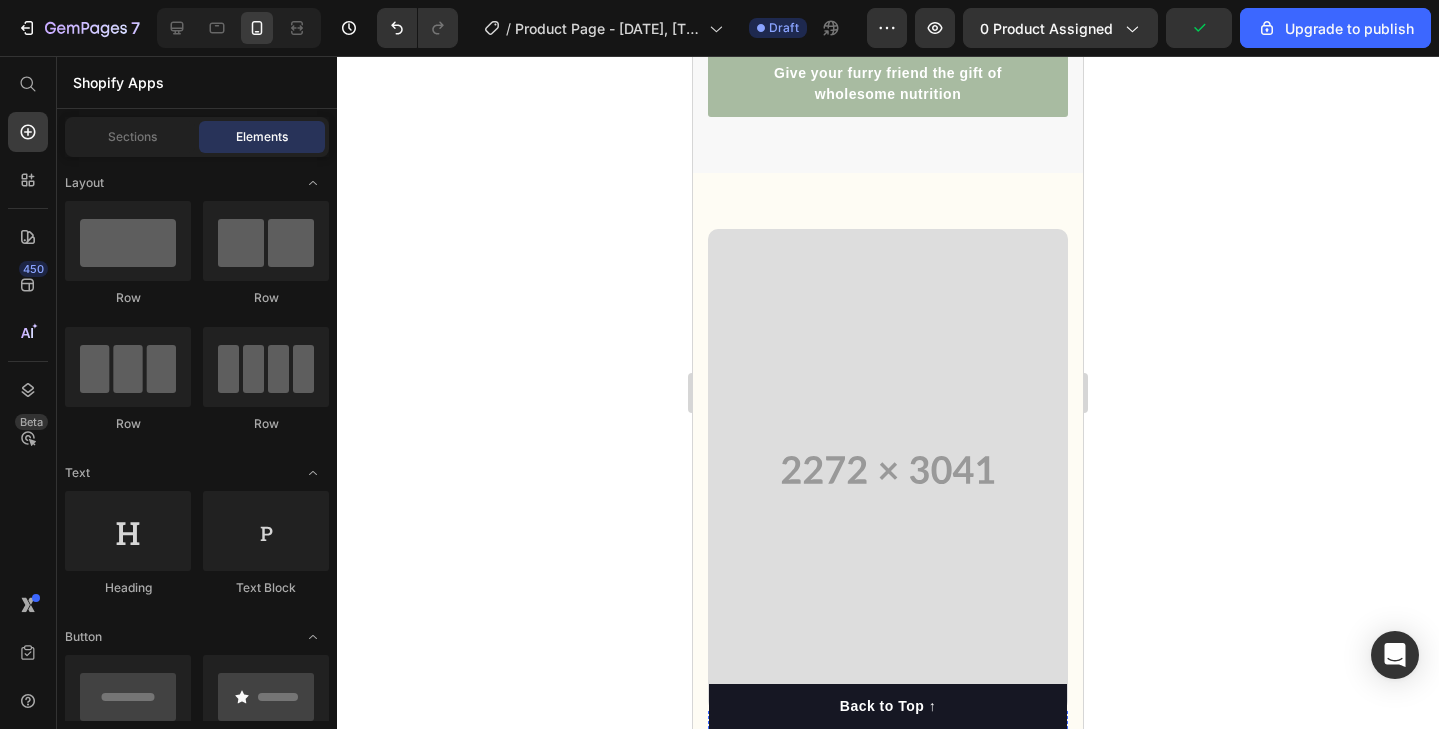 scroll, scrollTop: 3047, scrollLeft: 0, axis: vertical 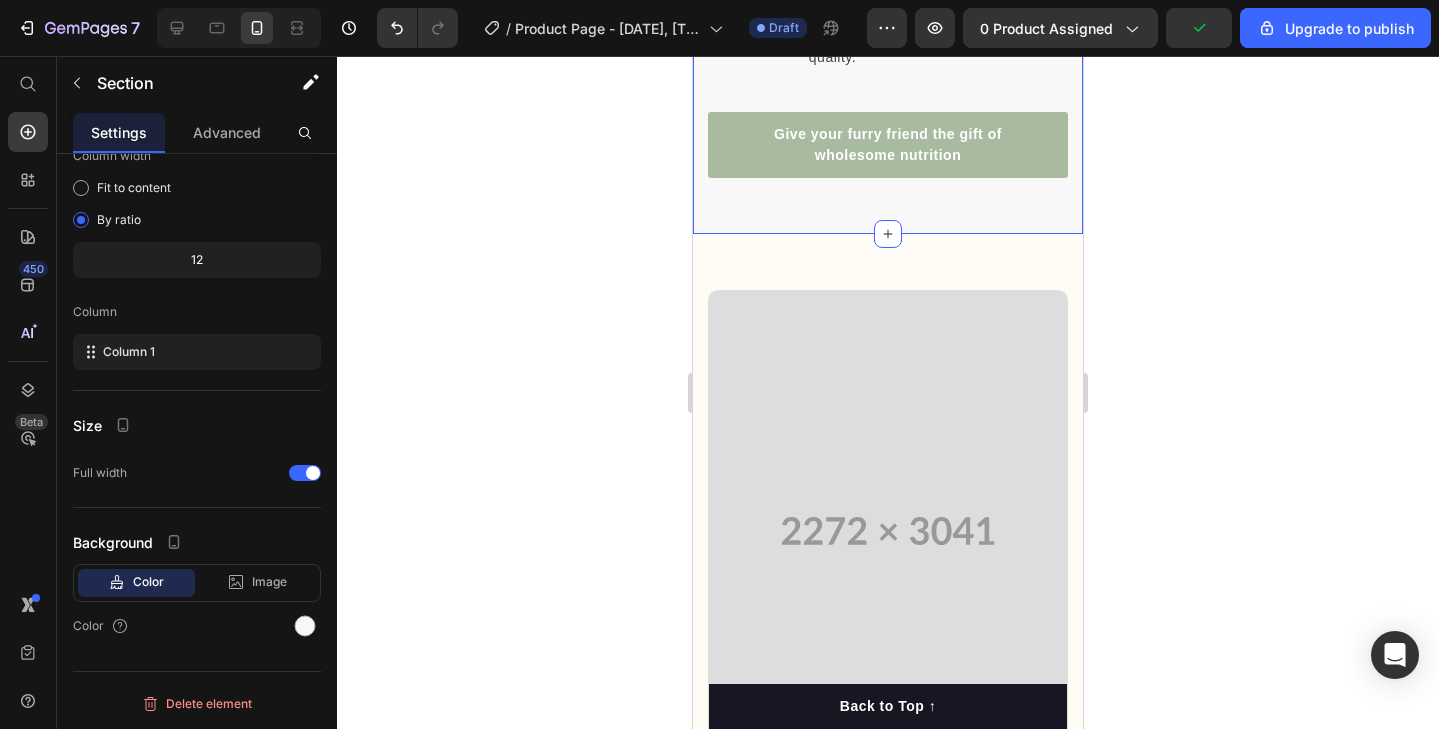 click on "Nutrition is the foundation for longer, healthier lives in dogs. Heading Invest in your dog's future with our scientifically formulated superfood-powered supplements. Give them the nutrition they deserve and watch them thrive with vitality, energy, and the joy of a longer, healthier life. Text block Key Points: Text block 97% Text block Dogs choose our dog food over leading brands because of its real functional ingredients and delicious flavor. Text block Advanced list                Title Line 84% Text block Our dog food provides superior nutrition and a patented probiotic for optimal nutrient absorption. Text block Advanced list                Title Line 92% Text block Our dog food's high protein and fat digestibility contribute to ideal stool quality. Text block Advanced list Give your furry friend the gift of wholesome nutrition Button Row Image Image Row Section 3" at bounding box center [888, -407] 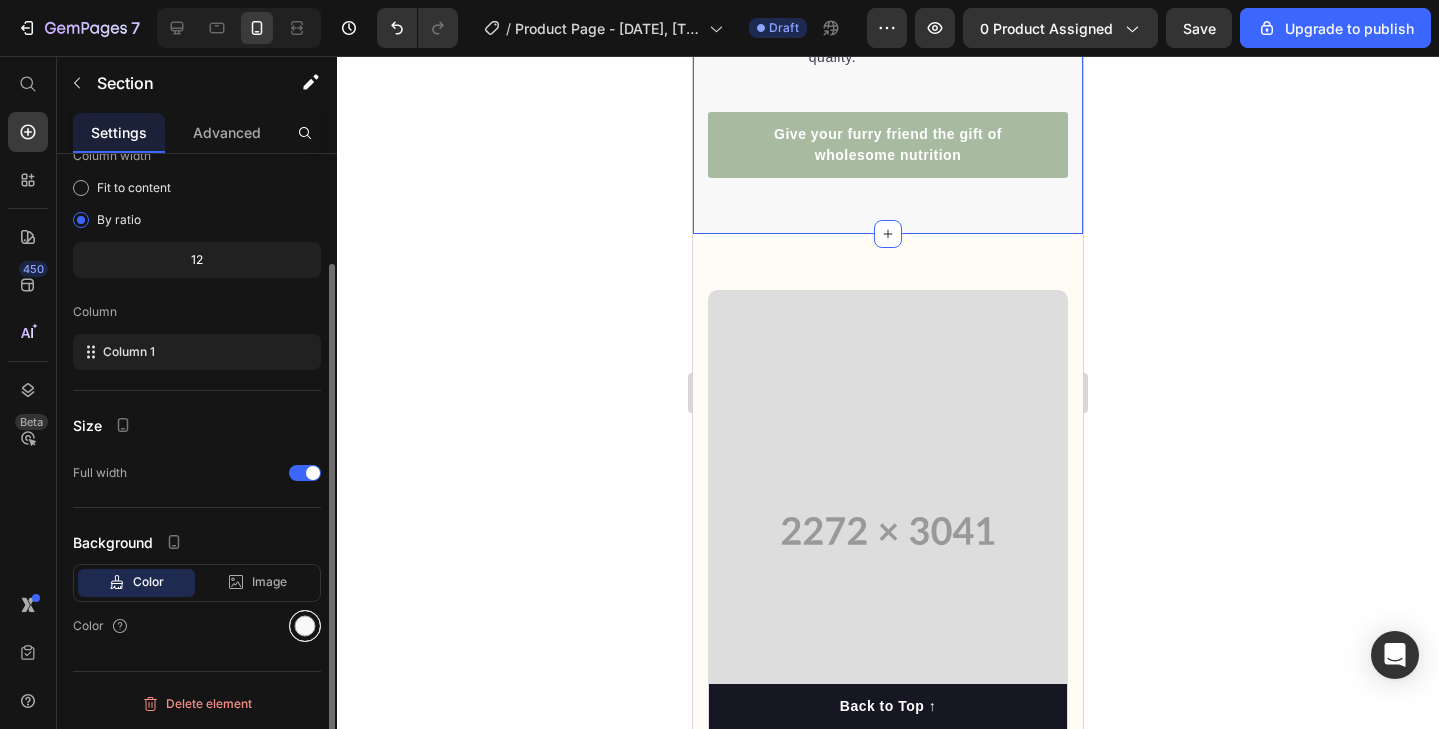 click at bounding box center [305, 626] 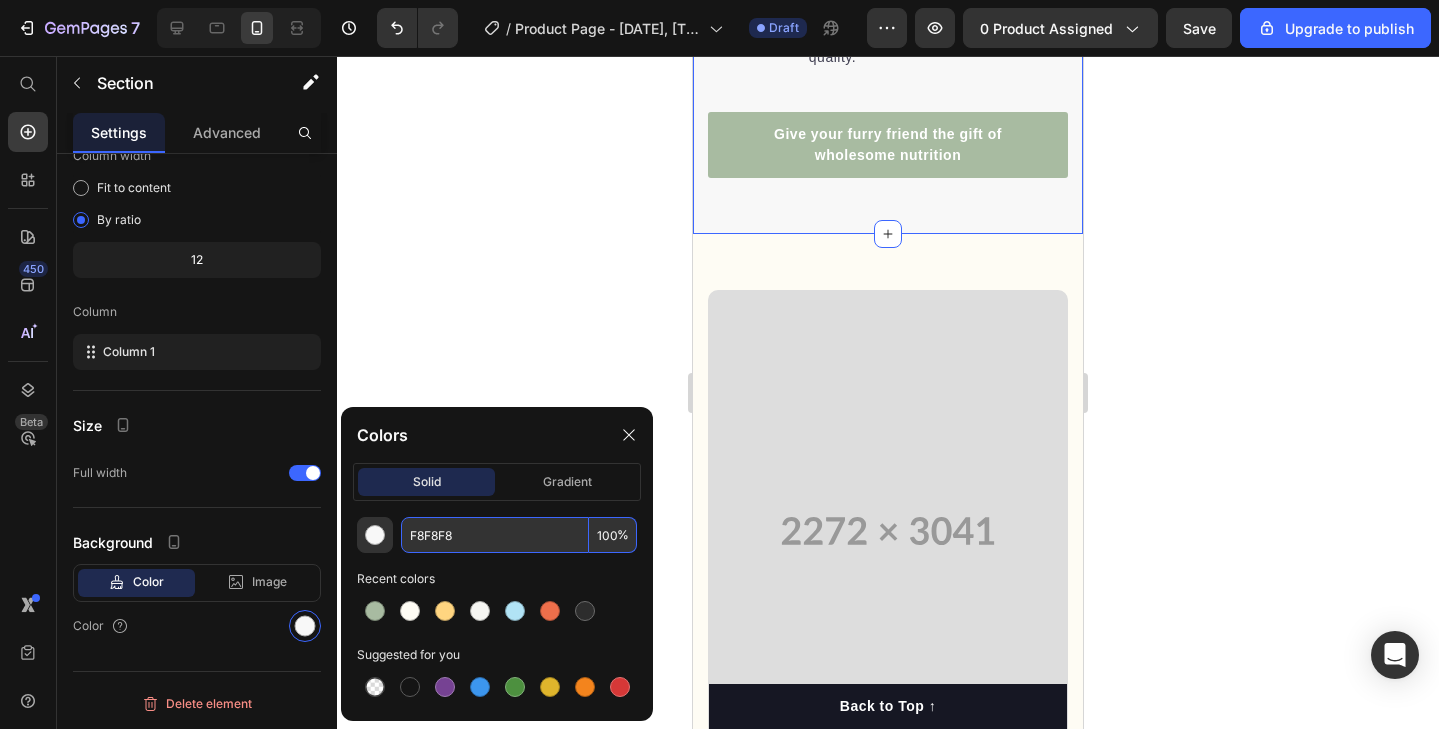 click on "F8F8F8" at bounding box center [495, 535] 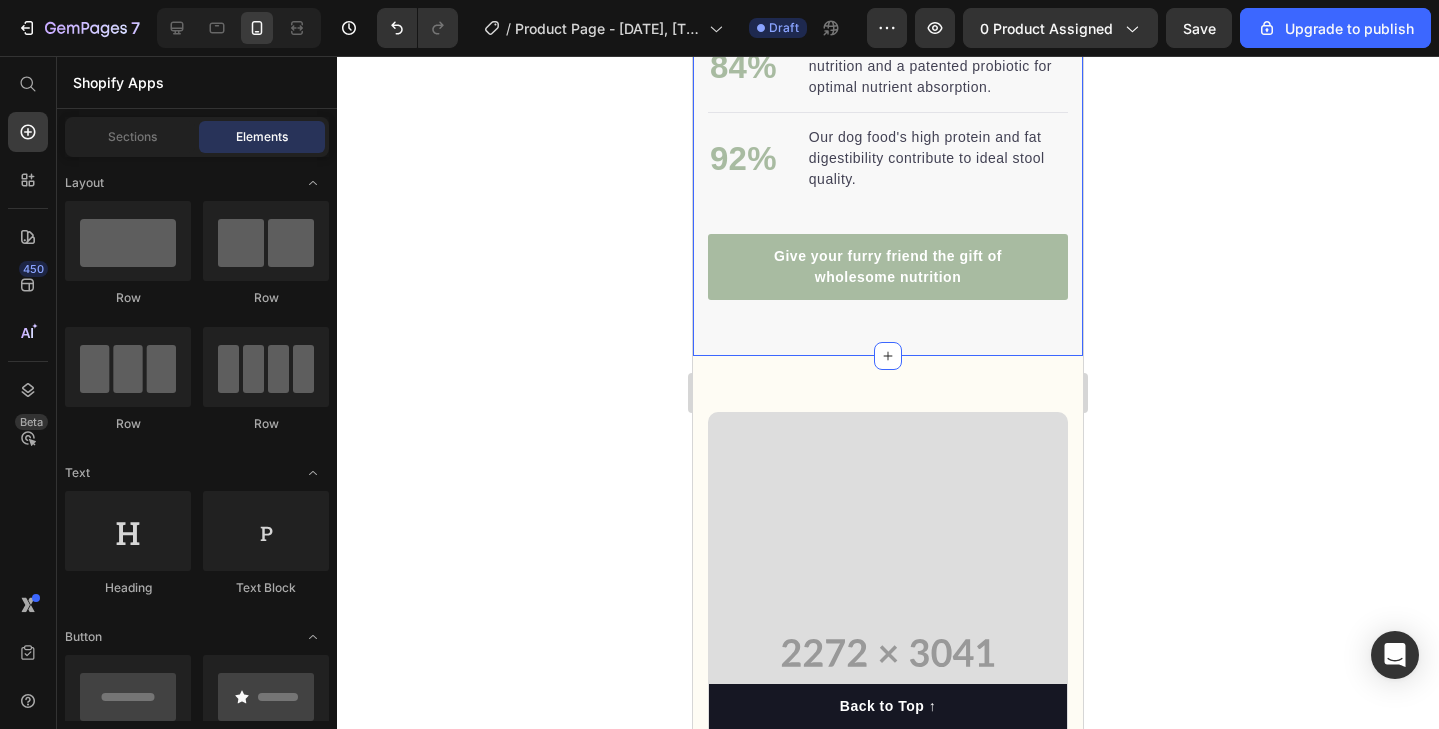 scroll, scrollTop: 2923, scrollLeft: 0, axis: vertical 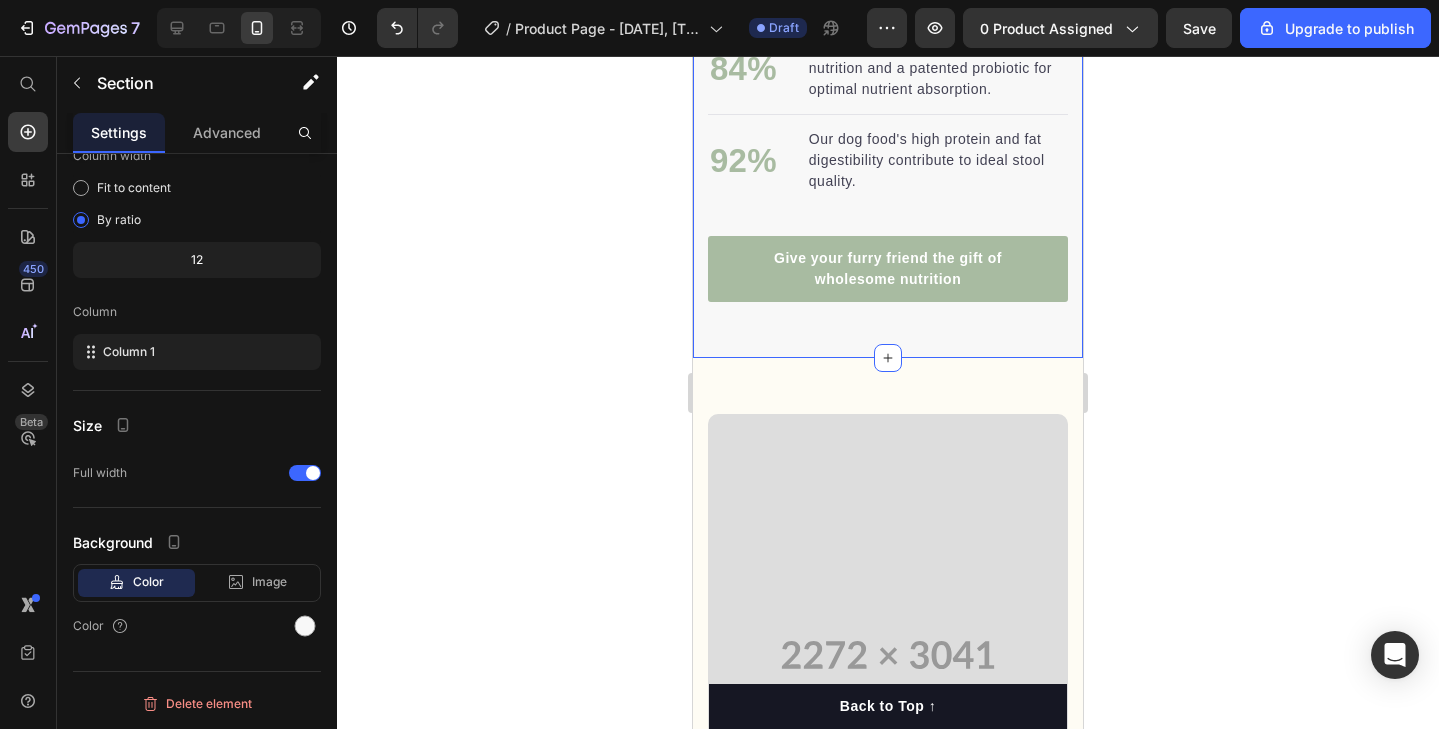 drag, startPoint x: 701, startPoint y: 336, endPoint x: 1383, endPoint y: 394, distance: 684.46185 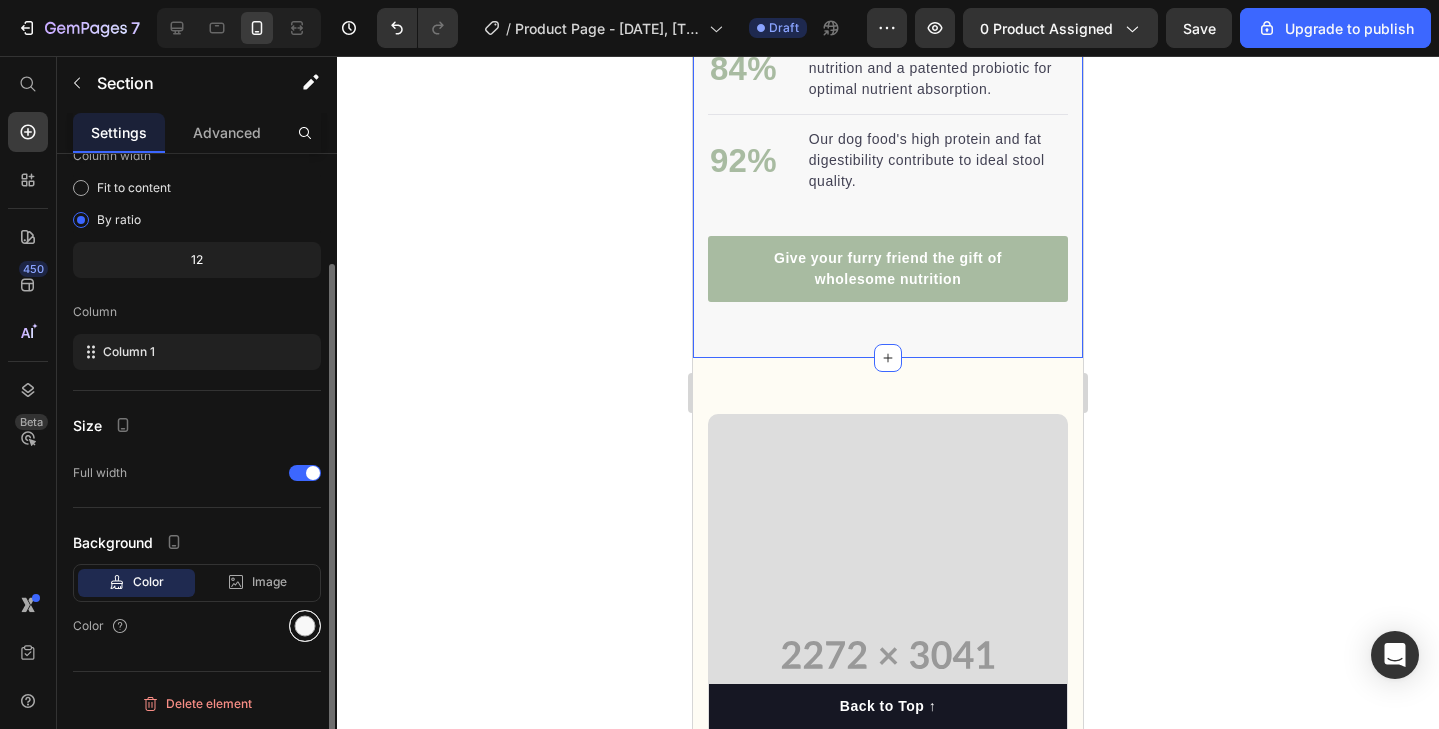 click at bounding box center (305, 626) 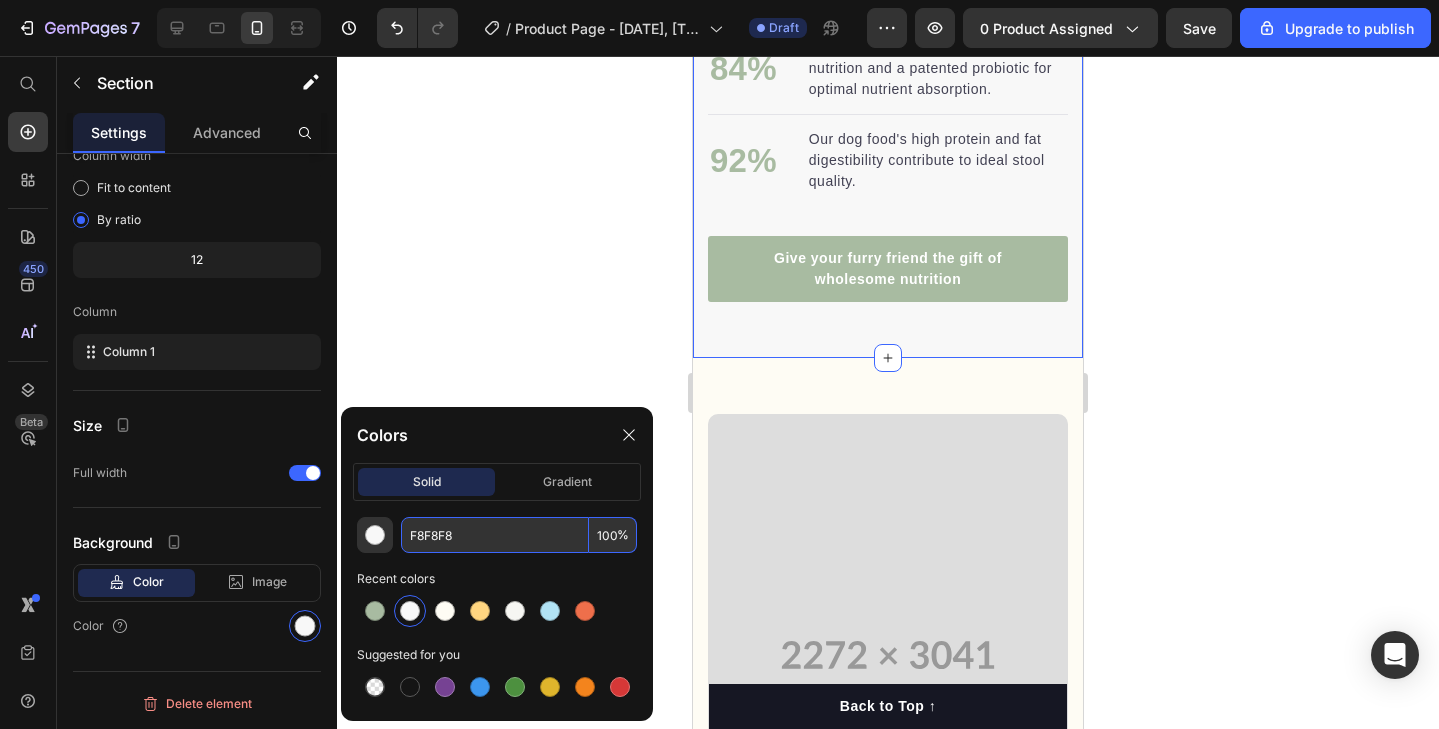click on "F8F8F8" at bounding box center [495, 535] 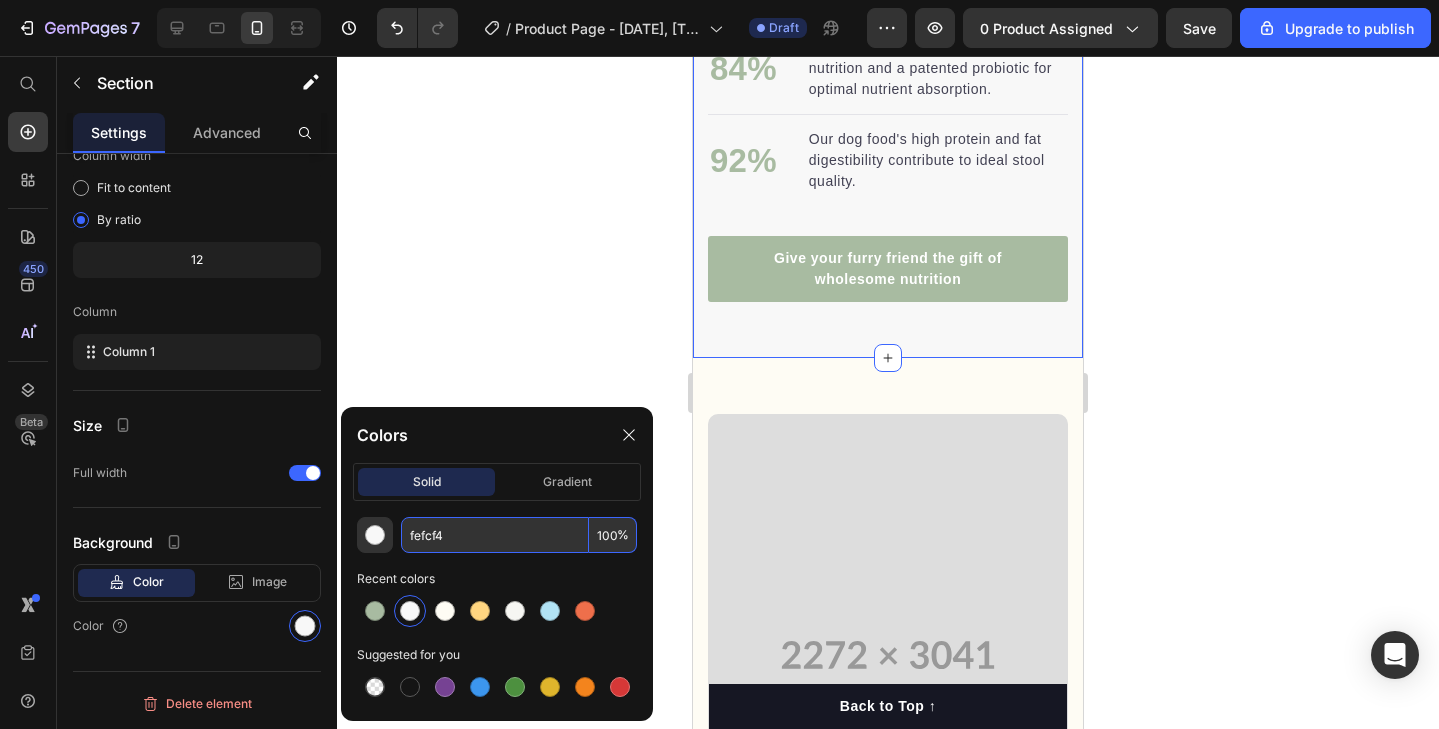 type on "FEFCF4" 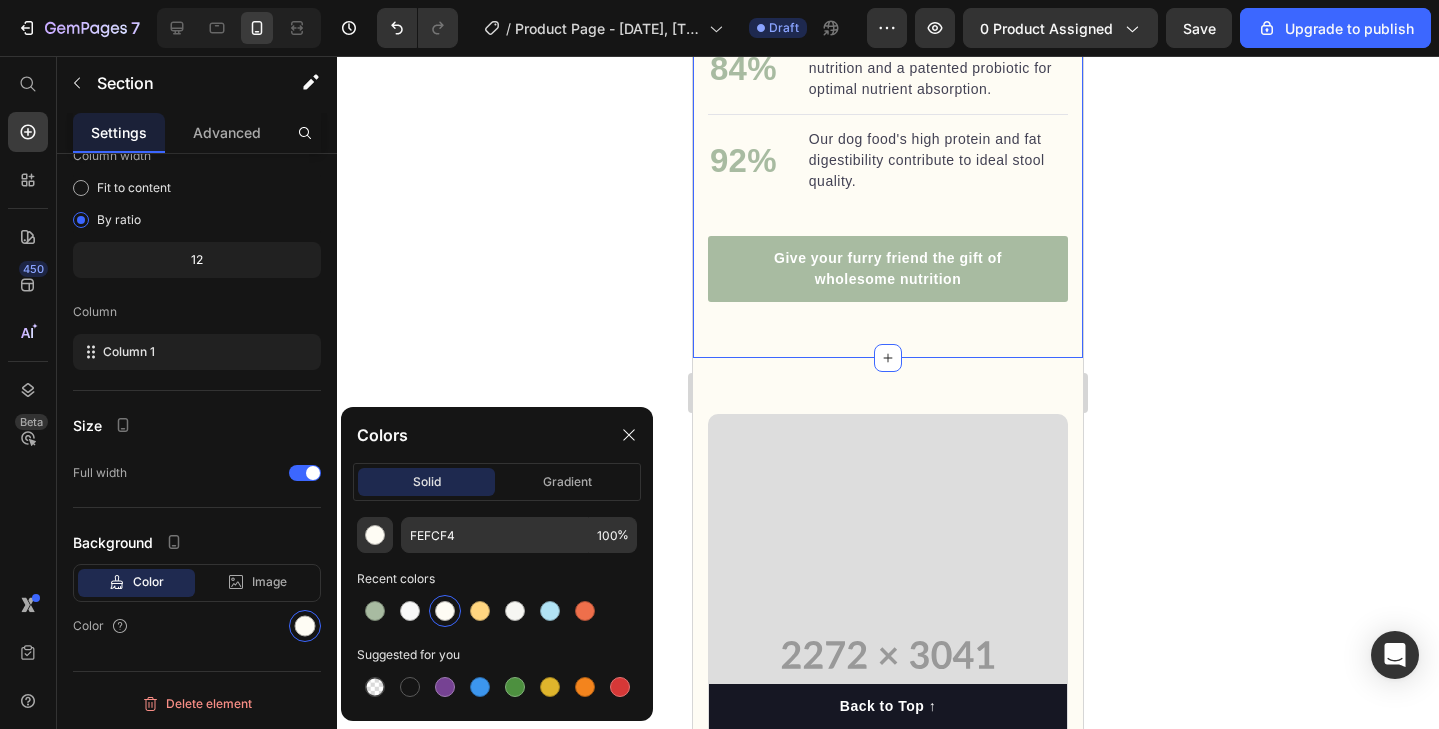 click 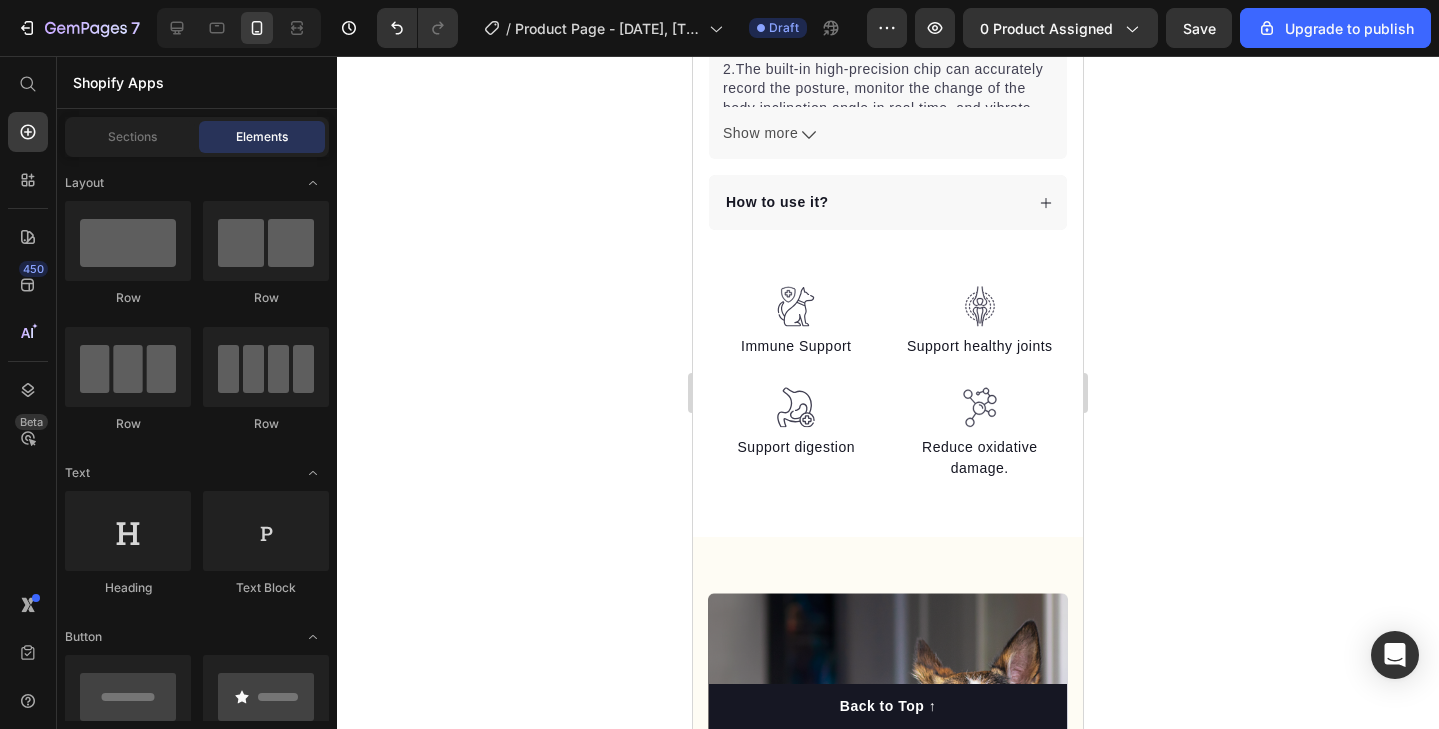 scroll, scrollTop: 1486, scrollLeft: 0, axis: vertical 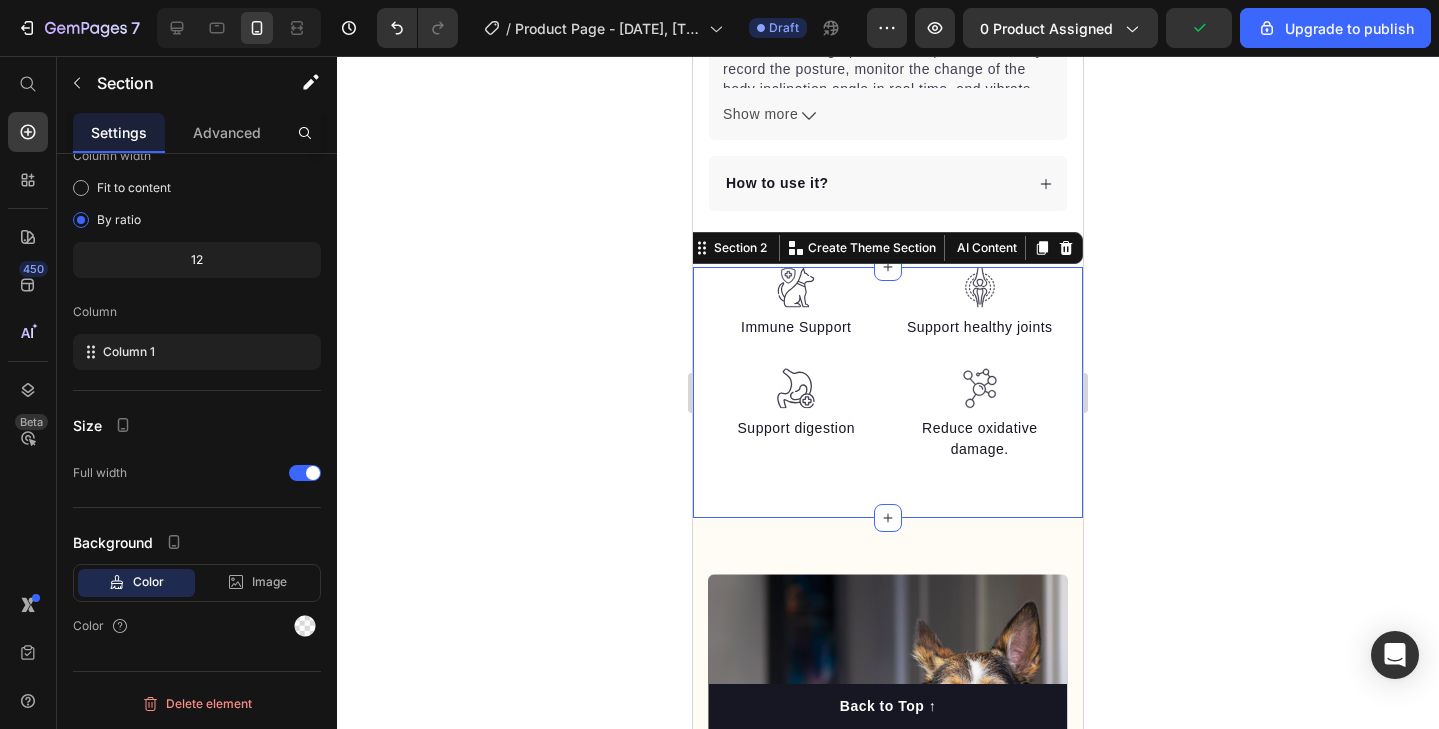 drag, startPoint x: 701, startPoint y: 491, endPoint x: 1384, endPoint y: 547, distance: 685.29193 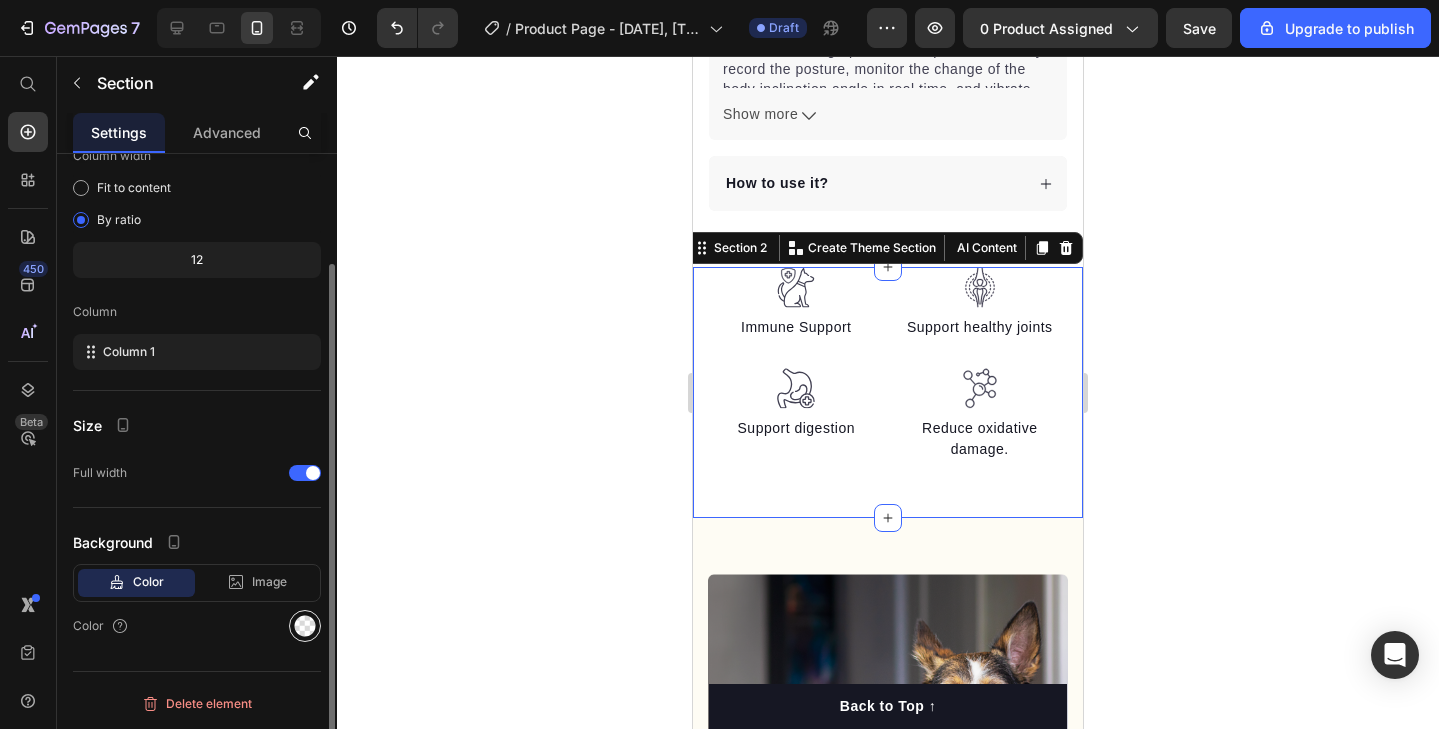 click 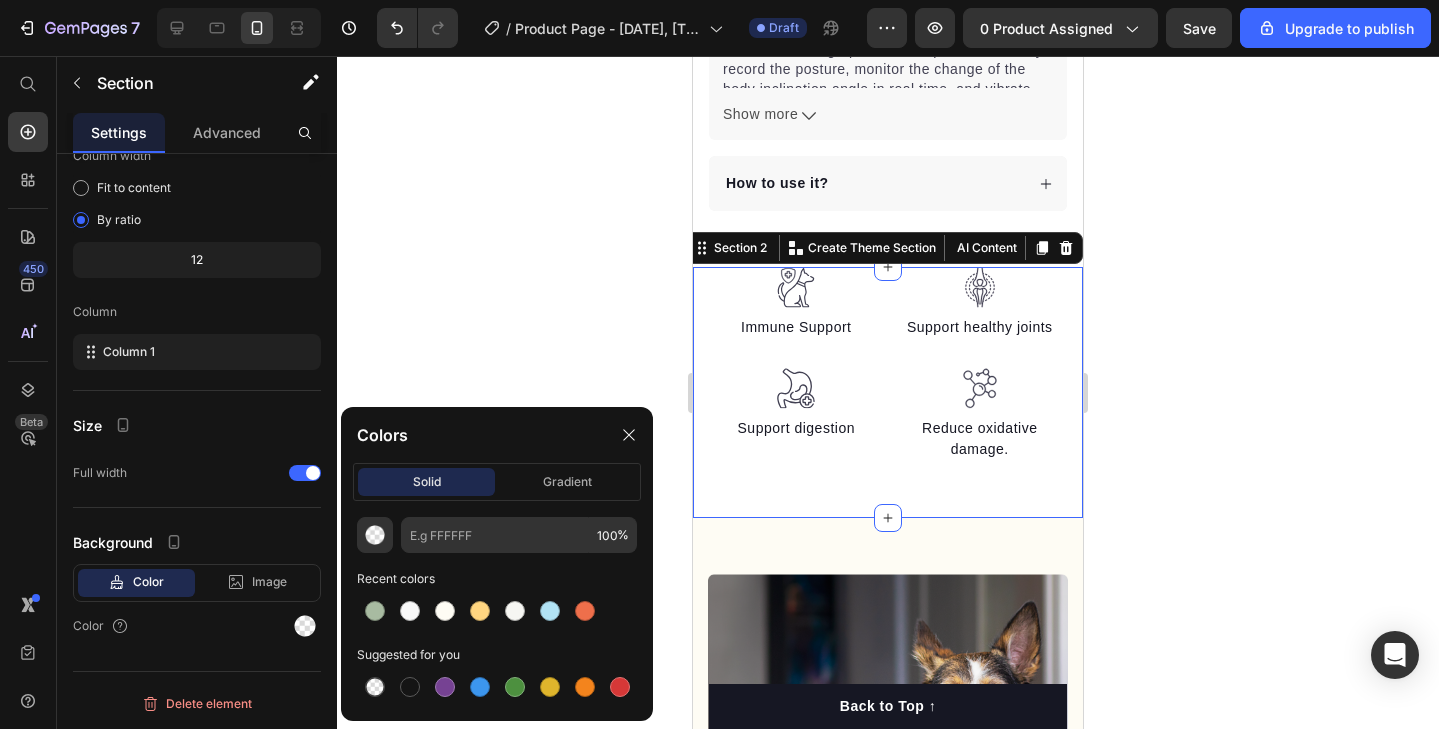 click on "Colors solid gradient 100 % Recent colors Suggested for you" 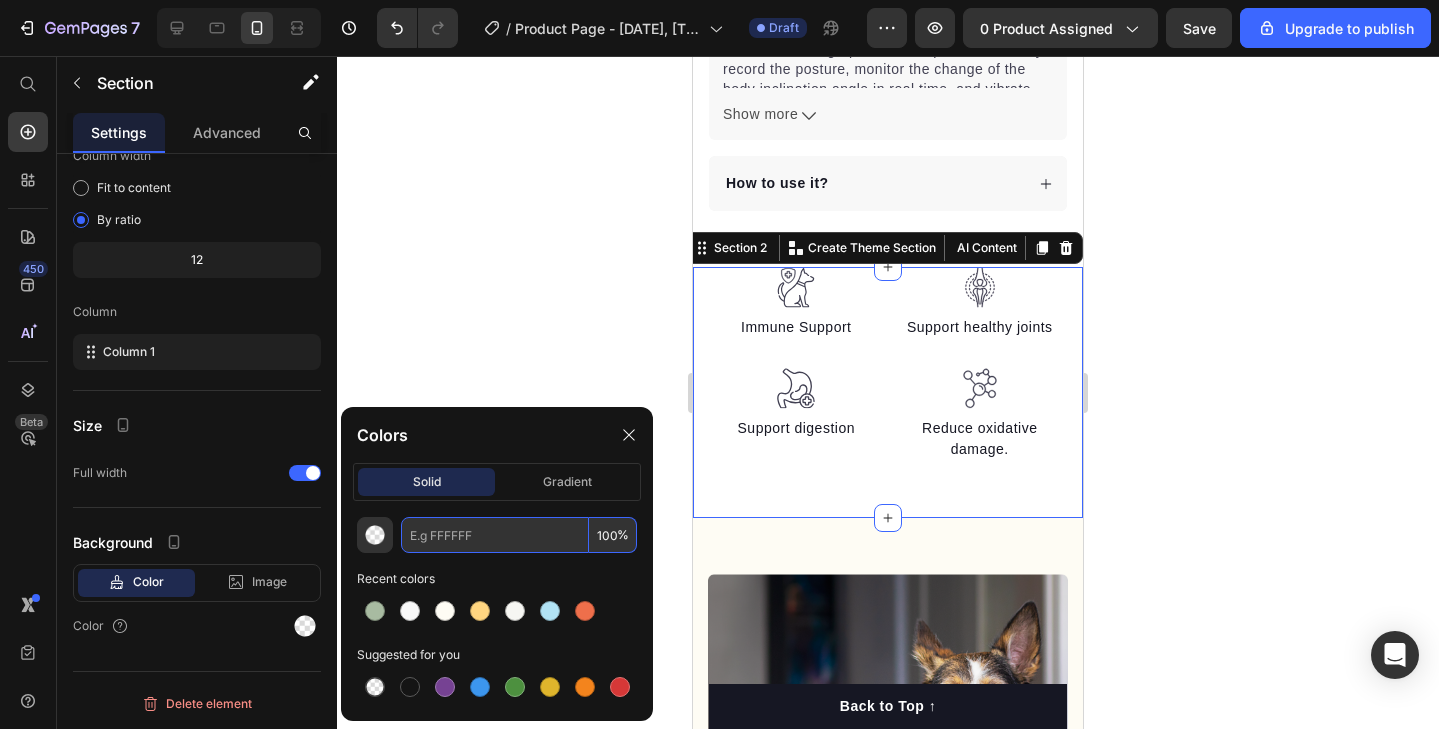 click at bounding box center [495, 535] 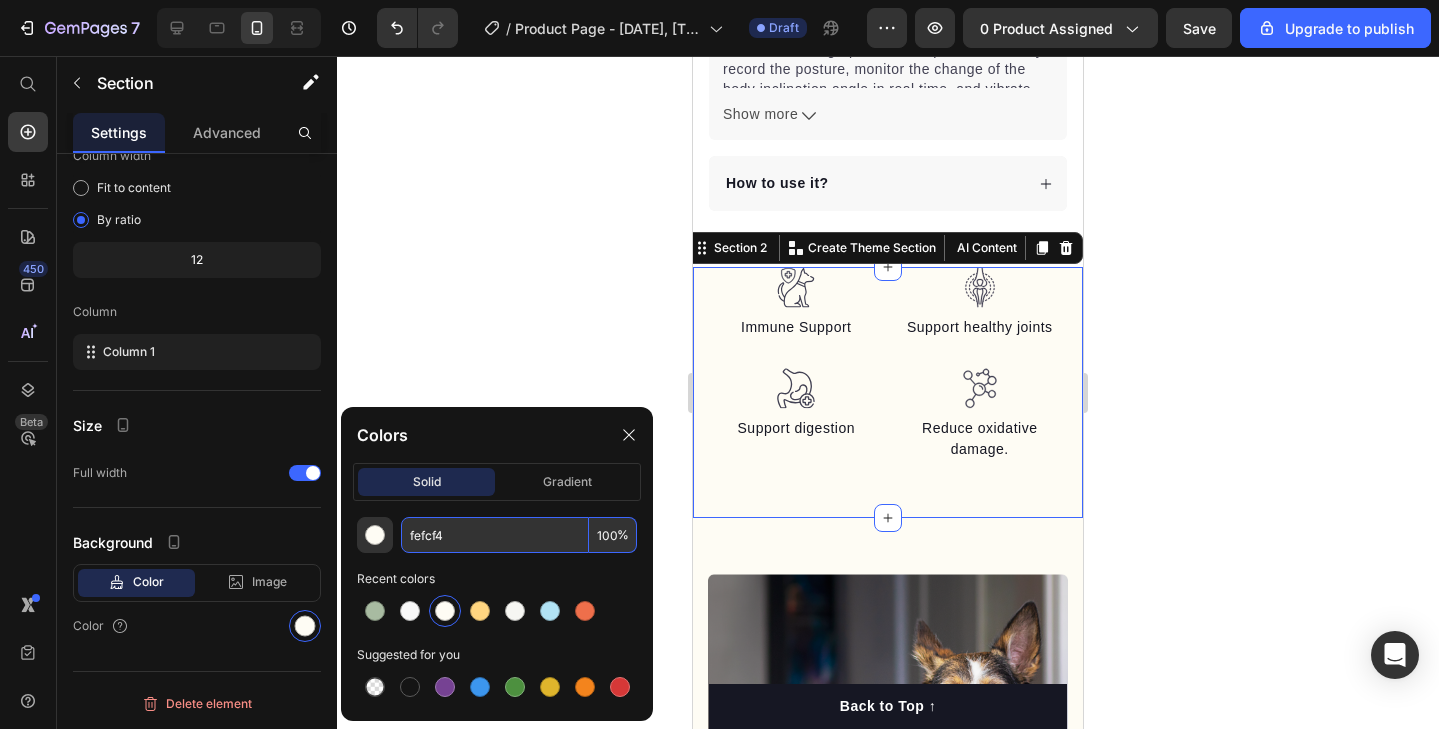 type on "FEFCF4" 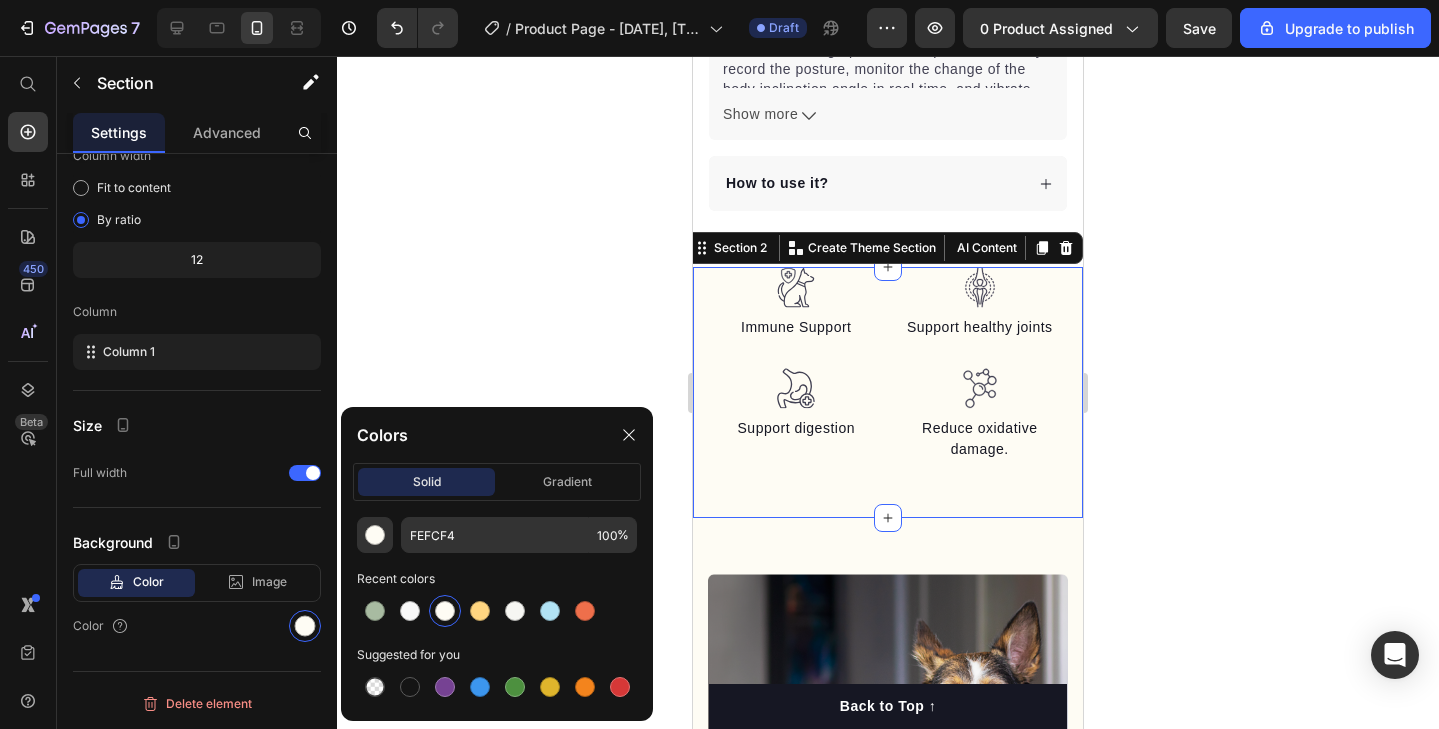 click 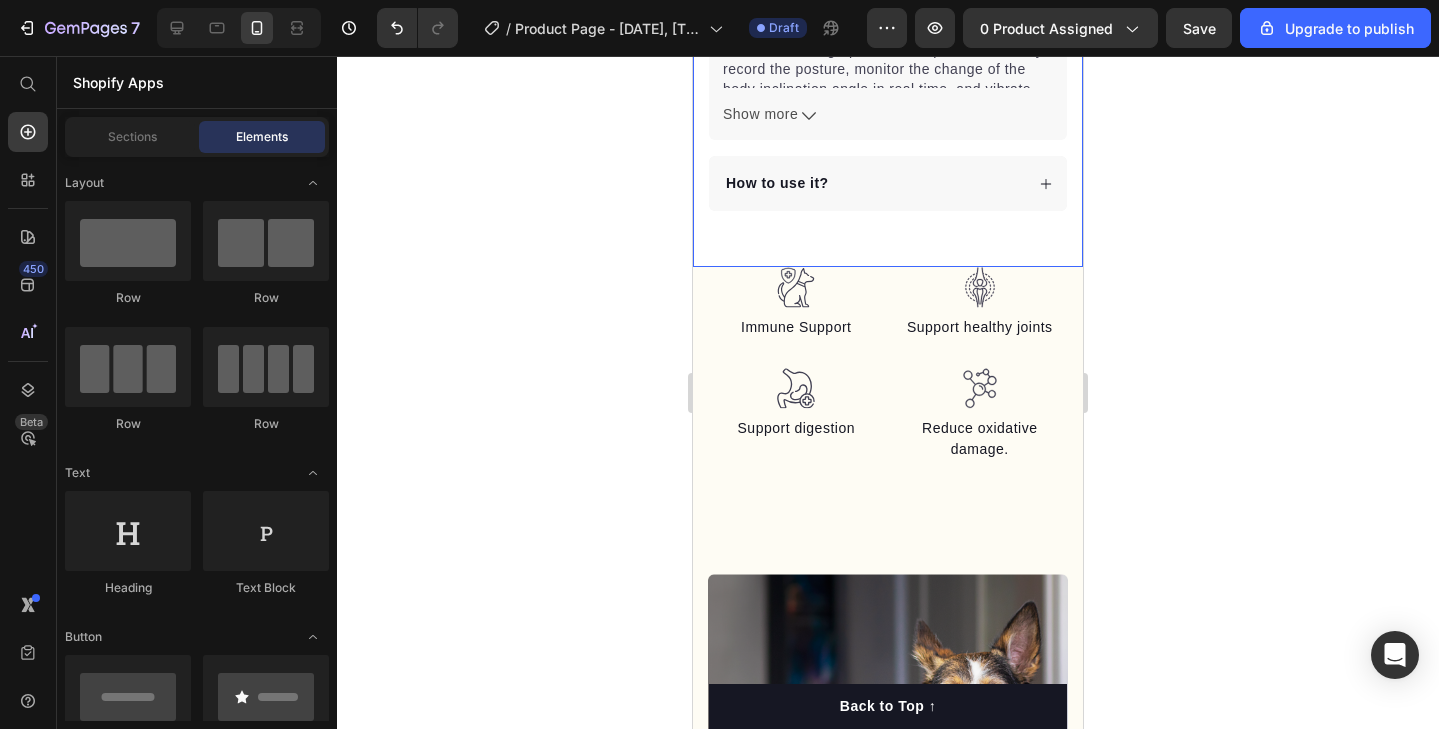 click on "Product Images "The transformation in my dog's overall health since switching to this food has been remarkable. Their coat is shinier, their energy levels have increased, and they seem happier than ever before." Text block -Daisy Text block
Verified buyer Item list Row Row "My dog absolutely loves this food! It's clear that the taste and quality are top-notch."  -Daisy Text block Row Row Icon Icon Icon Icon Icon Icon List Hoz 22,500+ Happy Customers Text block Row Smart Posture Corrector Device Posture Training Realtime Scientific Back Posture Correct Neck Hump Corrector Adult Kid Health Product Title Happy Dog Bites - Contains Vitamin C, Vitamin E, Vitamin B2, Vitamin B1, Vitamin D and Vitamin K Text block Perfect for sensitive tummies Supercharge immunity System Bursting with protein, vitamins, and minerals Supports strong muscles, increases bone strength Item list Kaching Bundles Kaching Bundles Add to cart Product Cart Button Perfect for sensitive tummies Item list Description" at bounding box center (888, -536) 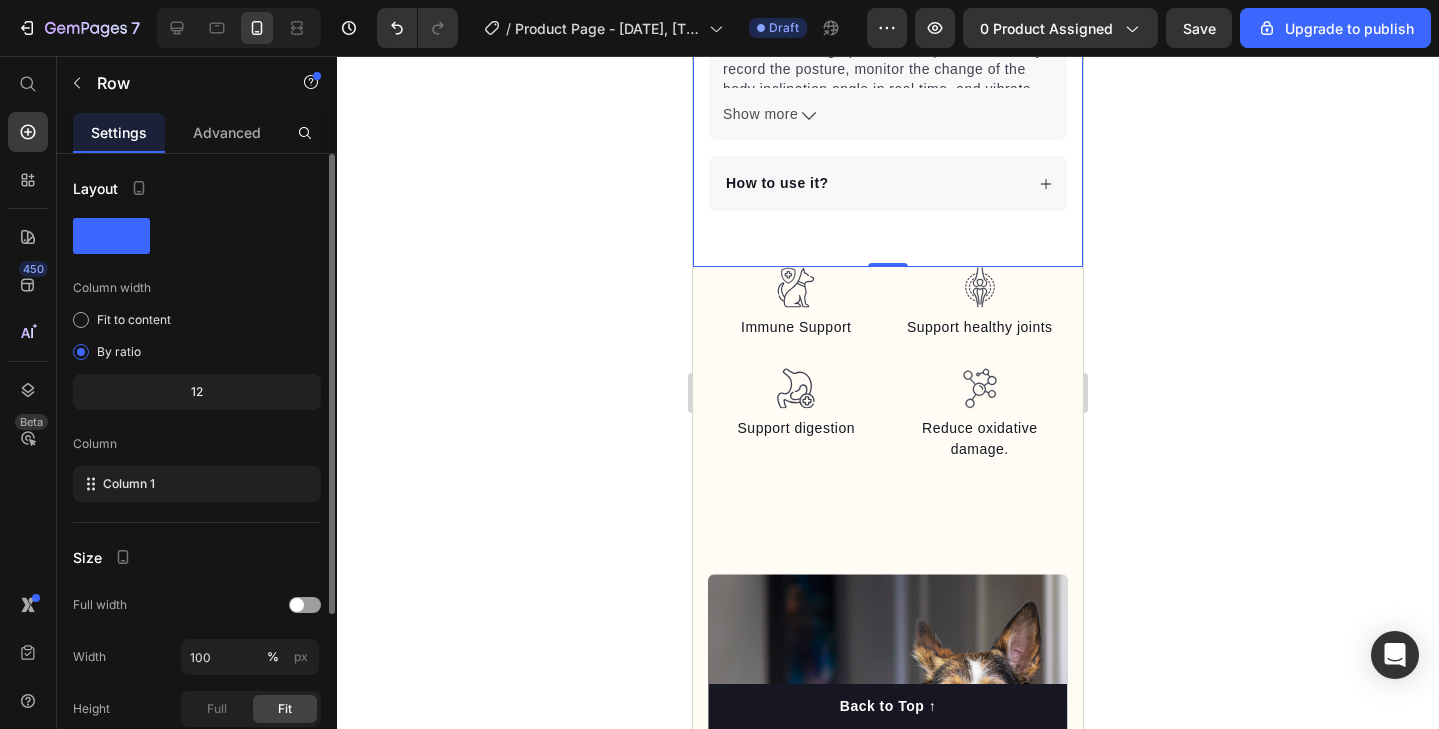 scroll, scrollTop: 236, scrollLeft: 0, axis: vertical 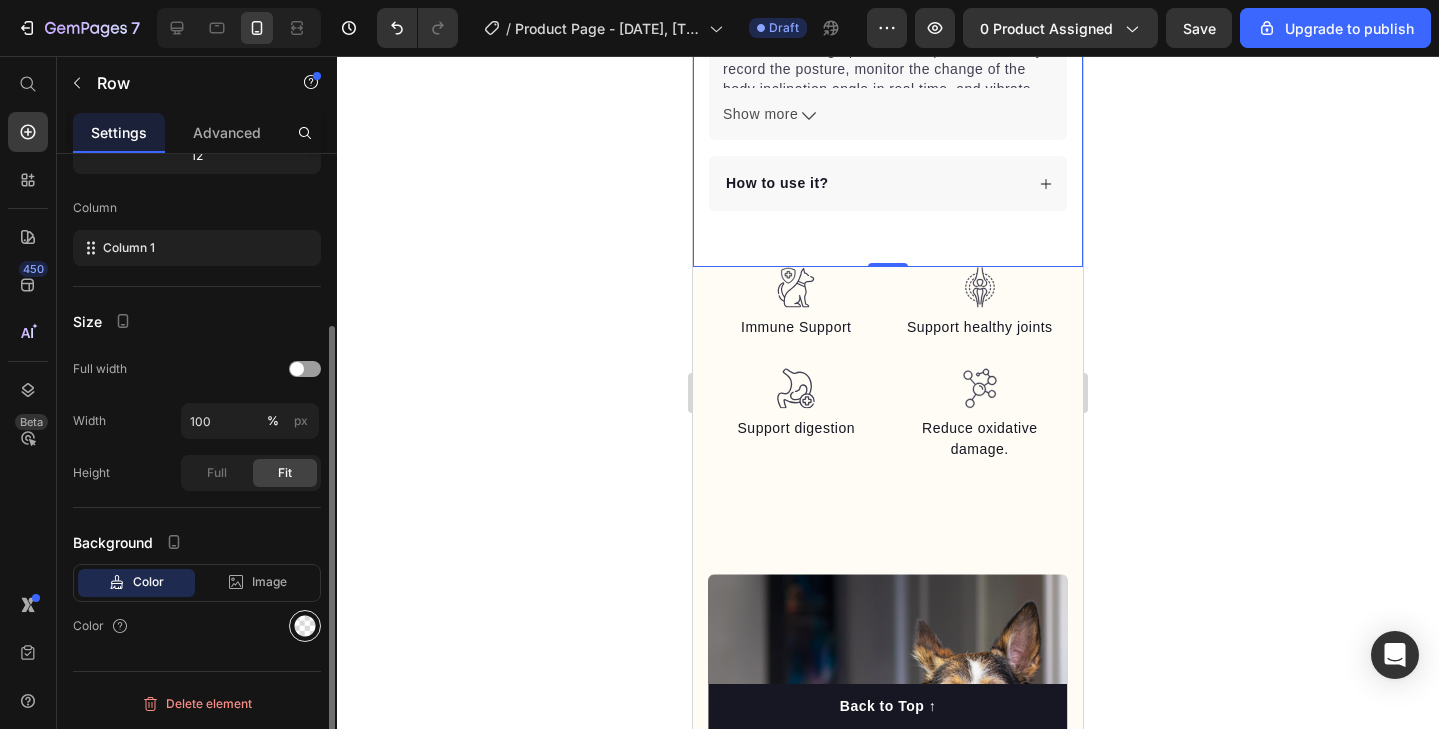 click at bounding box center (305, 626) 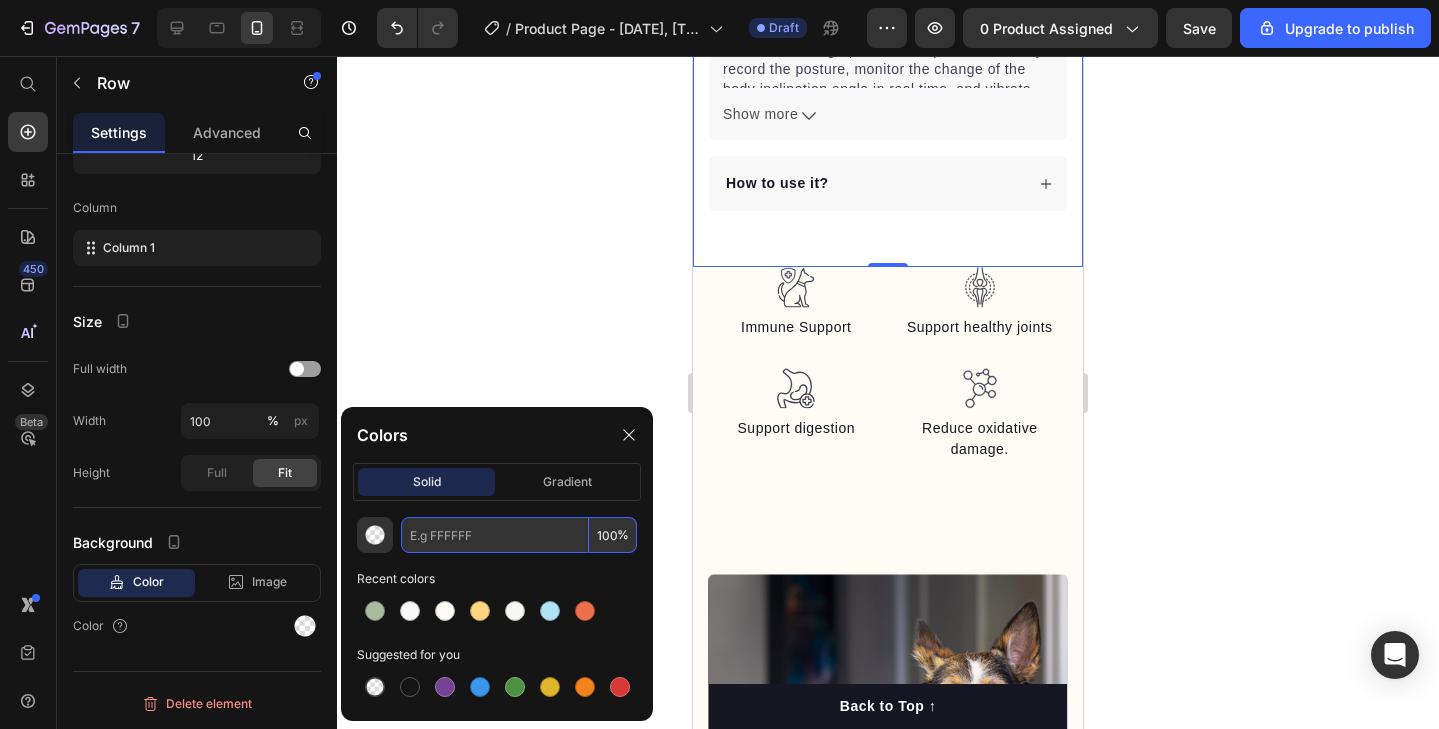 click at bounding box center [495, 535] 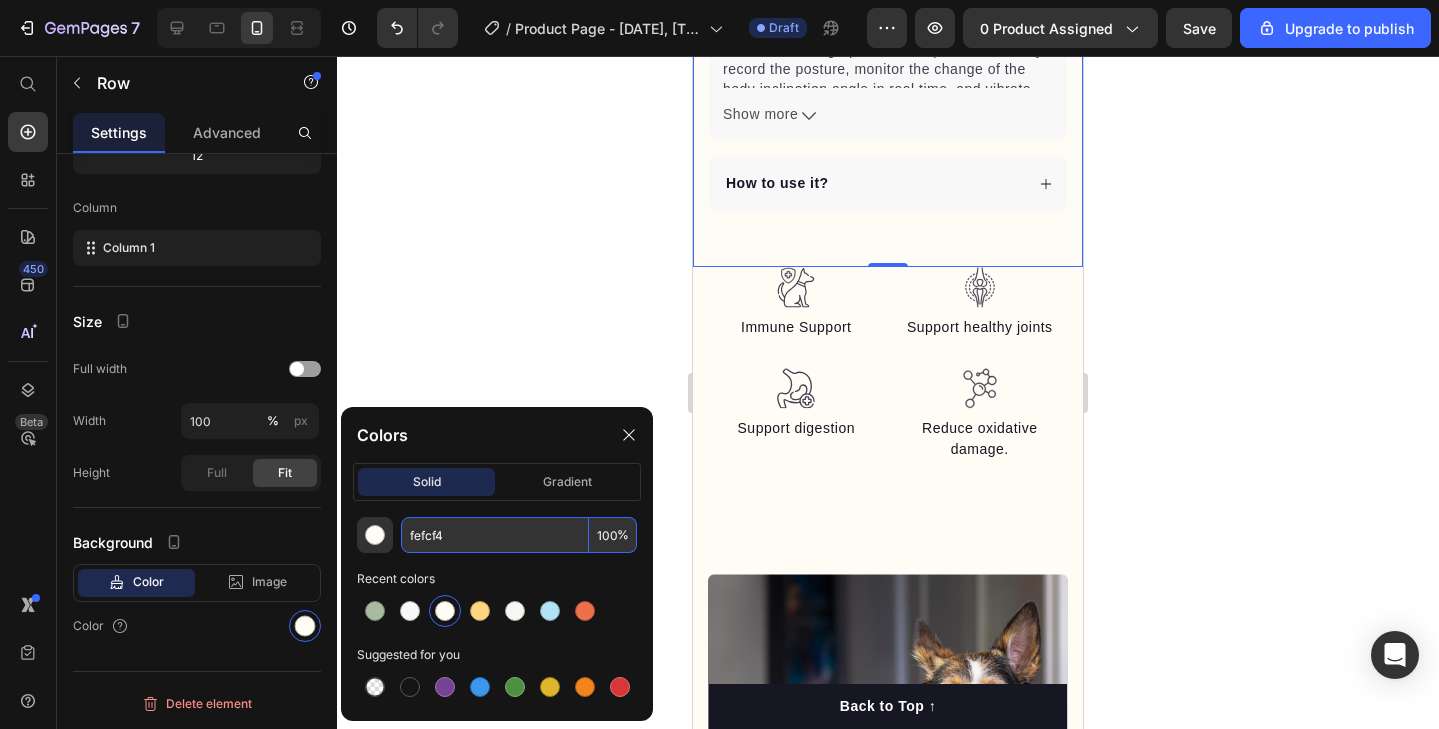 type on "FEFCF4" 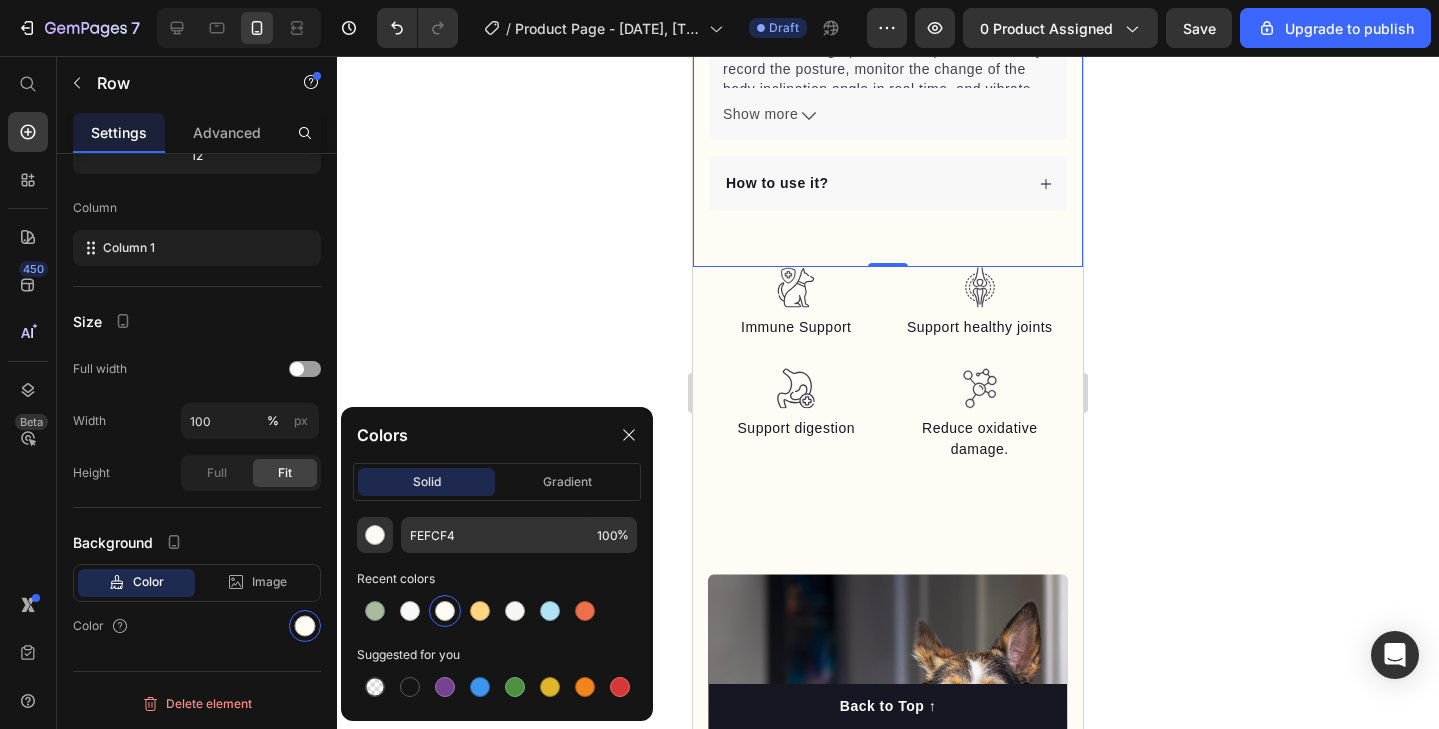click 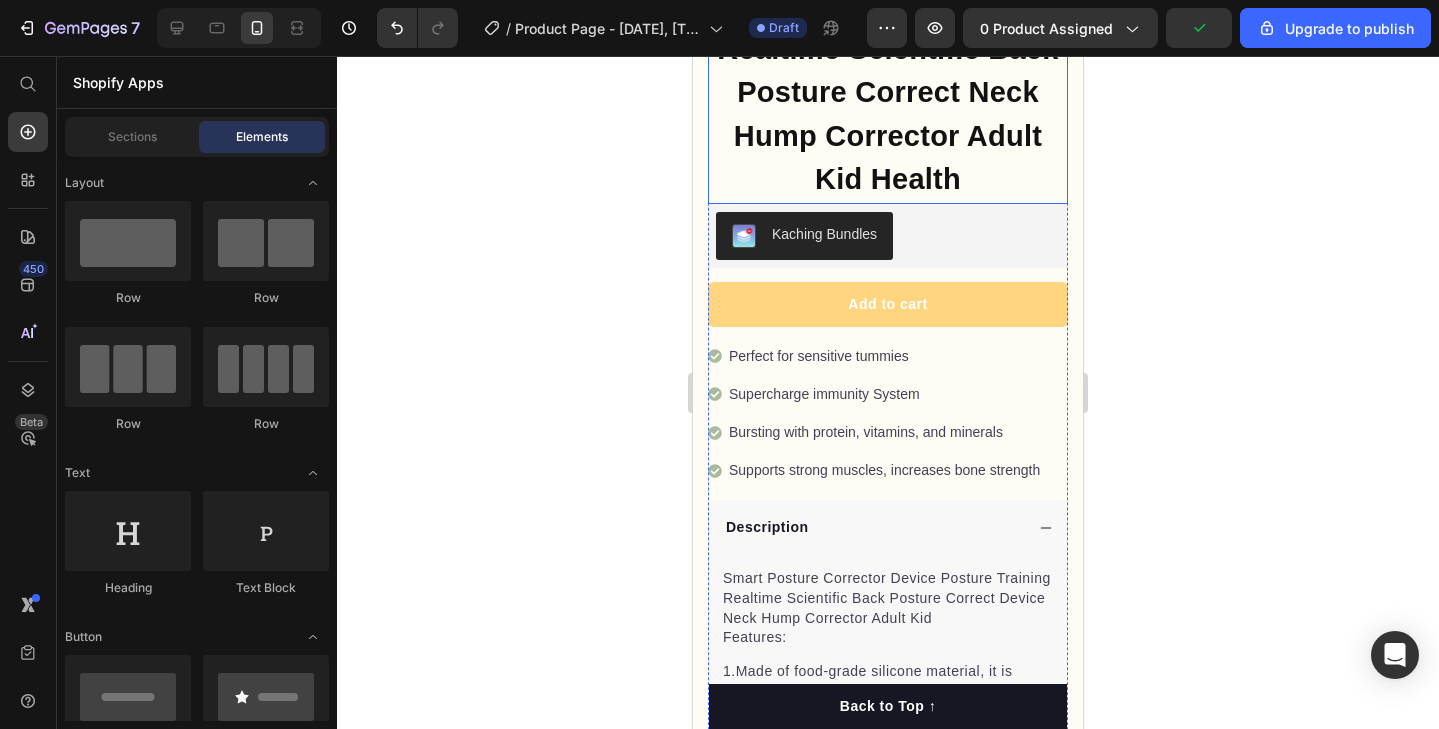 scroll, scrollTop: 776, scrollLeft: 0, axis: vertical 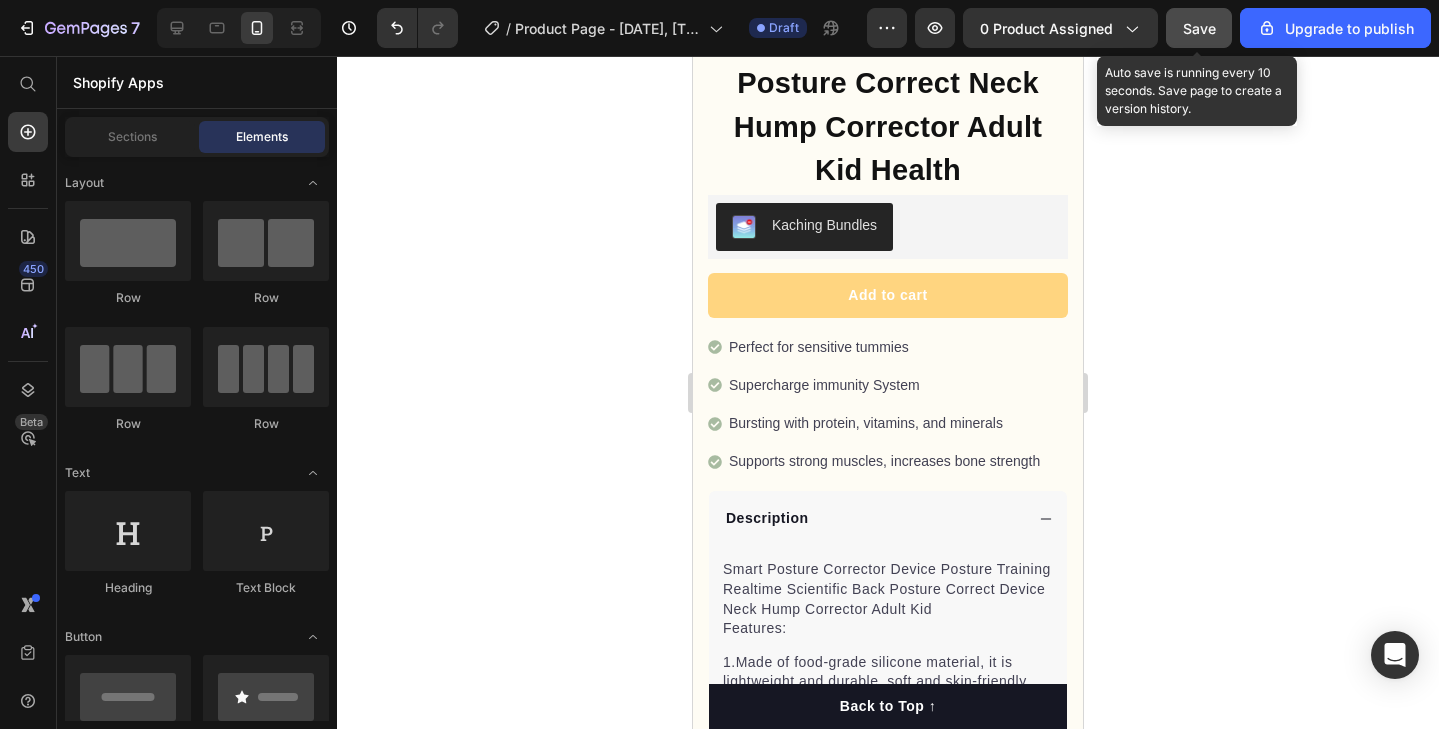 click on "Save" 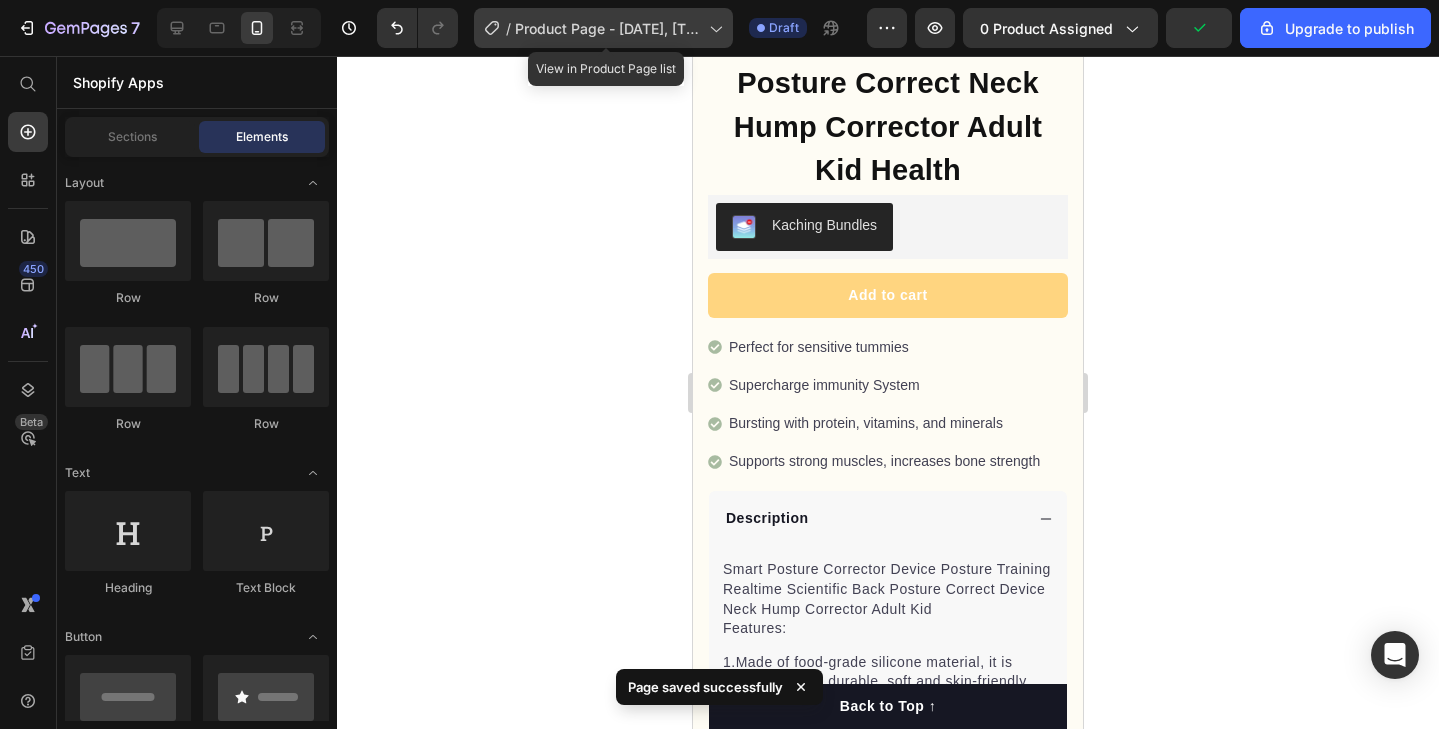 click on "/  Product Page - Jul 13, 13:31:48" 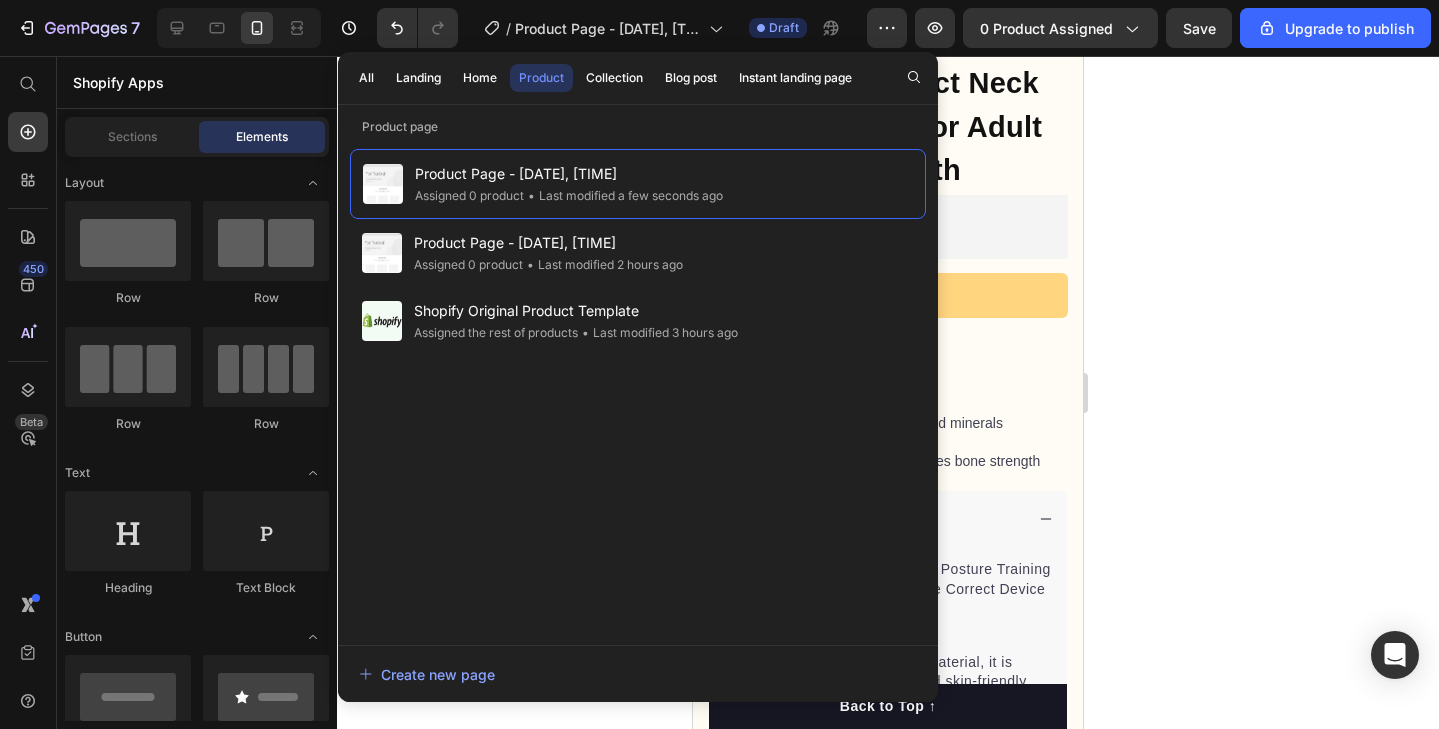 click 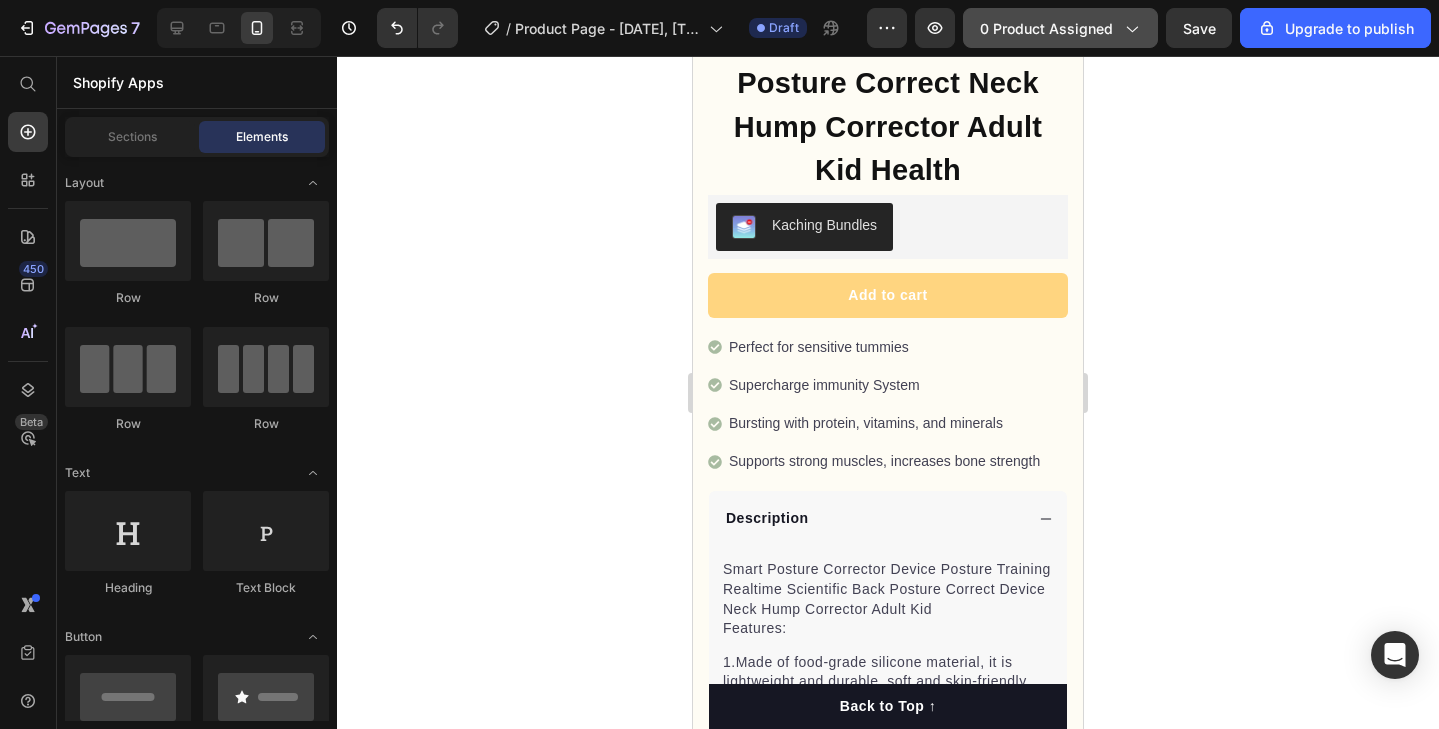 click on "0 product assigned" 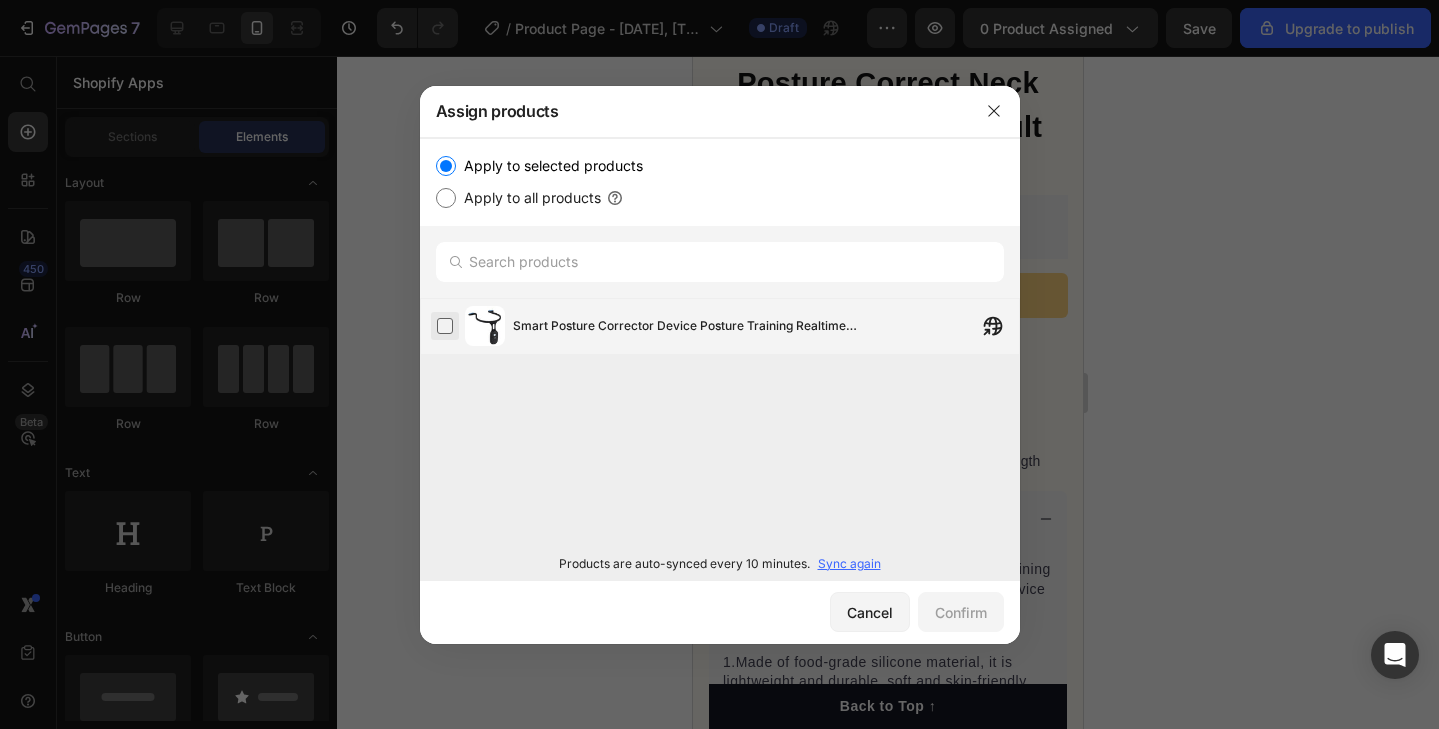 click at bounding box center (445, 326) 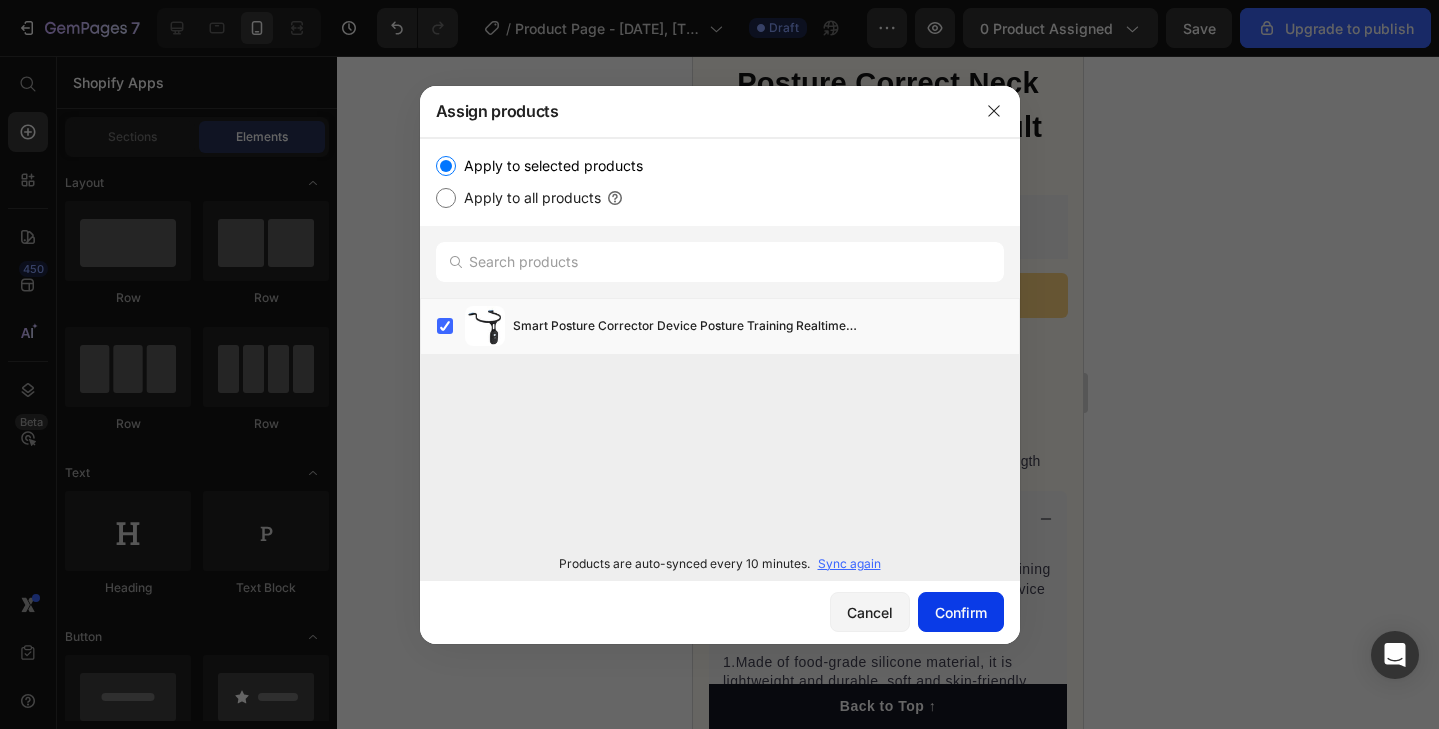click on "Confirm" at bounding box center [961, 612] 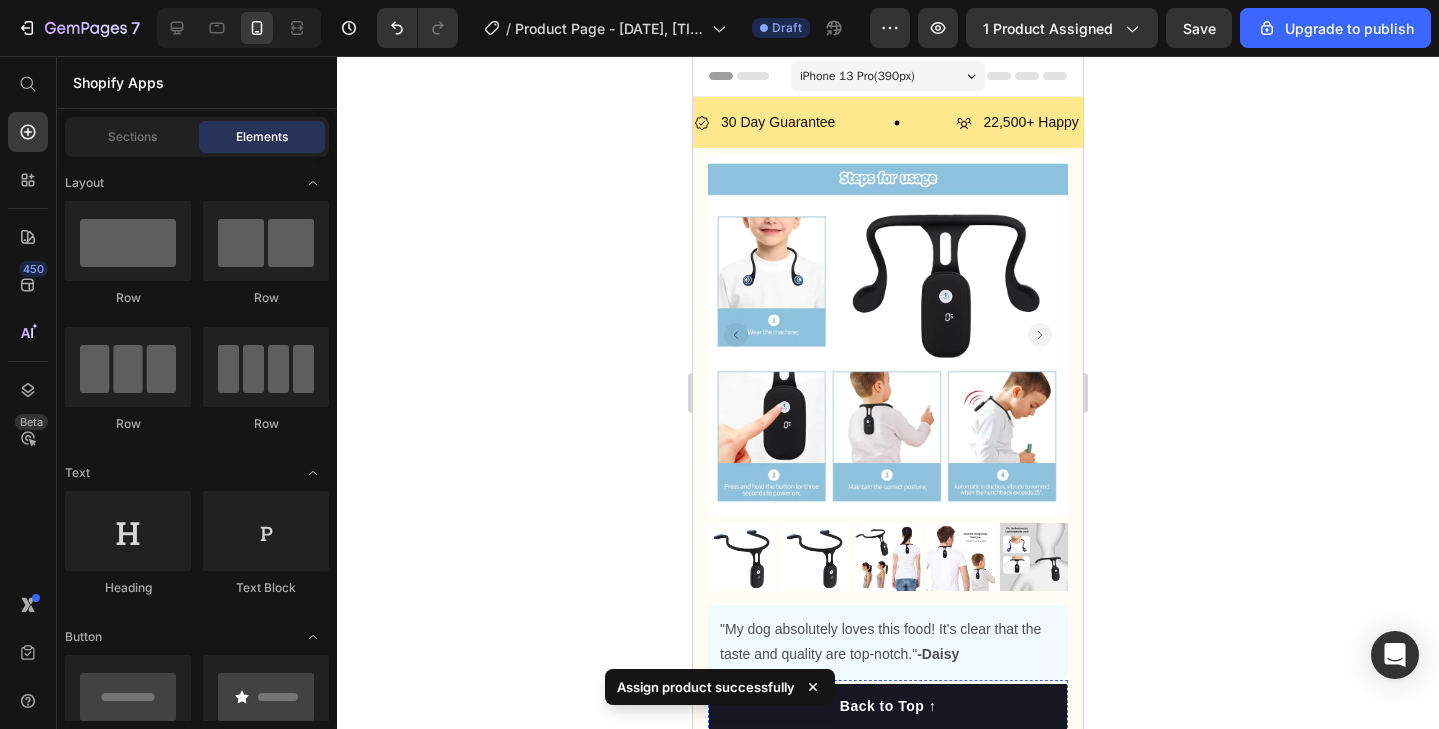 scroll, scrollTop: 0, scrollLeft: 0, axis: both 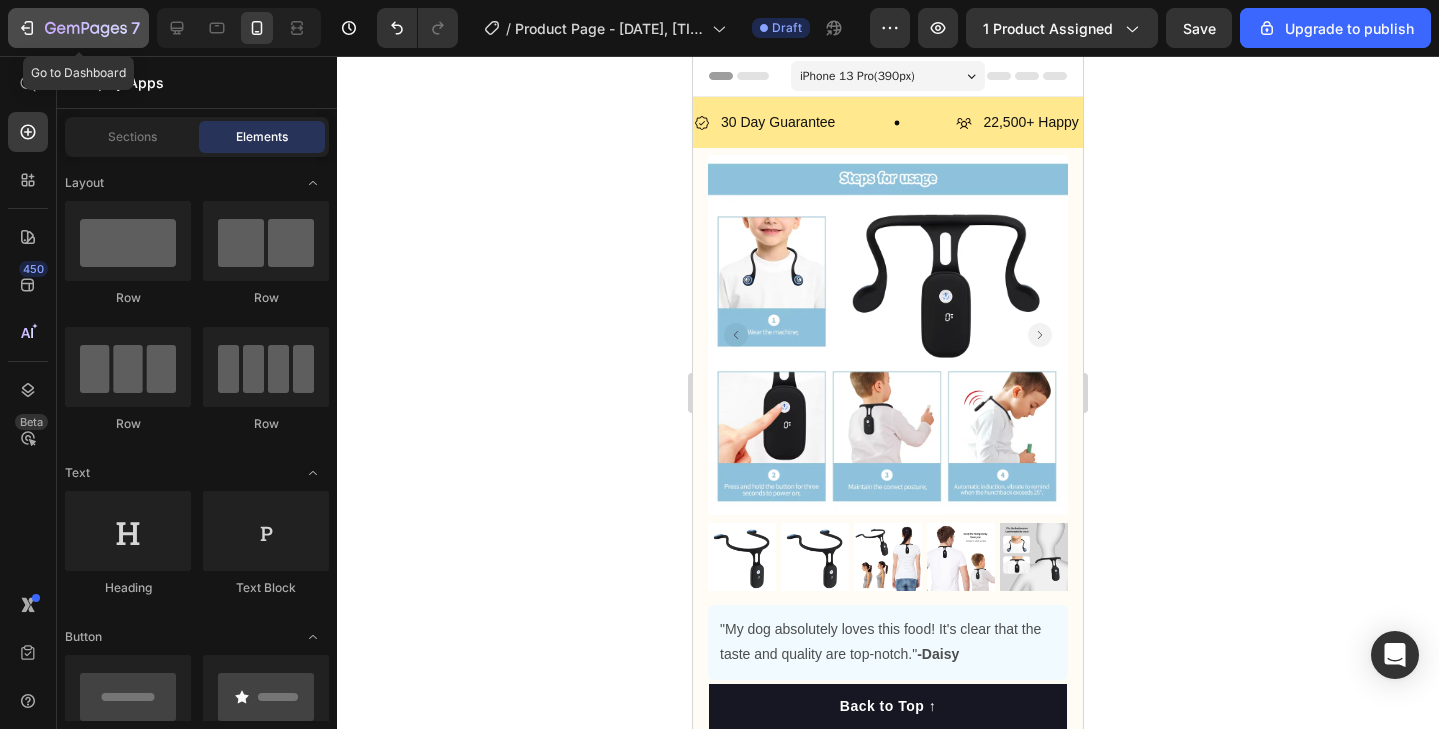 click on "7" at bounding box center [78, 28] 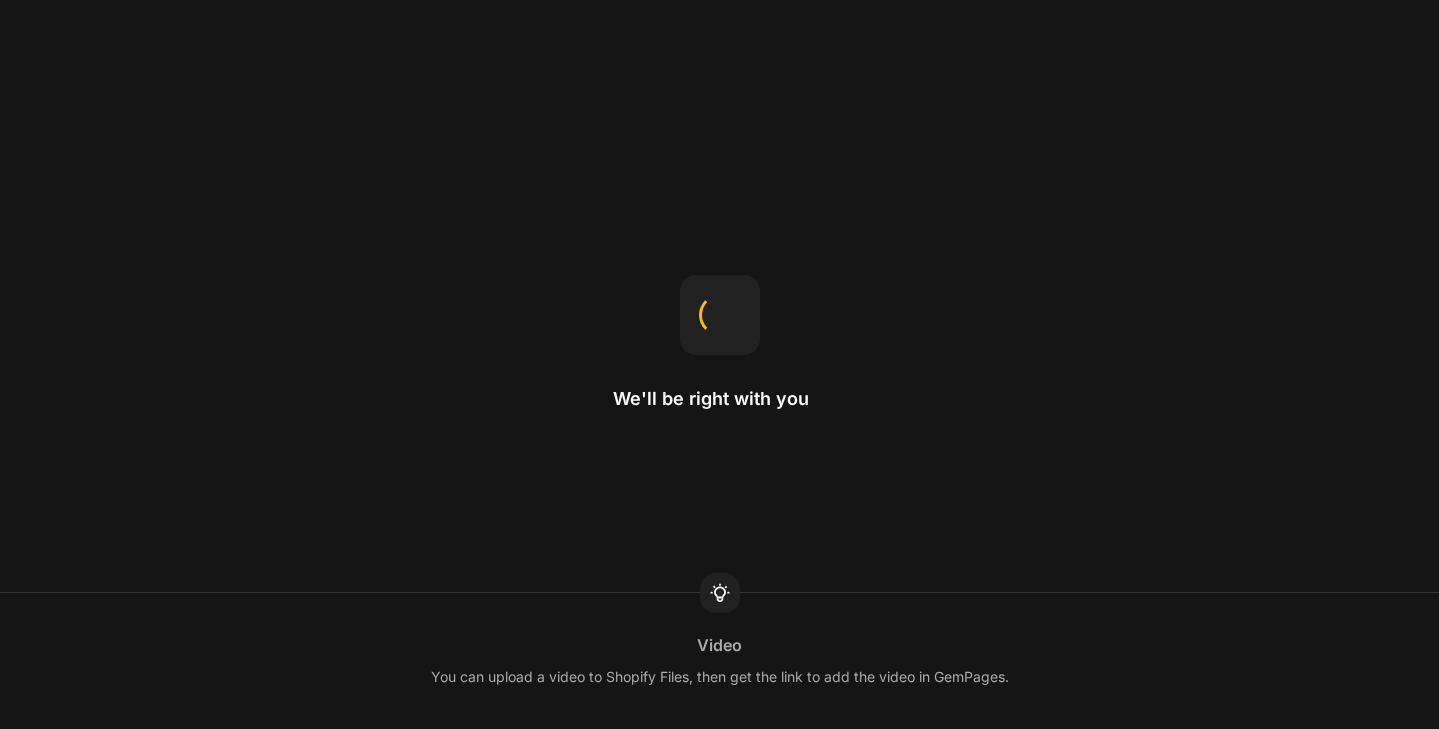 scroll, scrollTop: 0, scrollLeft: 0, axis: both 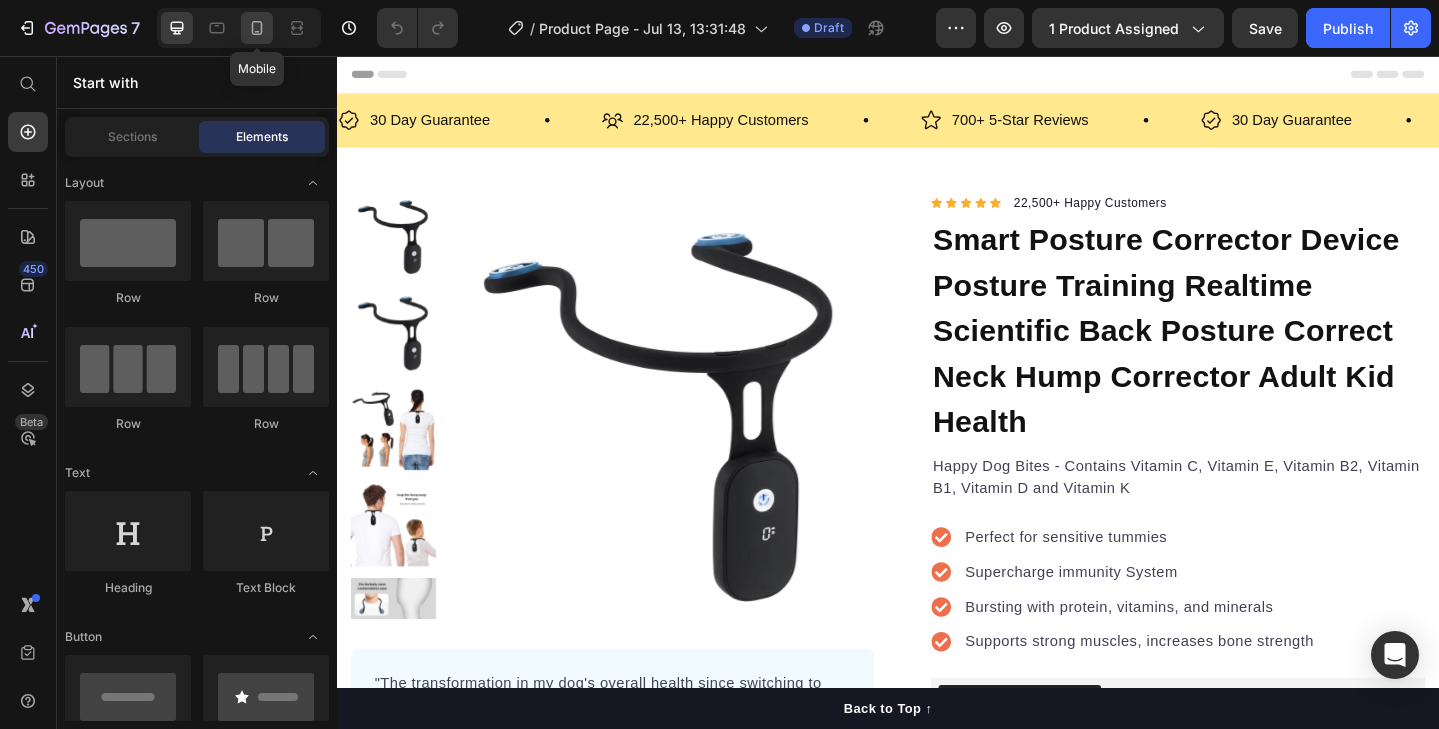 click 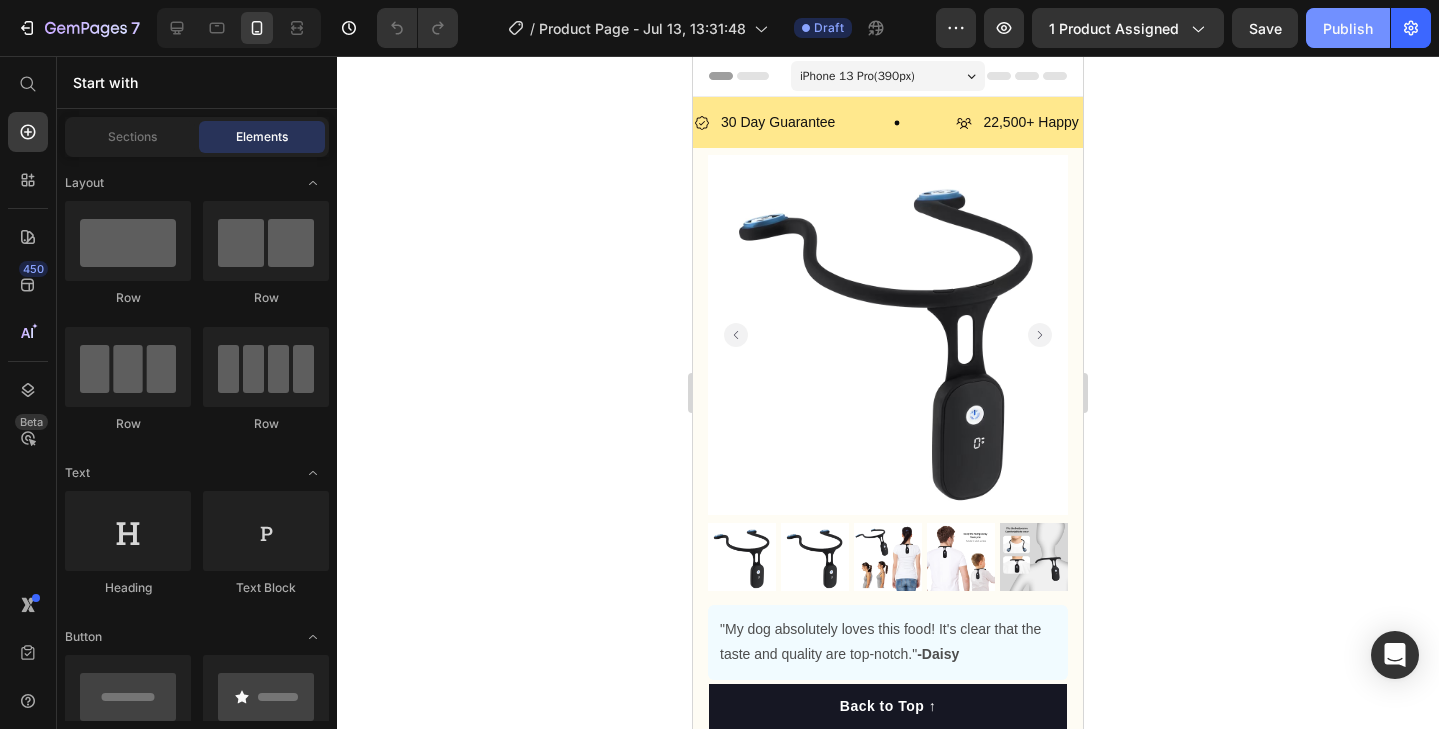 click on "Publish" at bounding box center [1348, 28] 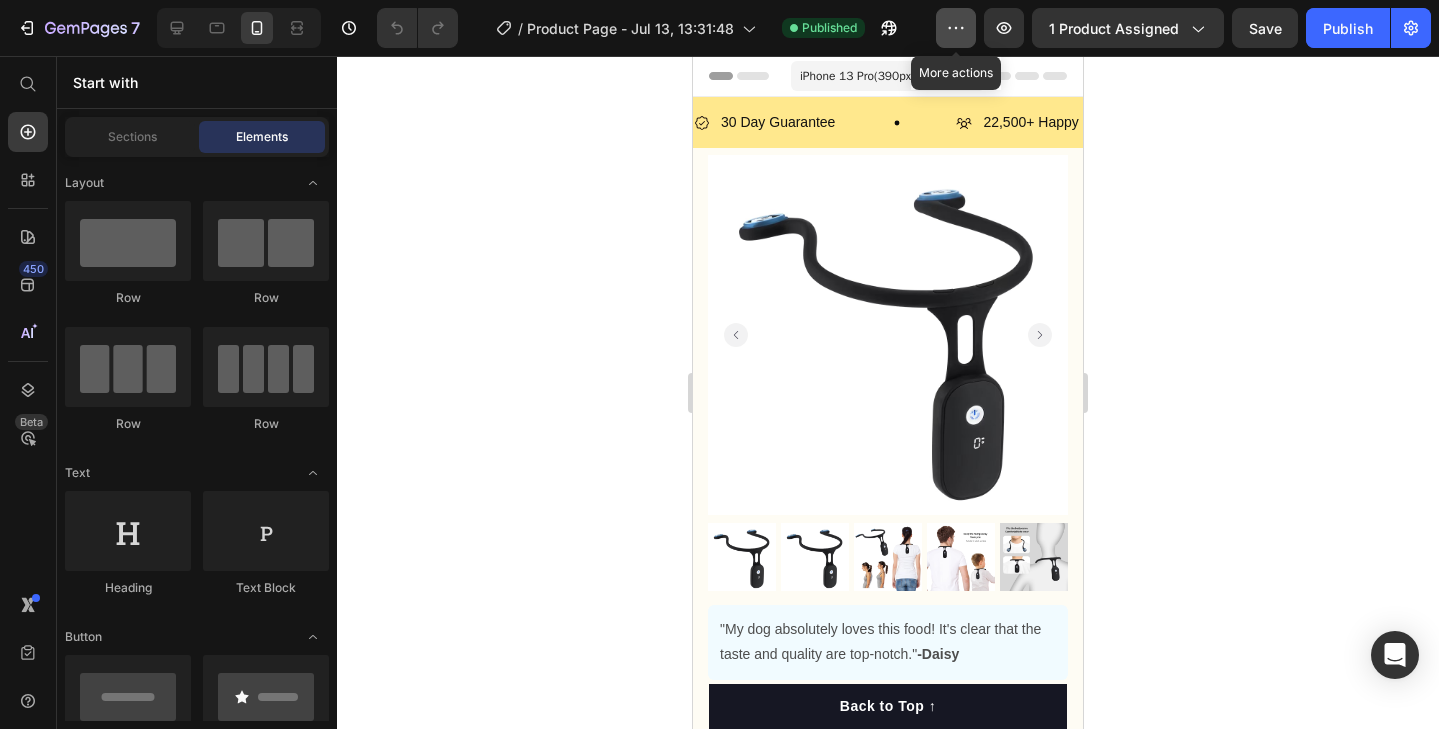 click 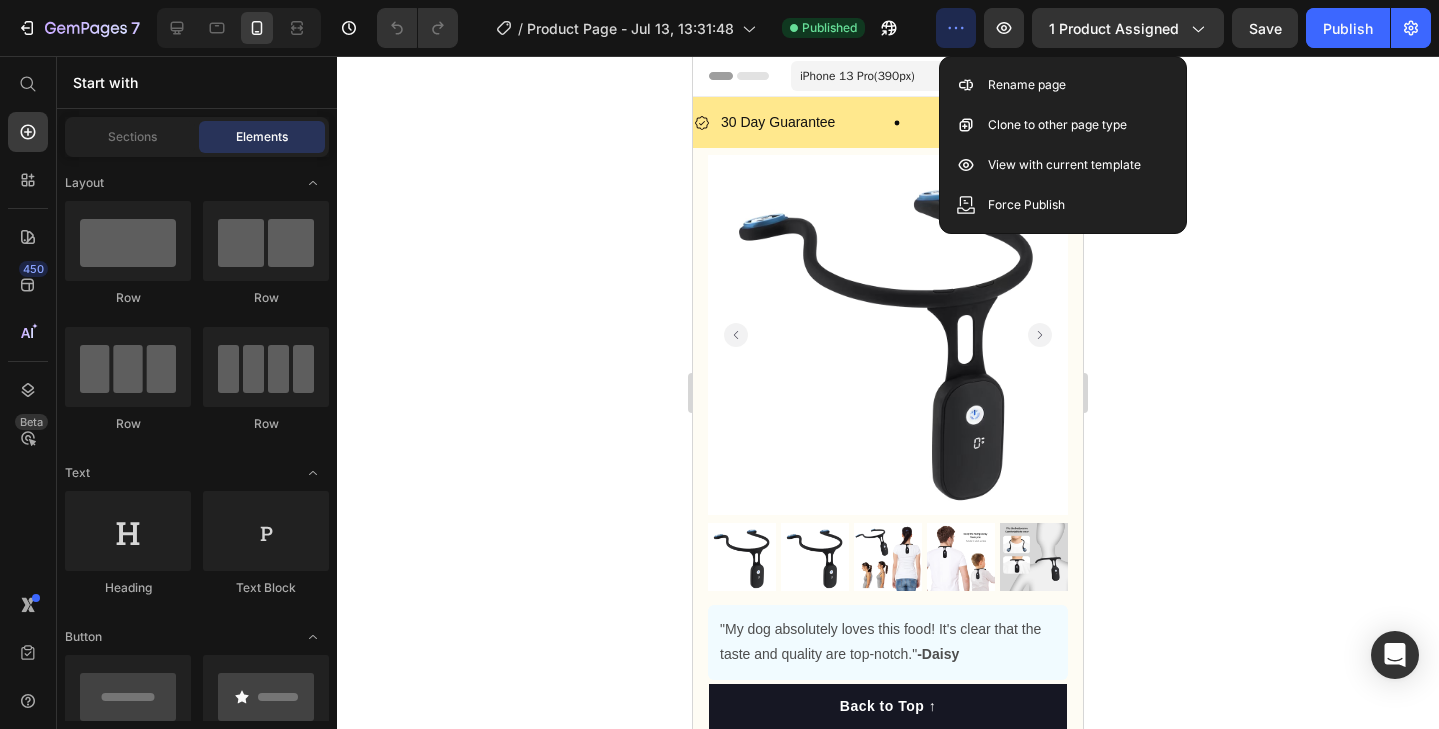 click 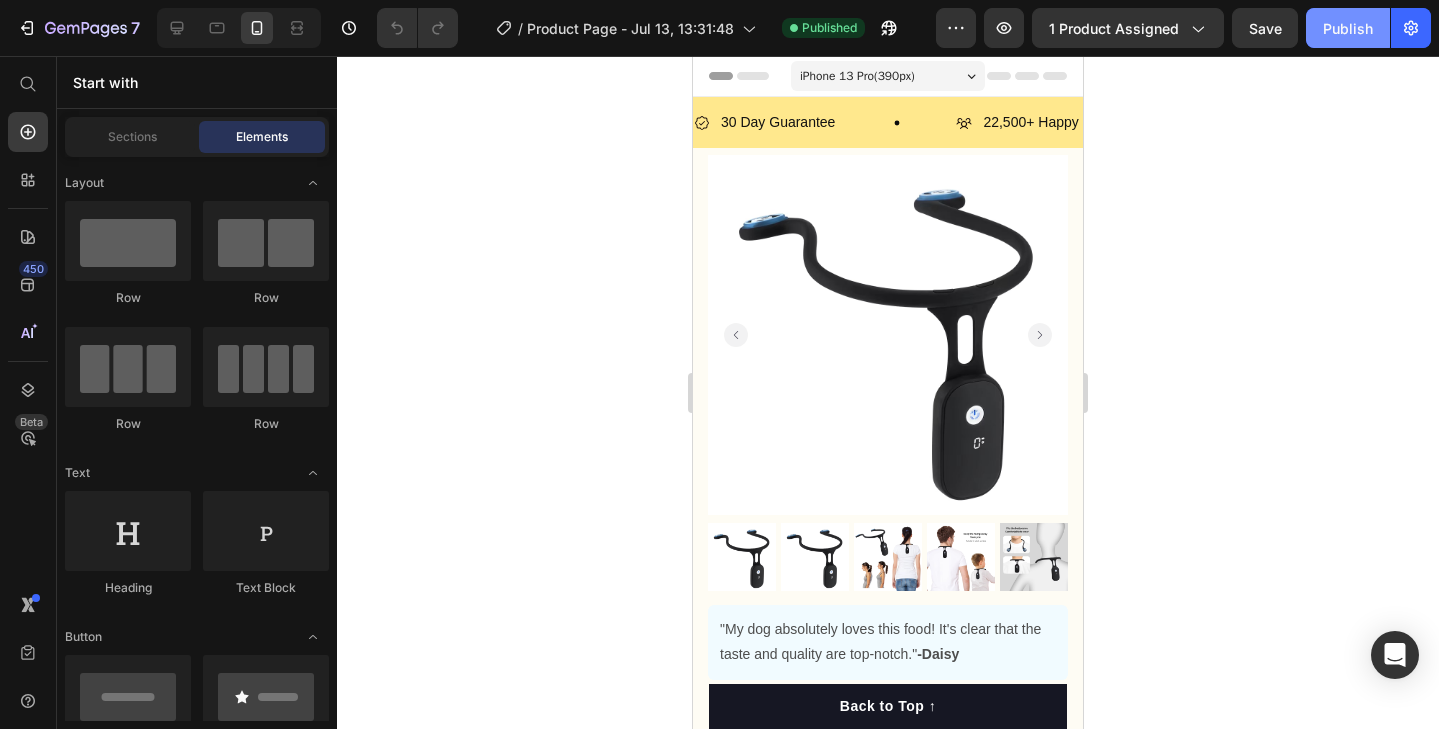 click on "Publish" 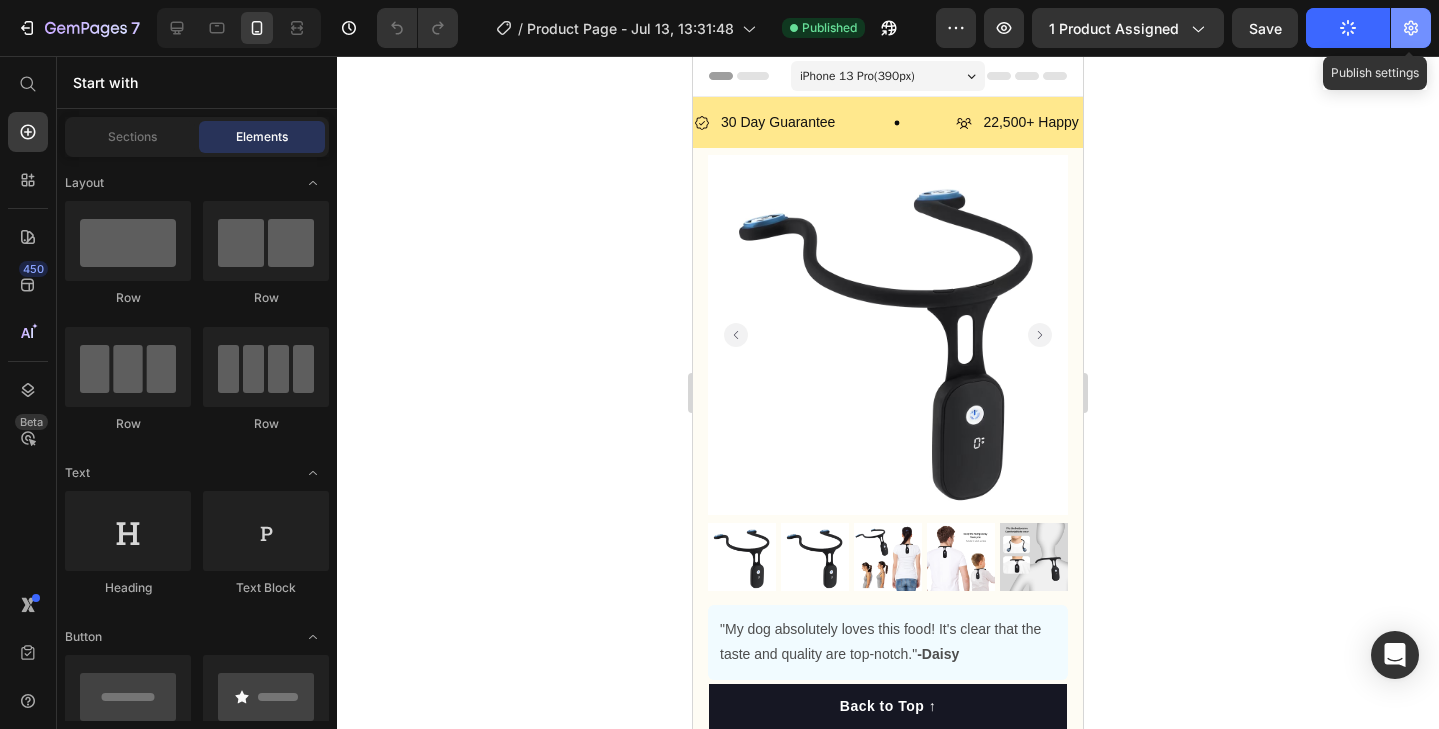 click 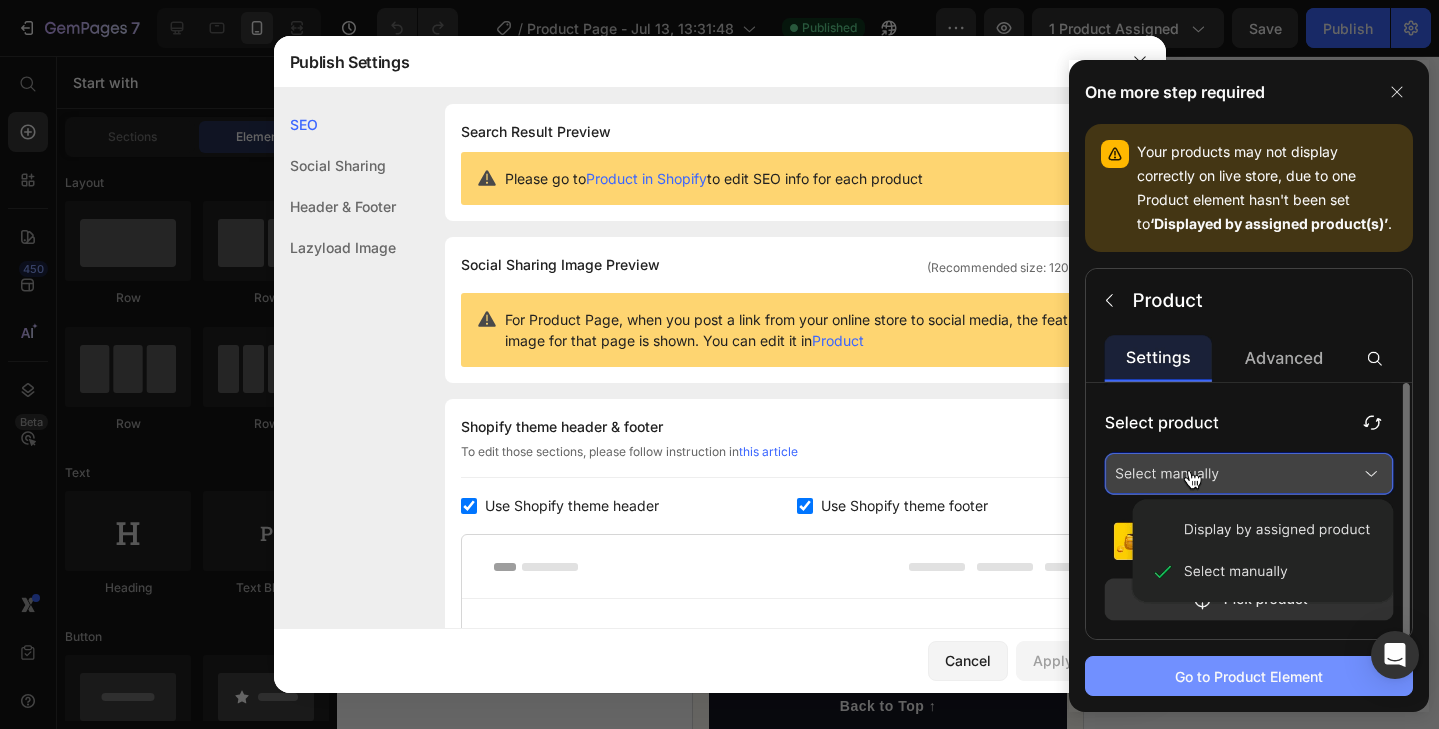 click on "Go to Product Element" at bounding box center (1249, 676) 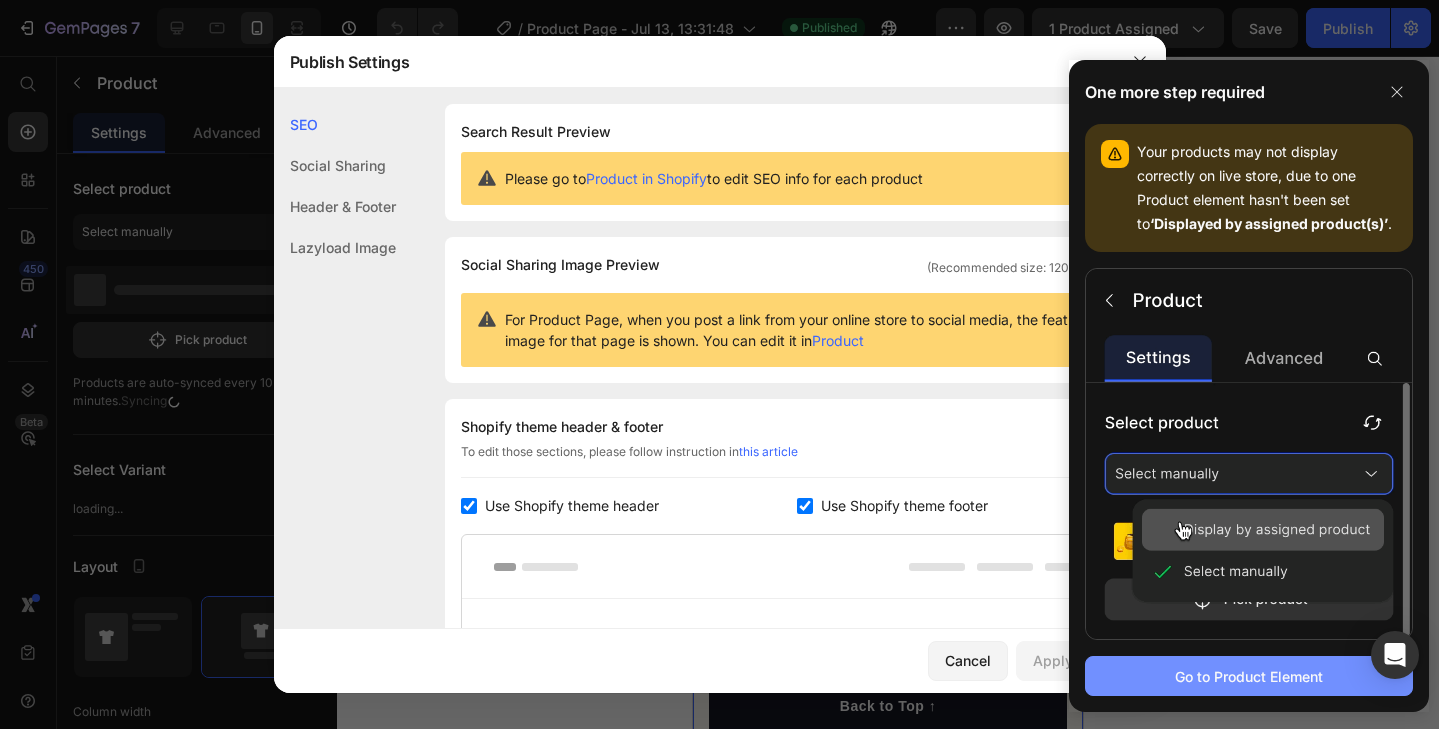 scroll, scrollTop: 29, scrollLeft: 0, axis: vertical 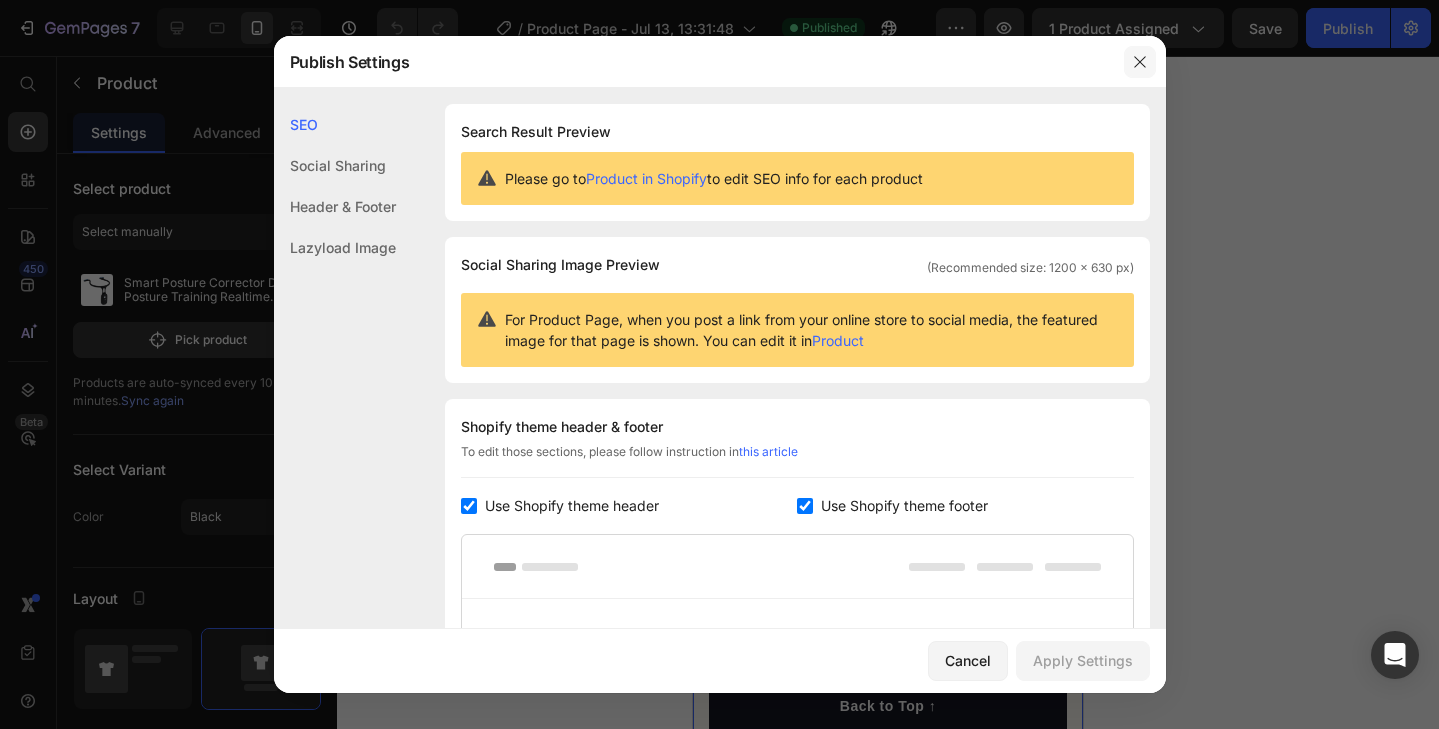 click 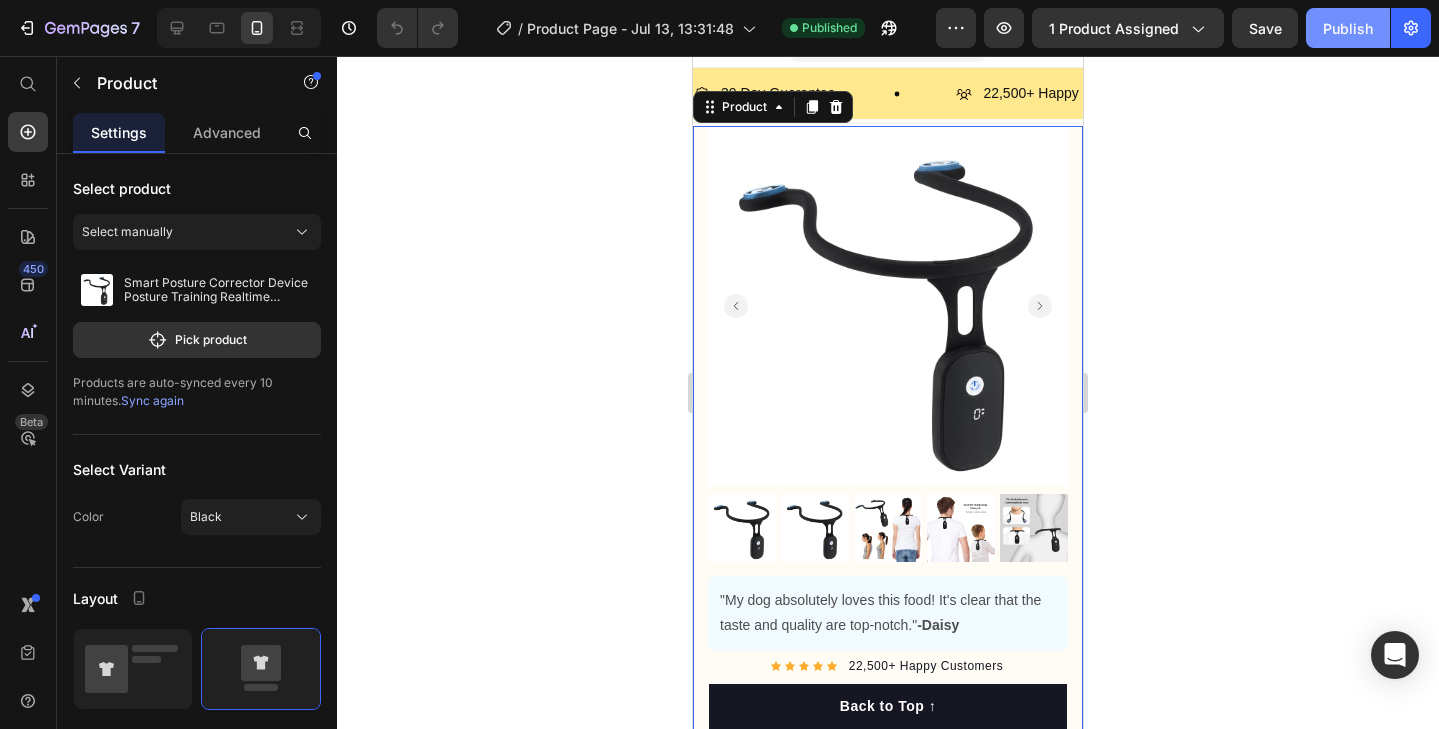 click on "Publish" at bounding box center (1348, 28) 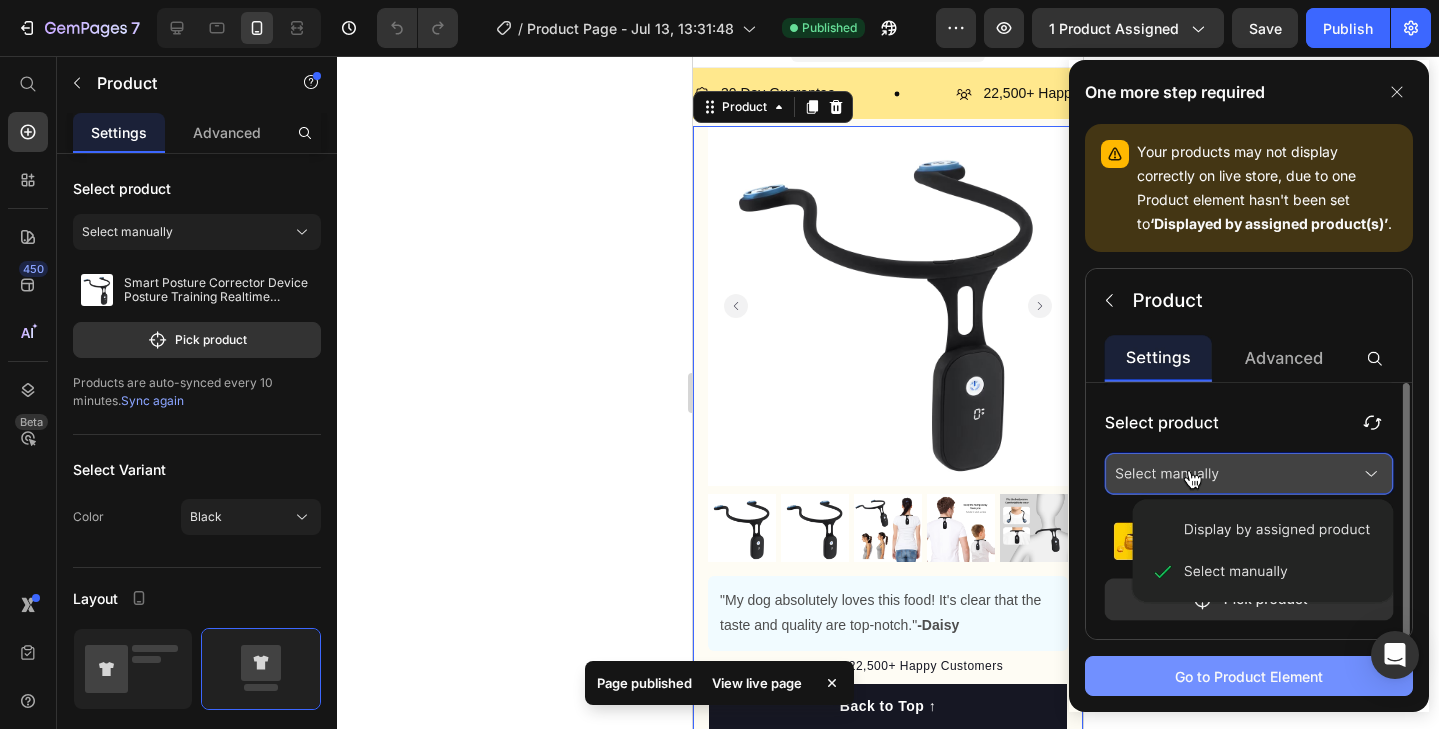 click on "Go to Product Element" at bounding box center [1249, 676] 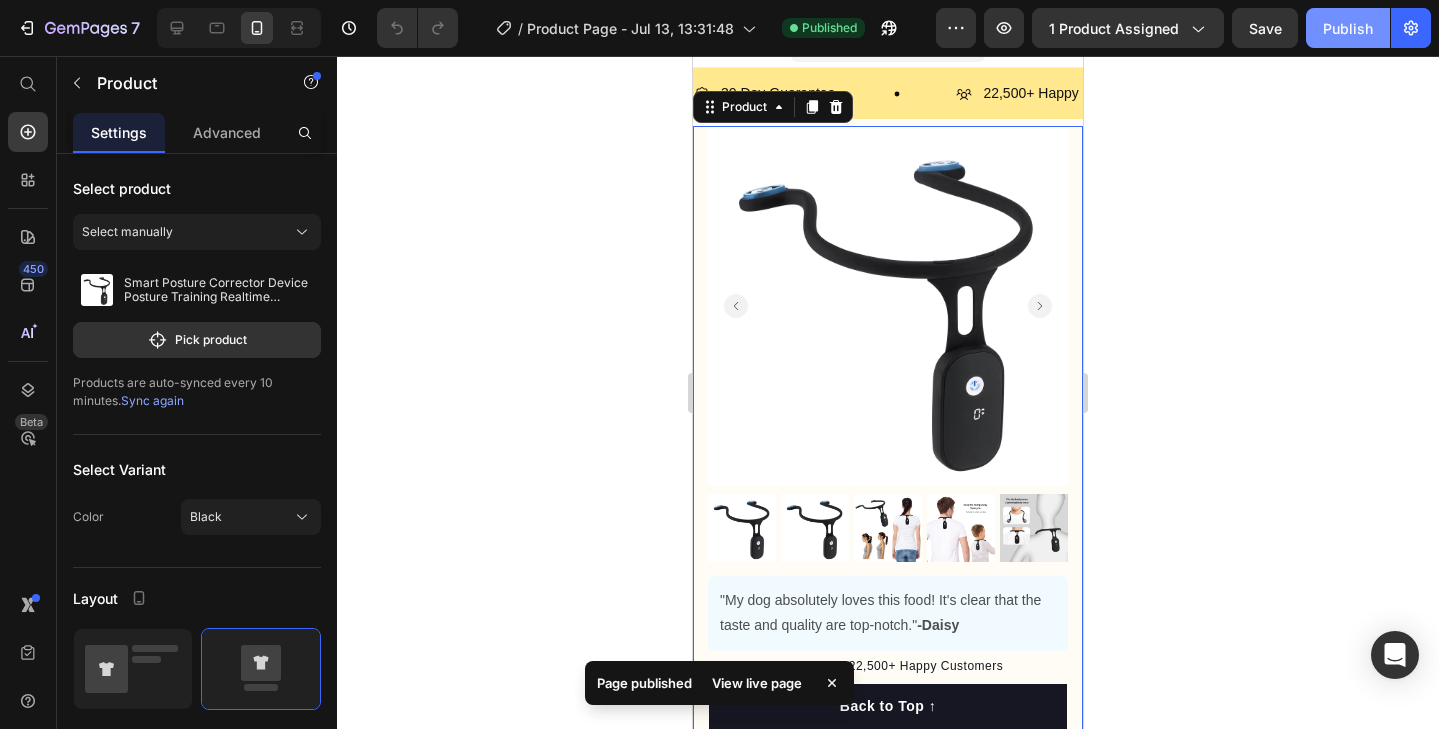 click on "Publish" at bounding box center (1348, 28) 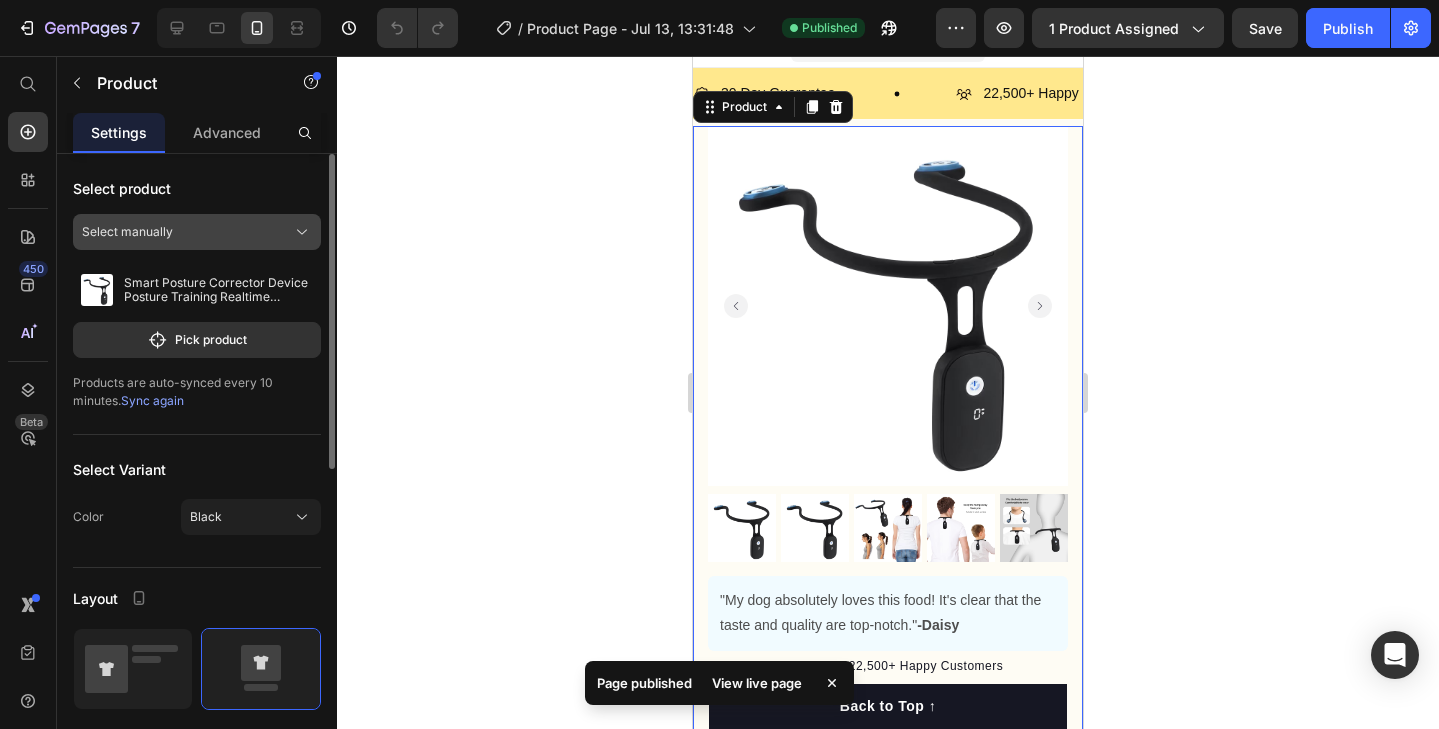 click on "Select manually" at bounding box center [197, 232] 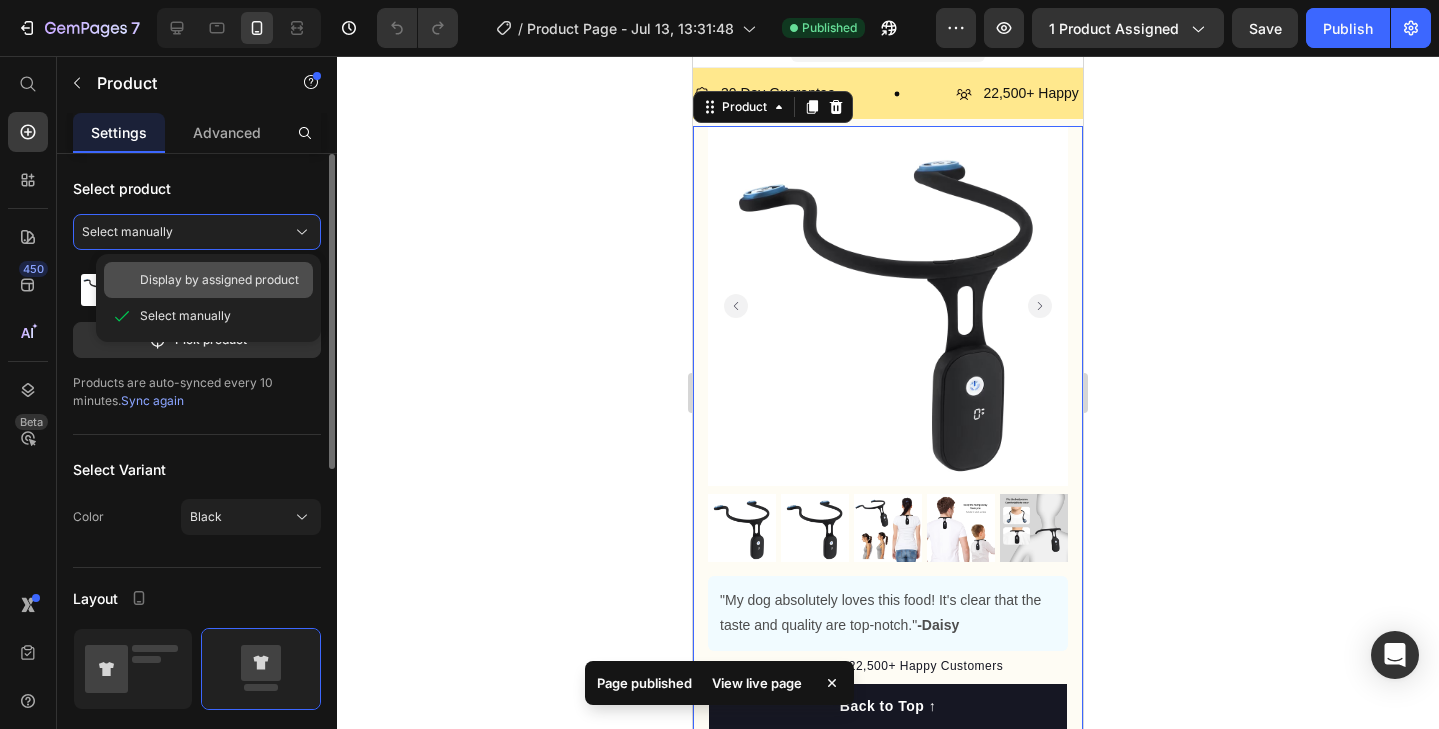 click on "Display by assigned product" 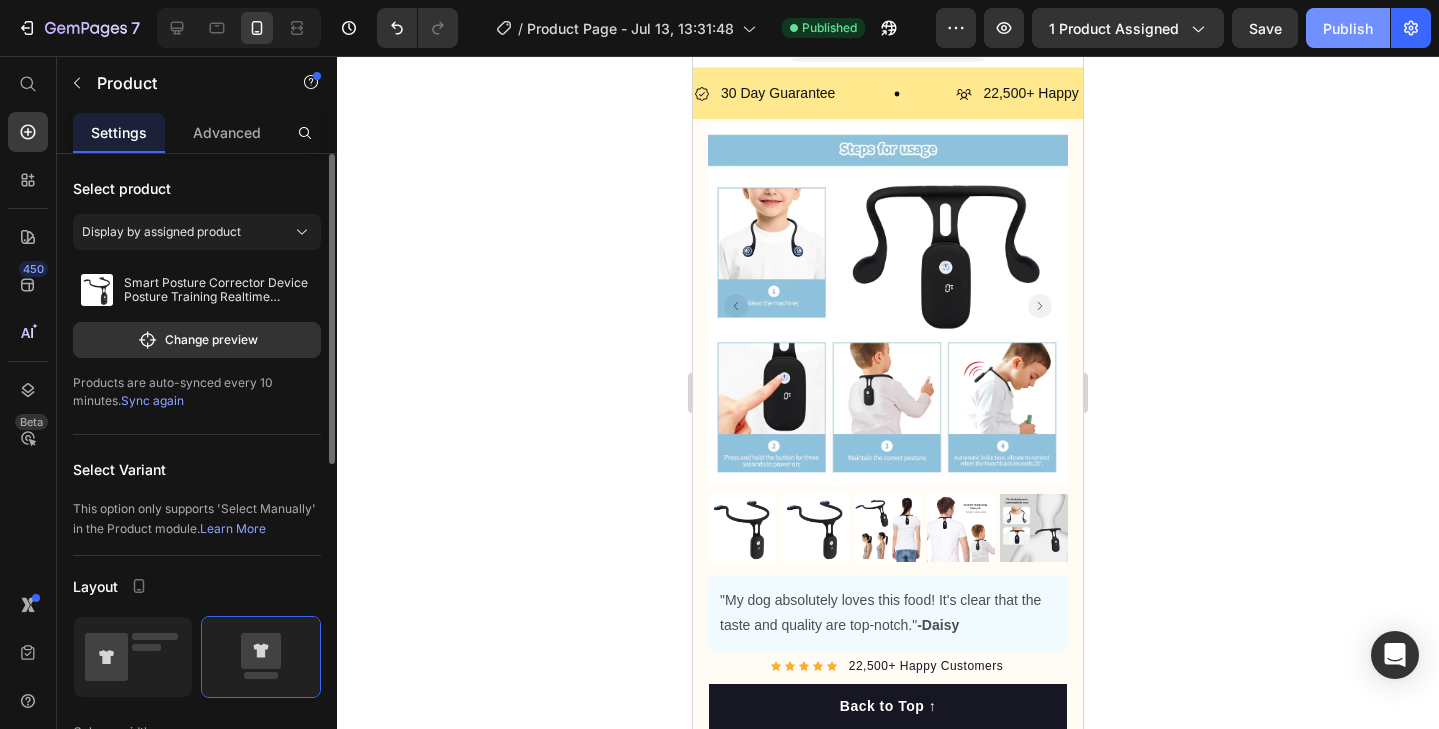 click on "Publish" at bounding box center [1348, 28] 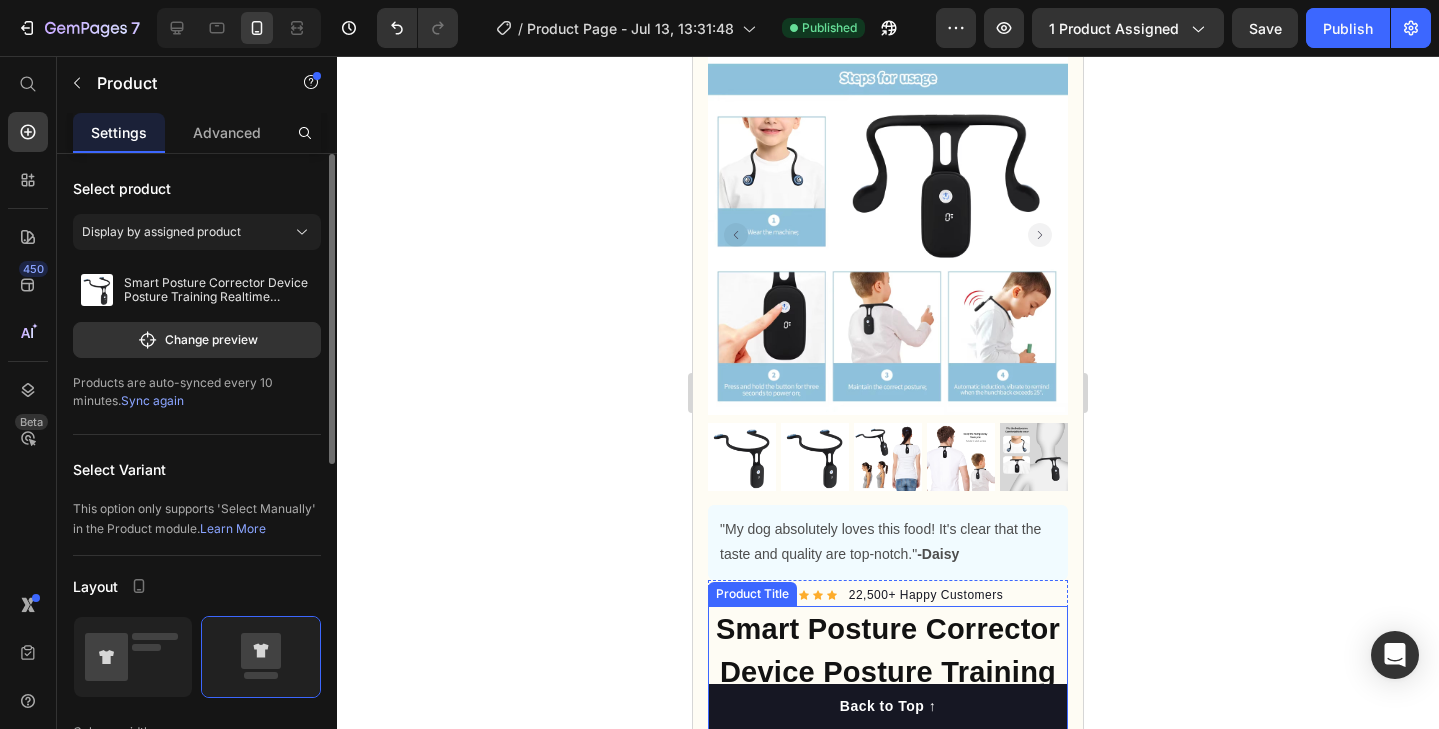 scroll, scrollTop: 83, scrollLeft: 0, axis: vertical 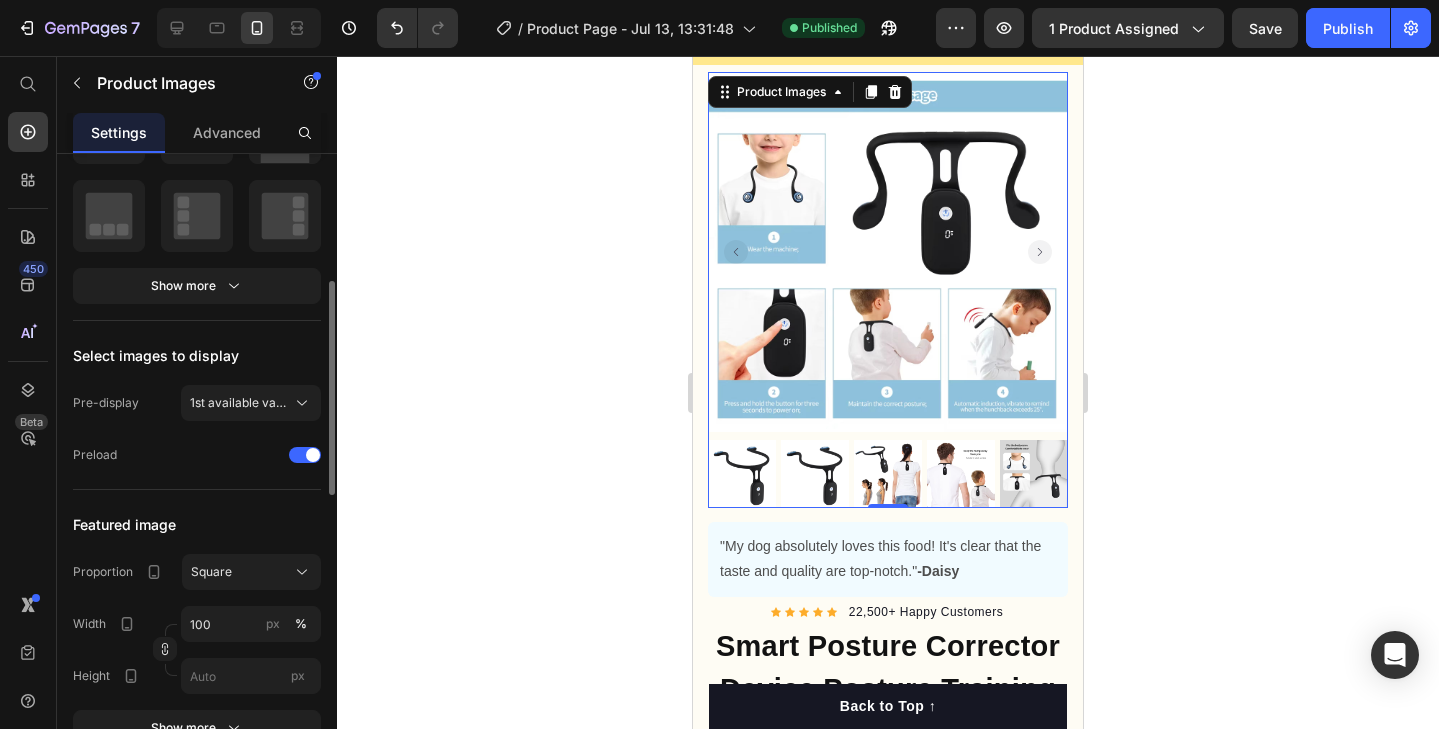 click on "Select images to display" at bounding box center [156, 355] 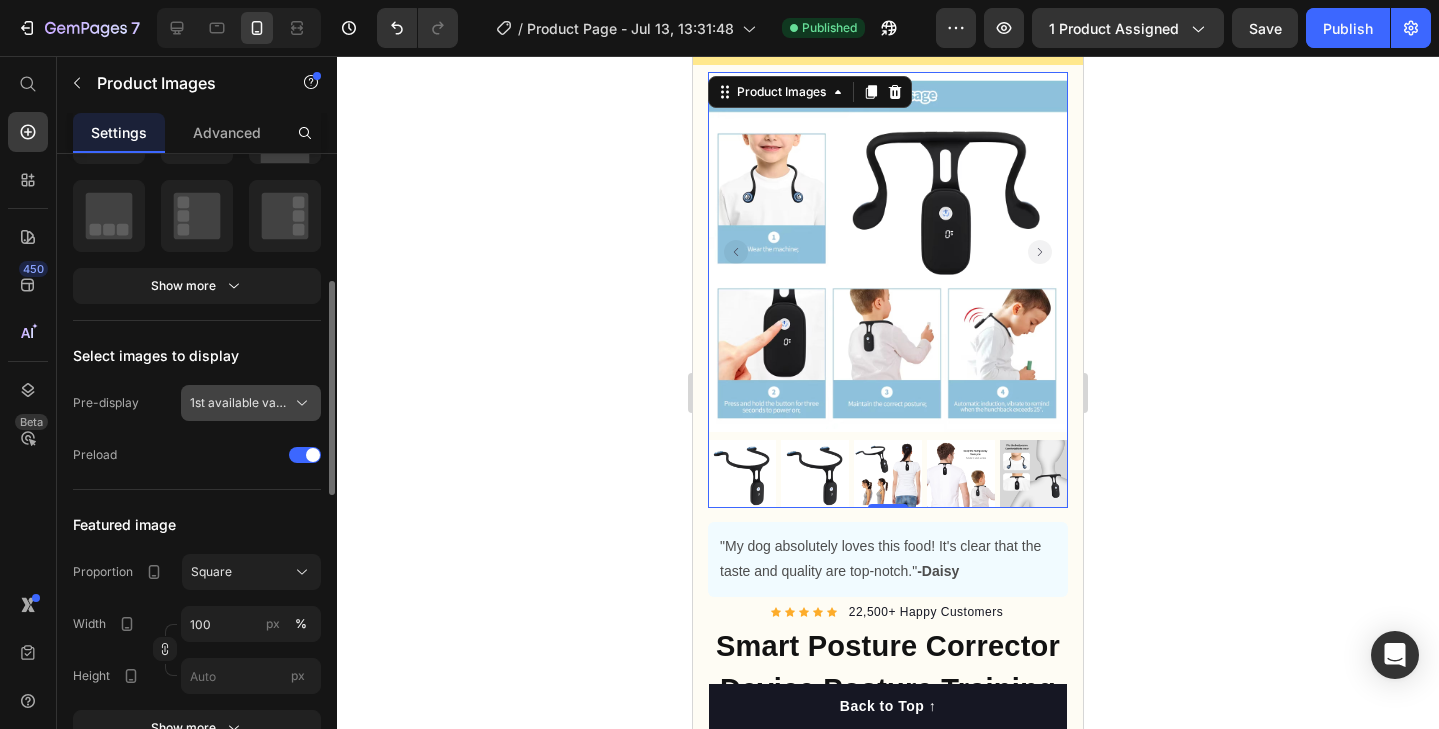 click on "1st available variant" at bounding box center (251, 403) 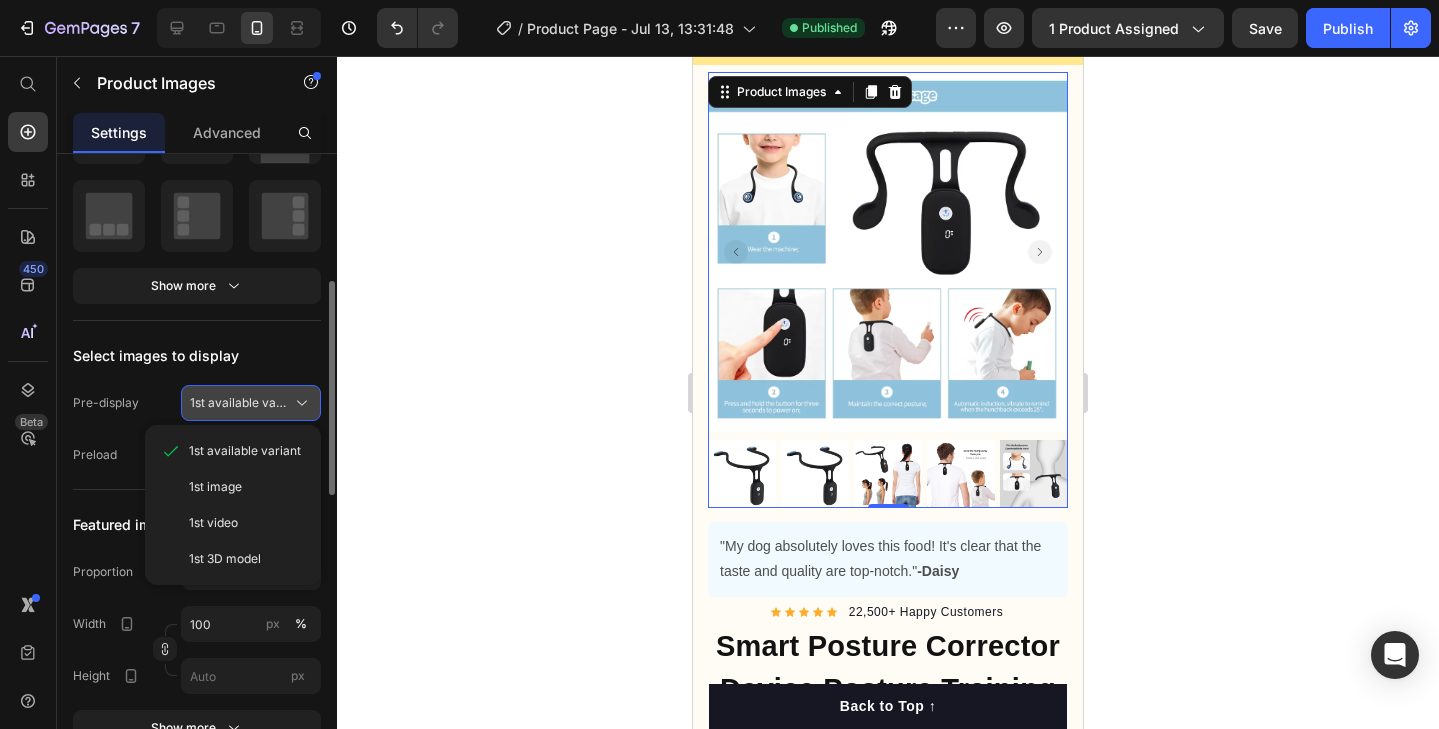 click on "1st available variant" at bounding box center (239, 403) 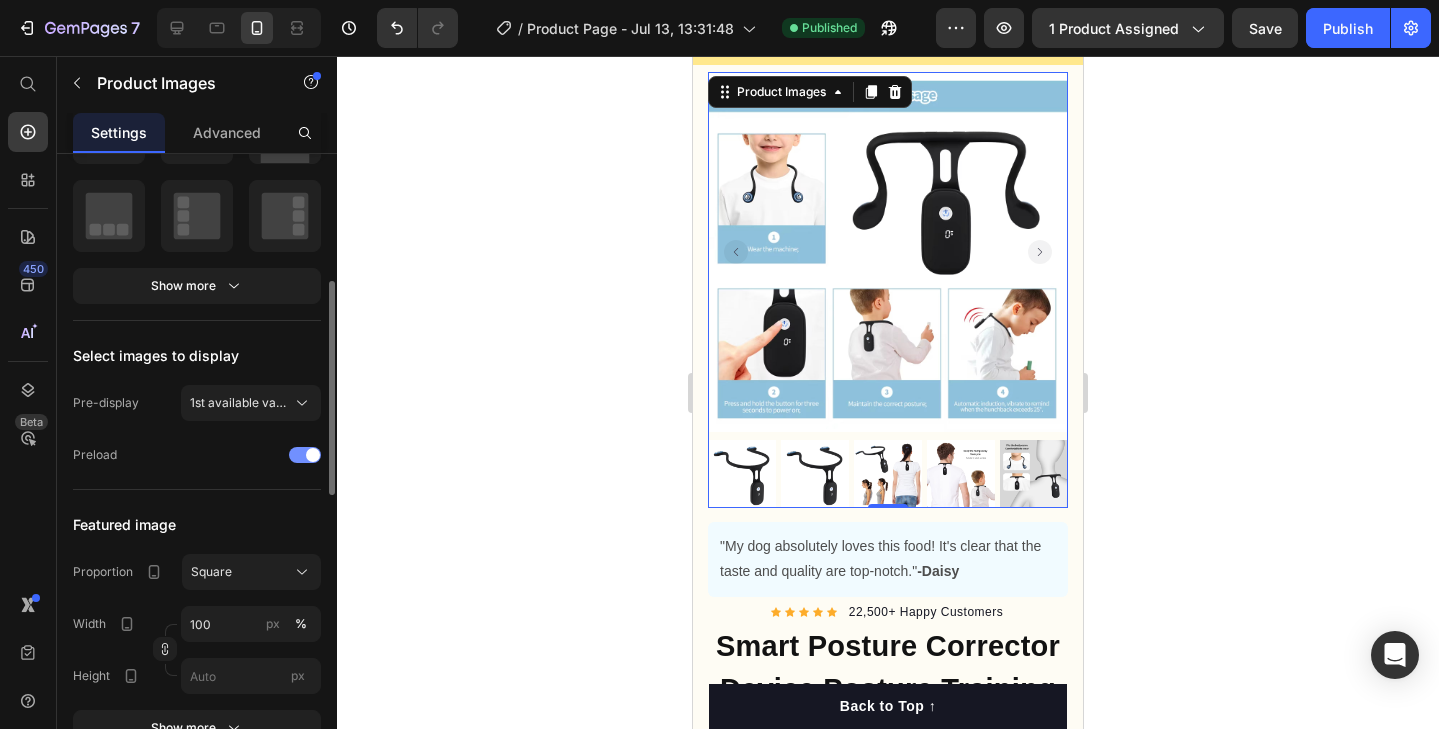 click at bounding box center [313, 455] 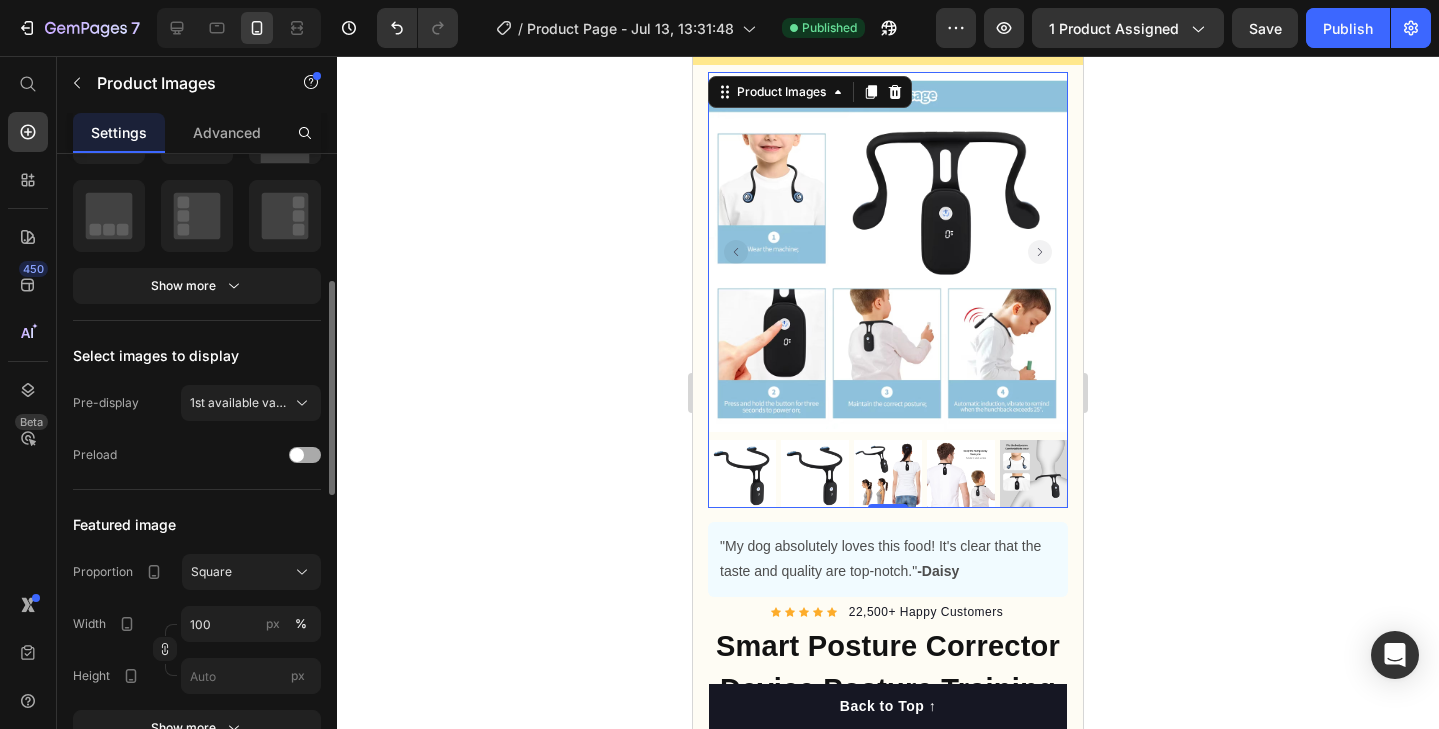 click at bounding box center [297, 455] 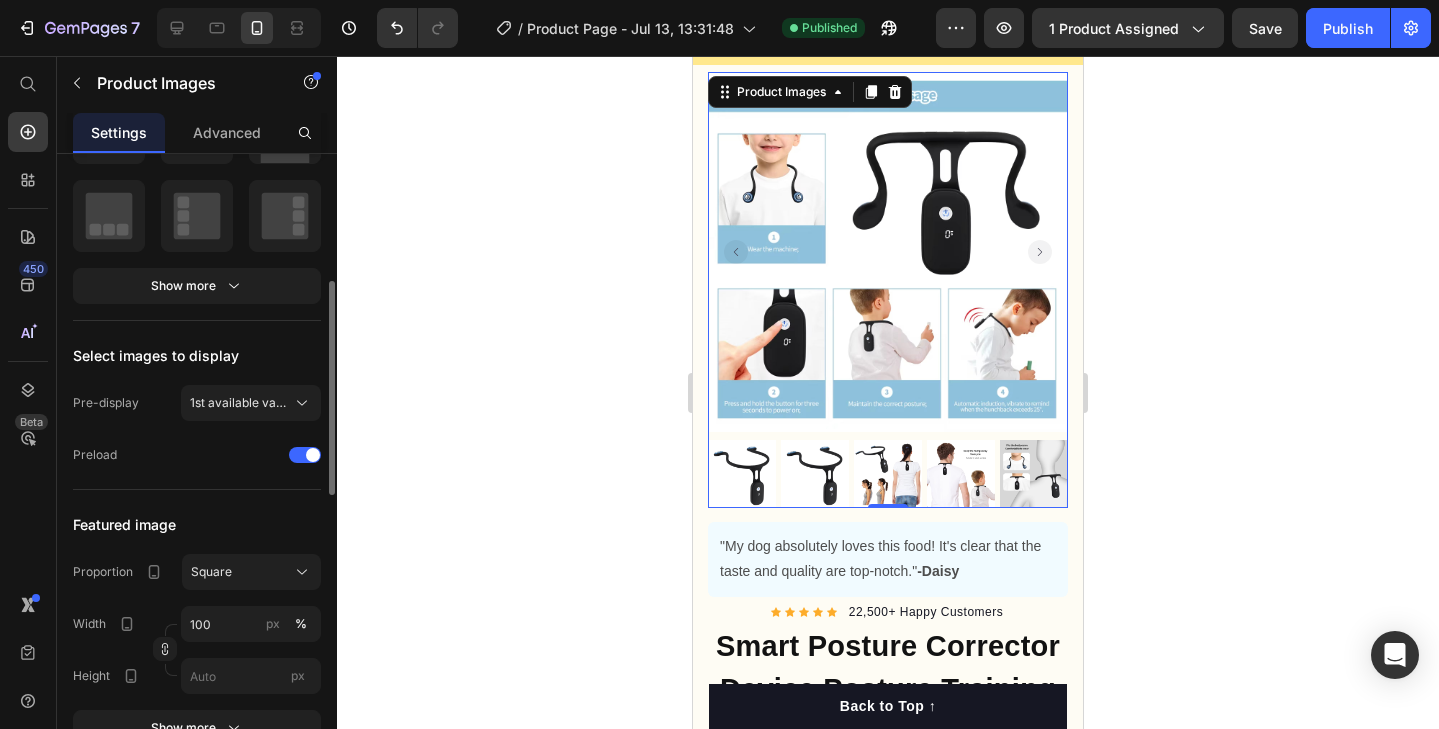 click on "Select images to display" at bounding box center (156, 355) 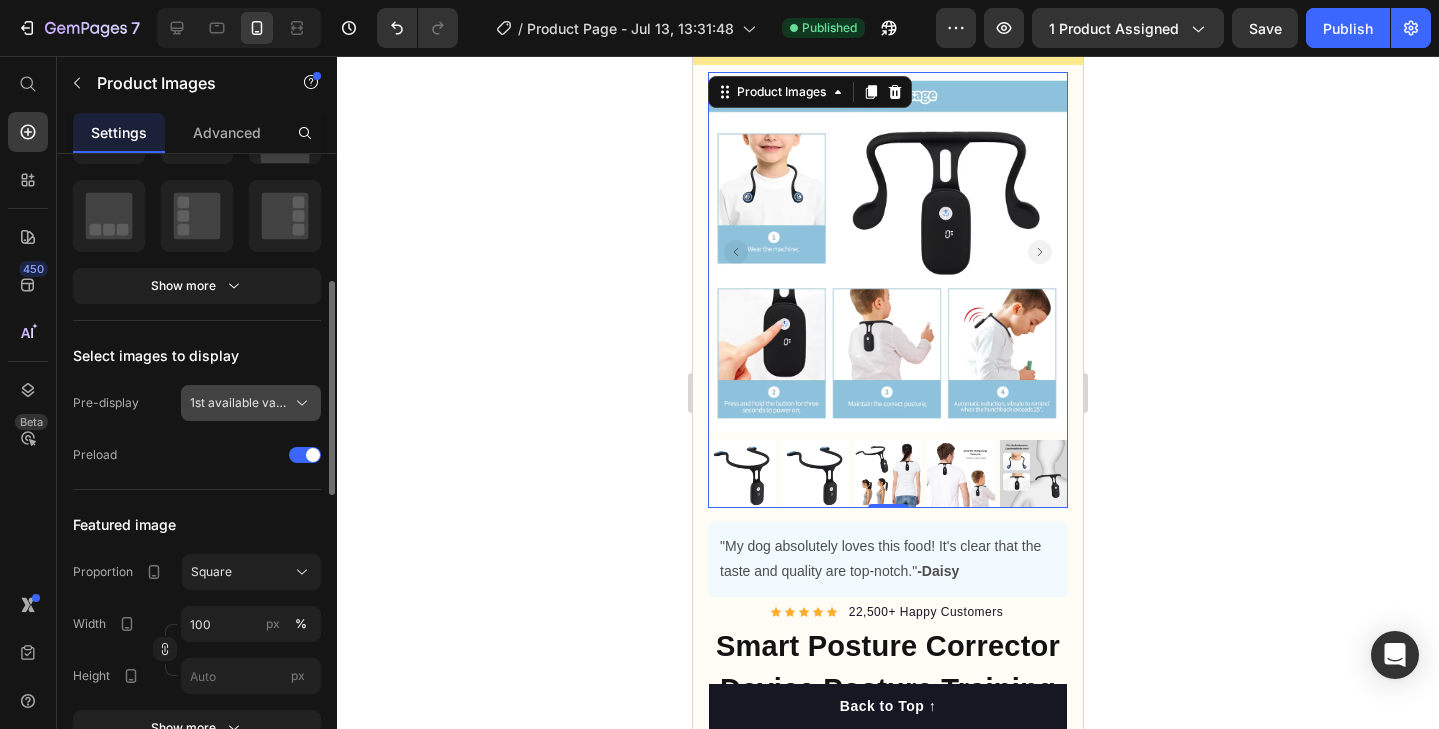 click on "1st available variant" at bounding box center (239, 403) 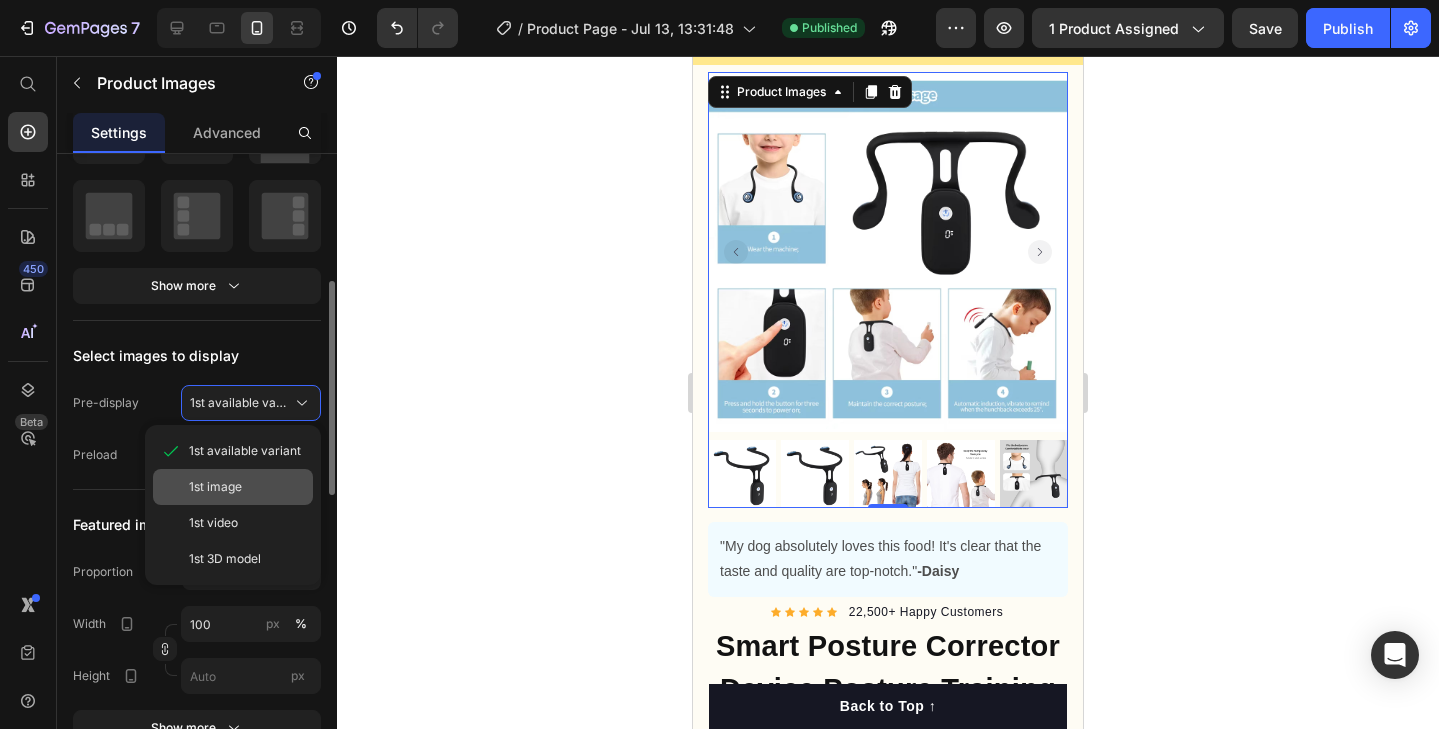click on "1st image" 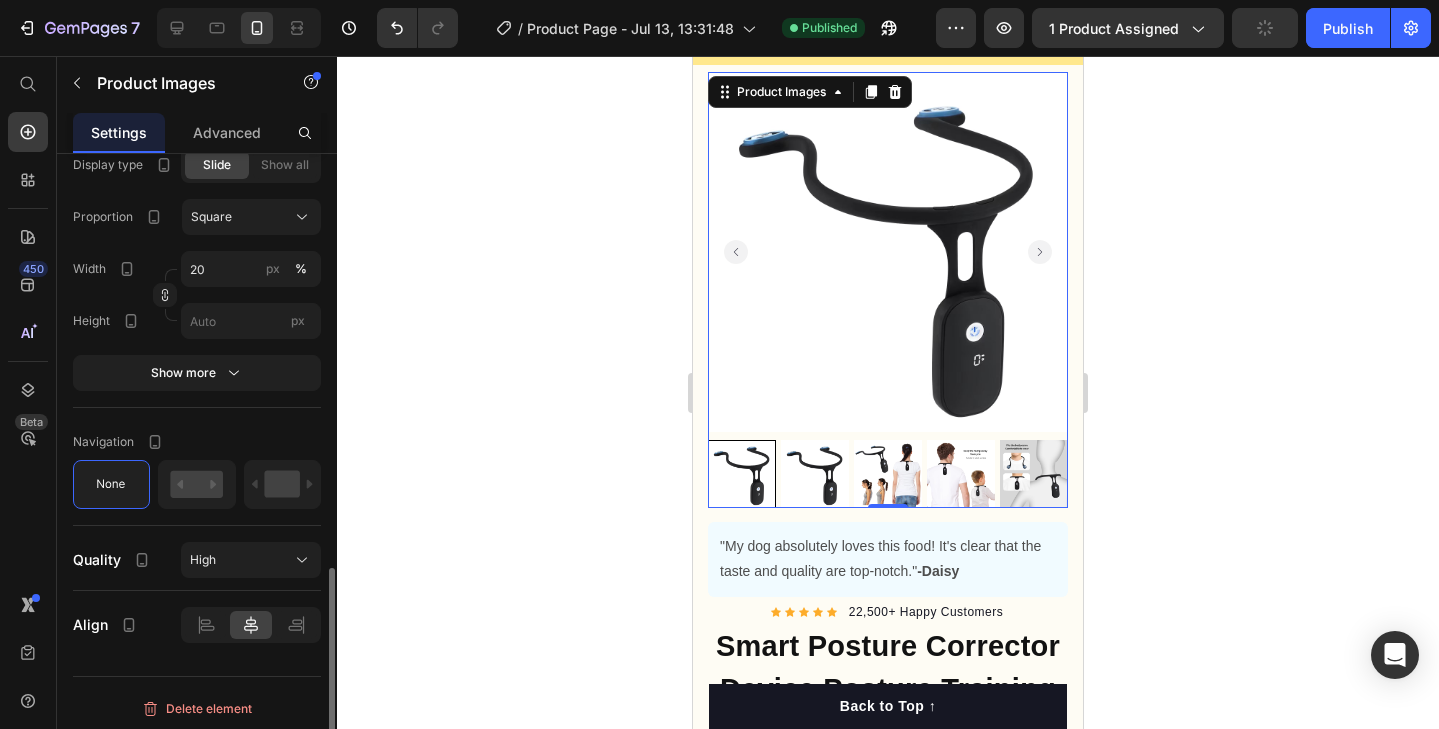 scroll, scrollTop: 1223, scrollLeft: 0, axis: vertical 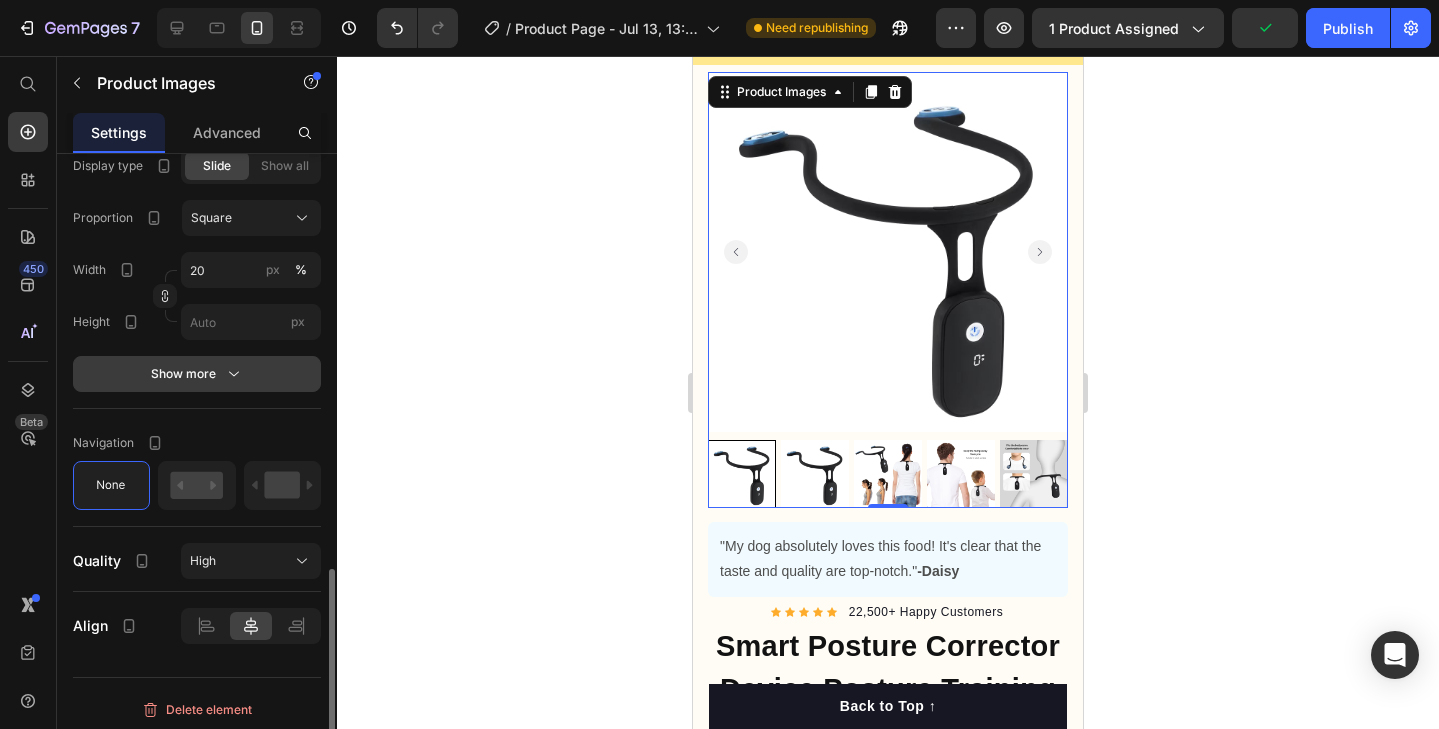 click on "Show more" at bounding box center (197, 374) 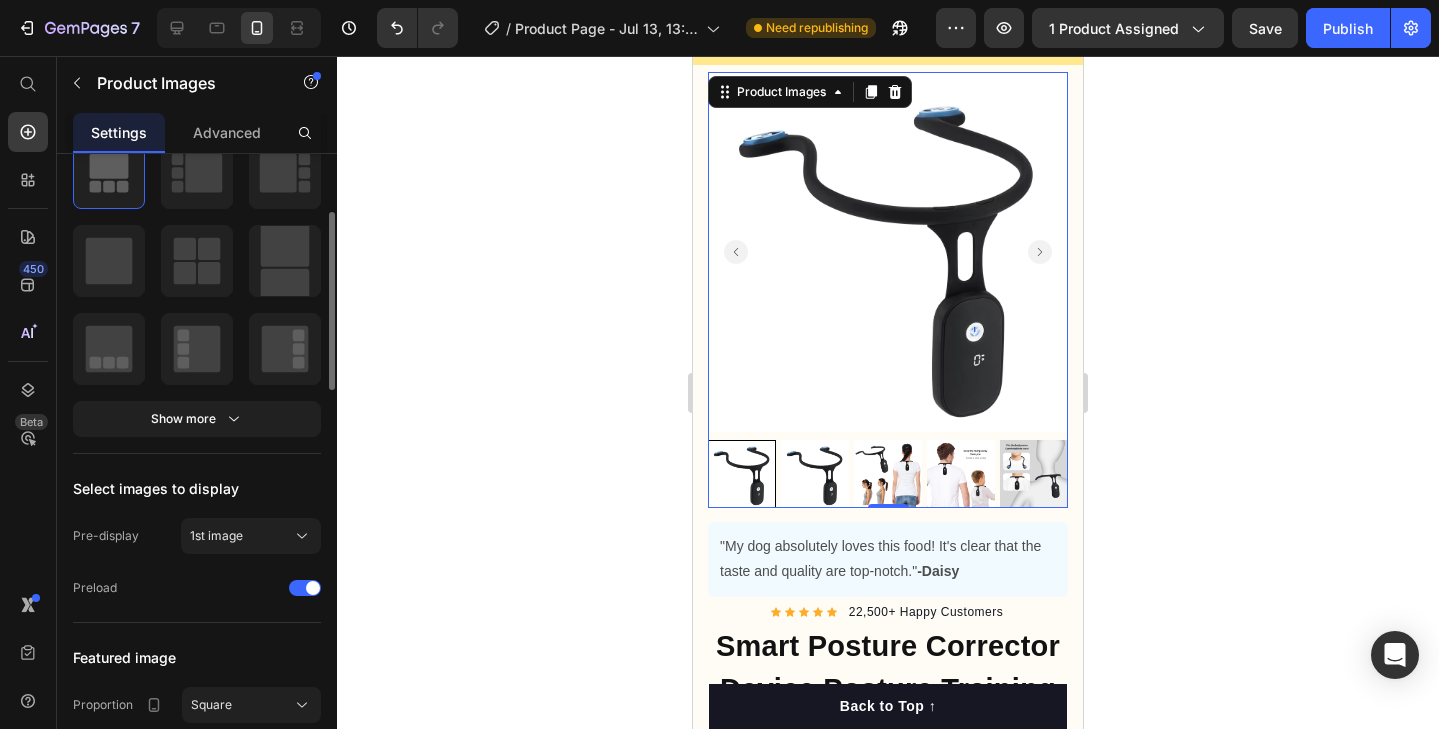 scroll, scrollTop: 234, scrollLeft: 0, axis: vertical 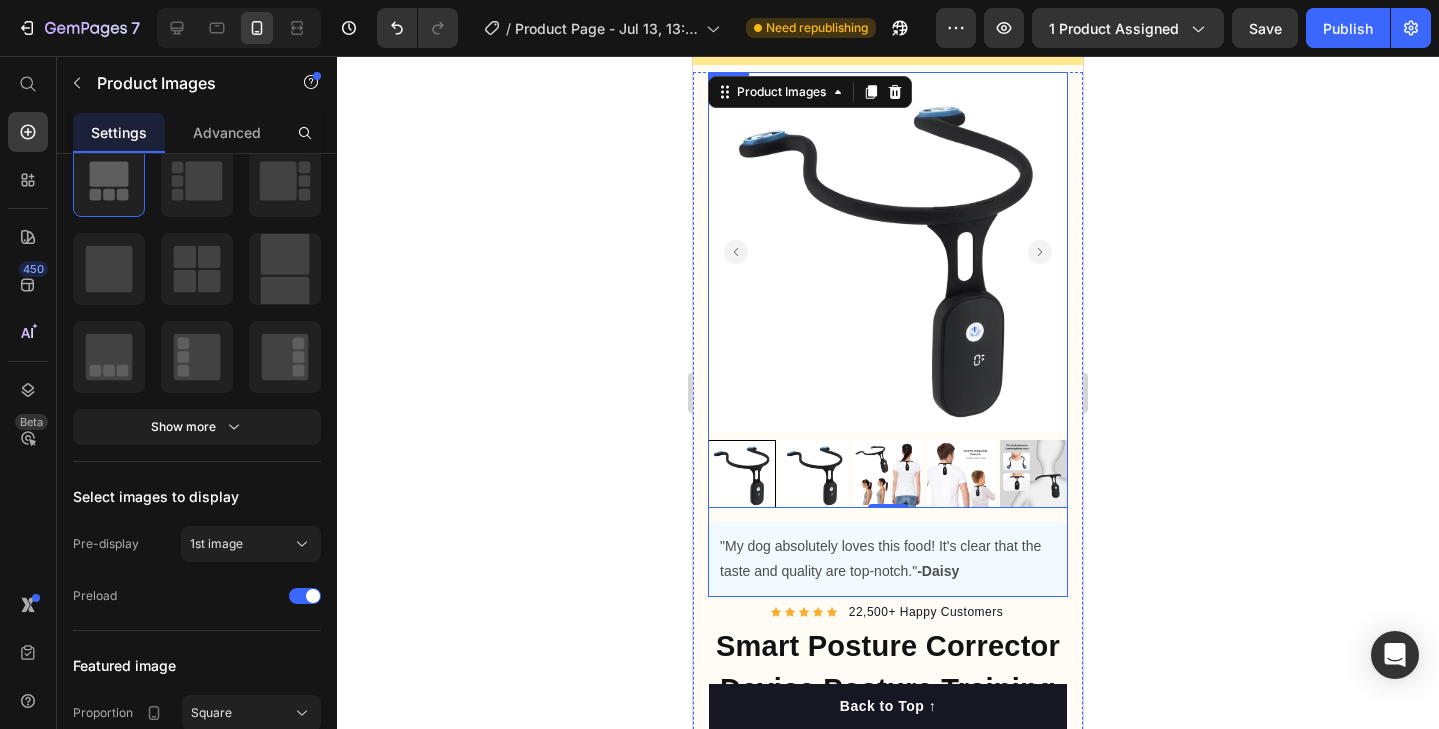click on ""My dog absolutely loves this food! It's clear that the taste and quality are top-notch."  -Daisy" at bounding box center [888, 559] 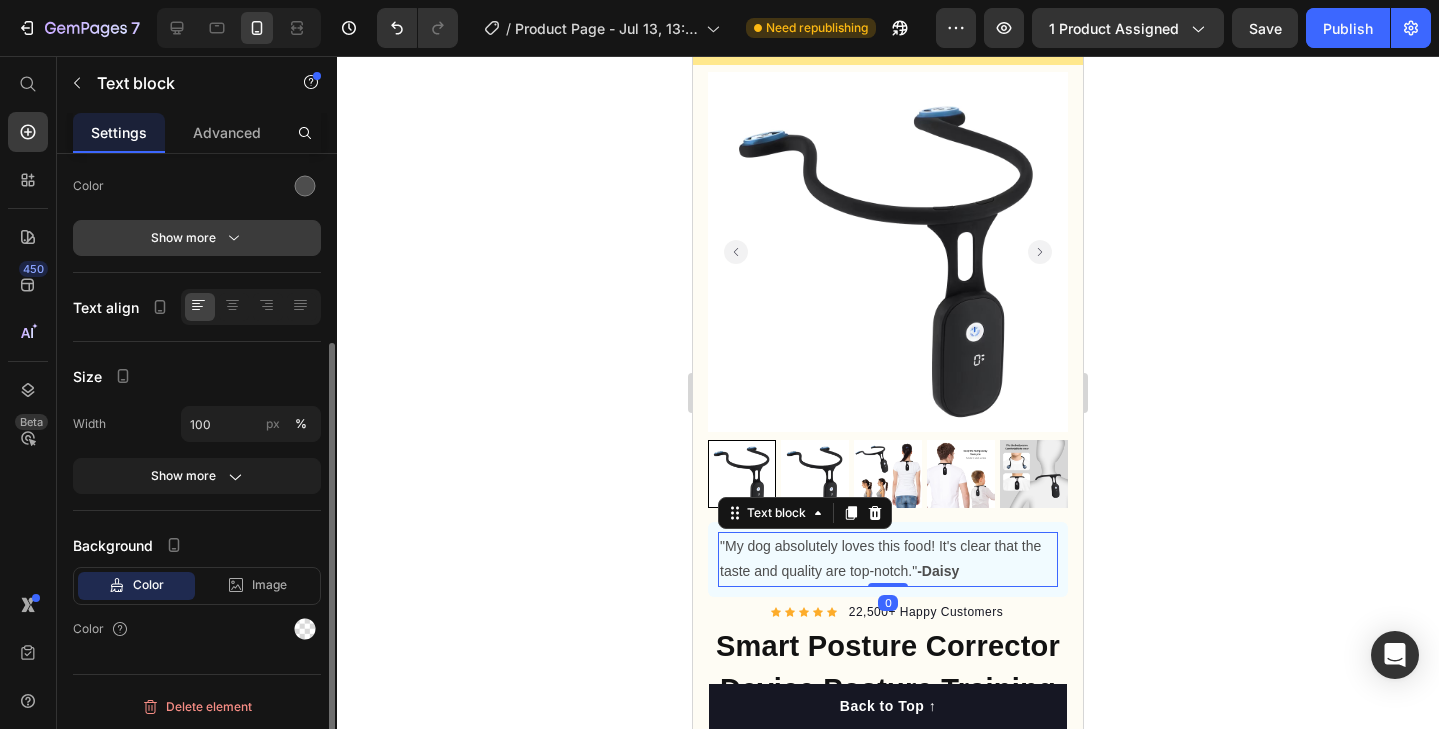 scroll, scrollTop: 263, scrollLeft: 0, axis: vertical 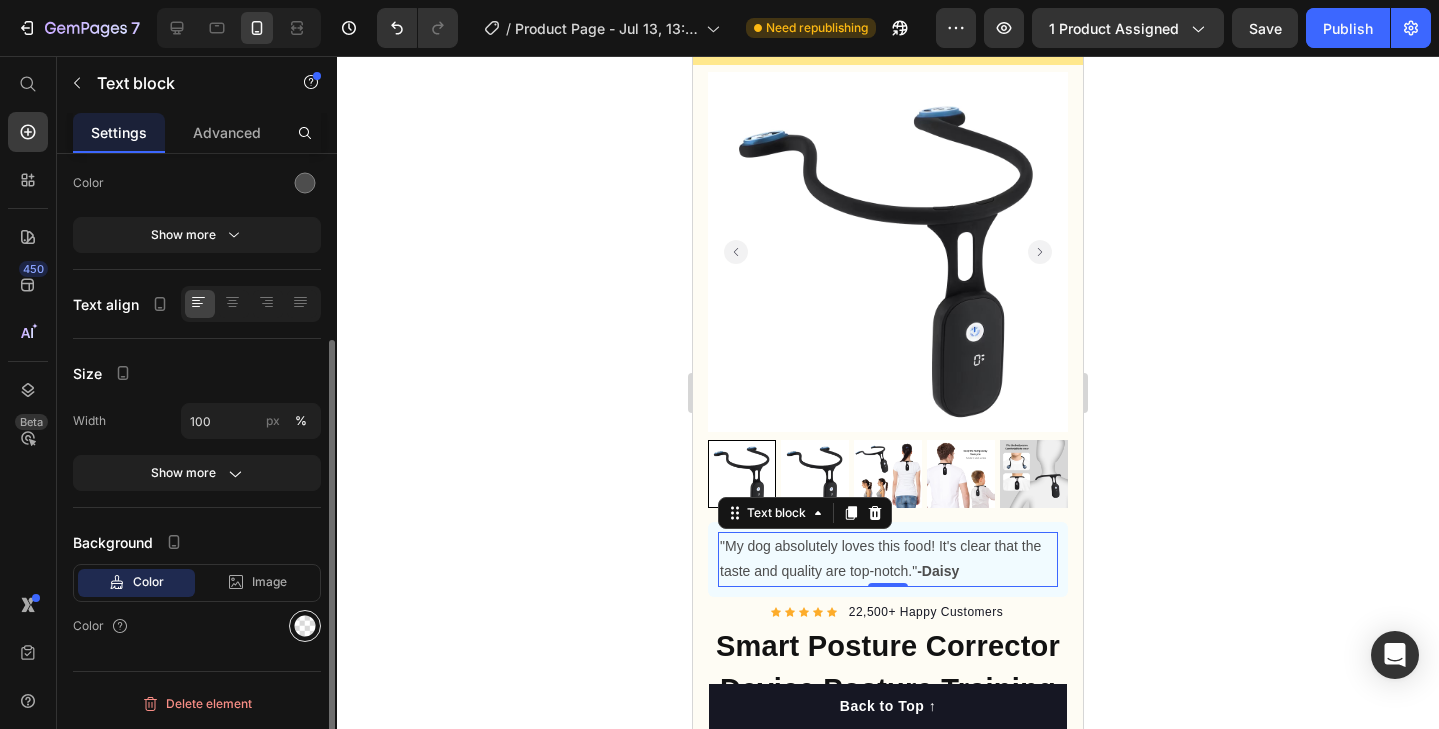 click at bounding box center (305, 626) 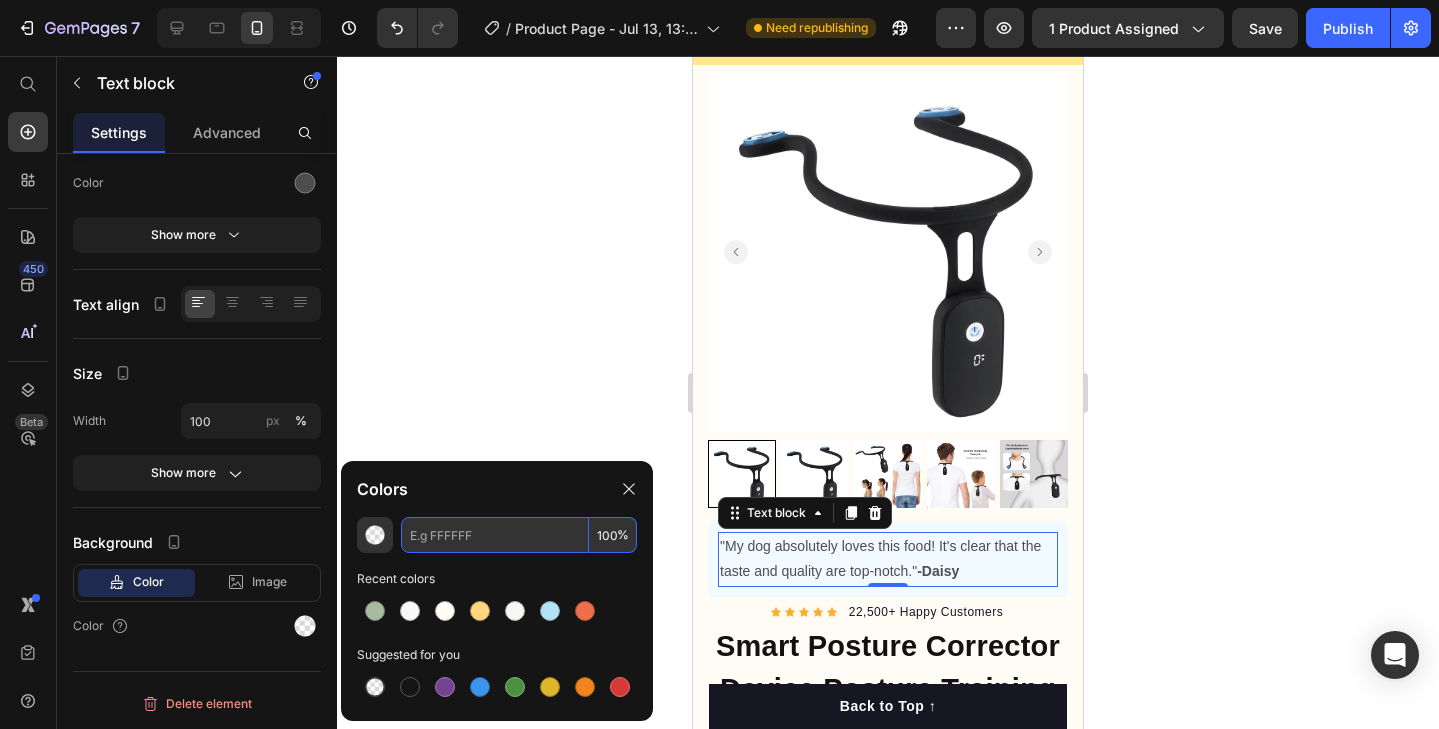 click at bounding box center [495, 535] 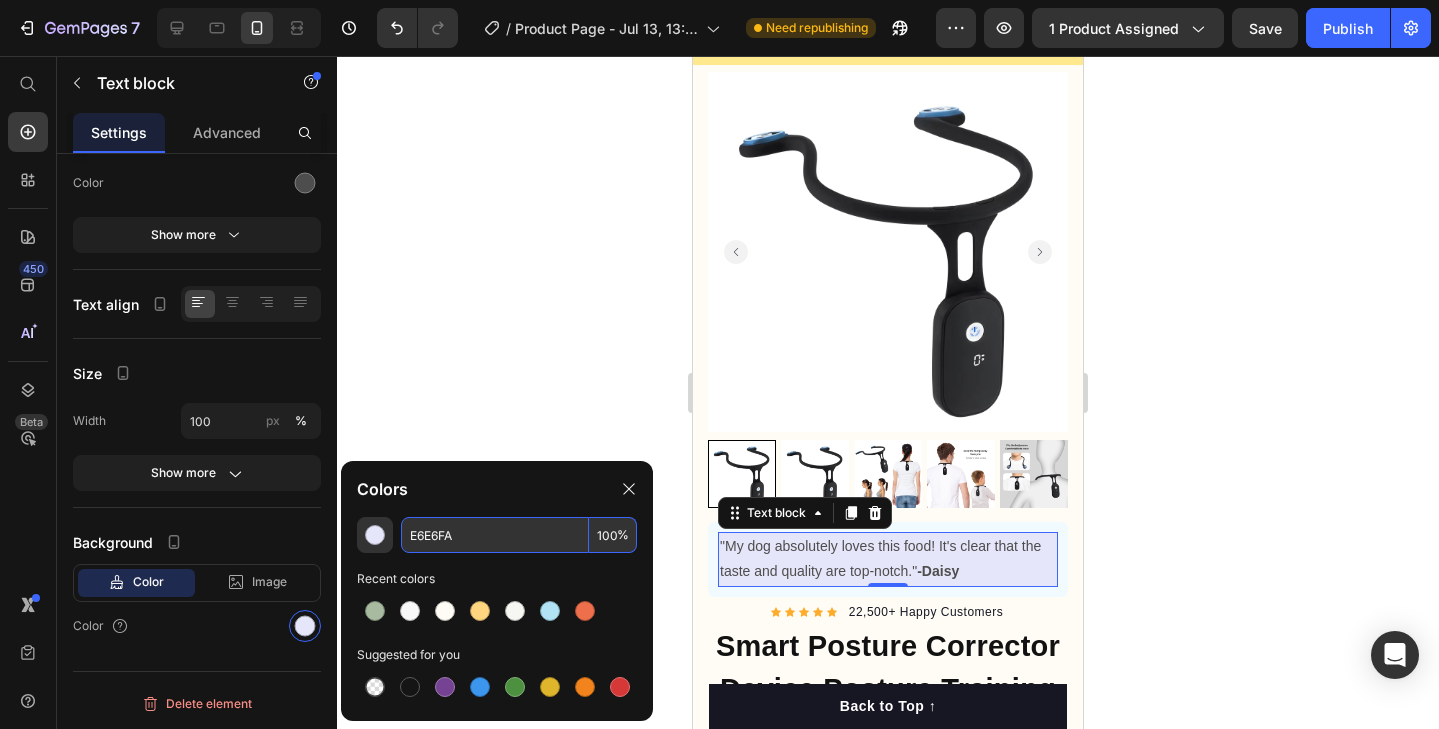 type on "E6E6FA" 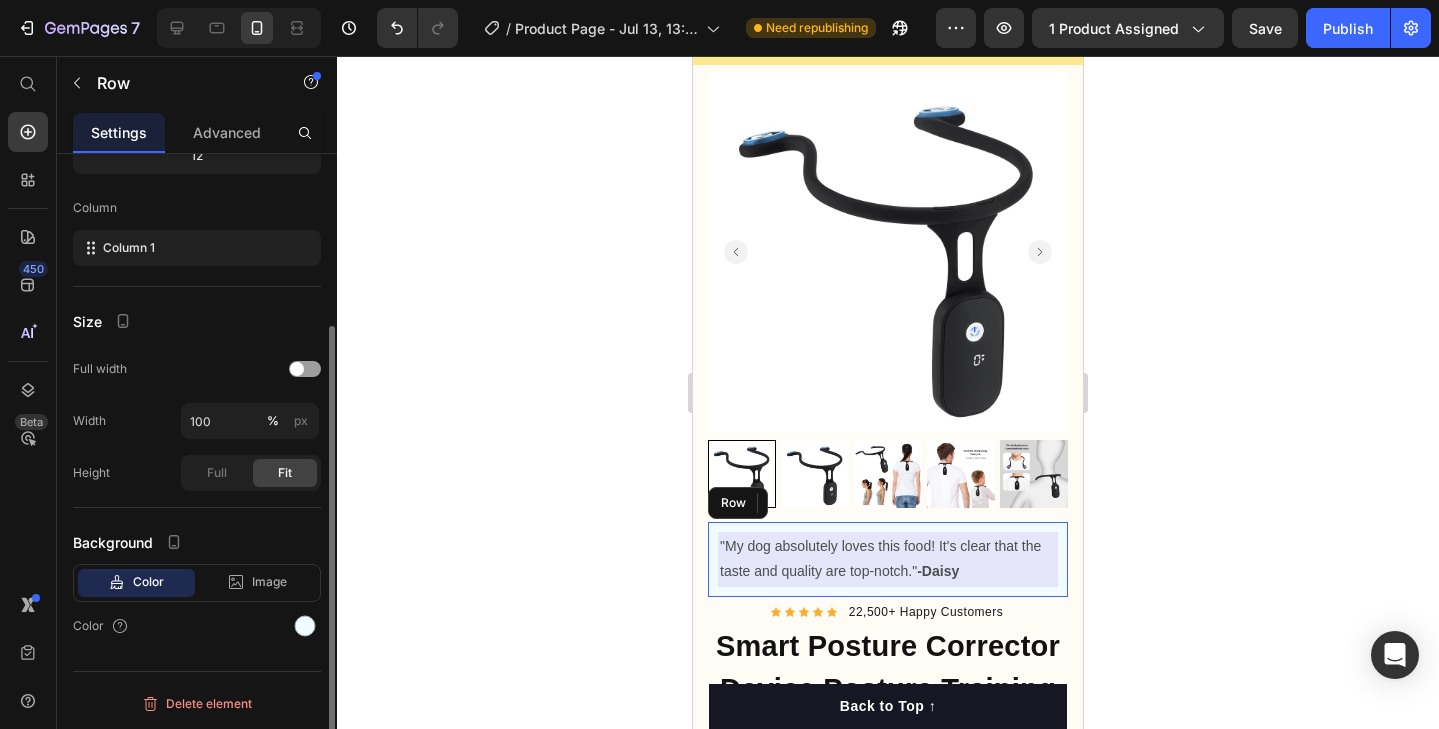 click on ""My dog absolutely loves this food! It's clear that the taste and quality are top-notch."  -Daisy Text block Row" at bounding box center [888, 559] 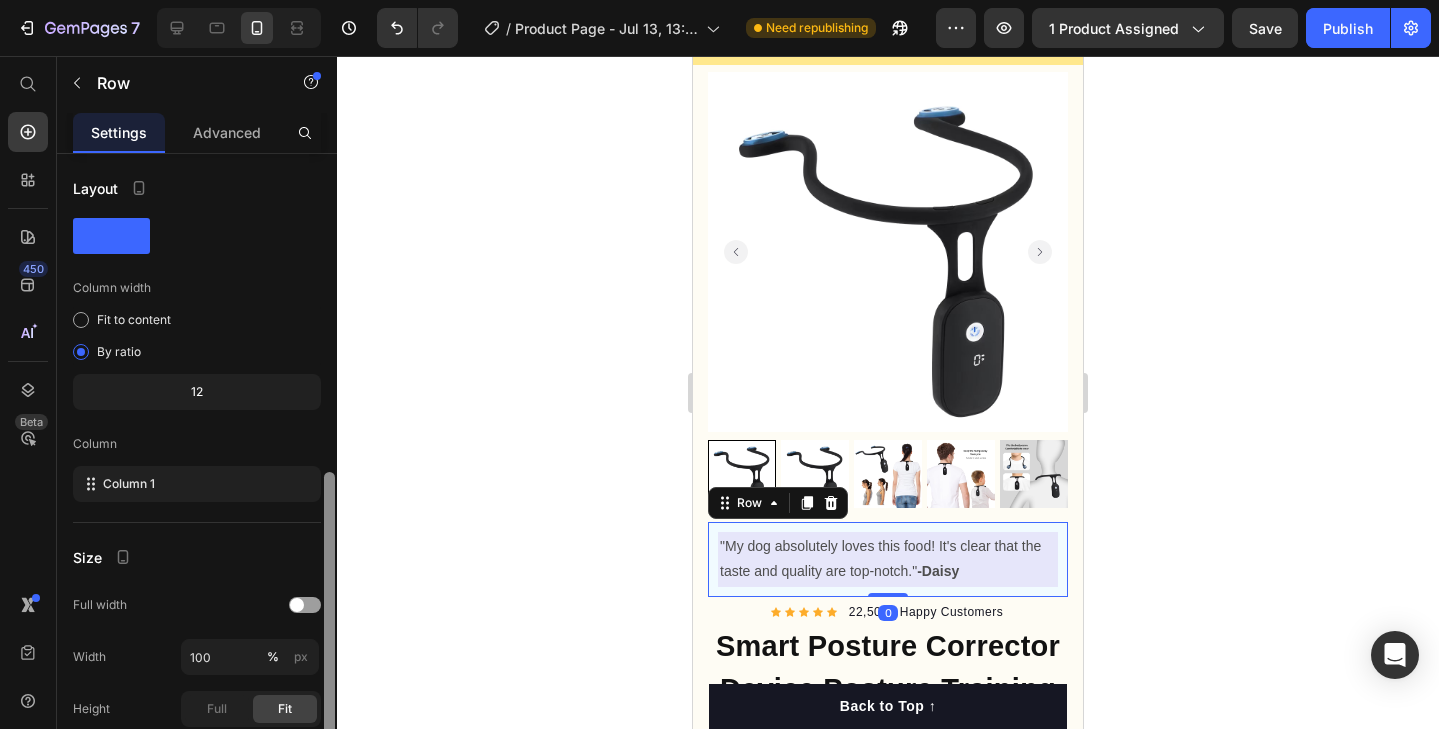 scroll, scrollTop: 236, scrollLeft: 0, axis: vertical 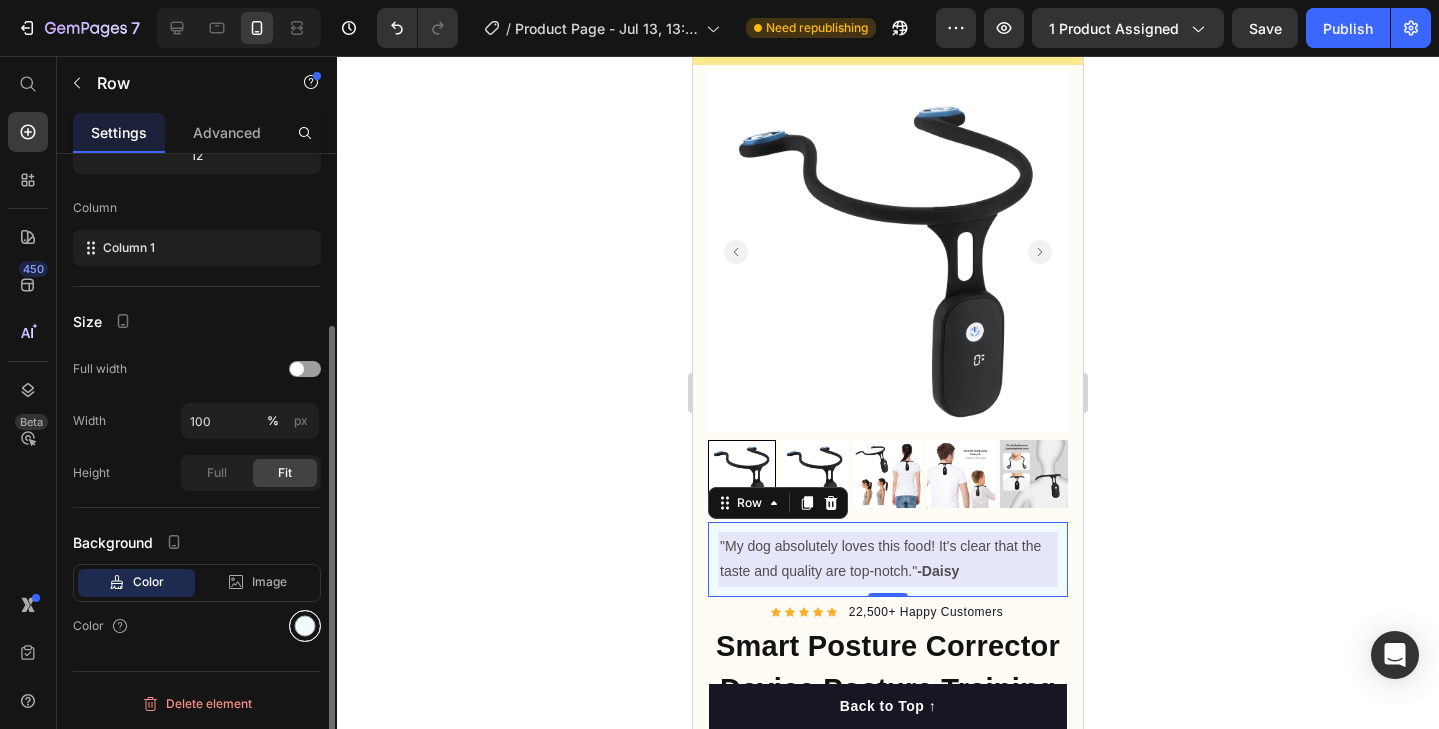 click at bounding box center [305, 626] 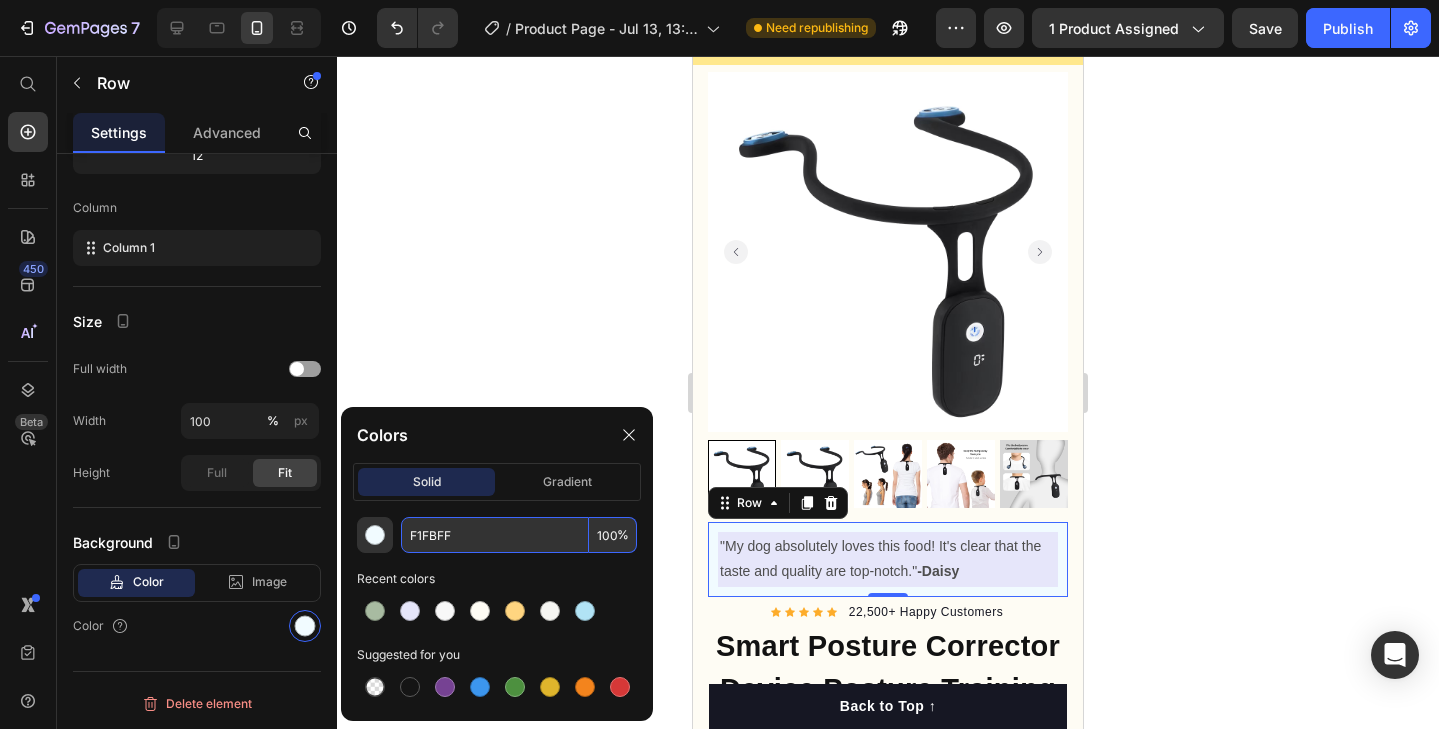 click on "F1FBFF" at bounding box center [495, 535] 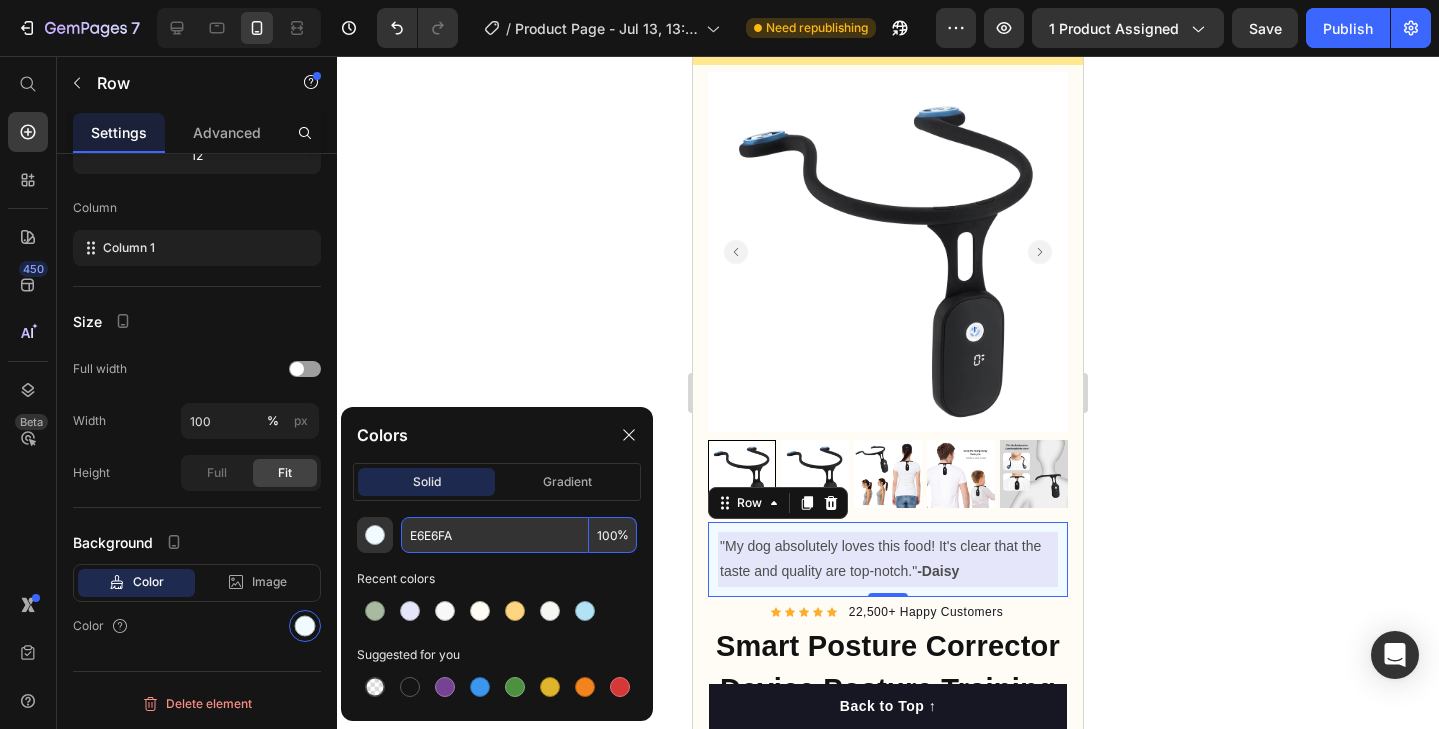 type on "E6E6FA" 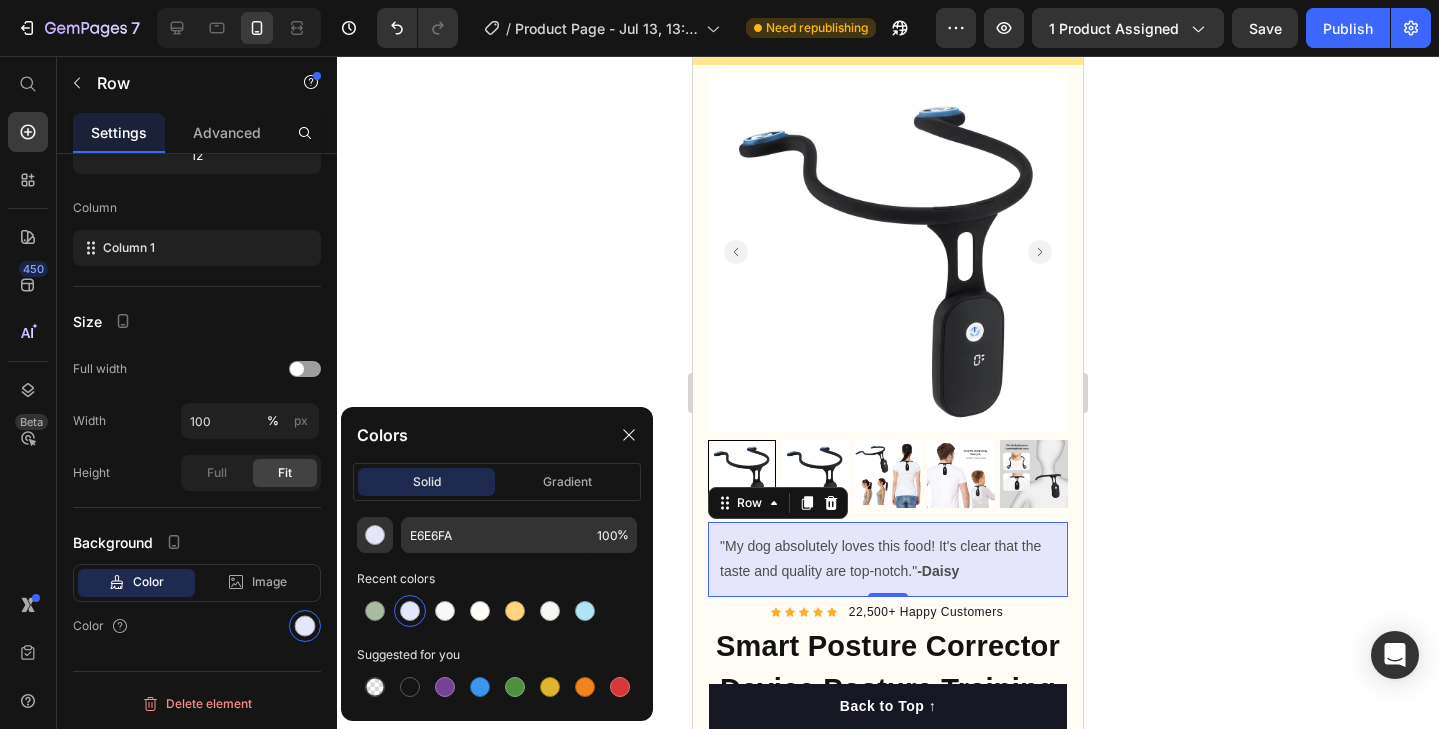 click 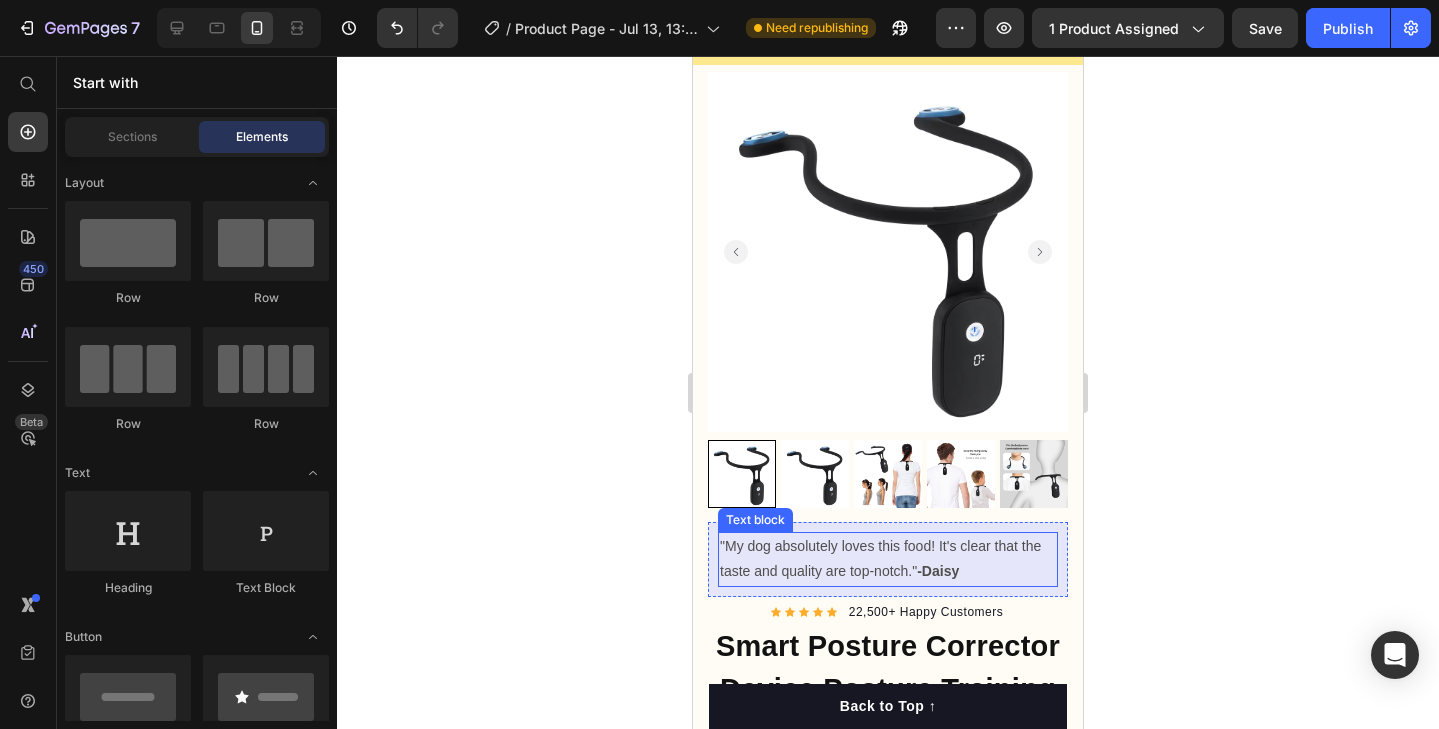 click on ""My dog absolutely loves this food! It's clear that the taste and quality are top-notch."  -Daisy" at bounding box center (888, 559) 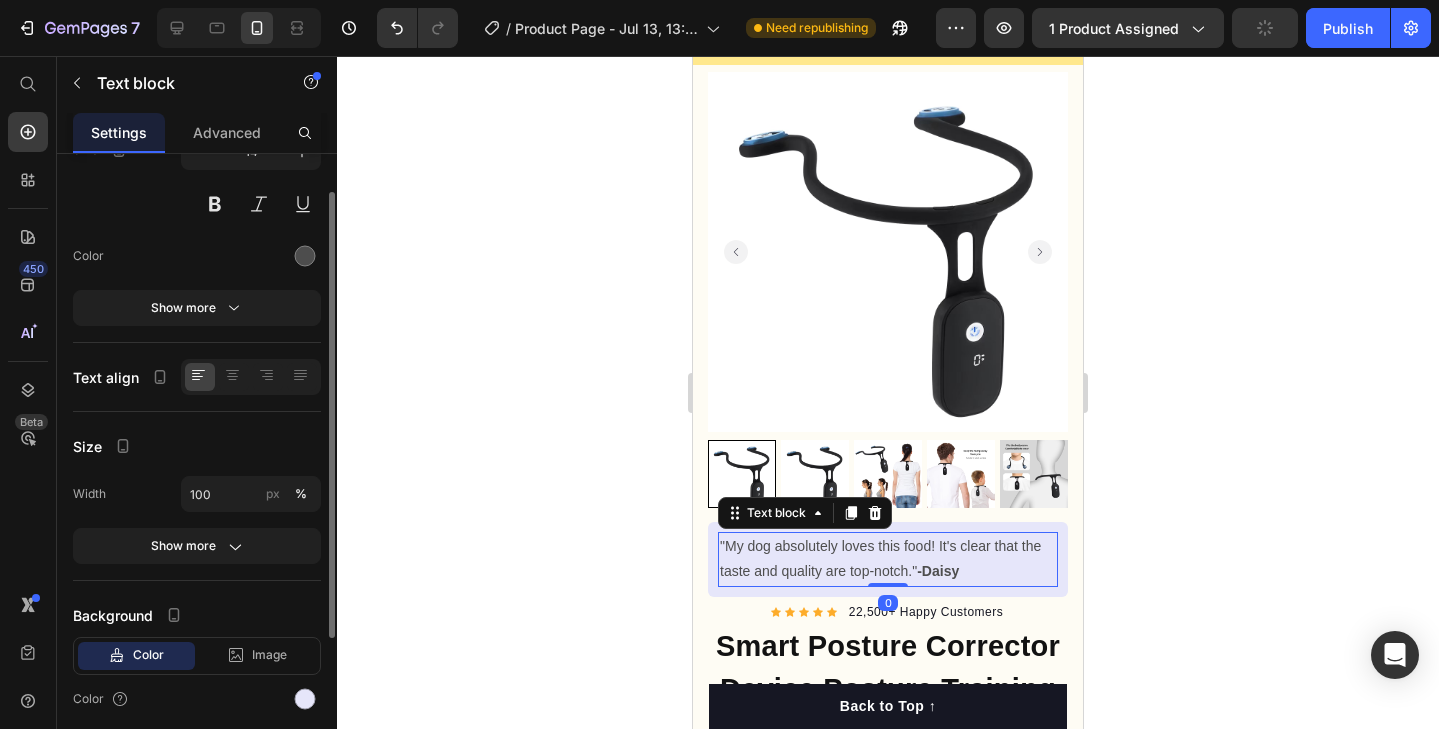scroll, scrollTop: 263, scrollLeft: 0, axis: vertical 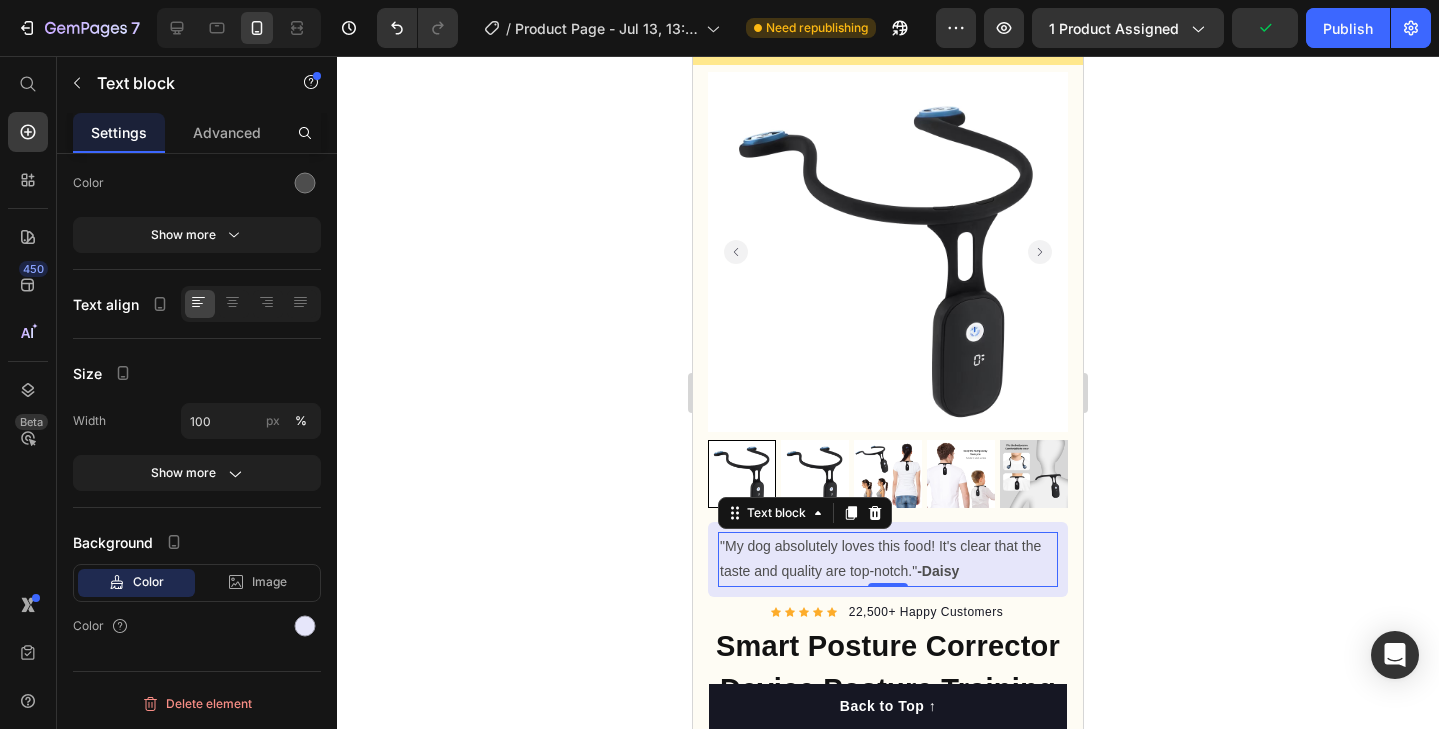 click on ""My dog absolutely loves this food! It's clear that the taste and quality are top-notch."  -Daisy" at bounding box center [888, 559] 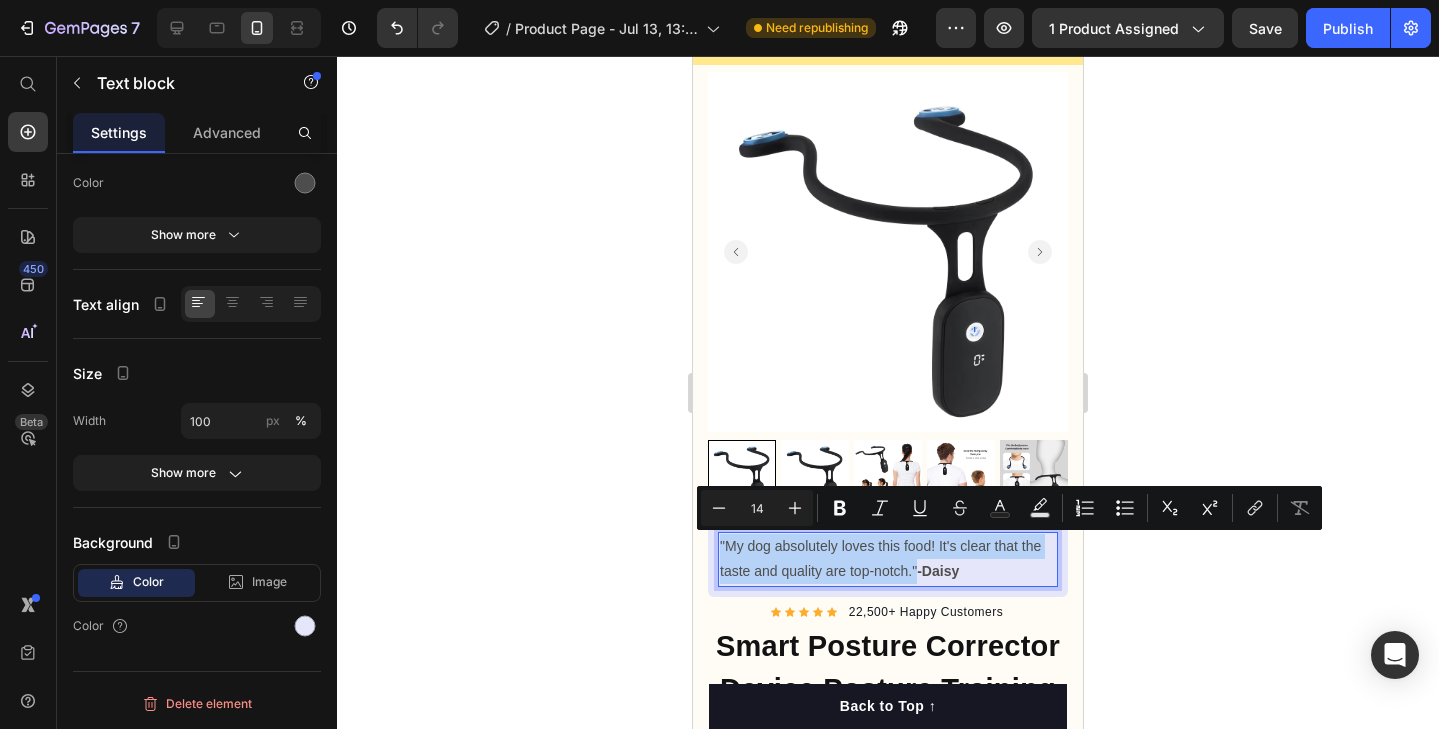 drag, startPoint x: 917, startPoint y: 573, endPoint x: 721, endPoint y: 551, distance: 197.23083 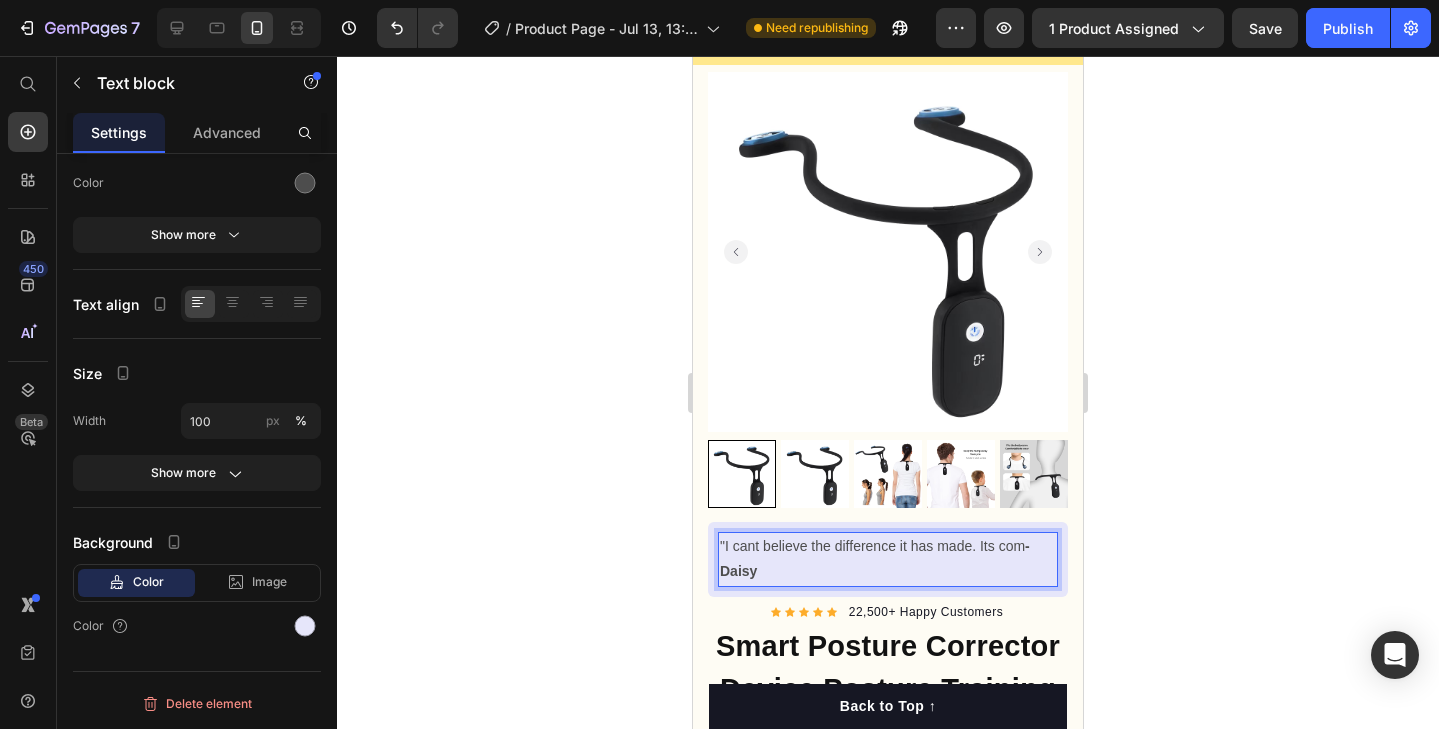 click on "7   /  Product Page - Jul 13, 13:31:48 Need republishing Preview 1 product assigned  Save   Publish" 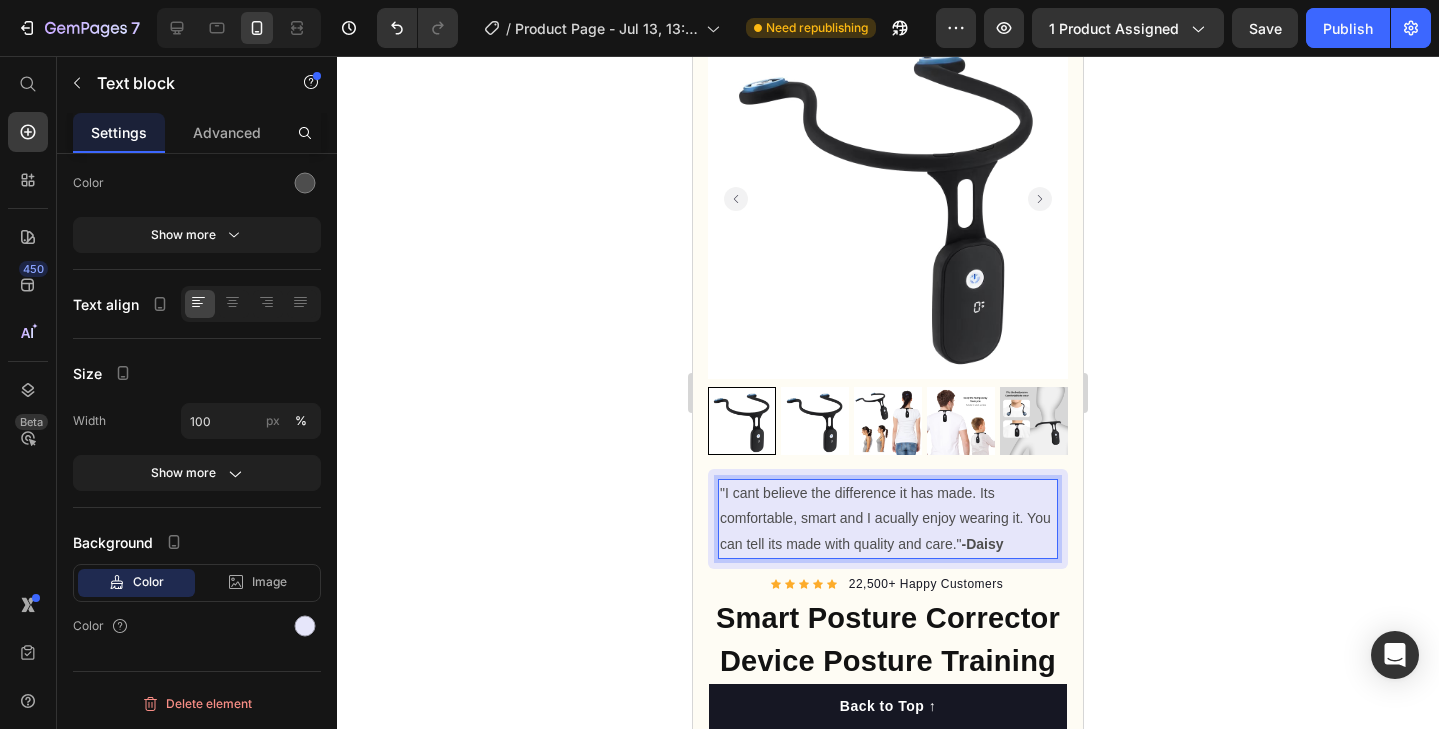 scroll, scrollTop: 159, scrollLeft: 0, axis: vertical 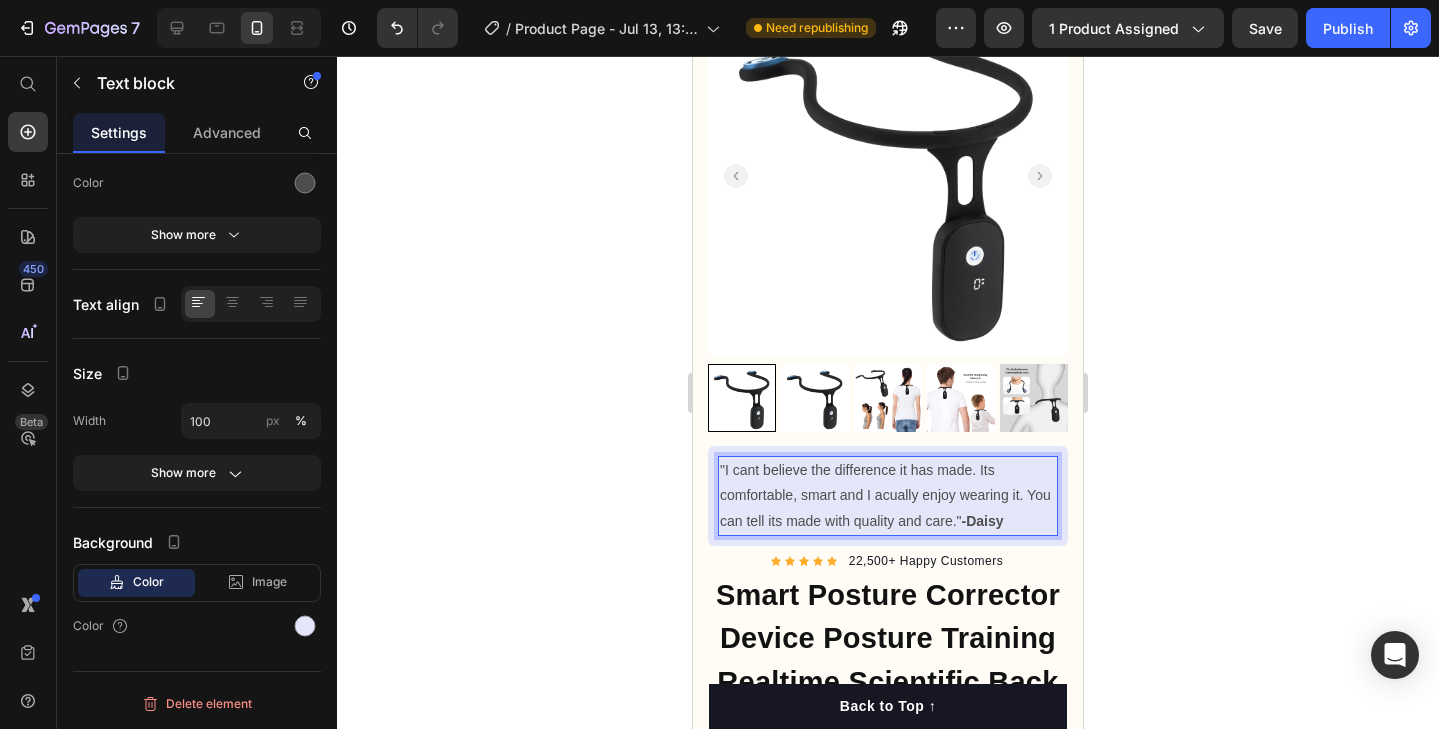 click 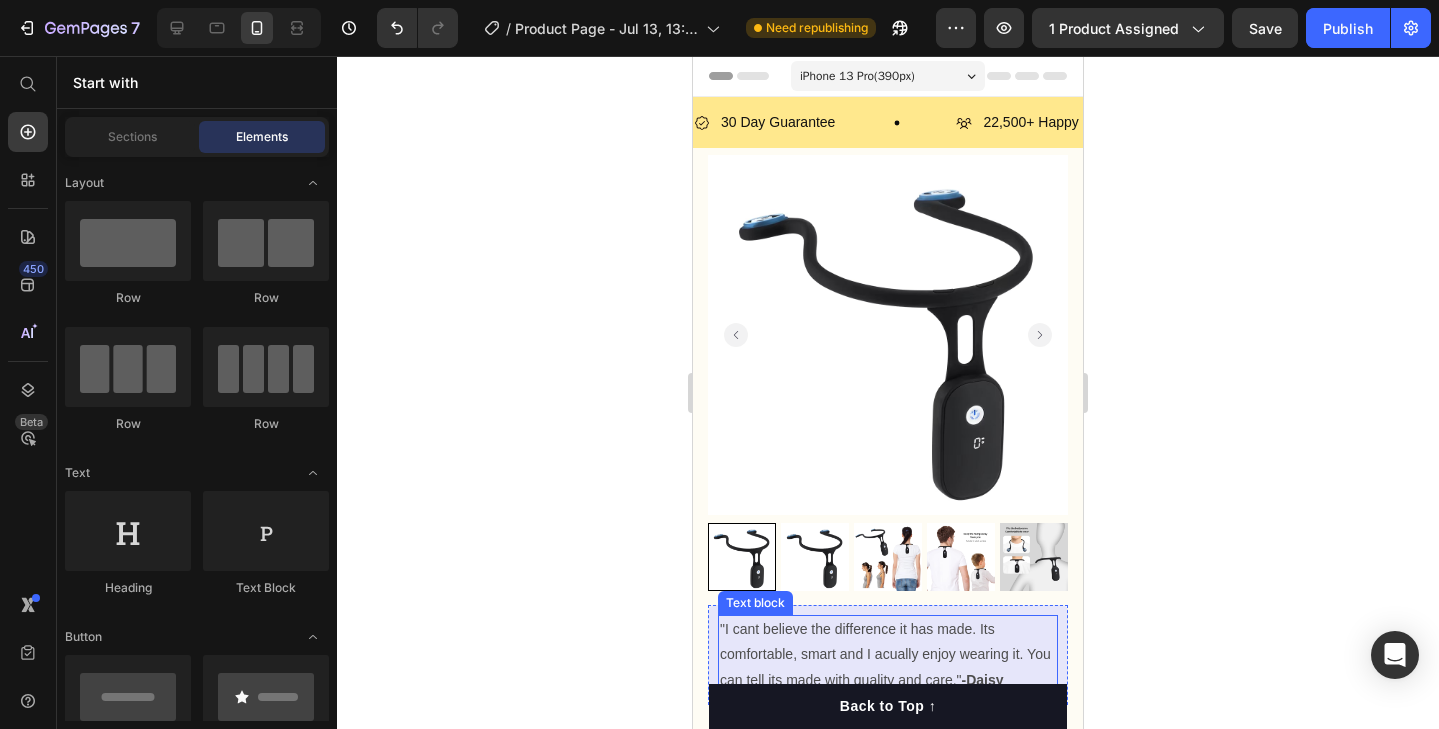 scroll, scrollTop: 0, scrollLeft: 0, axis: both 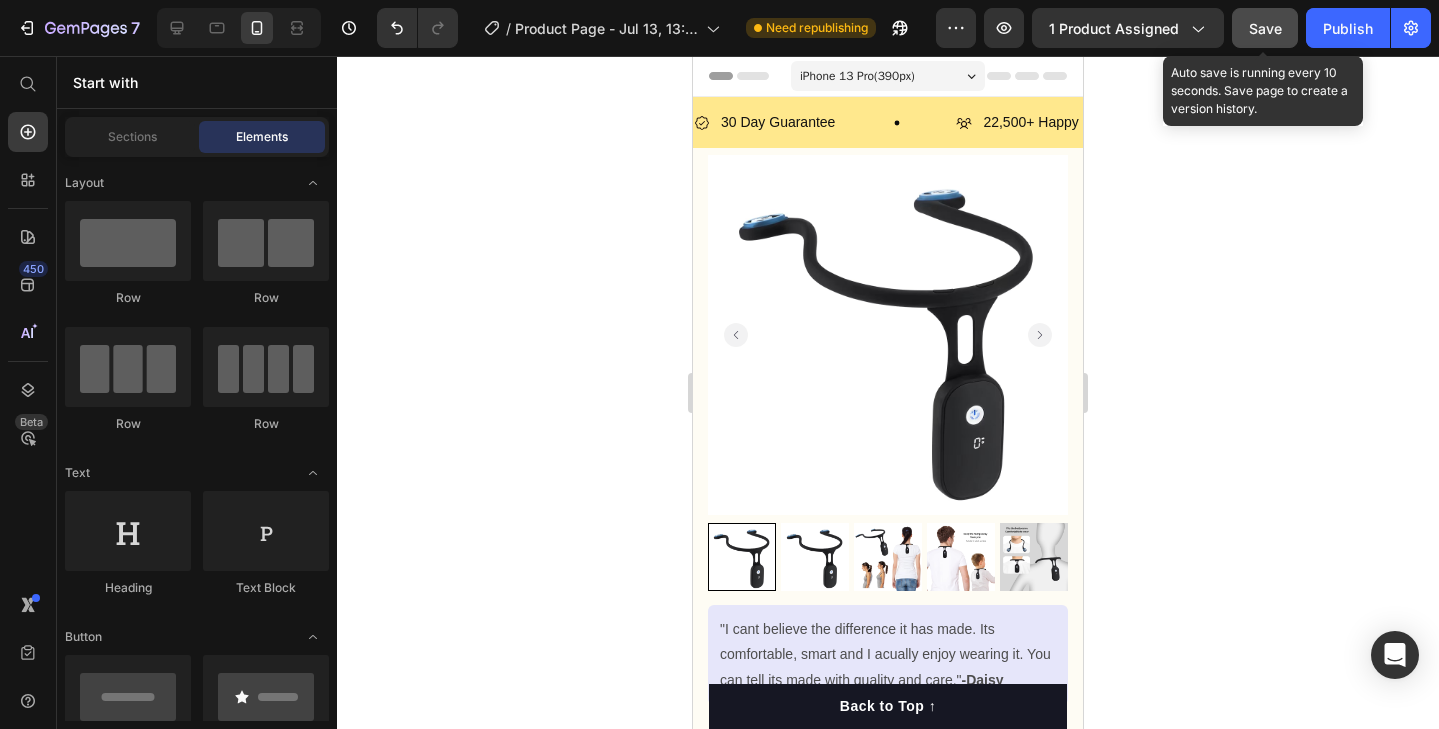 click on "Save" at bounding box center (1265, 28) 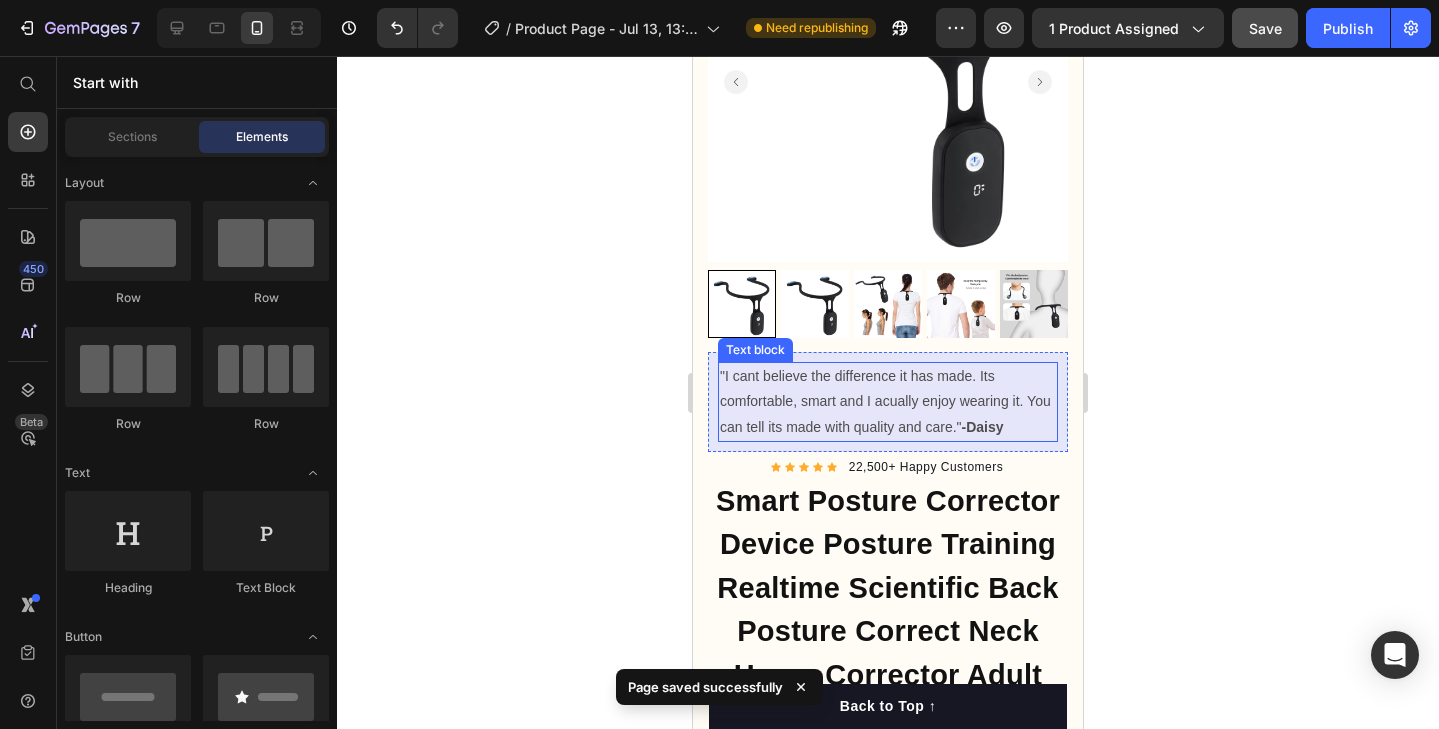 scroll, scrollTop: 315, scrollLeft: 0, axis: vertical 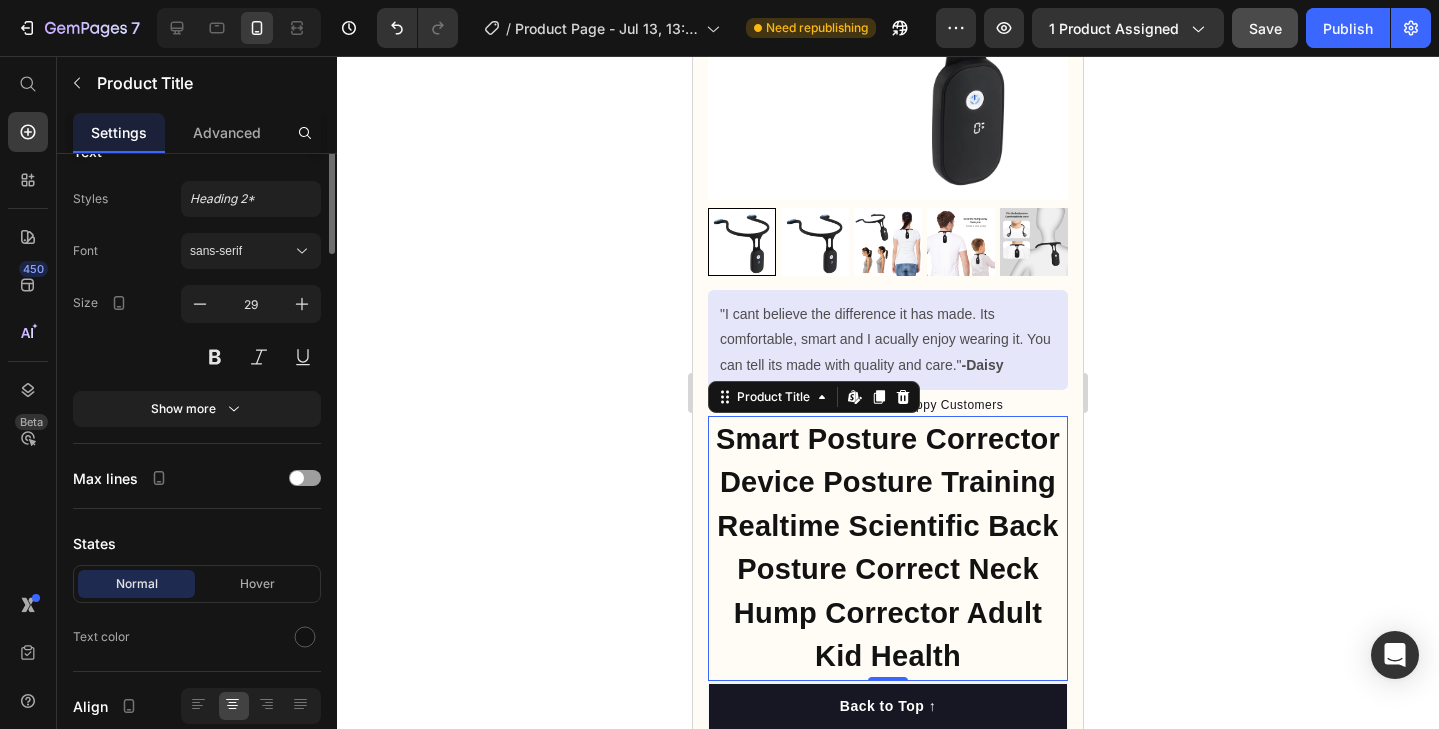 click on "Smart Posture Corrector Device Posture Training Realtime Scientific Back Posture Correct Neck Hump Corrector Adult Kid Health" at bounding box center [888, 548] 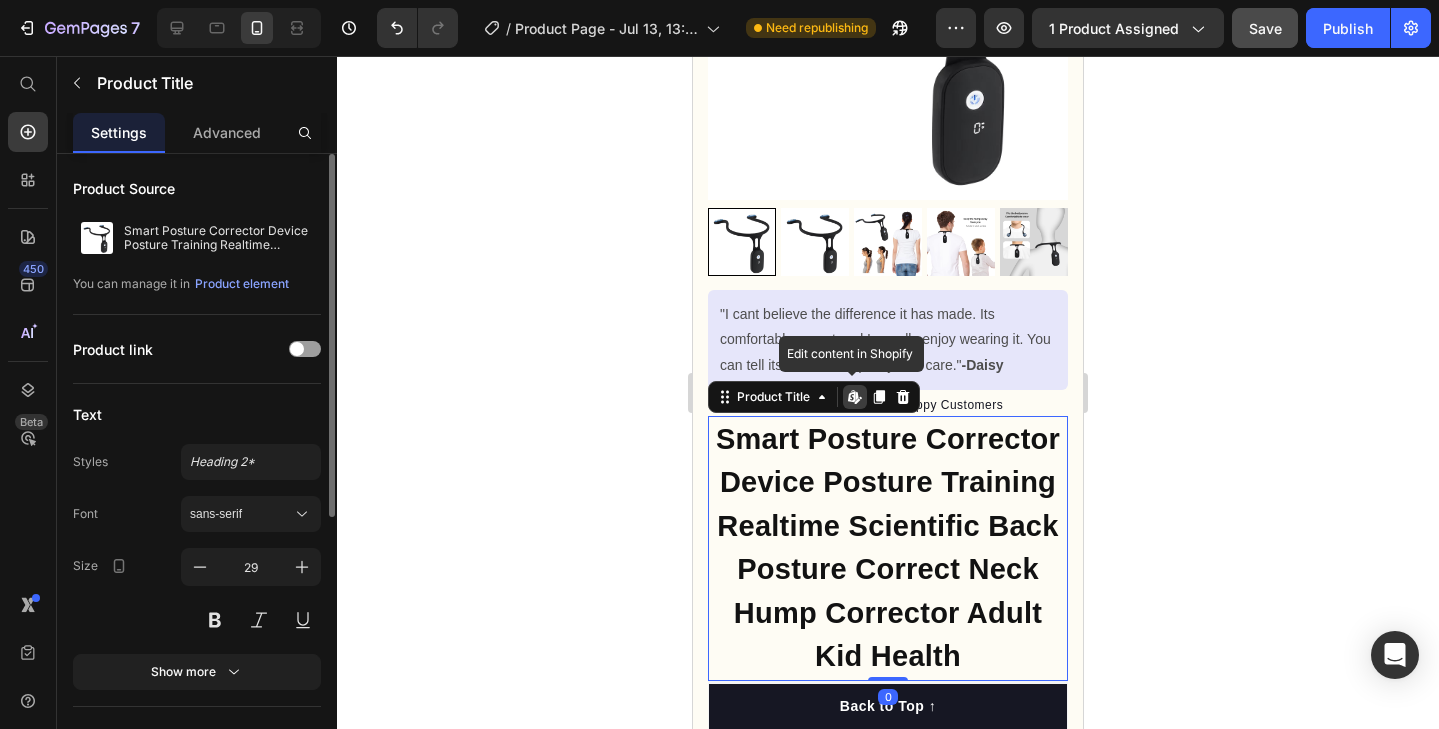 click on "Smart Posture Corrector Device Posture Training Realtime Scientific Back Posture Correct Neck Hump Corrector Adult Kid Health" at bounding box center (888, 548) 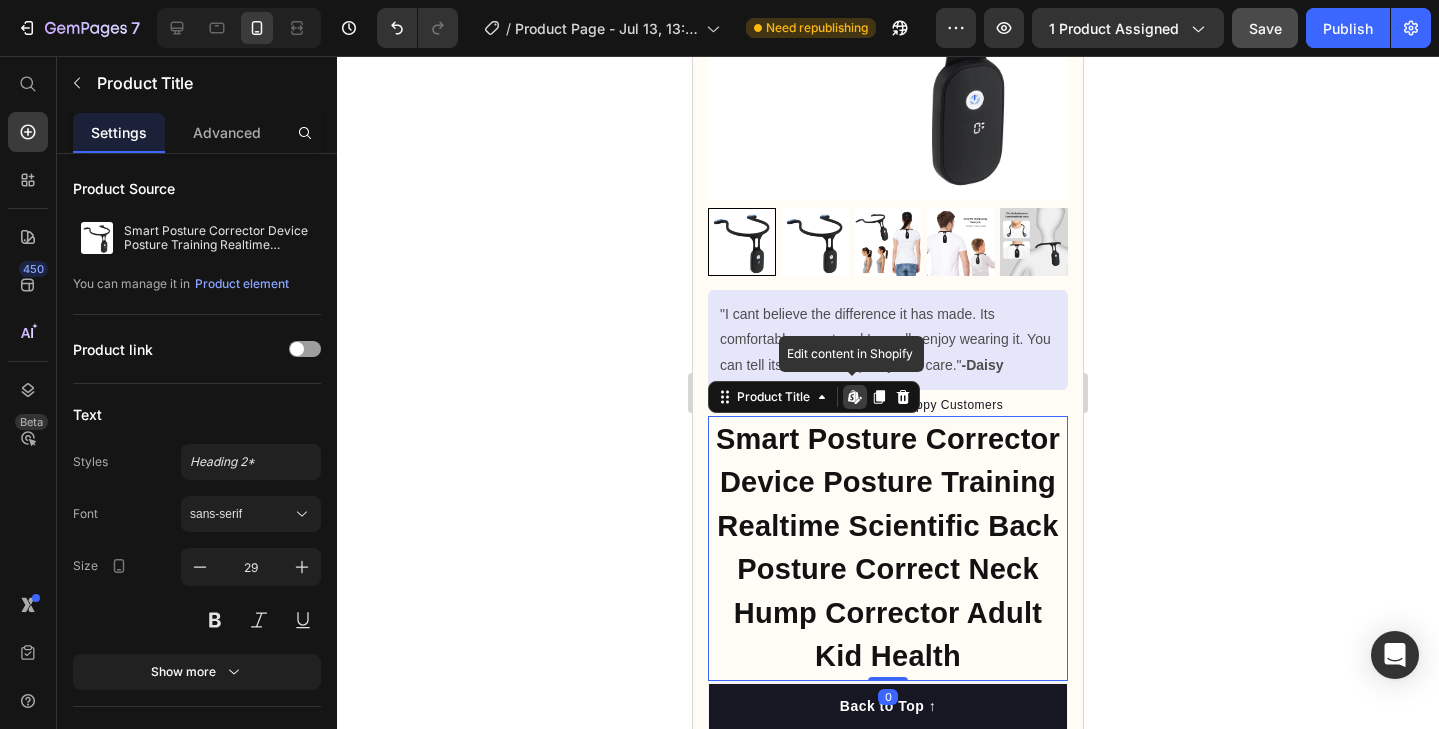 click on "Smart Posture Corrector Device Posture Training Realtime Scientific Back Posture Correct Neck Hump Corrector Adult Kid Health" at bounding box center [888, 548] 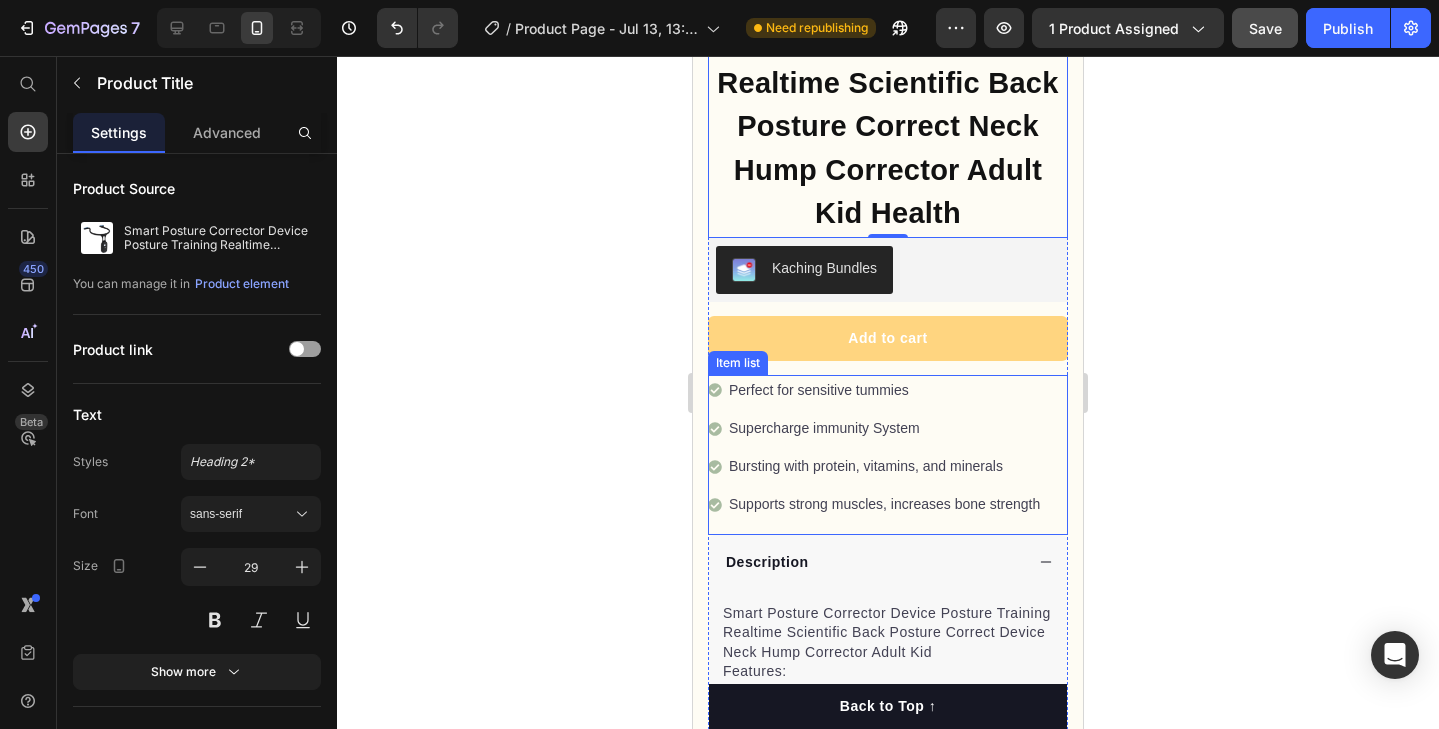 scroll, scrollTop: 760, scrollLeft: 0, axis: vertical 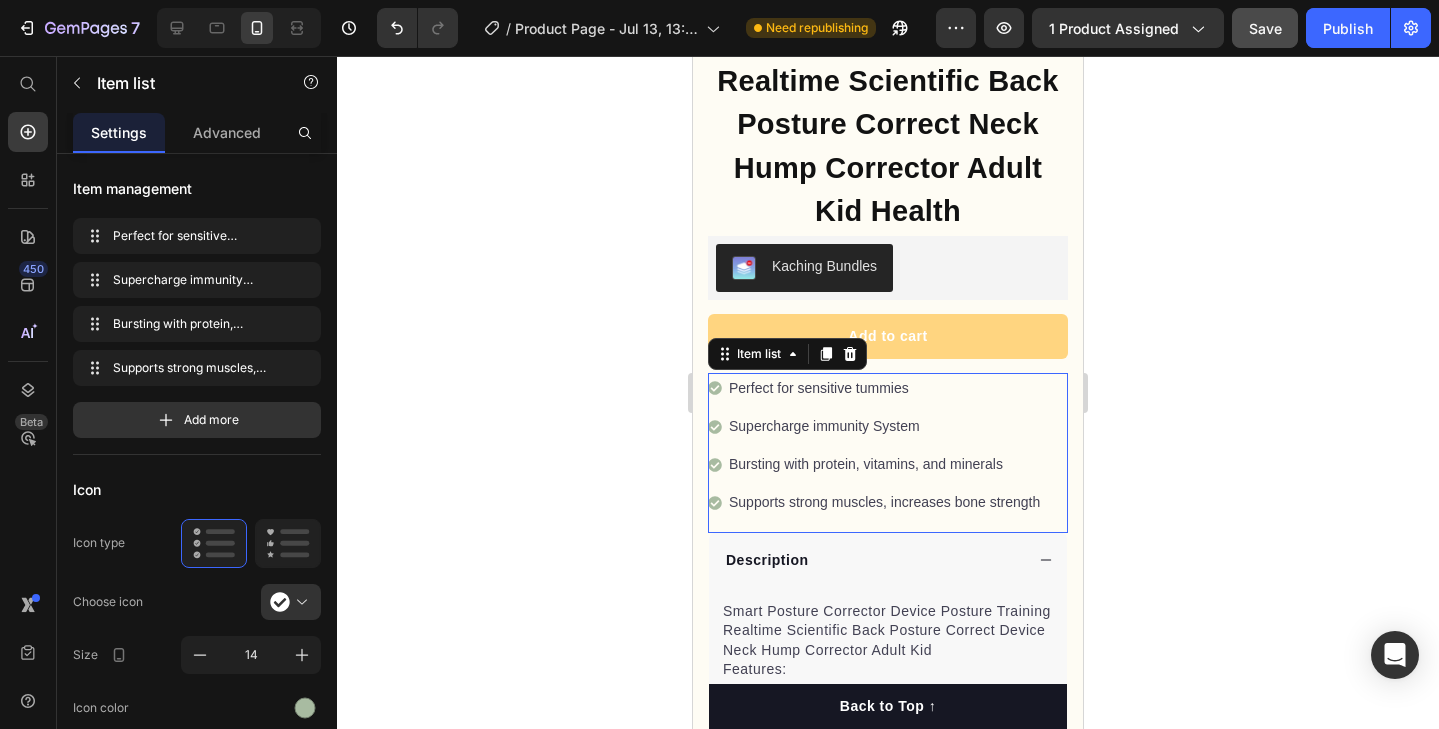 click on "Perfect for sensitive tummies" at bounding box center (884, 388) 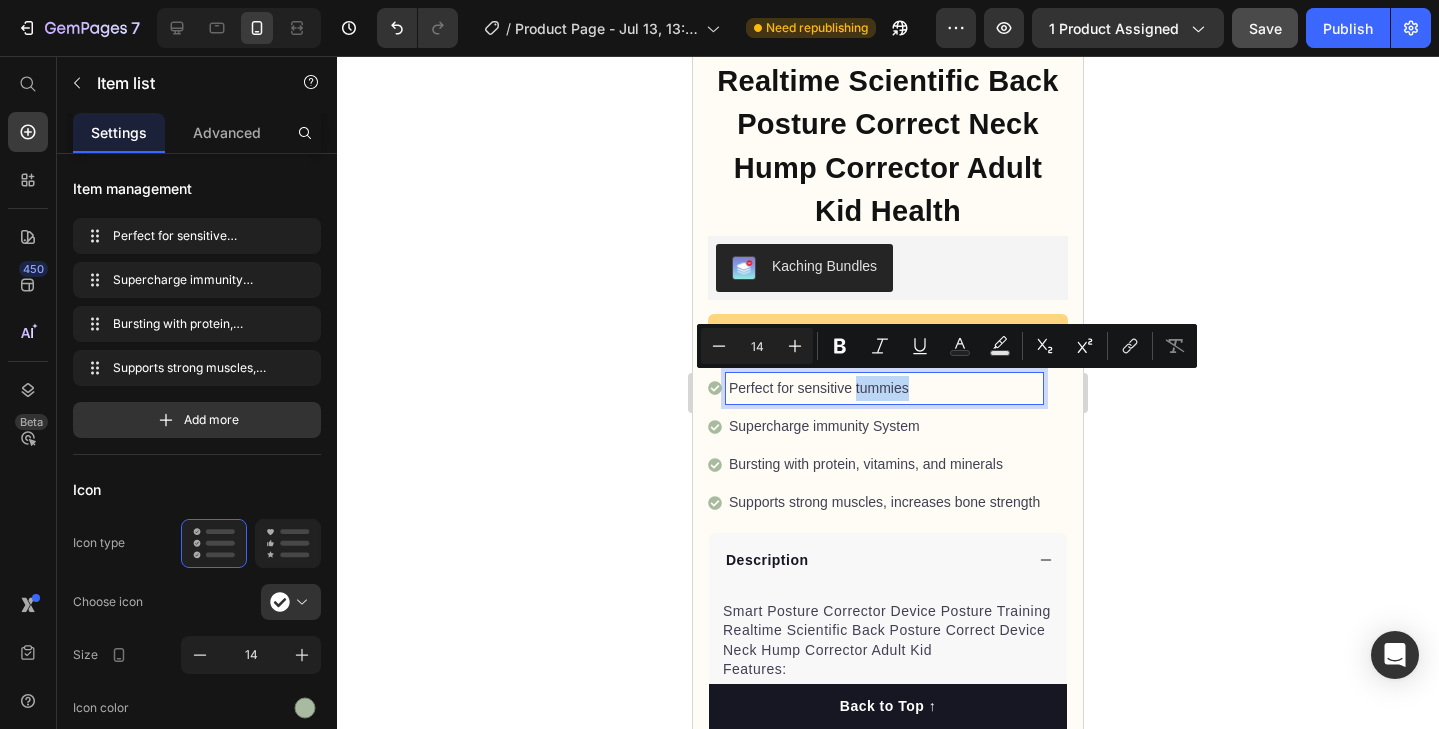 click on "Perfect for sensitive tummies" at bounding box center (884, 388) 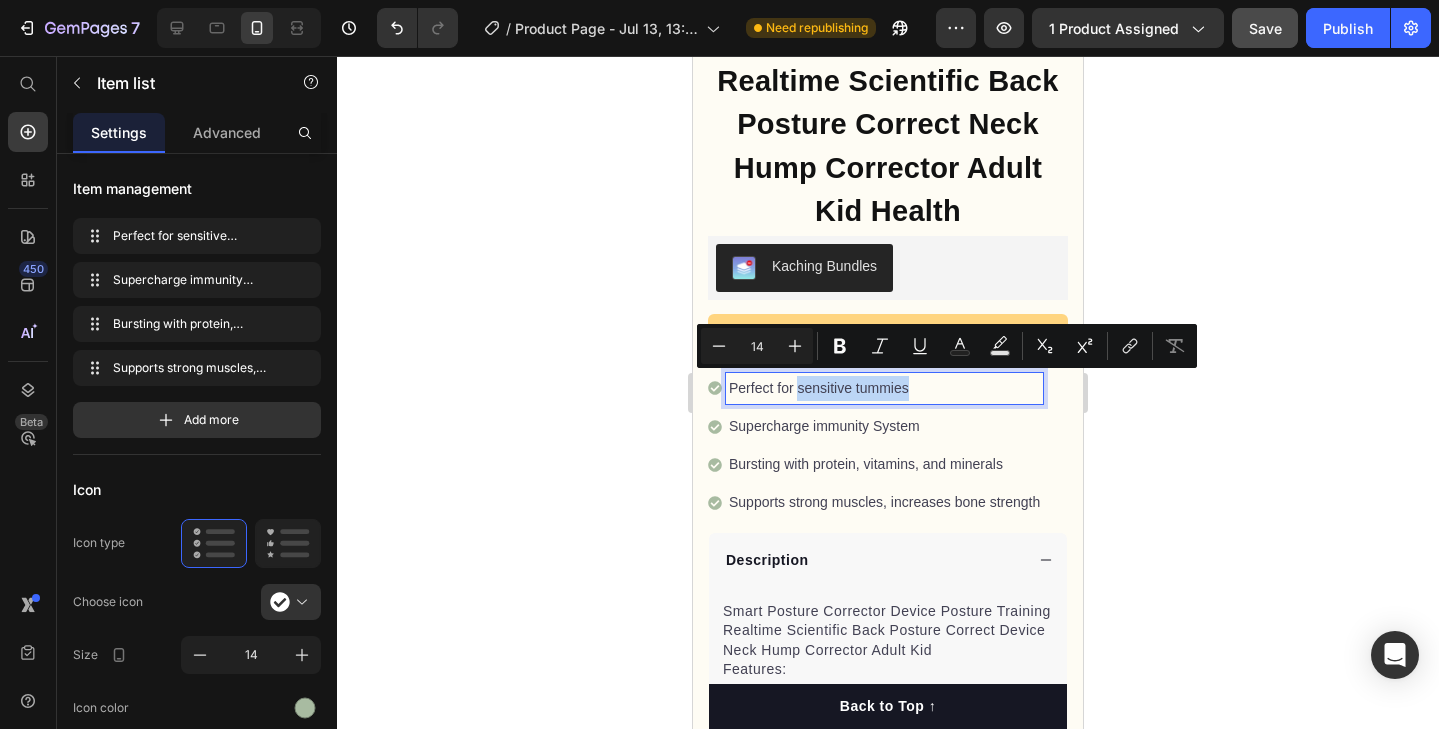 drag, startPoint x: 919, startPoint y: 383, endPoint x: 798, endPoint y: 388, distance: 121.103264 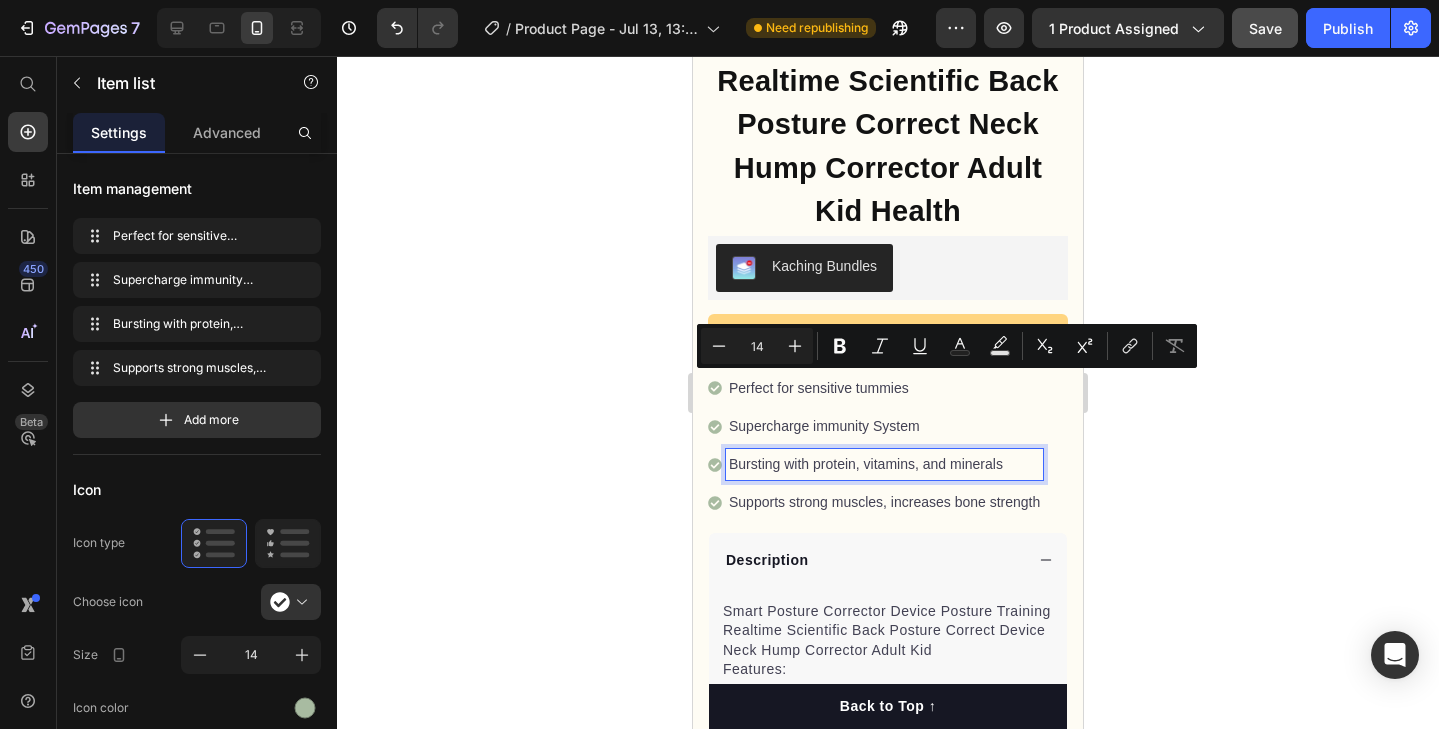 click on "Bursting with protein, vitamins, and minerals" at bounding box center (884, 464) 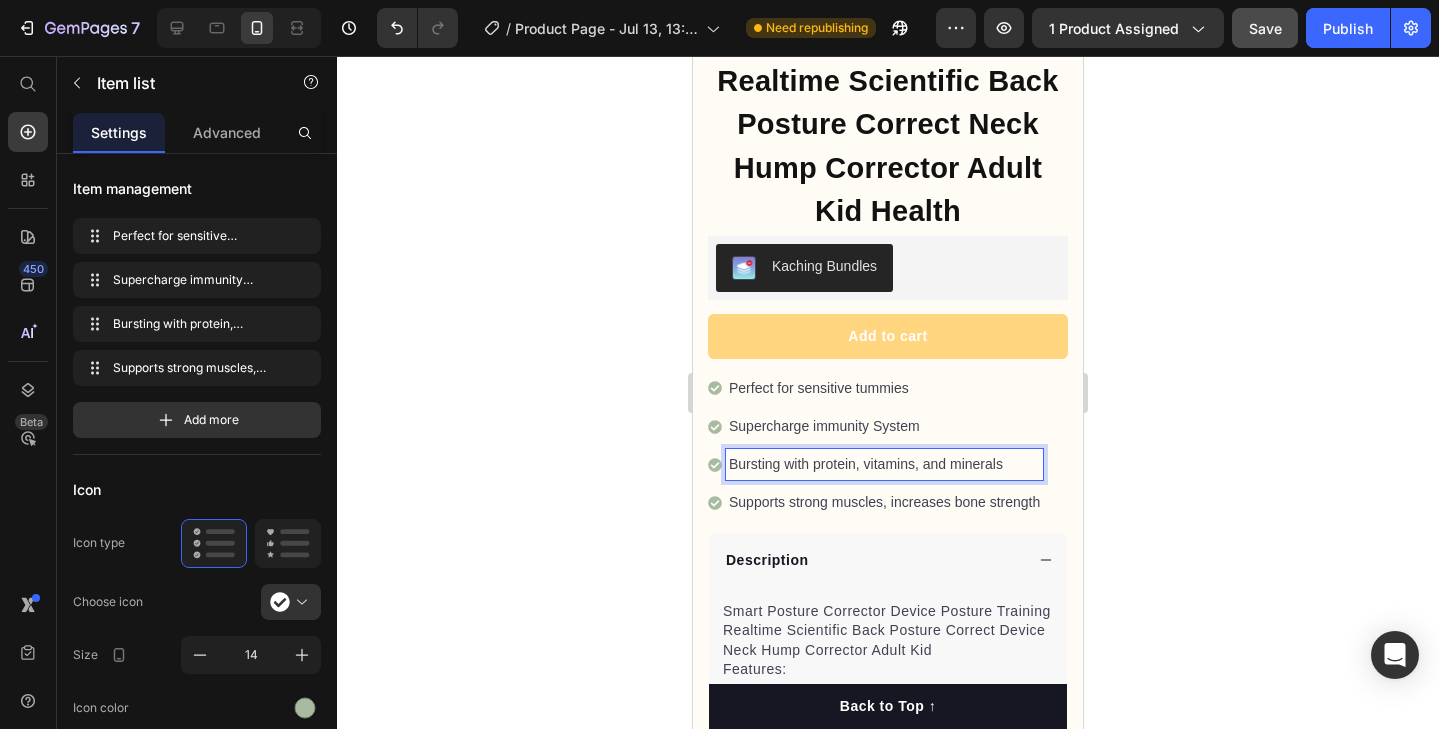 click on "Supports strong muscles, increases bone strength" at bounding box center [884, 502] 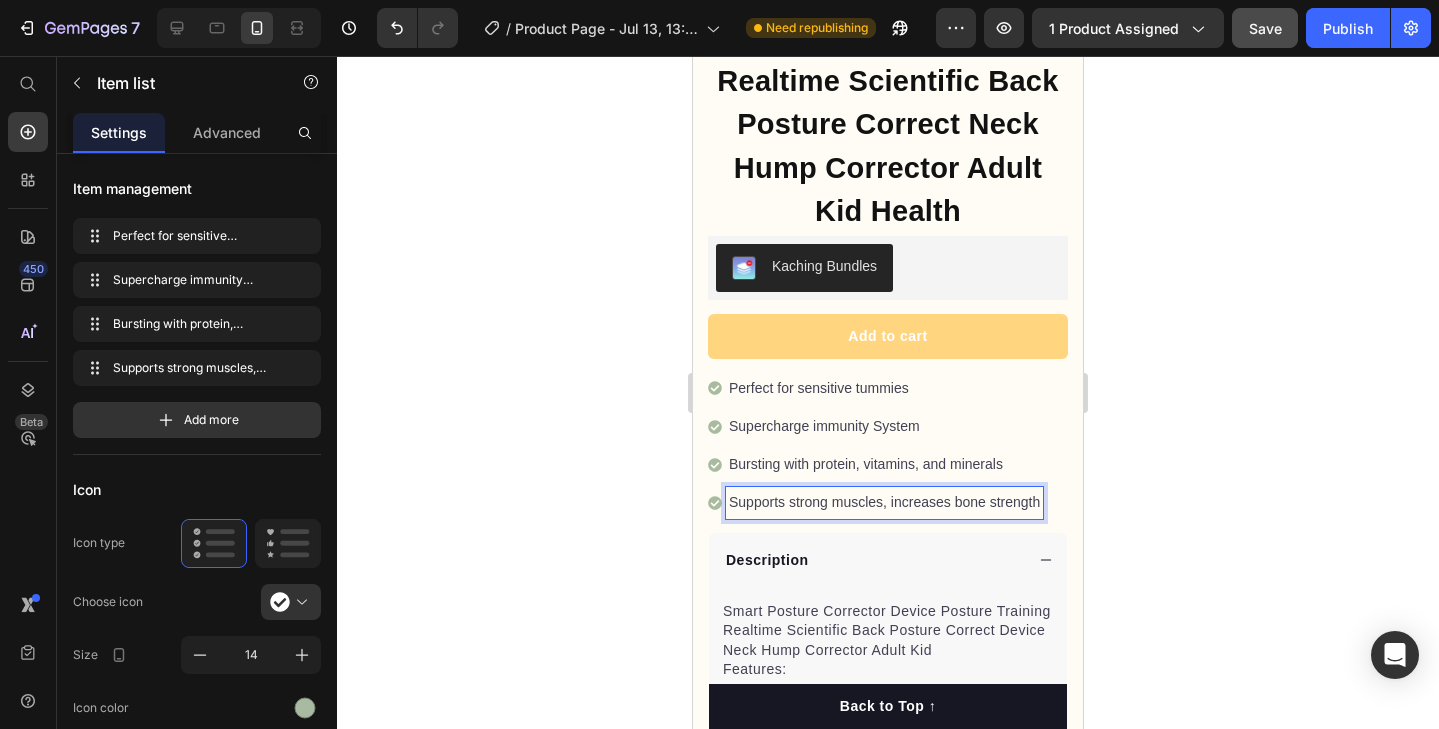 click on "Supports strong muscles, increases bone strength" at bounding box center (884, 502) 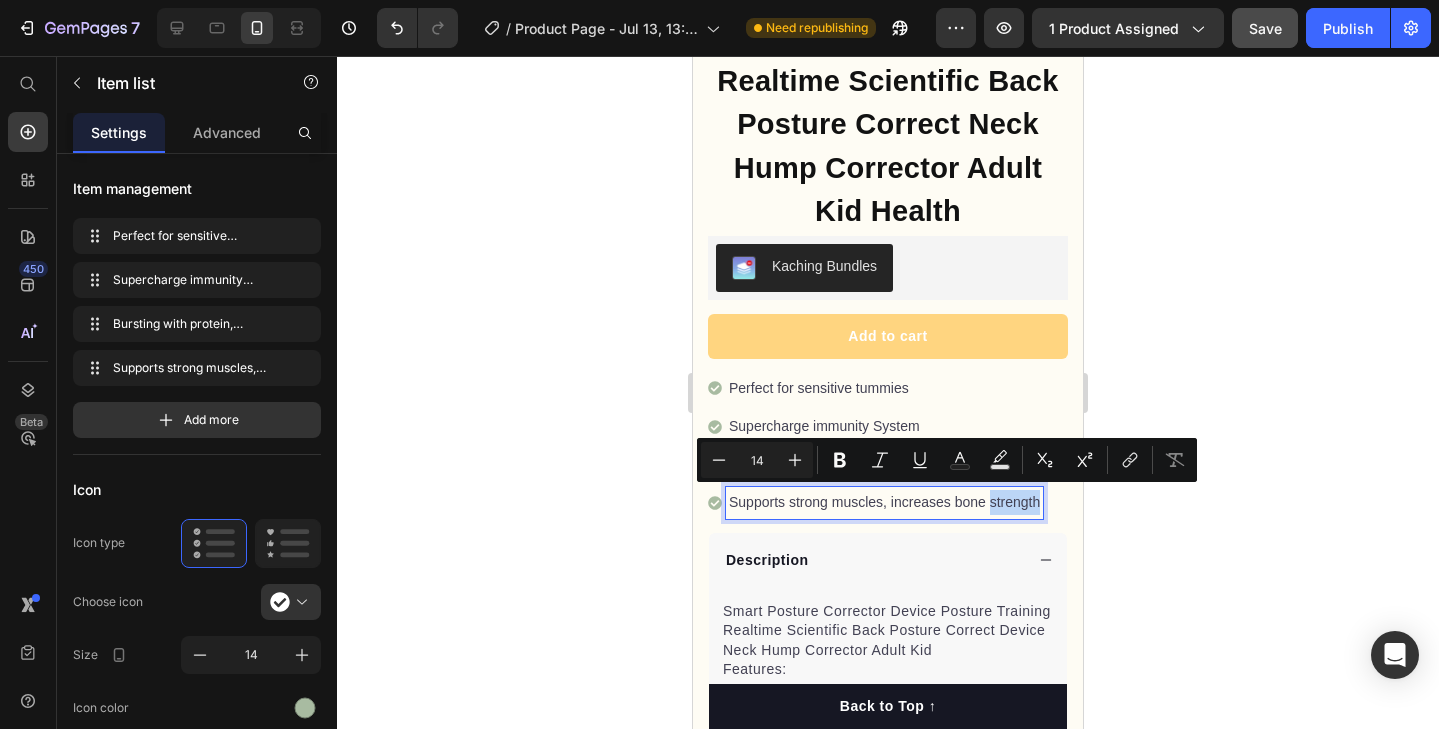 click on "Supports strong muscles, increases bone strength" at bounding box center (884, 502) 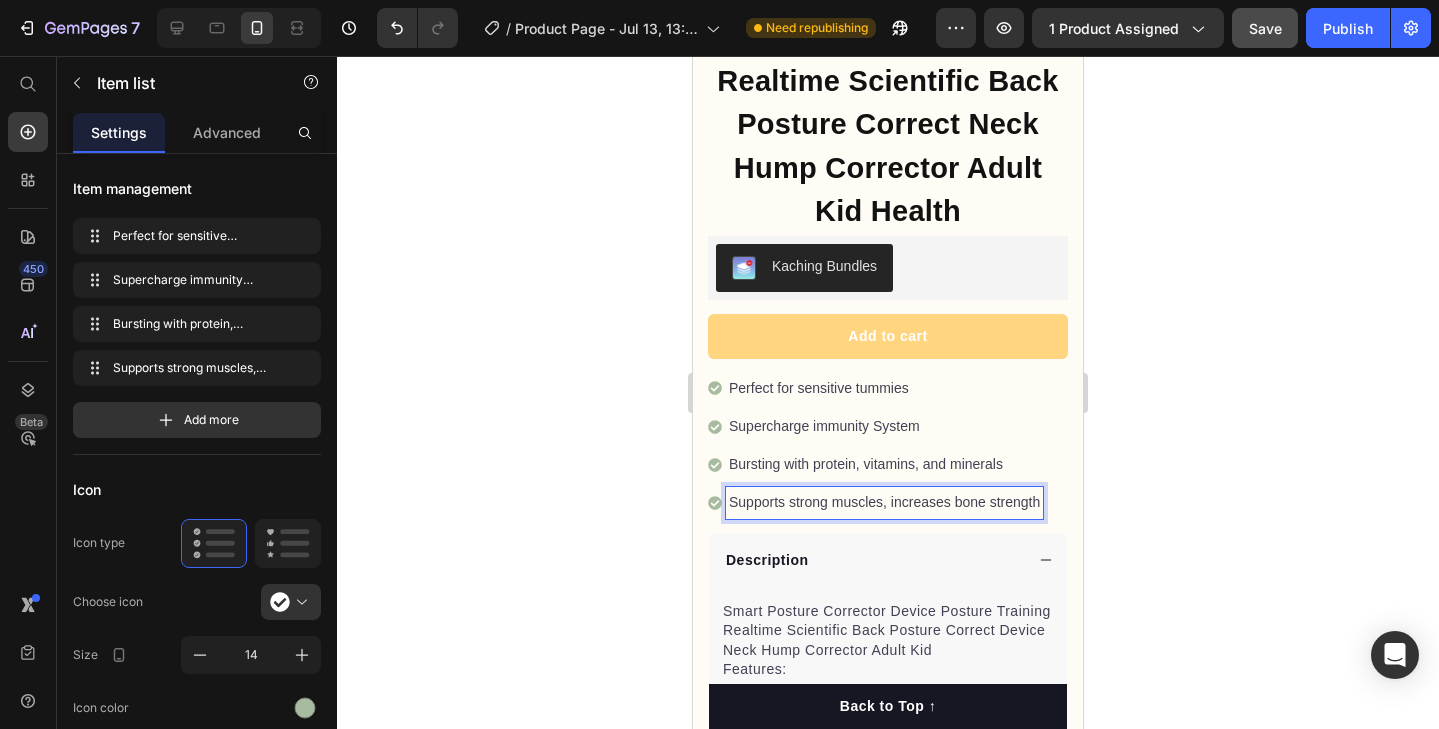 click on "Perfect for sensitive tummies" at bounding box center [884, 388] 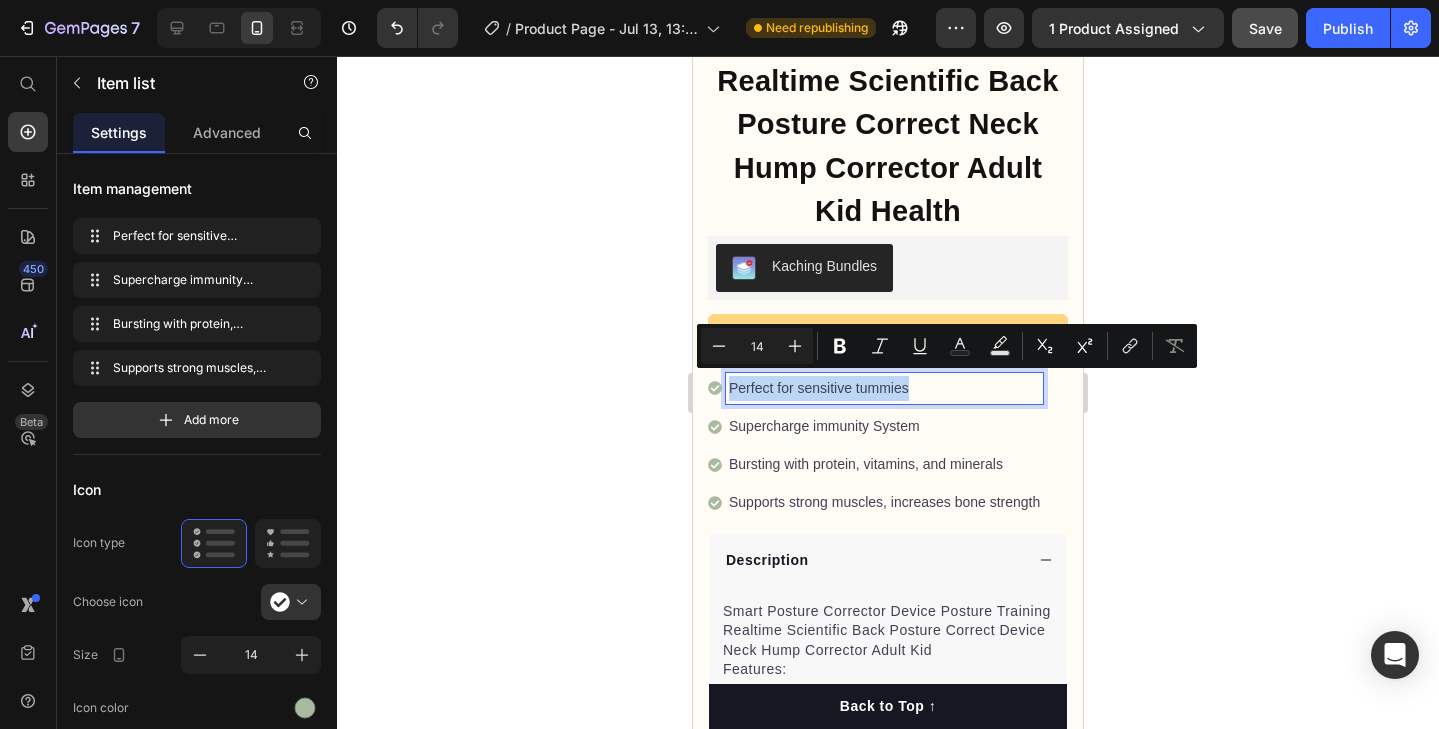 drag, startPoint x: 926, startPoint y: 382, endPoint x: 1423, endPoint y: 422, distance: 498.60706 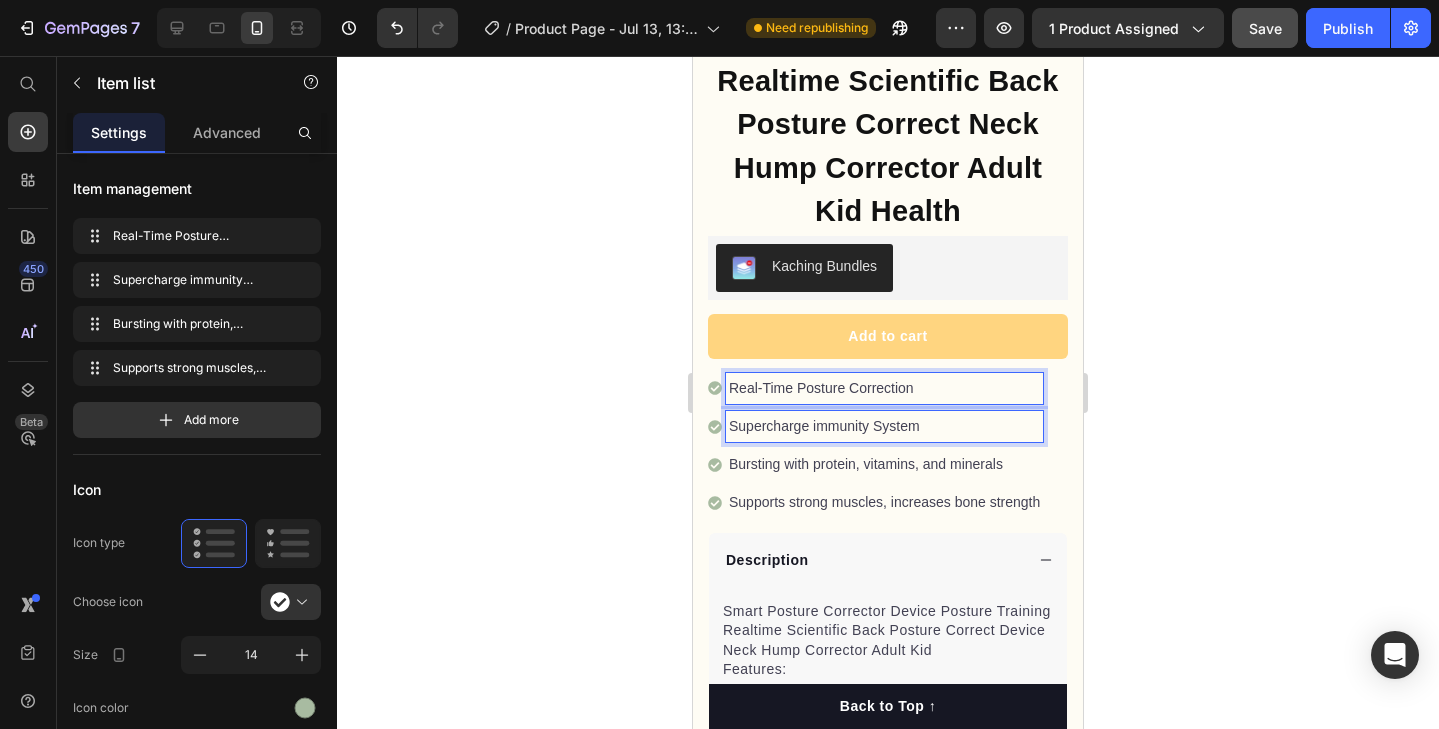 click on "Supercharge immunity System" at bounding box center [884, 426] 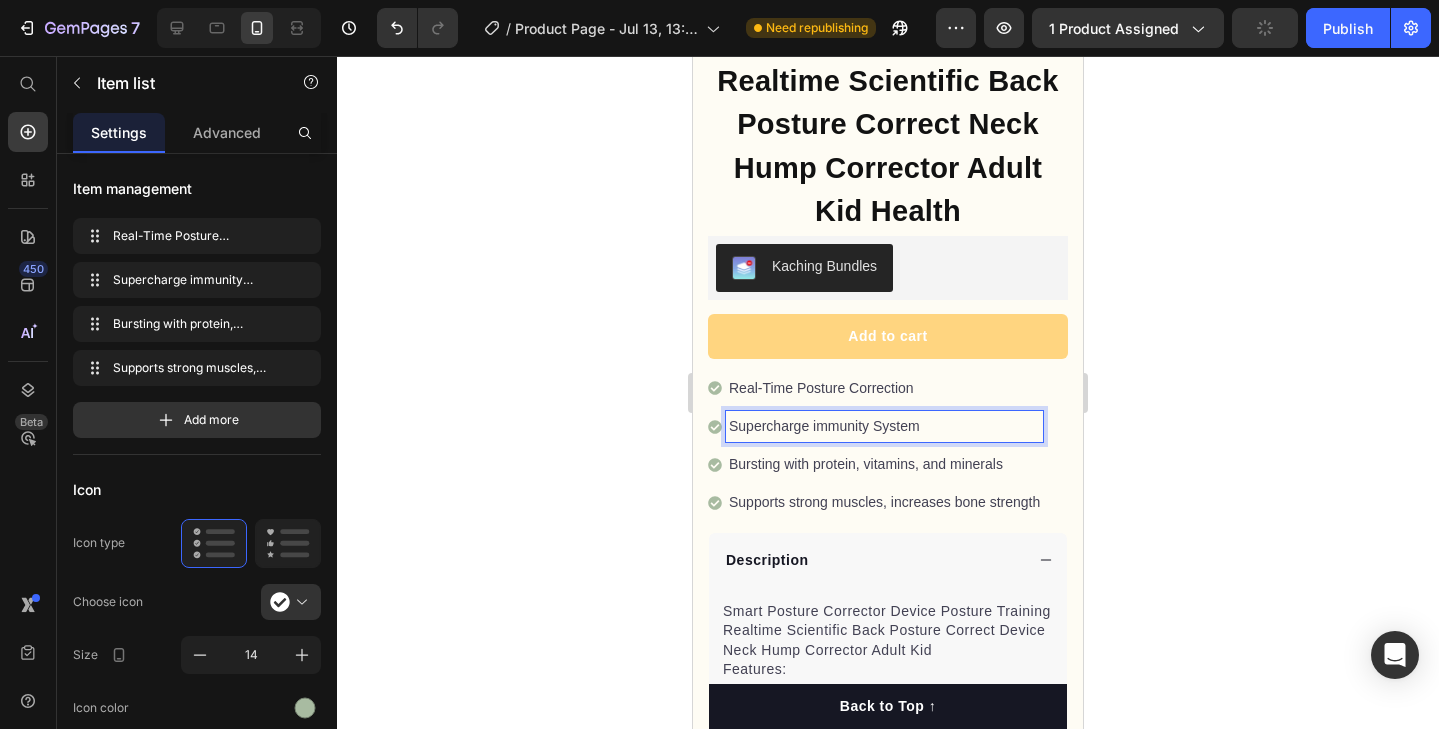 click on "Supercharge immunity System" at bounding box center (884, 426) 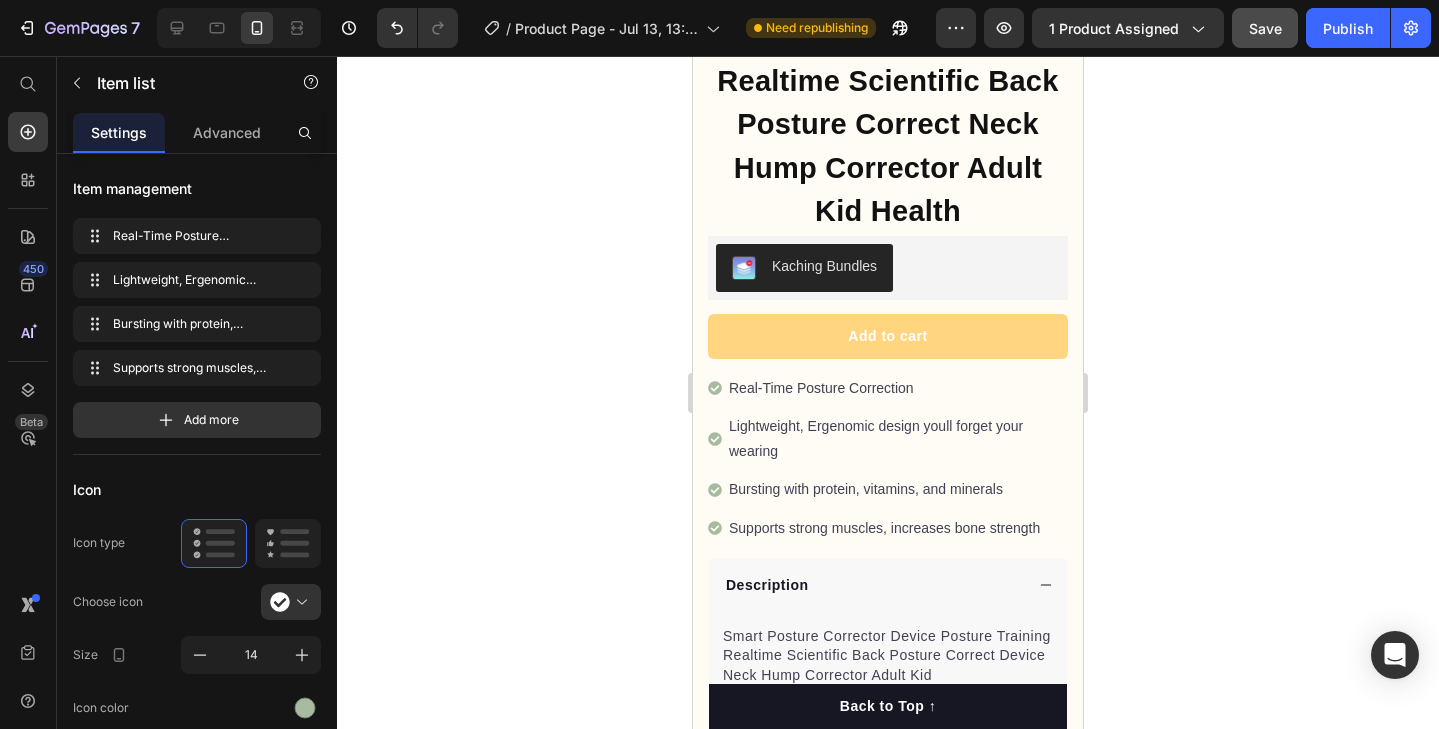 click on "Lightweight, Ergenomic design youll forget your wearing" at bounding box center [897, 439] 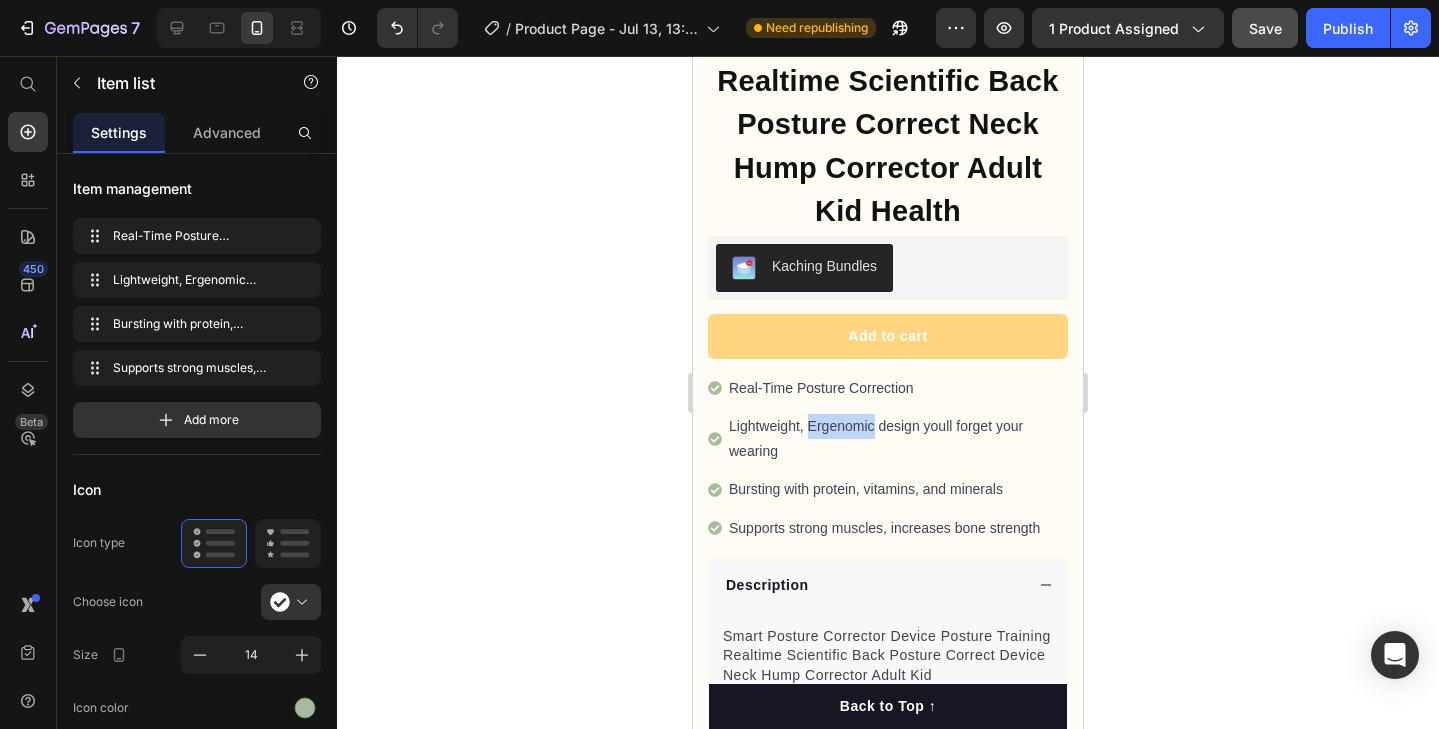 click on "Lightweight, Ergenomic design youll forget your wearing" at bounding box center [897, 439] 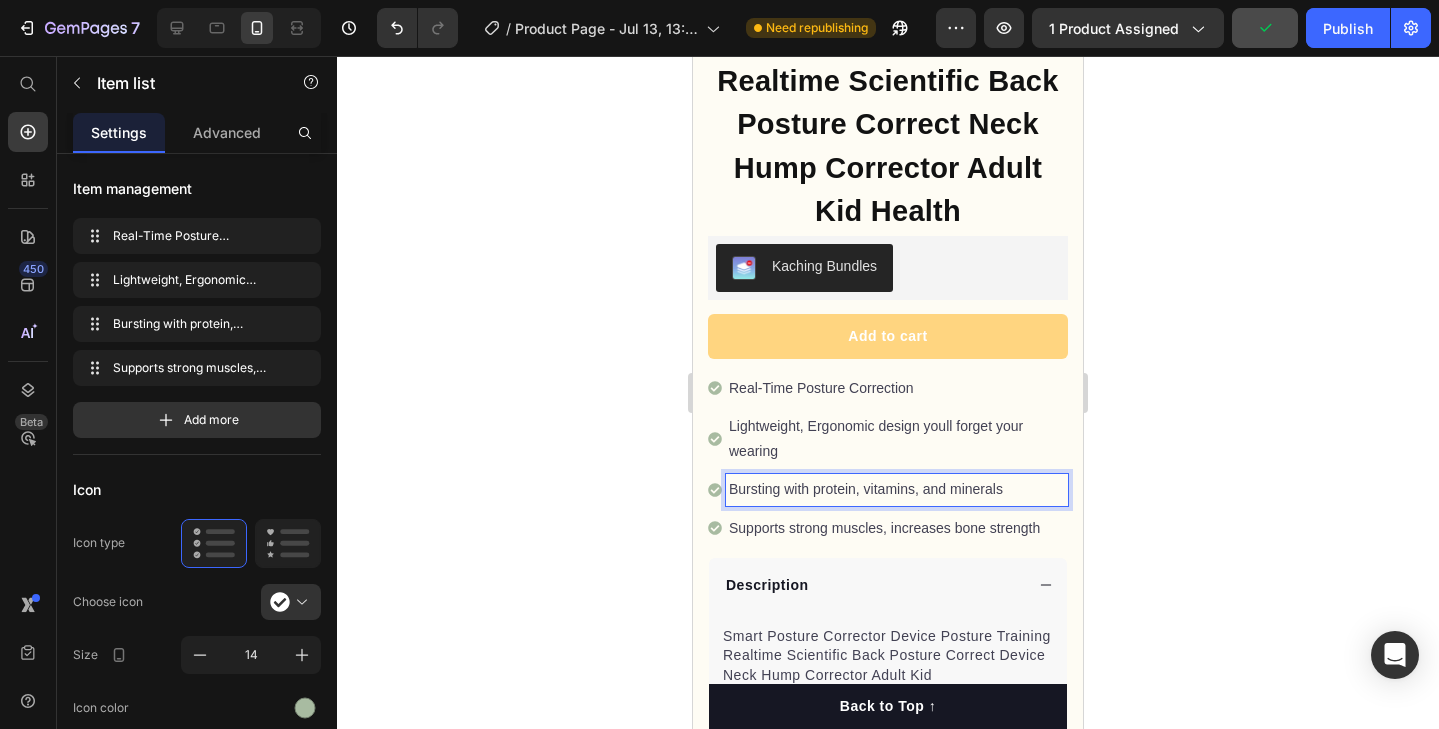 click on "Bursting with protein, vitamins, and minerals" at bounding box center (897, 489) 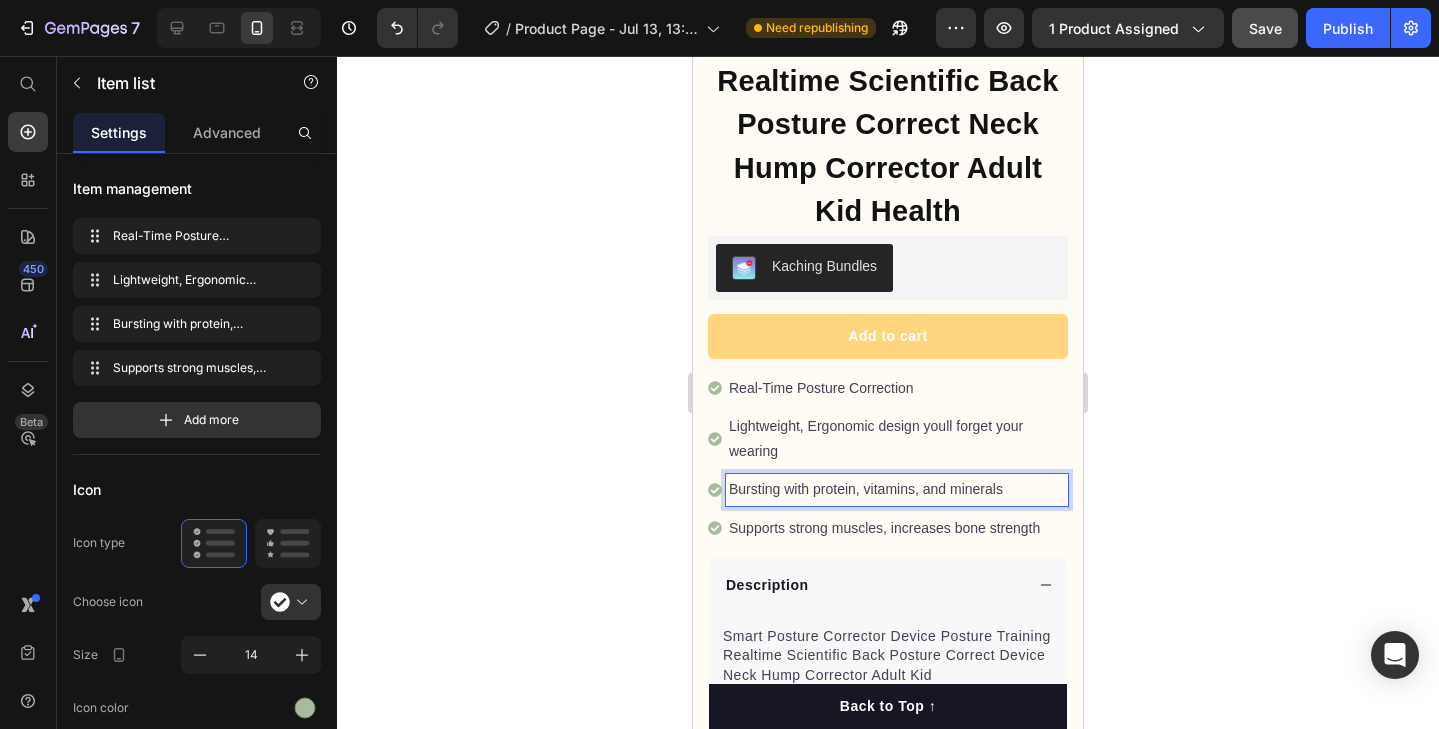 click on "Bursting with protein, vitamins, and minerals" at bounding box center (897, 489) 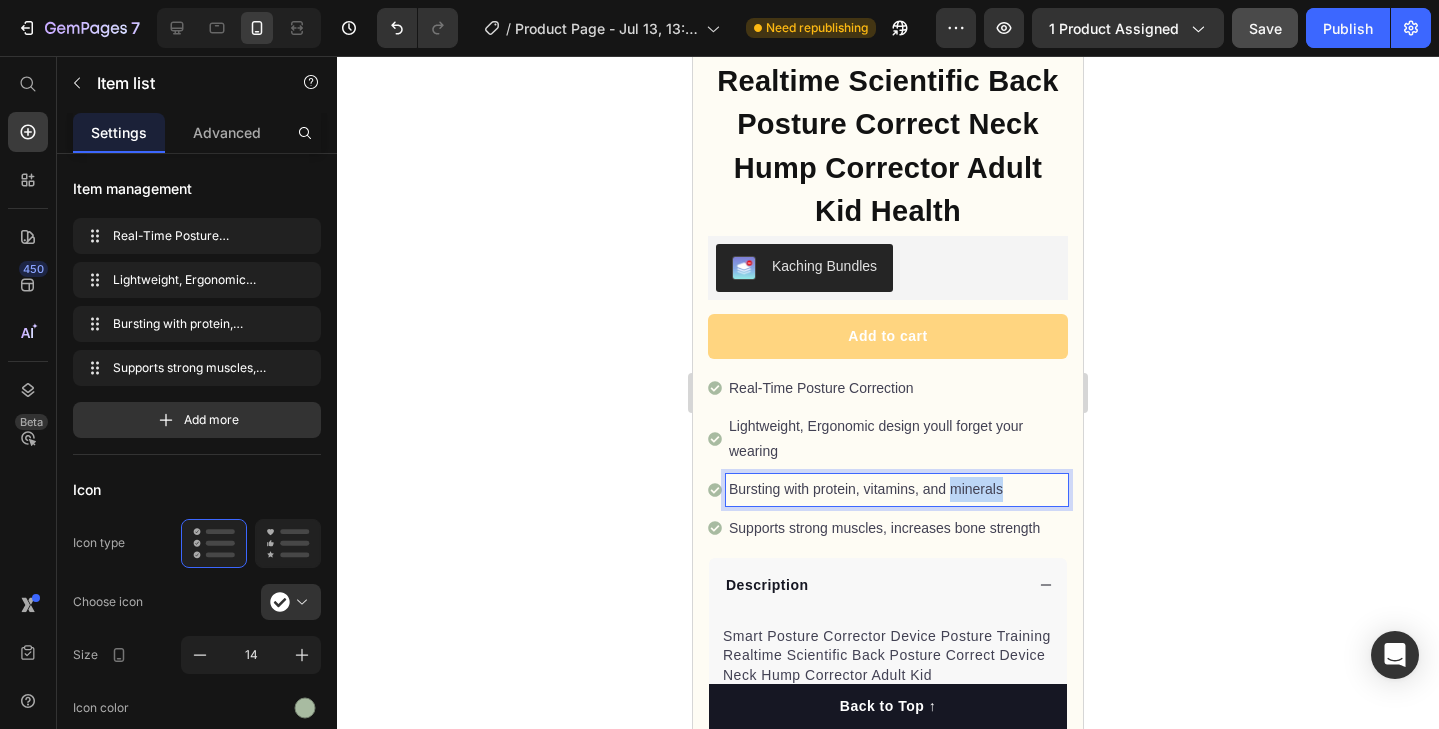 click on "Bursting with protein, vitamins, and minerals" at bounding box center (897, 489) 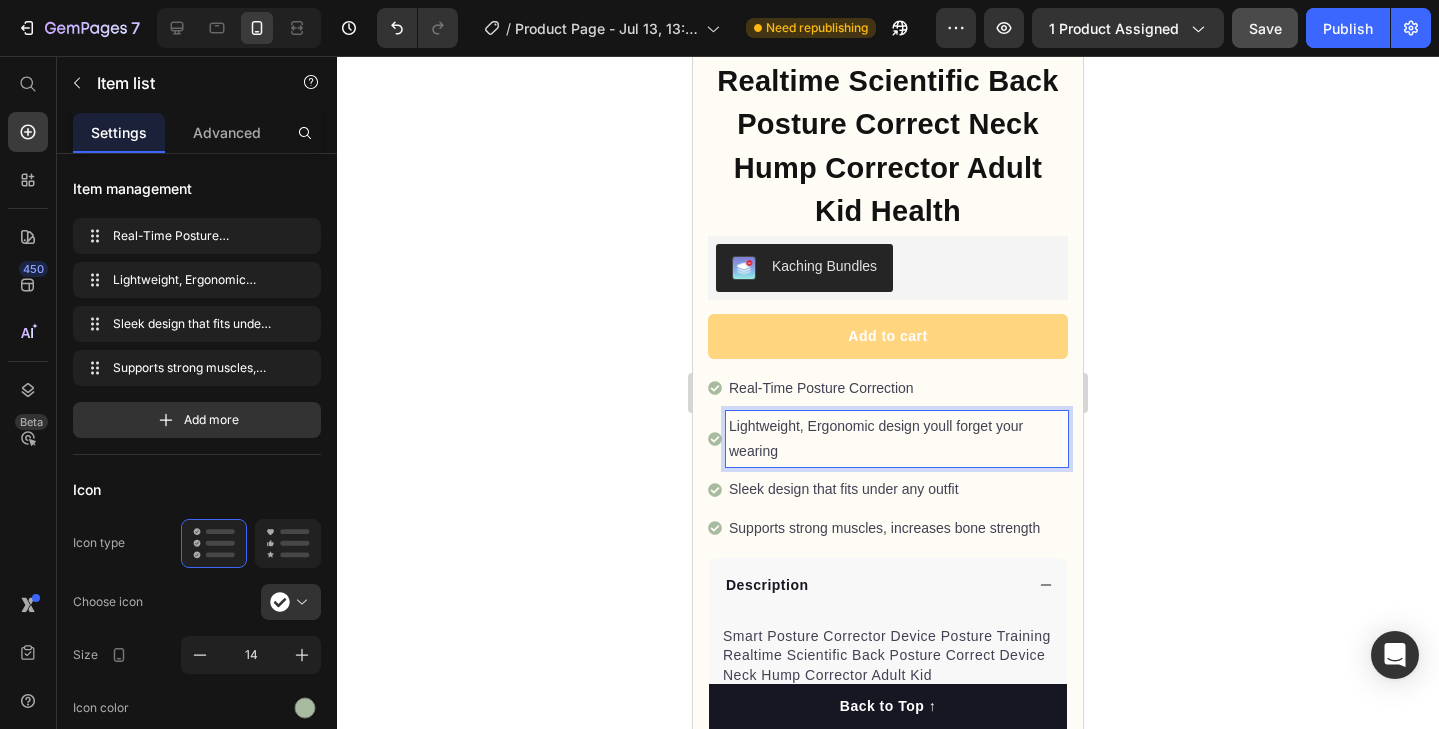 click on "Lightweight, Ergonomic design youll forget your wearing" at bounding box center [897, 439] 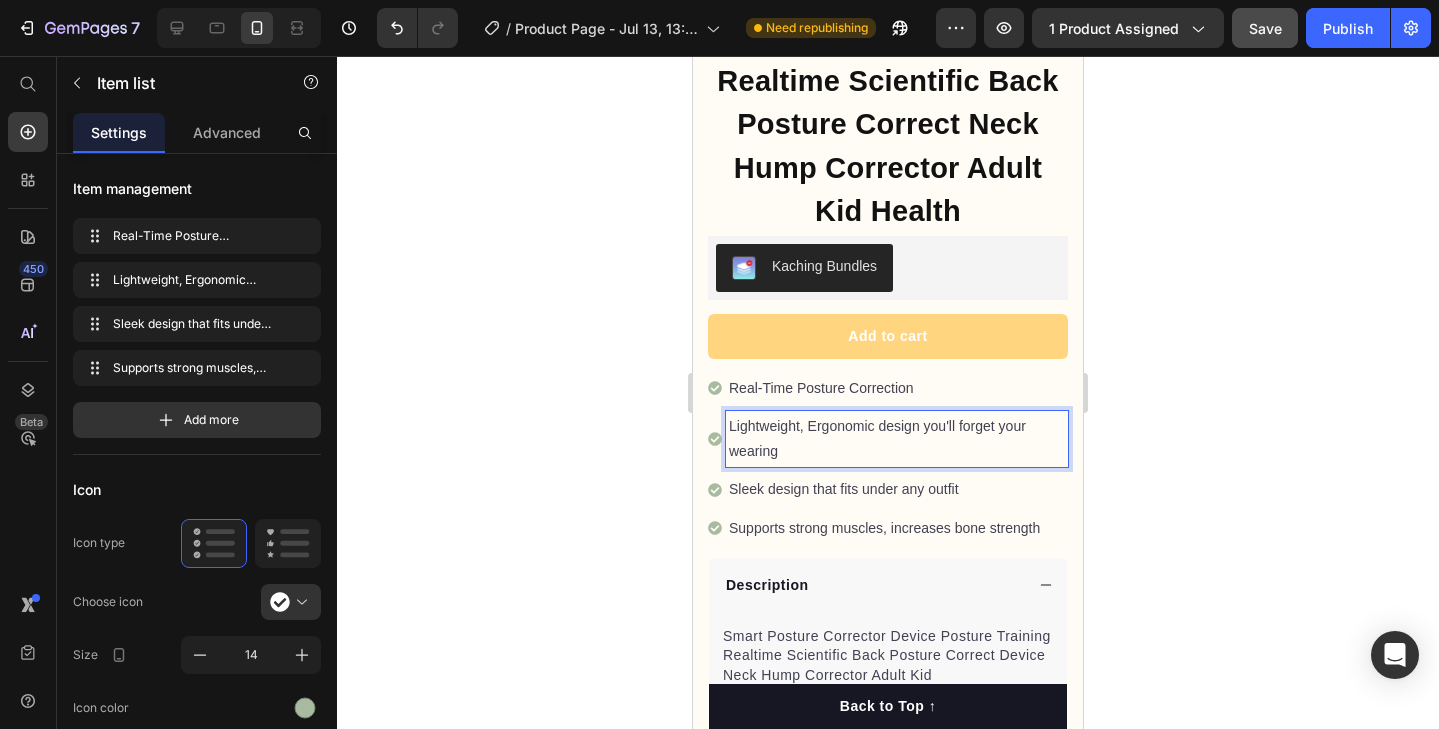 click on "Lightweight, Ergonomic design you'll forget your wearing" at bounding box center (897, 439) 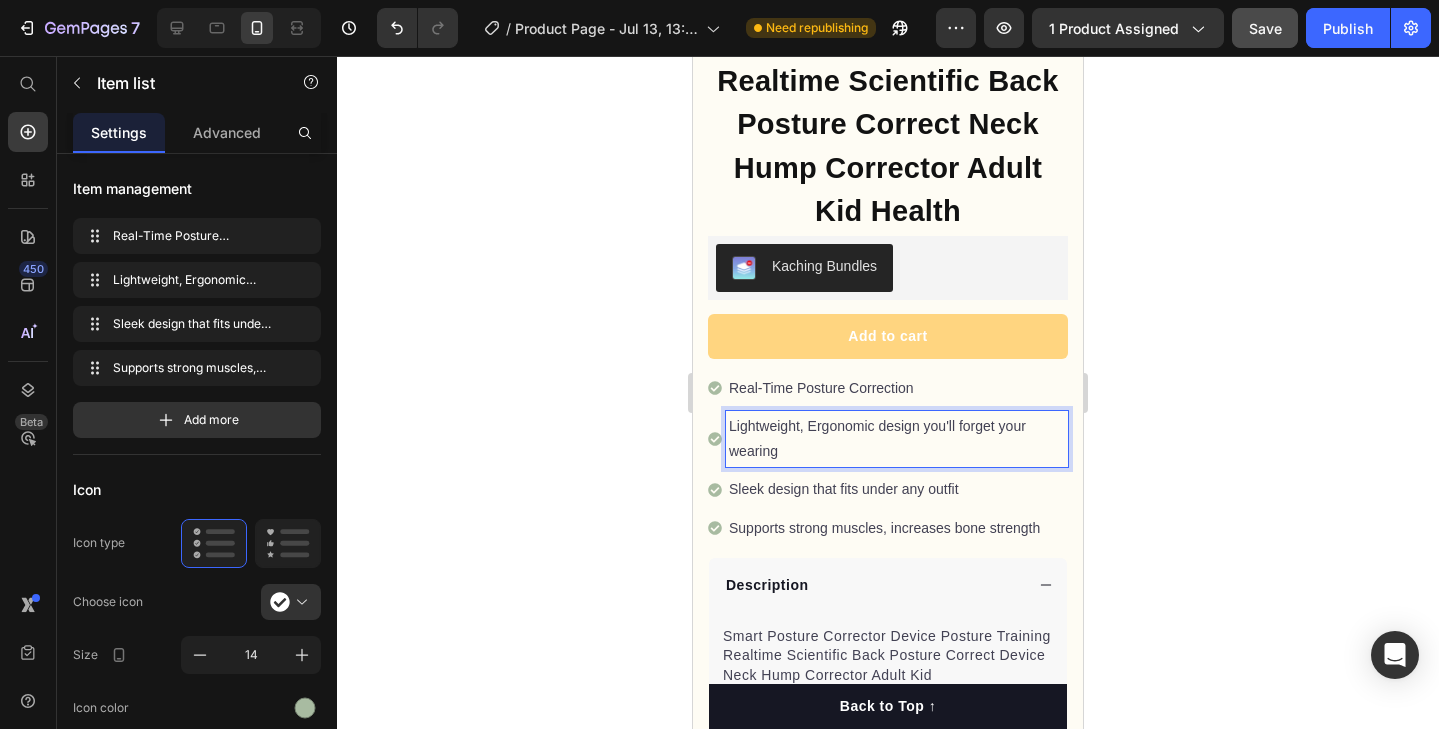 click on "Lightweight, Ergonomic design you'll forget your wearing" at bounding box center [897, 439] 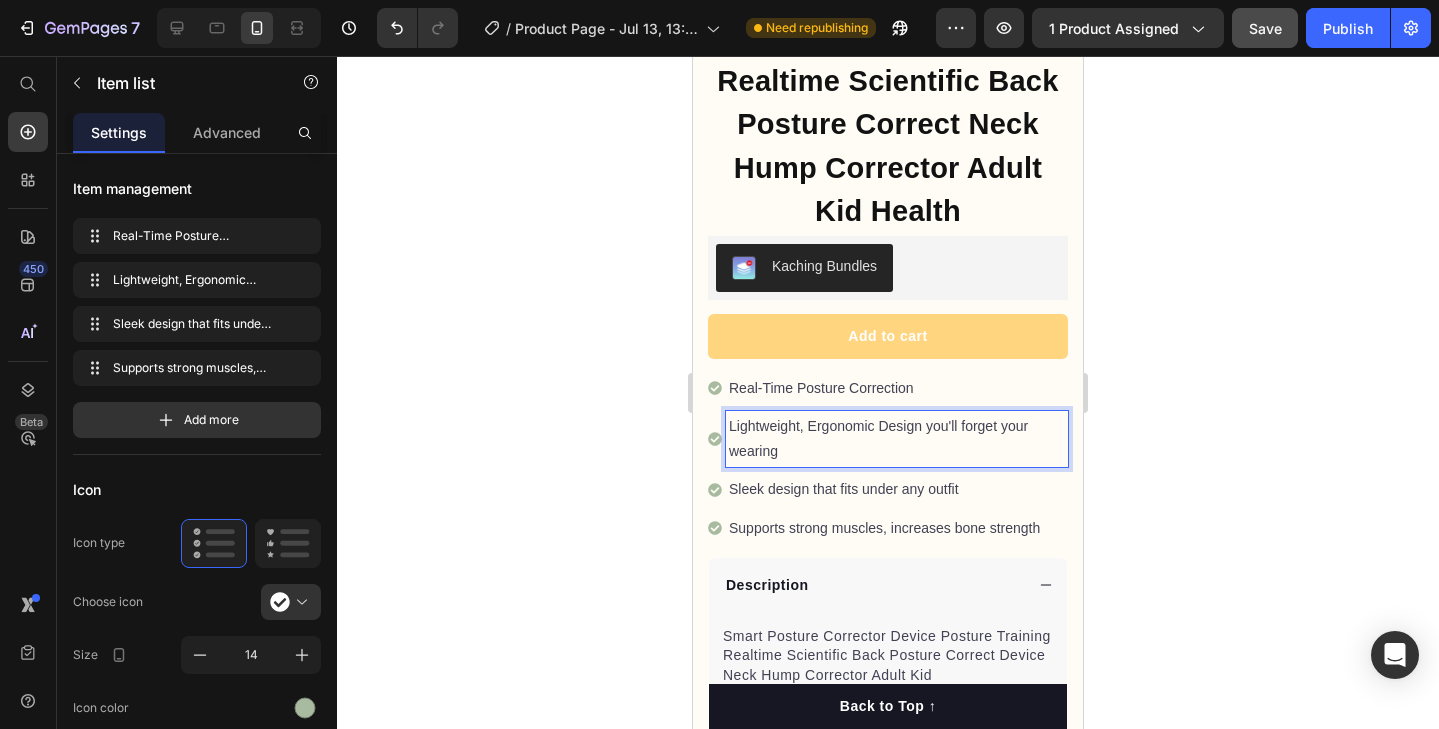 click on "Lightweight, Ergonomic Design you'll forget your wearing" at bounding box center (897, 439) 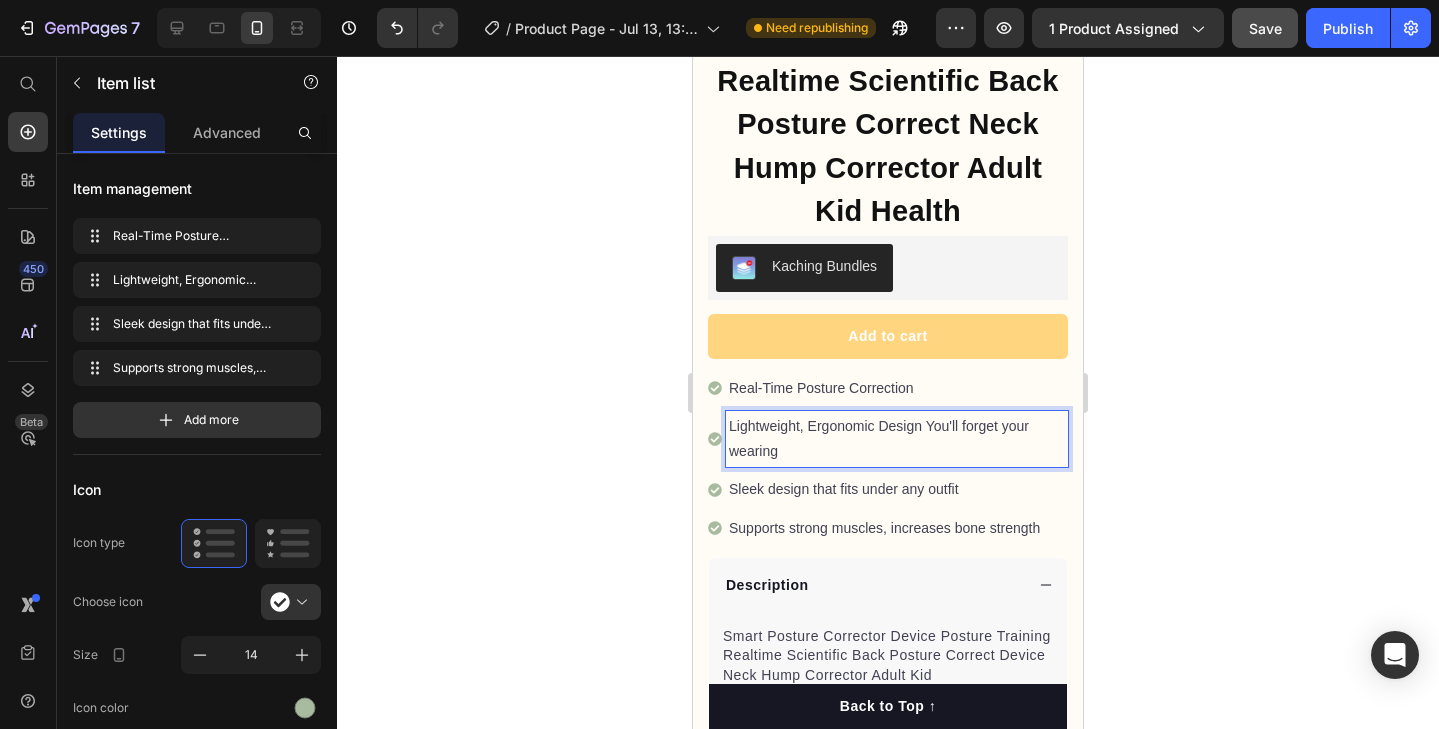 click on "Lightweight, Ergonomic Design You'll forget your wearing" at bounding box center [897, 439] 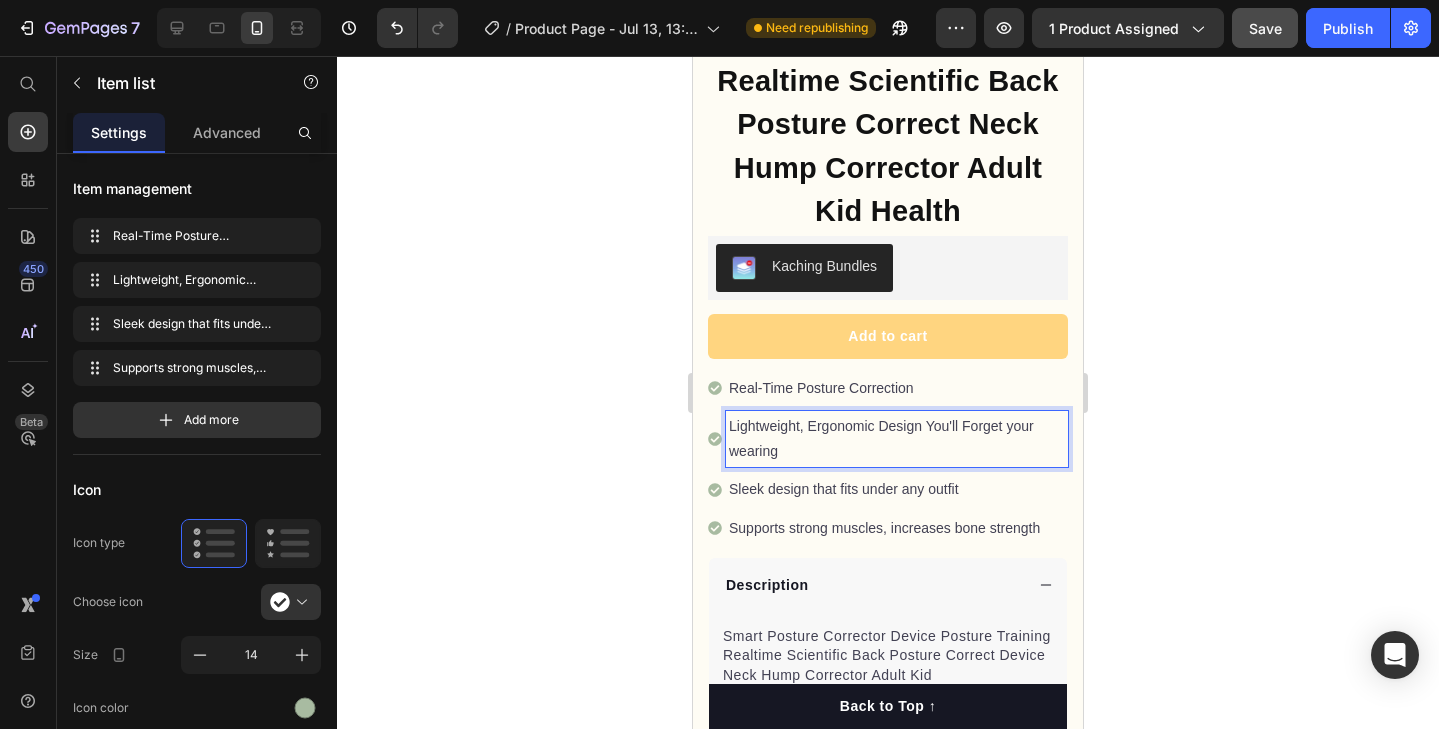 click on "Lightweight, Ergonomic Design You'll Forget your wearing" at bounding box center [897, 439] 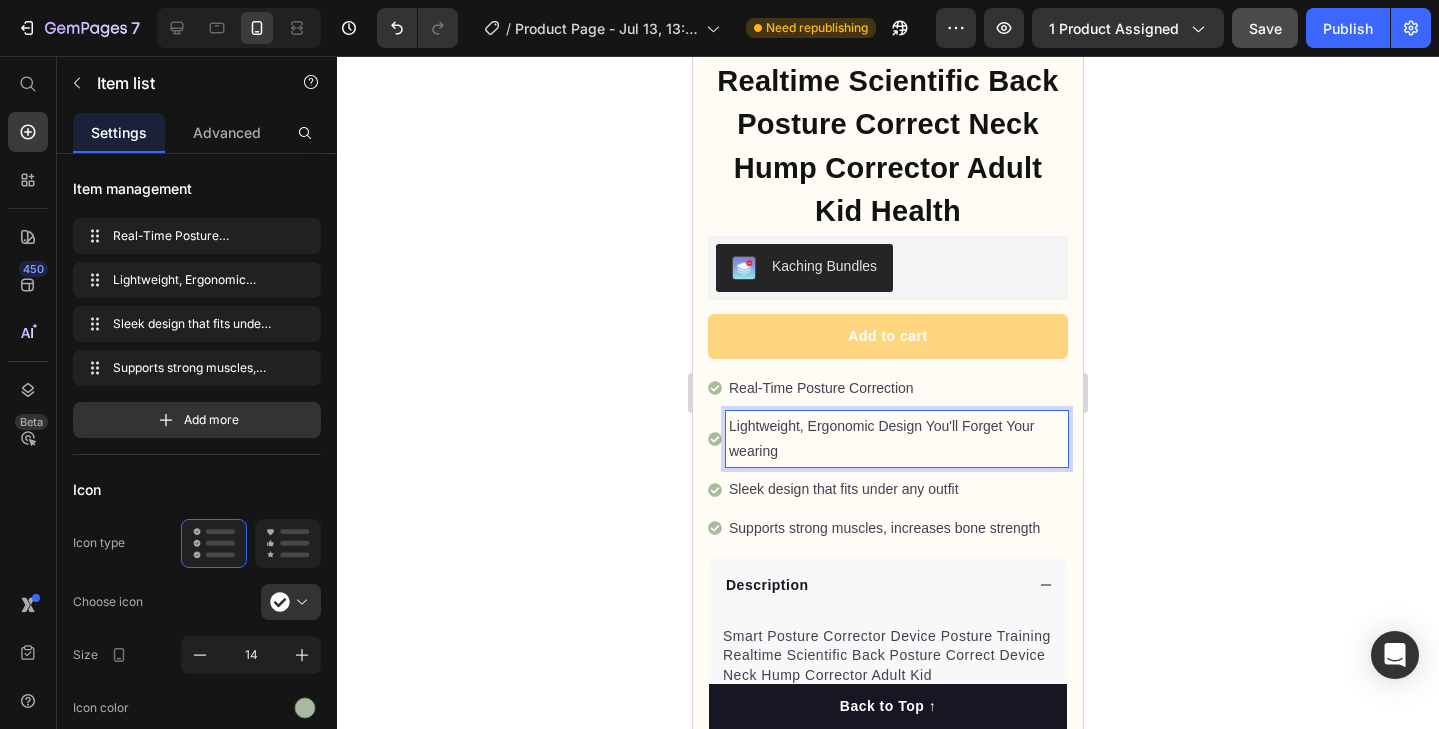 click on "Lightweight, Ergonomic Design You'll Forget Your wearing" at bounding box center (897, 439) 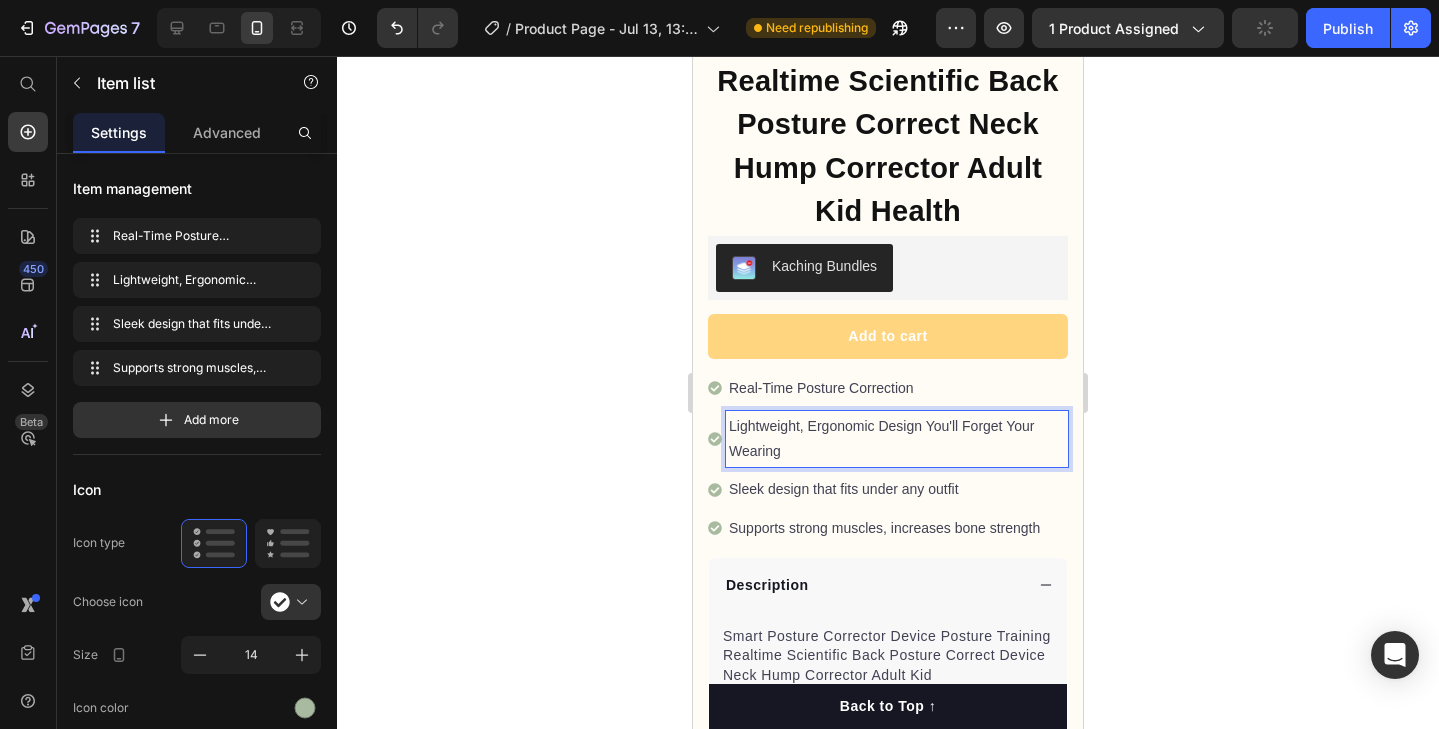 click on "Sleek design that fits under any outfit" at bounding box center (897, 489) 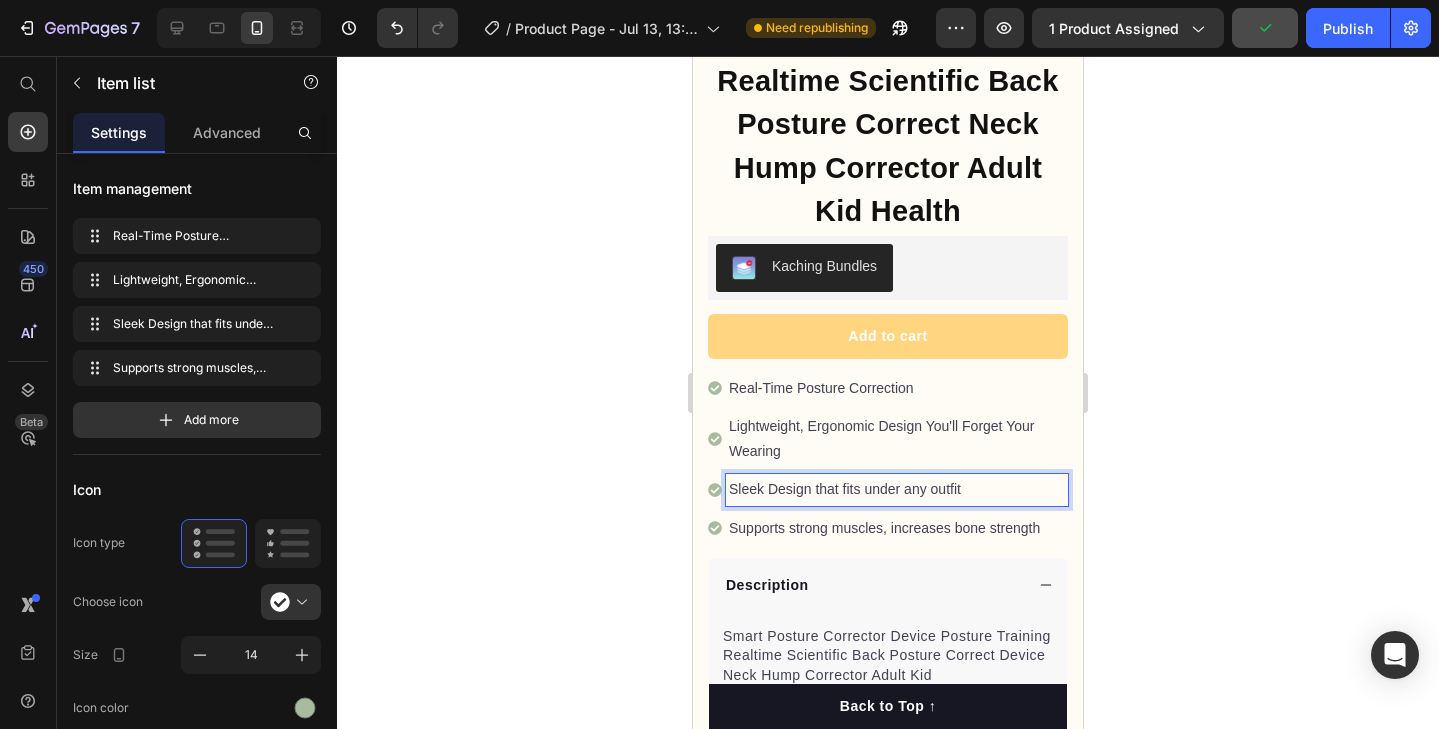 click on "Sleek Design that fits under any outfit" at bounding box center (897, 489) 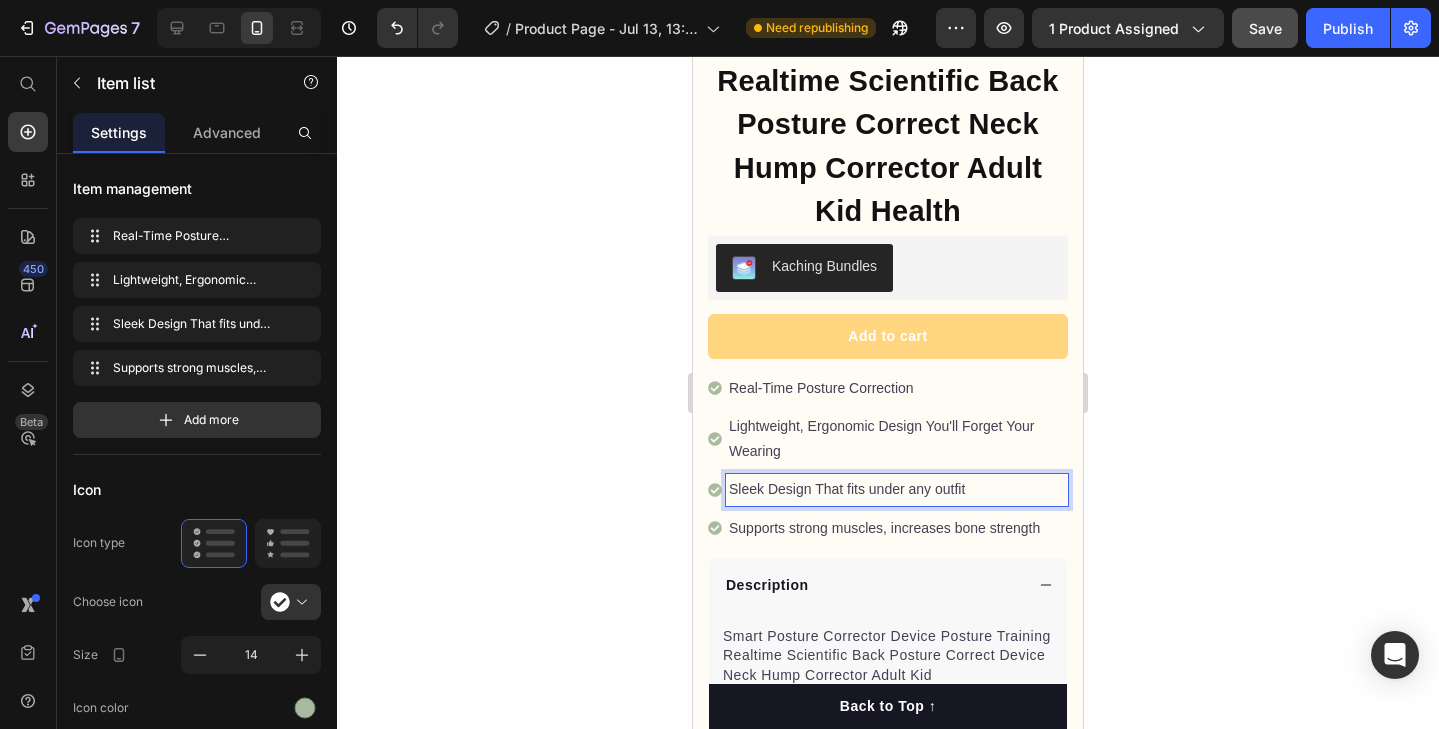 click on "Sleek Design That fits under any outfit" at bounding box center [897, 489] 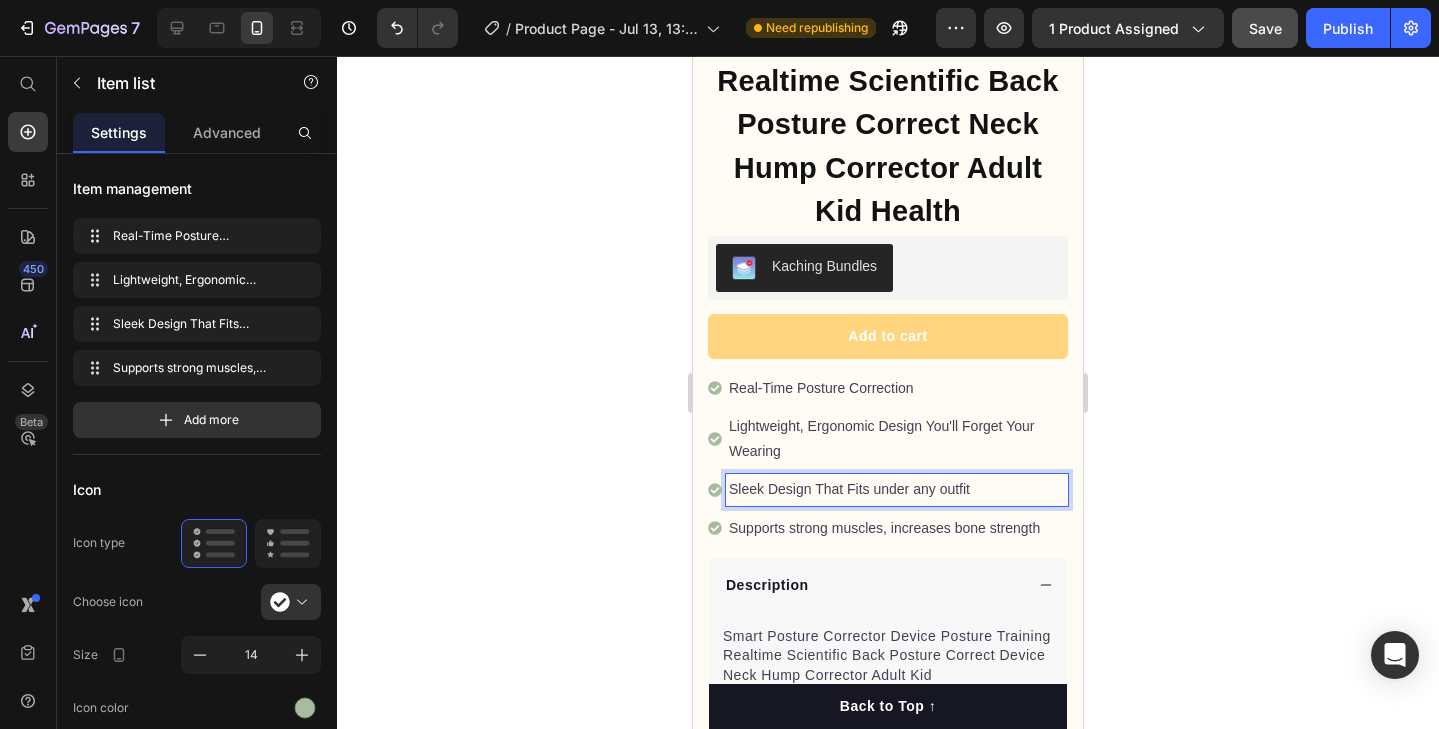click on "Sleek Design That Fits under any outfit" at bounding box center [897, 489] 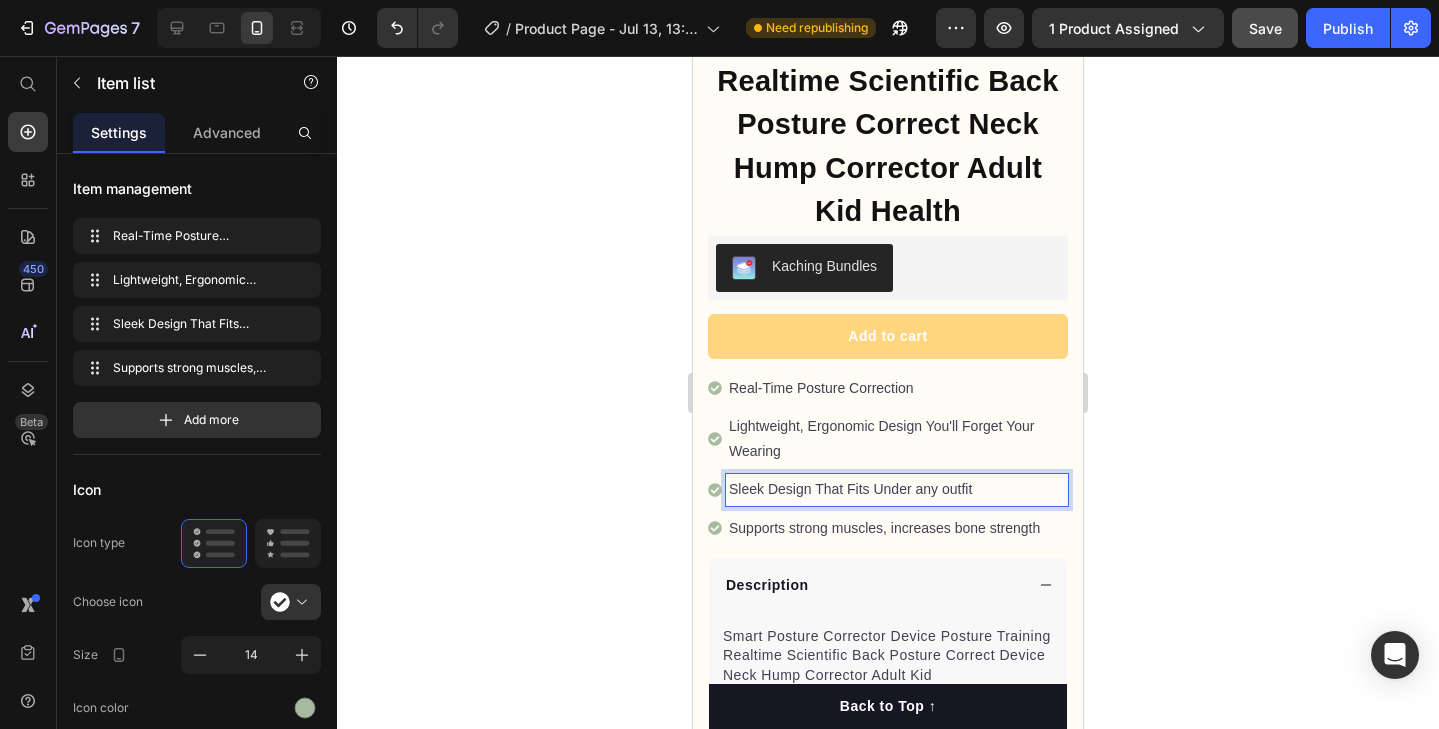 click on "Sleek Design That Fits Under any outfit" at bounding box center (897, 489) 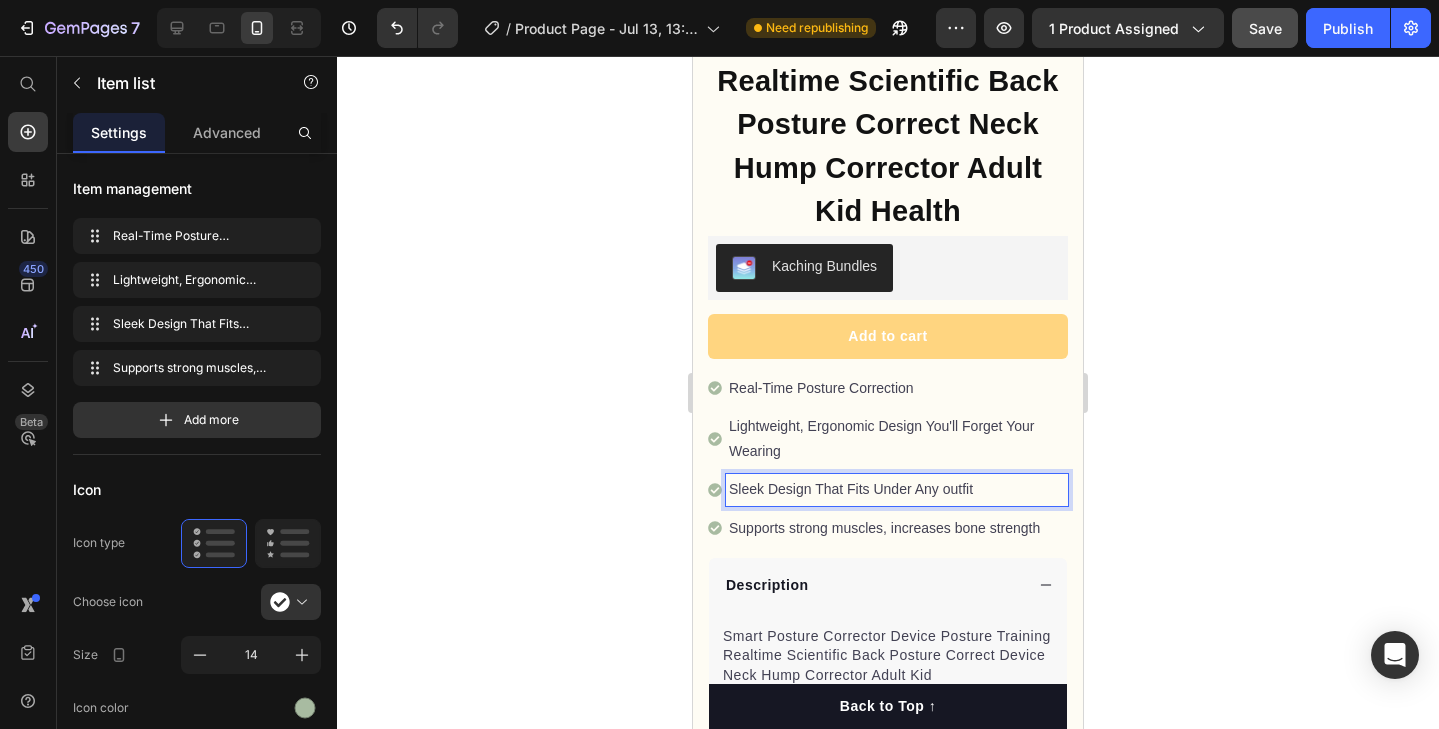 click on "Sleek Design That Fits Under Any outfit" at bounding box center (897, 489) 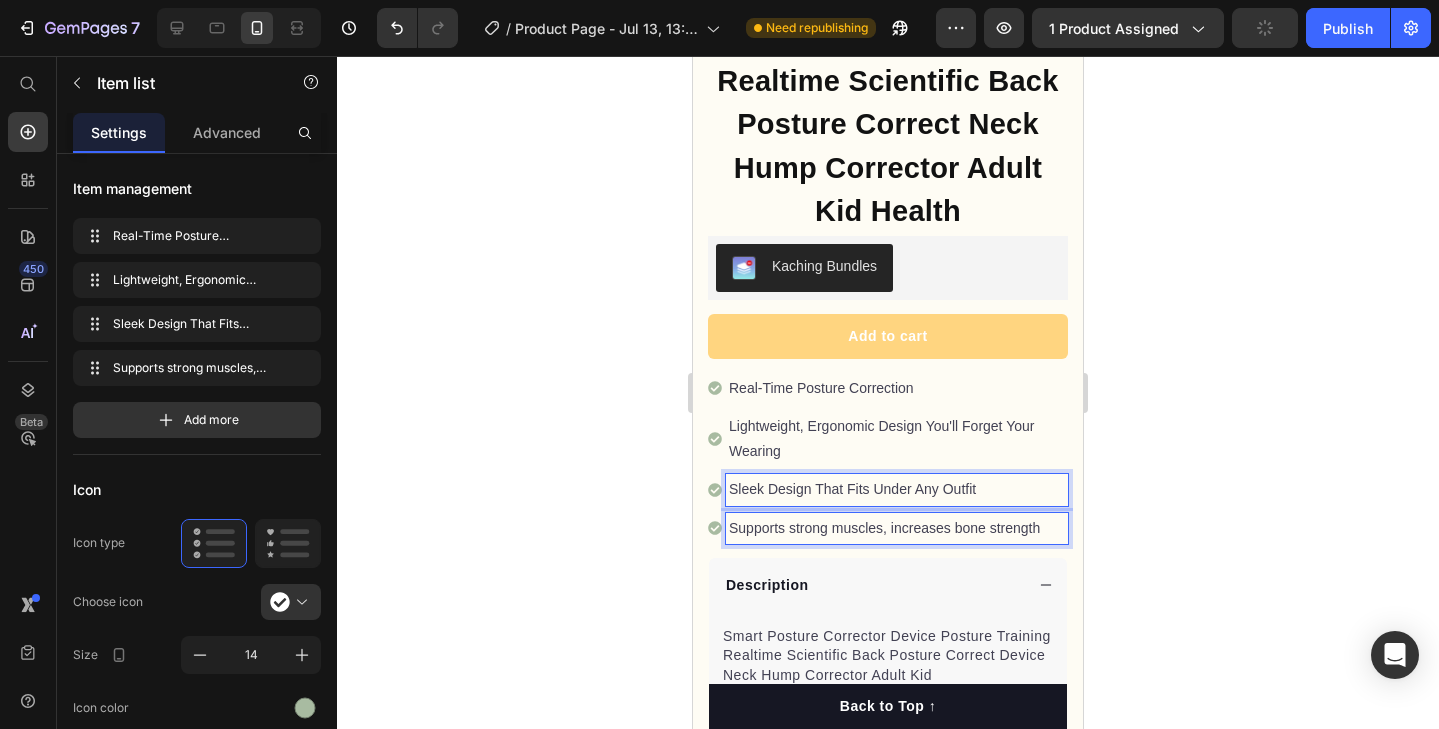 click on "Supports strong muscles, increases bone strength" at bounding box center [897, 528] 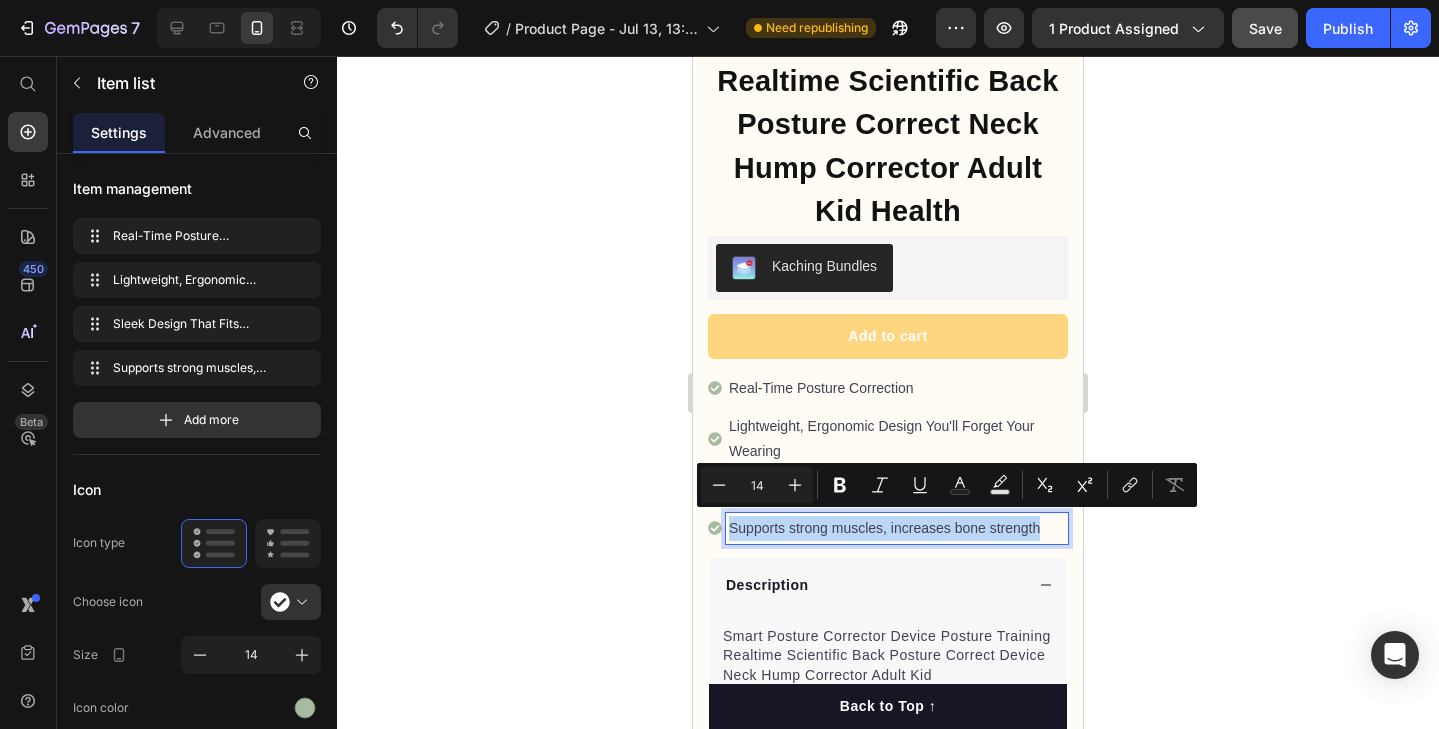 drag, startPoint x: 1046, startPoint y: 518, endPoint x: 733, endPoint y: 508, distance: 313.1597 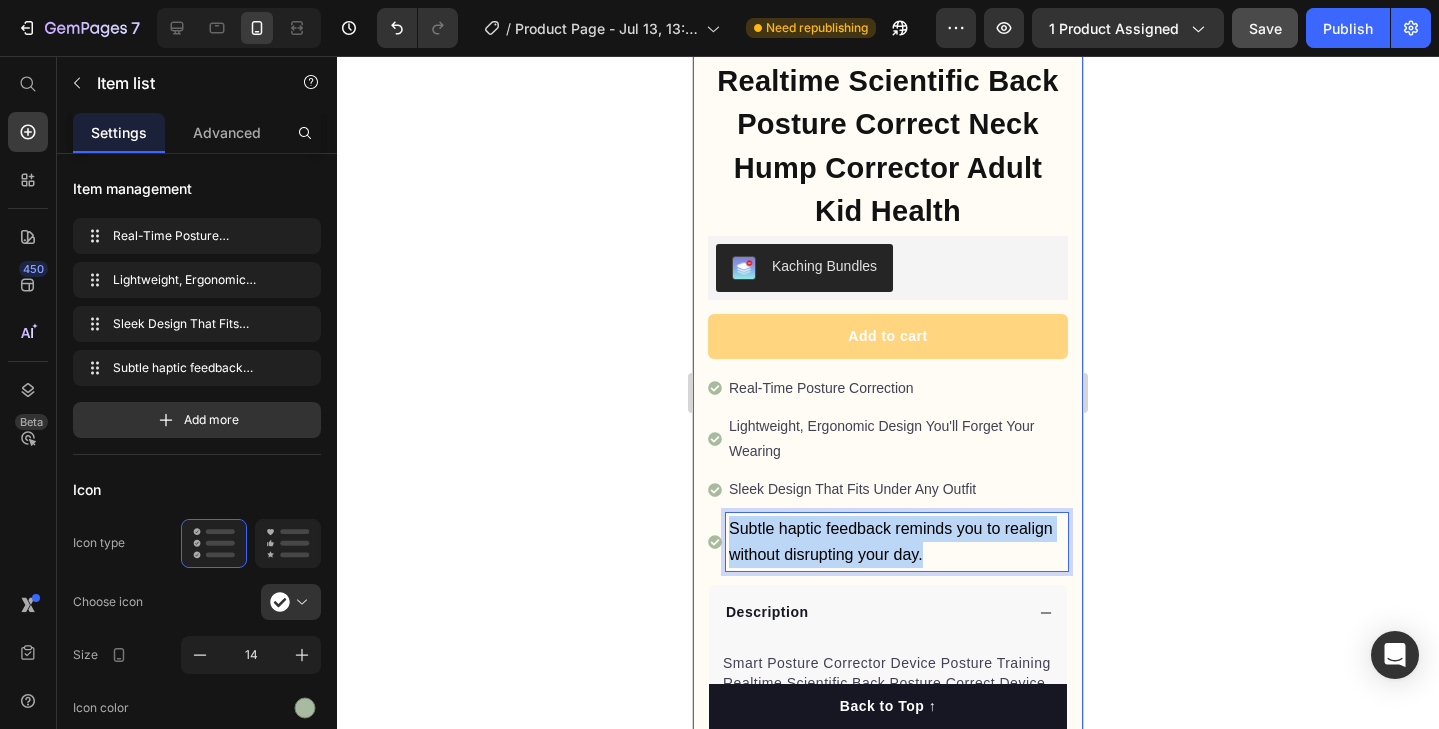 drag, startPoint x: 949, startPoint y: 547, endPoint x: 703, endPoint y: 516, distance: 247.94556 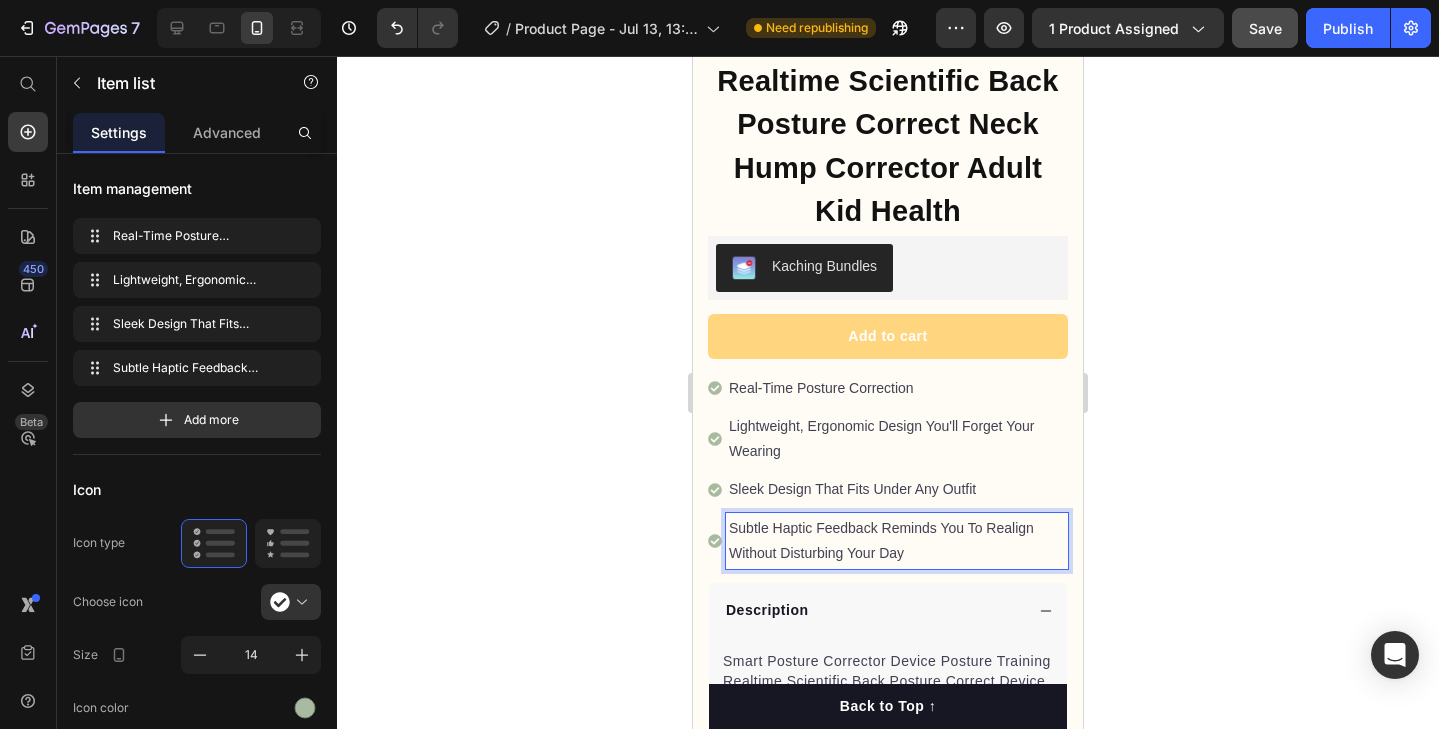 click on "Subtle Haptic Feedback Reminds You To Realign Without Disturbing Your Day" at bounding box center (897, 541) 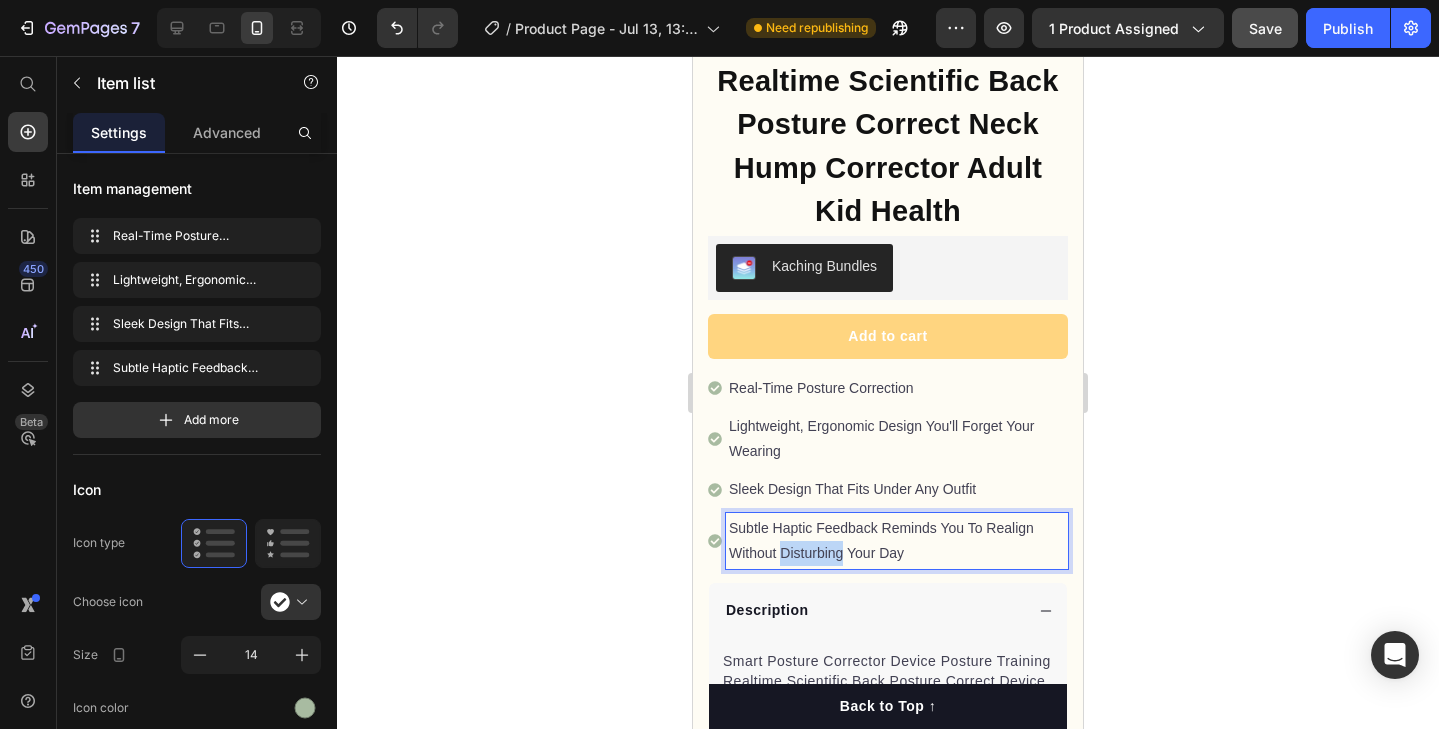 click on "Subtle Haptic Feedback Reminds You To Realign Without Disturbing Your Day" at bounding box center (897, 541) 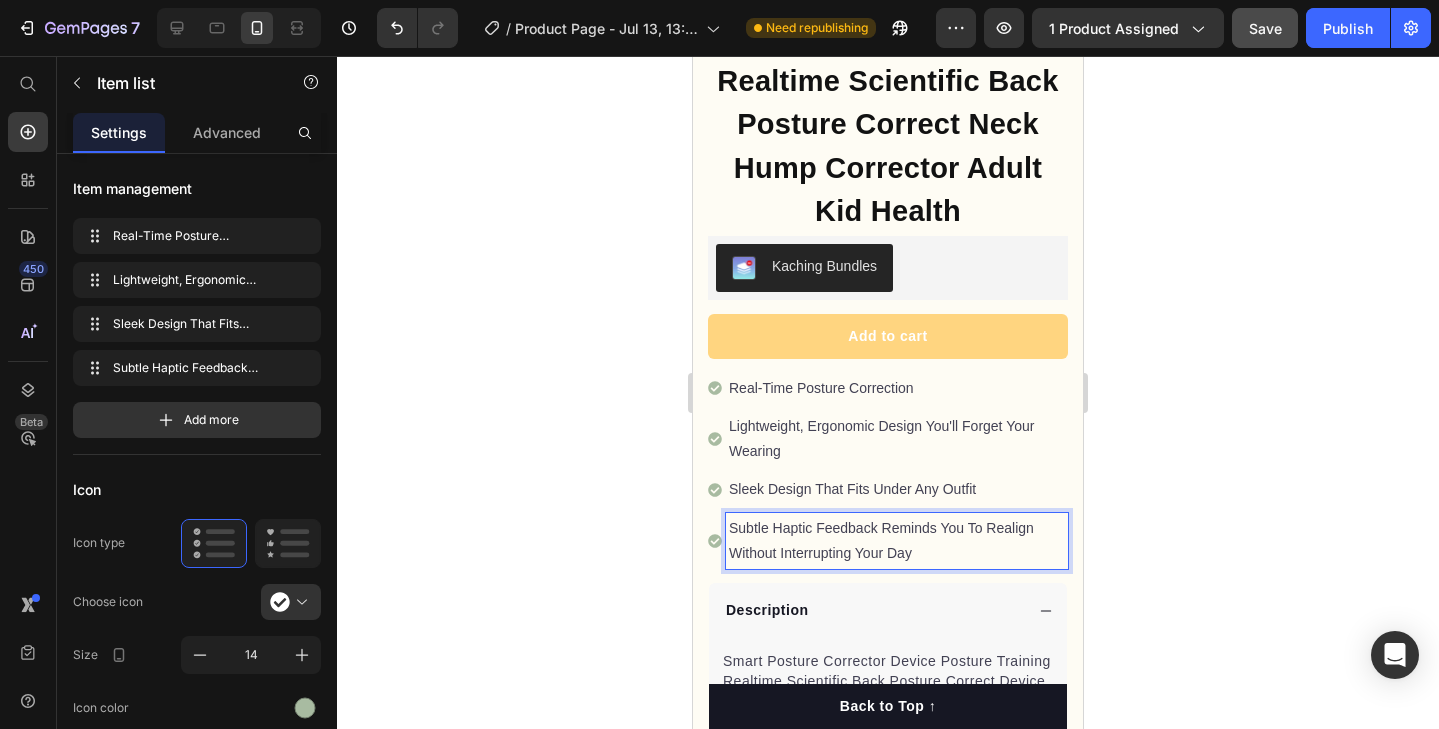 click on "Subtle Haptic Feedback Reminds You To Realign Without Interrupting Your Day" at bounding box center (897, 541) 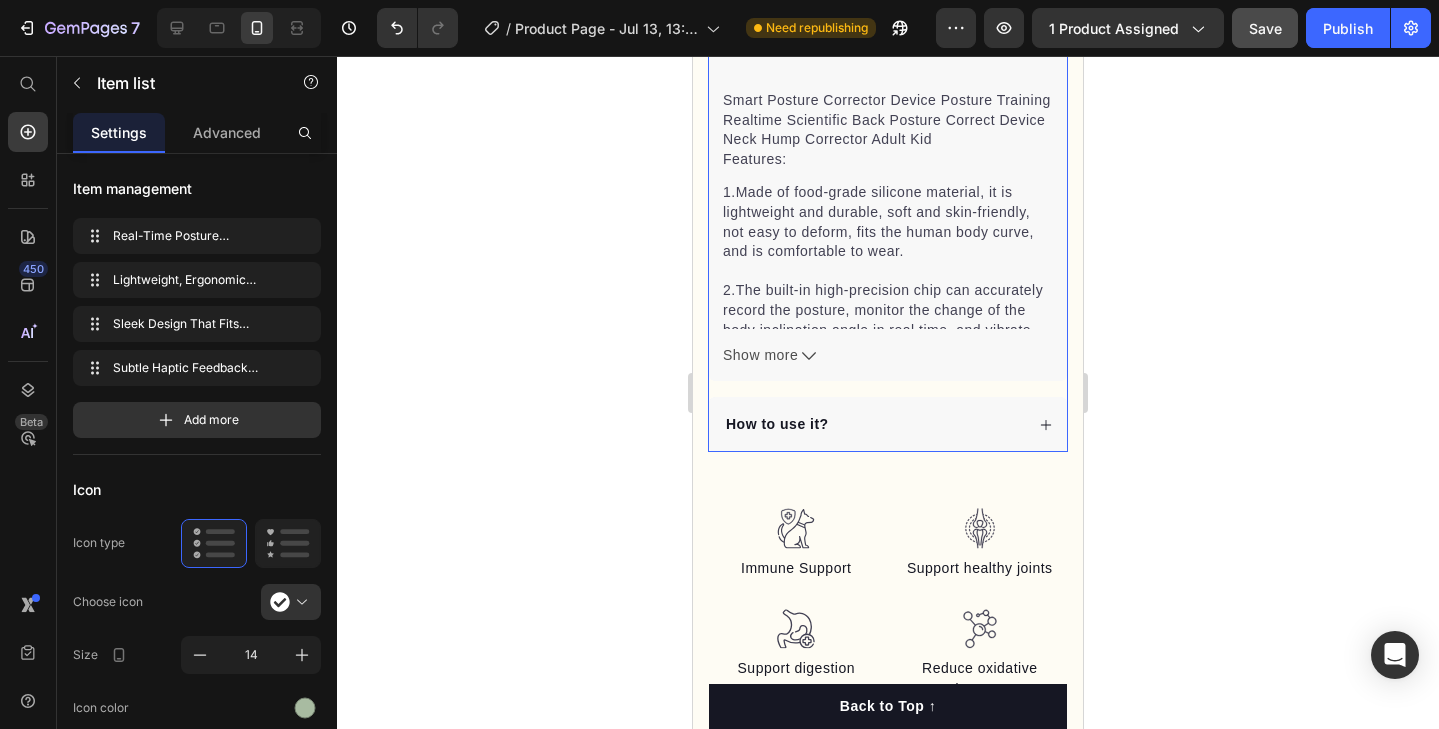scroll, scrollTop: 1311, scrollLeft: 0, axis: vertical 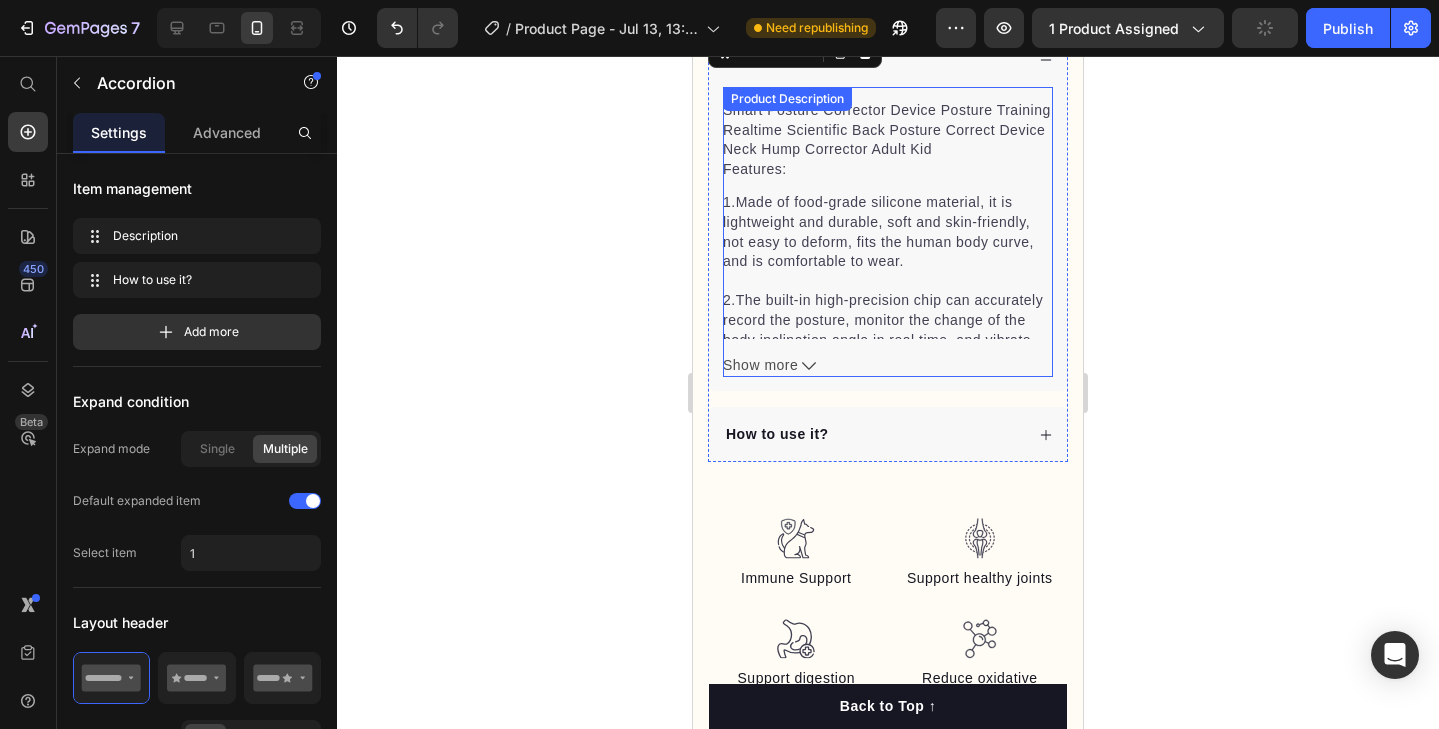 click 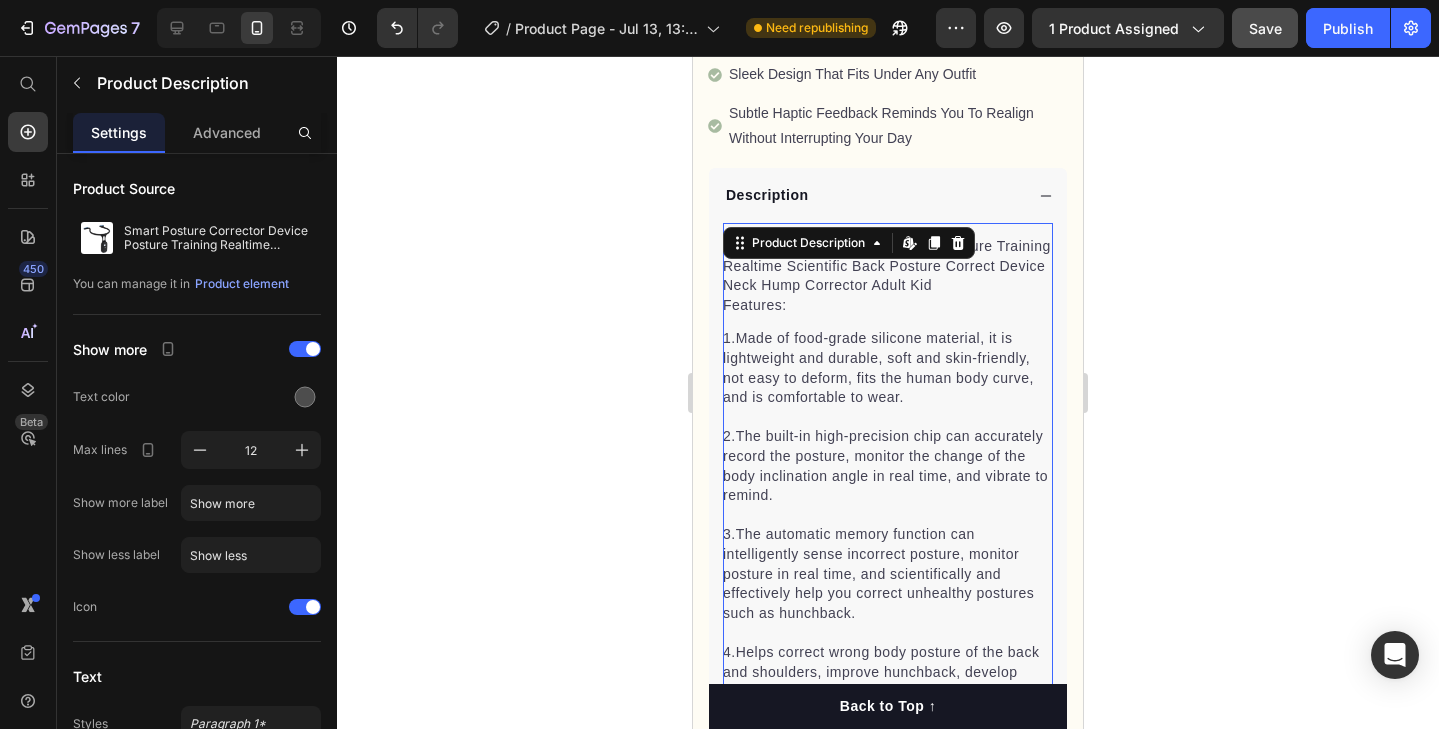 scroll, scrollTop: 1182, scrollLeft: 0, axis: vertical 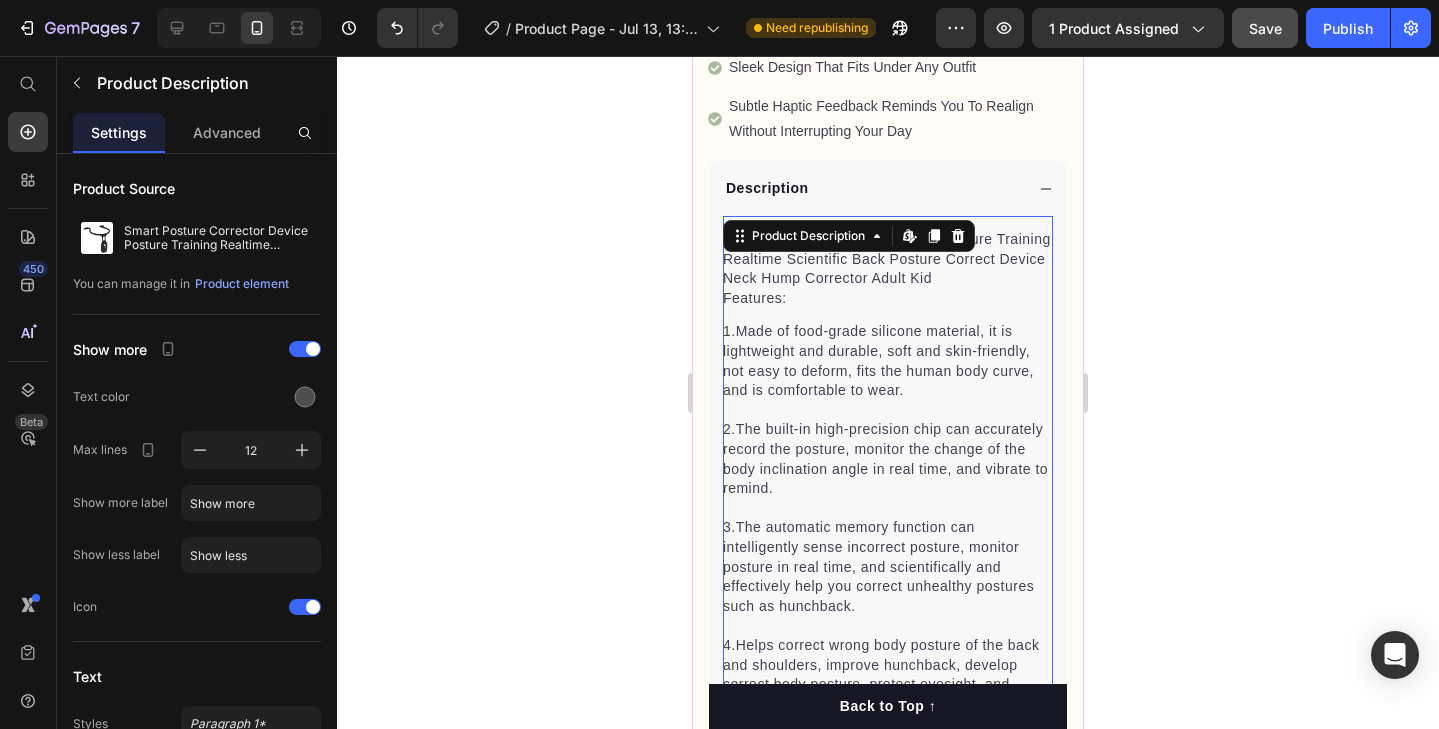click on "Features:" at bounding box center (888, 299) 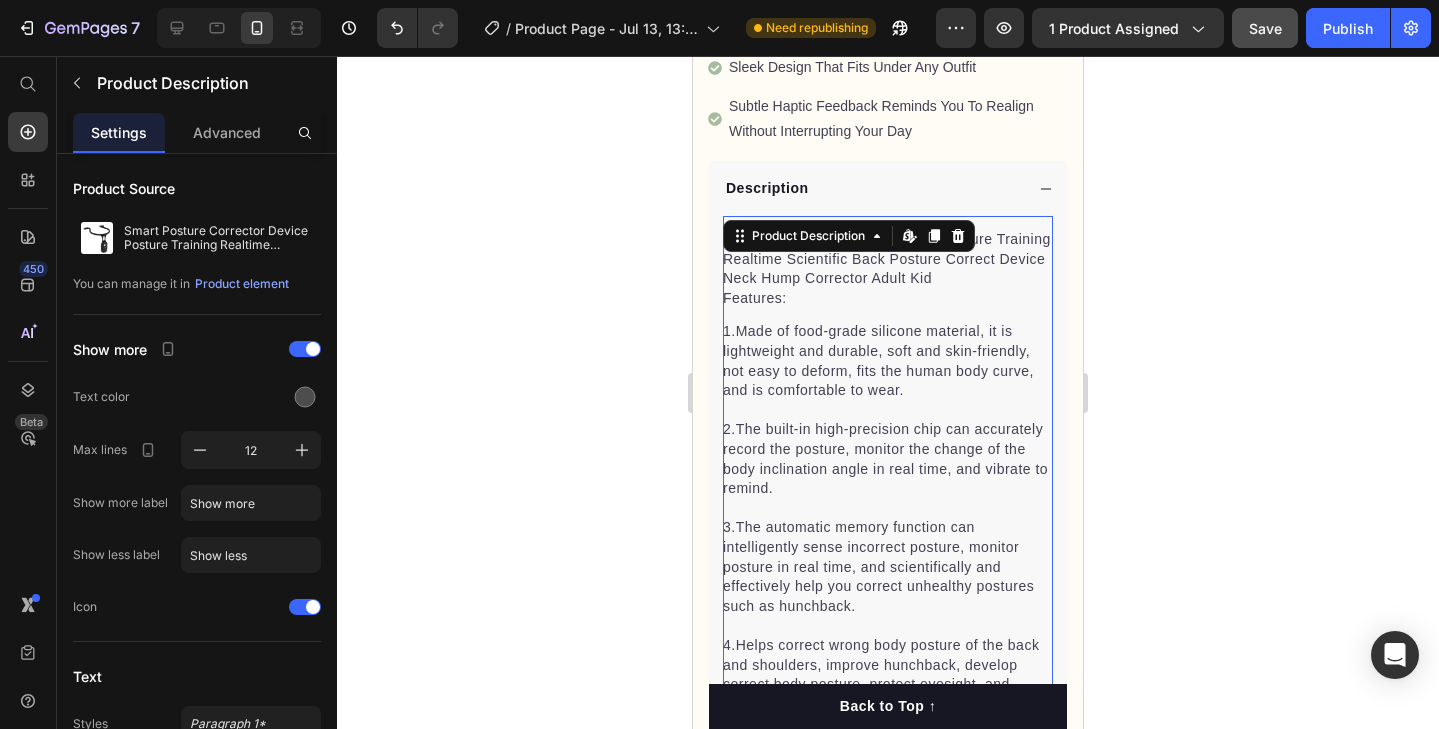 click on "Features:" at bounding box center [888, 299] 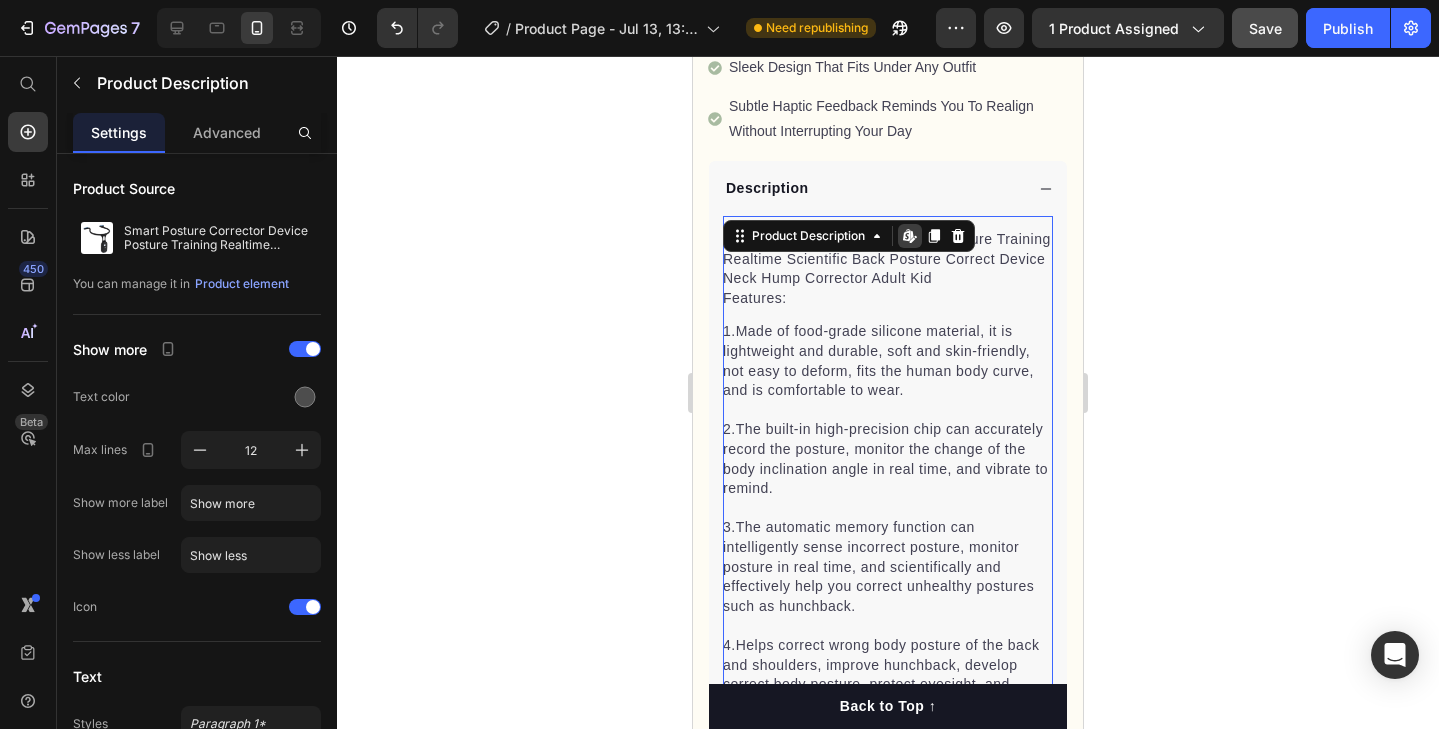 click on "Features:" at bounding box center (888, 299) 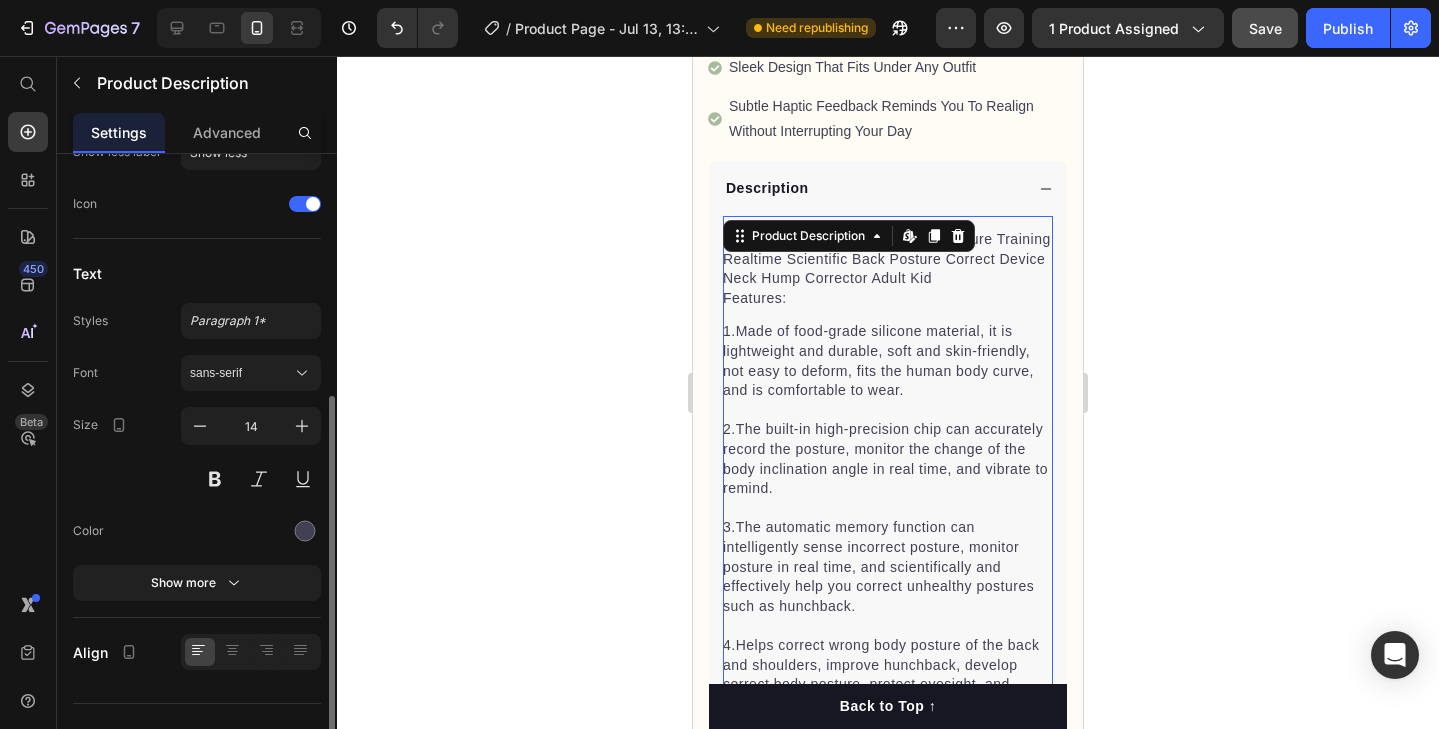 scroll, scrollTop: 405, scrollLeft: 0, axis: vertical 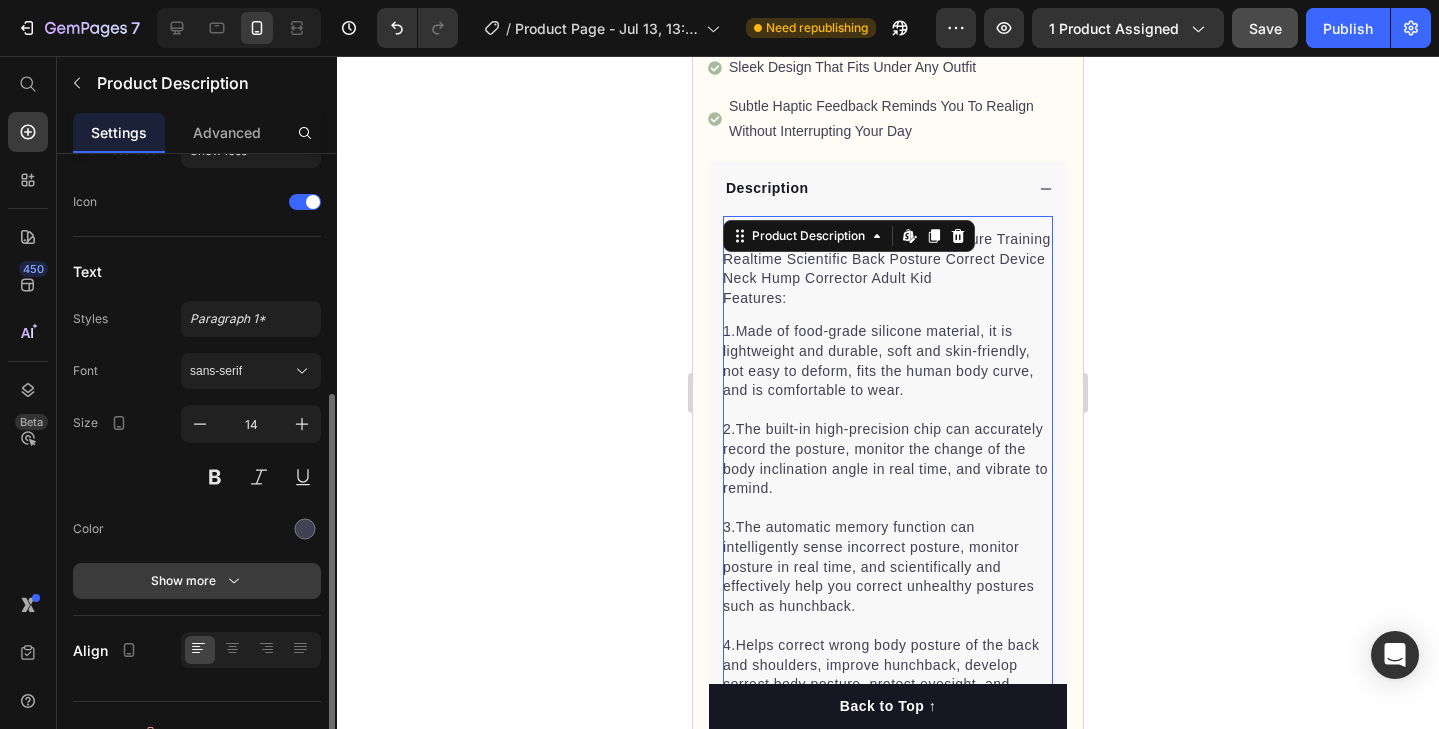 click on "Show more" at bounding box center [197, 581] 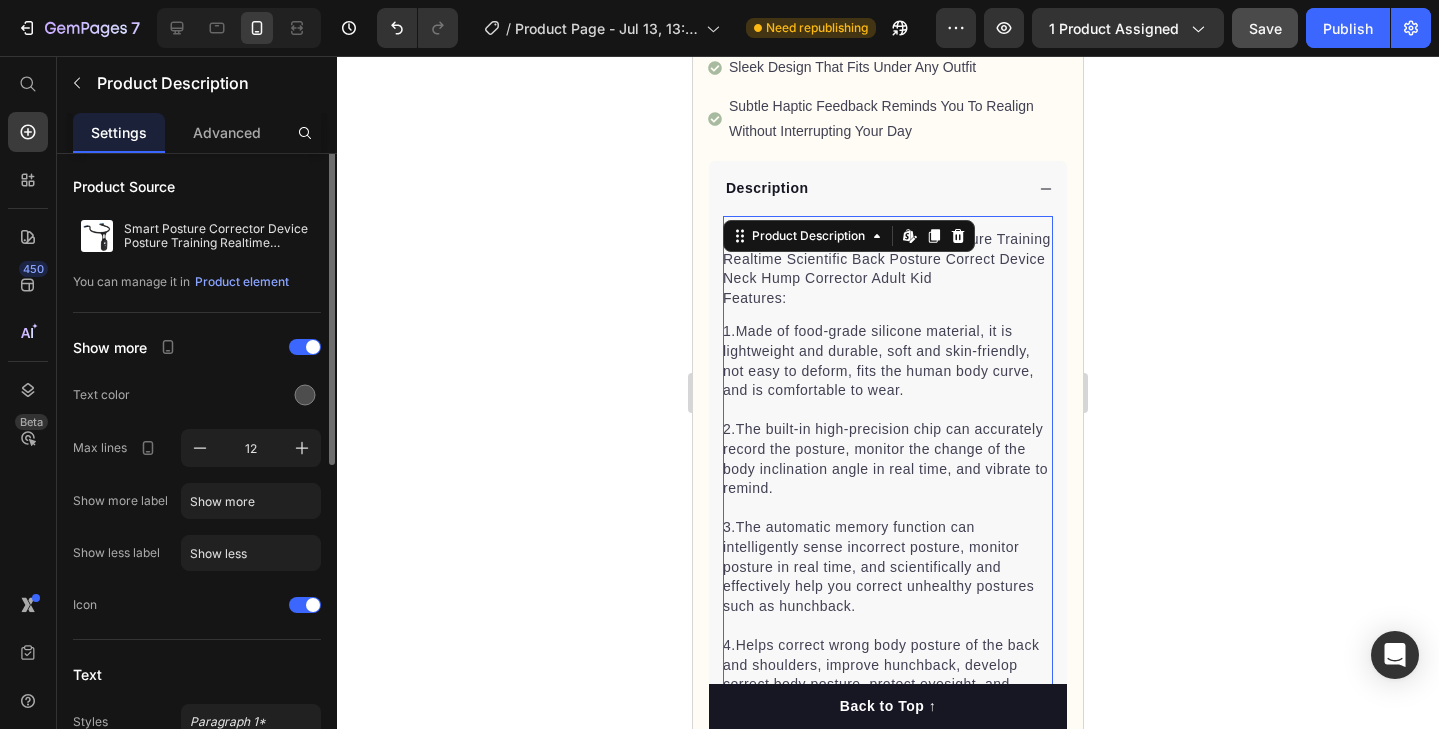 scroll, scrollTop: 0, scrollLeft: 0, axis: both 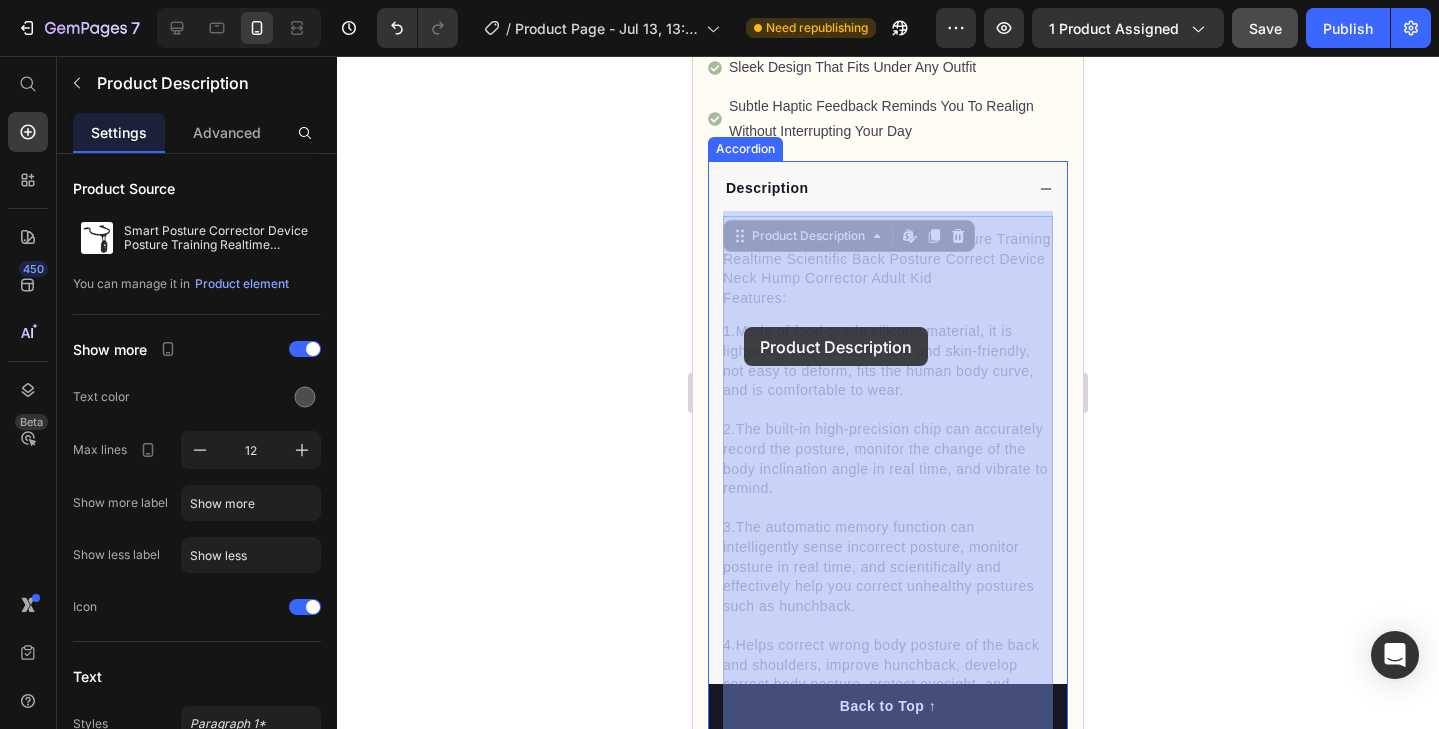 drag, startPoint x: 784, startPoint y: 328, endPoint x: 745, endPoint y: 327, distance: 39.012817 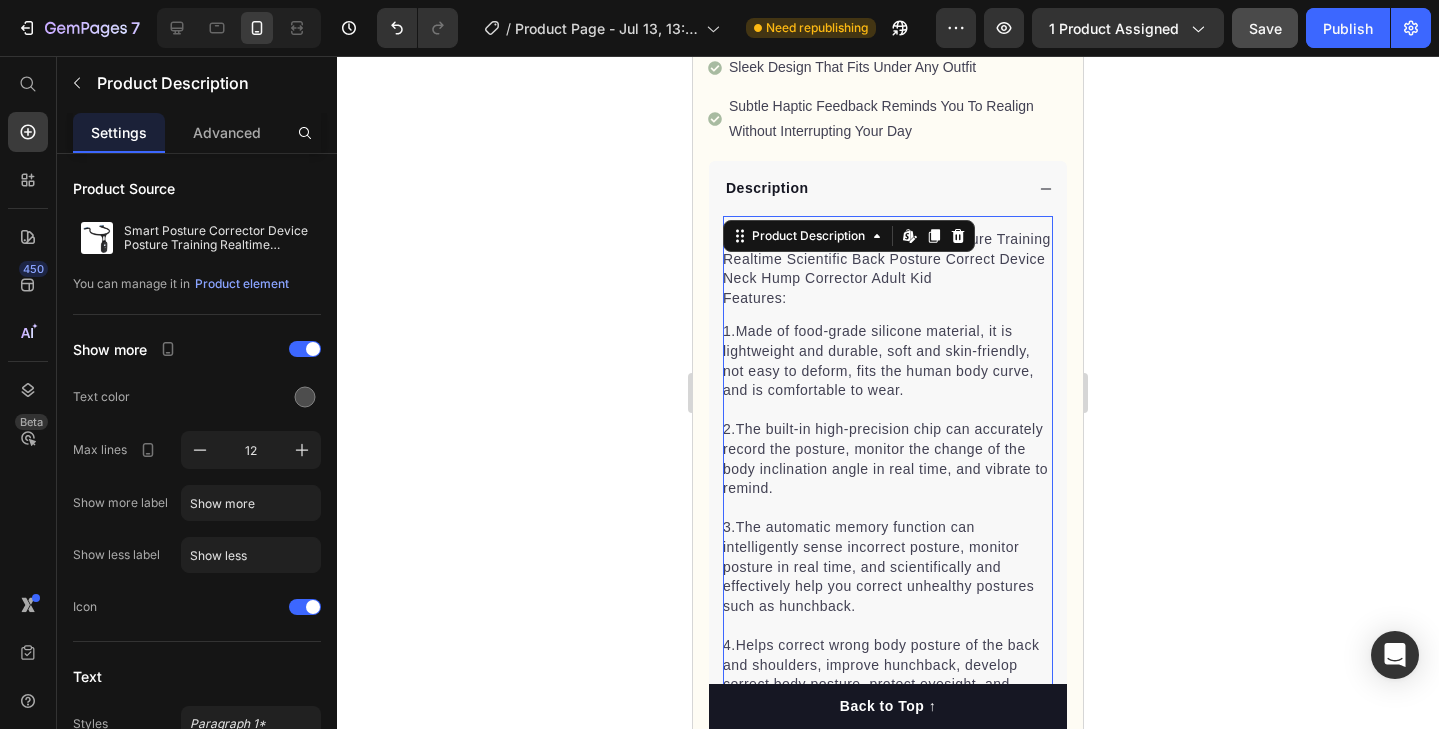 click on "1.Made of food-grade silicone material, it is lightweight and durable, soft and skin-friendly, not easy to deform, fits the human body curve, and is comfortable to wear. 2.The built-in high-precision chip can accurately record the posture, monitor the change of the body inclination angle in real time, and vibrate to remind. 3.The automatic memory function can intelligently sense incorrect posture, monitor posture in real time, and scientifically and effectively help you correct unhealthy postures such as hunchback. 4.Helps correct wrong body posture of the back and shoulders, improve hunchback, develop correct body posture, protect eyesight, and reshape beautiful curves. 5.It is suitable for a variety of occasions, such as work, study, walking, reading, etc., and fundamentally help you solve postural problems." at bounding box center (888, 557) 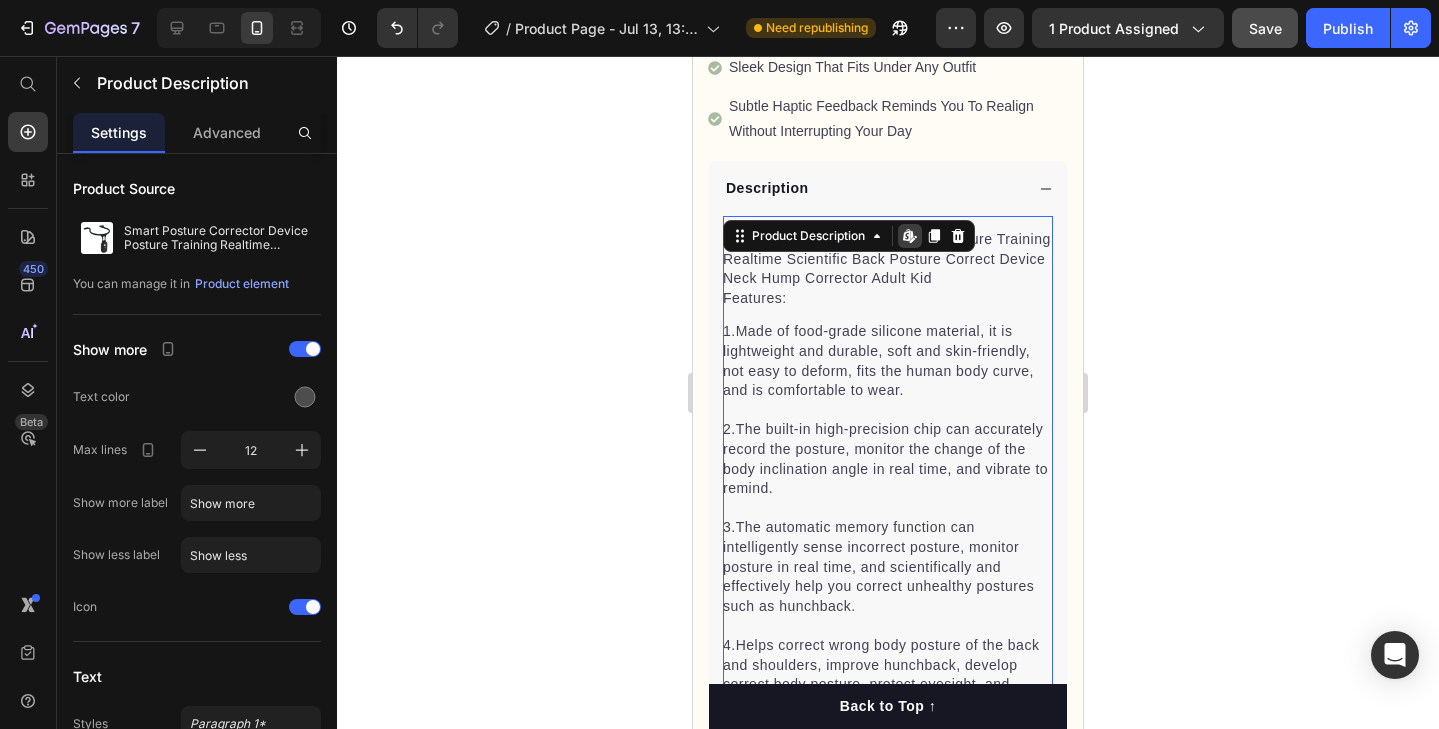 click 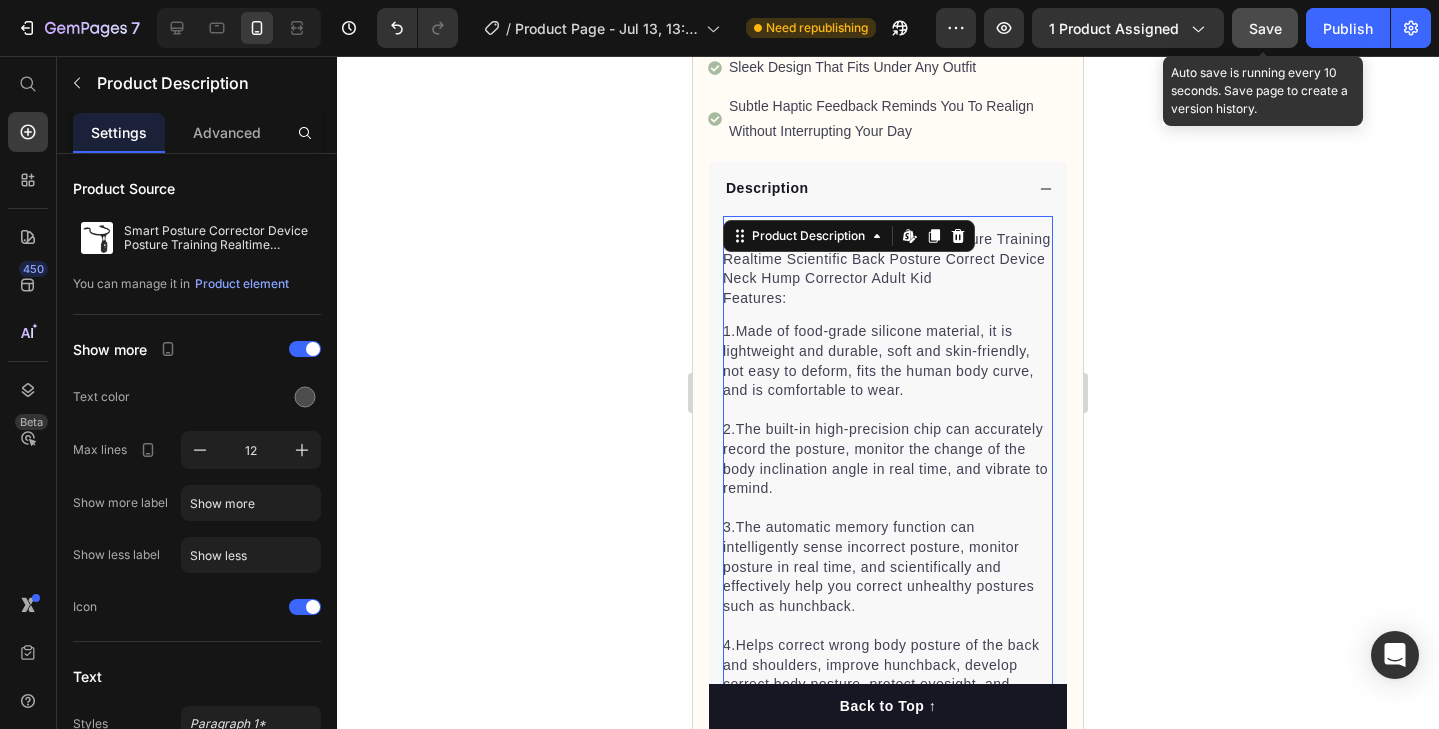 click on "Save" 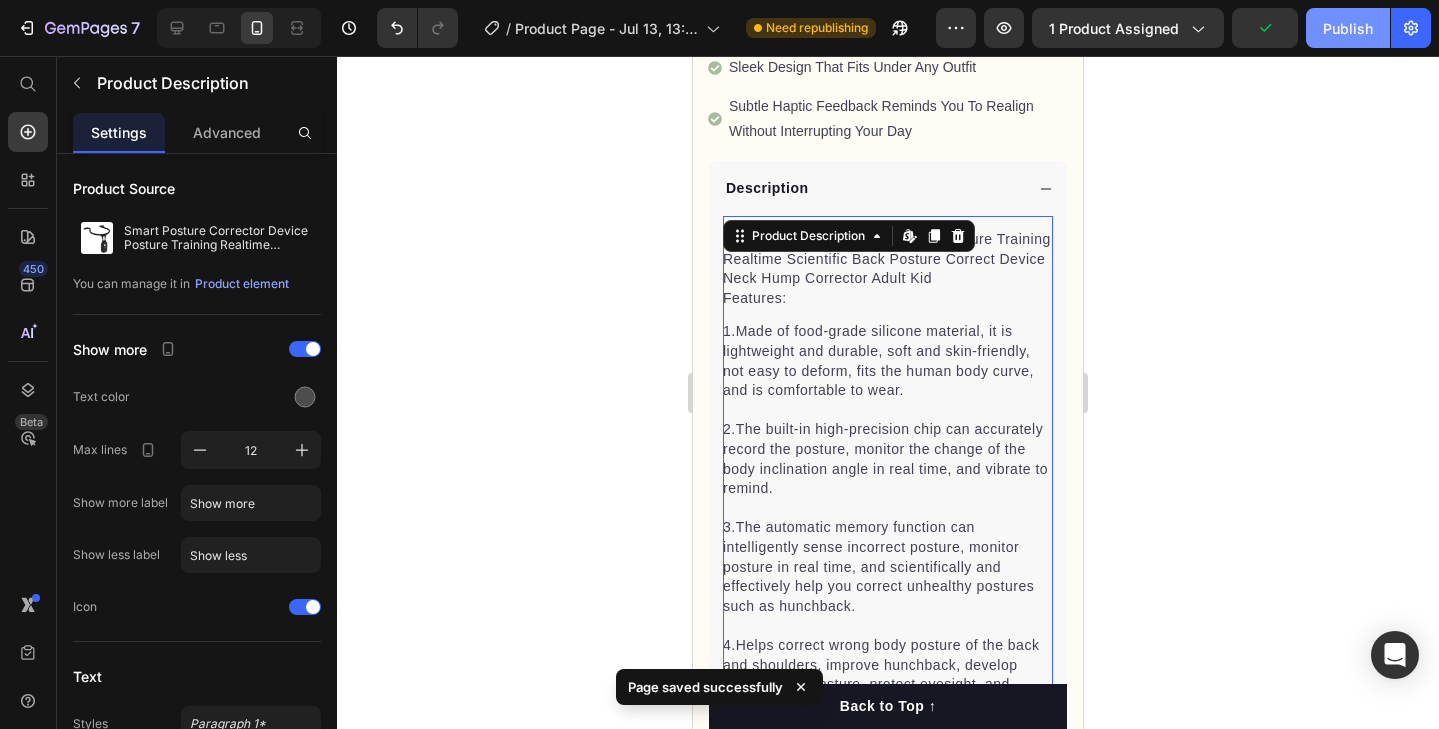 click on "Publish" 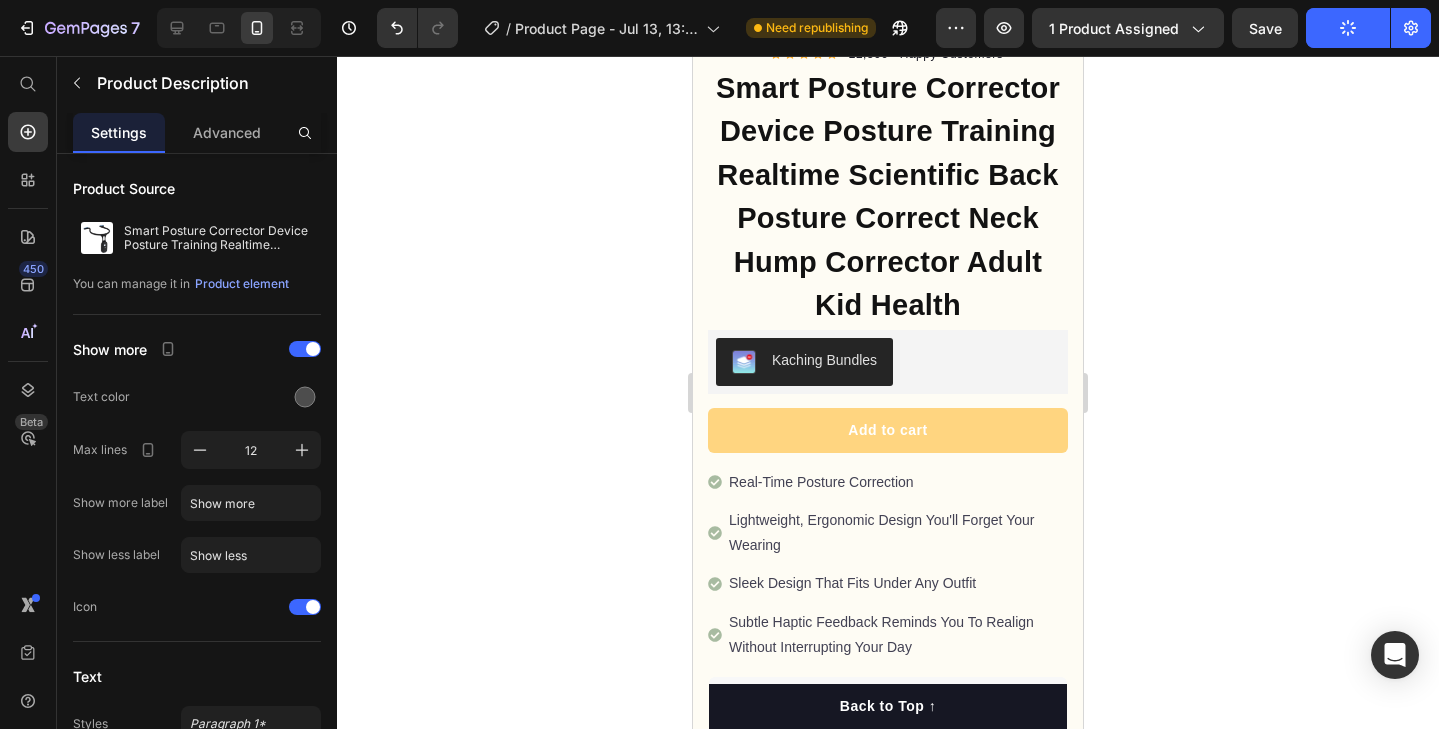 scroll, scrollTop: 658, scrollLeft: 0, axis: vertical 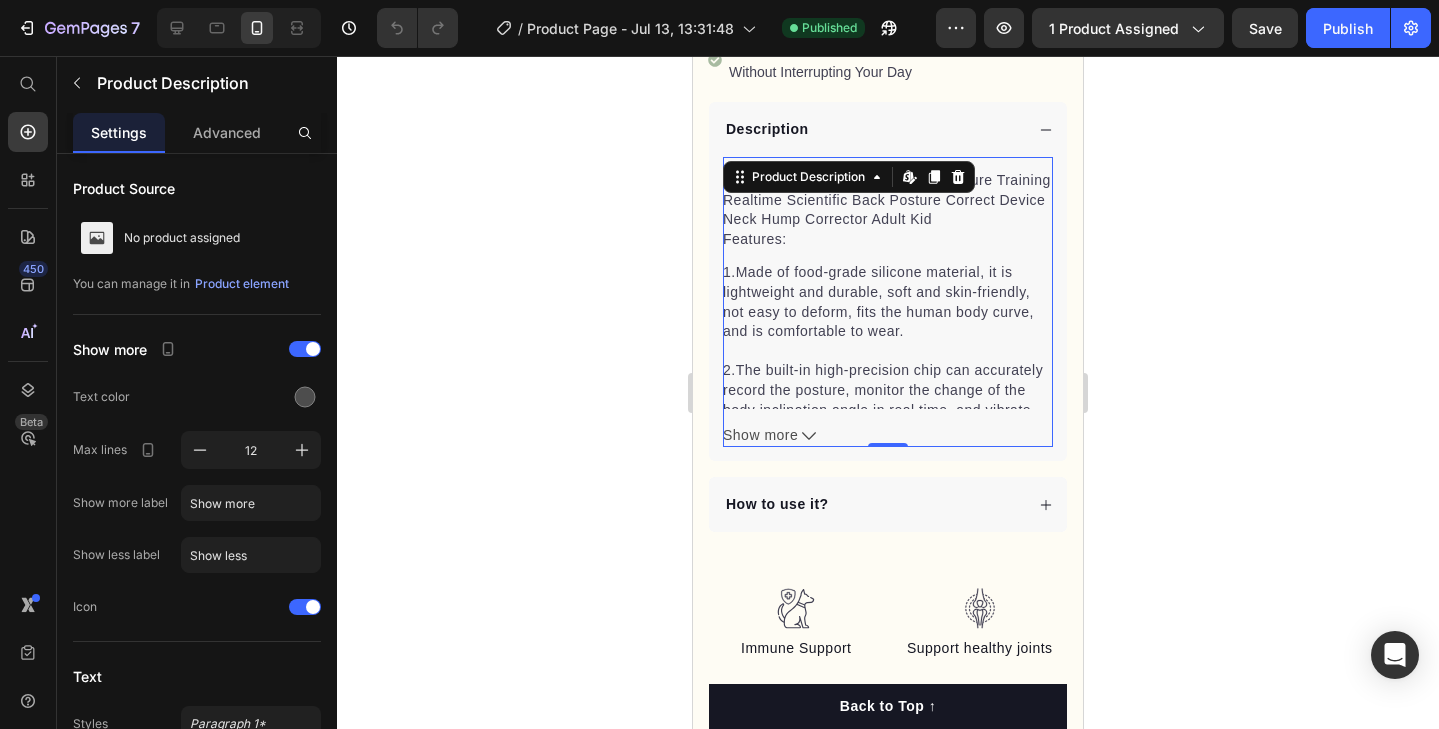 click on "Show more" at bounding box center [888, 435] 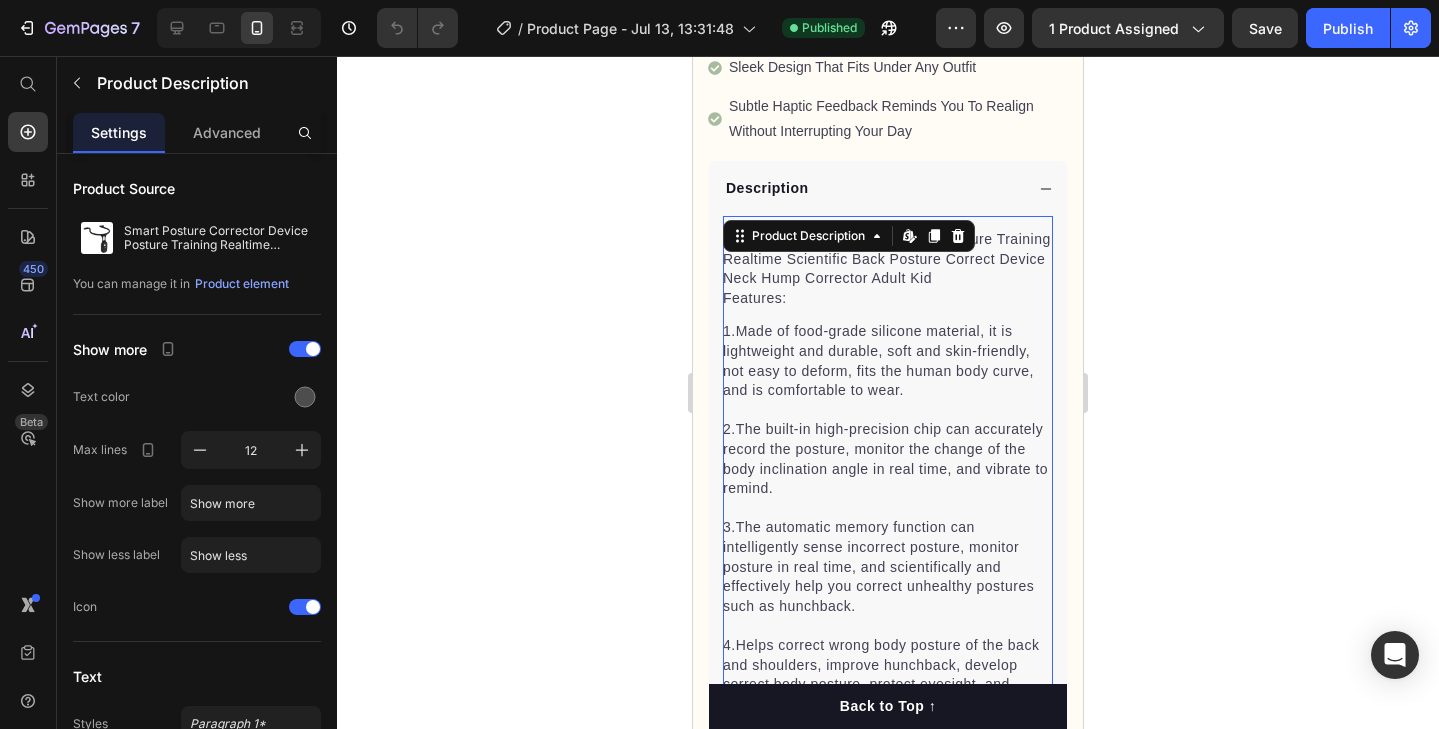scroll, scrollTop: 1179, scrollLeft: 0, axis: vertical 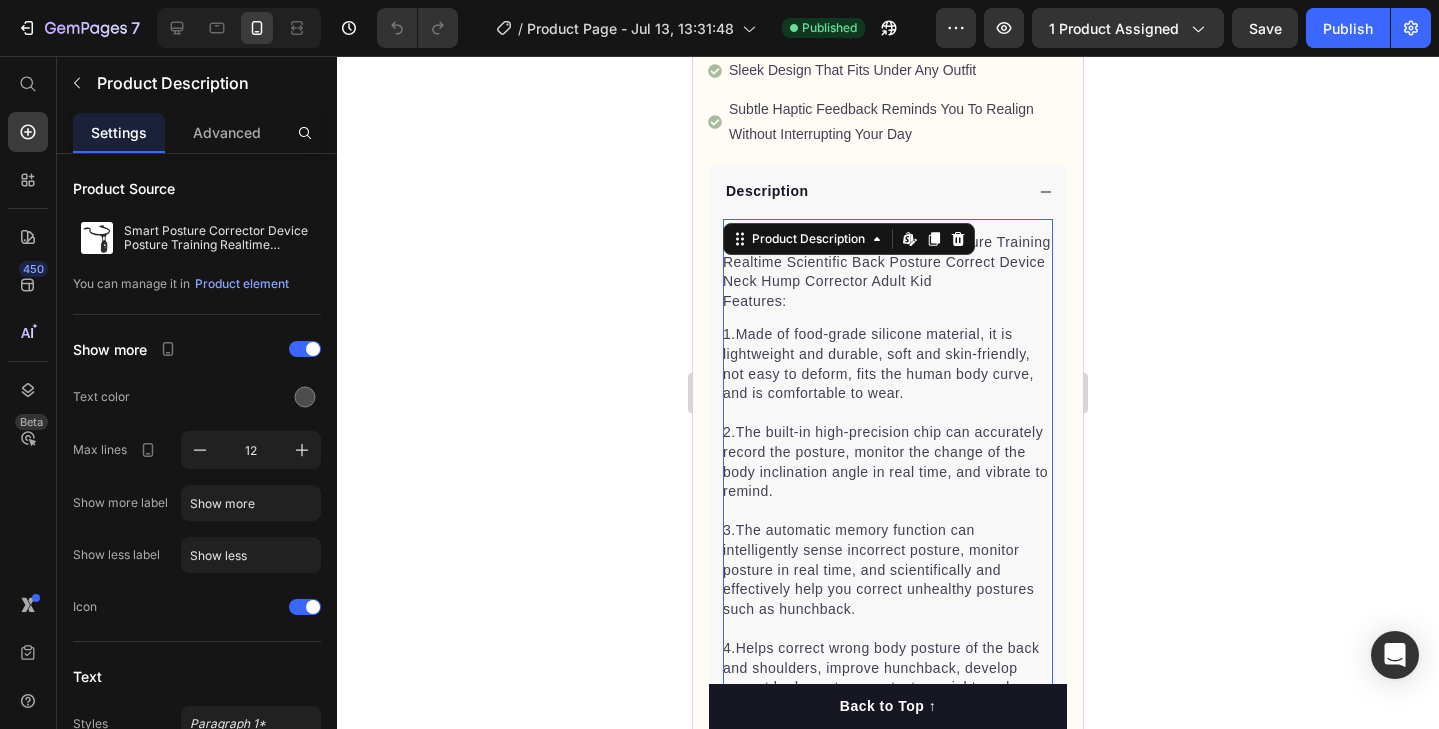 click on "Product Description   Edit content in Shopify" at bounding box center (849, 239) 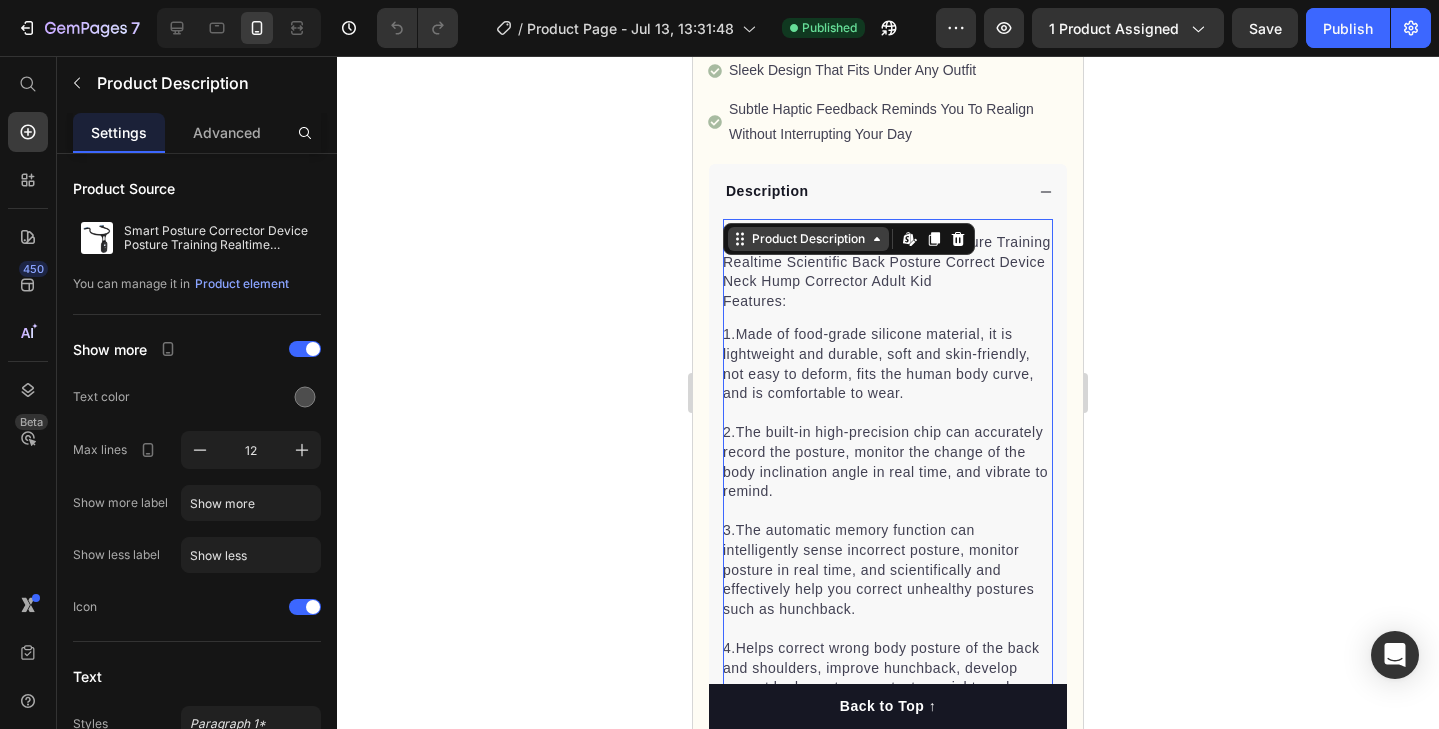 click on "Product Description" at bounding box center (808, 239) 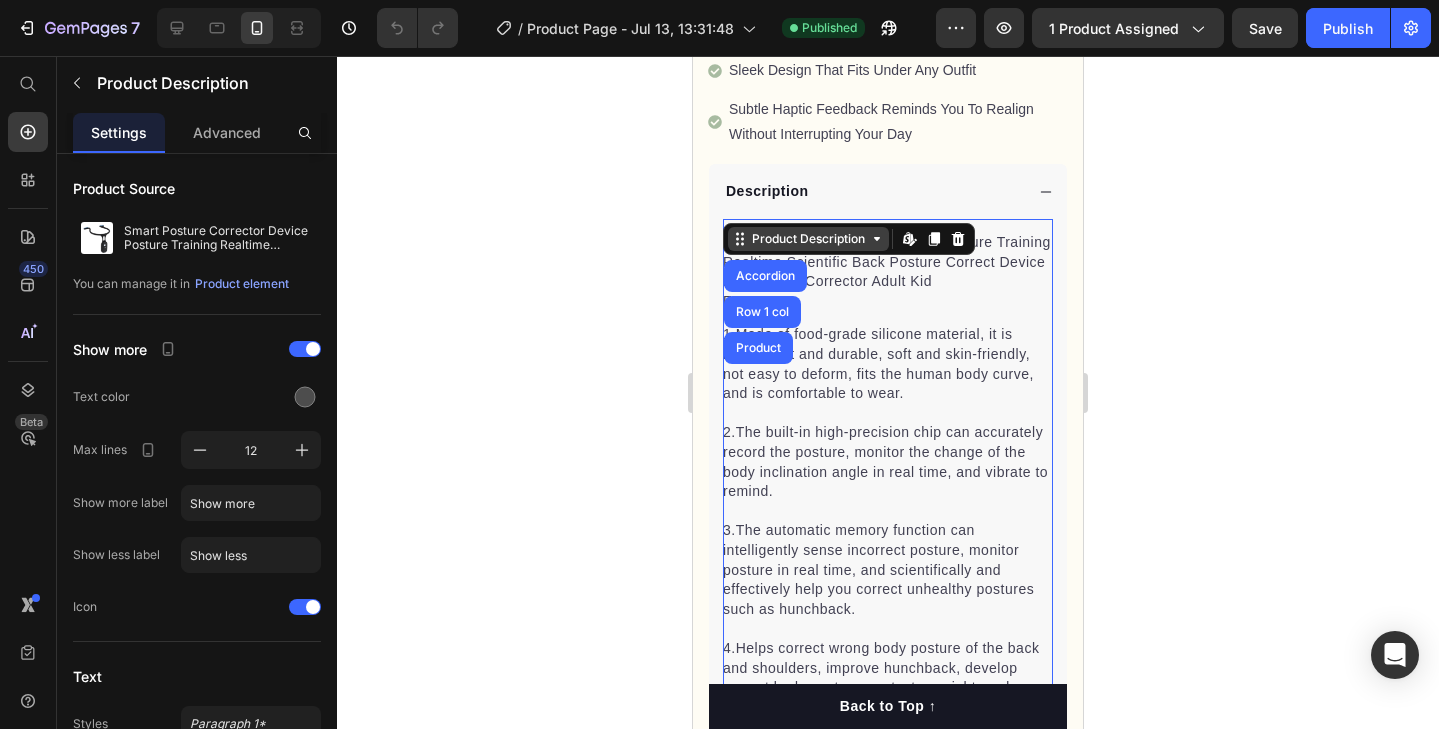 click on "Product Description" at bounding box center (808, 239) 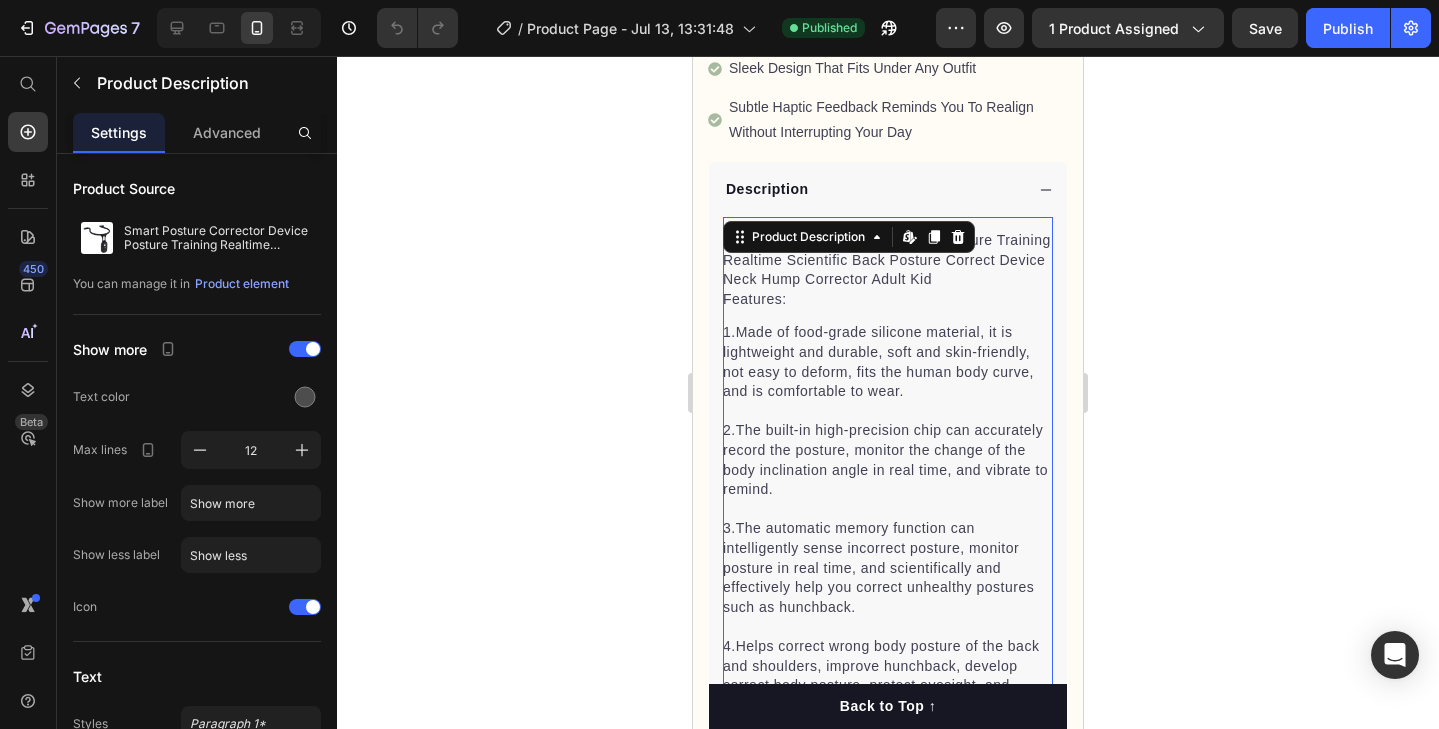 scroll, scrollTop: 1024, scrollLeft: 0, axis: vertical 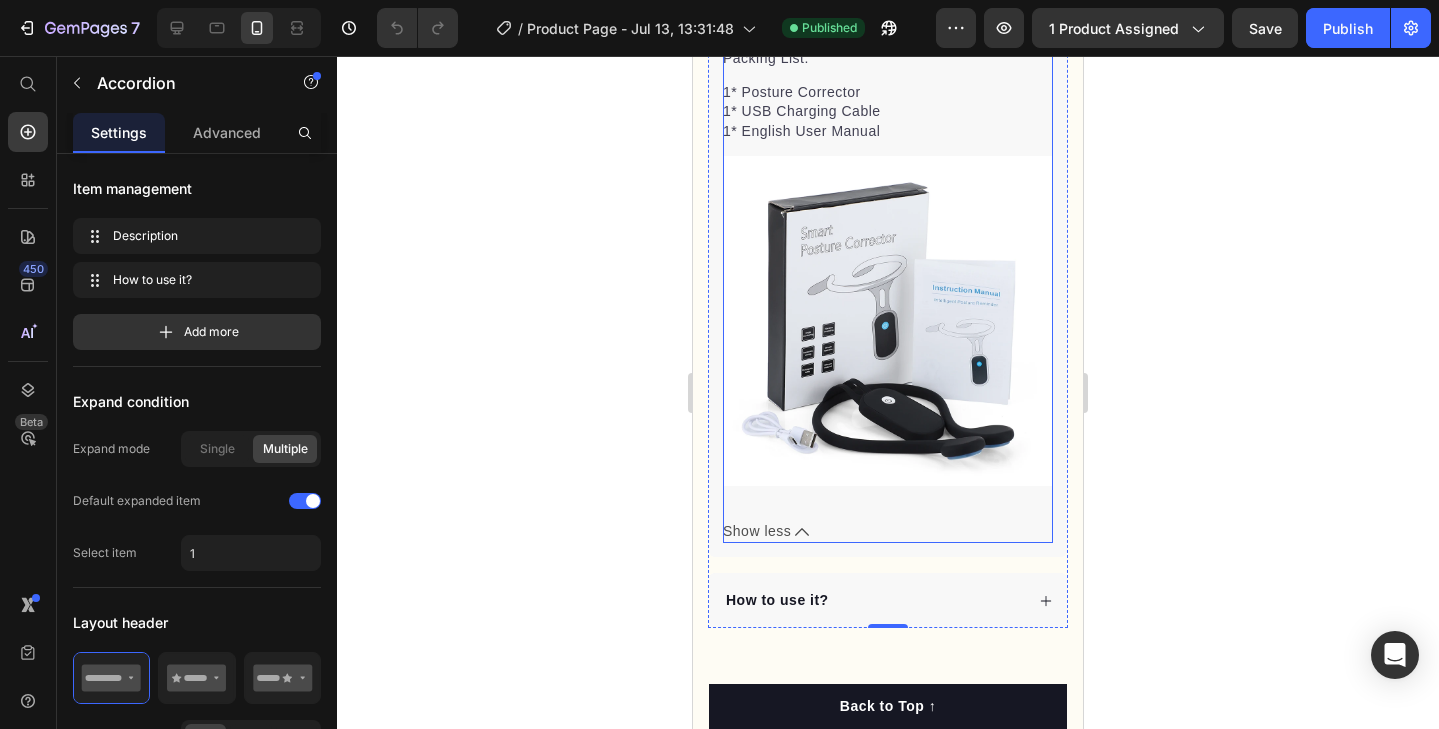 click on "Show less" at bounding box center (888, 531) 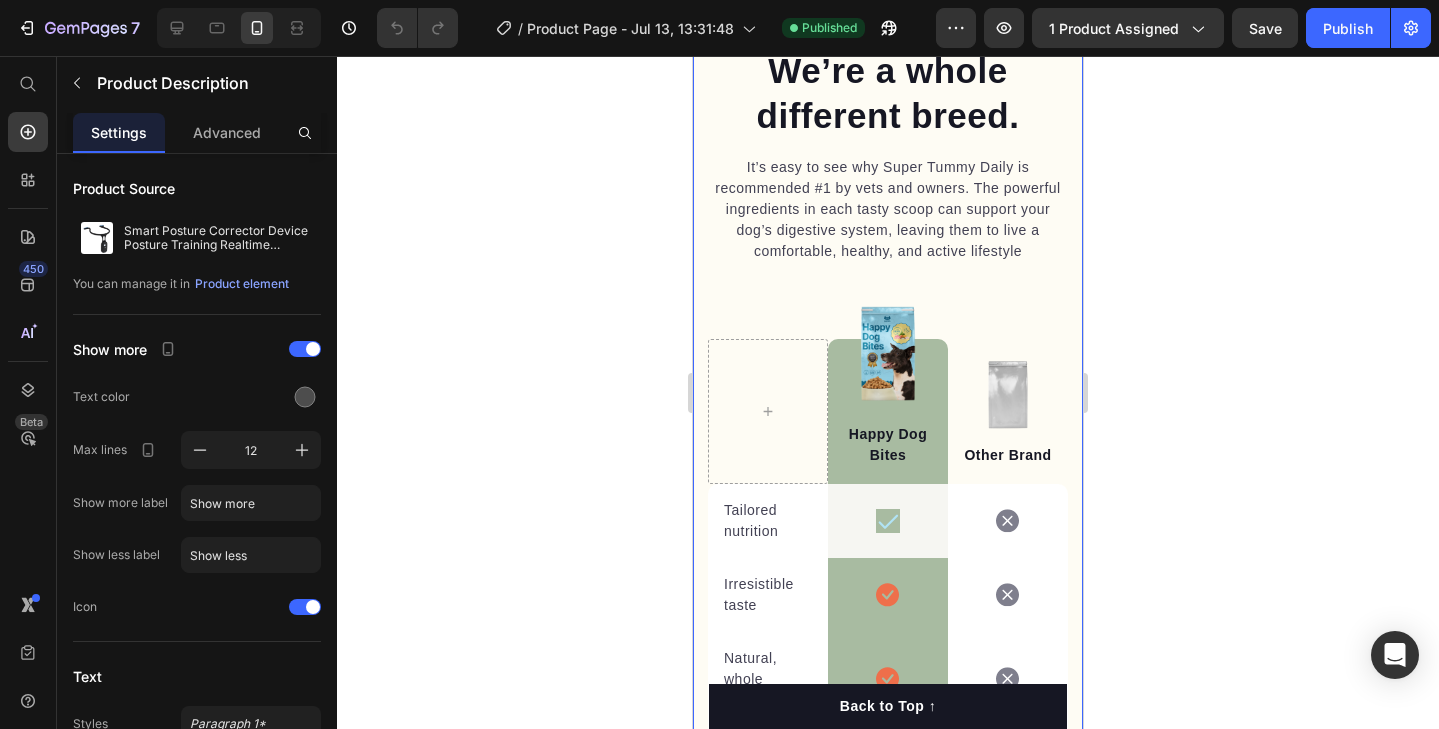 scroll, scrollTop: 5078, scrollLeft: 0, axis: vertical 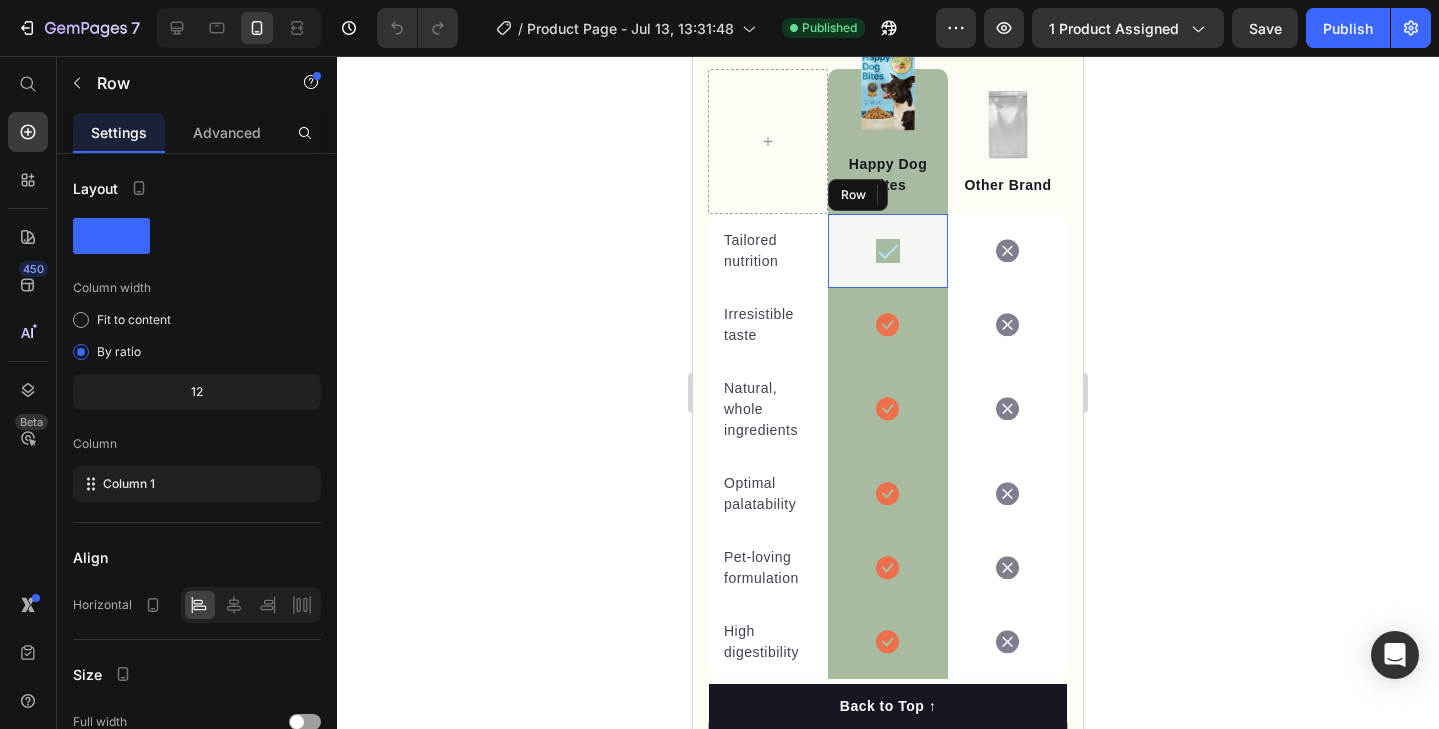 click on "Icon Row" at bounding box center (888, 251) 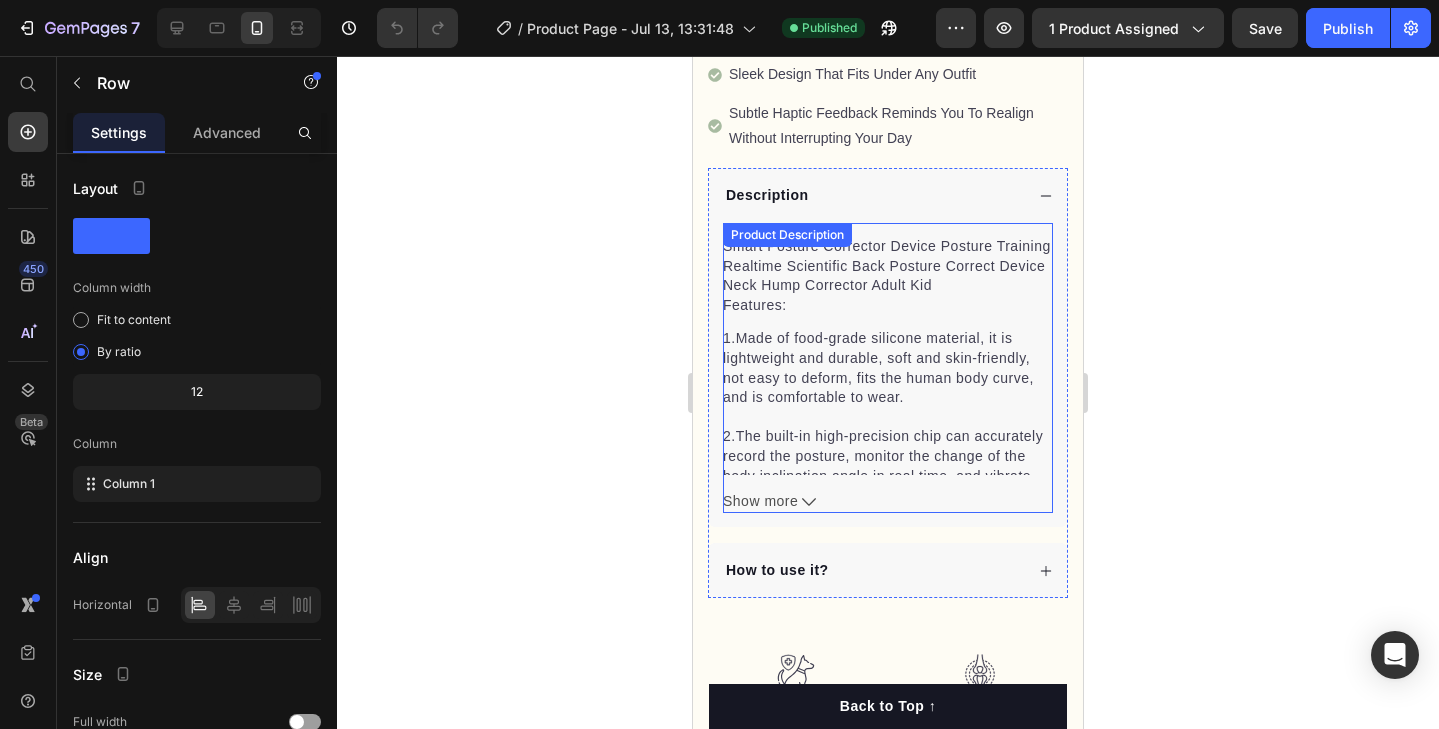 scroll, scrollTop: 1177, scrollLeft: 0, axis: vertical 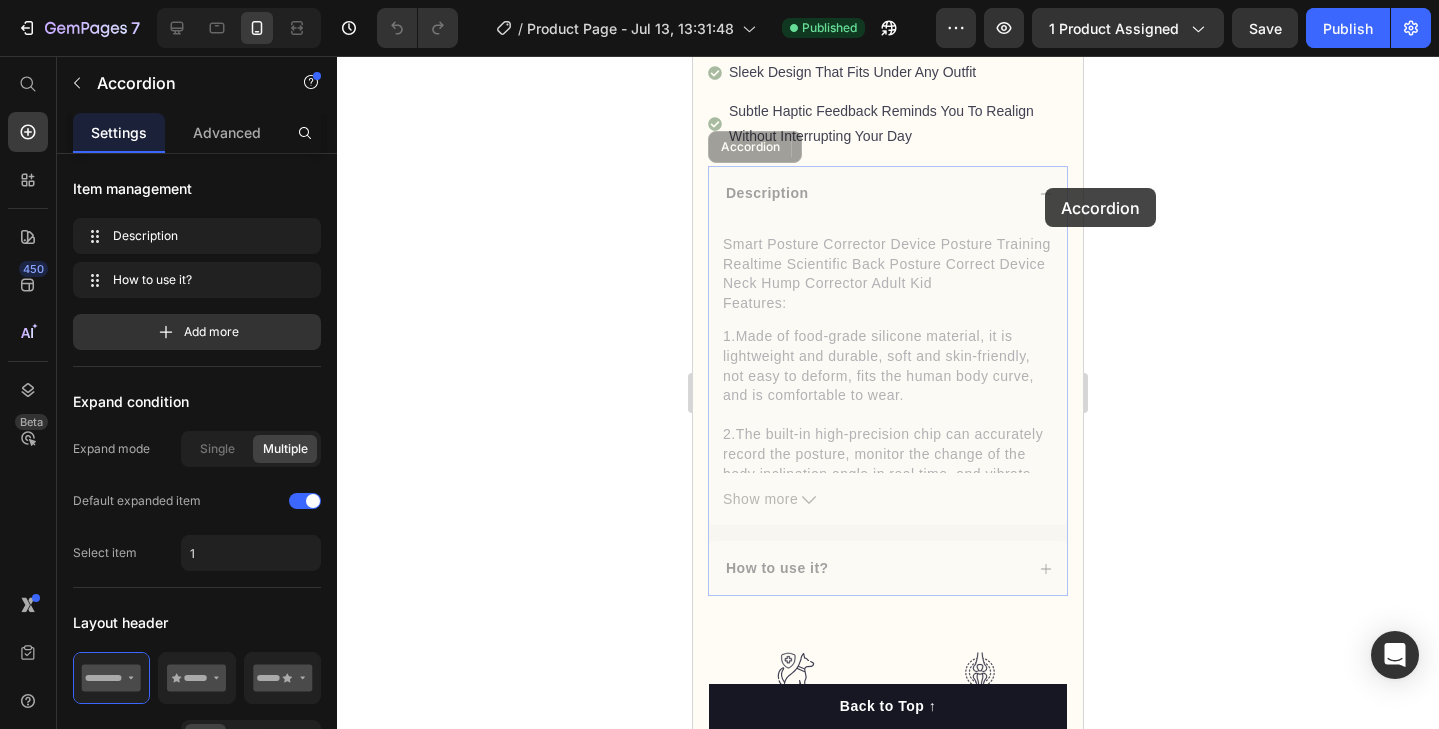 drag, startPoint x: 1046, startPoint y: 187, endPoint x: 1450, endPoint y: 88, distance: 415.95312 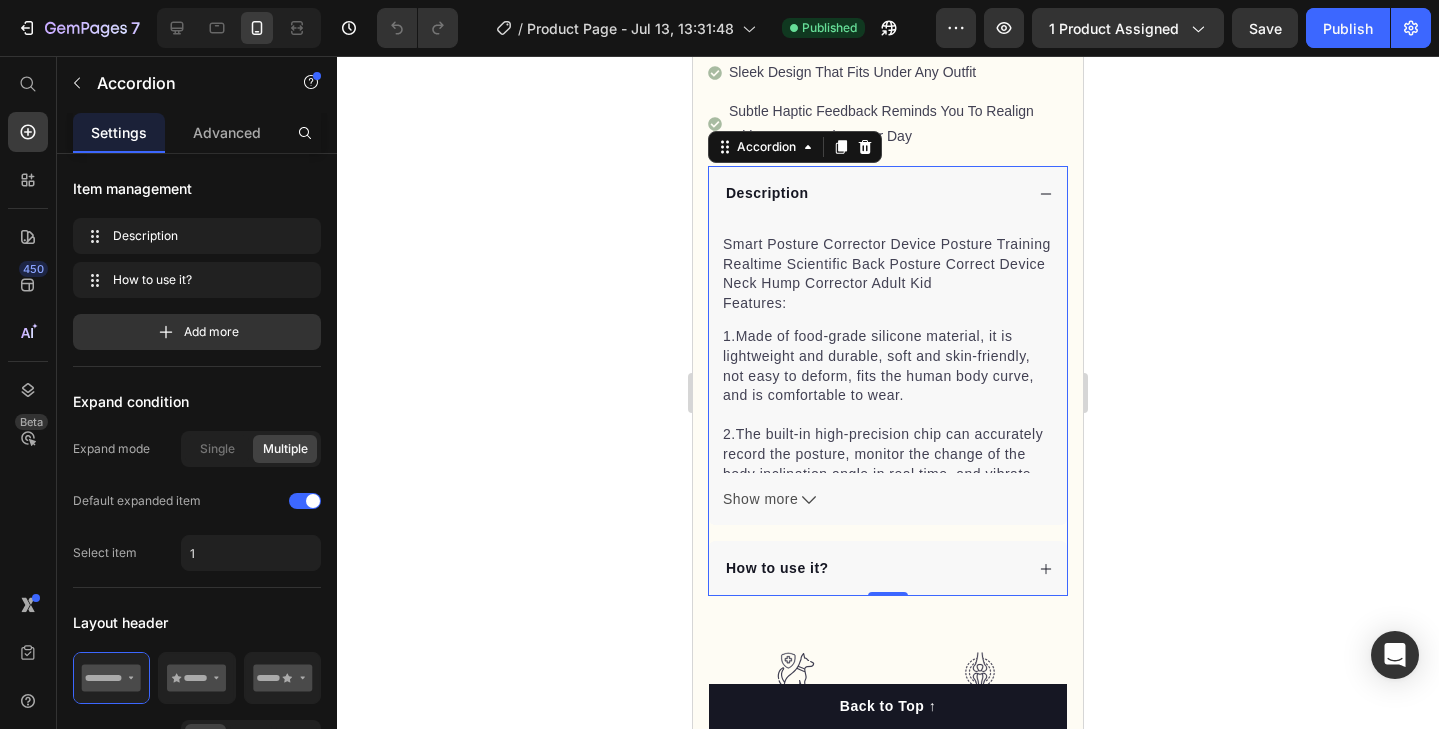 click 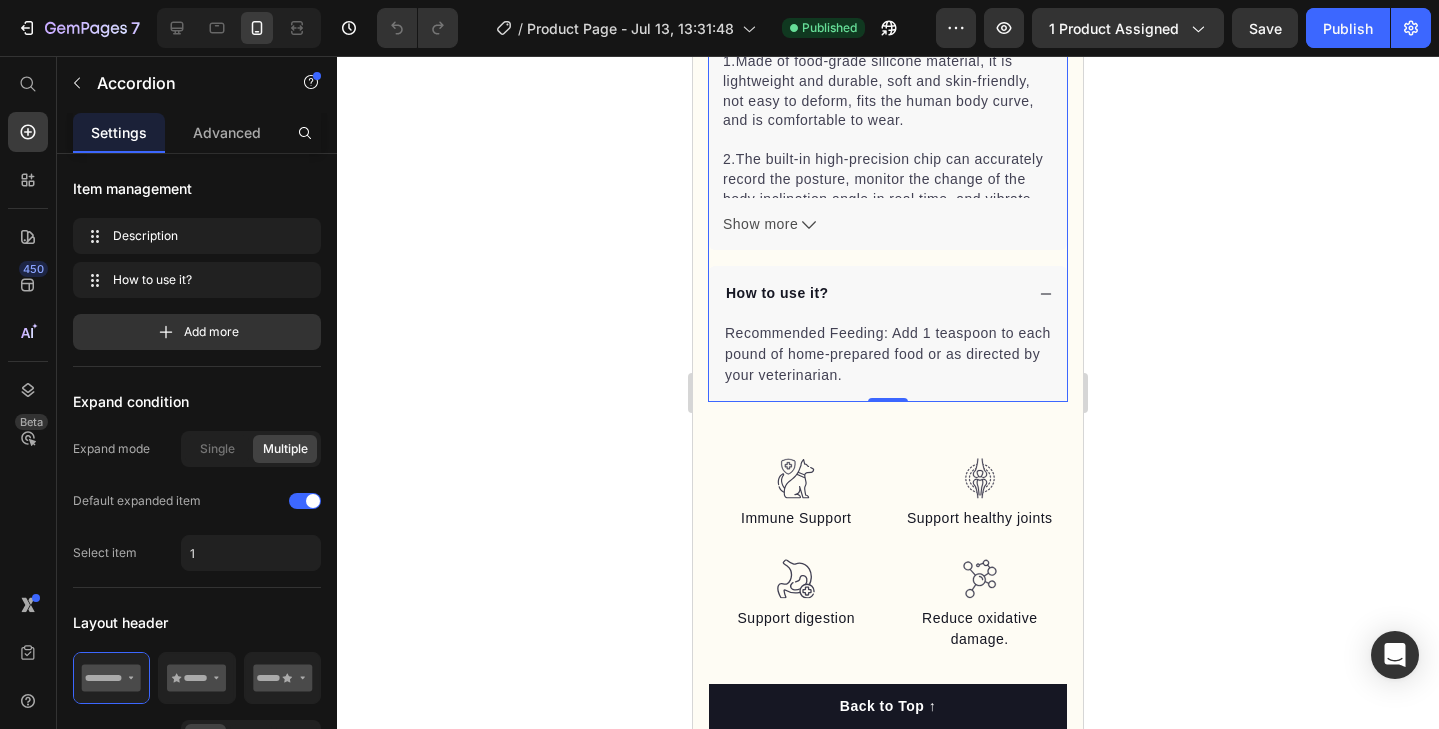 scroll, scrollTop: 1467, scrollLeft: 0, axis: vertical 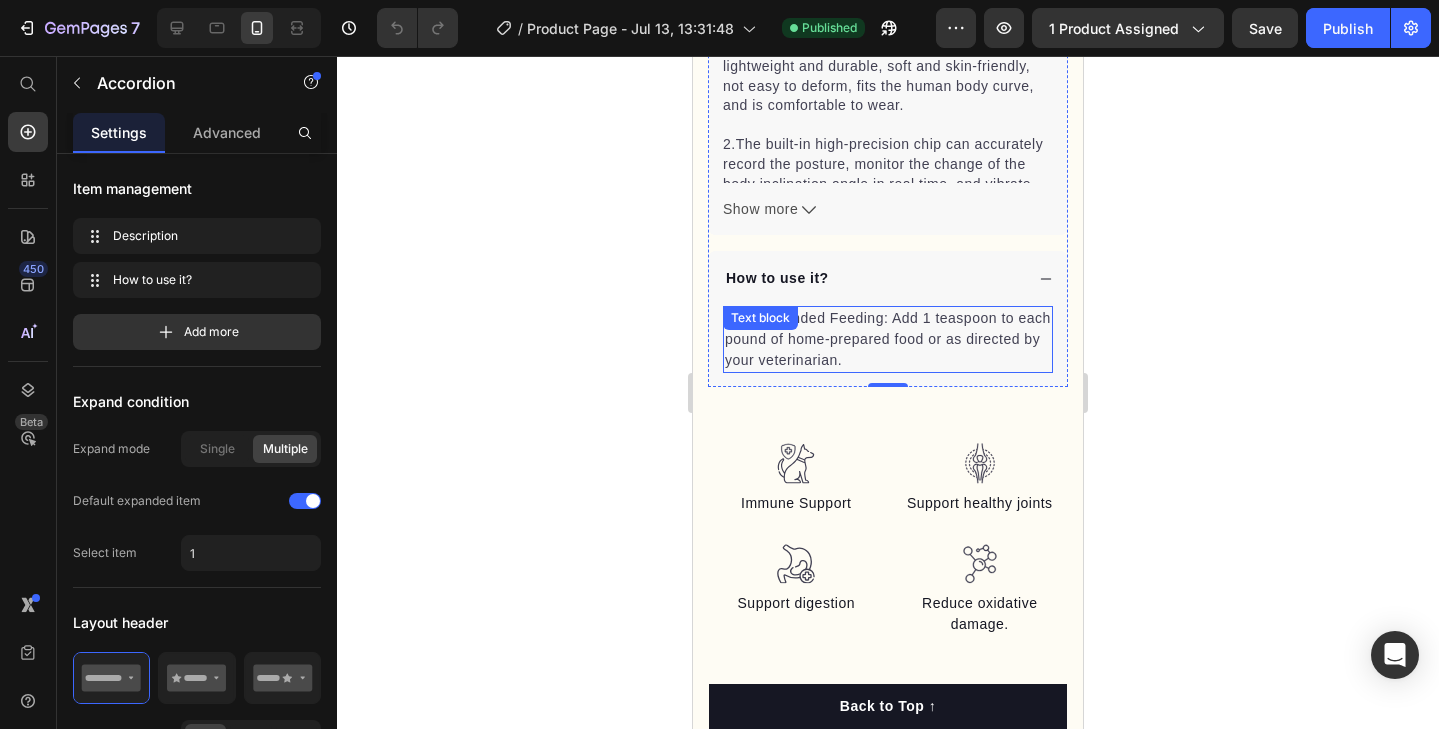 click on "Recommended Feeding: Add 1 teaspoon to each pound of home-prepared food or as directed by your veterinarian." at bounding box center [888, 339] 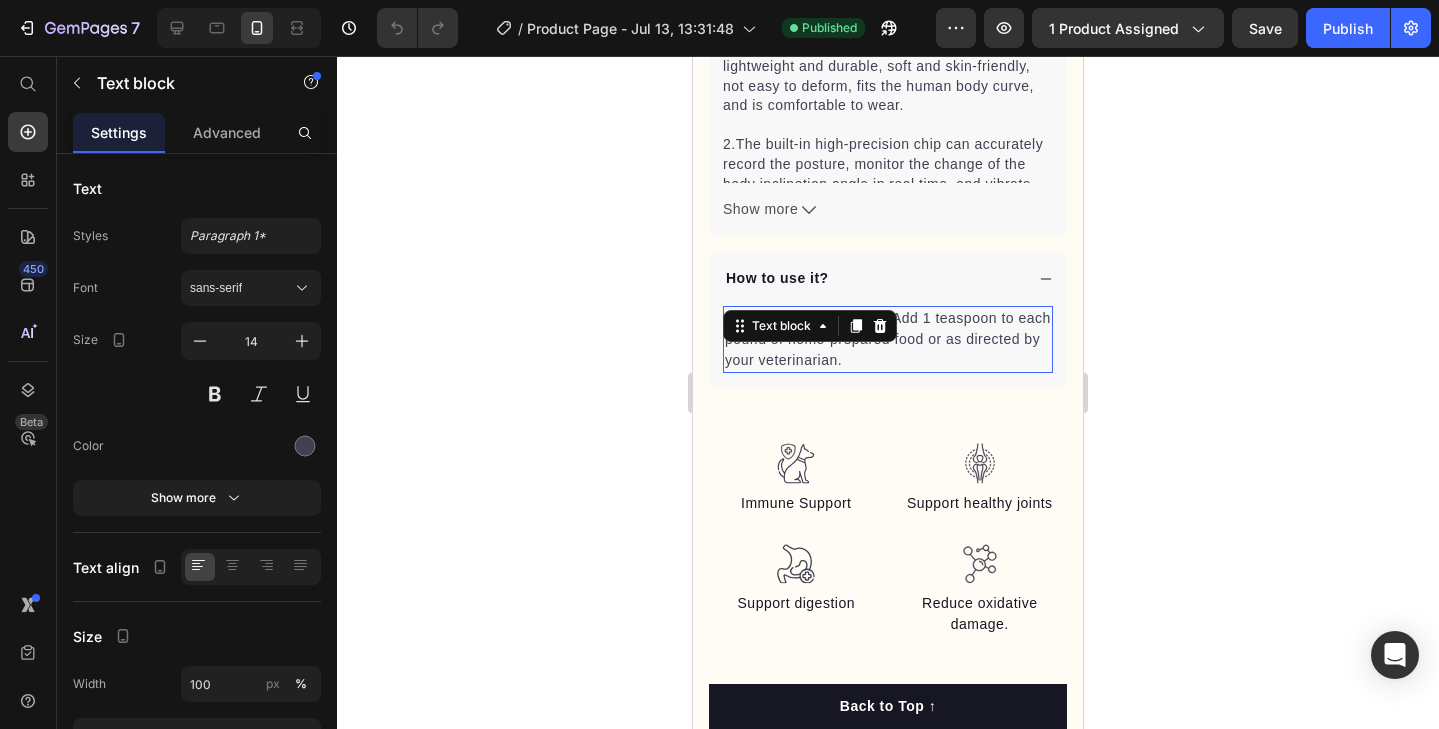 click on "Recommended Feeding: Add 1 teaspoon to each pound of home-prepared food or as directed by your veterinarian." at bounding box center [888, 339] 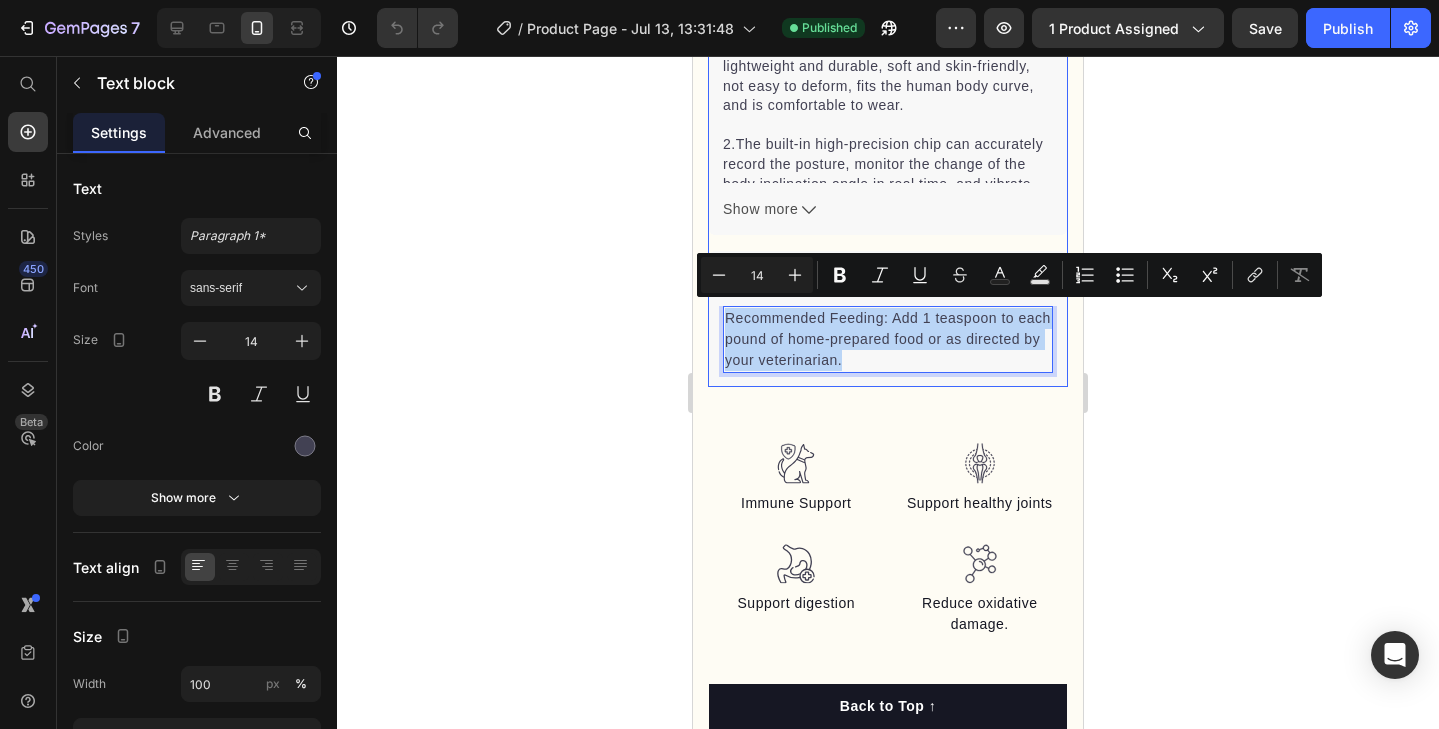 drag, startPoint x: 920, startPoint y: 359, endPoint x: 713, endPoint y: 313, distance: 212.04953 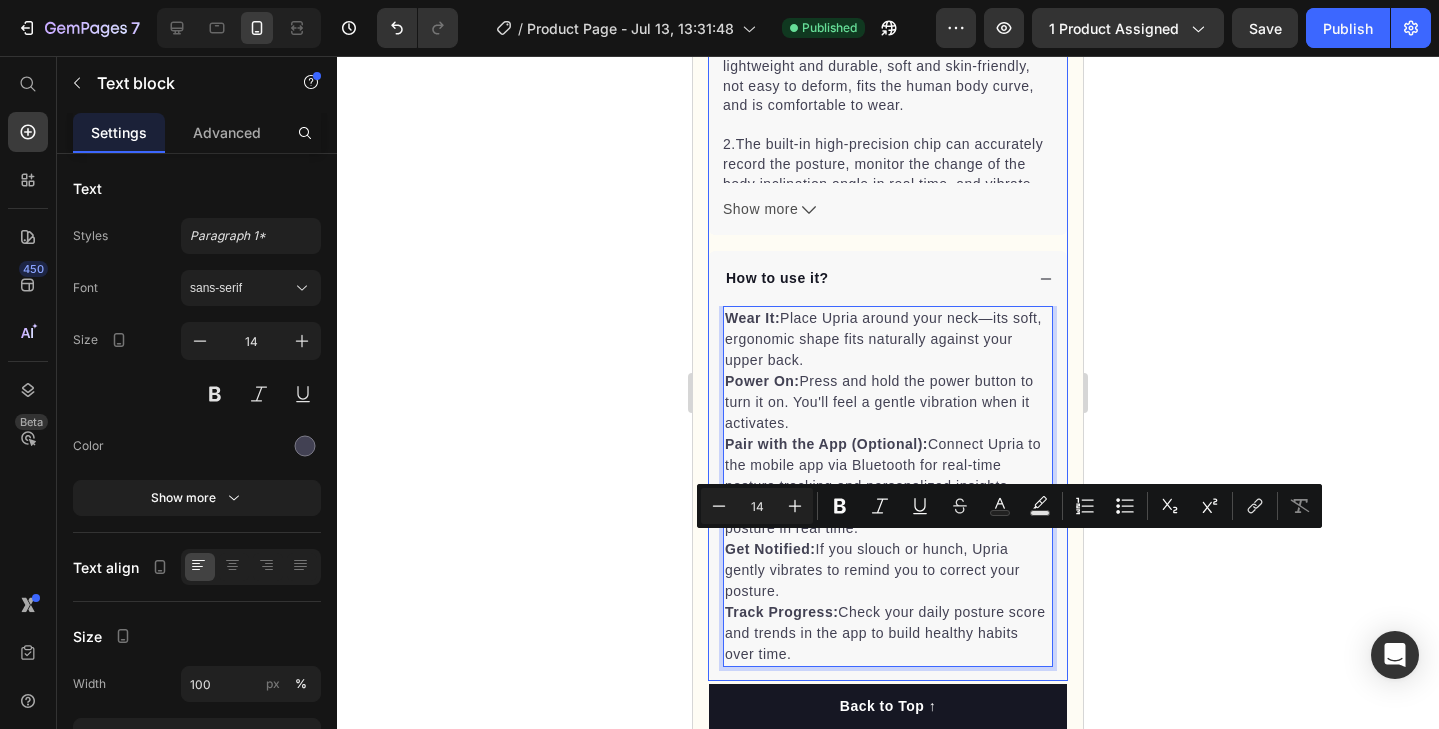 drag, startPoint x: 837, startPoint y: 590, endPoint x: 719, endPoint y: 558, distance: 122.26202 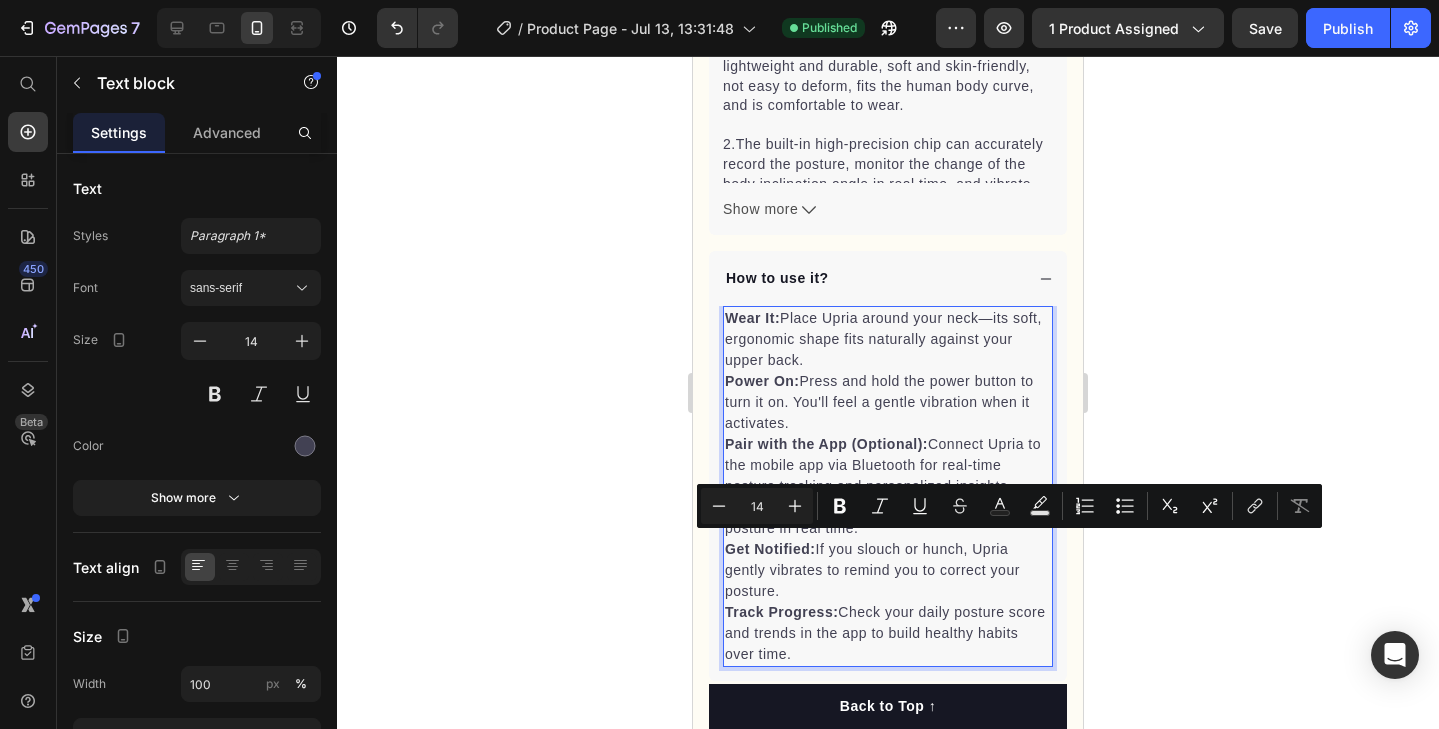 click on "Track Progress:  Check your daily posture score and trends in the app to build healthy habits over time." at bounding box center (888, 633) 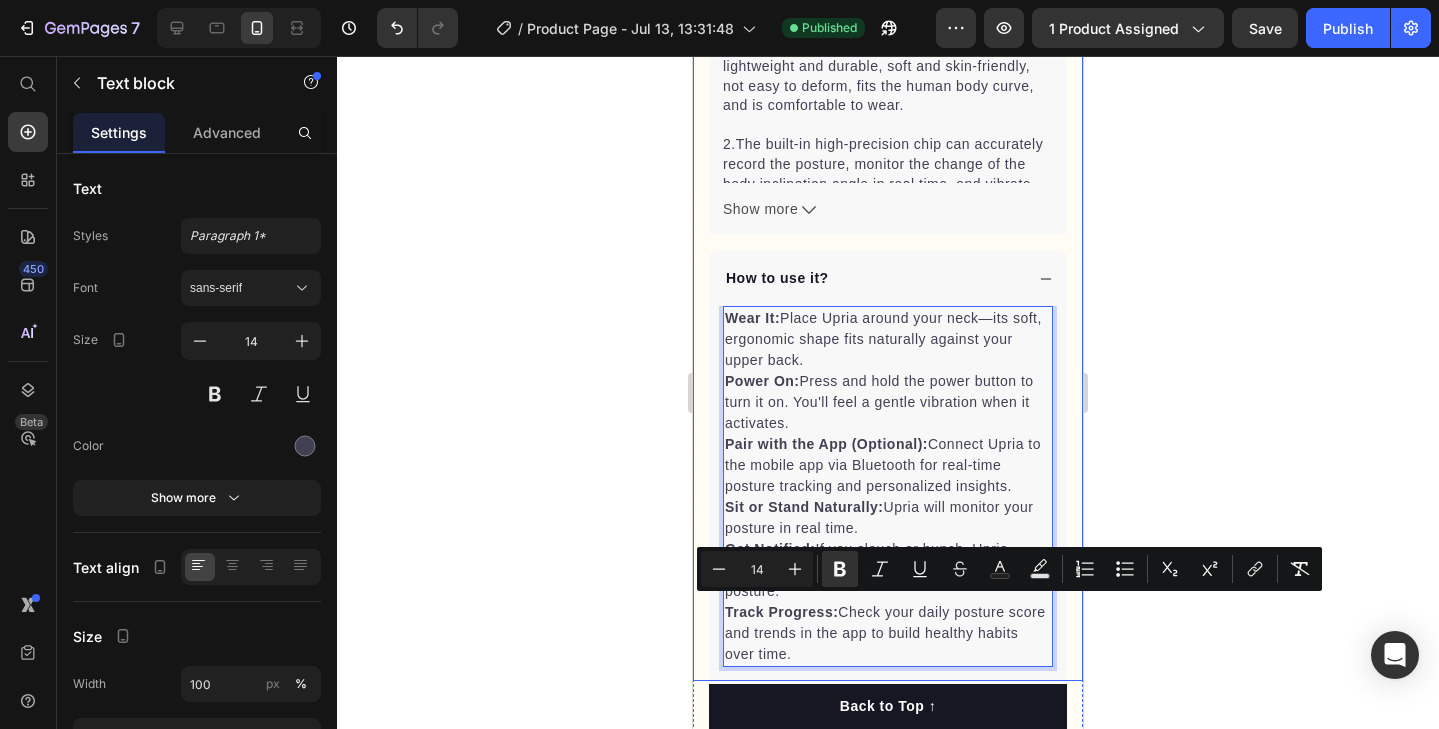 drag, startPoint x: 798, startPoint y: 650, endPoint x: 707, endPoint y: 601, distance: 103.35376 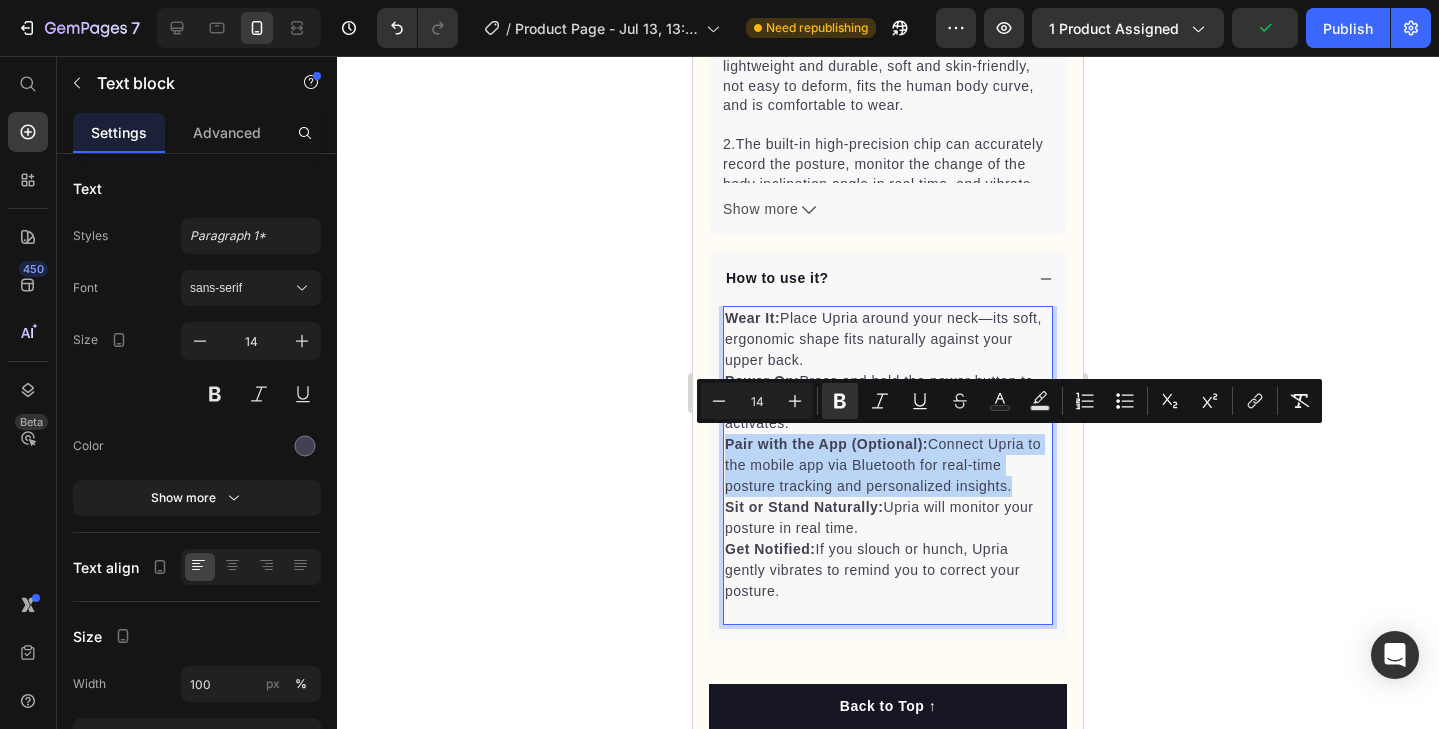drag, startPoint x: 1008, startPoint y: 479, endPoint x: 679, endPoint y: 442, distance: 331.074 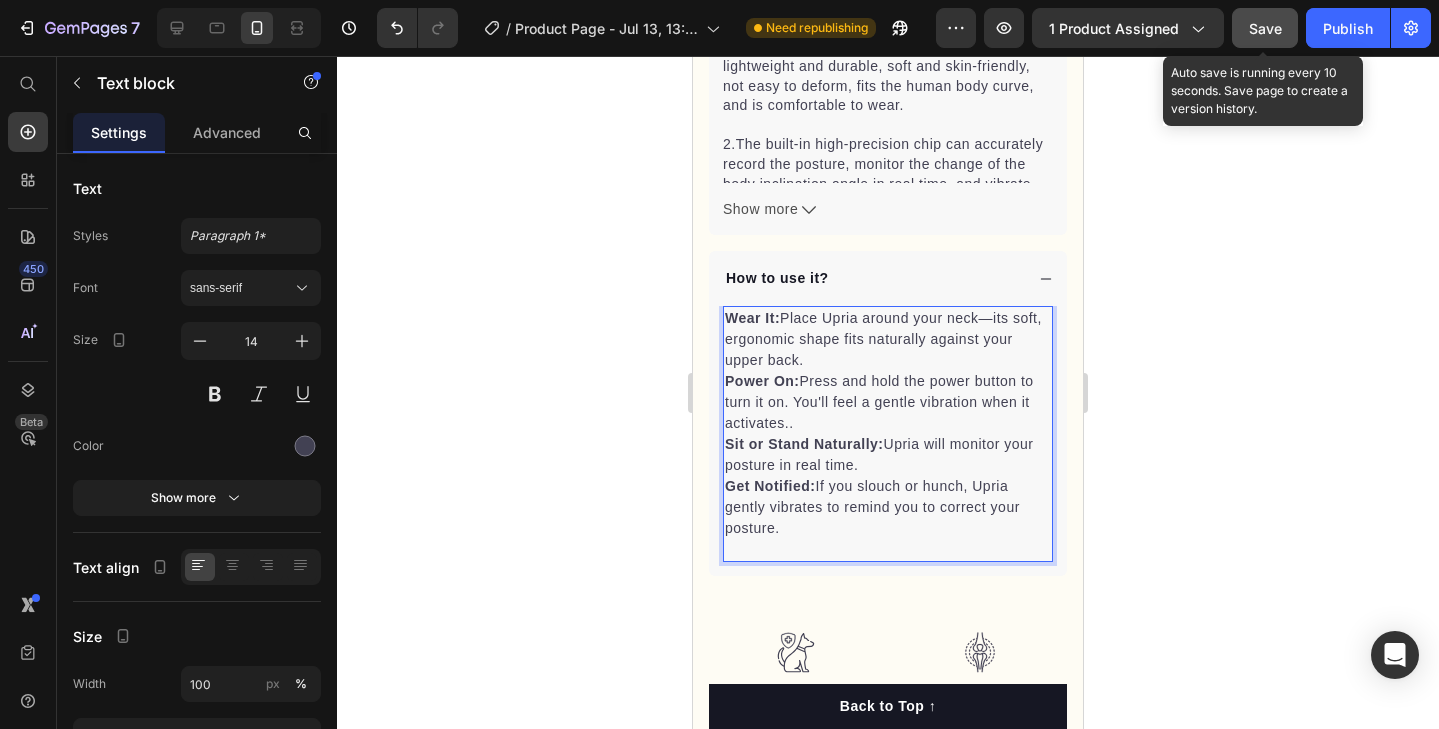 click on "Save" at bounding box center (1265, 28) 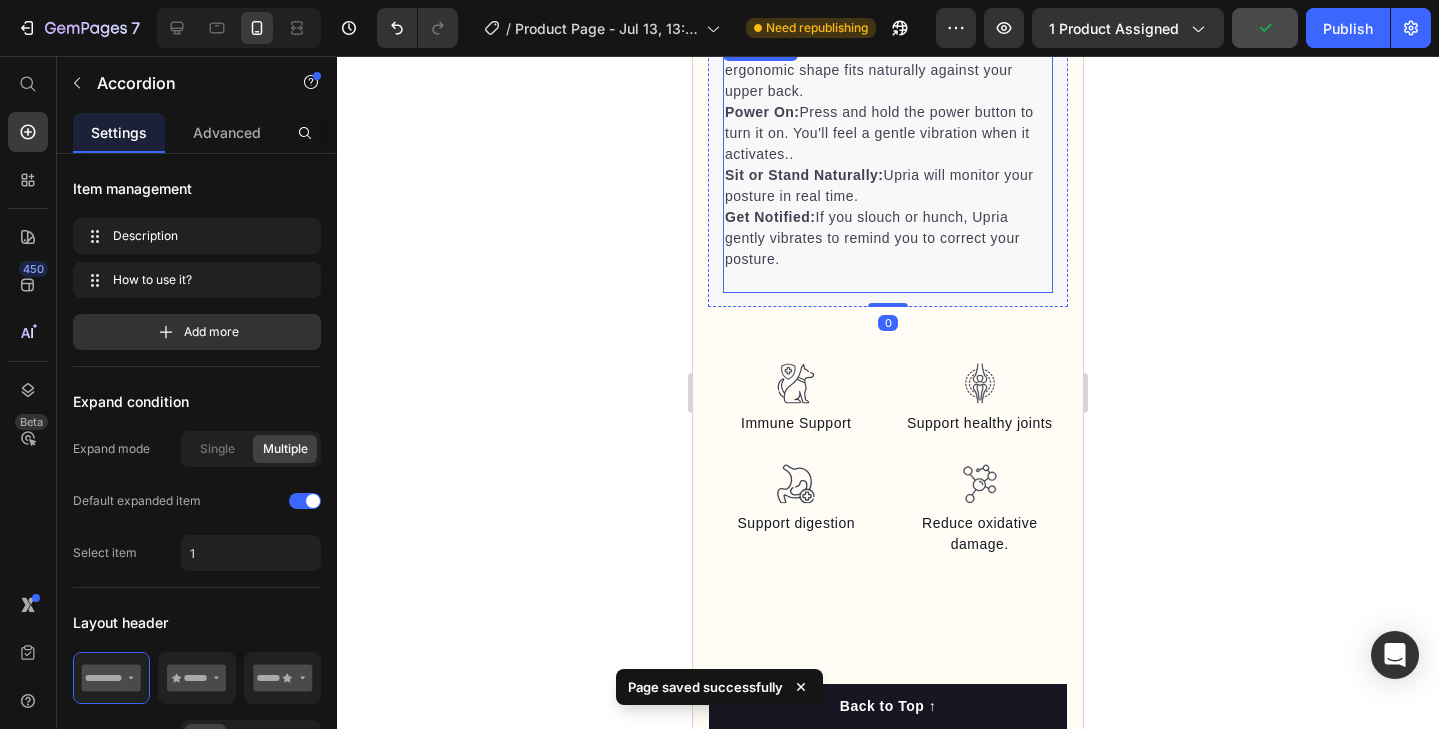 scroll, scrollTop: 1753, scrollLeft: 0, axis: vertical 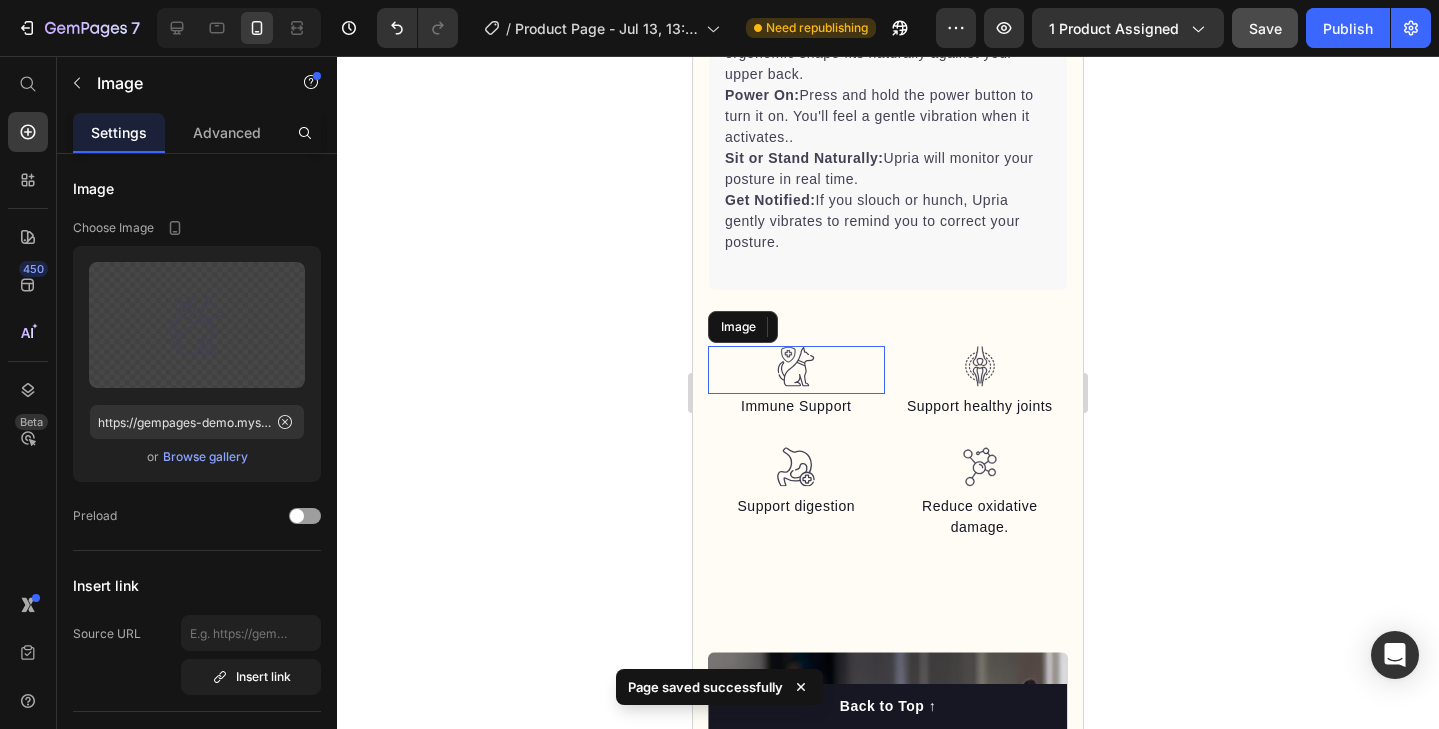 click at bounding box center [796, 370] 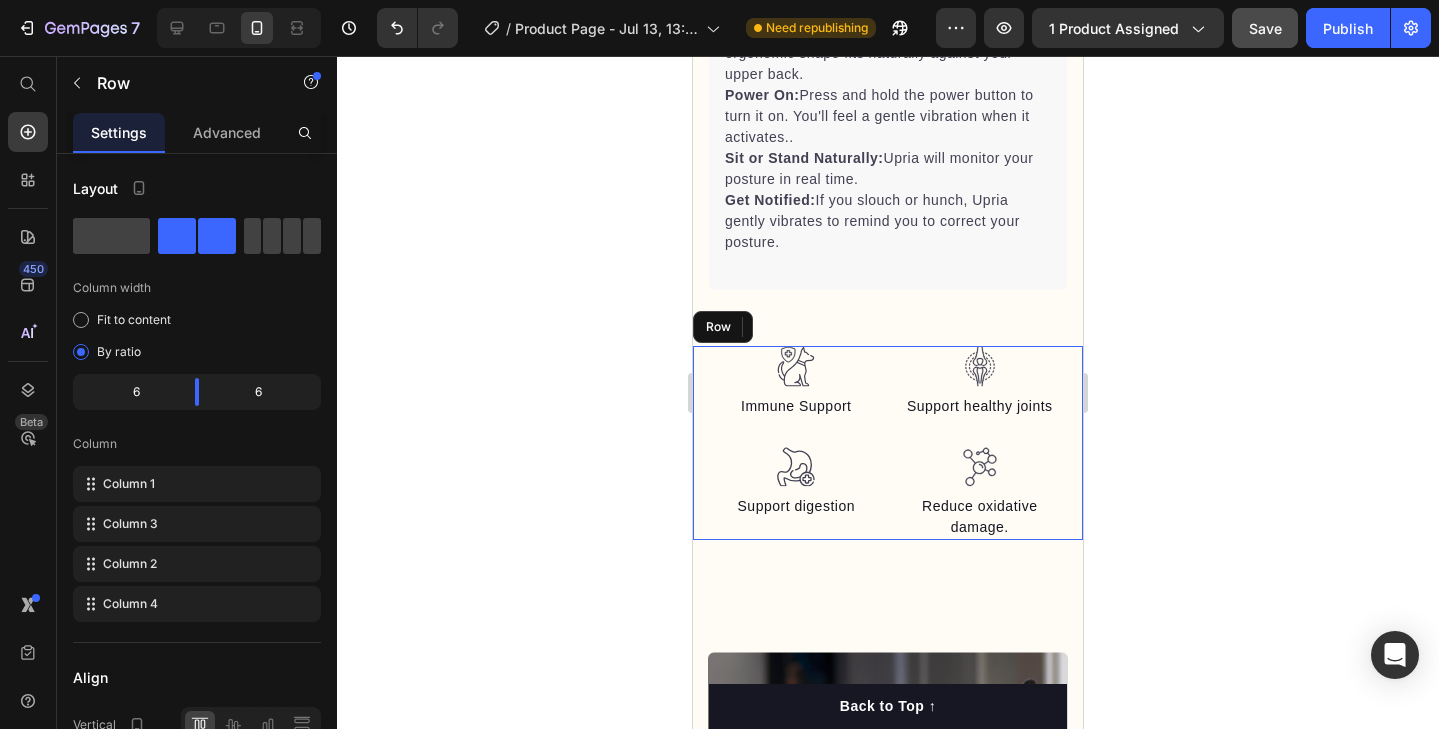click on "Image Immune Support Text block Image Support digestion Text block Image Support healthy joints Text block Image Reduce oxidative damage. Text block Row" at bounding box center [888, 443] 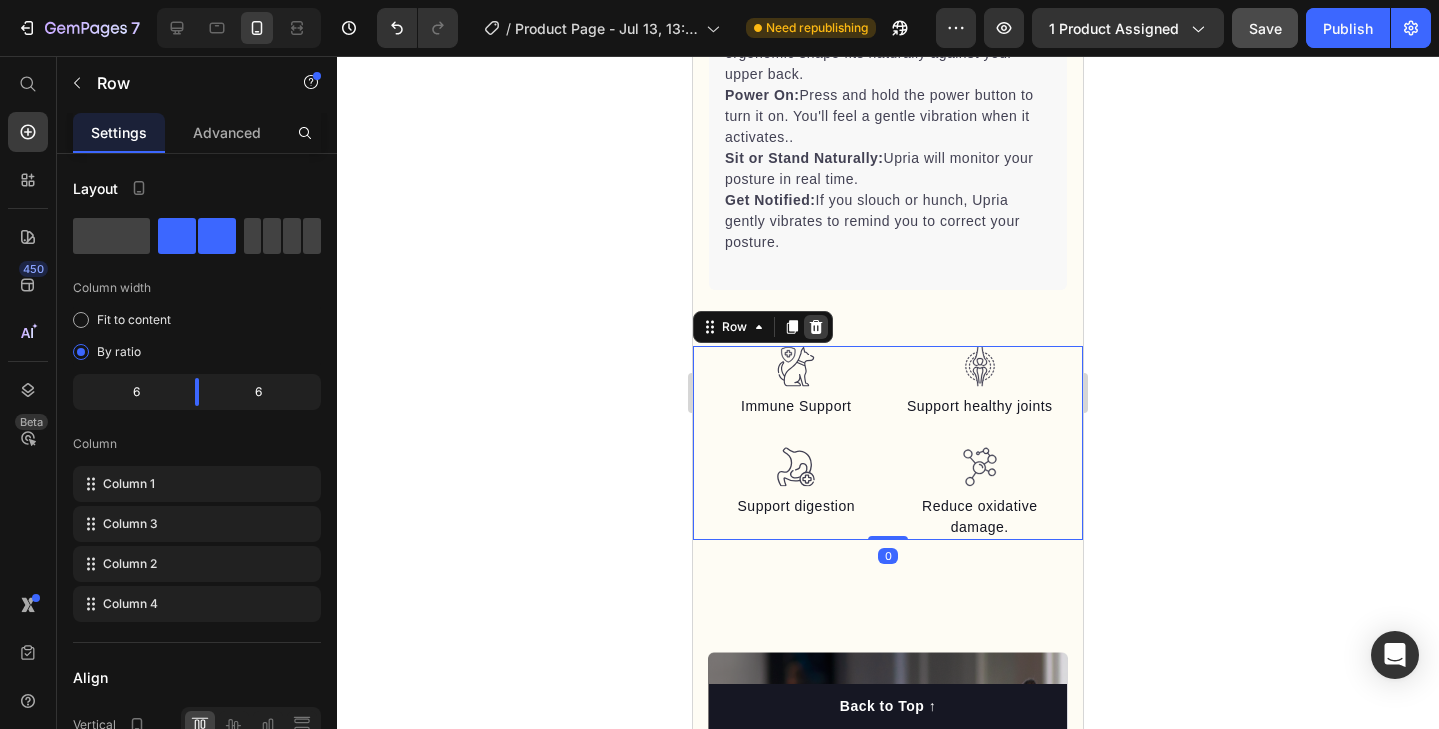 click 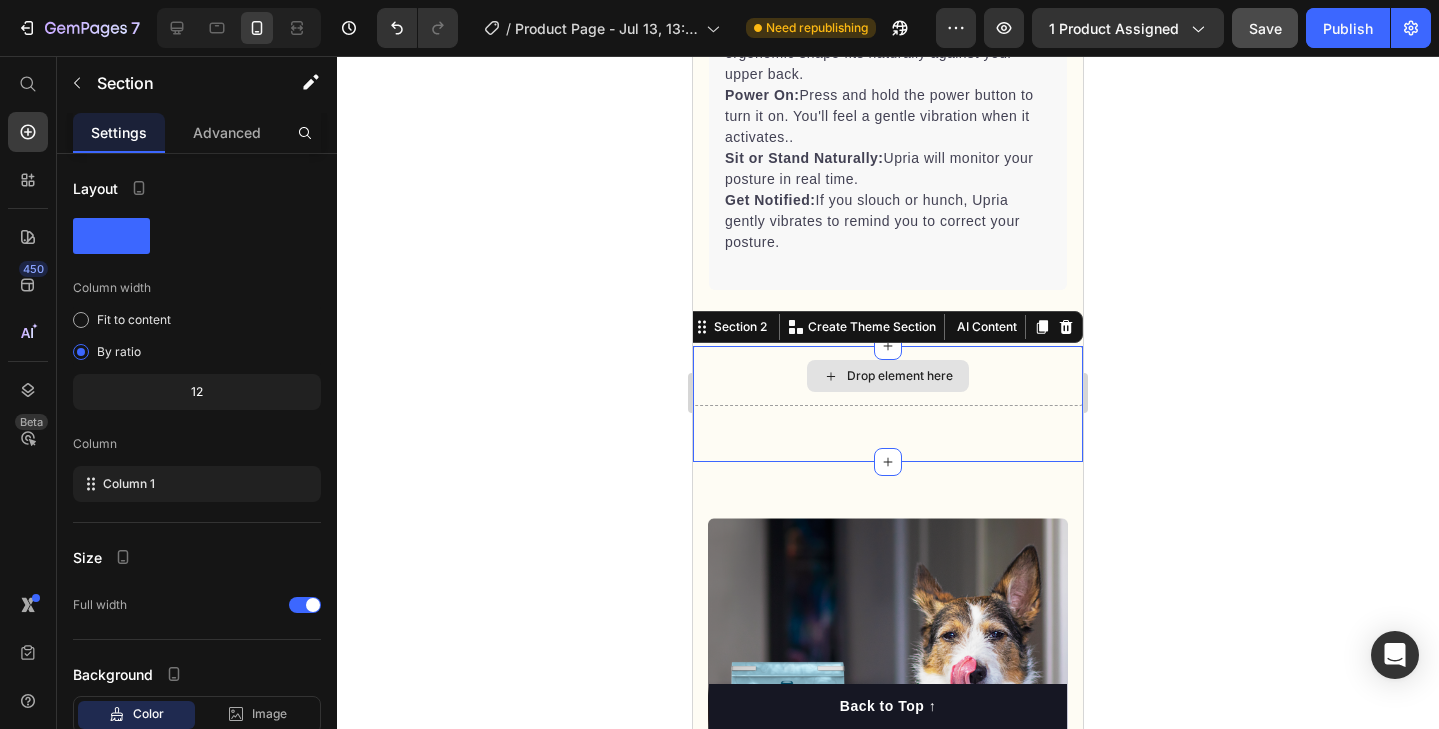click on "Drop element here" at bounding box center [888, 376] 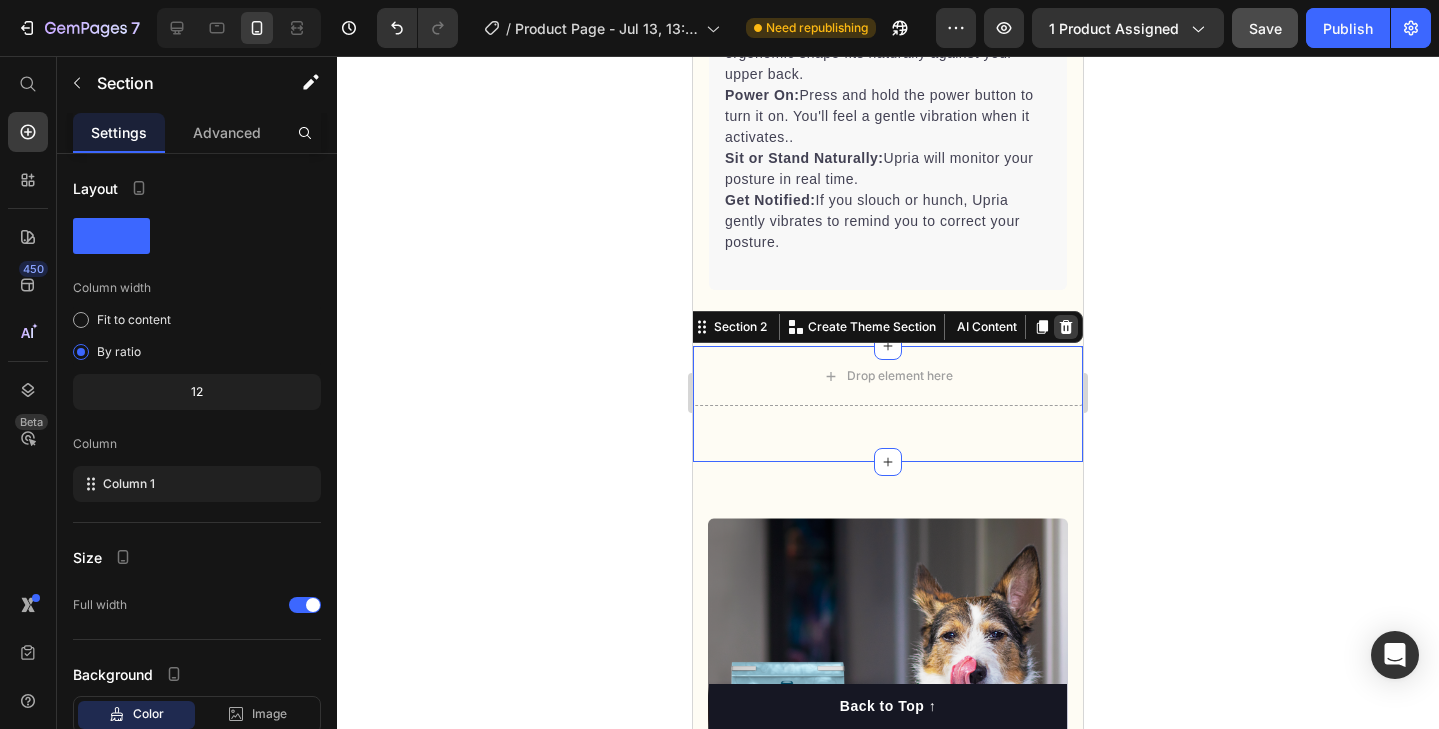 click 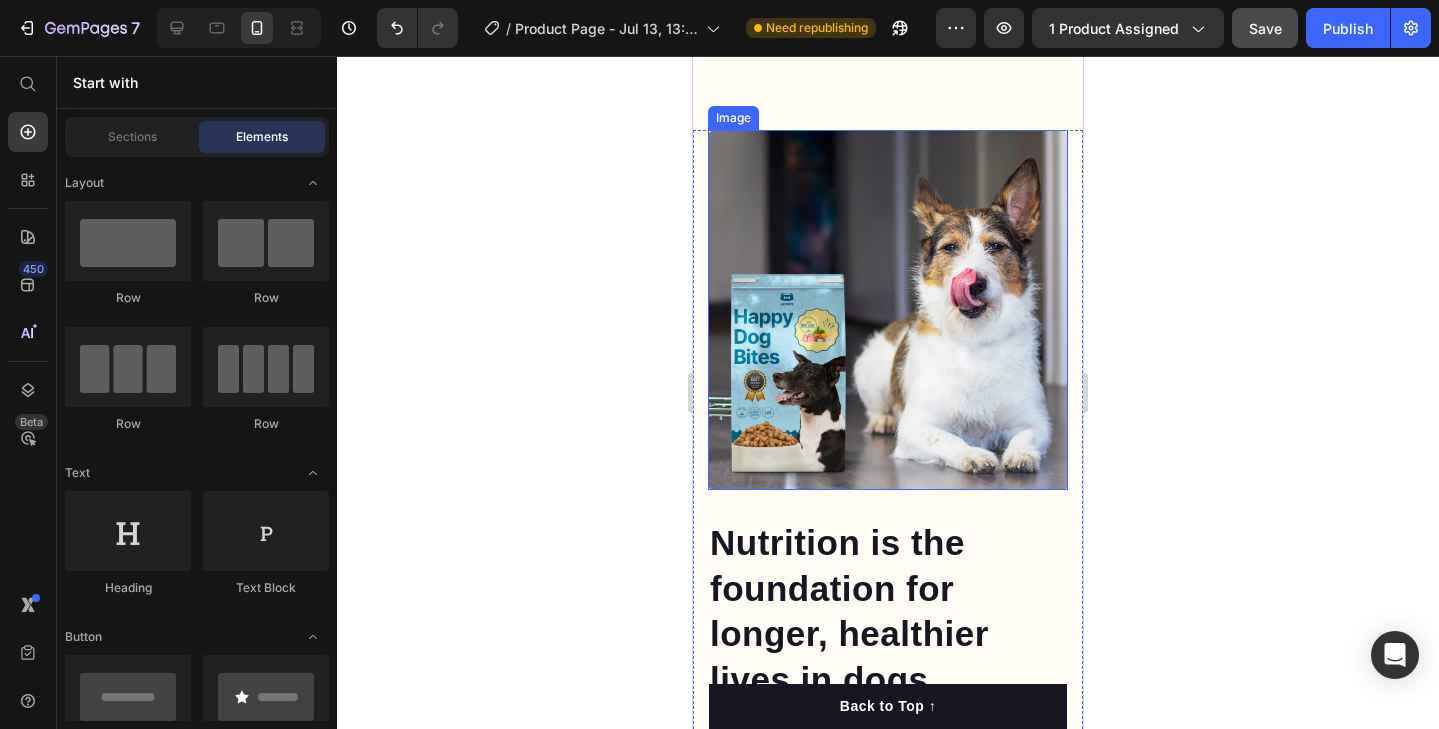 scroll, scrollTop: 2055, scrollLeft: 0, axis: vertical 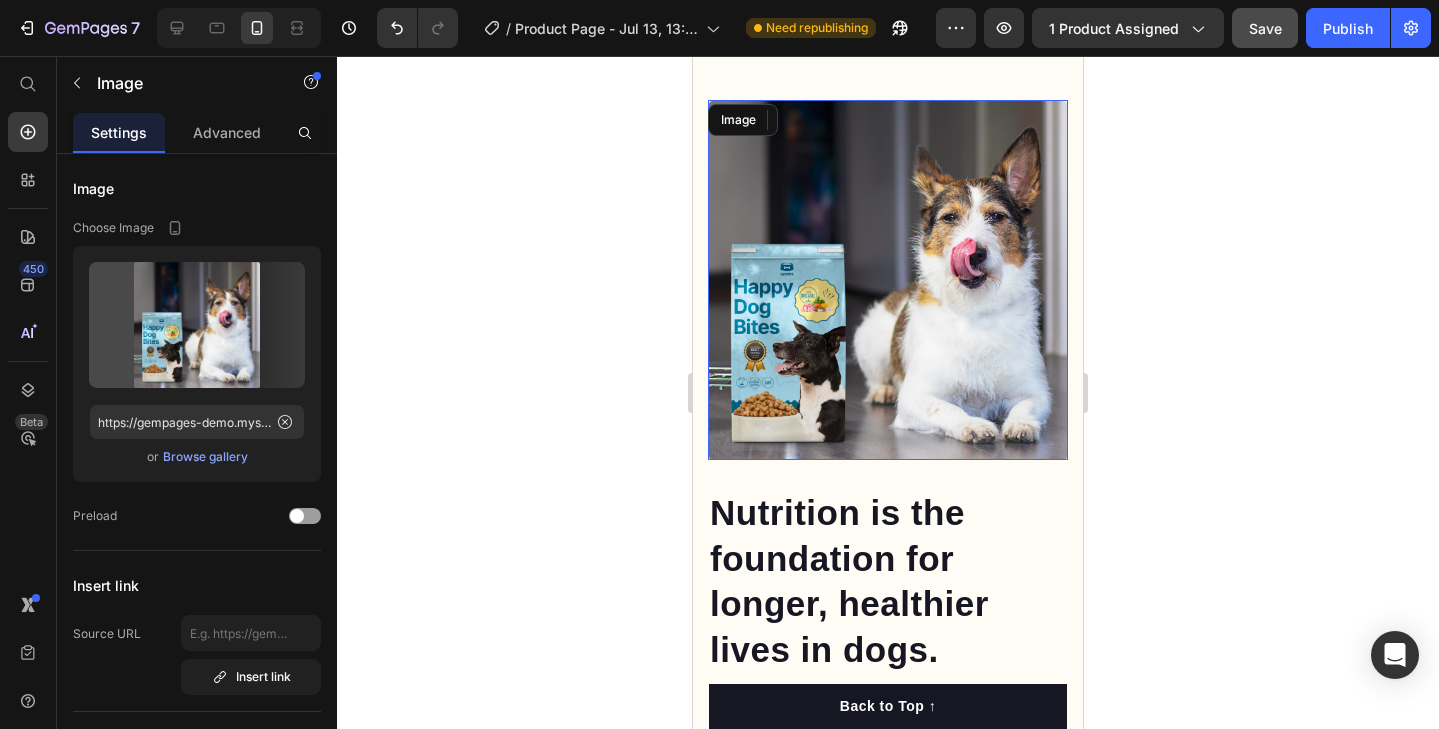 click at bounding box center (888, 280) 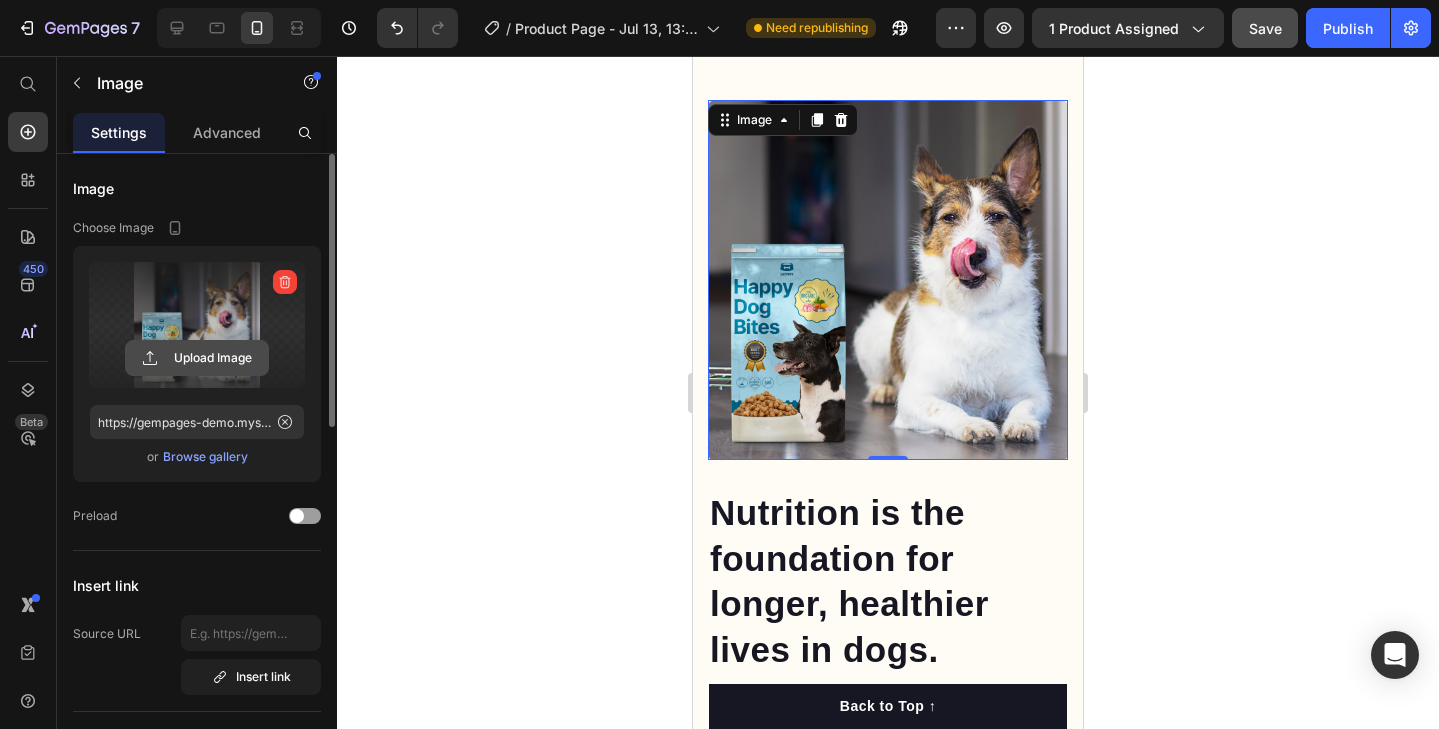 click 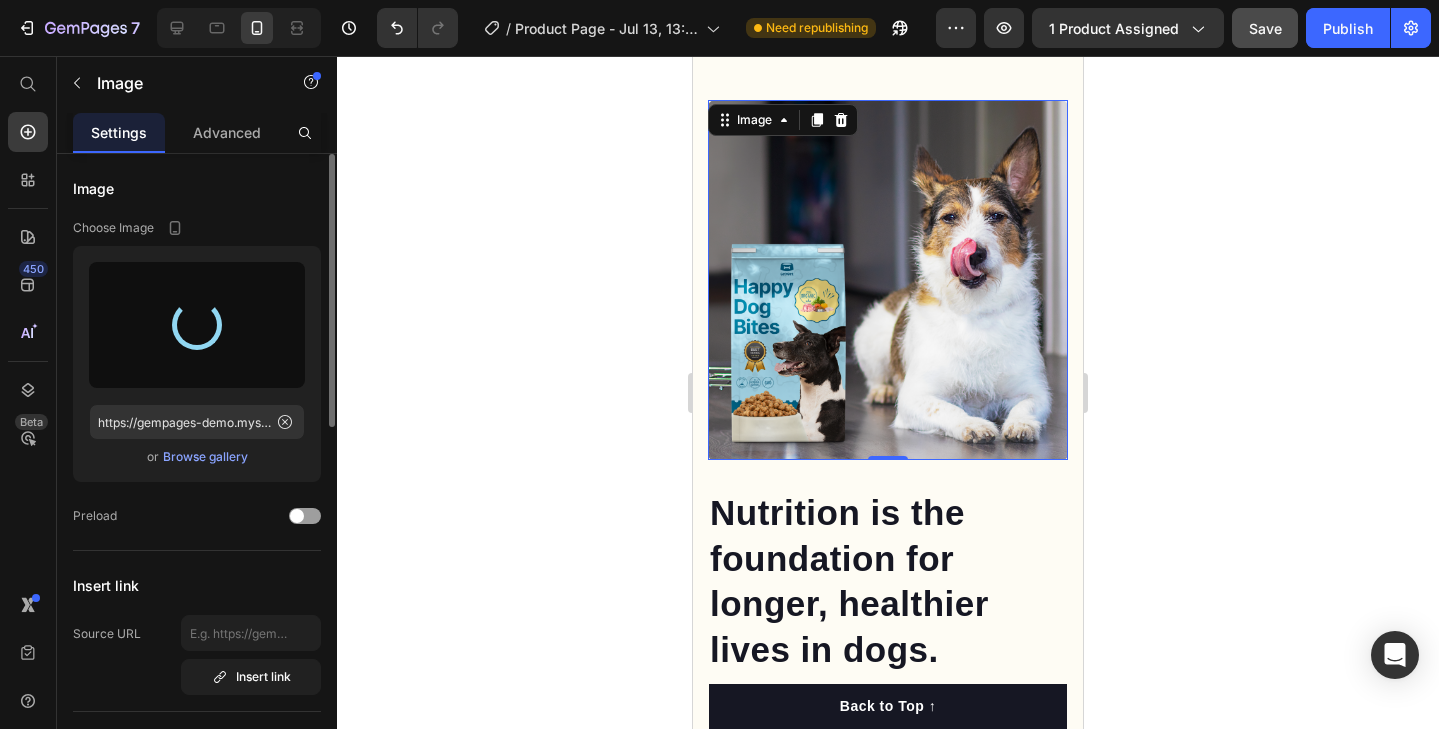 type on "https://cdn.shopify.com/s/files/1/0695/3759/5439/files/gempages_575287514860880458-0fd7d3dd-764f-433c-8c96-0bdc22125113.png" 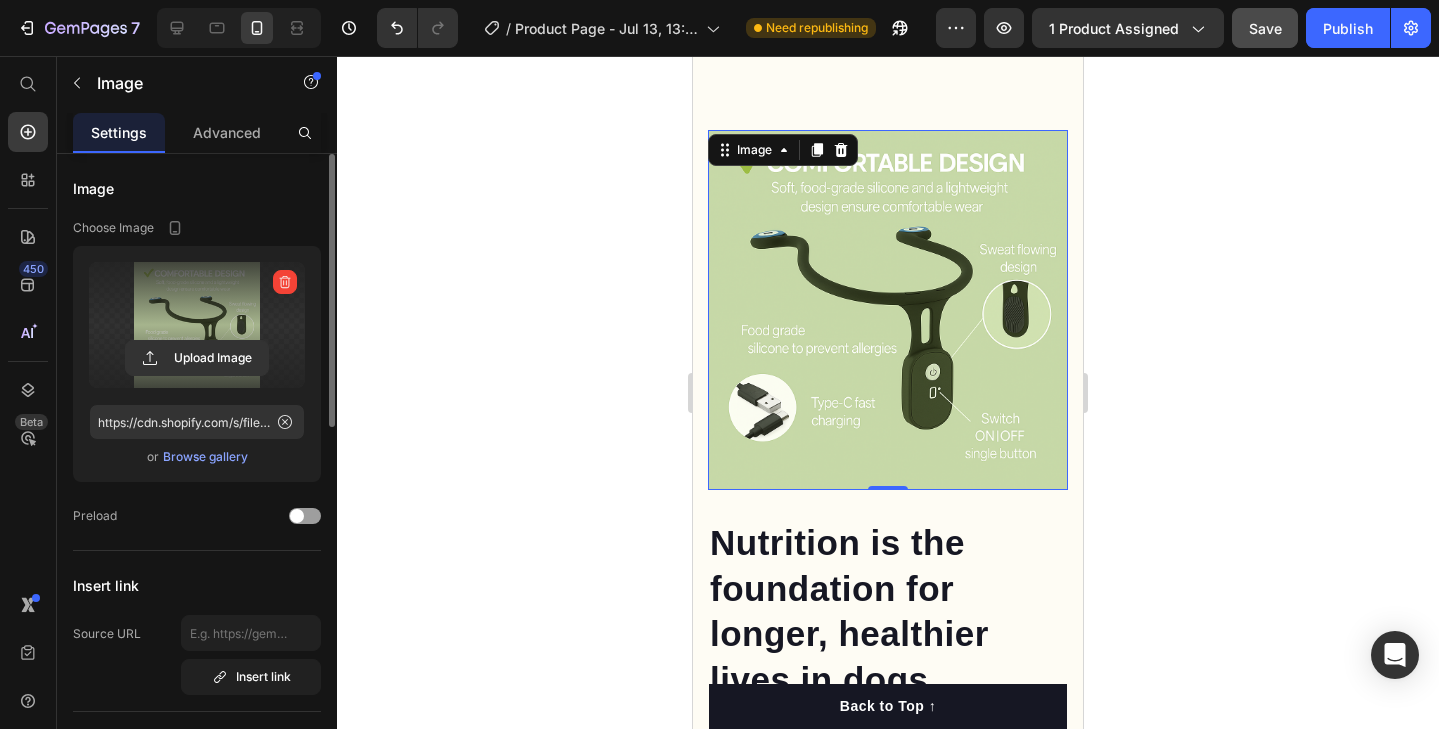 scroll, scrollTop: 2013, scrollLeft: 0, axis: vertical 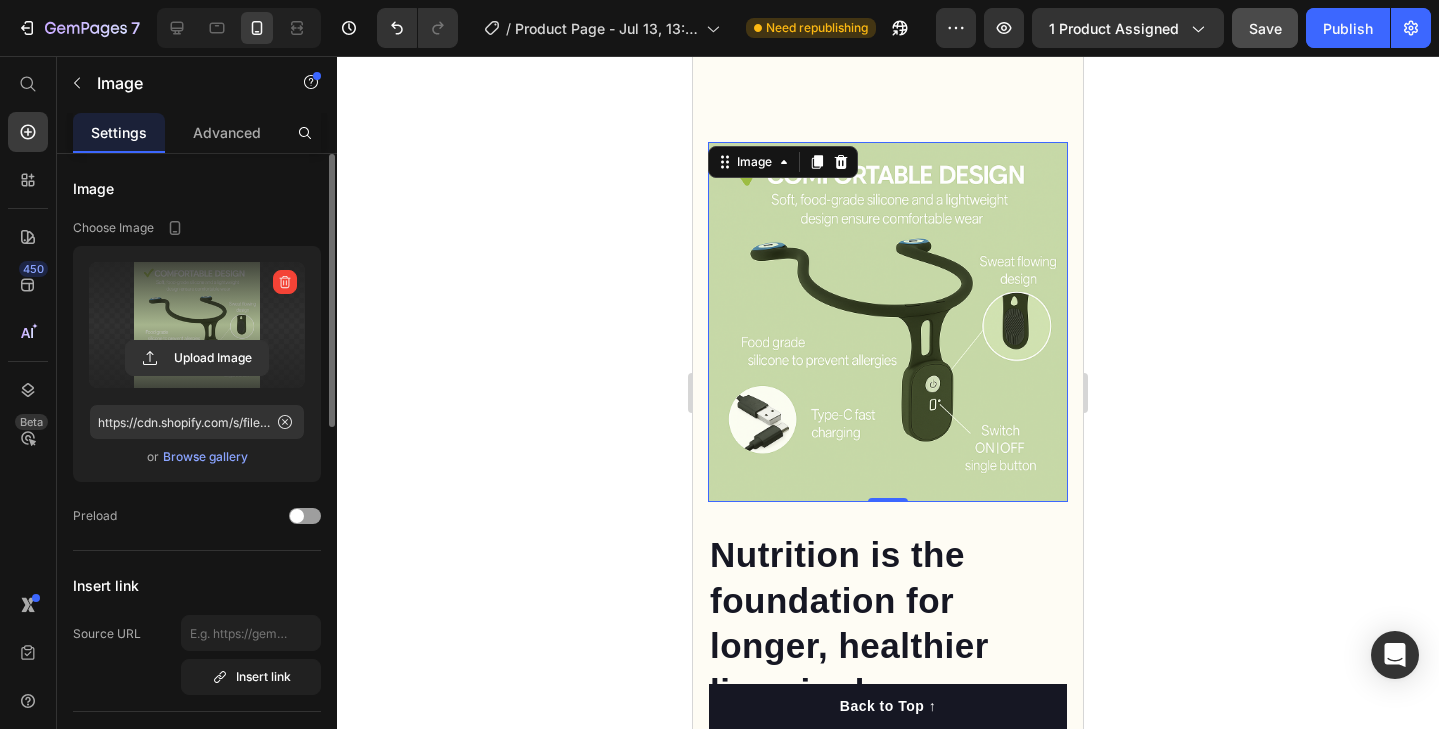 click 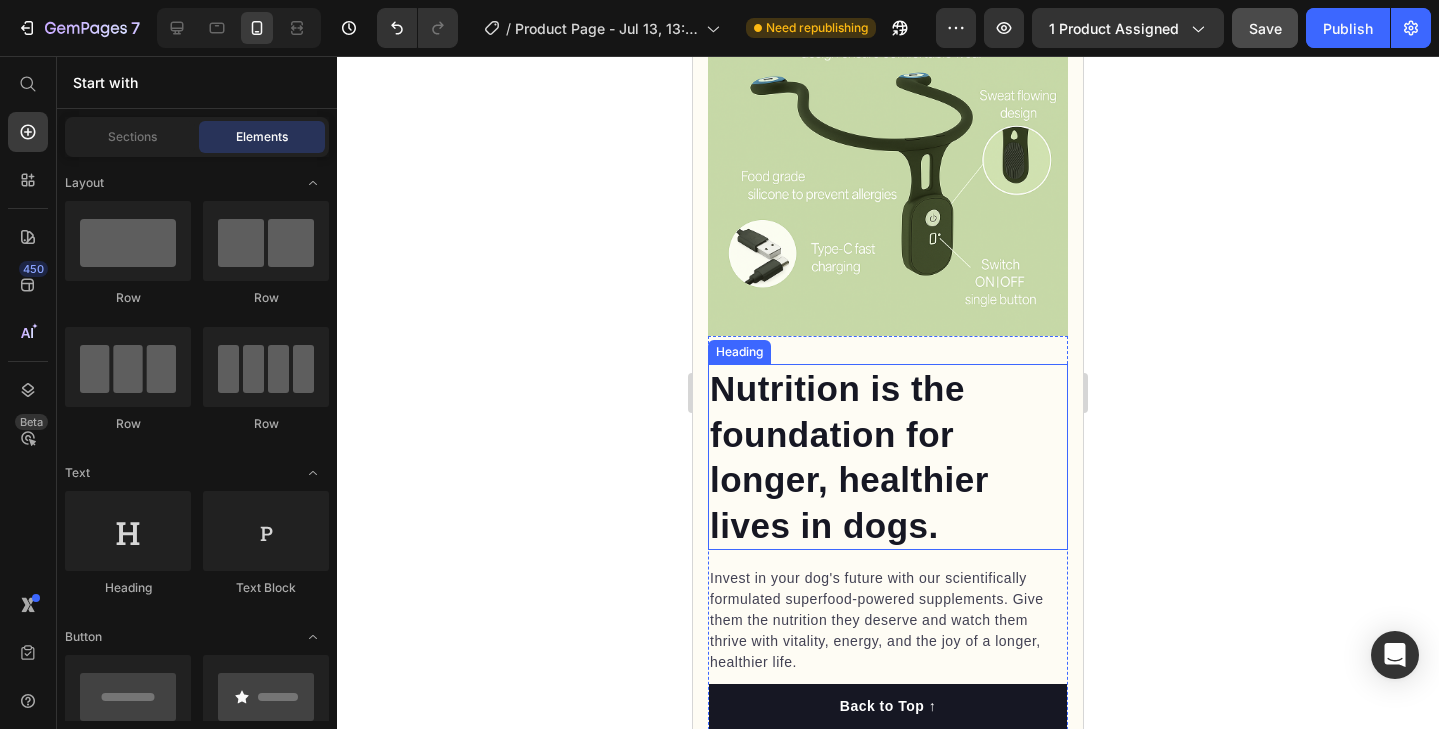 scroll, scrollTop: 1937, scrollLeft: 0, axis: vertical 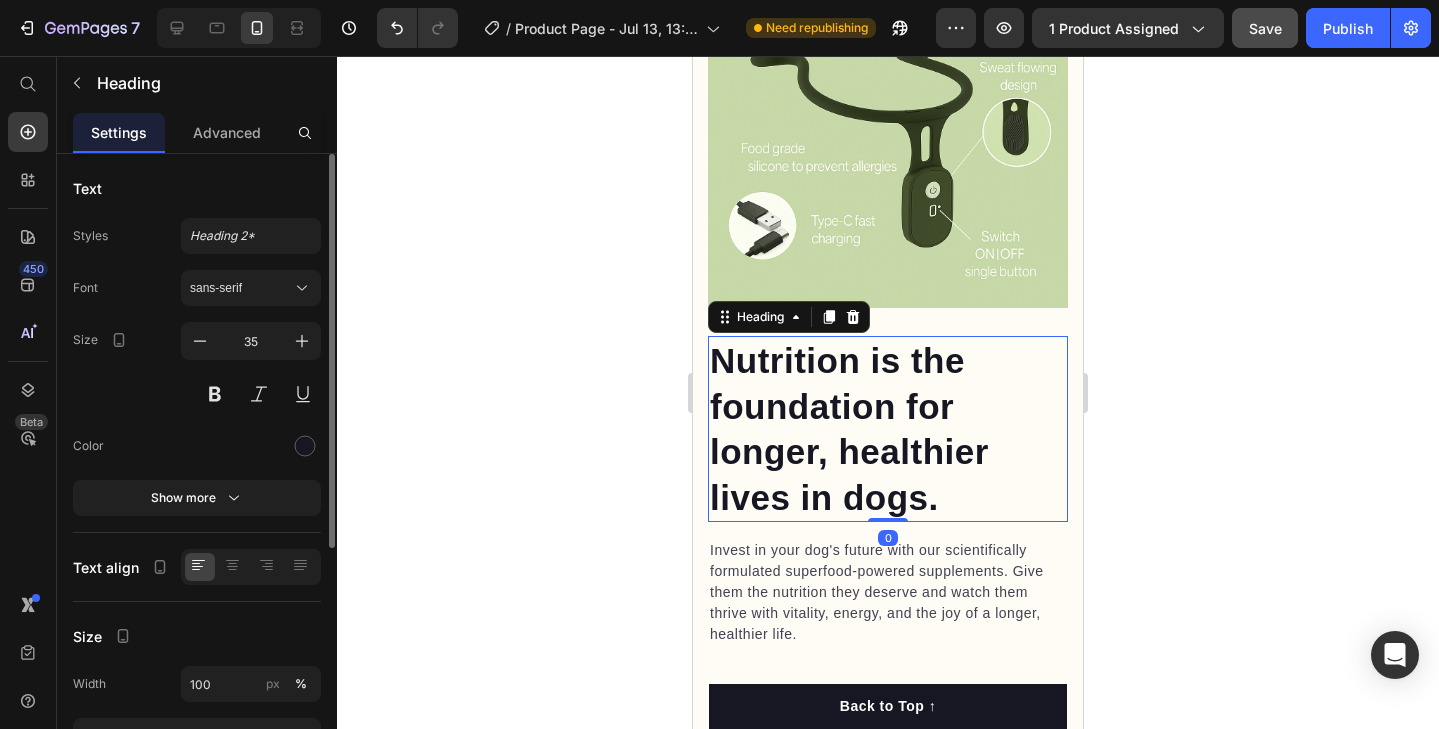click on "Nutrition is the foundation for longer, healthier lives in dogs." at bounding box center (888, 429) 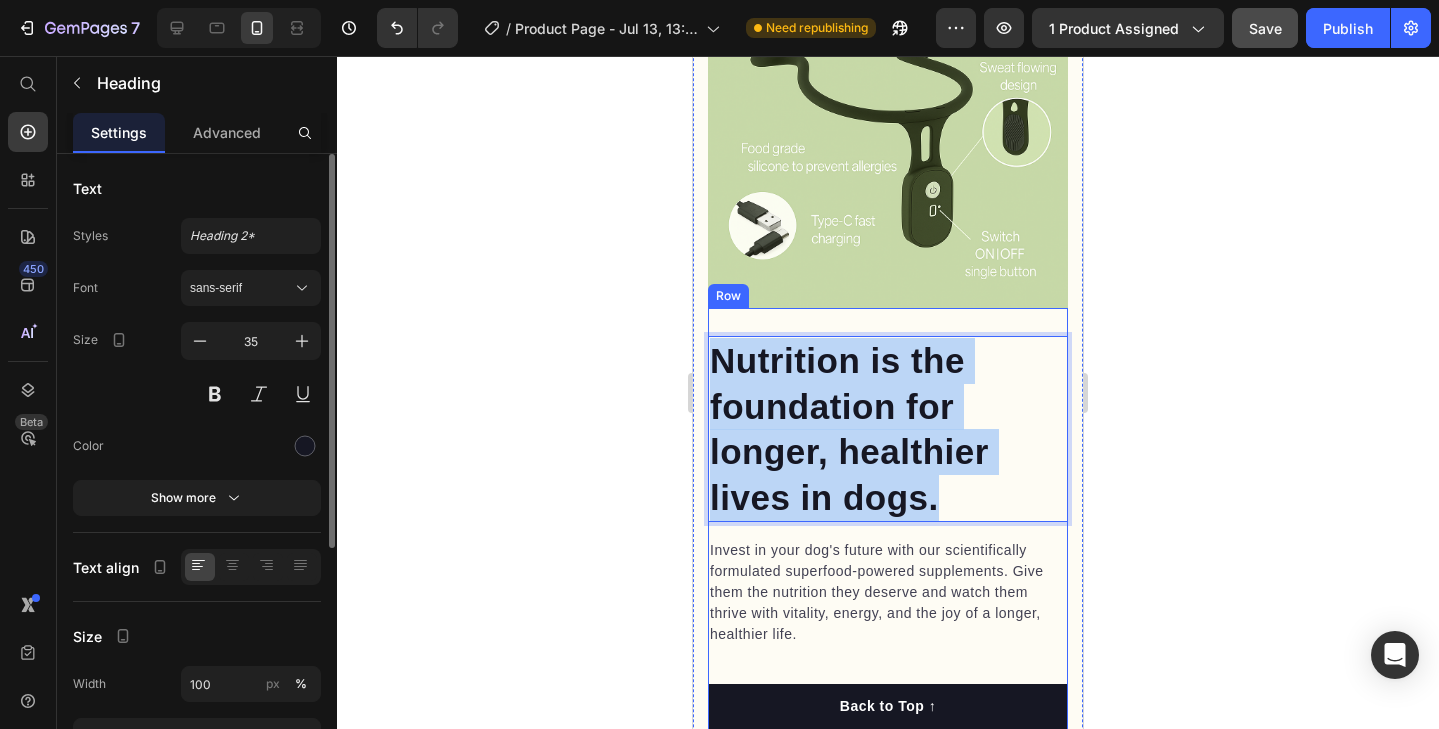 drag, startPoint x: 970, startPoint y: 495, endPoint x: 712, endPoint y: 332, distance: 305.177 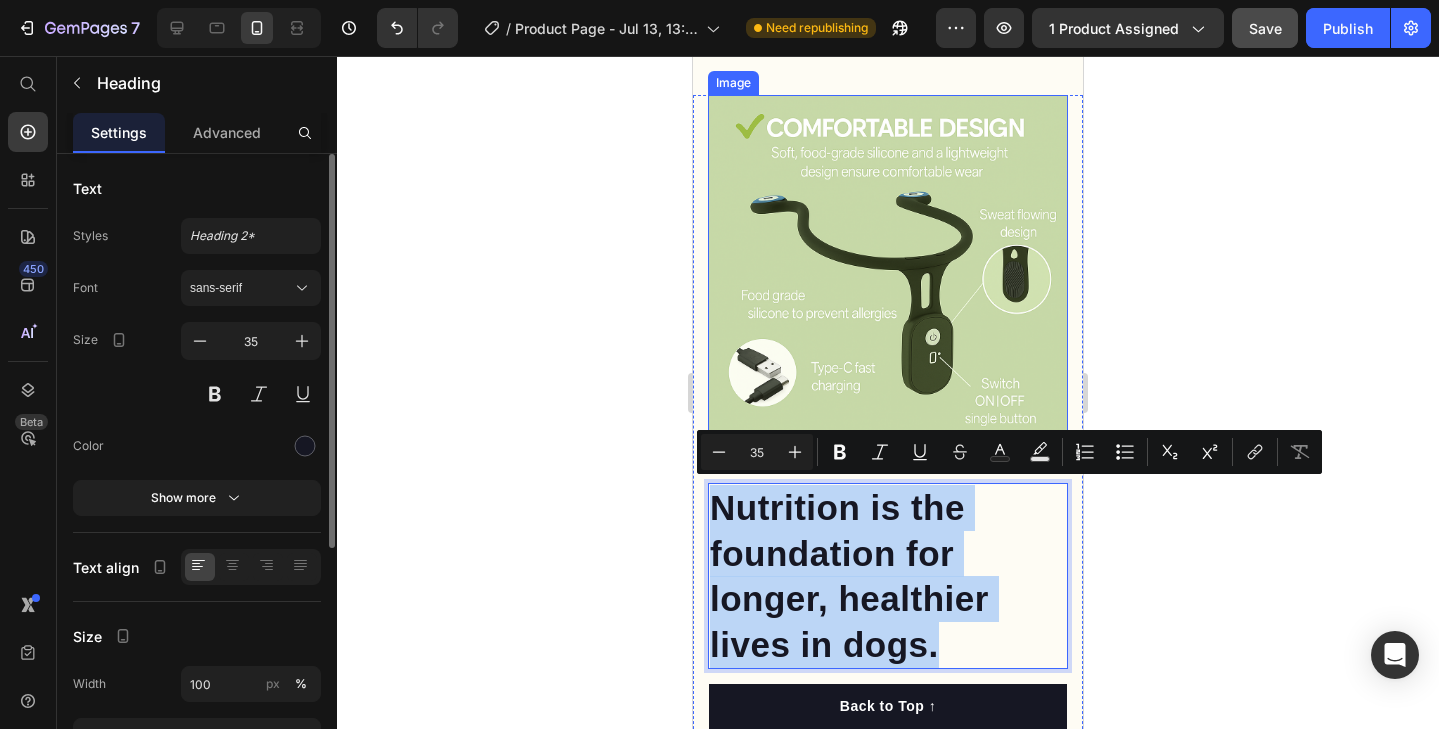 scroll, scrollTop: 1783, scrollLeft: 0, axis: vertical 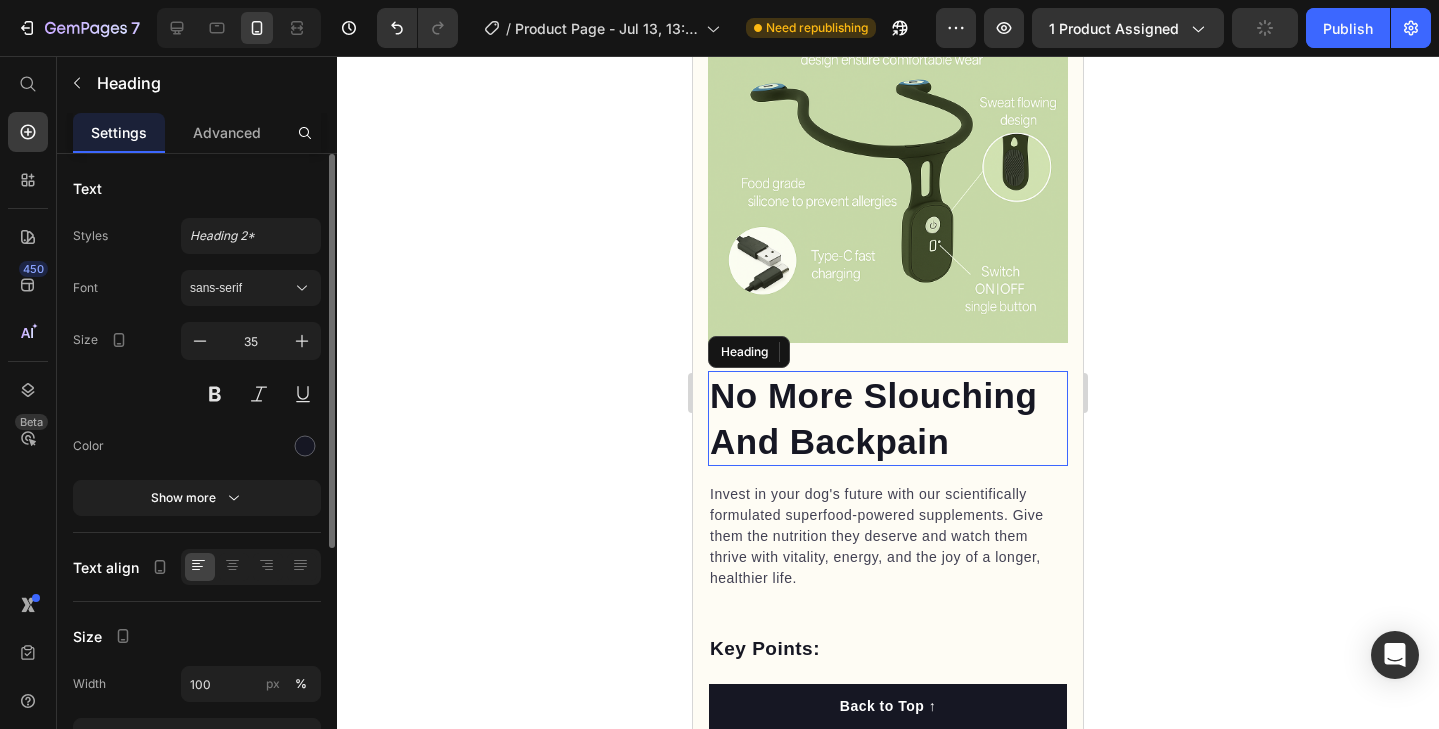 click on "No More Slouching And Backpain" at bounding box center [888, 418] 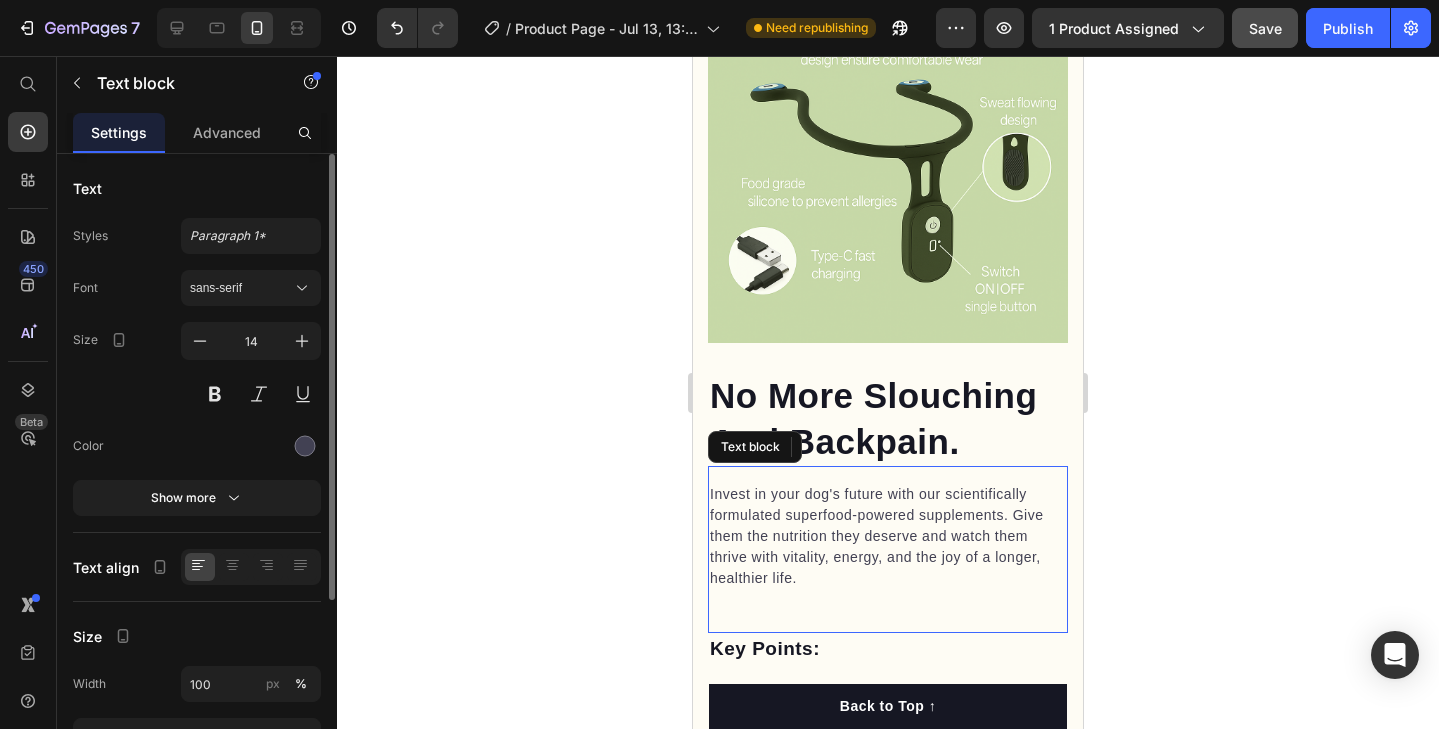 click on "Invest in your dog's future with our scientifically formulated superfood-powered supplements. Give them the nutrition they deserve and watch them thrive with vitality, energy, and the joy of a longer, healthier life." at bounding box center (888, 536) 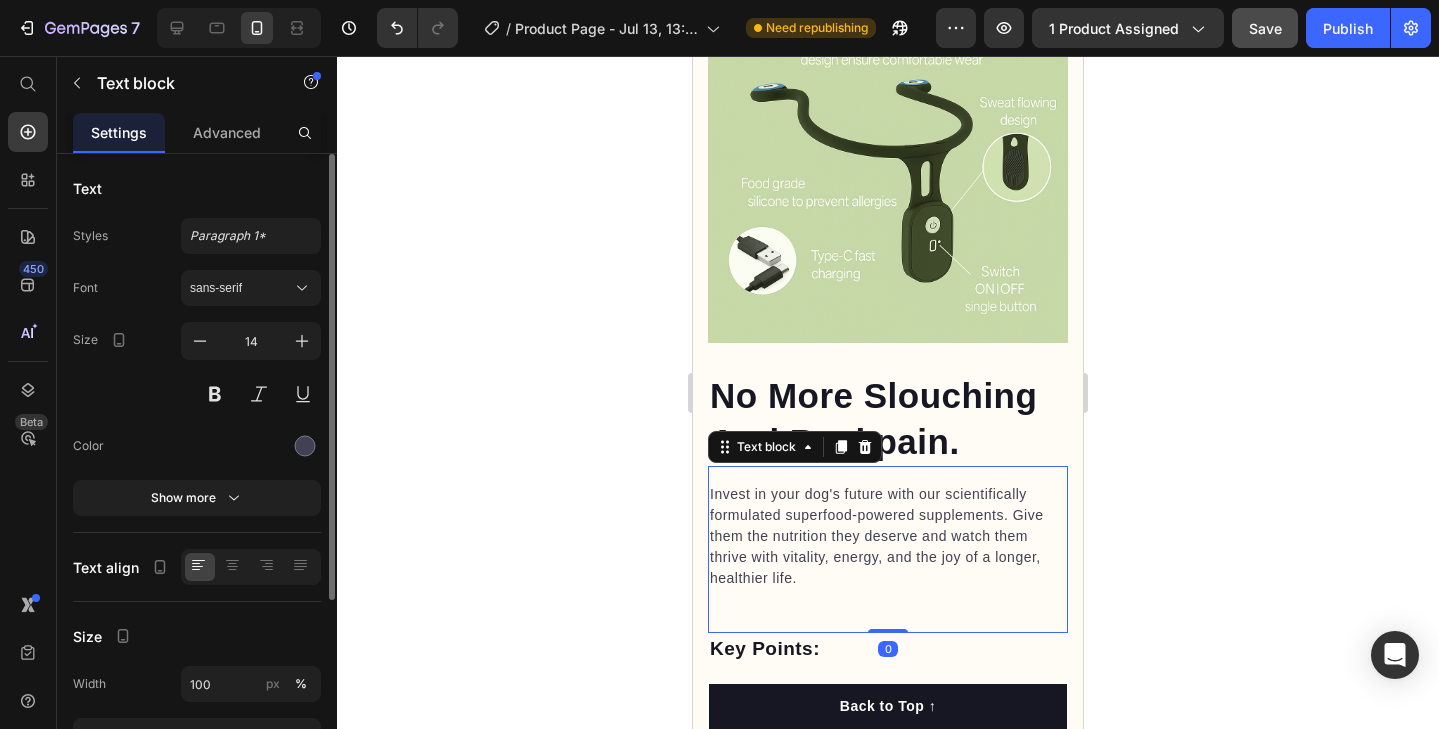 click on "Invest in your dog's future with our scientifically formulated superfood-powered supplements. Give them the nutrition they deserve and watch them thrive with vitality, energy, and the joy of a longer, healthier life." at bounding box center (888, 536) 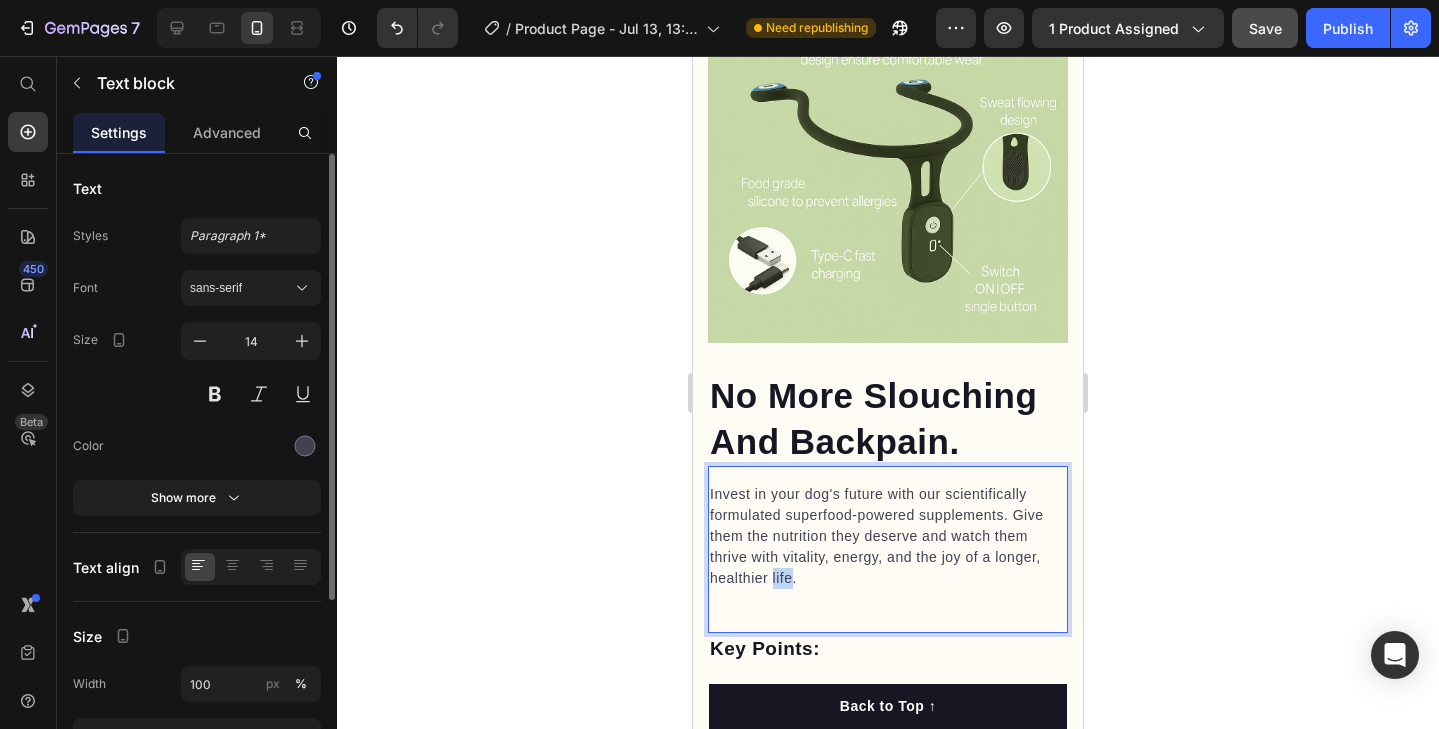 click on "Invest in your dog's future with our scientifically formulated superfood-powered supplements. Give them the nutrition they deserve and watch them thrive with vitality, energy, and the joy of a longer, healthier life." at bounding box center (888, 536) 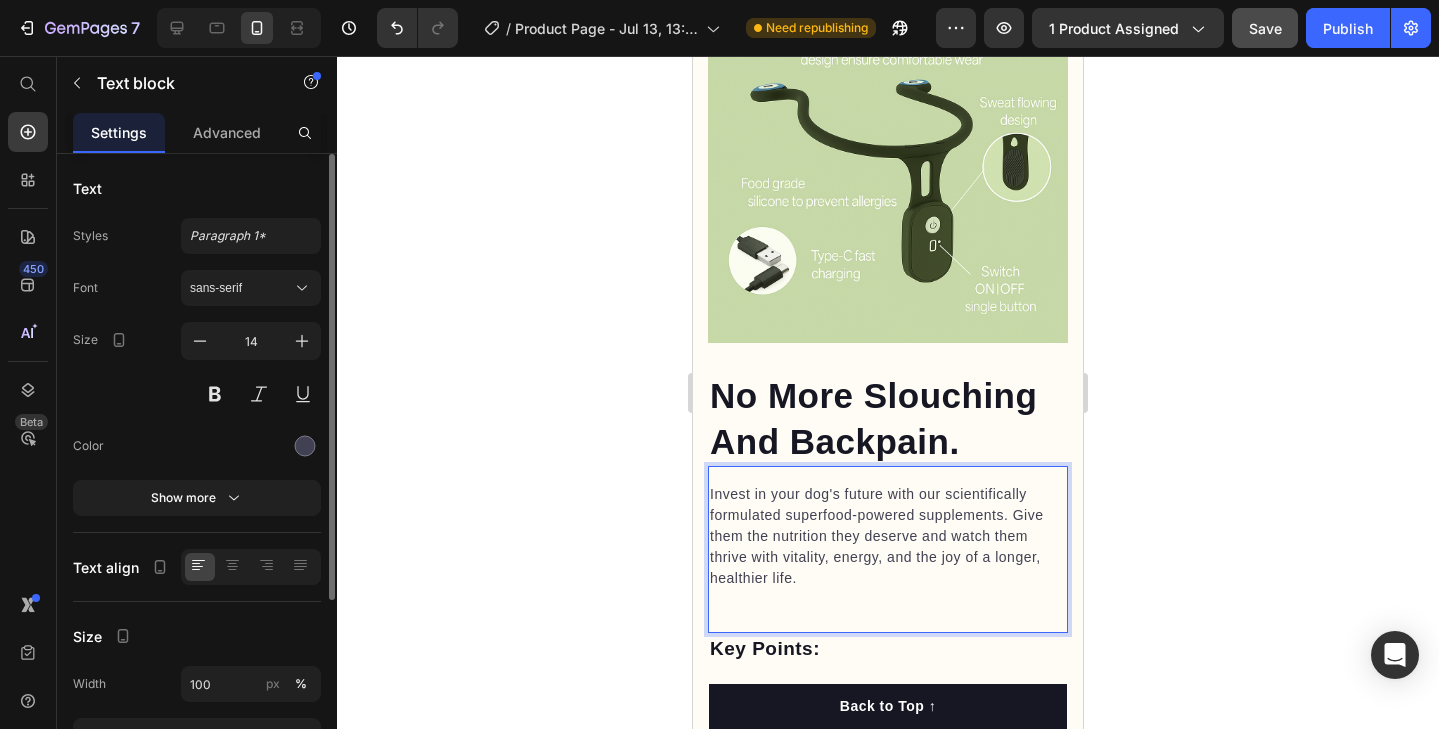 click on "Invest in your dog's future with our scientifically formulated superfood-powered supplements. Give them the nutrition they deserve and watch them thrive with vitality, energy, and the joy of a longer, healthier life." at bounding box center [888, 536] 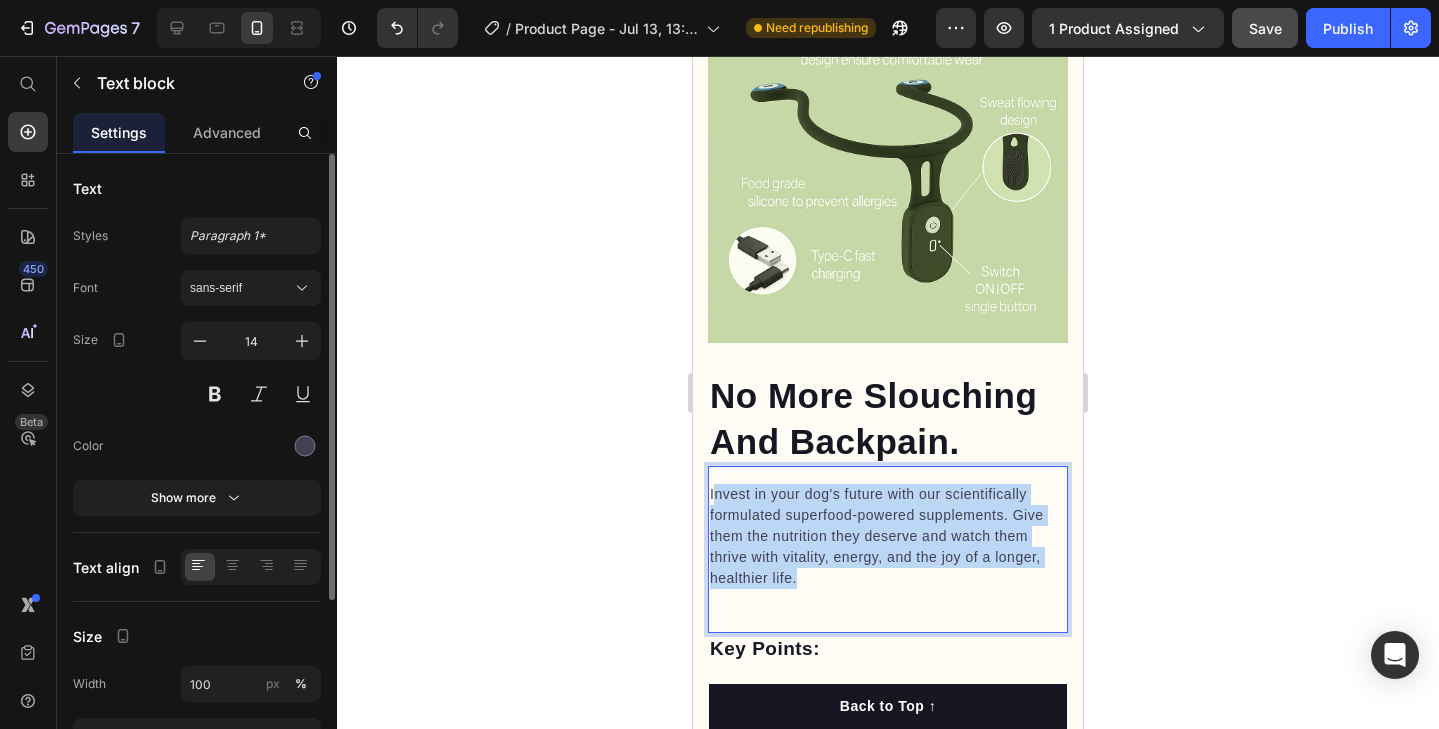 drag, startPoint x: 812, startPoint y: 573, endPoint x: 719, endPoint y: 479, distance: 132.23087 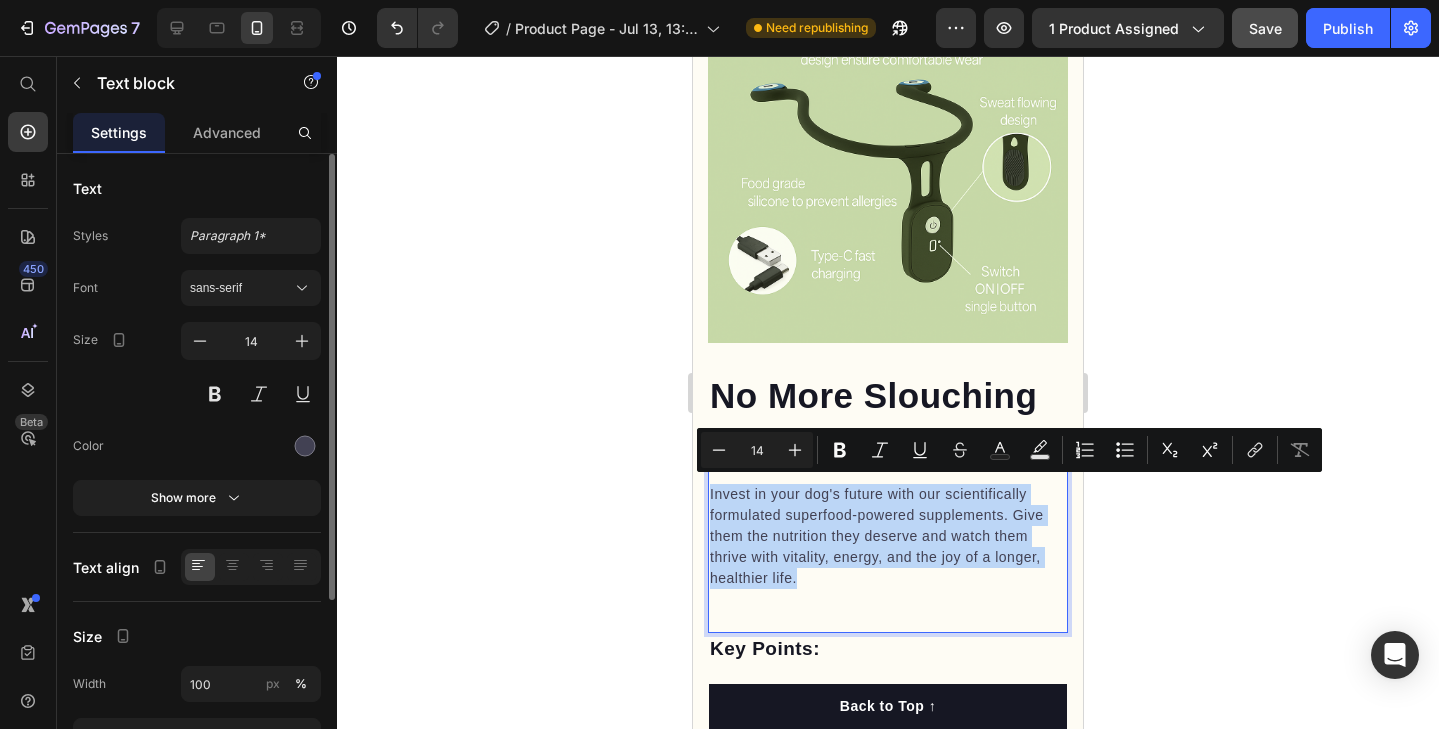 drag, startPoint x: 815, startPoint y: 566, endPoint x: 711, endPoint y: 488, distance: 130 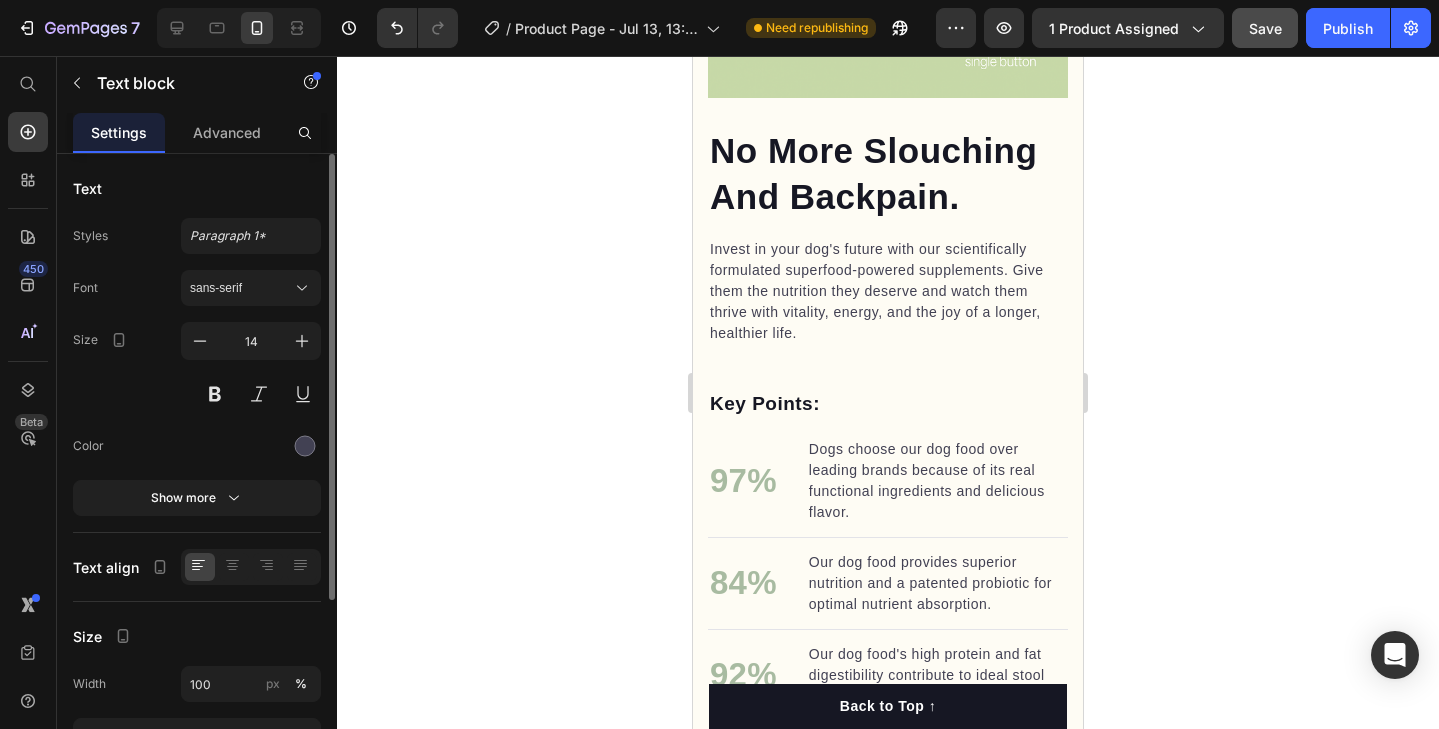 scroll, scrollTop: 2150, scrollLeft: 0, axis: vertical 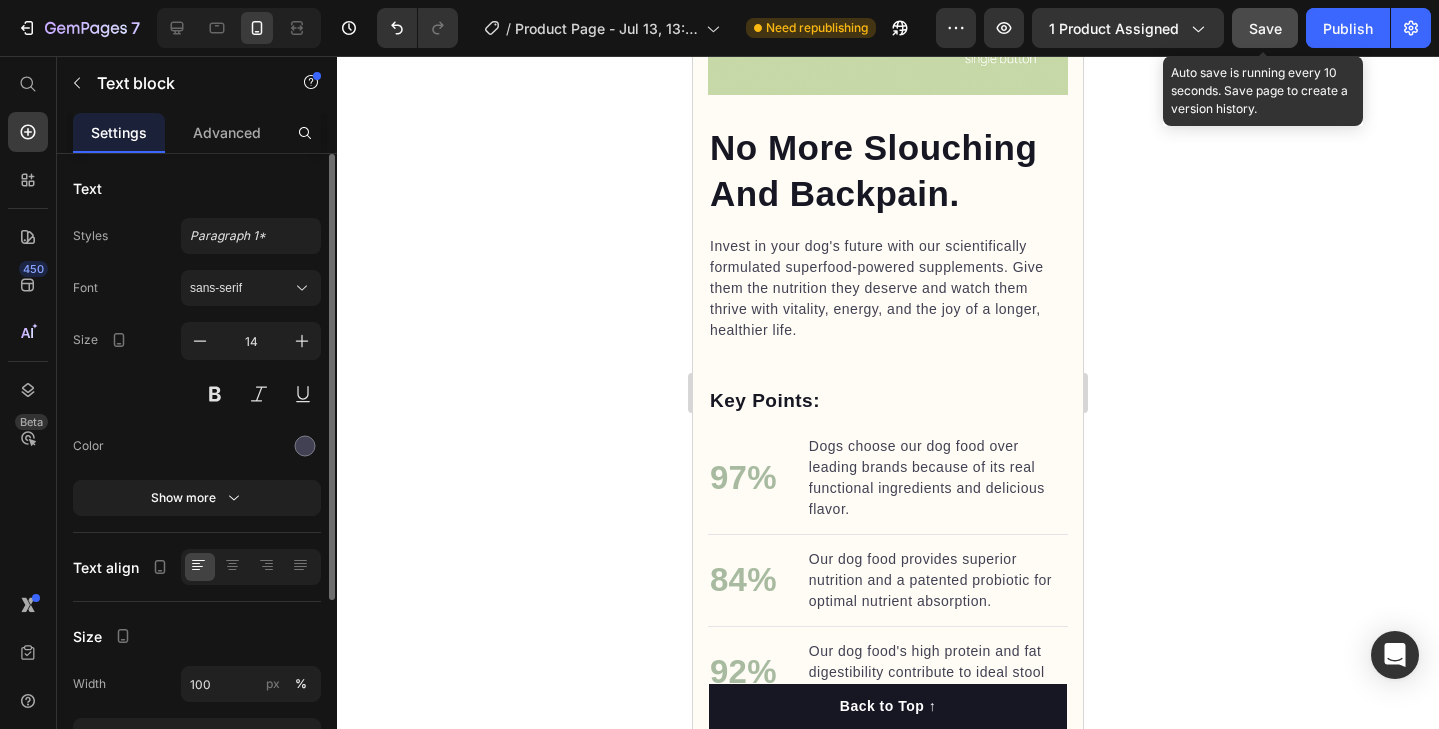 click on "Save" at bounding box center [1265, 28] 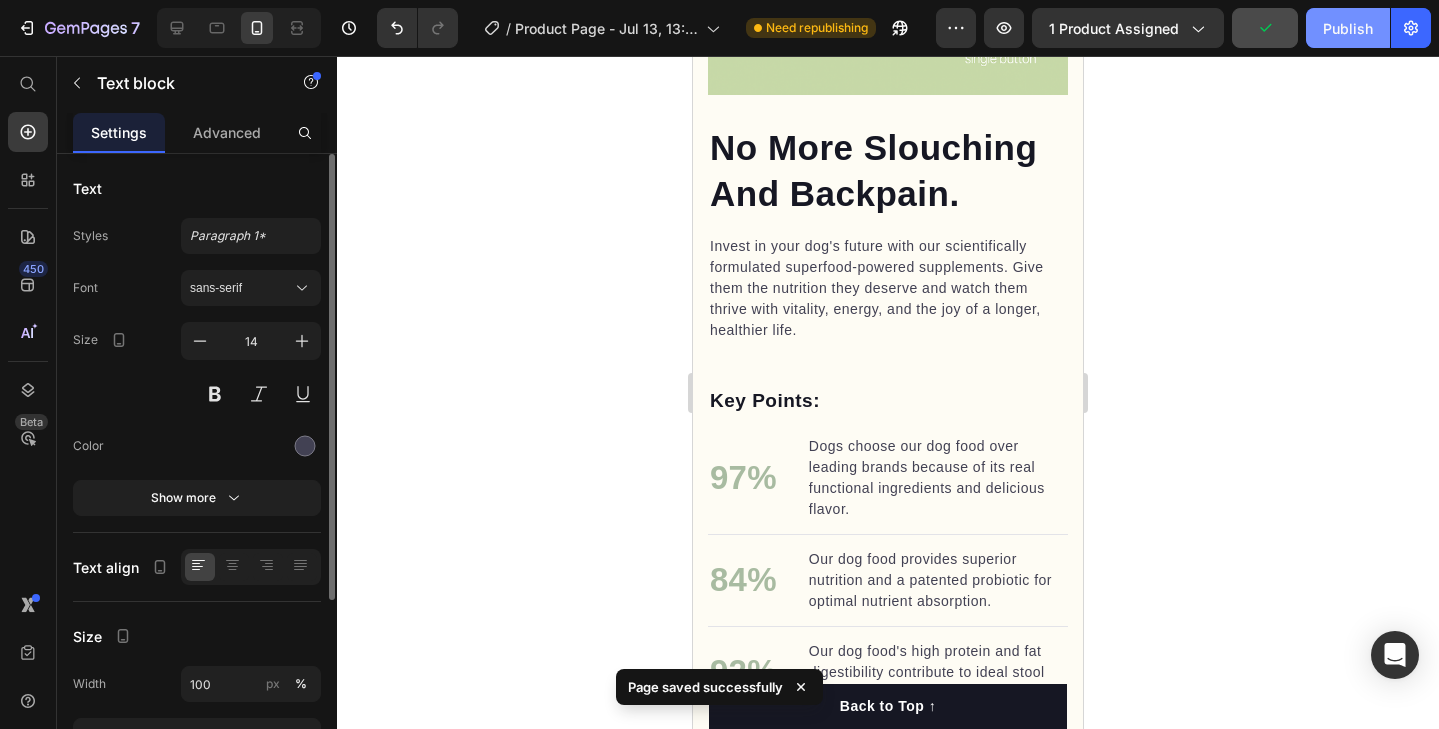 click on "Publish" 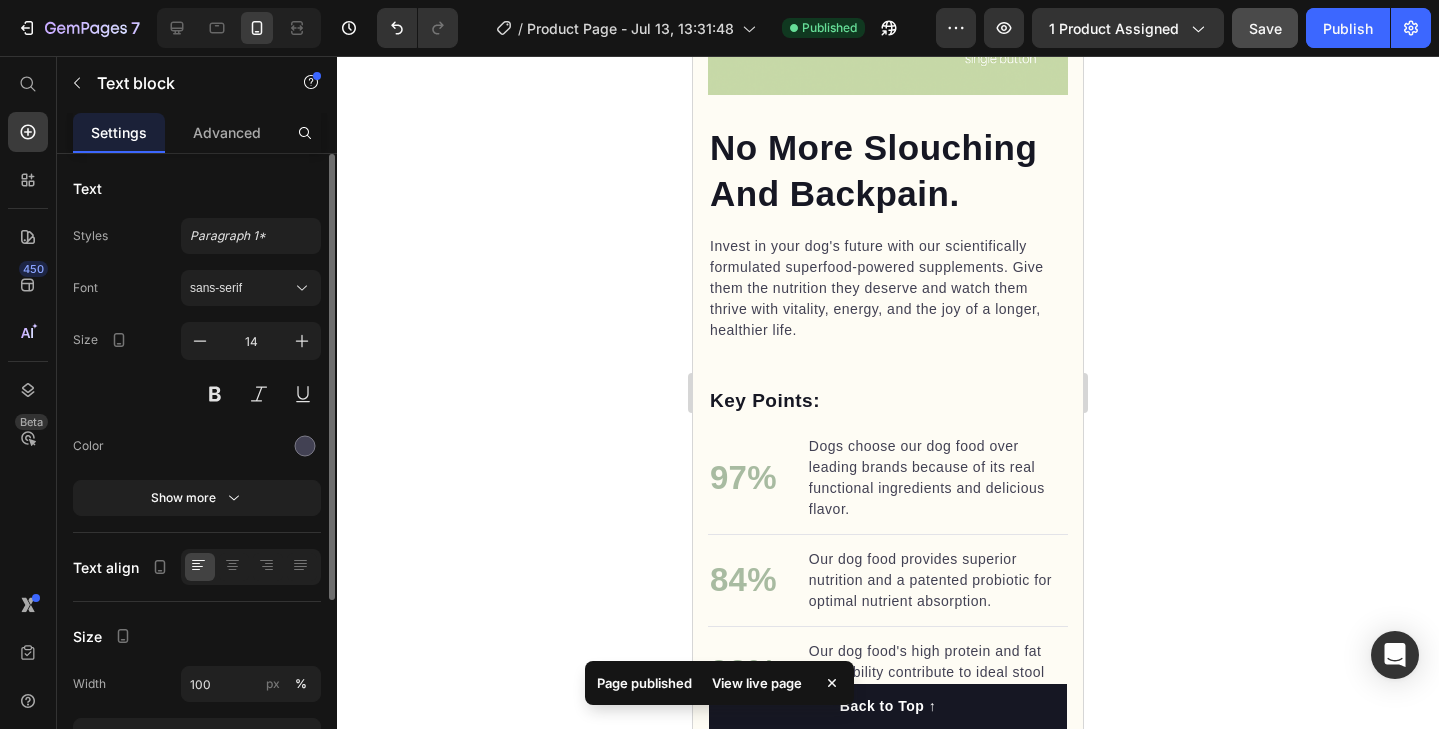 scroll, scrollTop: 2156, scrollLeft: 0, axis: vertical 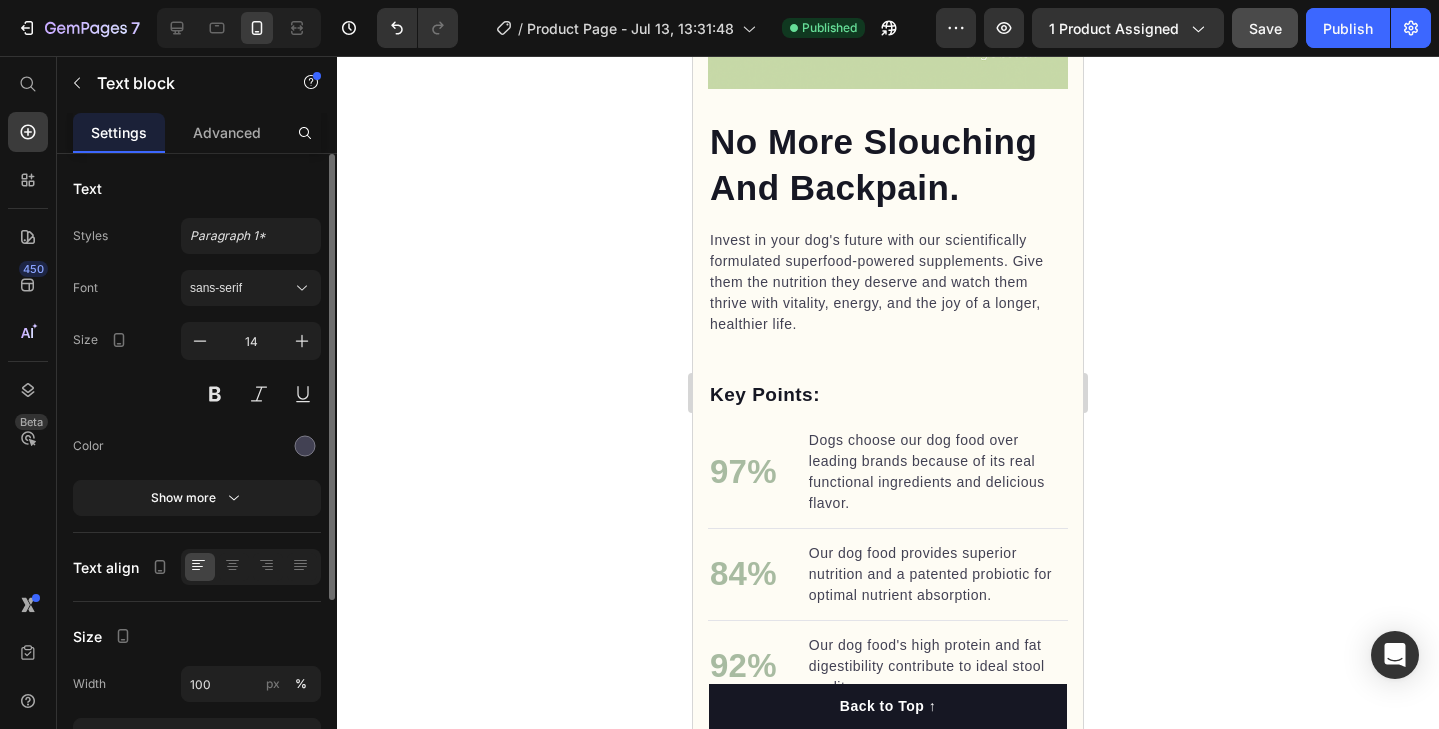 click on "Invest in your dog's future with our scientifically formulated superfood-powered supplements. Give them the nutrition they deserve and watch them thrive with vitality, energy, and the joy of a longer, healthier life." at bounding box center [888, 282] 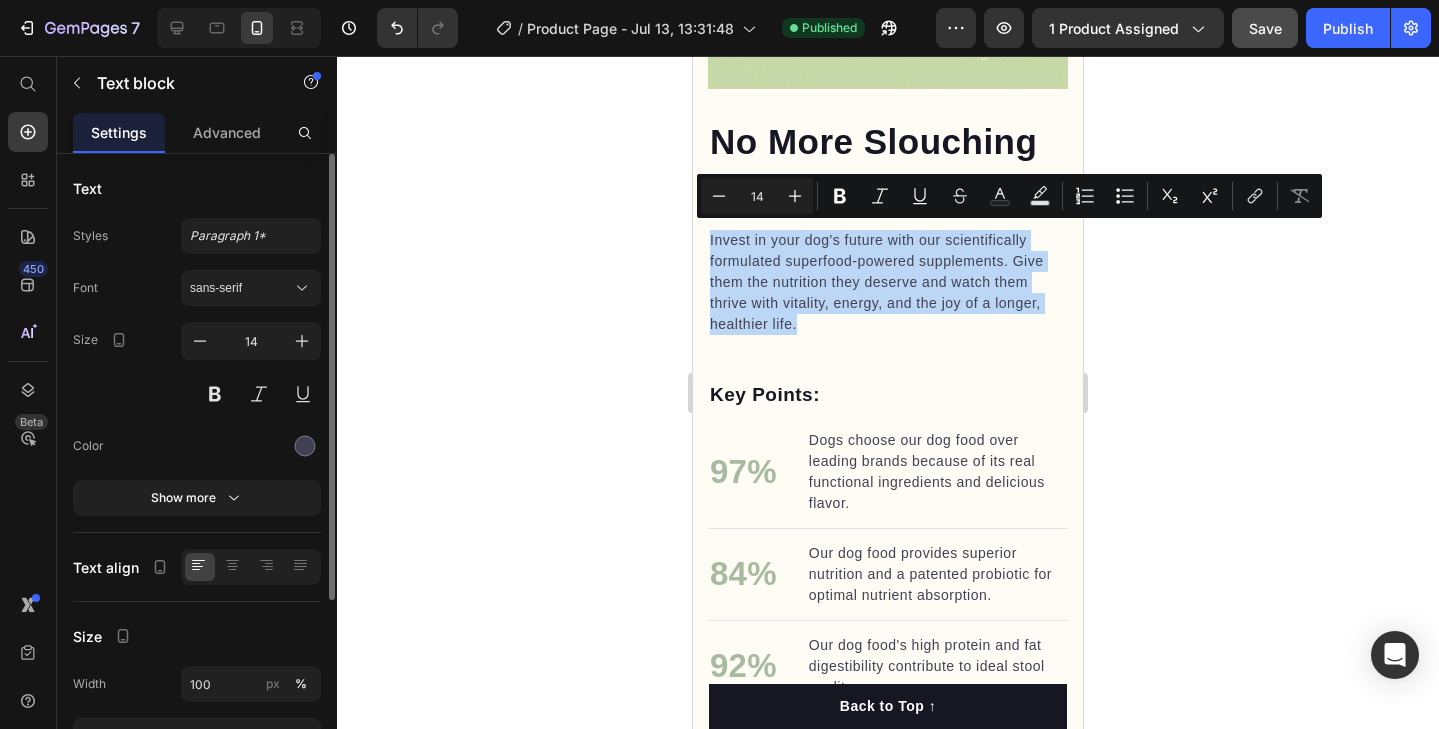 drag, startPoint x: 796, startPoint y: 321, endPoint x: 709, endPoint y: 233, distance: 123.745705 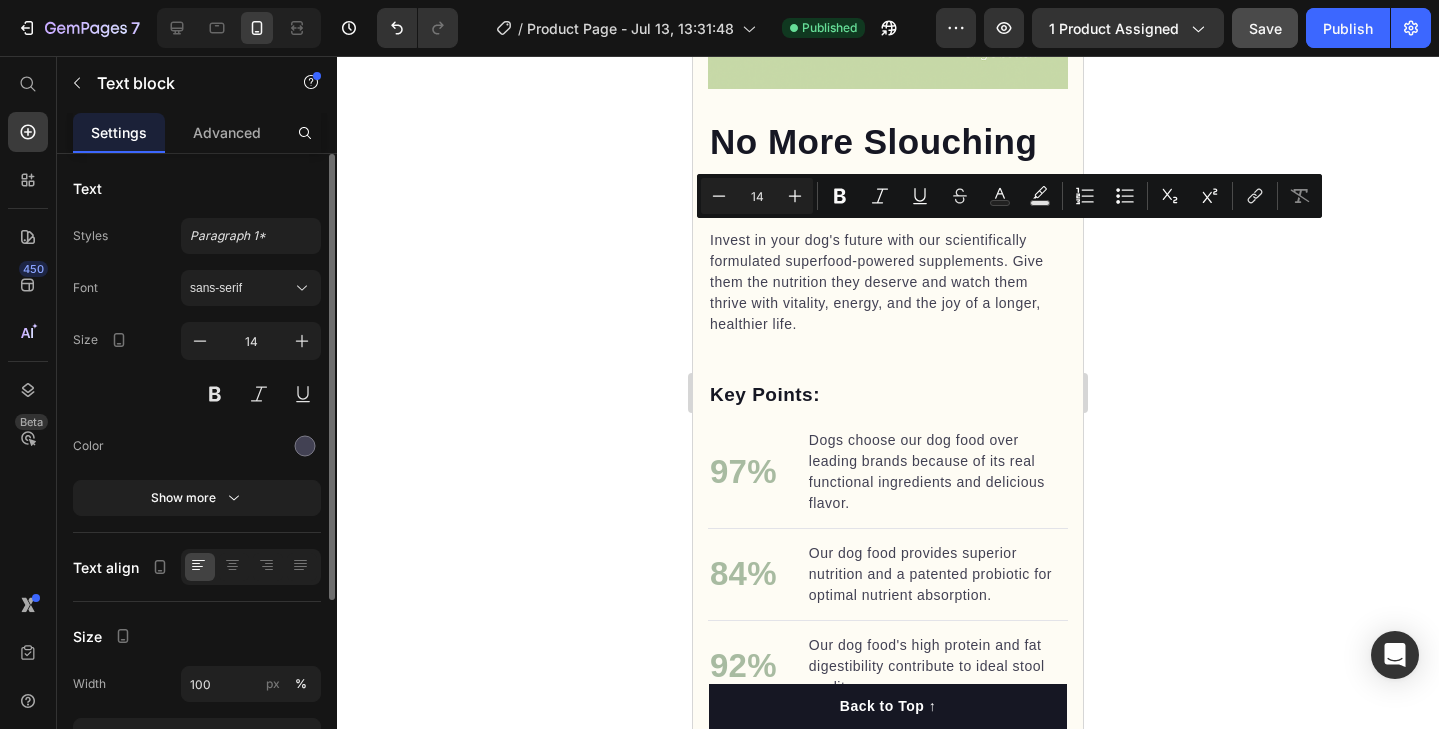 click on "Invest in your dog's future with our scientifically formulated superfood-powered supplements. Give them the nutrition they deserve and watch them thrive with vitality, energy, and the joy of a longer, healthier life." at bounding box center [888, 282] 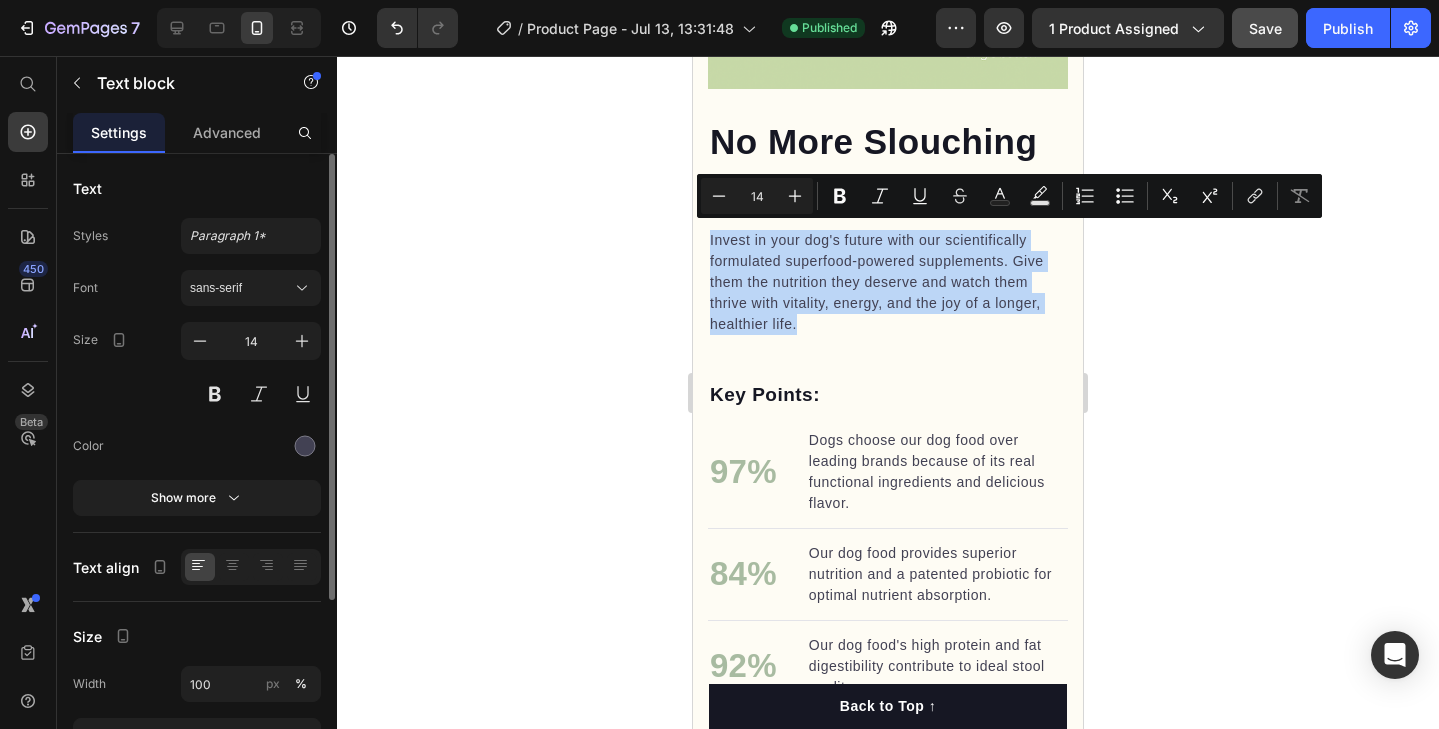 drag, startPoint x: 803, startPoint y: 316, endPoint x: 708, endPoint y: 238, distance: 122.91867 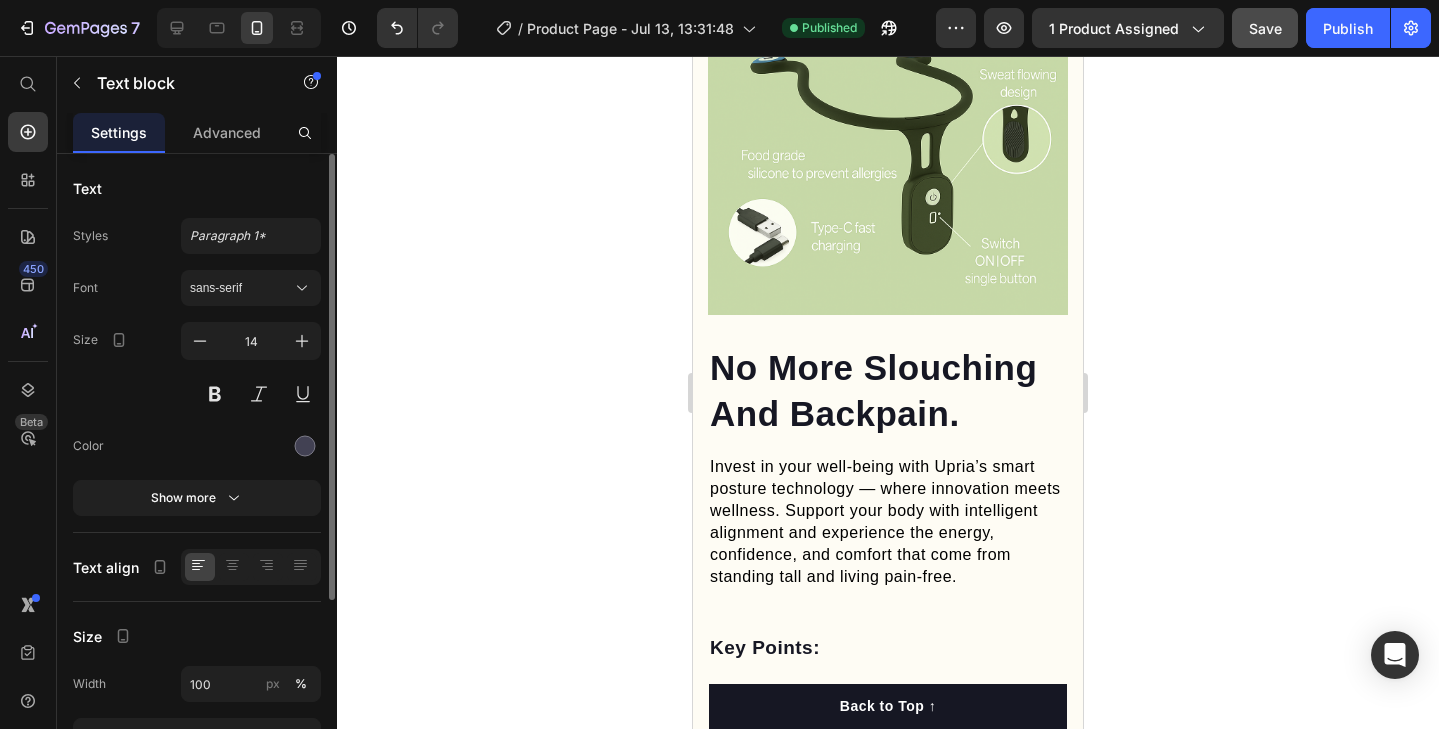 scroll, scrollTop: 1949, scrollLeft: 0, axis: vertical 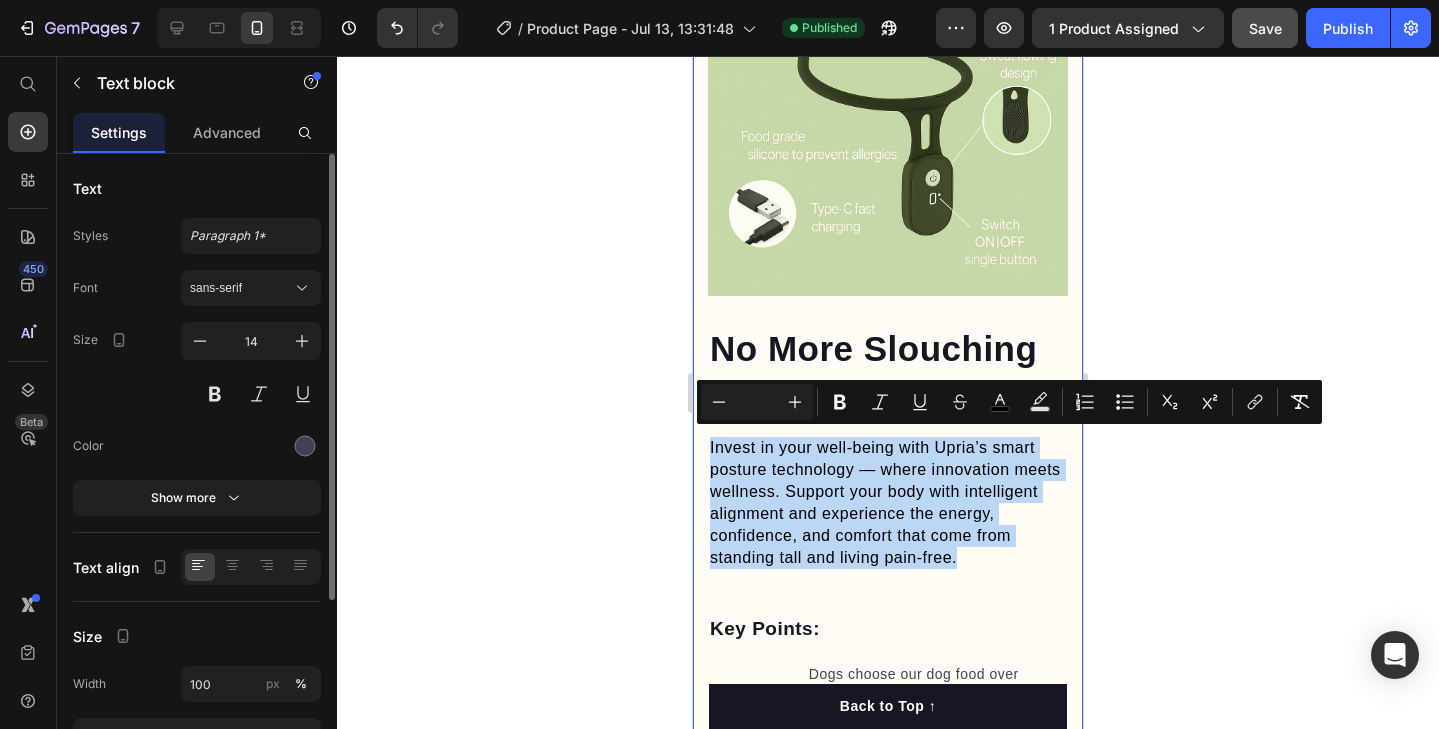 drag, startPoint x: 985, startPoint y: 549, endPoint x: 702, endPoint y: 429, distance: 307.39062 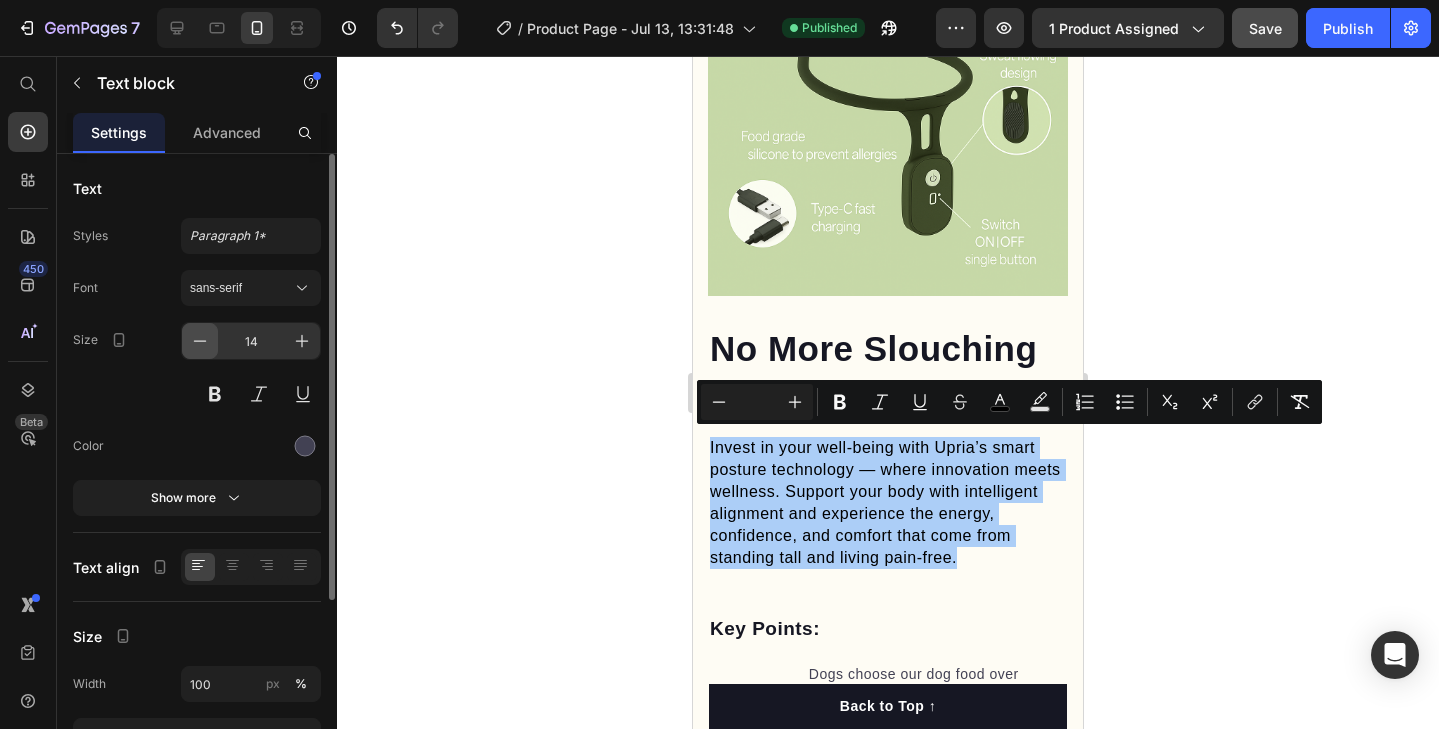 click 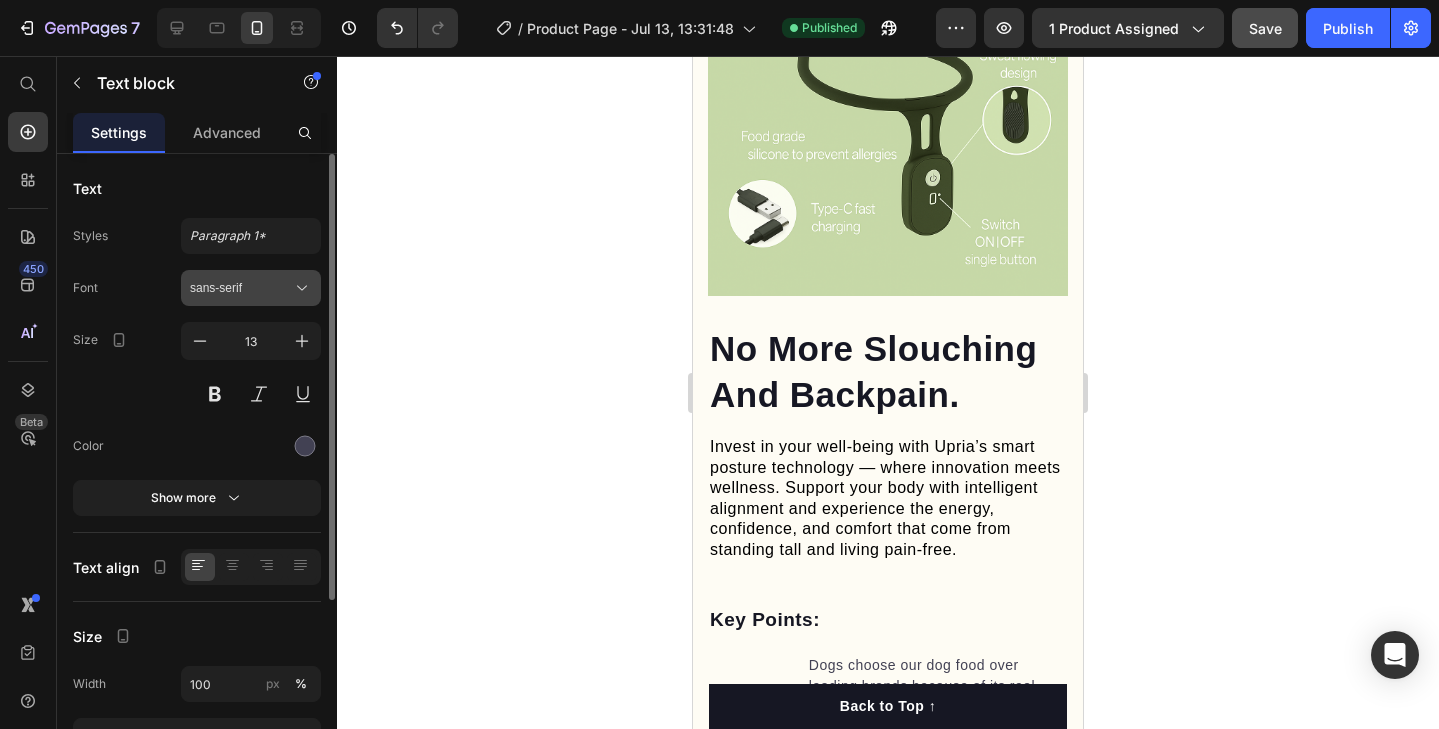 click on "sans-serif" at bounding box center [241, 288] 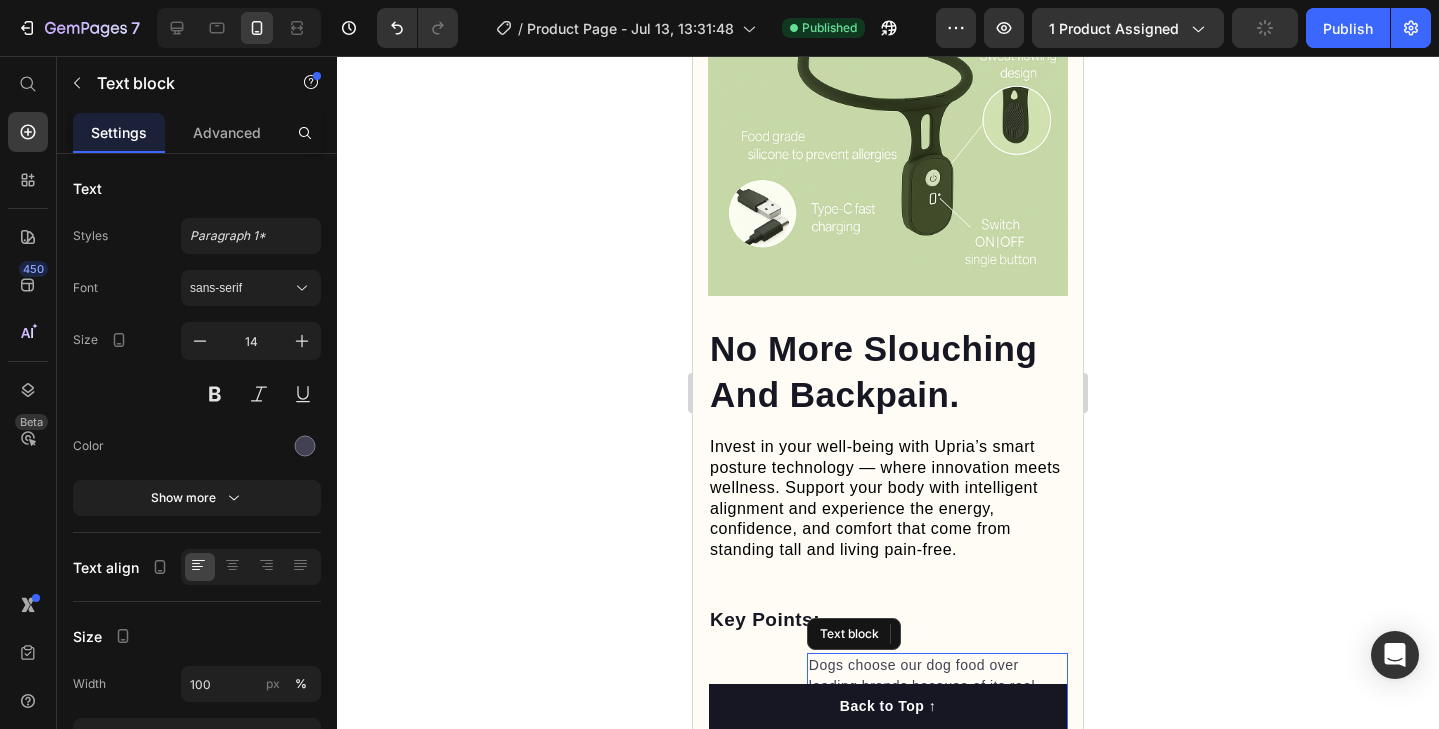 click on "Dogs choose our dog food over leading brands because of its real functional ingredients and delicious flavor." at bounding box center [937, 697] 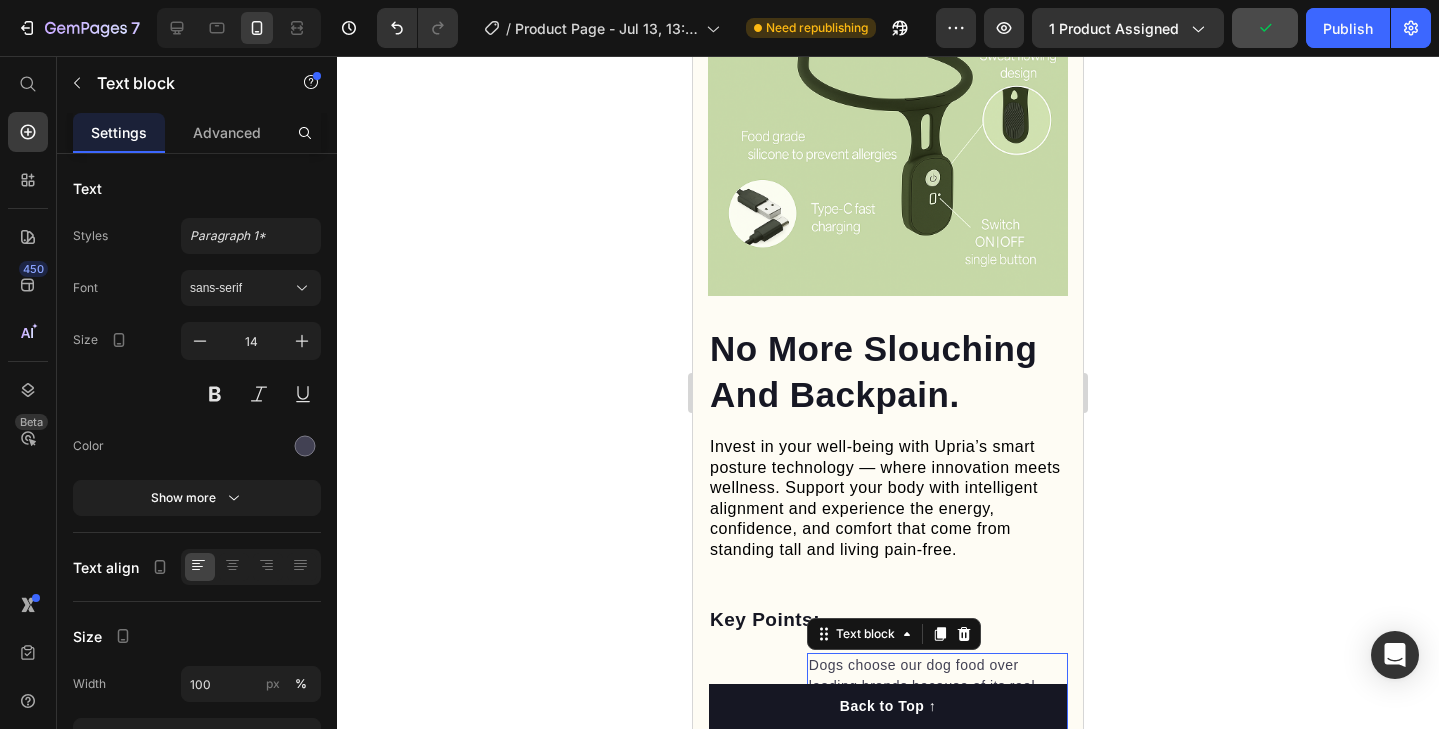 click on "Dogs choose our dog food over leading brands because of its real functional ingredients and delicious flavor." at bounding box center [937, 697] 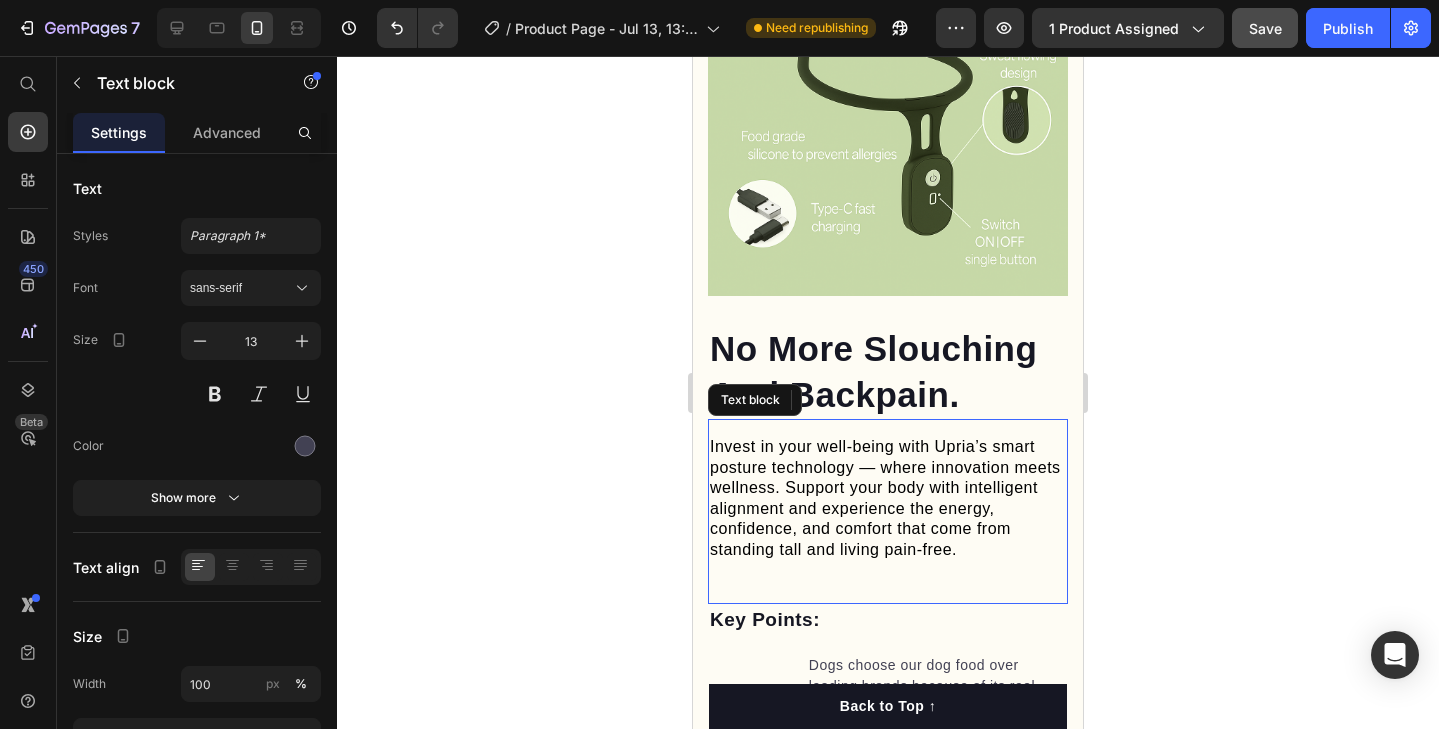 click on "Invest in your well-being with Upria’s smart posture technology — where innovation meets wellness. Support your body with intelligent alignment and experience the energy, confidence, and comfort that come from standing tall and living pain-free." at bounding box center [885, 498] 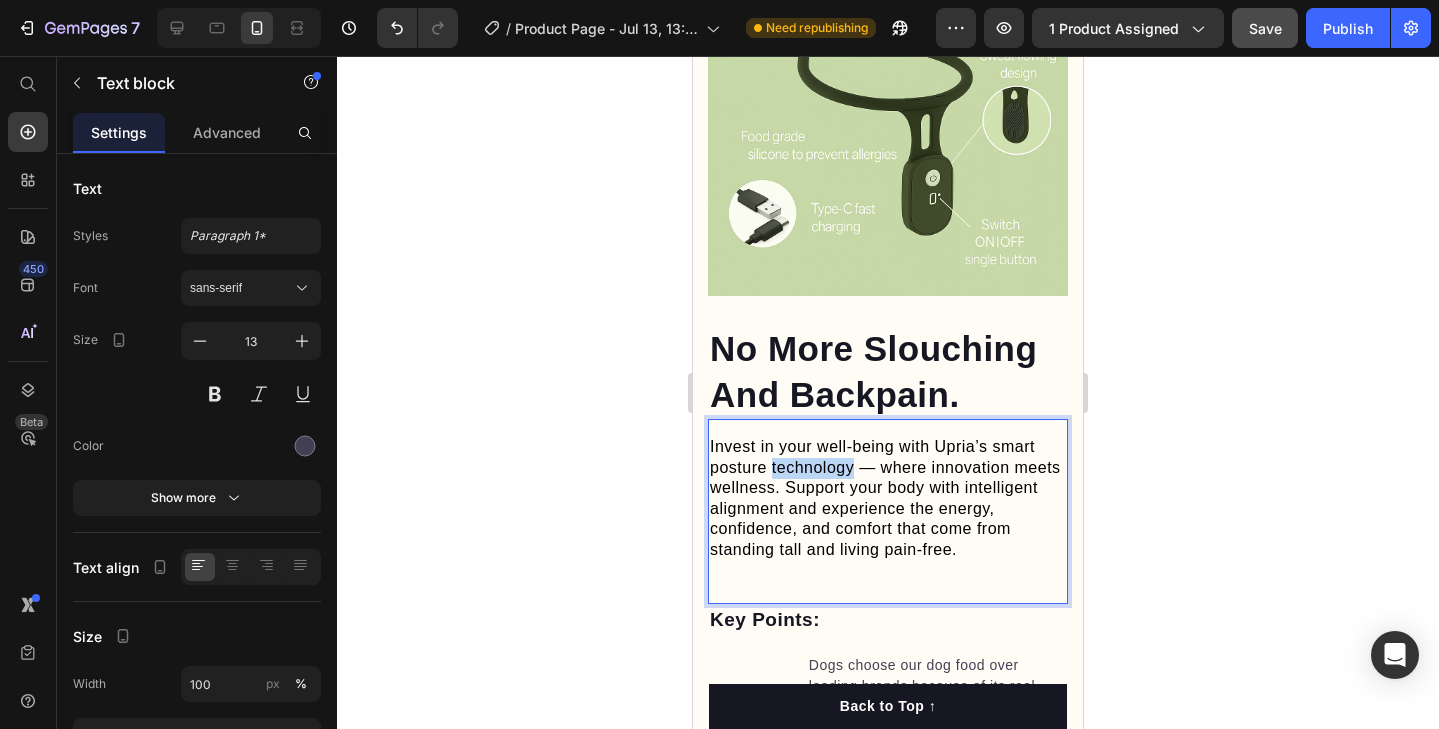 click on "Invest in your well-being with Upria’s smart posture technology — where innovation meets wellness. Support your body with intelligent alignment and experience the energy, confidence, and comfort that come from standing tall and living pain-free." at bounding box center [885, 498] 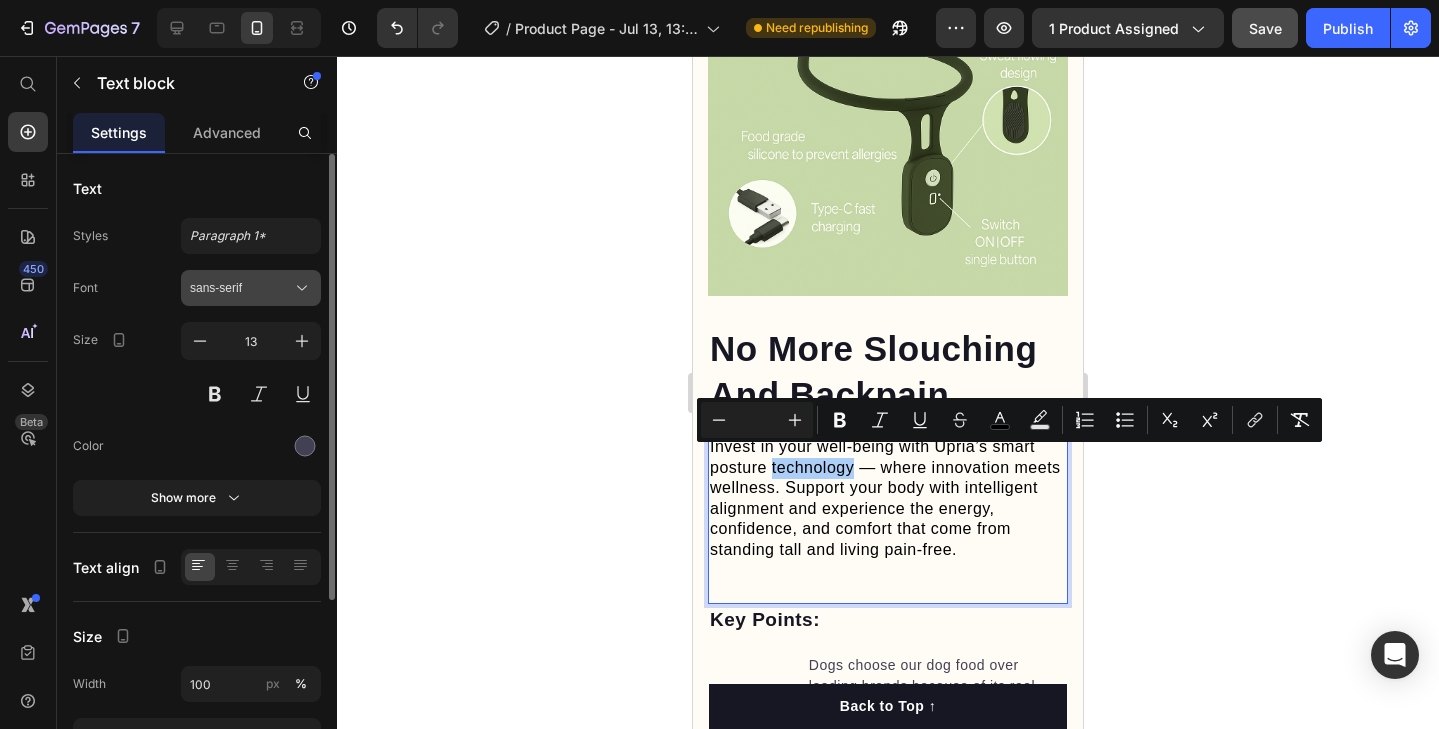 click on "sans-serif" at bounding box center (241, 288) 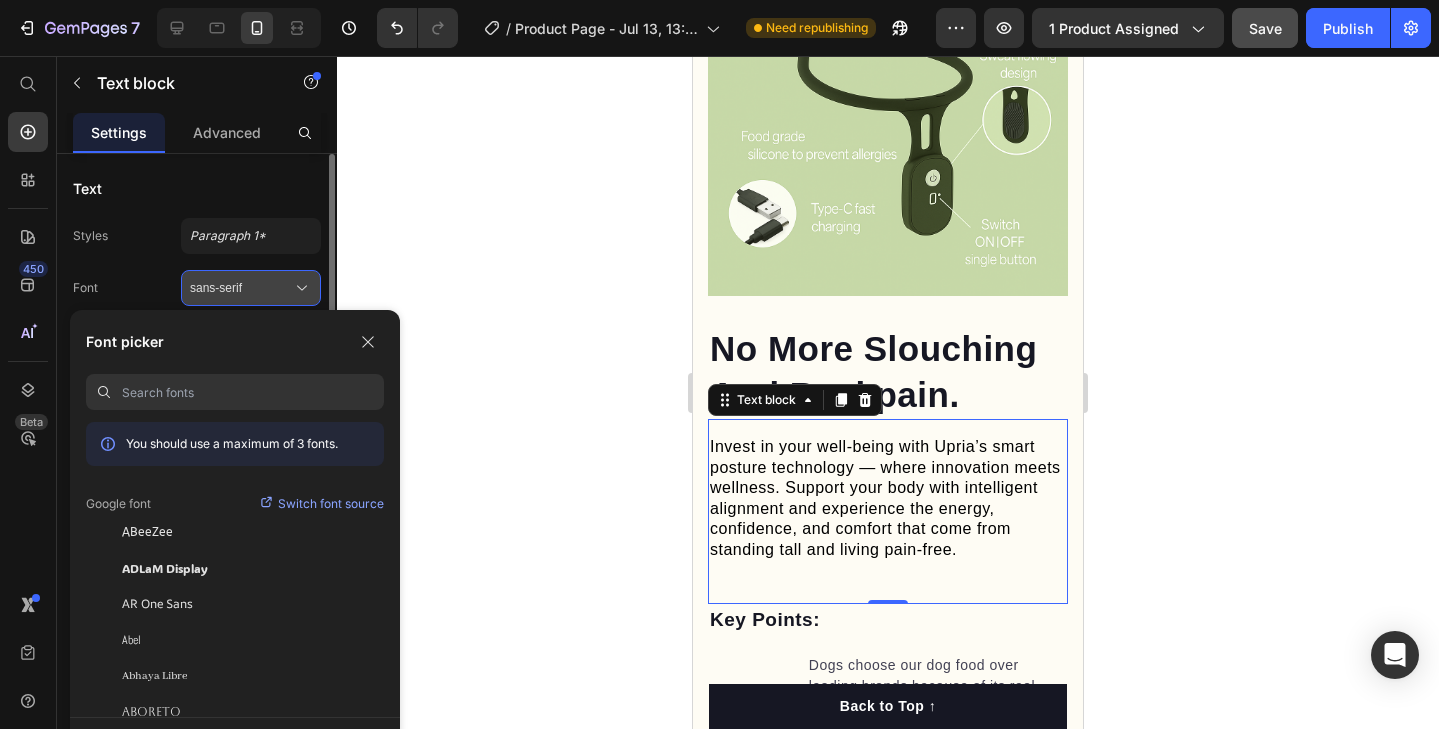 click 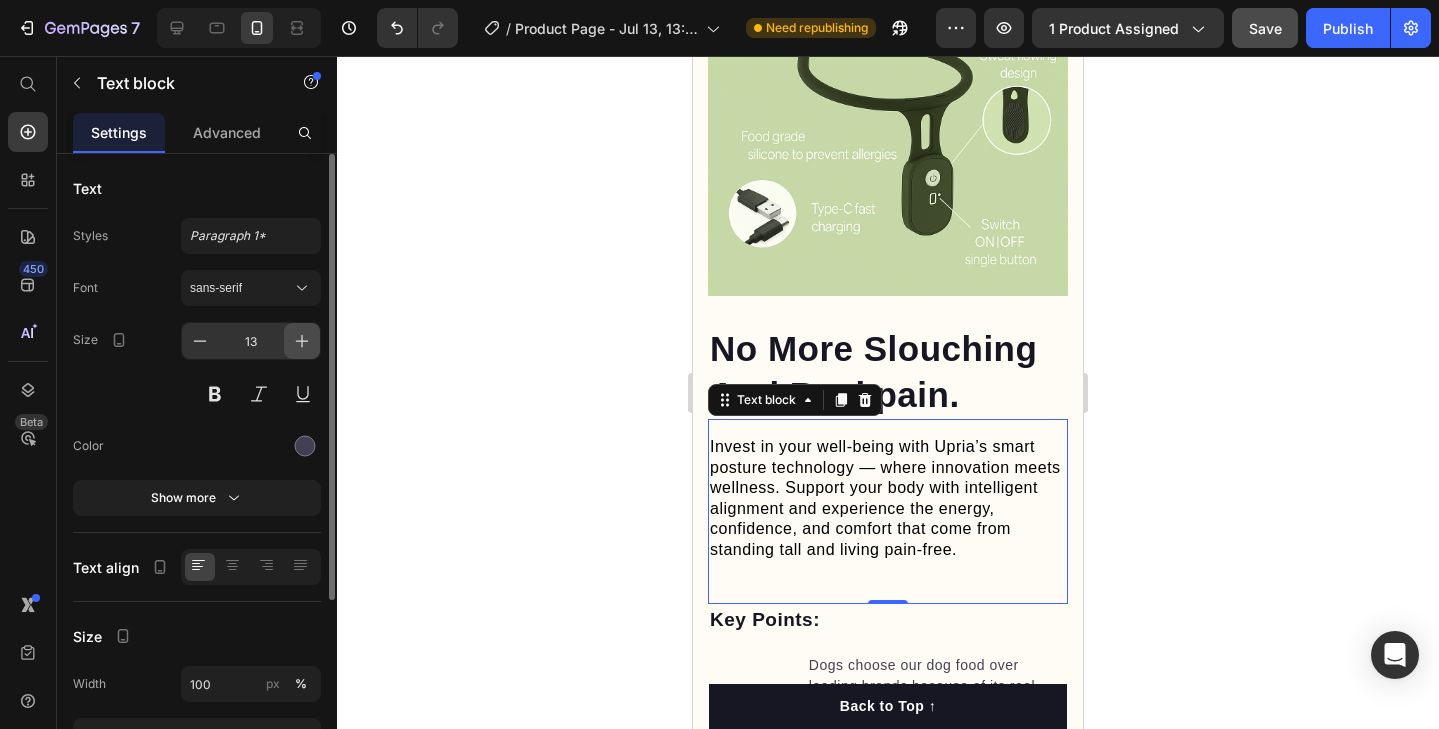 click 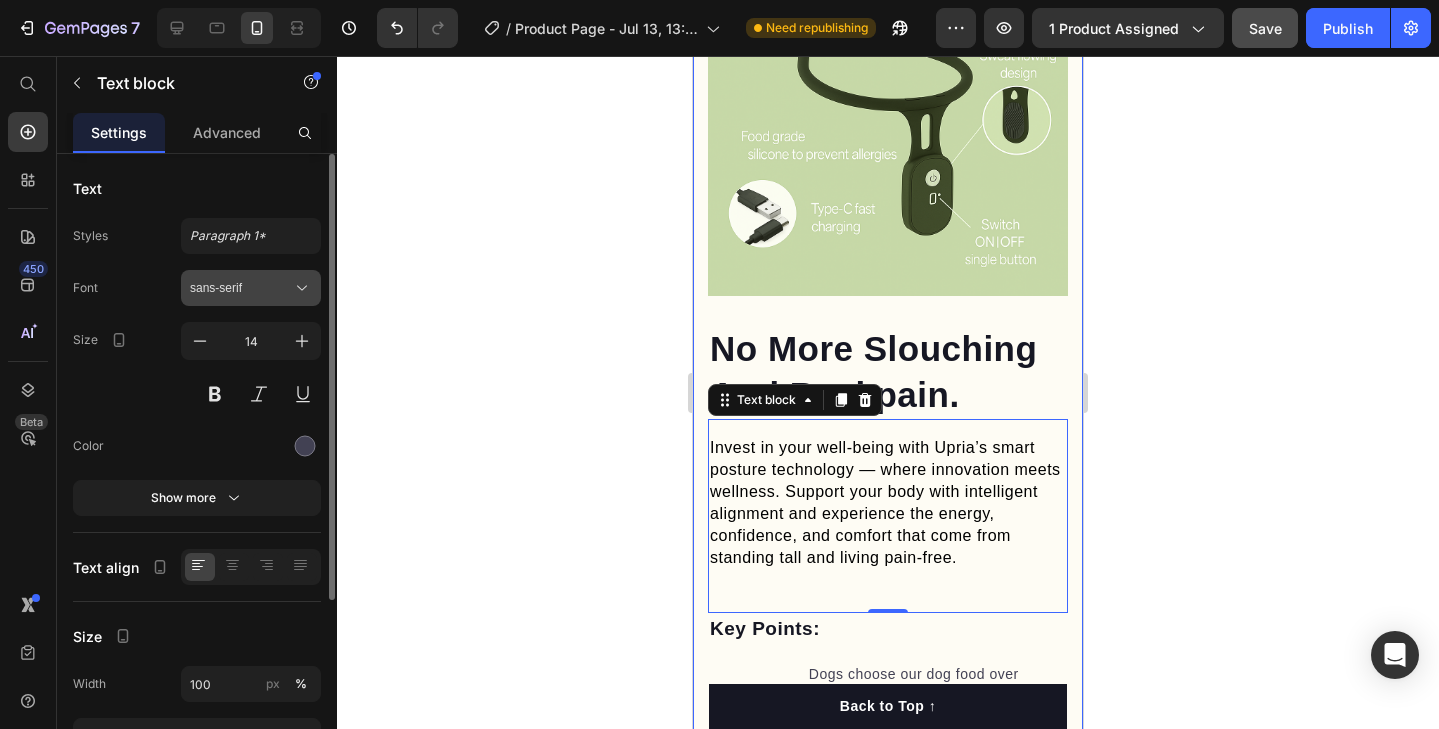 click on "sans-serif" at bounding box center (241, 288) 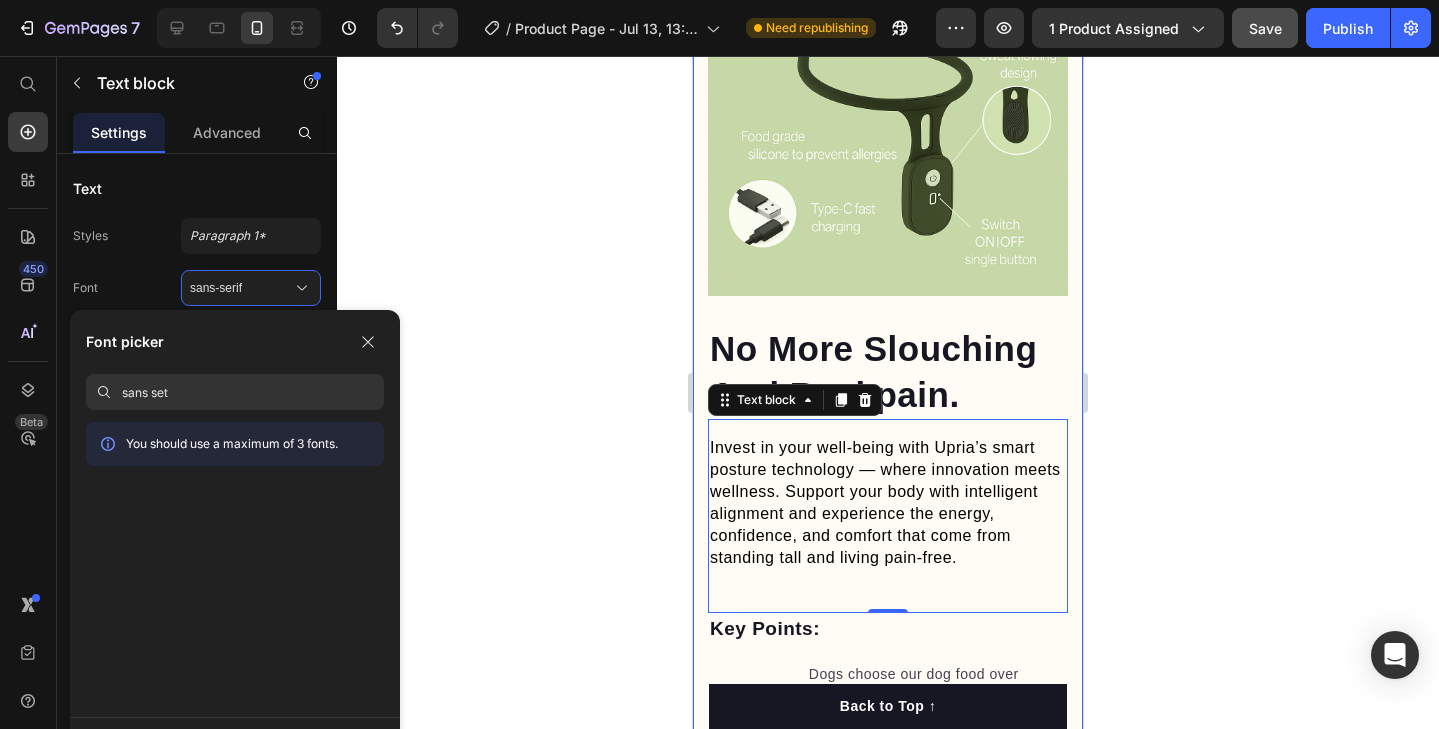 drag, startPoint x: 251, startPoint y: 515, endPoint x: 384, endPoint y: 332, distance: 226.22556 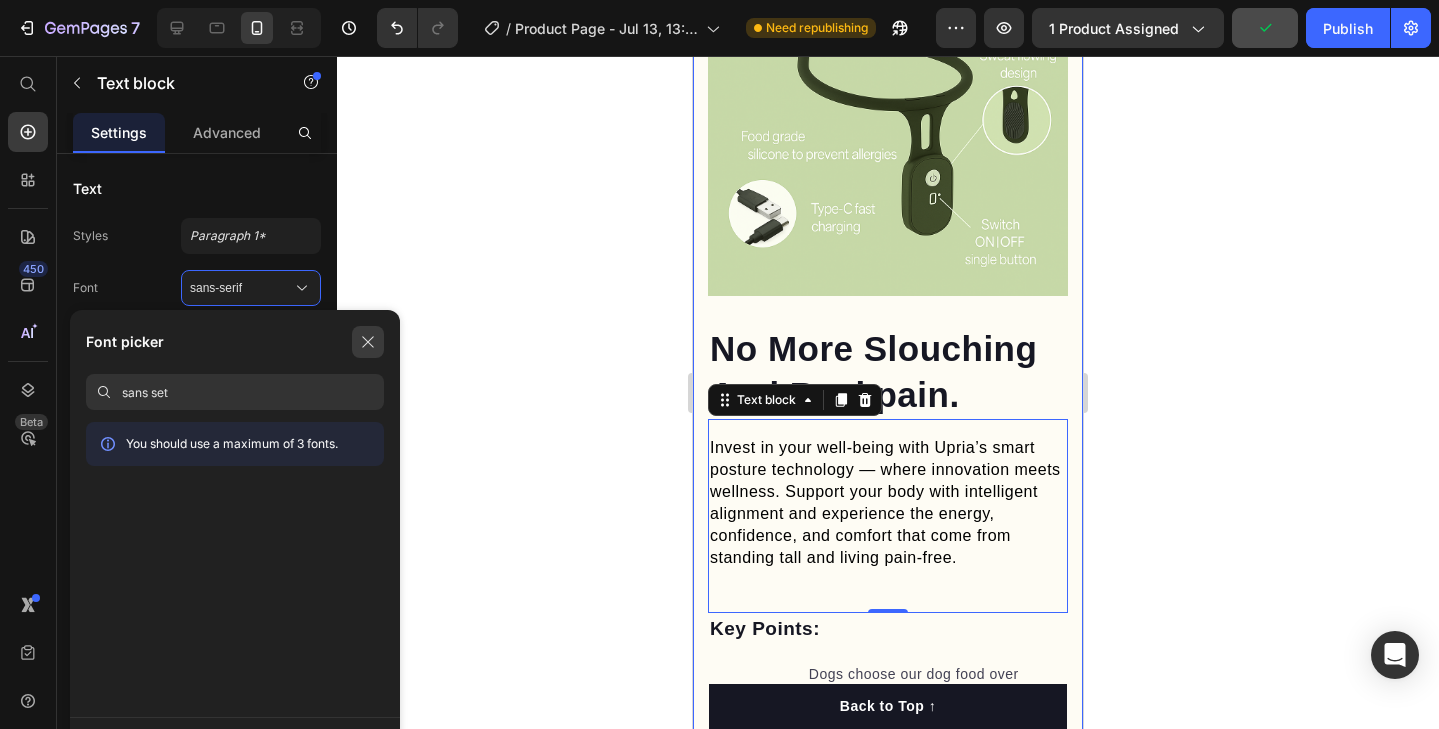 click 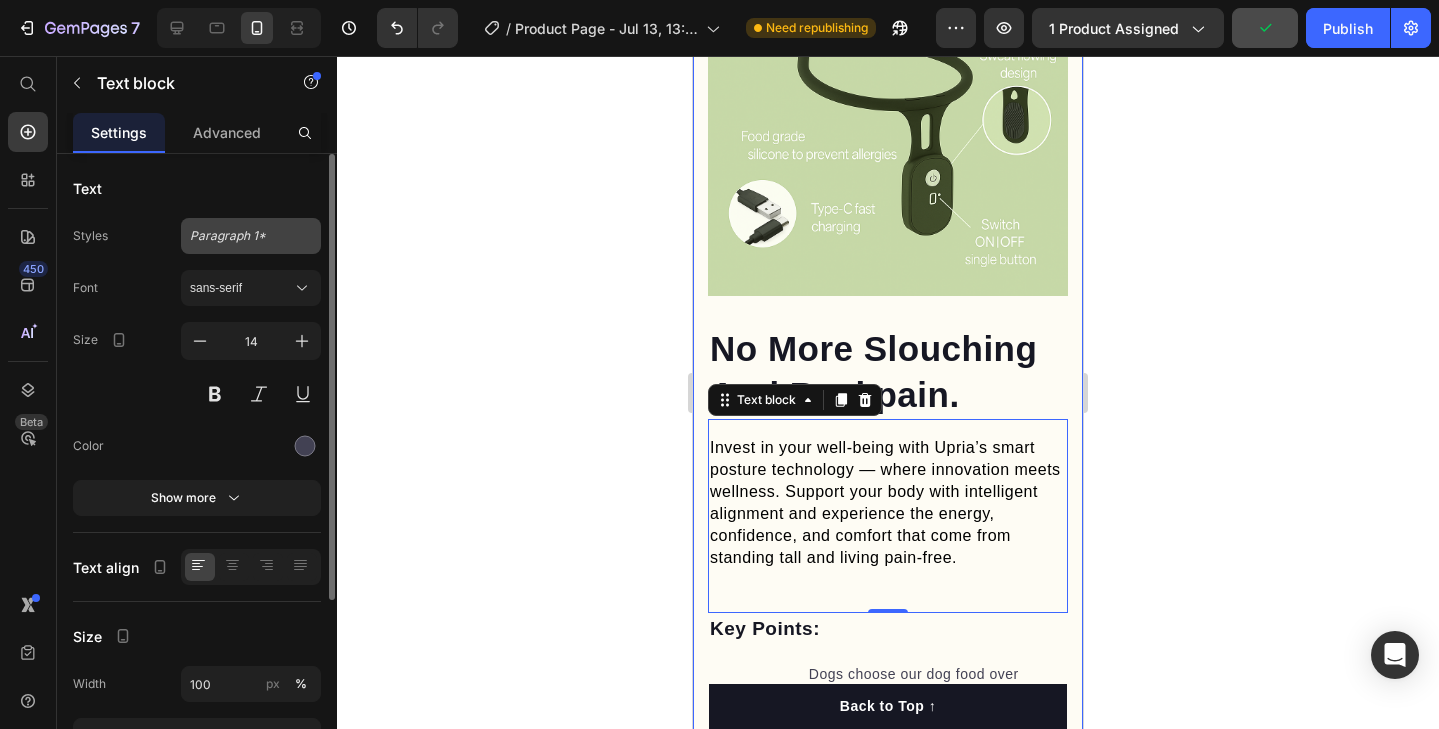 click on "Paragraph 1*" 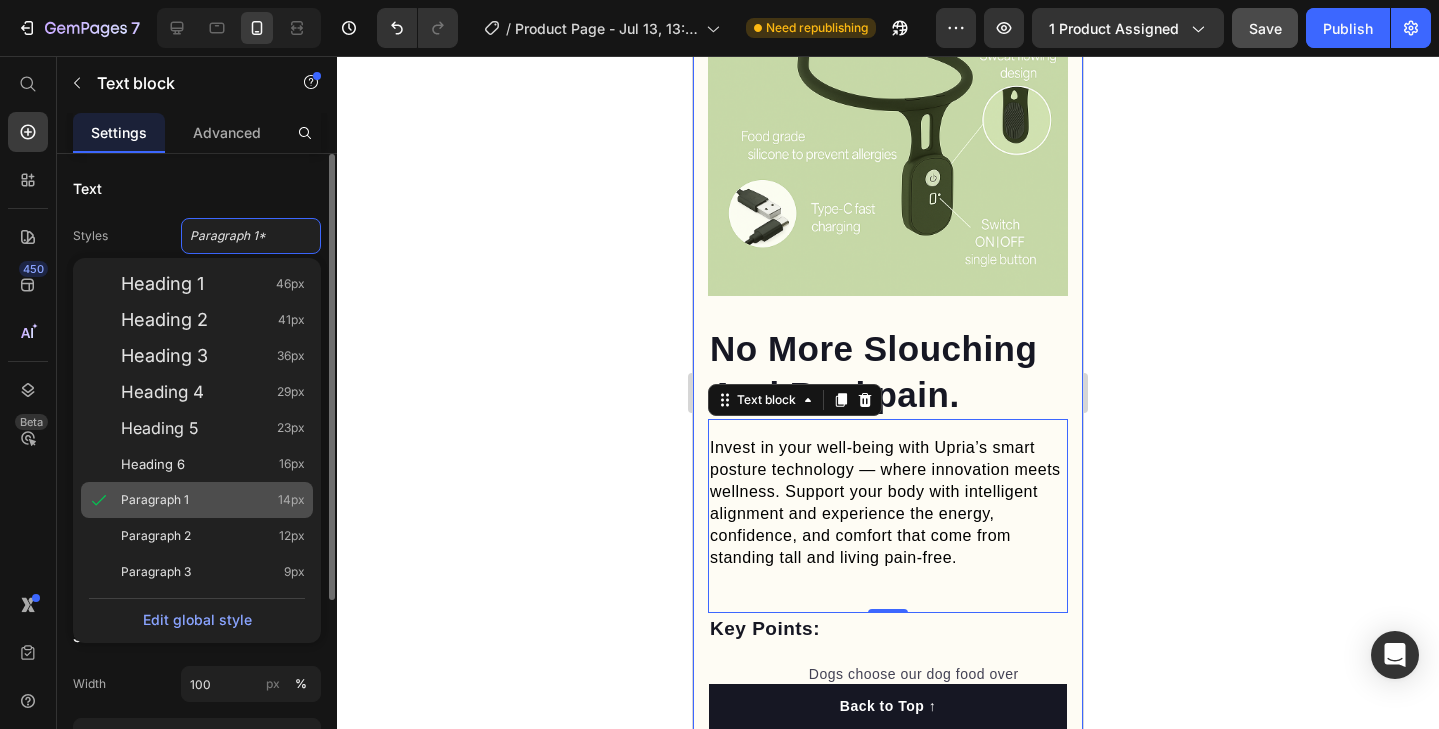 click on "Paragraph 1 14px" at bounding box center (213, 500) 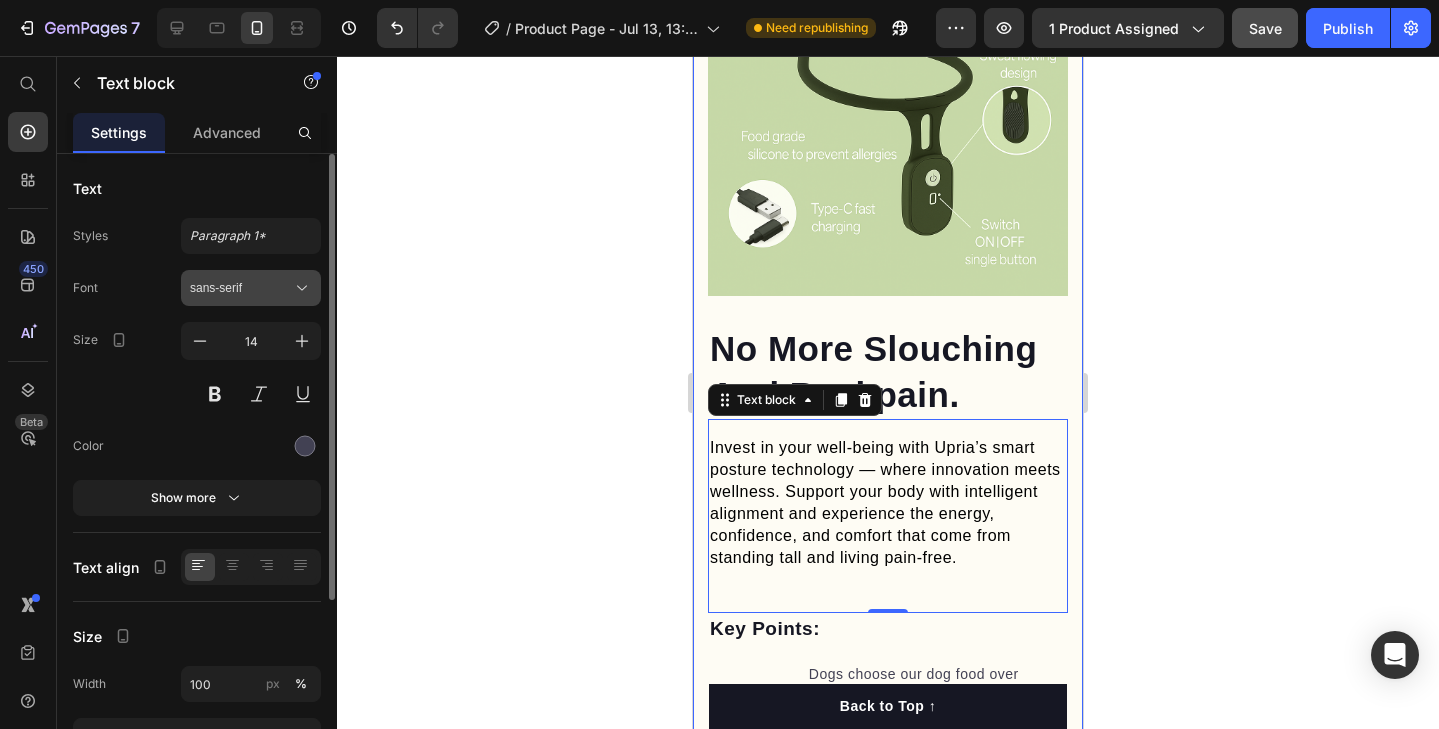 click 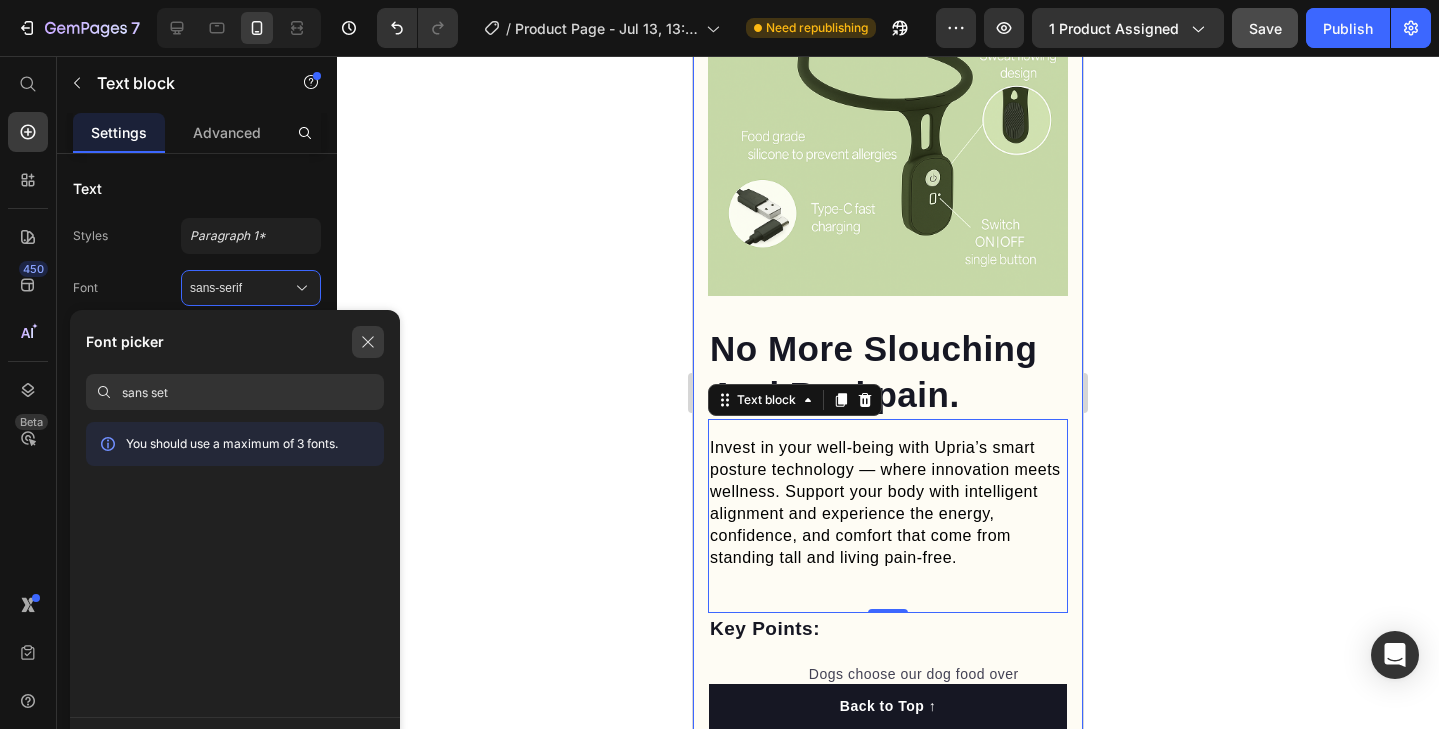 click at bounding box center [368, 342] 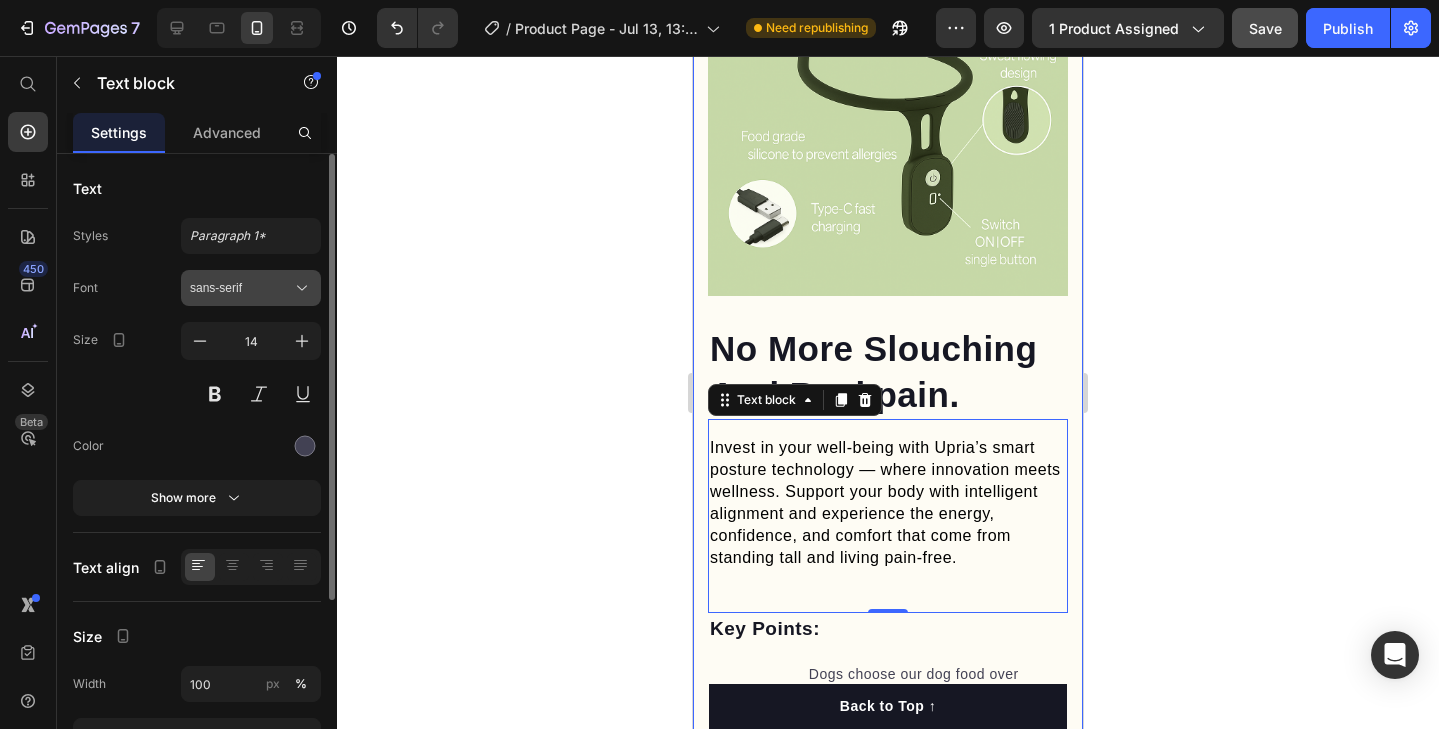 click 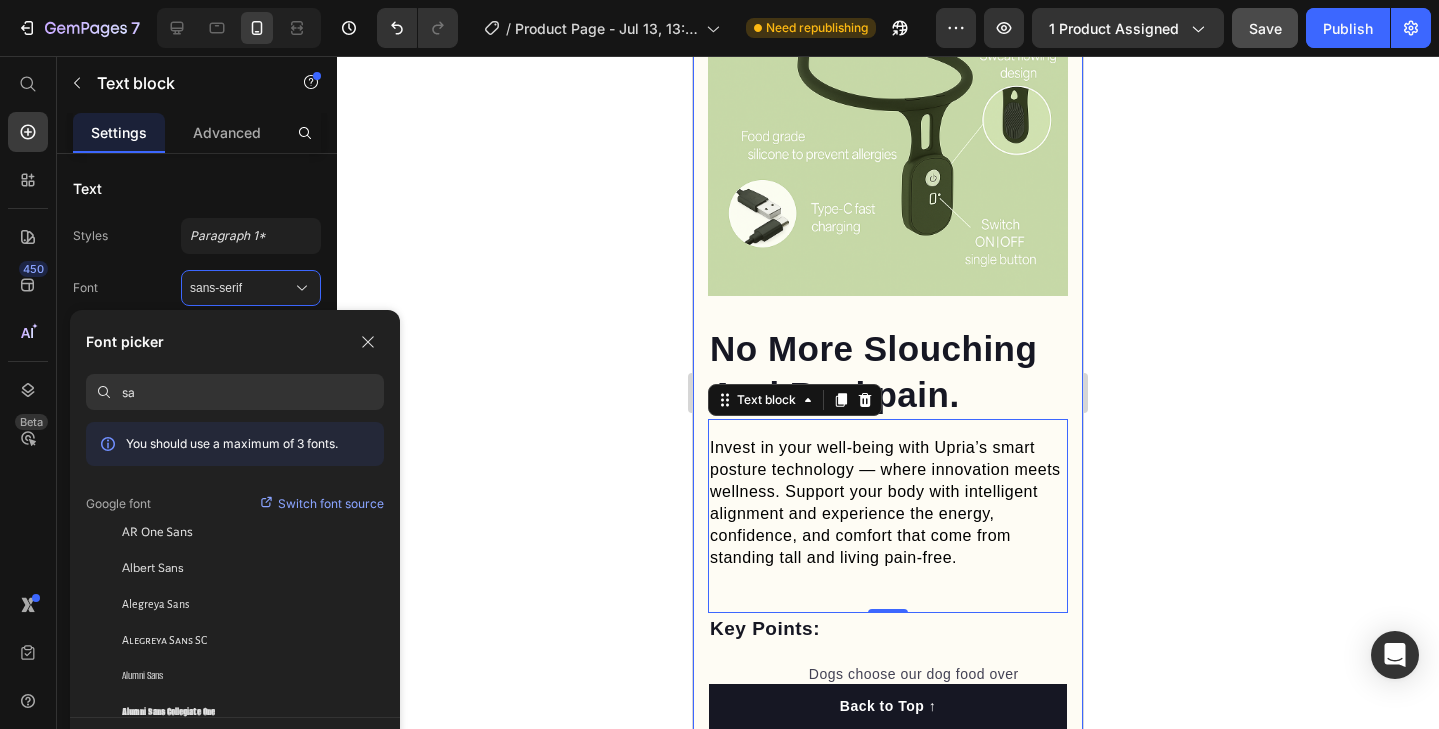 type on "s" 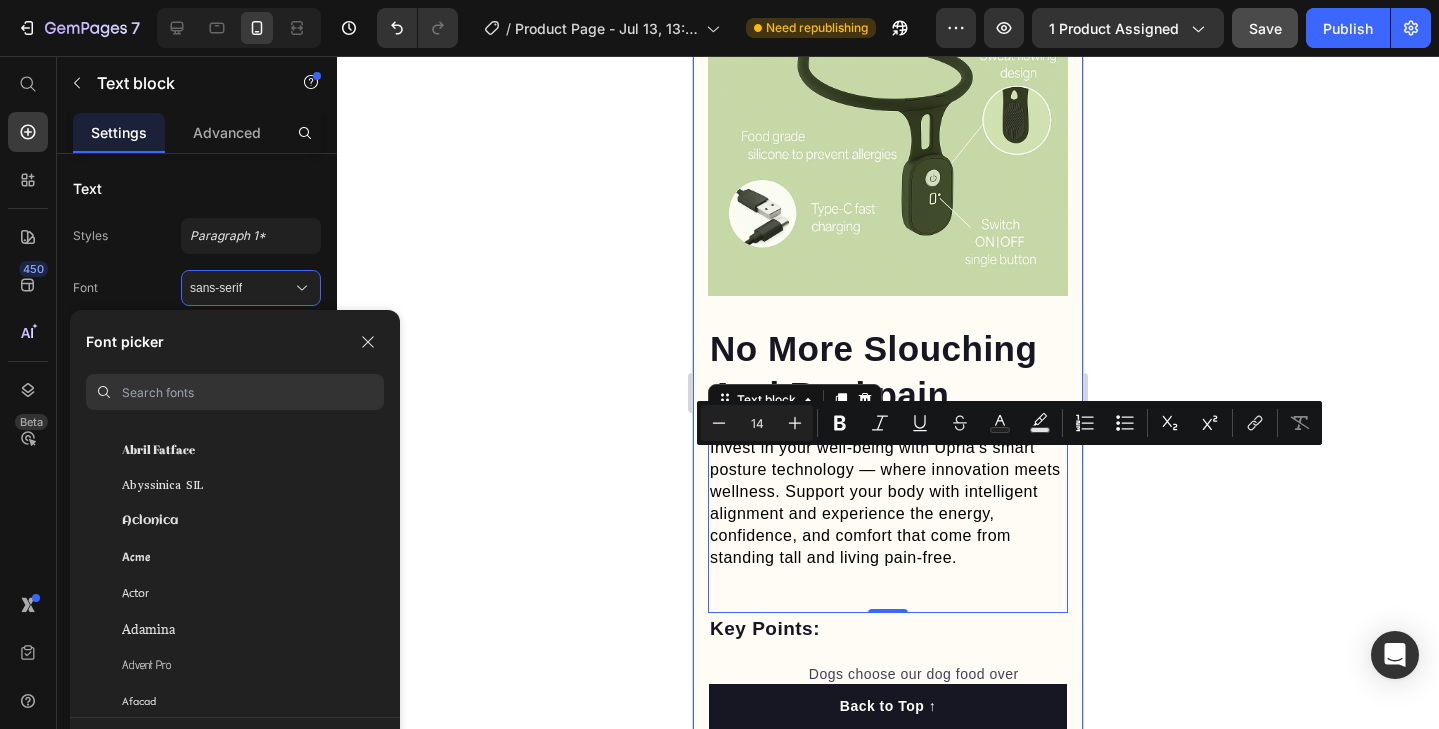 scroll, scrollTop: 300, scrollLeft: 0, axis: vertical 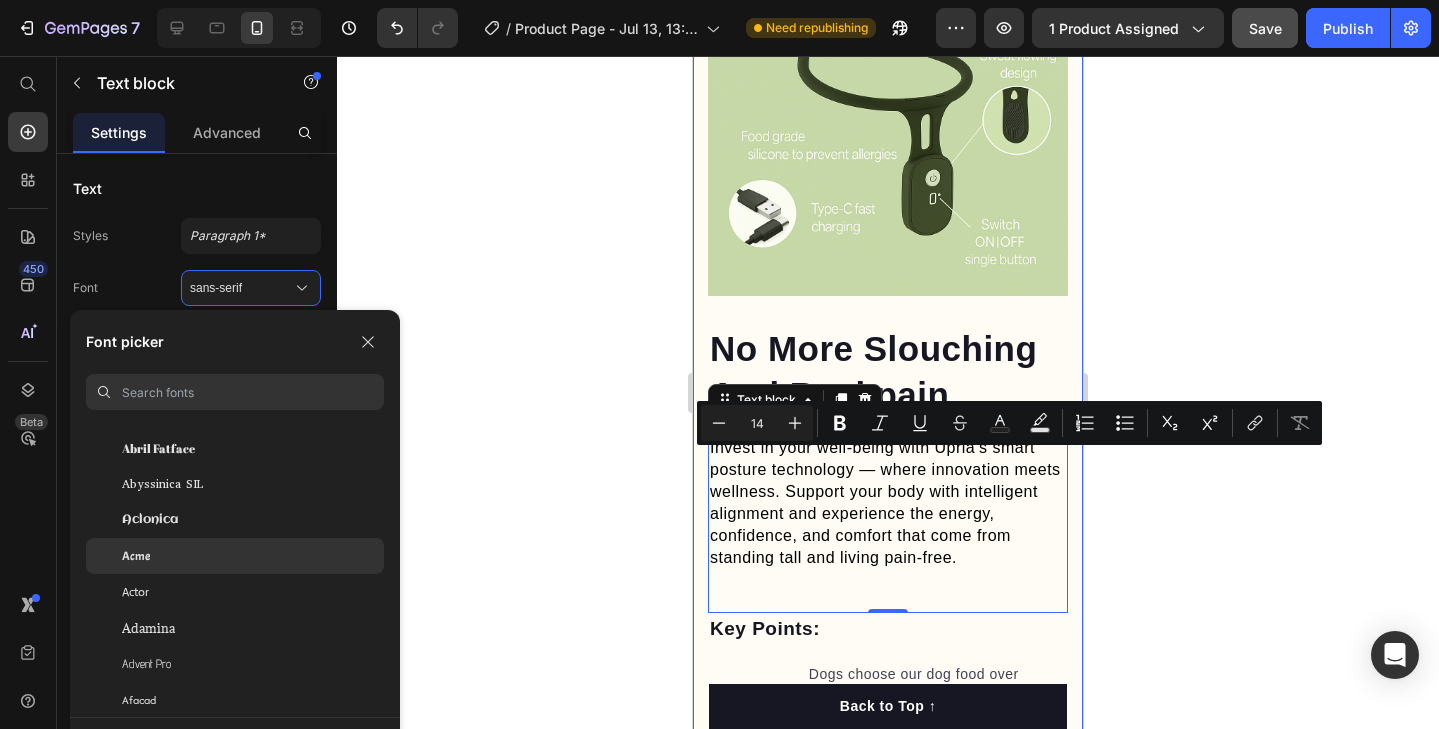 click on "Acme" 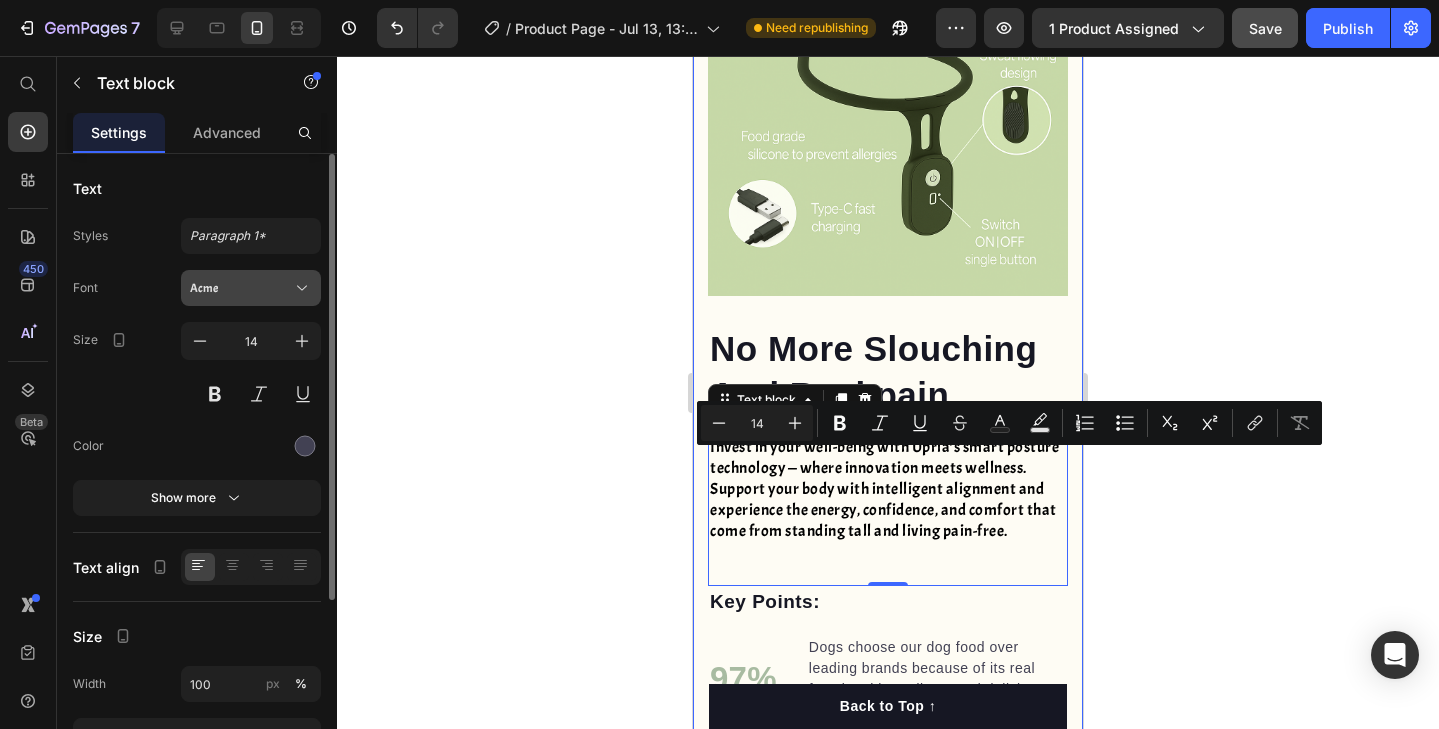 click 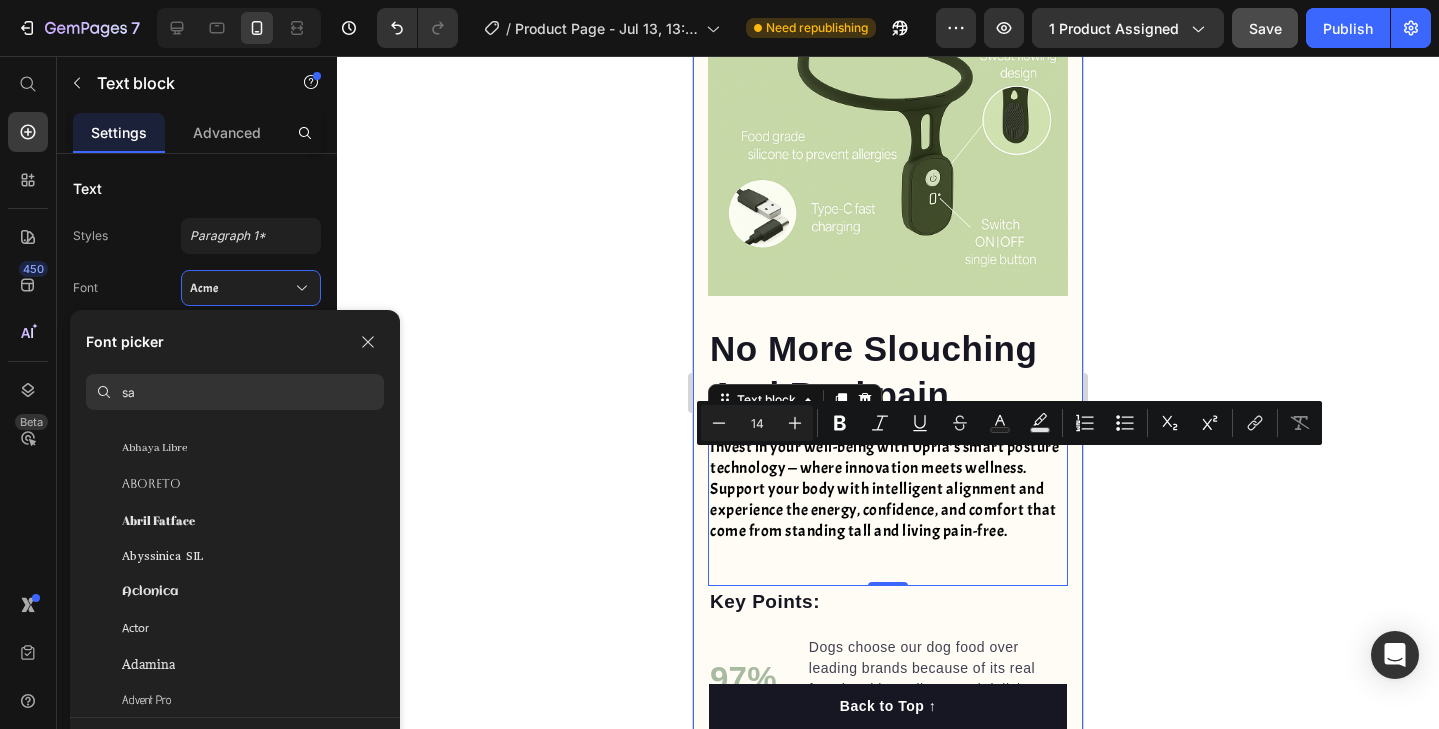 scroll, scrollTop: 0, scrollLeft: 0, axis: both 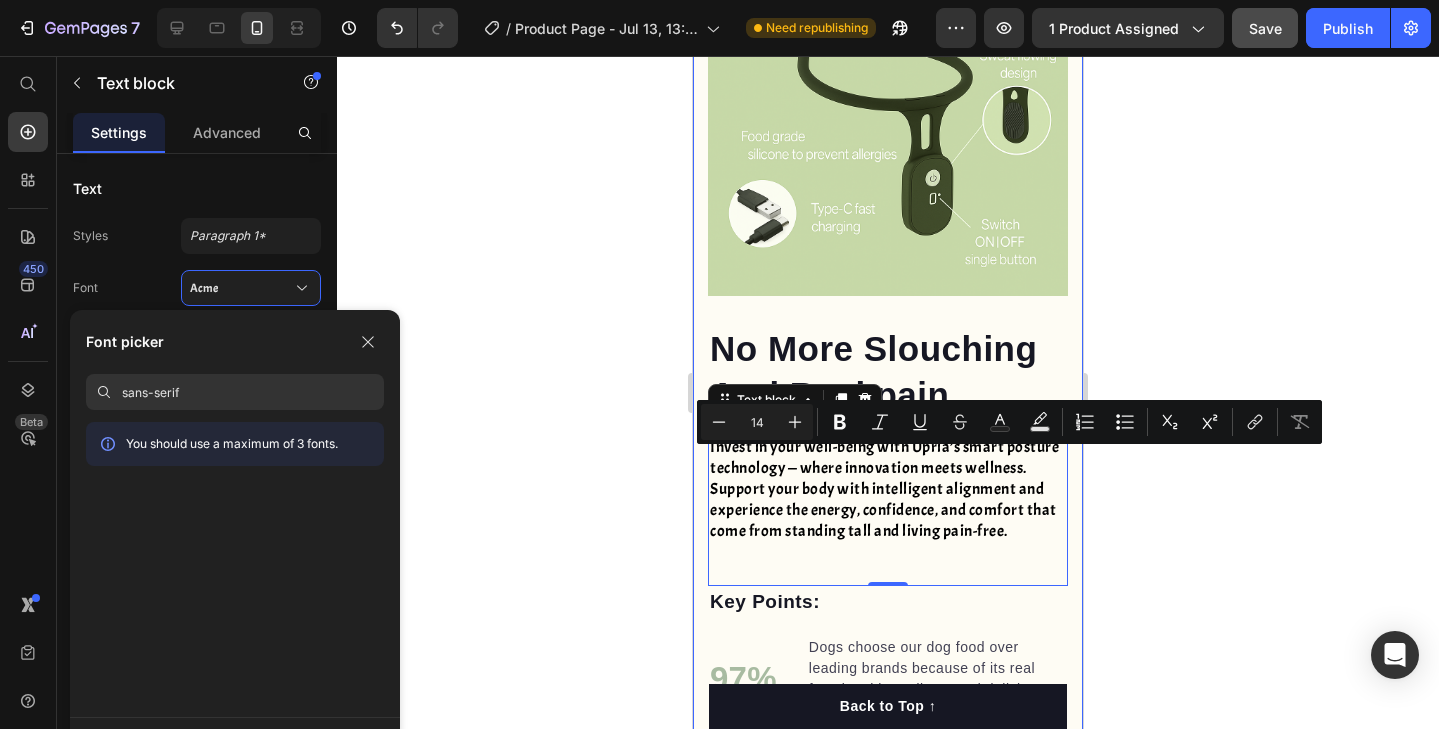 click on "sans-serif" at bounding box center [253, 392] 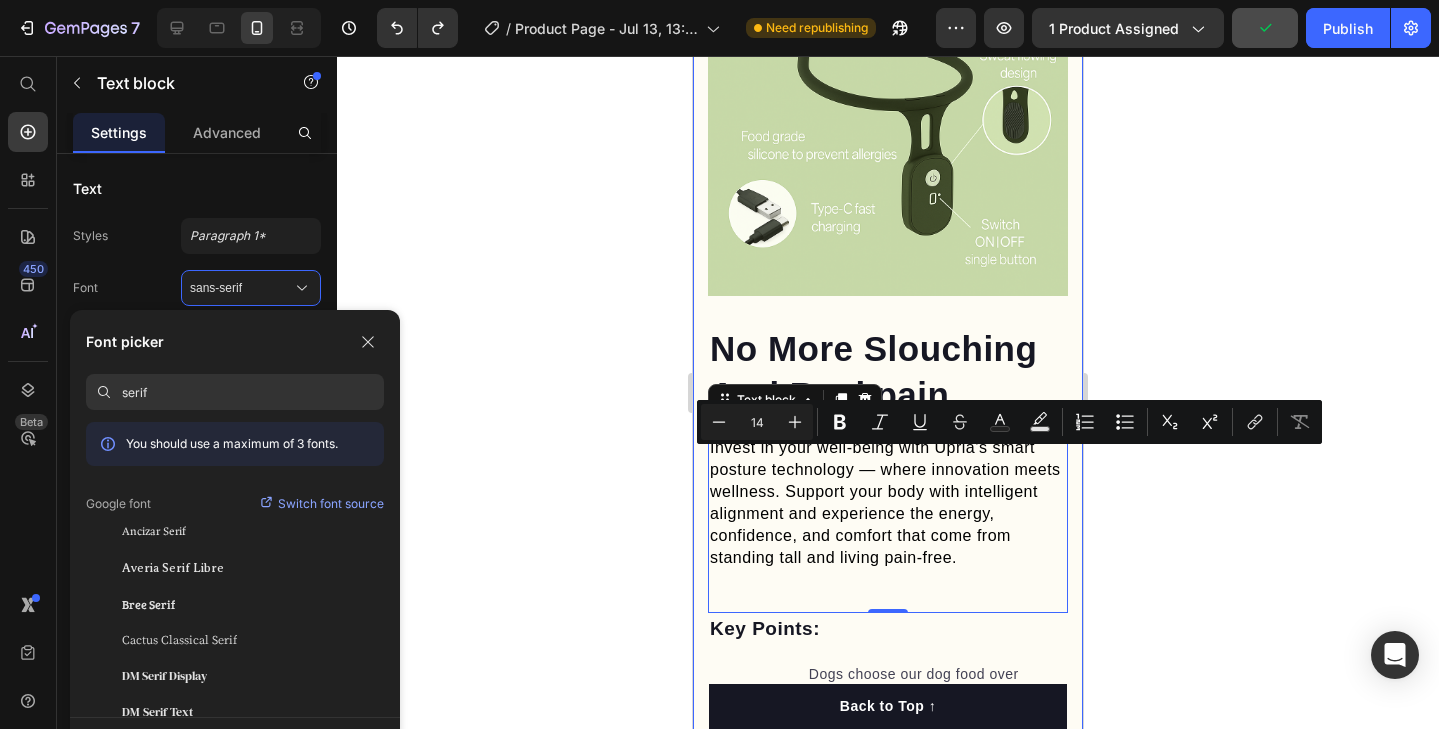 type on "sans-serif" 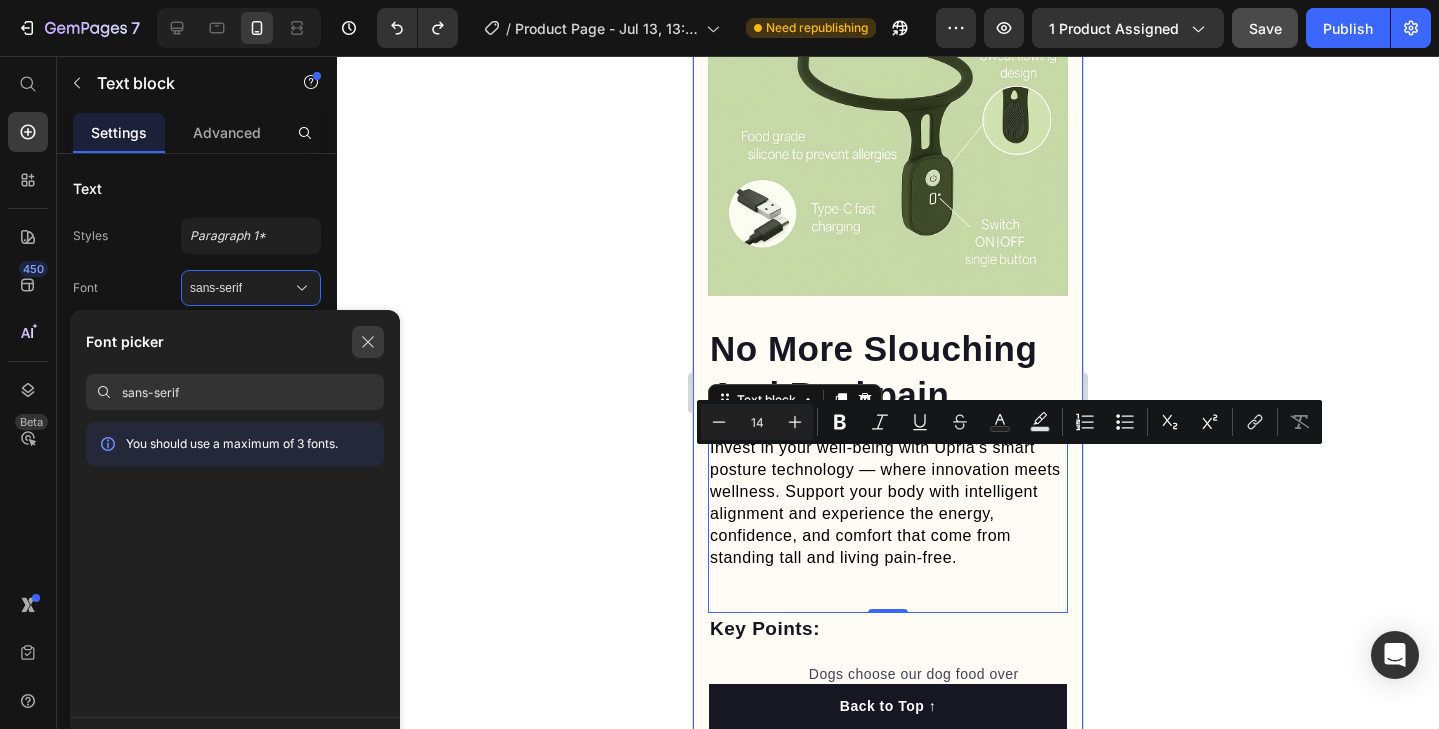 click at bounding box center [368, 342] 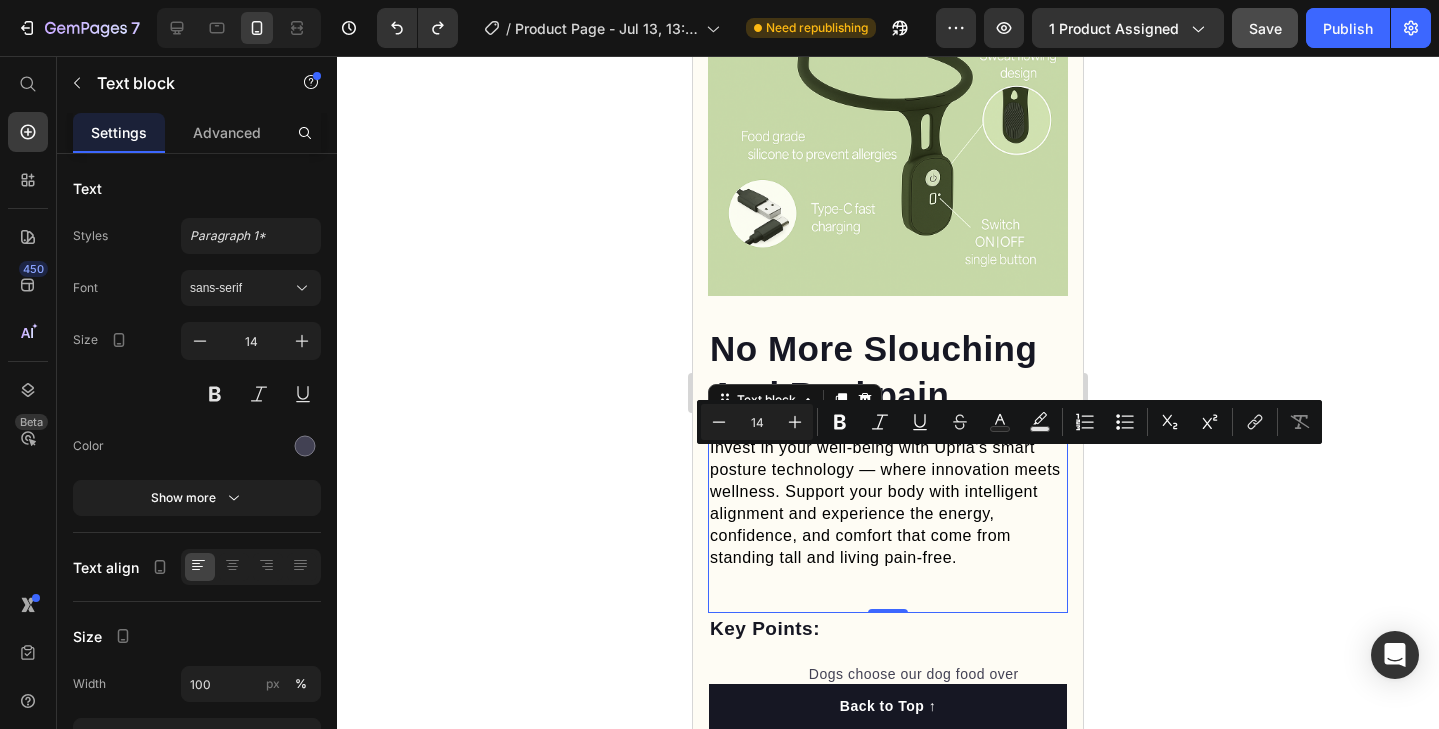 click on "Invest in your well-being with Upria’s smart posture technology — where innovation meets wellness. Support your body with intelligent alignment and experience the energy, confidence, and comfort that come from standing tall and living pain-free. Text block   0" at bounding box center [888, 516] 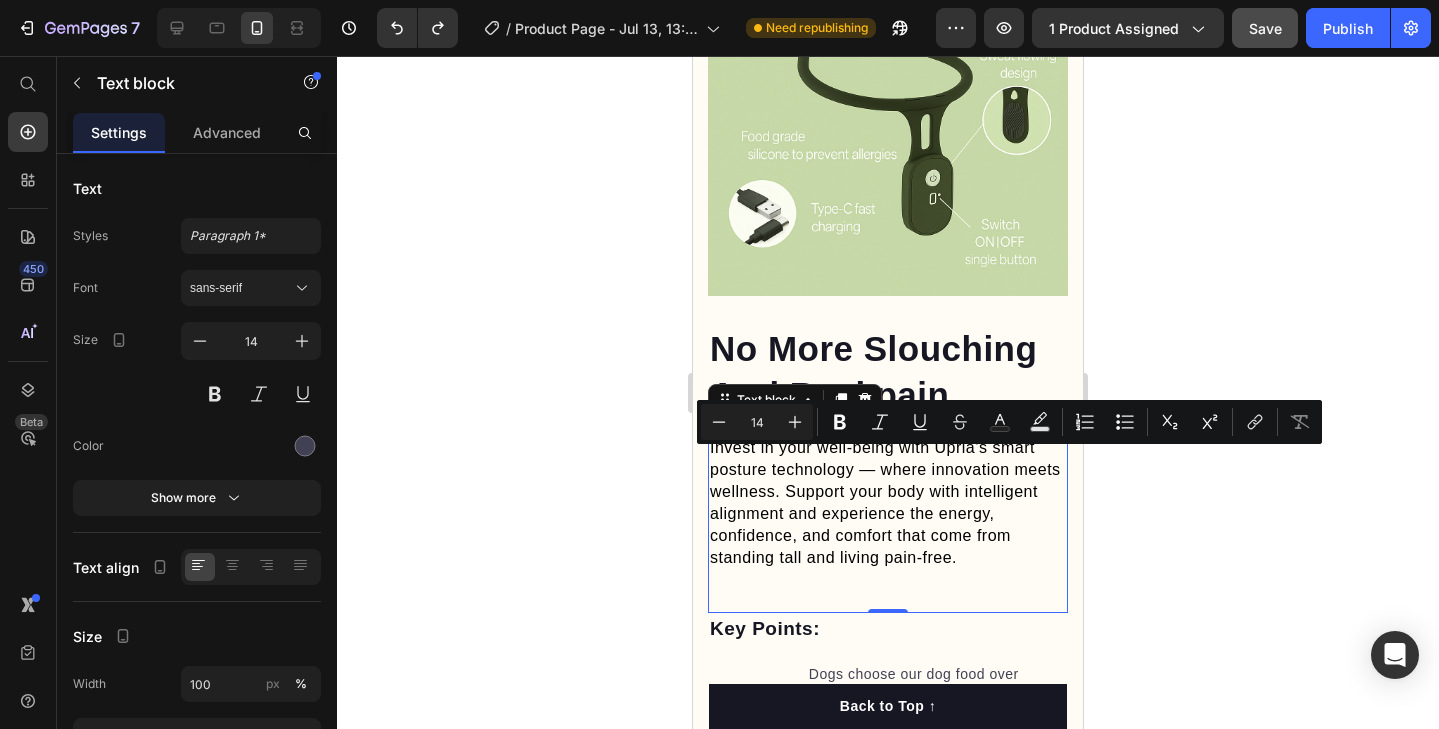 click 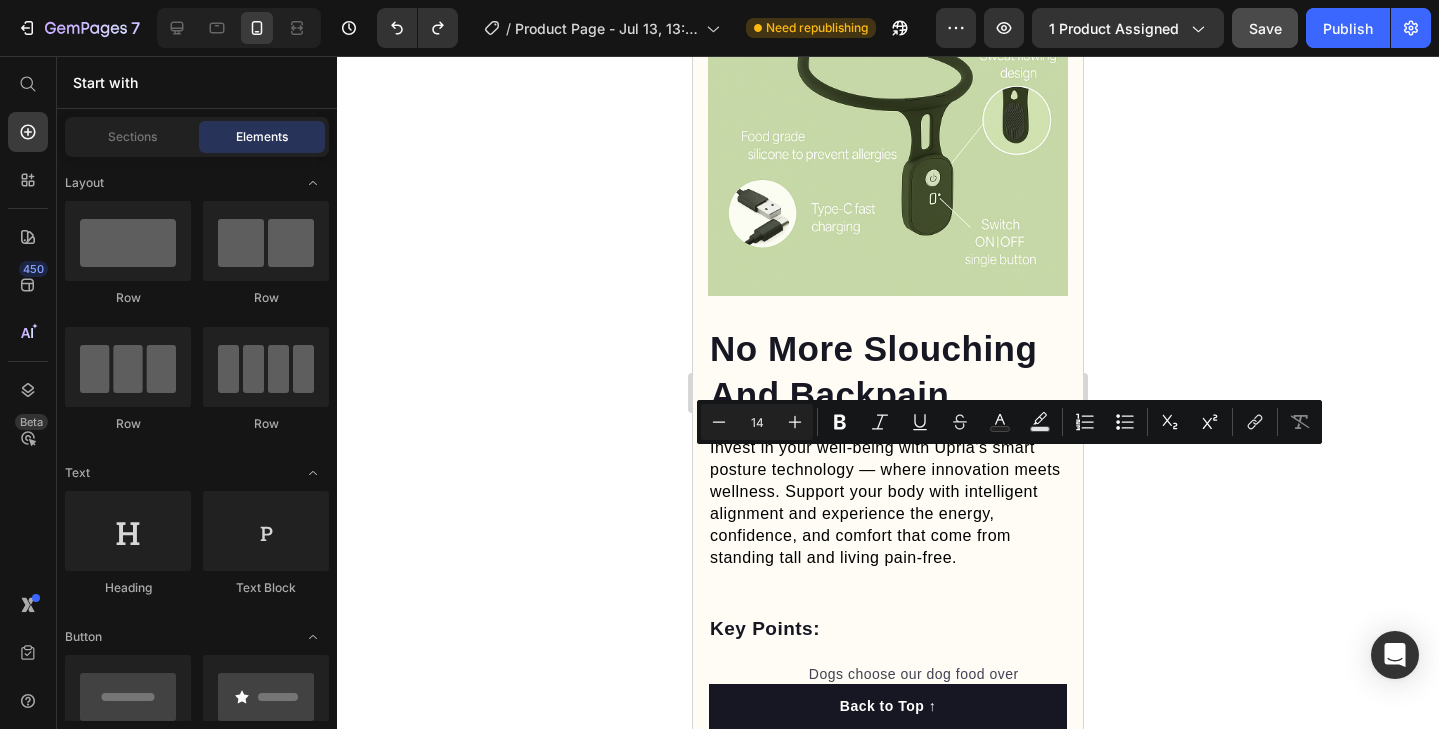 click 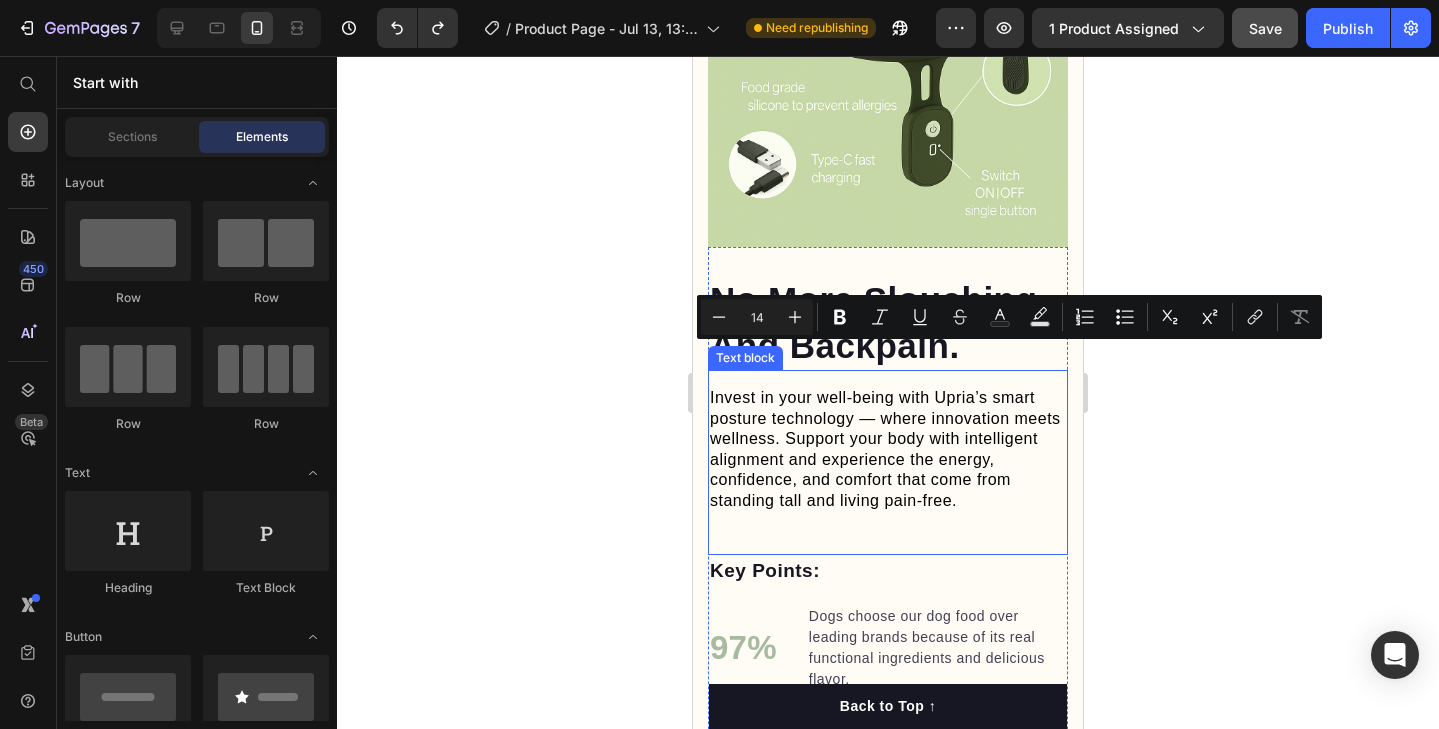 scroll, scrollTop: 1934, scrollLeft: 0, axis: vertical 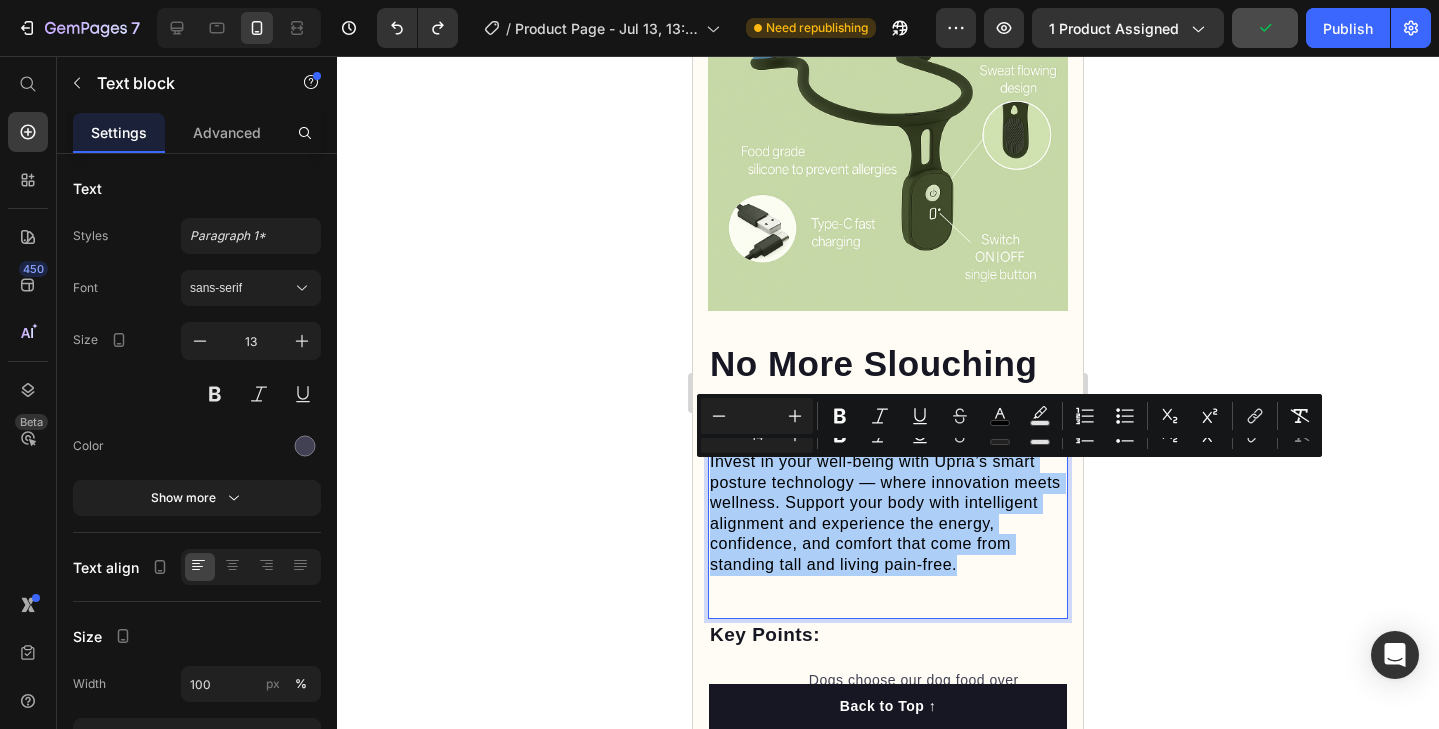 click 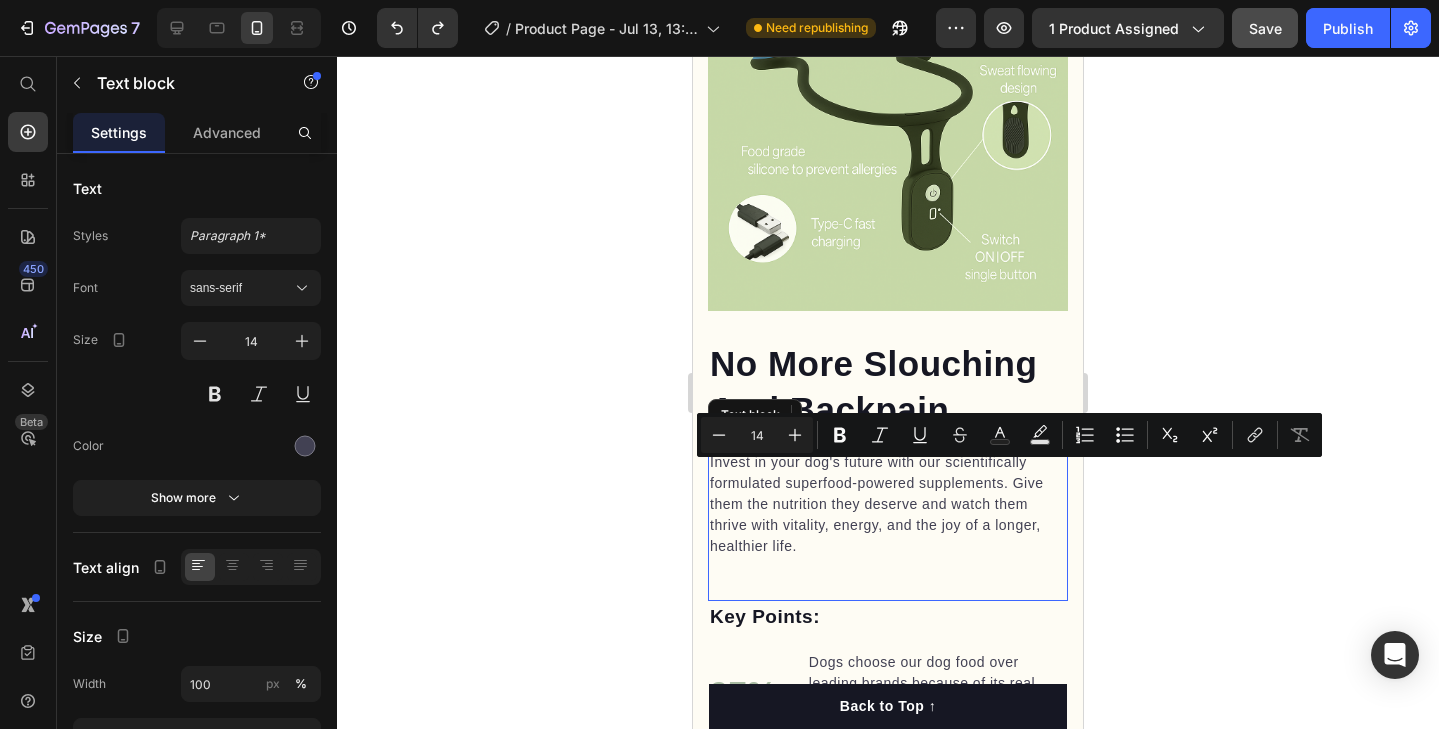click on "Invest in your dog's future with our scientifically formulated superfood-powered supplements. Give them the nutrition they deserve and watch them thrive with vitality, energy, and the joy of a longer, healthier life." at bounding box center [888, 504] 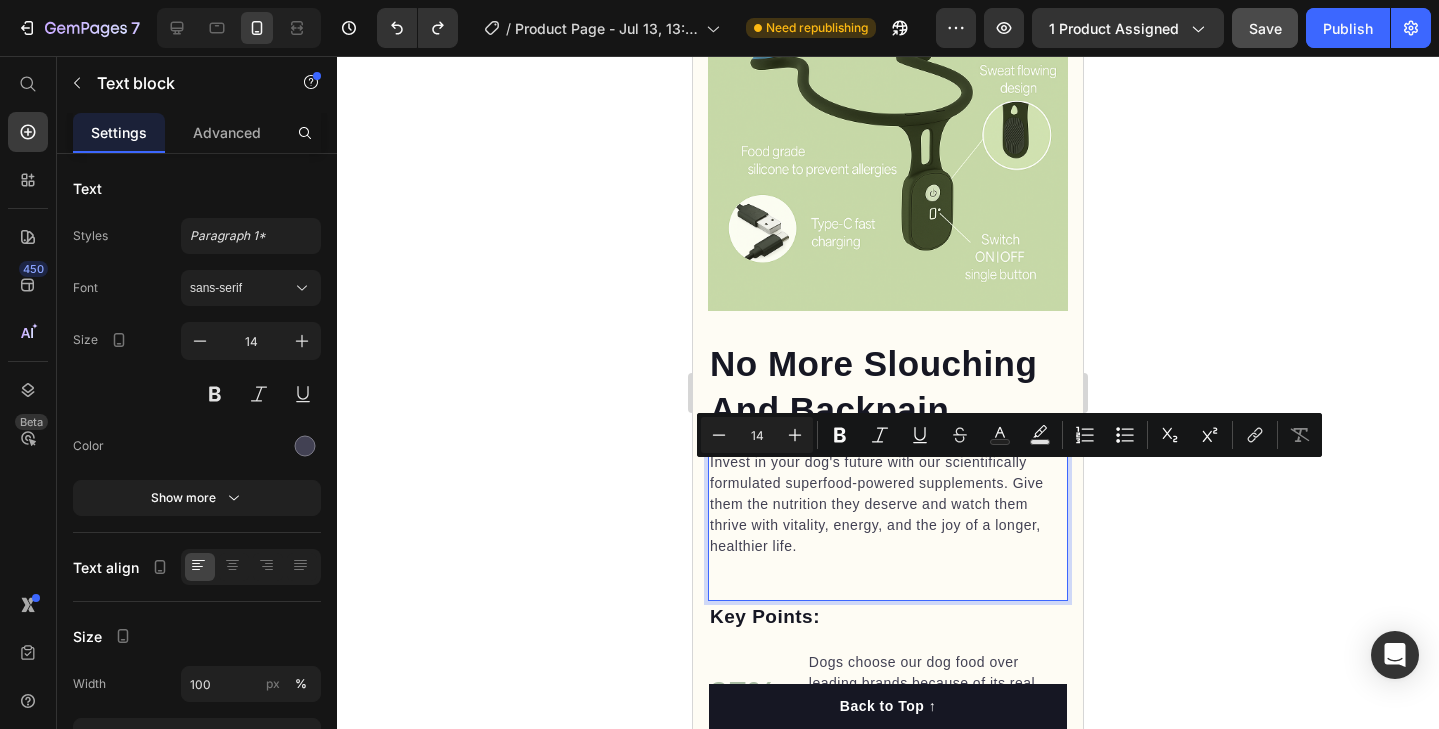 click on "Invest in your dog's future with our scientifically formulated superfood-powered supplements. Give them the nutrition they deserve and watch them thrive with vitality, energy, and the joy of a longer, healthier life." at bounding box center (888, 504) 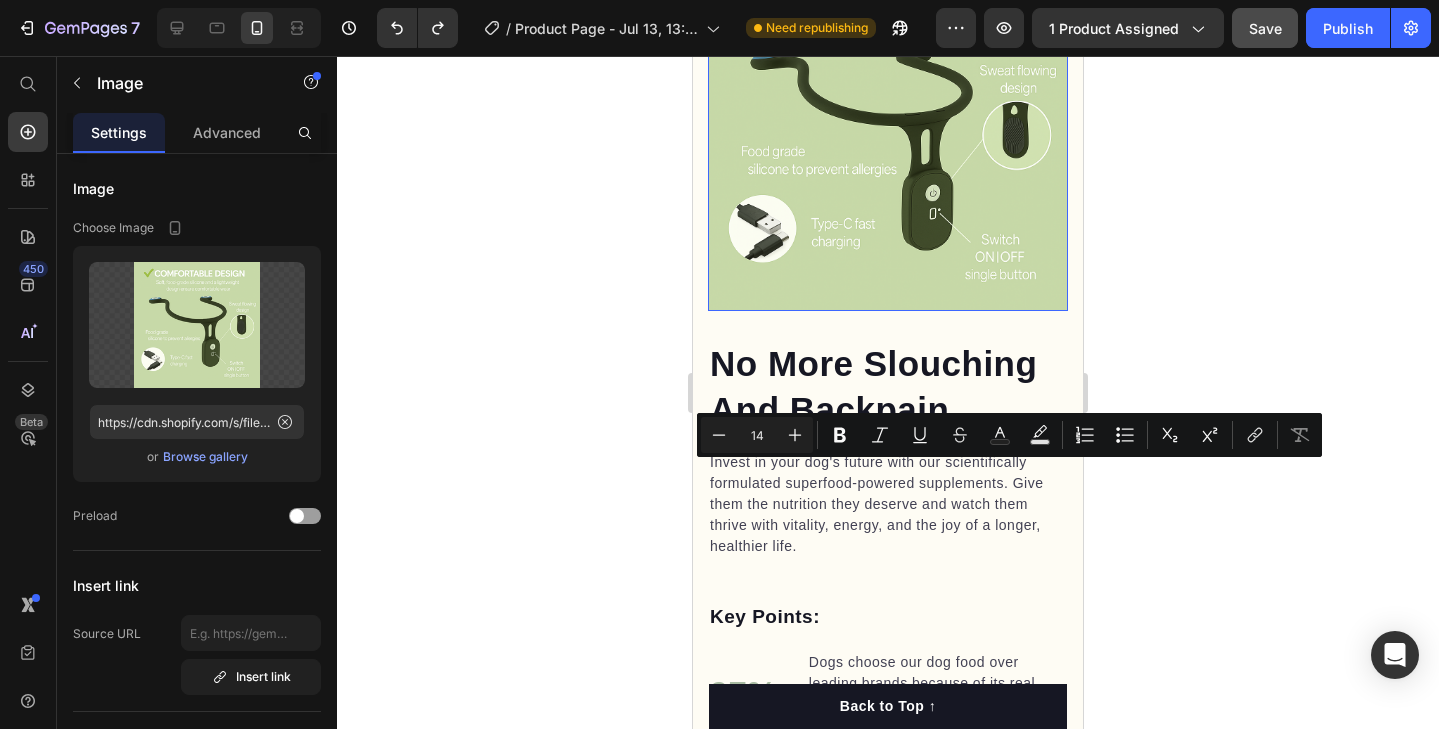 click at bounding box center (888, 131) 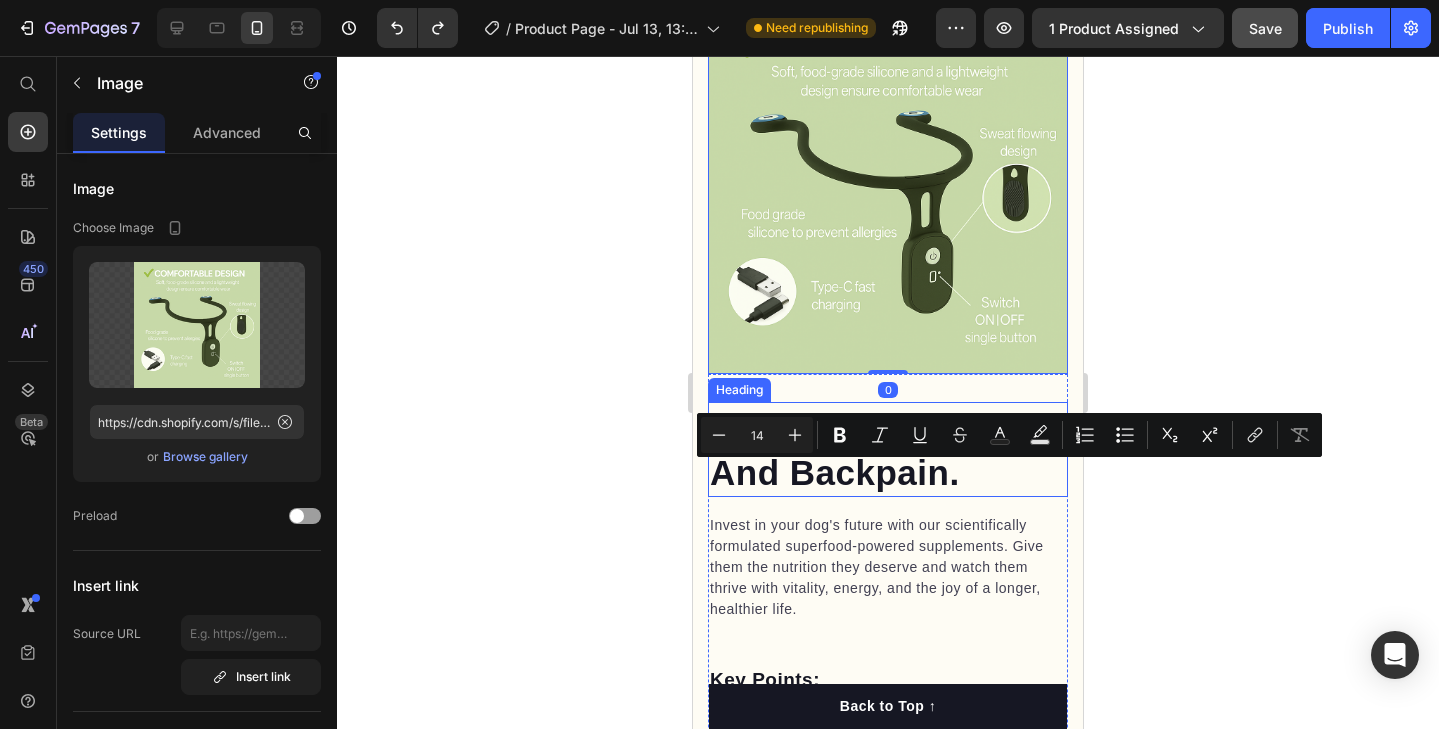 scroll, scrollTop: 1865, scrollLeft: 0, axis: vertical 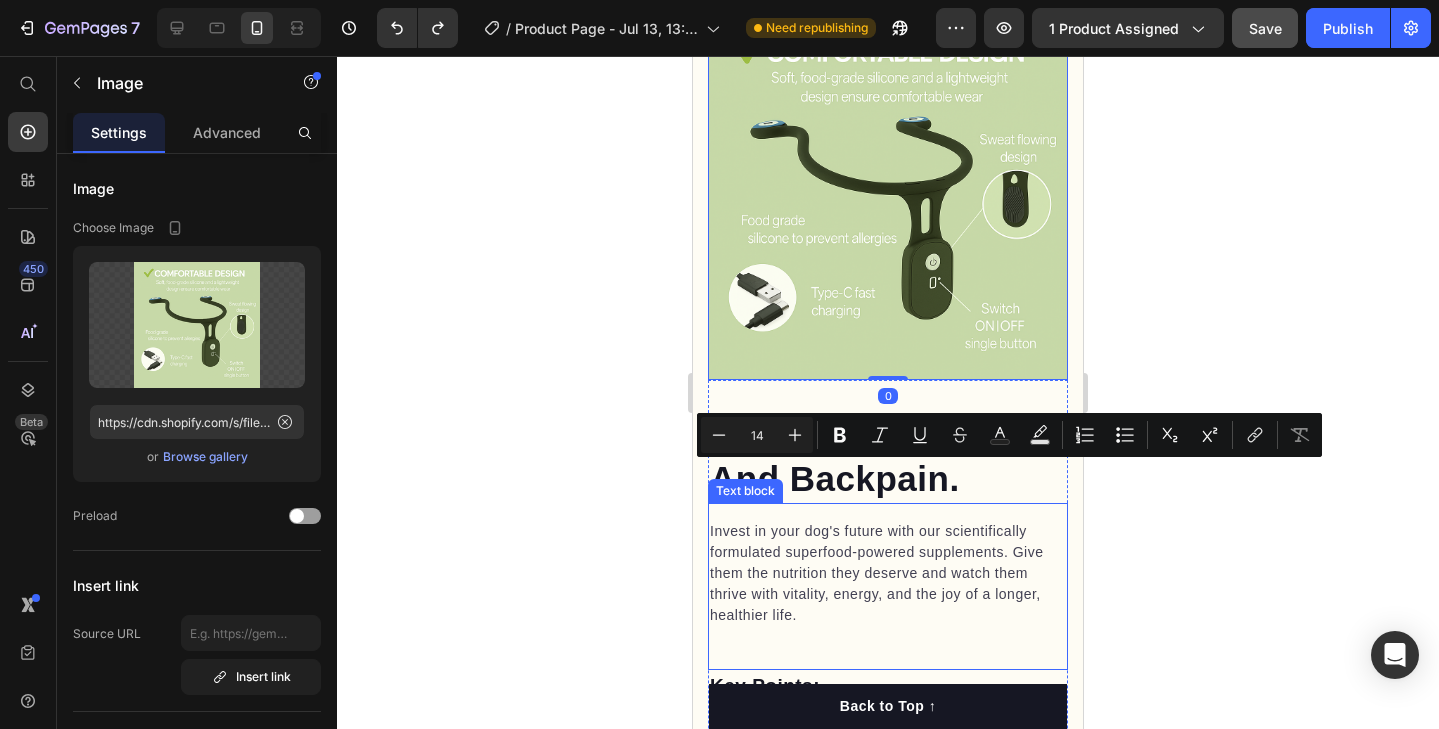 click on "Invest in your dog's future with our scientifically formulated superfood-powered supplements. Give them the nutrition they deserve and watch them thrive with vitality, energy, and the joy of a longer, healthier life." at bounding box center (888, 573) 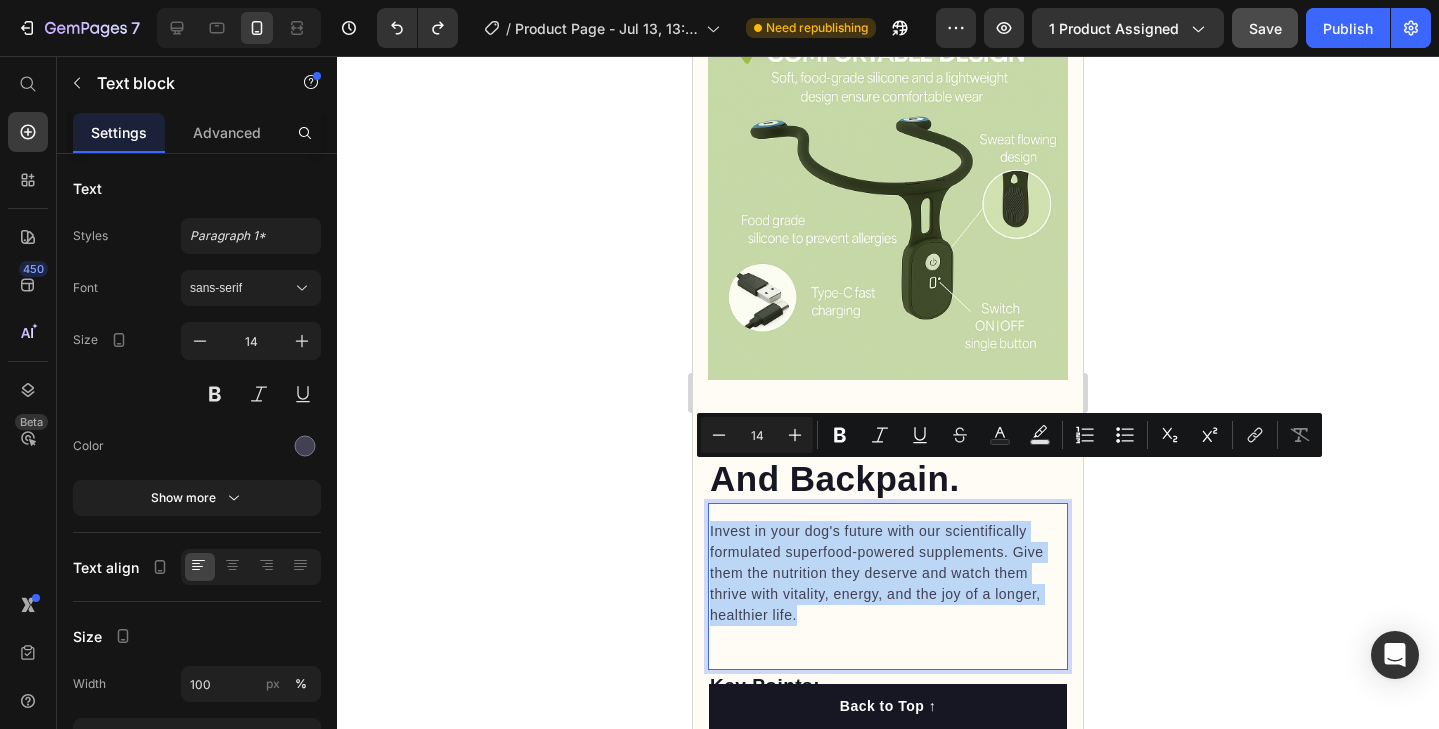 click on "Invest in your dog's future with our scientifically formulated superfood-powered supplements. Give them the nutrition they deserve and watch them thrive with vitality, energy, and the joy of a longer, healthier life." at bounding box center [888, 573] 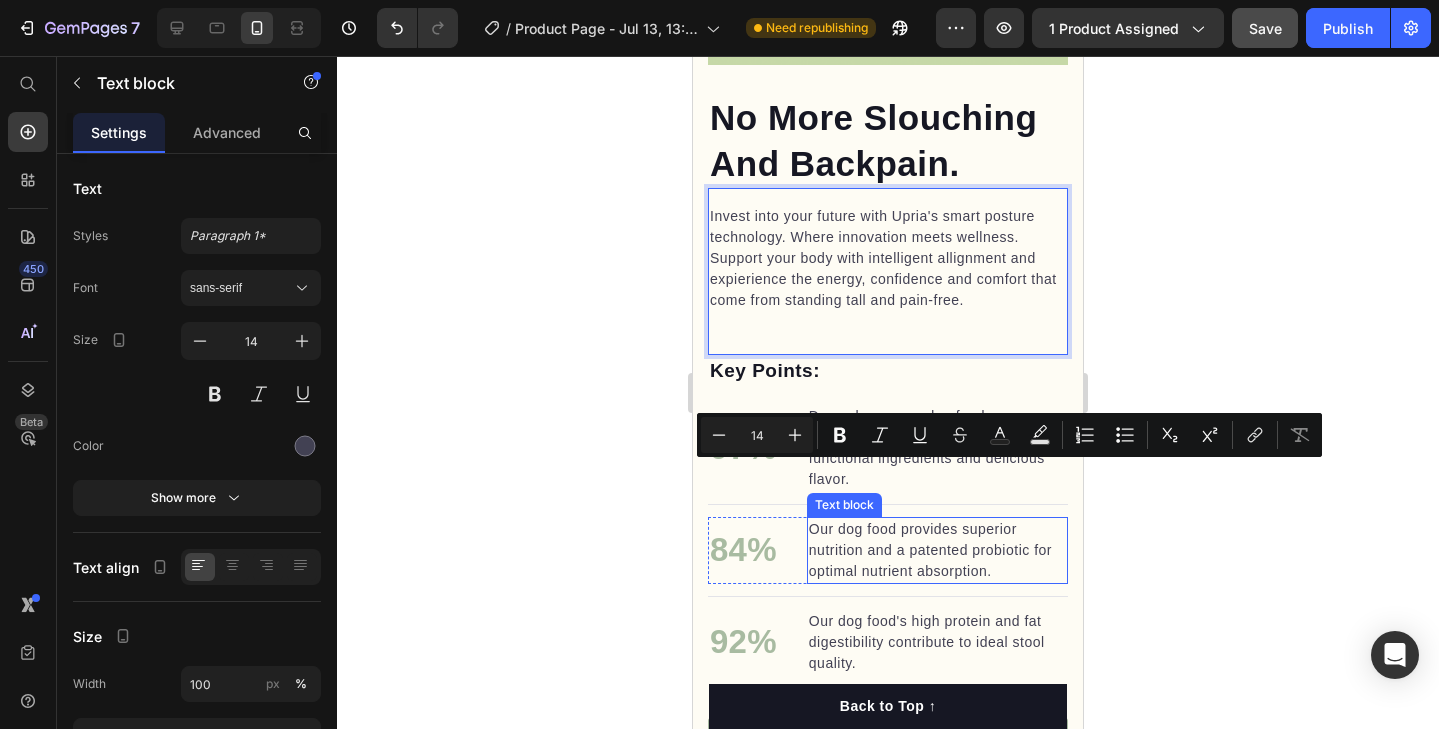scroll, scrollTop: 2117, scrollLeft: 0, axis: vertical 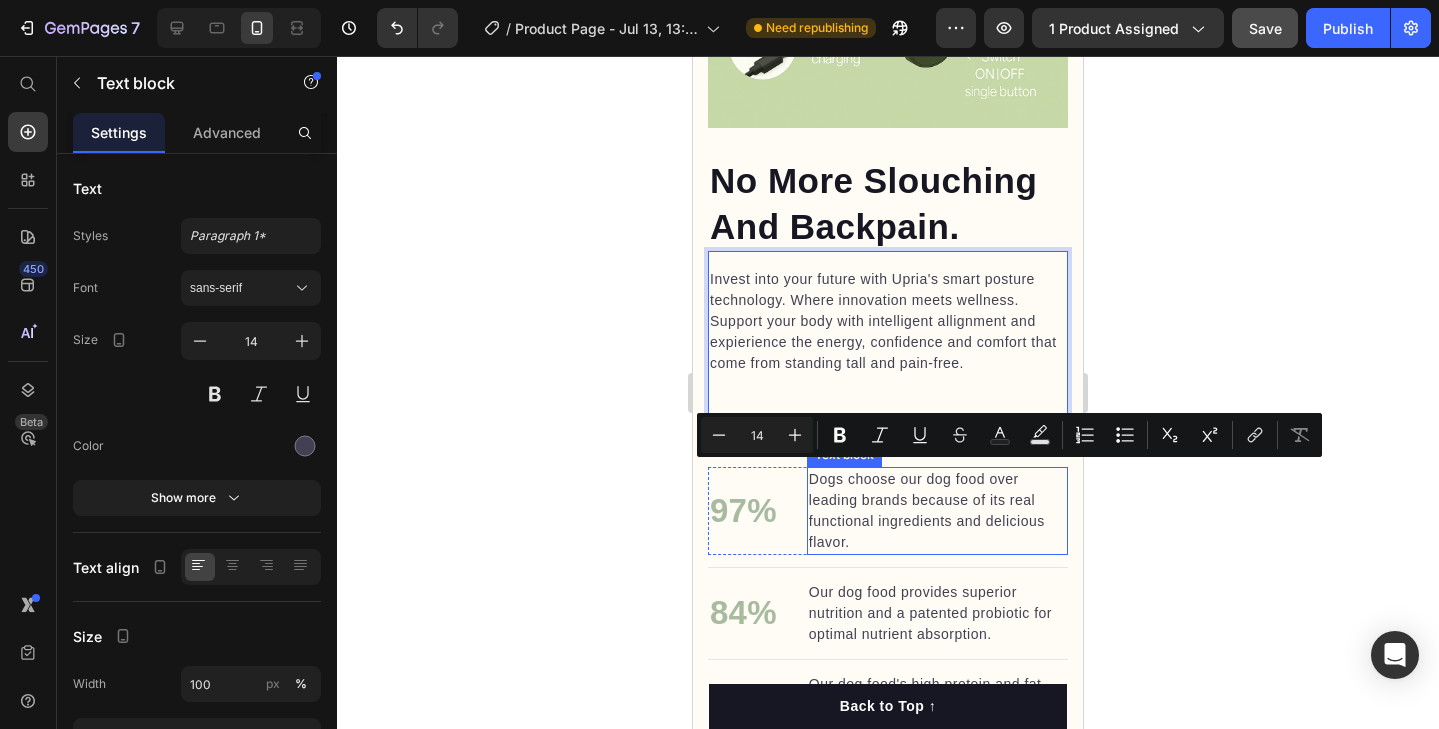 click on "Dogs choose our dog food over leading brands because of its real functional ingredients and delicious flavor." at bounding box center [937, 511] 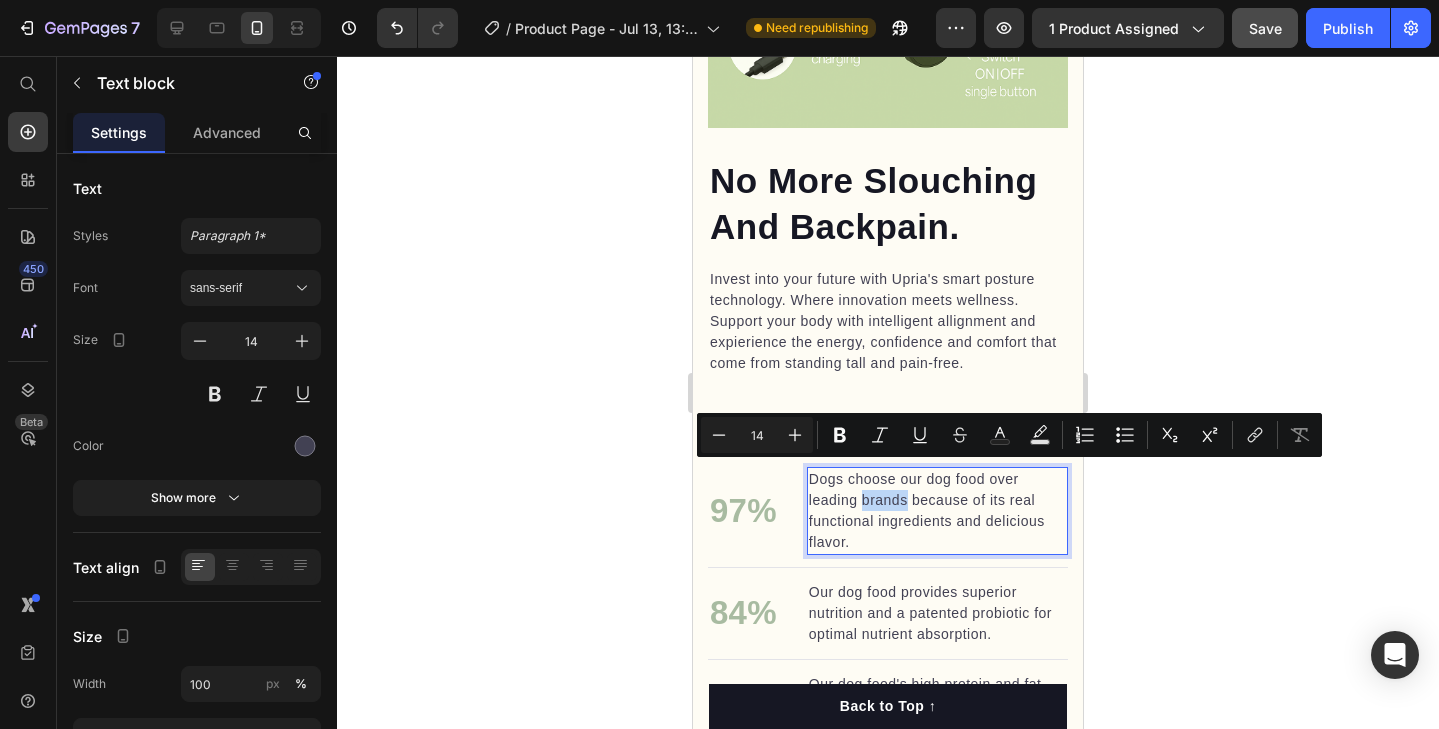 click on "Dogs choose our dog food over leading brands because of its real functional ingredients and delicious flavor." at bounding box center (937, 511) 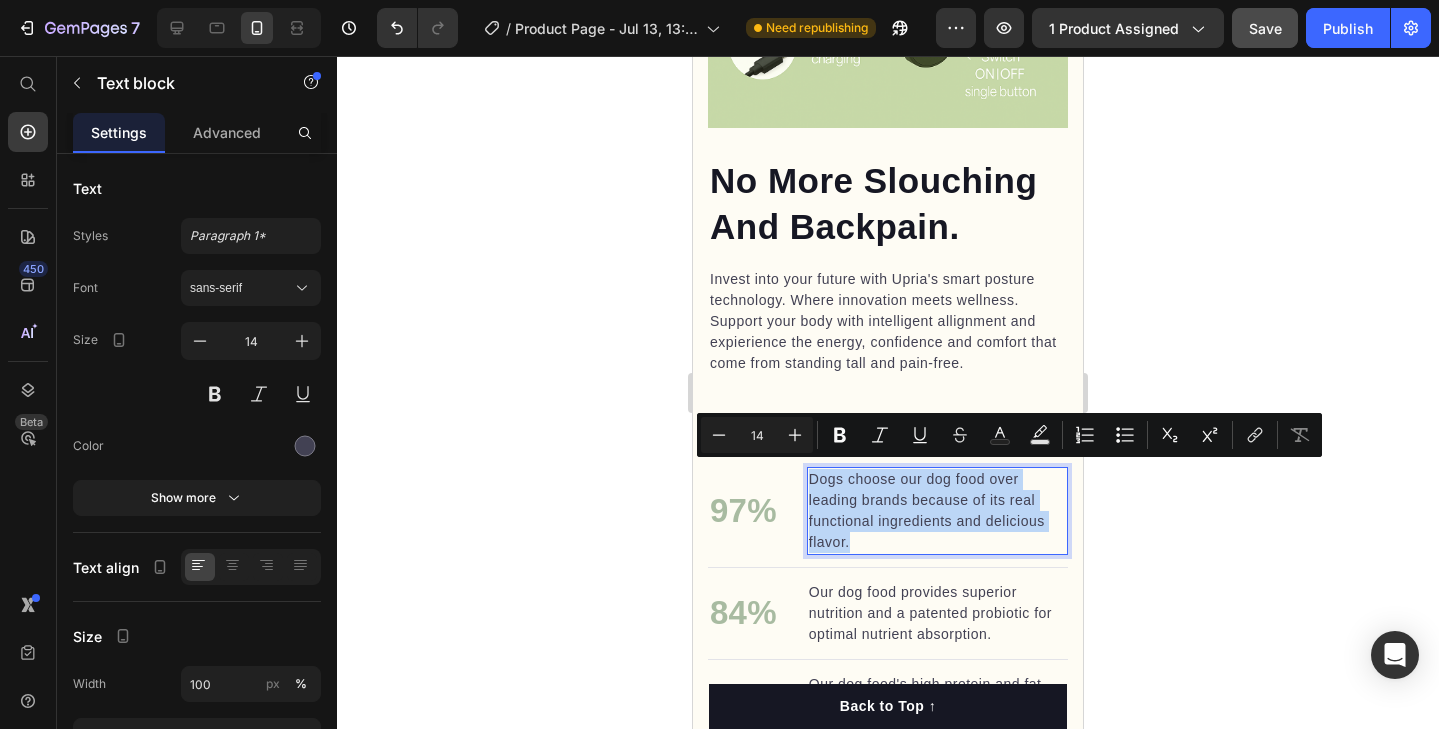 click on "Dogs choose our dog food over leading brands because of its real functional ingredients and delicious flavor." at bounding box center [937, 511] 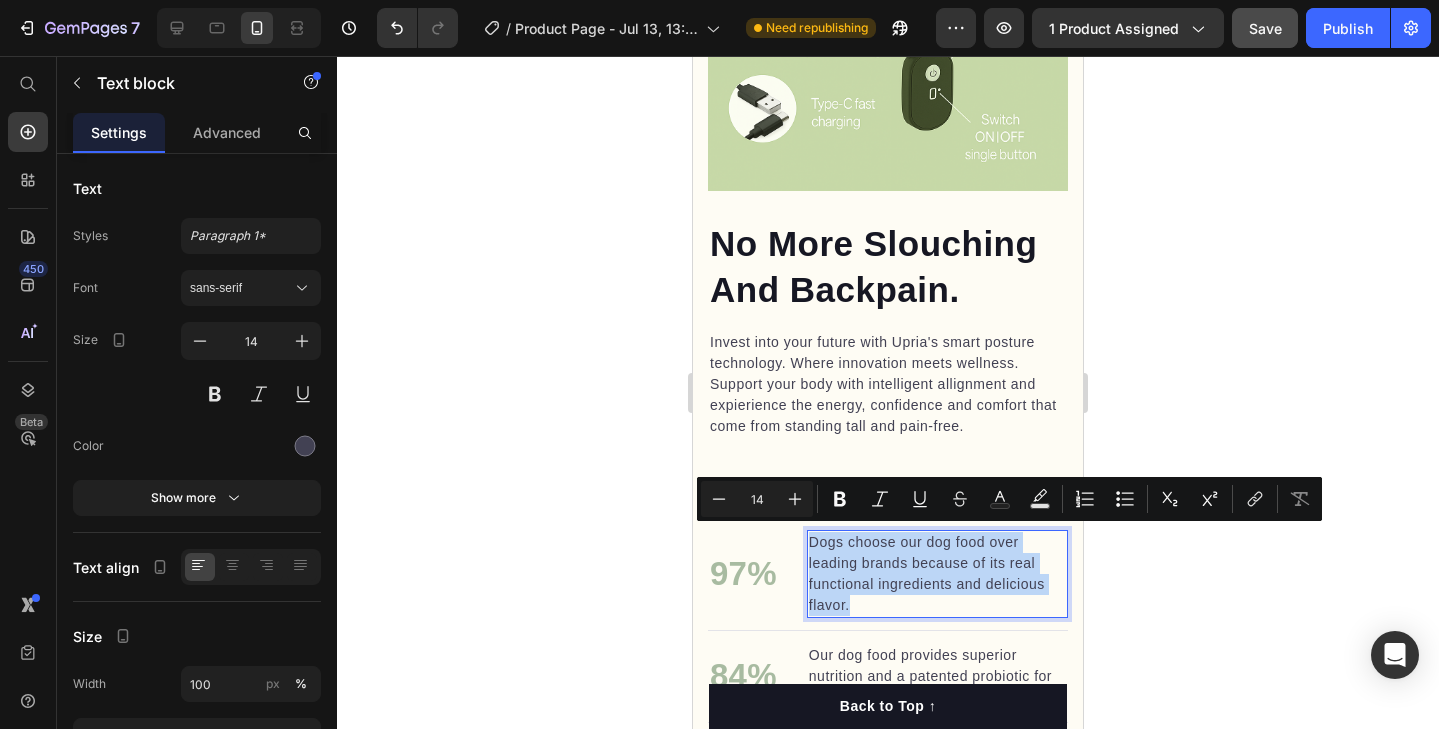 scroll, scrollTop: 2052, scrollLeft: 0, axis: vertical 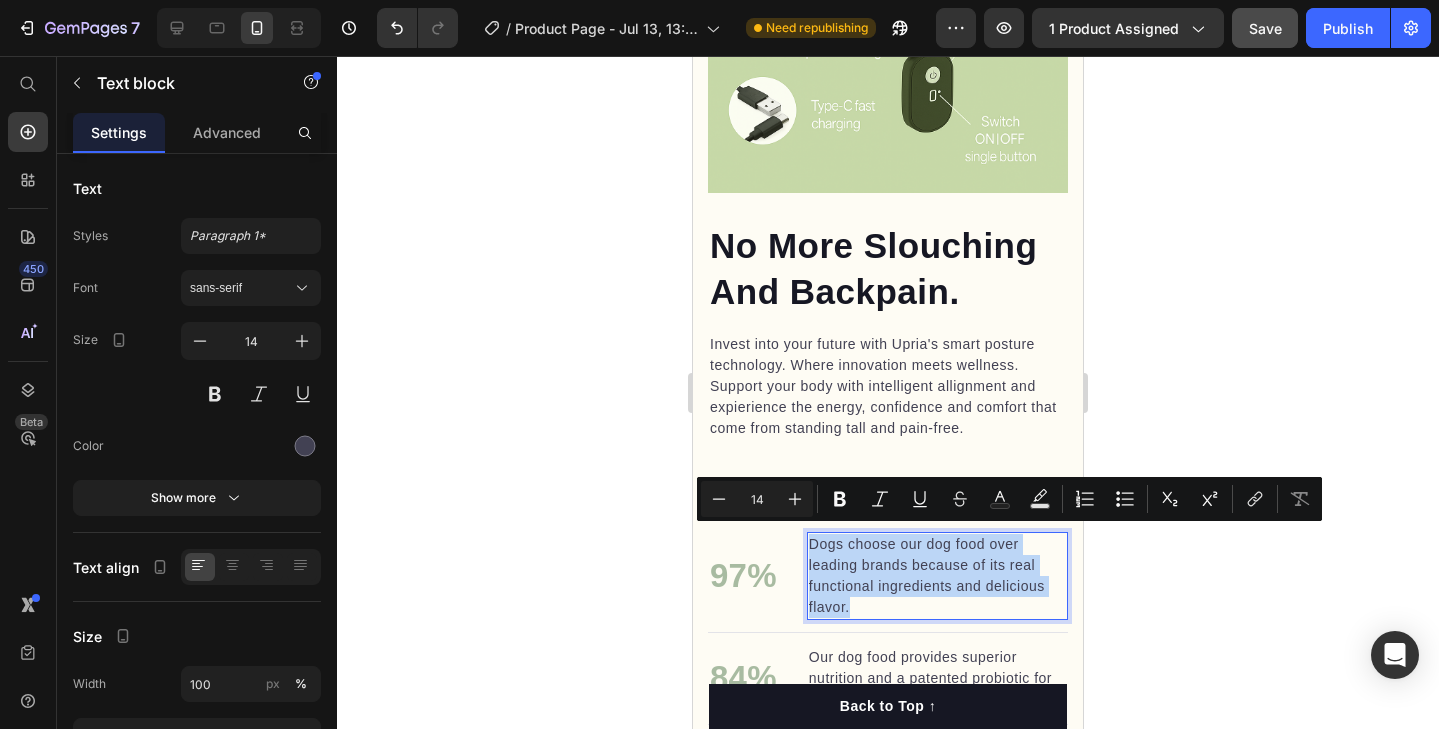 click on "Dogs choose our dog food over leading brands because of its real functional ingredients and delicious flavor." at bounding box center (937, 576) 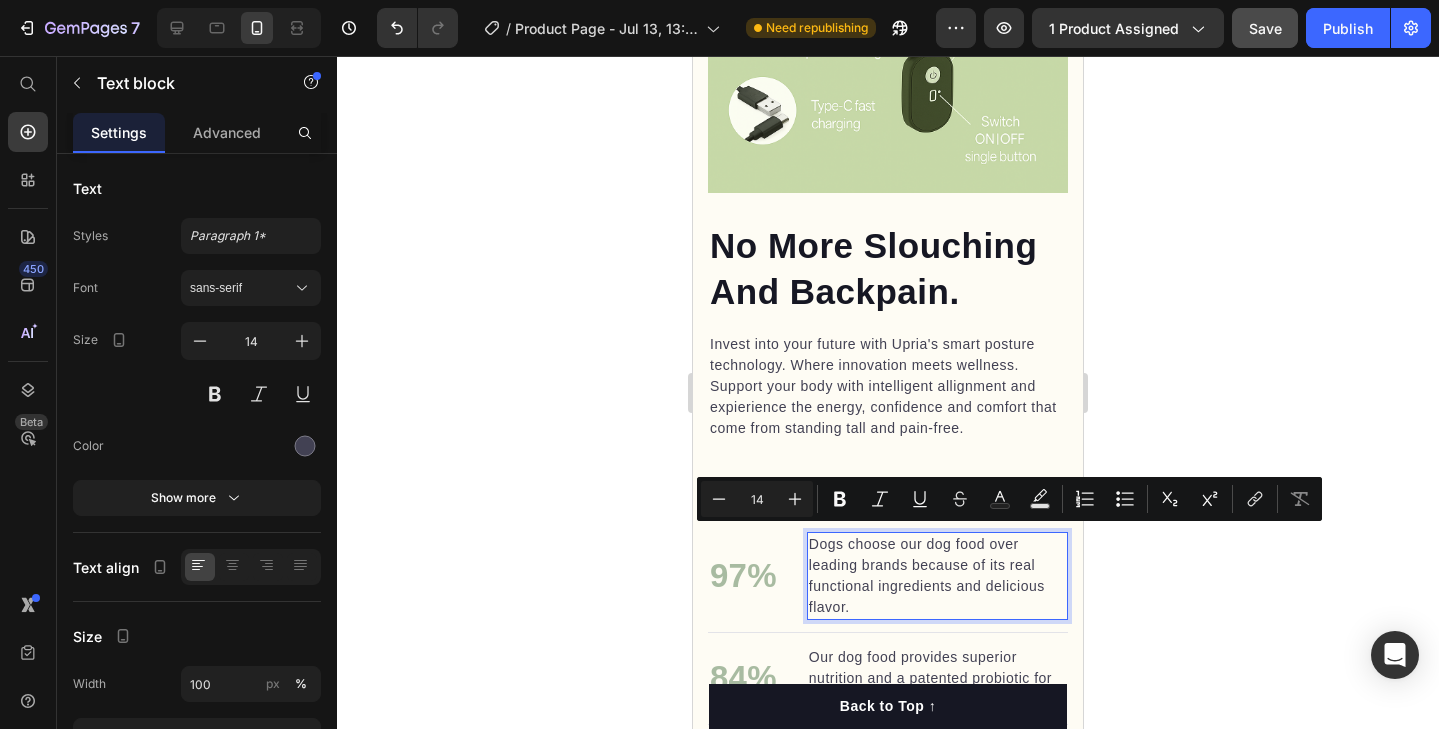 click on "Dogs choose our dog food over leading brands because of its real functional ingredients and delicious flavor." at bounding box center (937, 576) 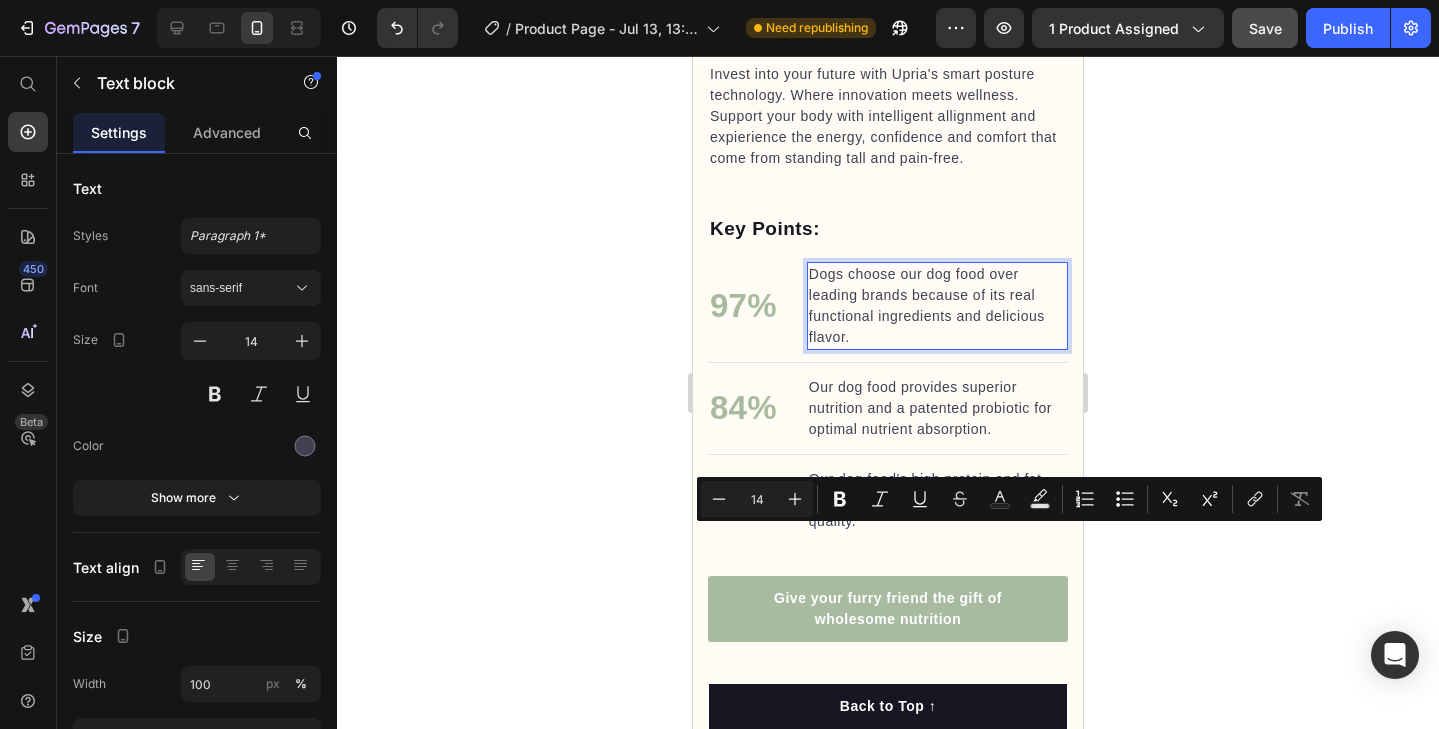 scroll, scrollTop: 2323, scrollLeft: 0, axis: vertical 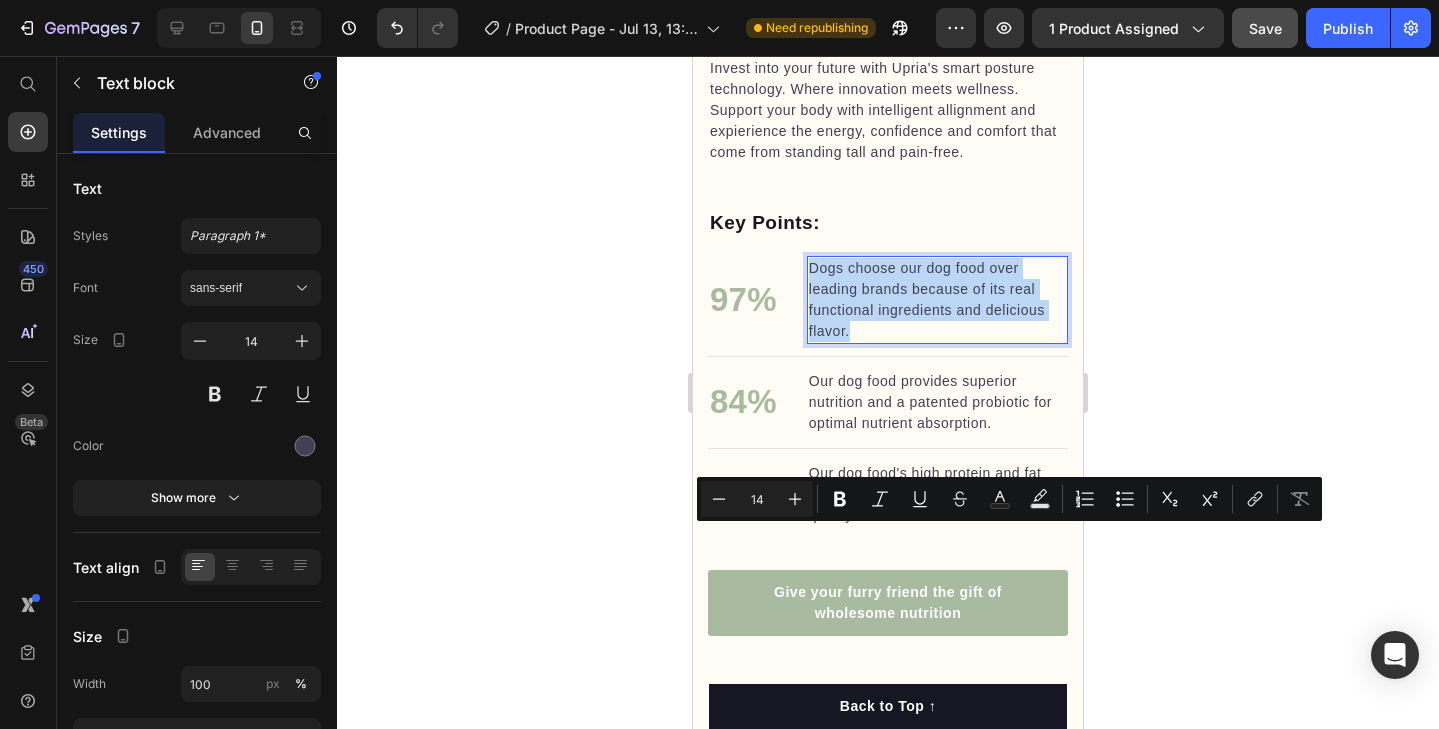 drag, startPoint x: 865, startPoint y: 330, endPoint x: 806, endPoint y: 269, distance: 84.8646 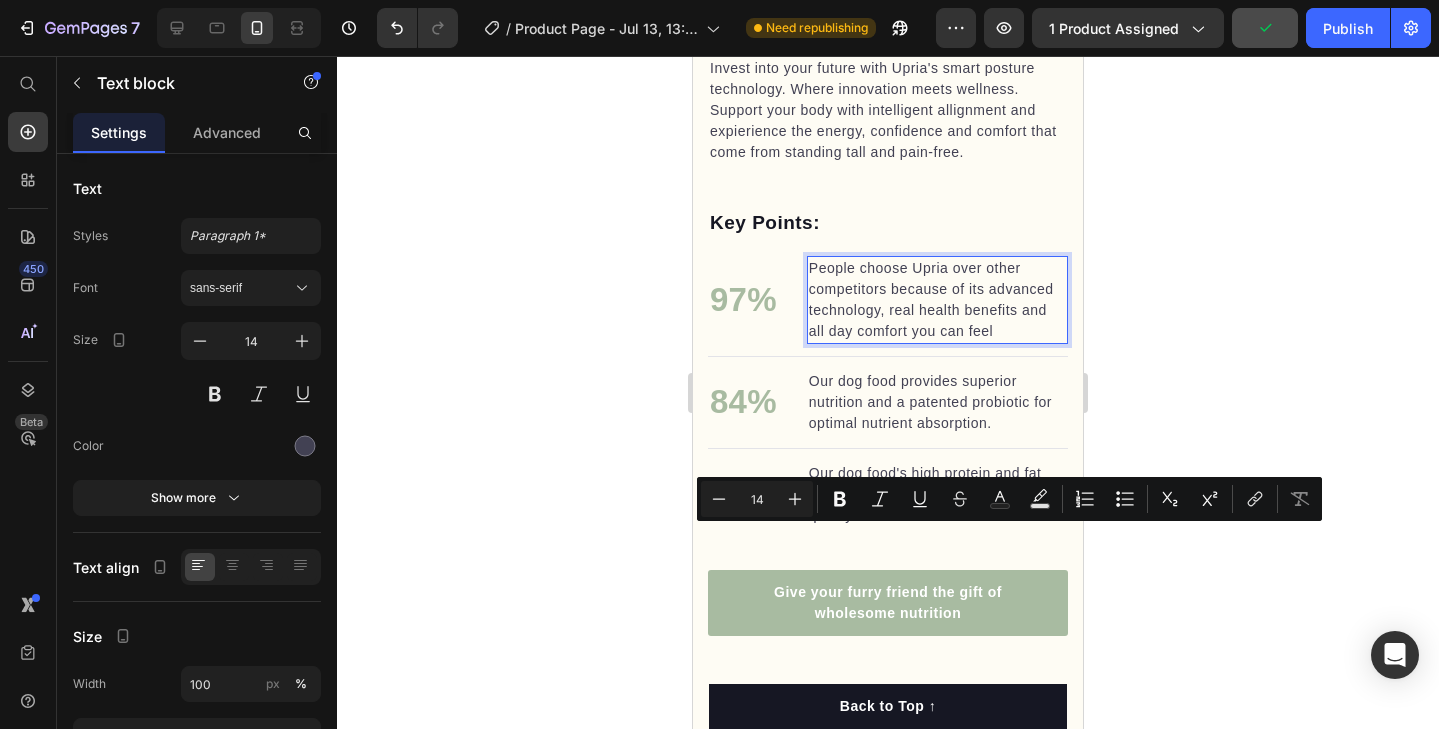 click on "People choose Upria over other competitors because of its advanced technology, real health benefits and all day comfort you can feel" at bounding box center (937, 300) 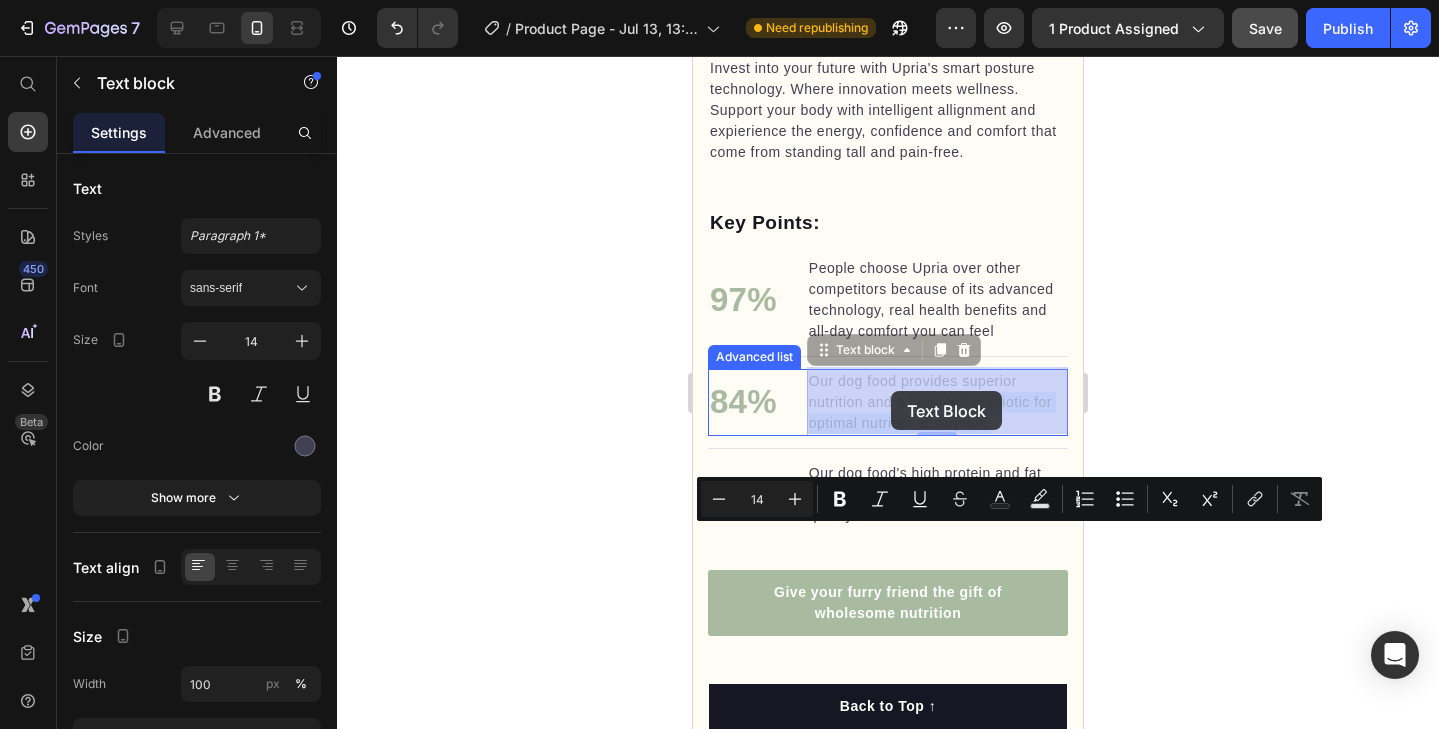 drag, startPoint x: 1001, startPoint y: 416, endPoint x: 911, endPoint y: 399, distance: 91.591484 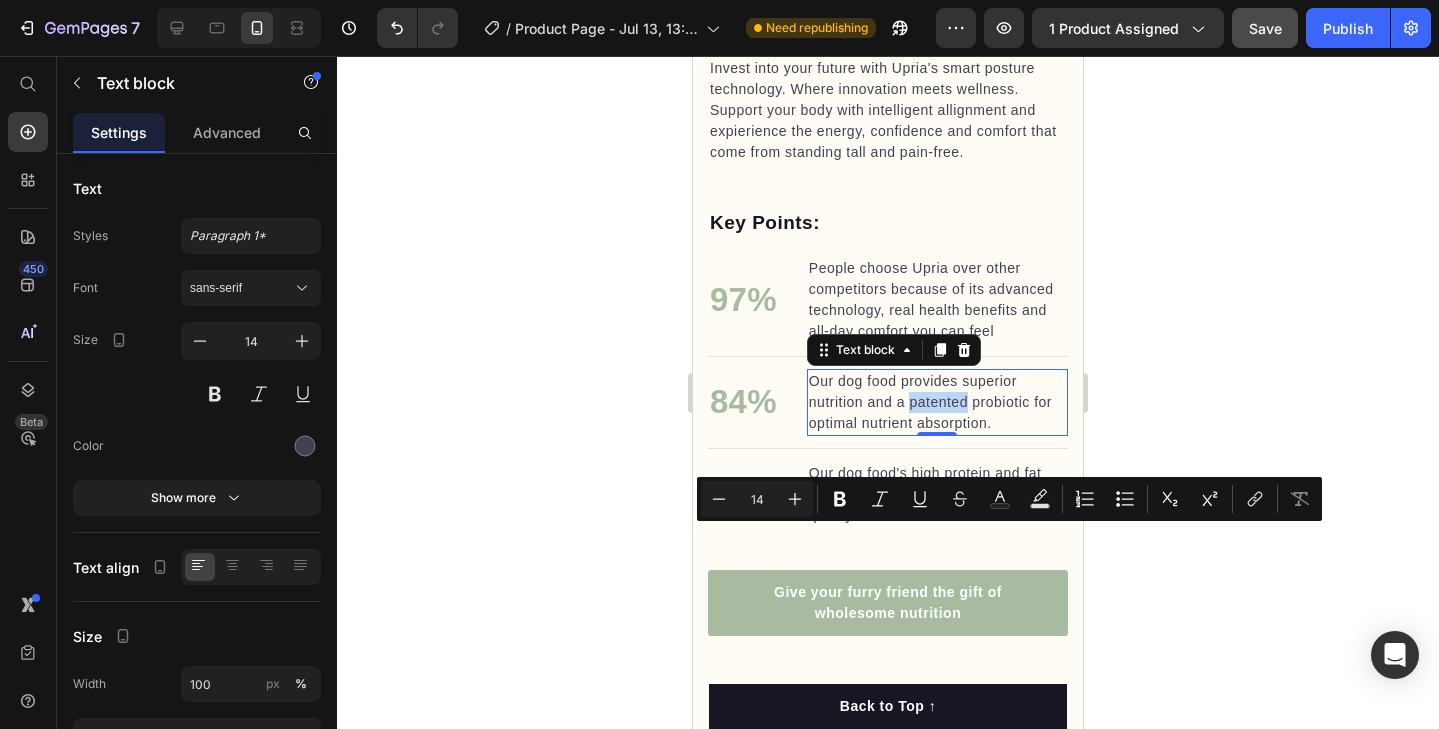 click on "Our dog food provides superior nutrition and a patented probiotic for optimal nutrient absorption." at bounding box center [937, 402] 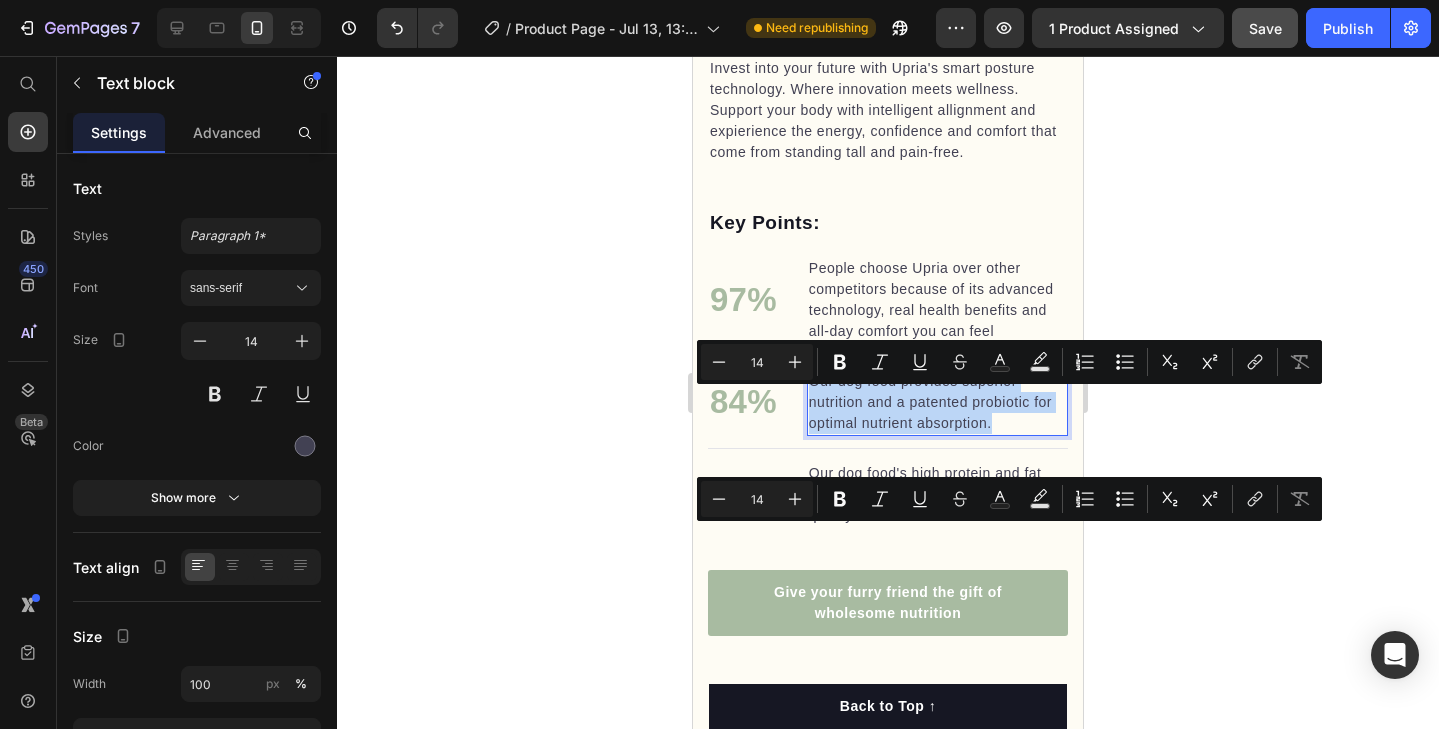 click on "Our dog food provides superior nutrition and a patented probiotic for optimal nutrient absorption." at bounding box center (937, 402) 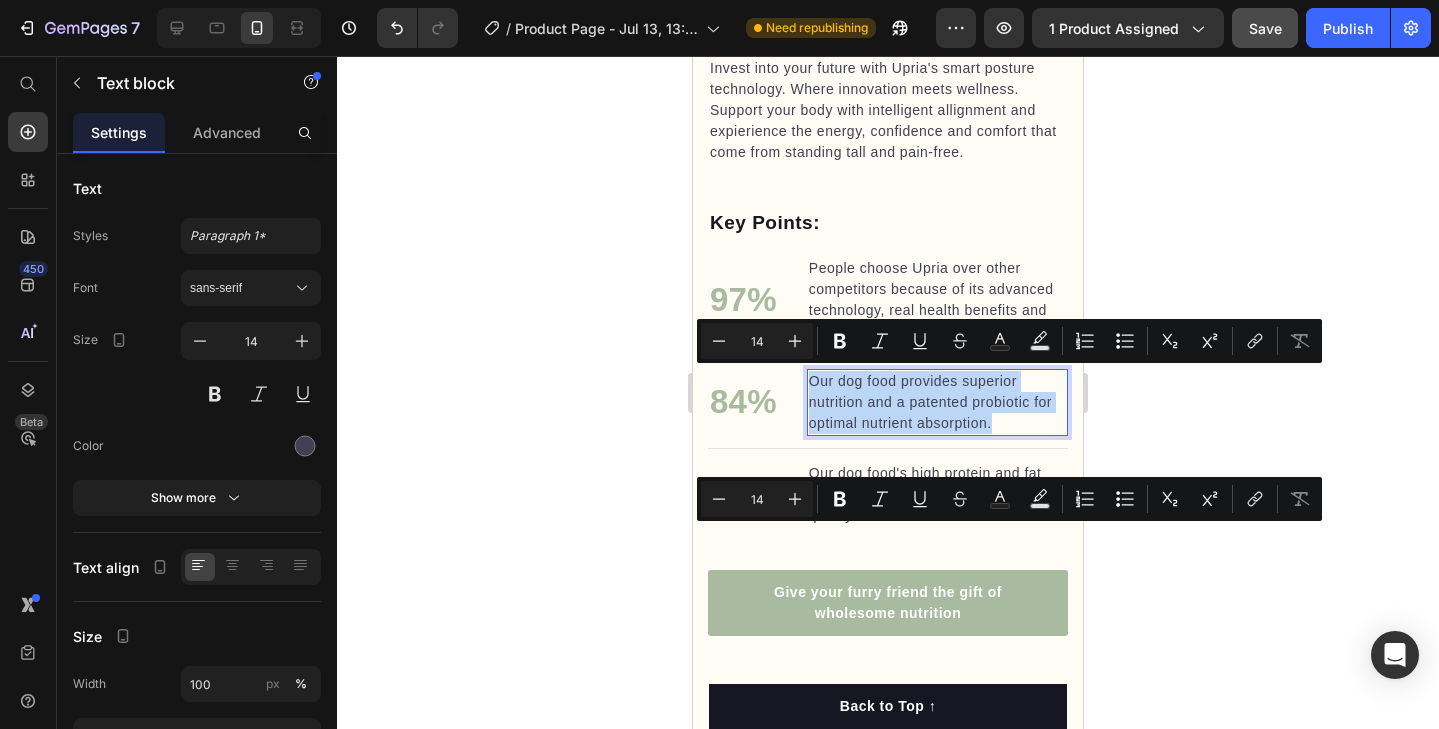copy on "Our dog food provides superior nutrition and a patented probiotic for optimal nutrient absorption." 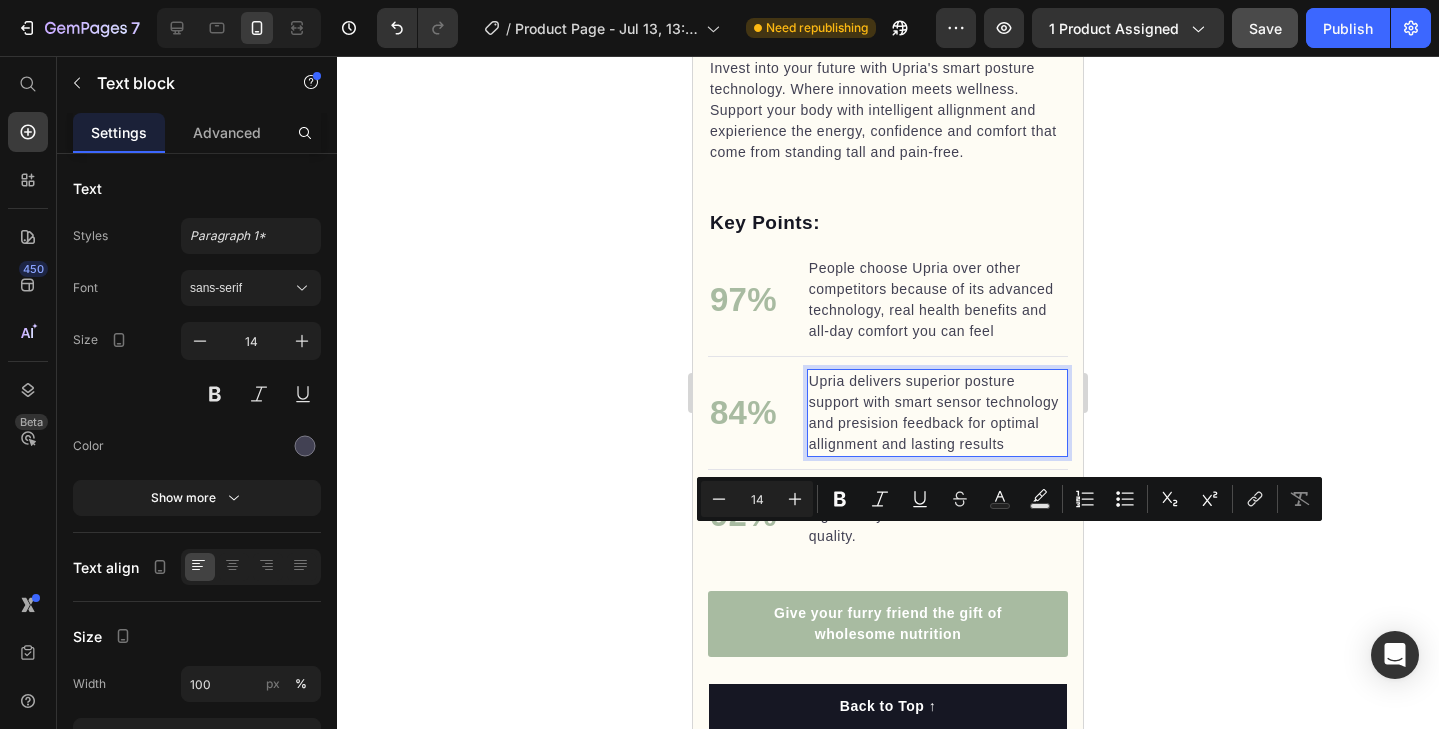 click 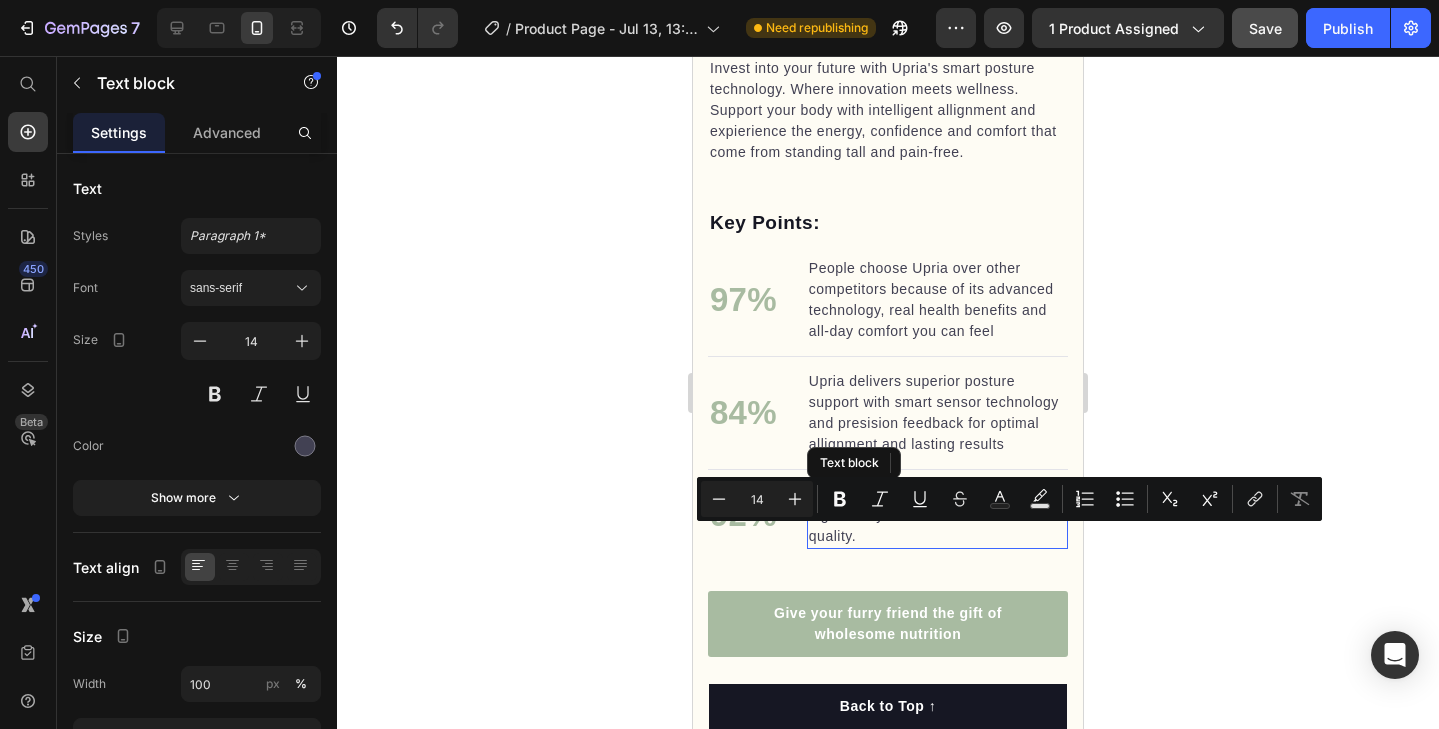 click on "Our dog food's high protein and fat digestibility contribute to ideal stool quality." at bounding box center (937, 515) 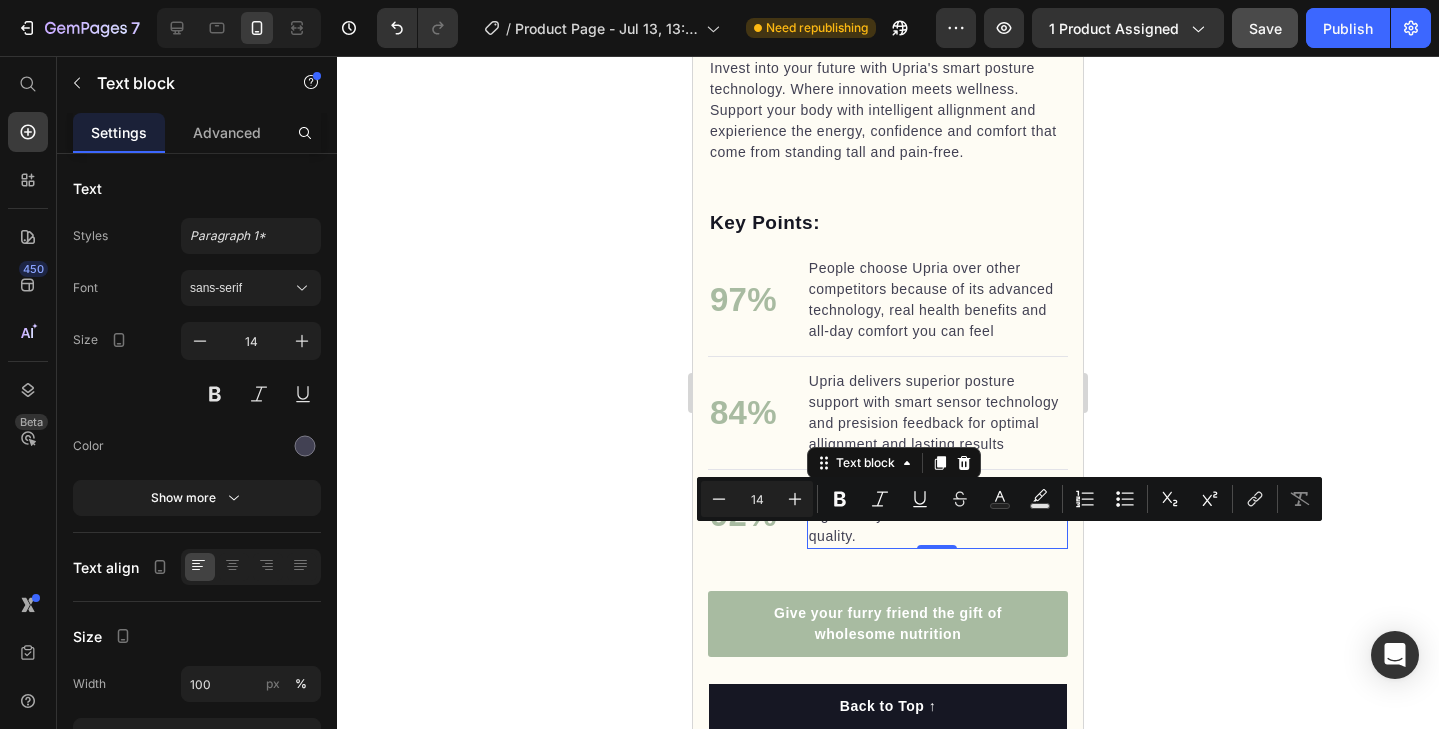 click on "Our dog food's high protein and fat digestibility contribute to ideal stool quality." at bounding box center (937, 515) 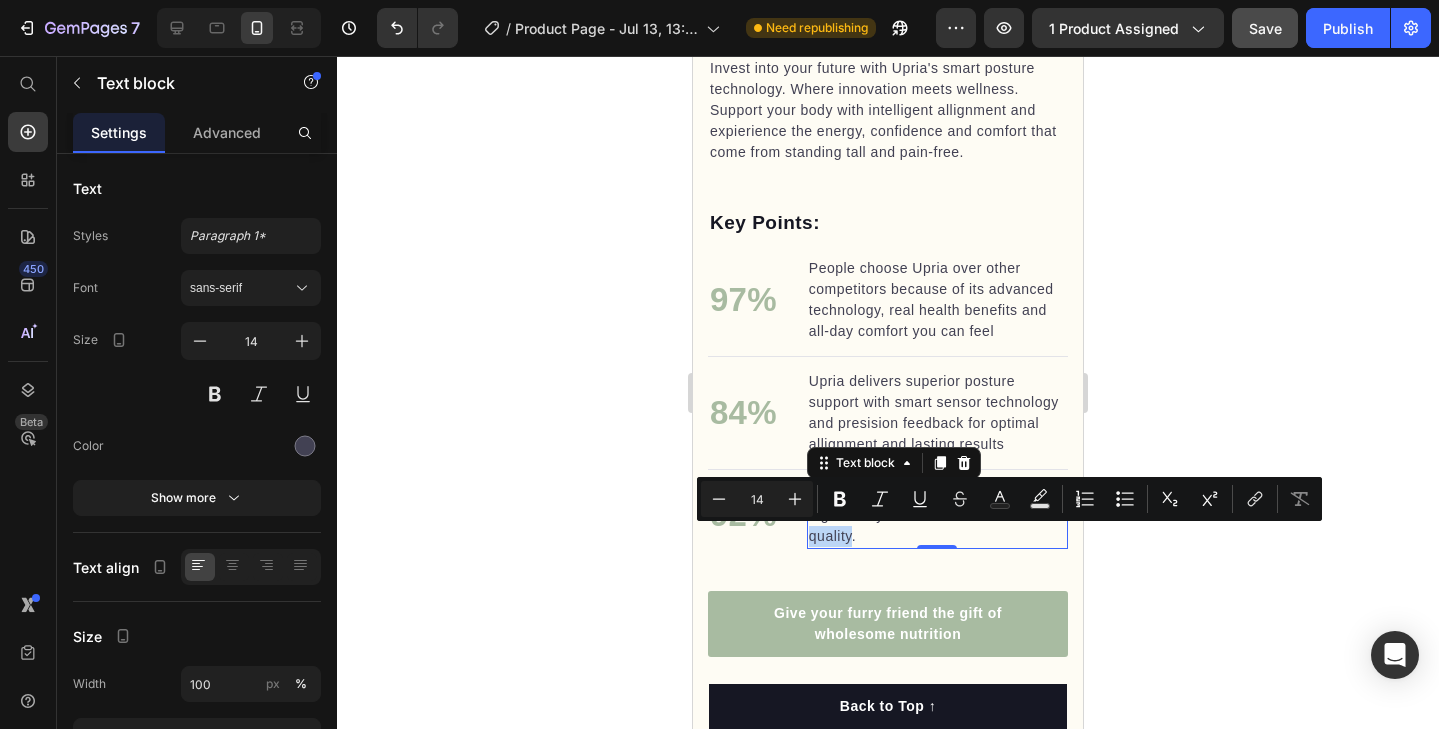 click on "Our dog food's high protein and fat digestibility contribute to ideal stool quality." at bounding box center (937, 515) 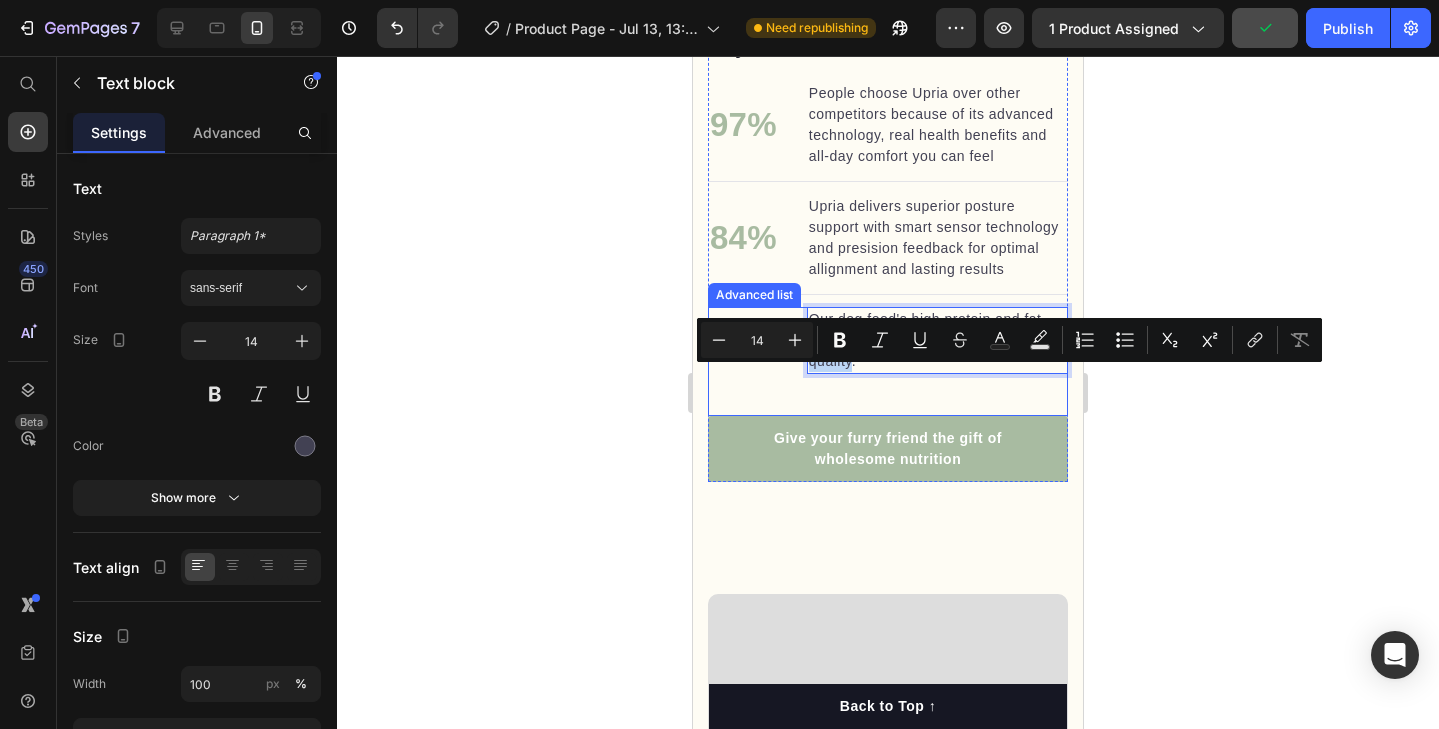 scroll, scrollTop: 2124, scrollLeft: 0, axis: vertical 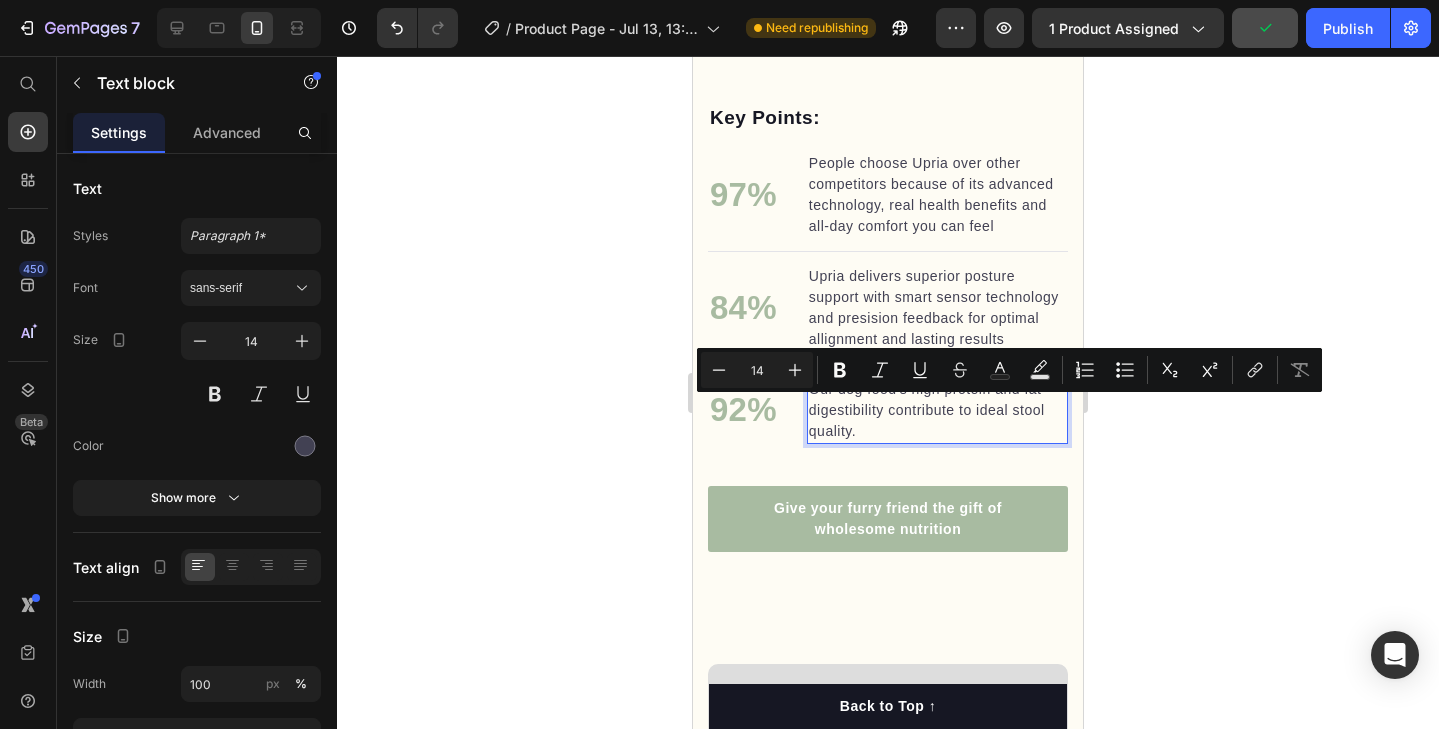 click on "Our dog food's high protein and fat digestibility contribute to ideal stool quality." at bounding box center [937, 410] 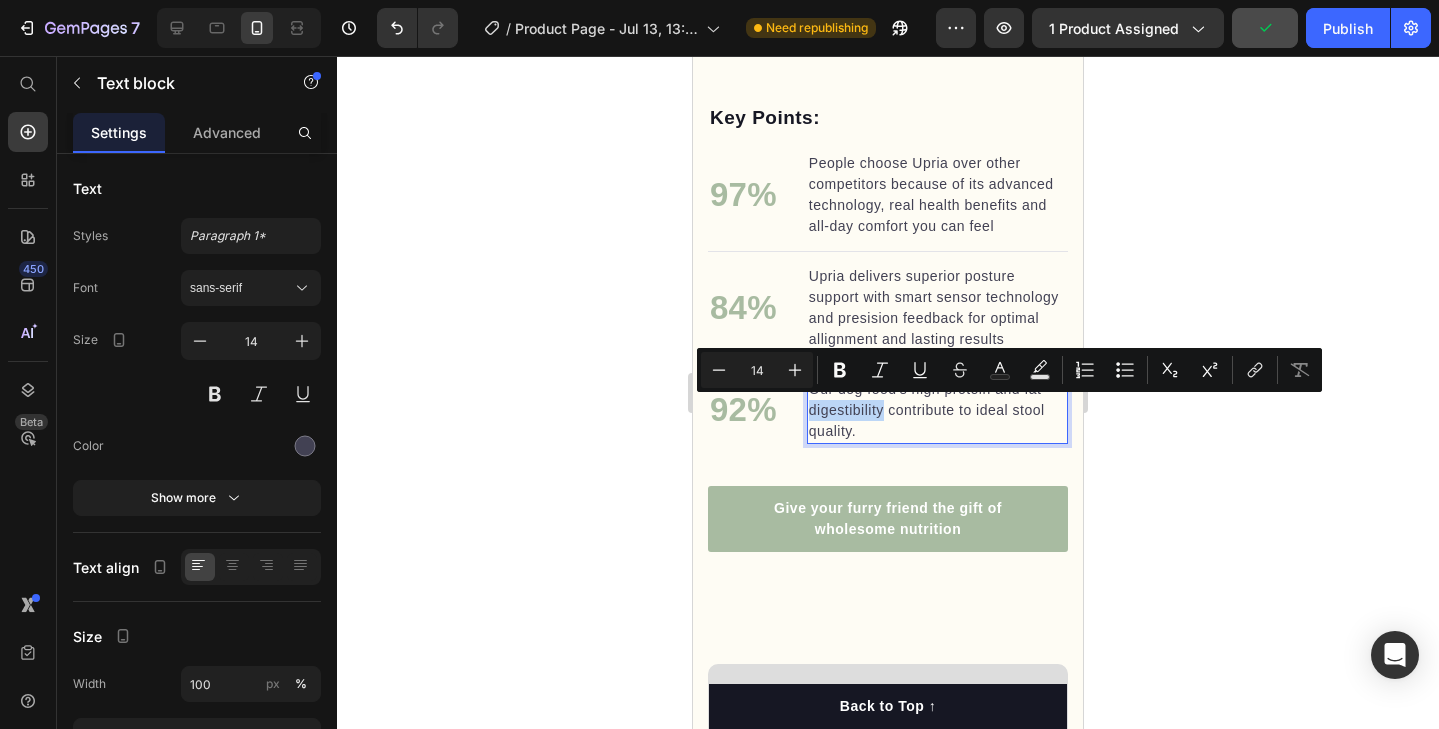 click on "Our dog food's high protein and fat digestibility contribute to ideal stool quality." at bounding box center (937, 410) 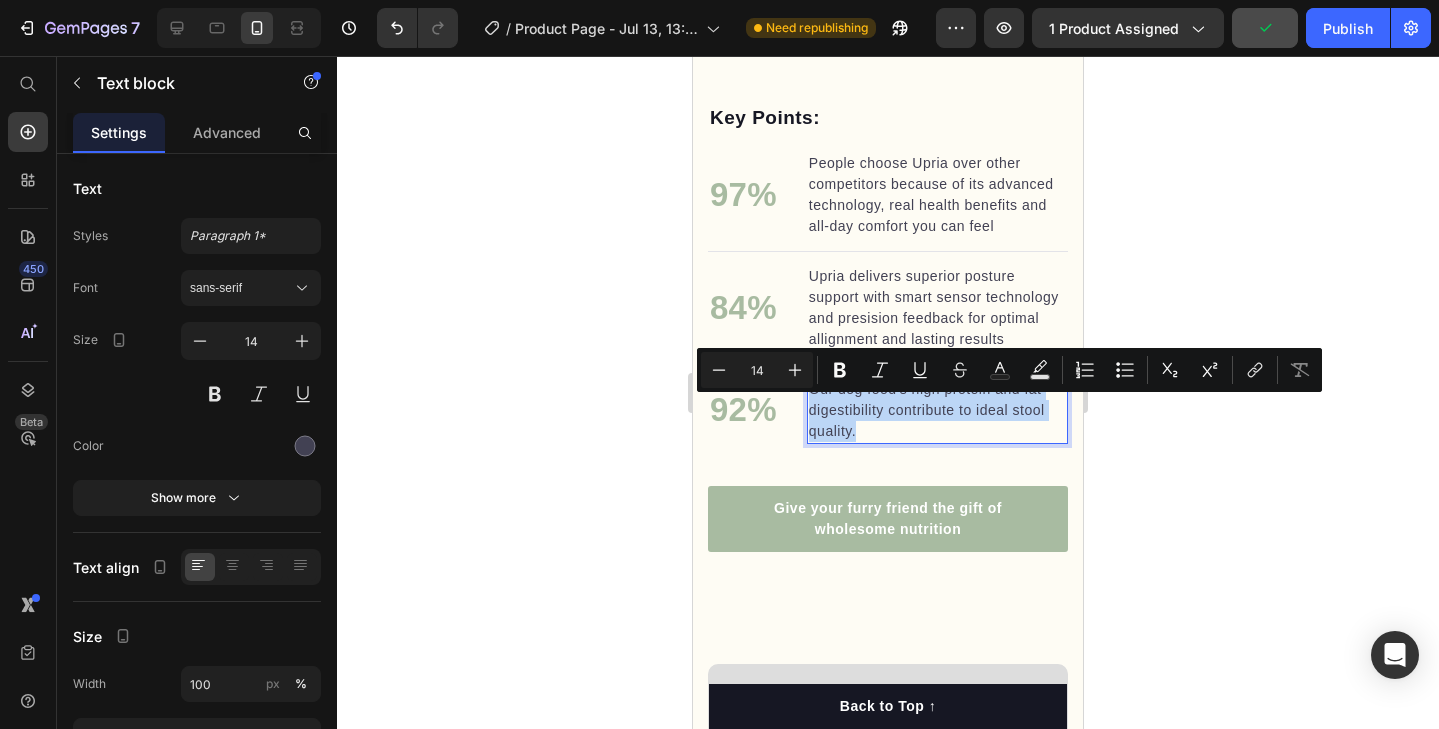 click on "Our dog food's high protein and fat digestibility contribute to ideal stool quality." at bounding box center [937, 410] 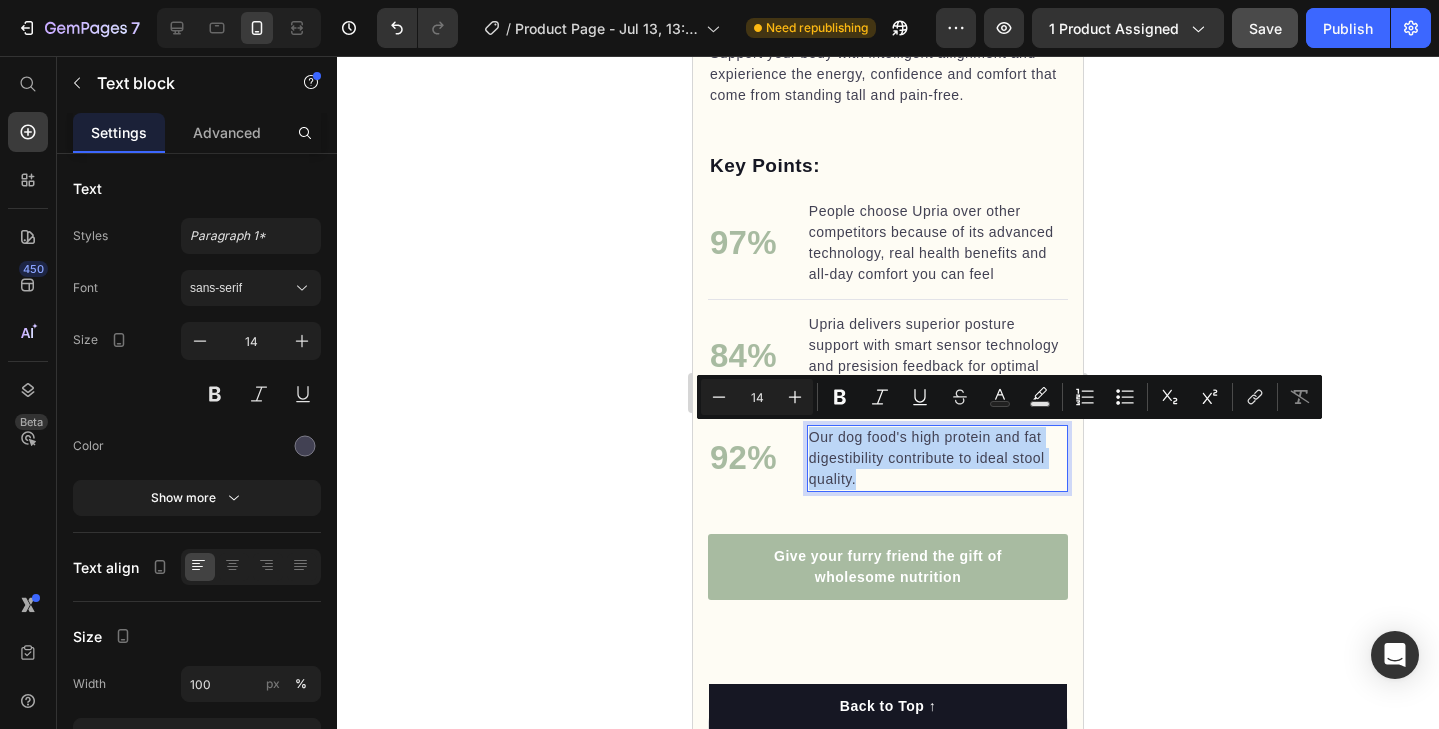 scroll, scrollTop: 2077, scrollLeft: 0, axis: vertical 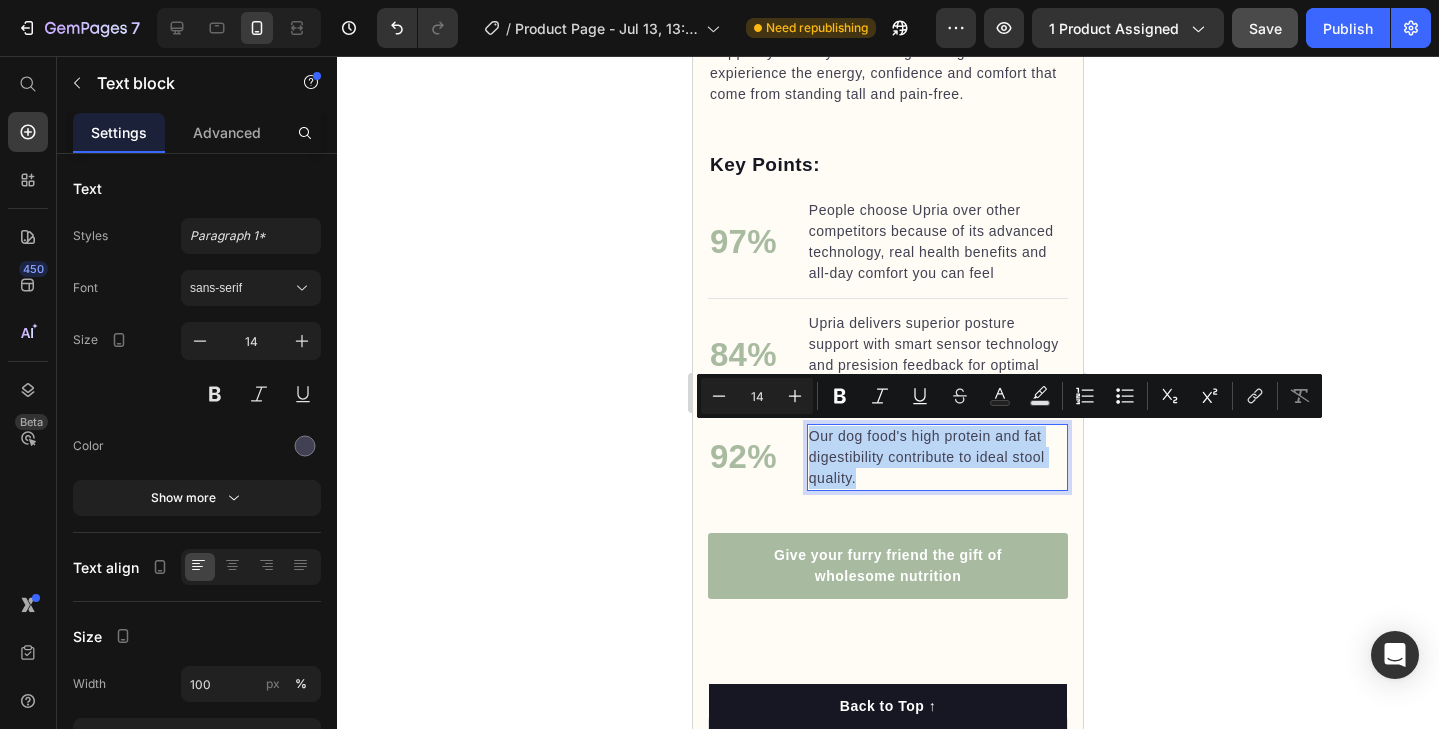copy on "Our dog food's high protein and fat digestibility contribute to ideal stool quality." 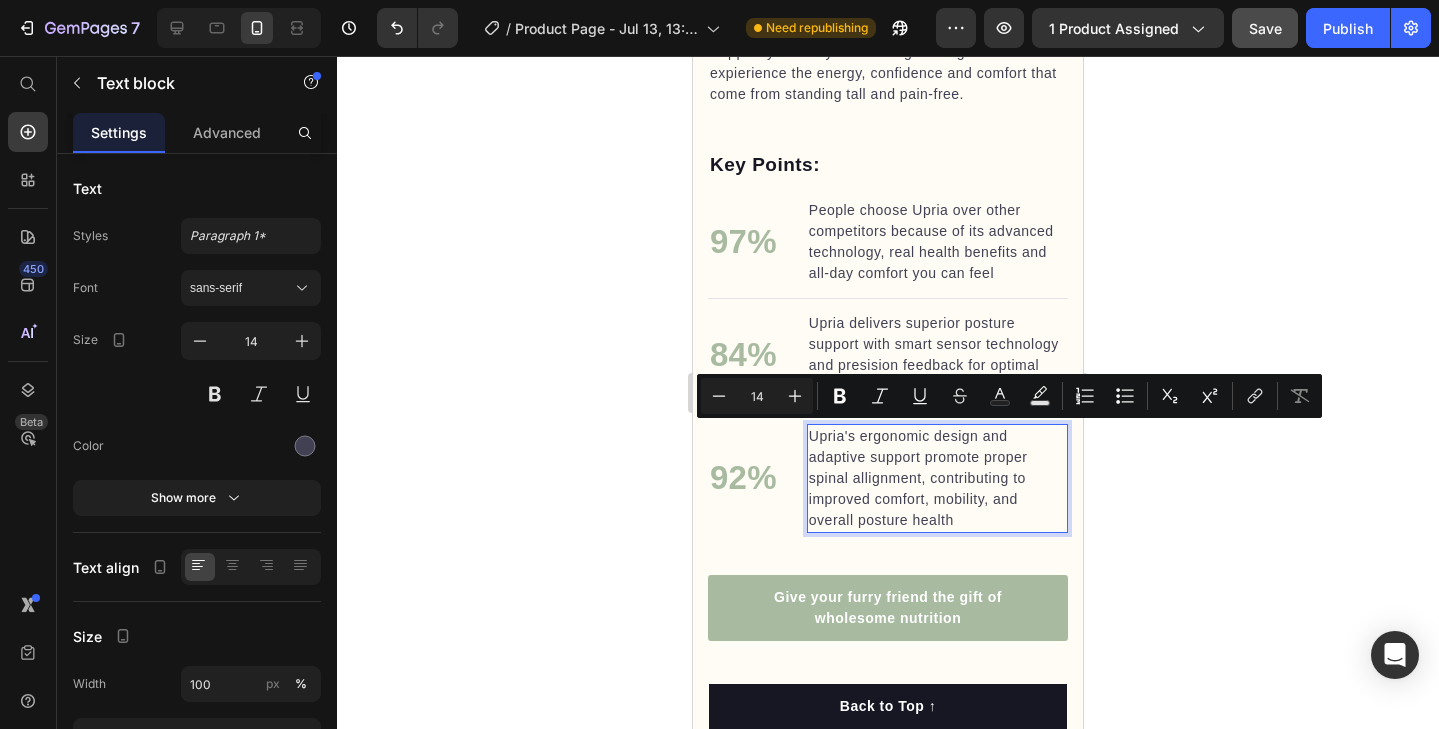 click 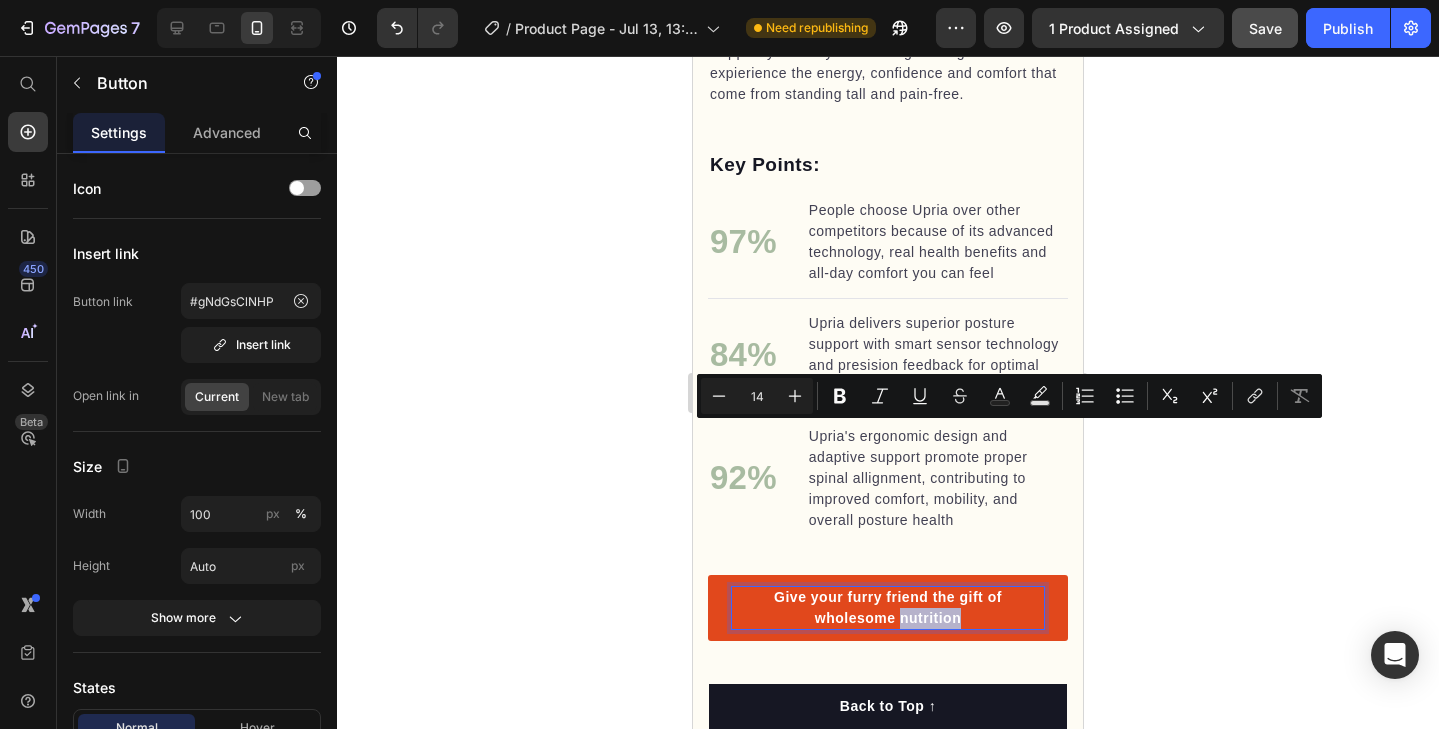 click on "Give your furry friend the gift of wholesome nutrition" at bounding box center (888, 608) 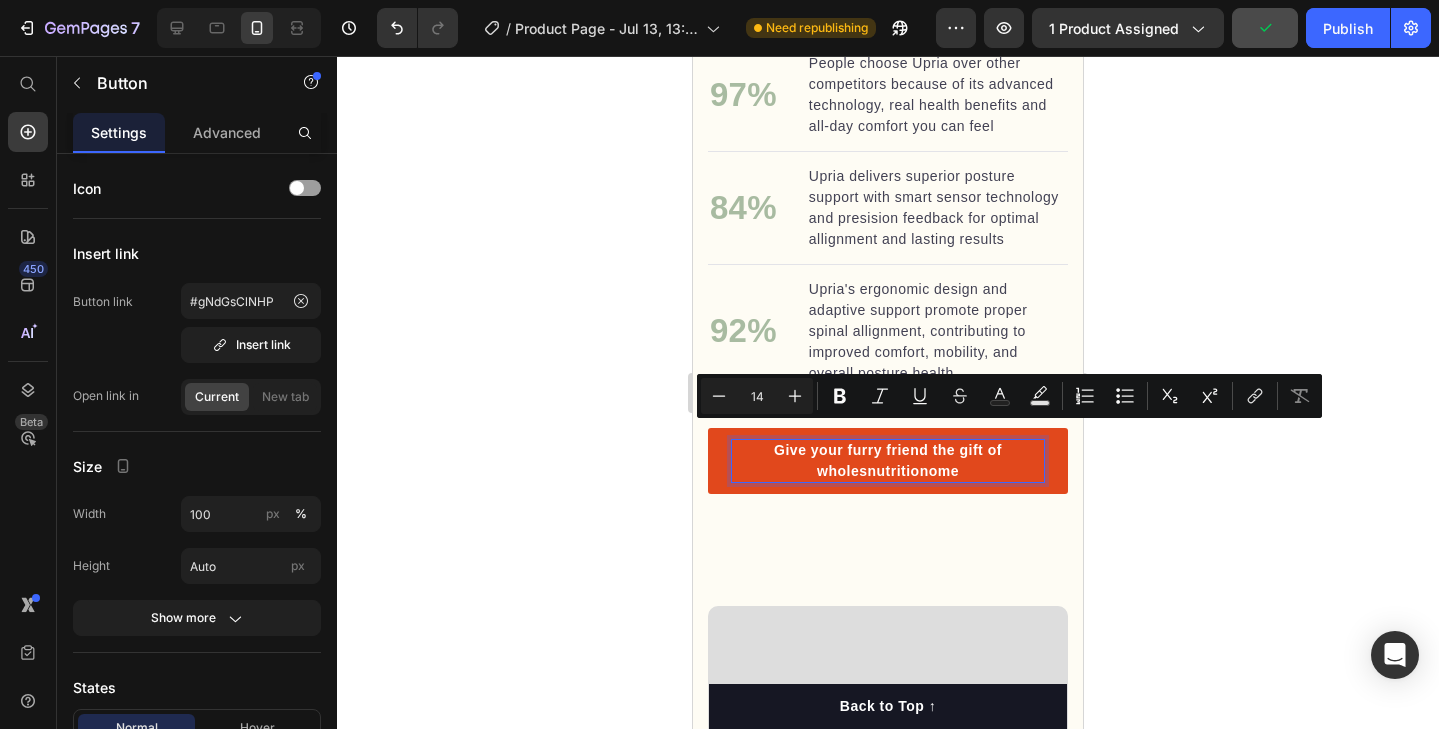 scroll, scrollTop: 2237, scrollLeft: 0, axis: vertical 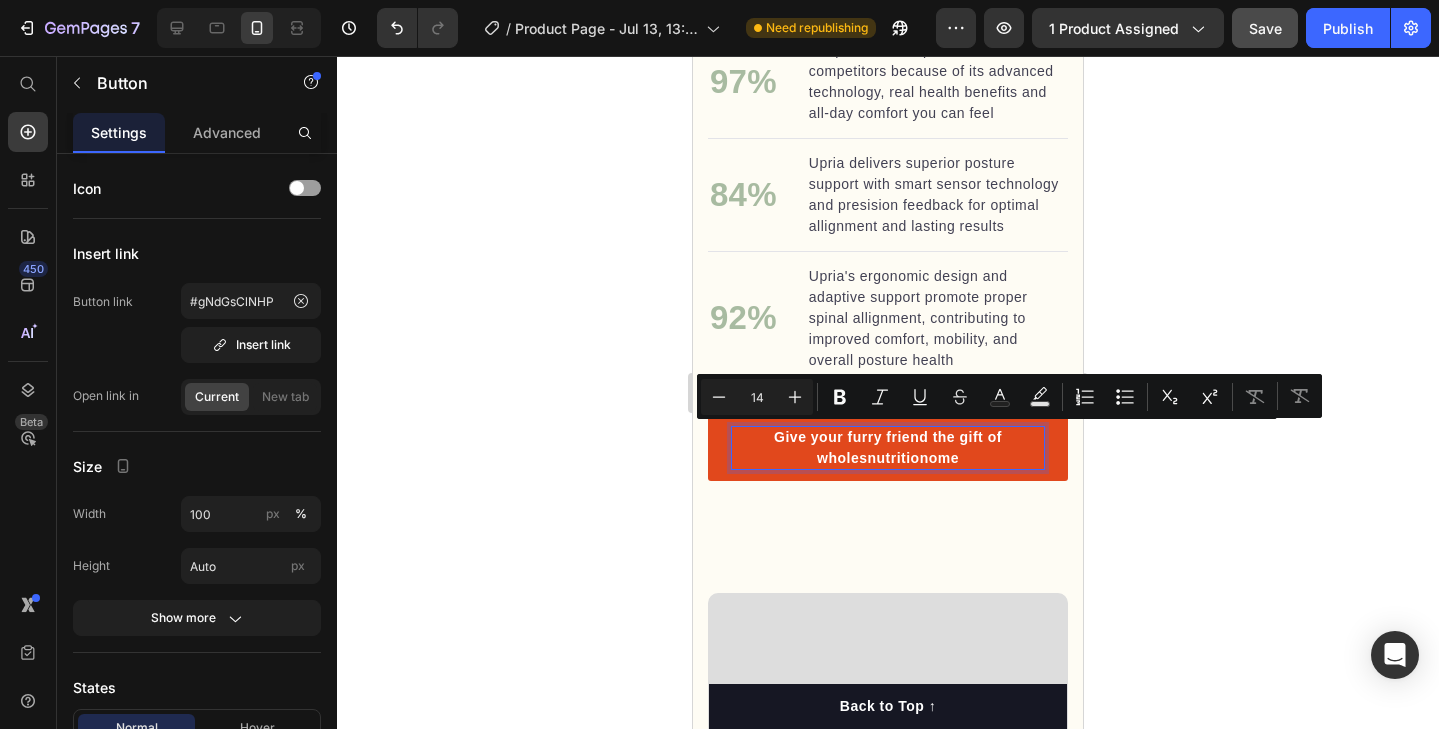 drag, startPoint x: 968, startPoint y: 452, endPoint x: 770, endPoint y: 430, distance: 199.21848 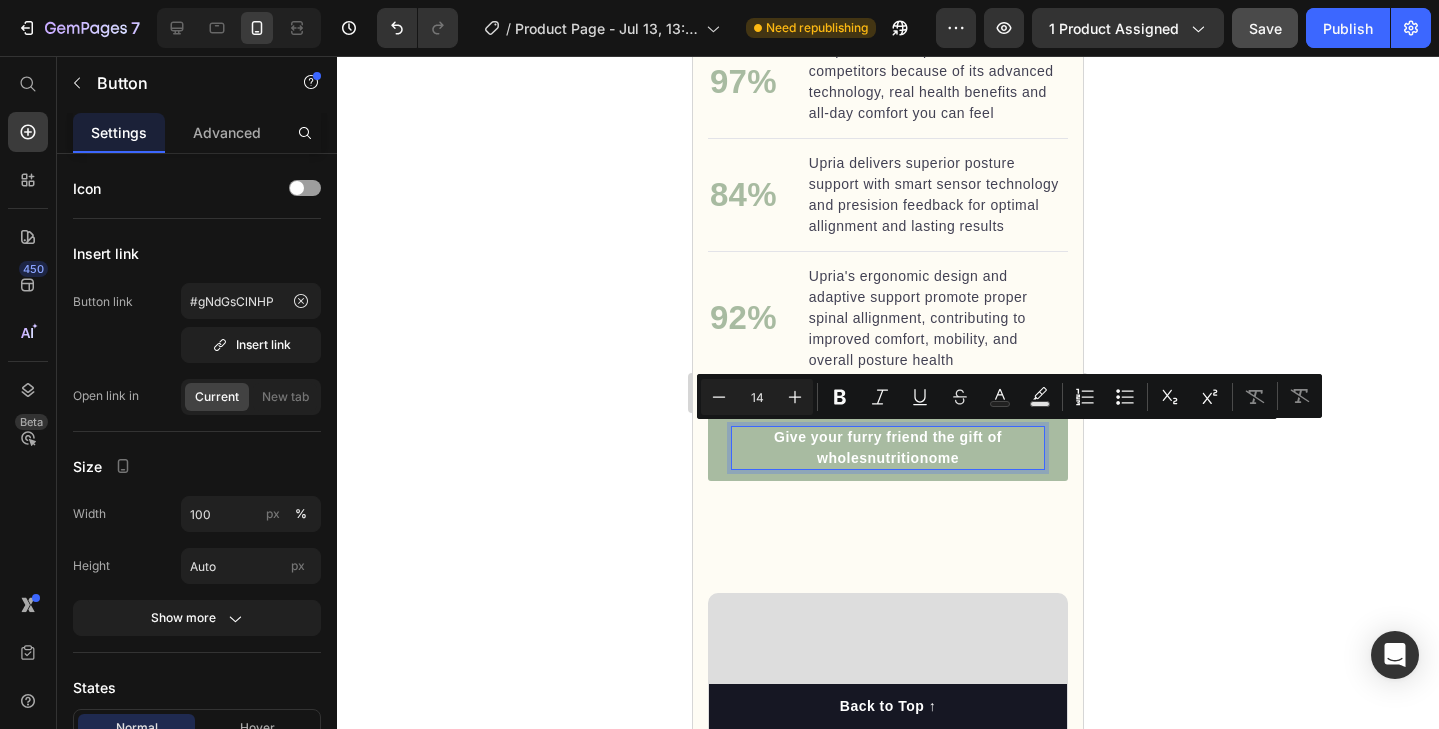copy on "Give your furry friend the gift of wholesnutritionome" 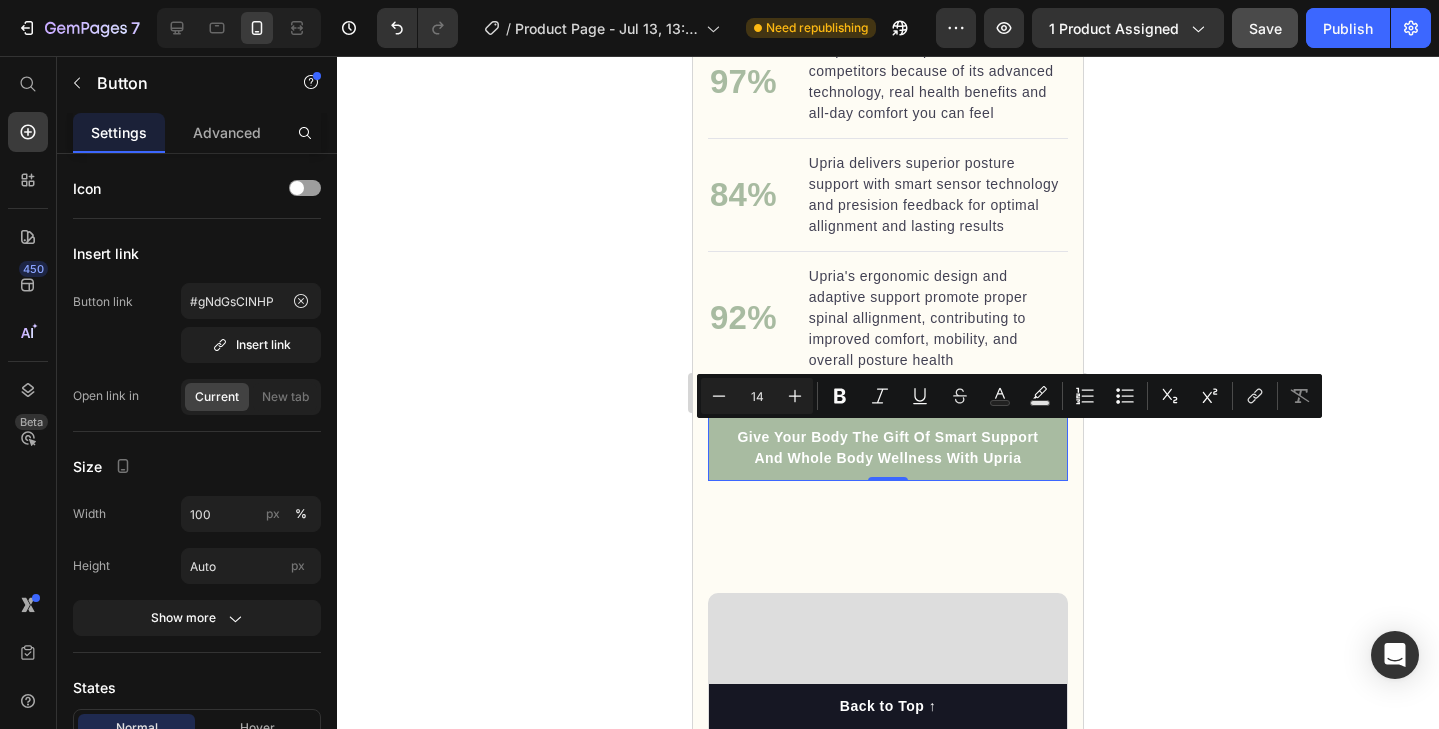 click 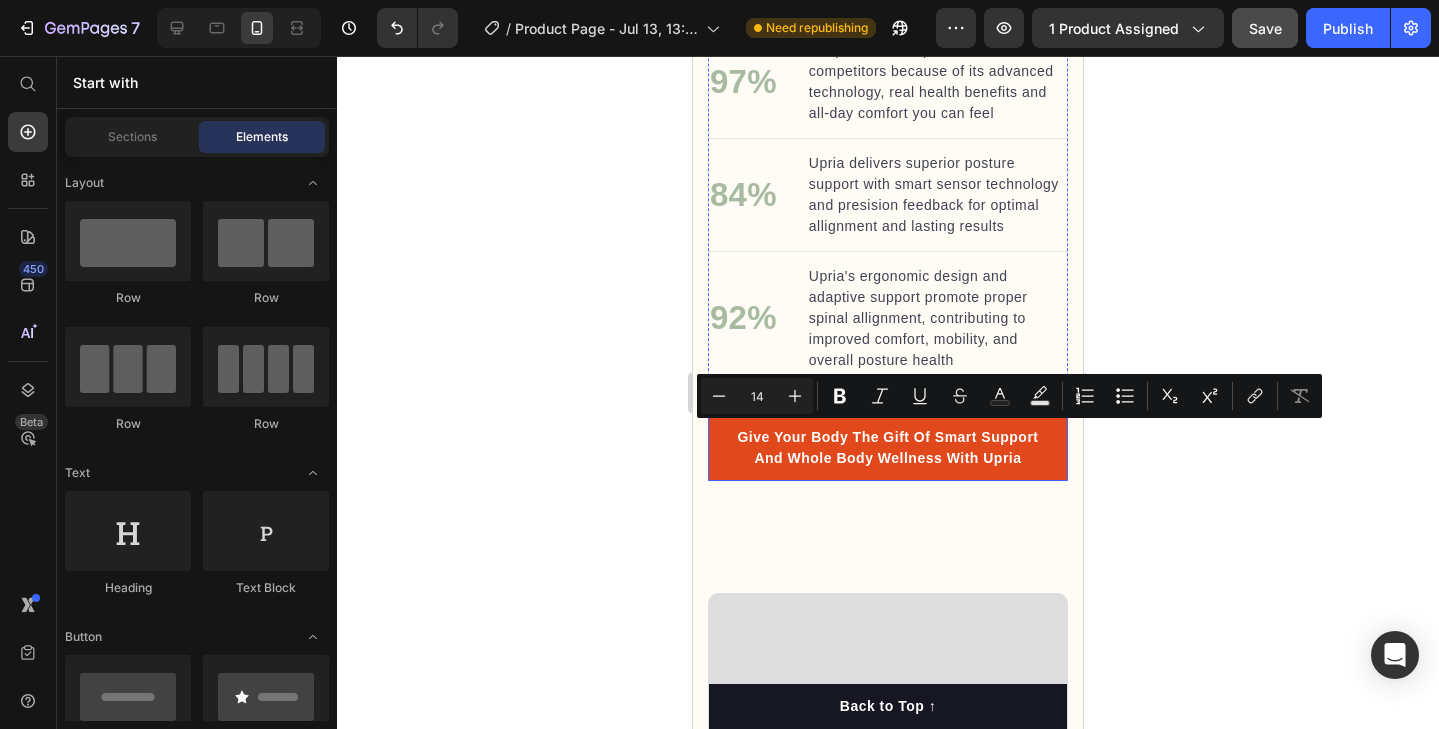 click on "Give Your Body The Gift Of Smart Support And Whole Body Wellness With Upria" at bounding box center [888, 448] 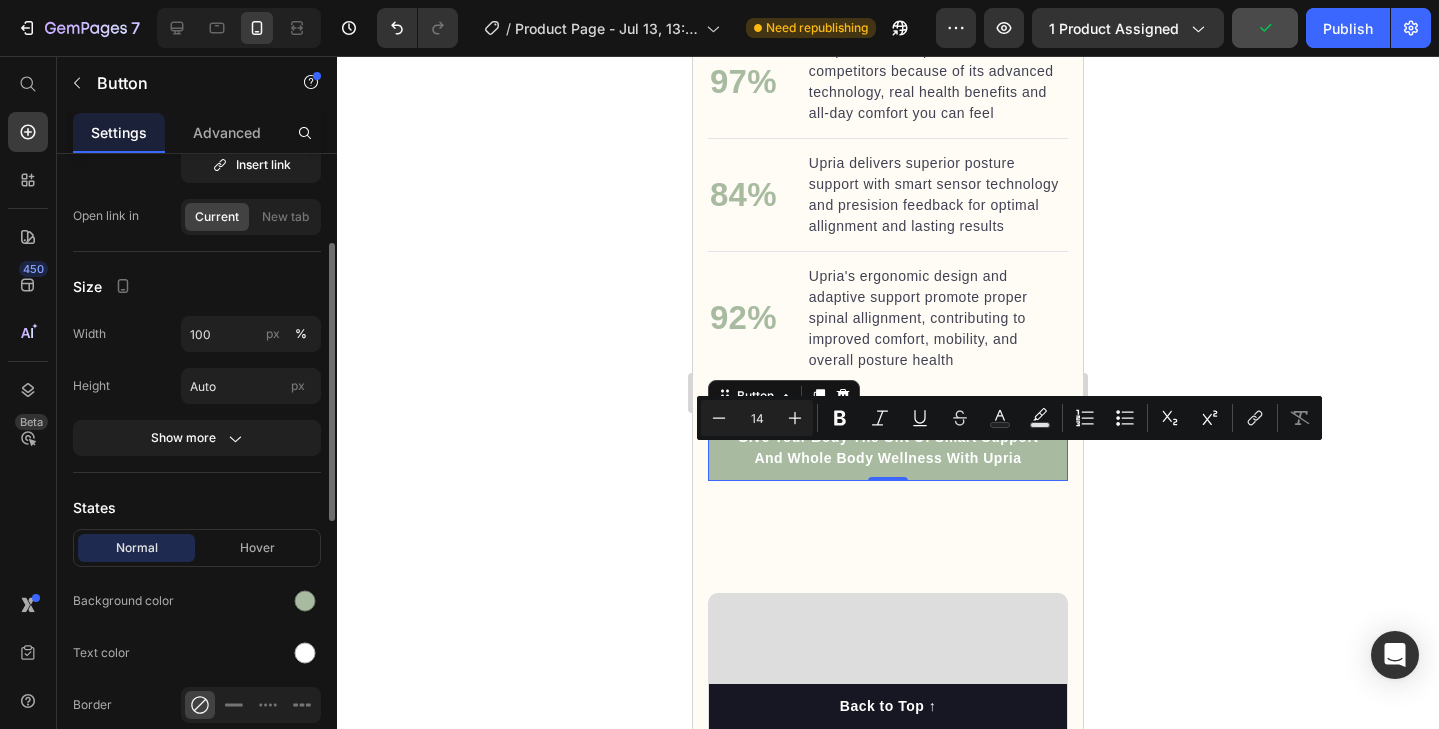 scroll, scrollTop: 187, scrollLeft: 0, axis: vertical 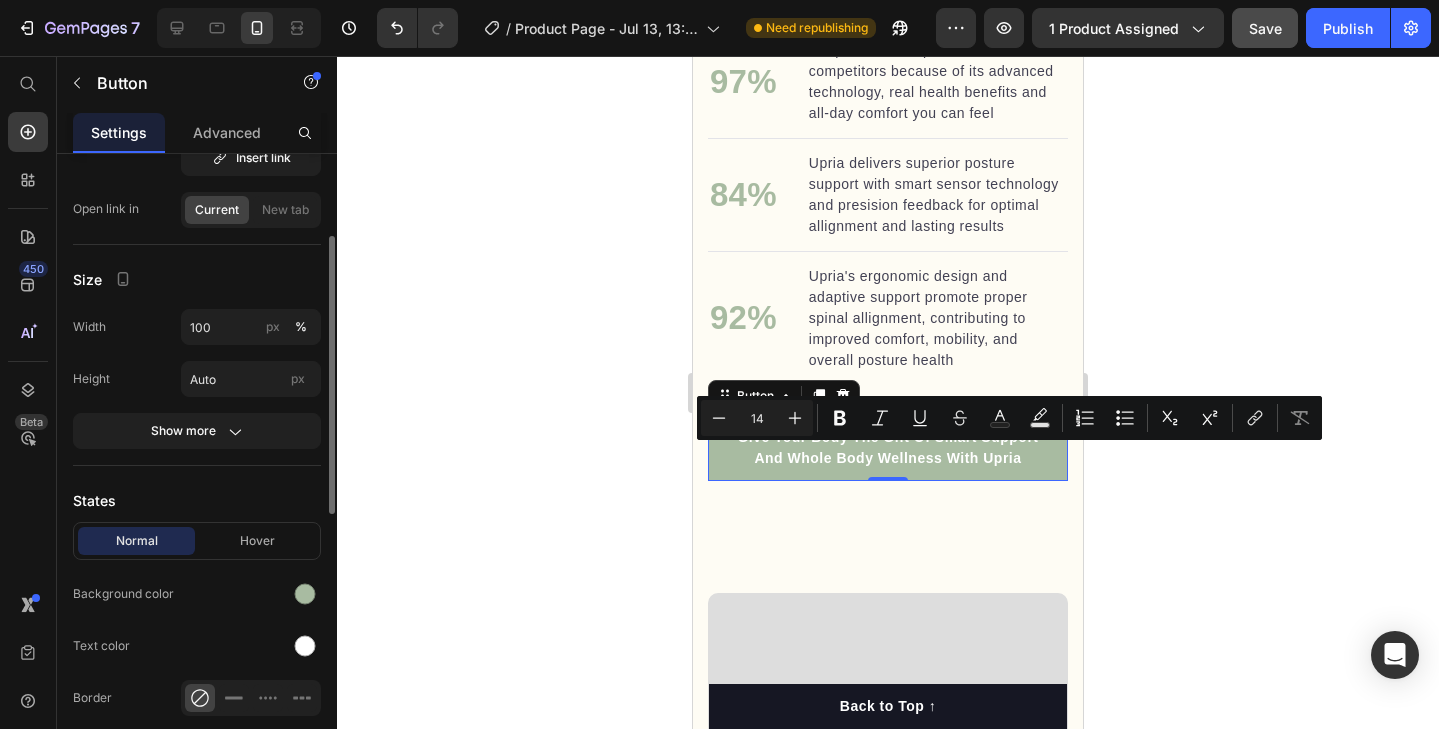 click 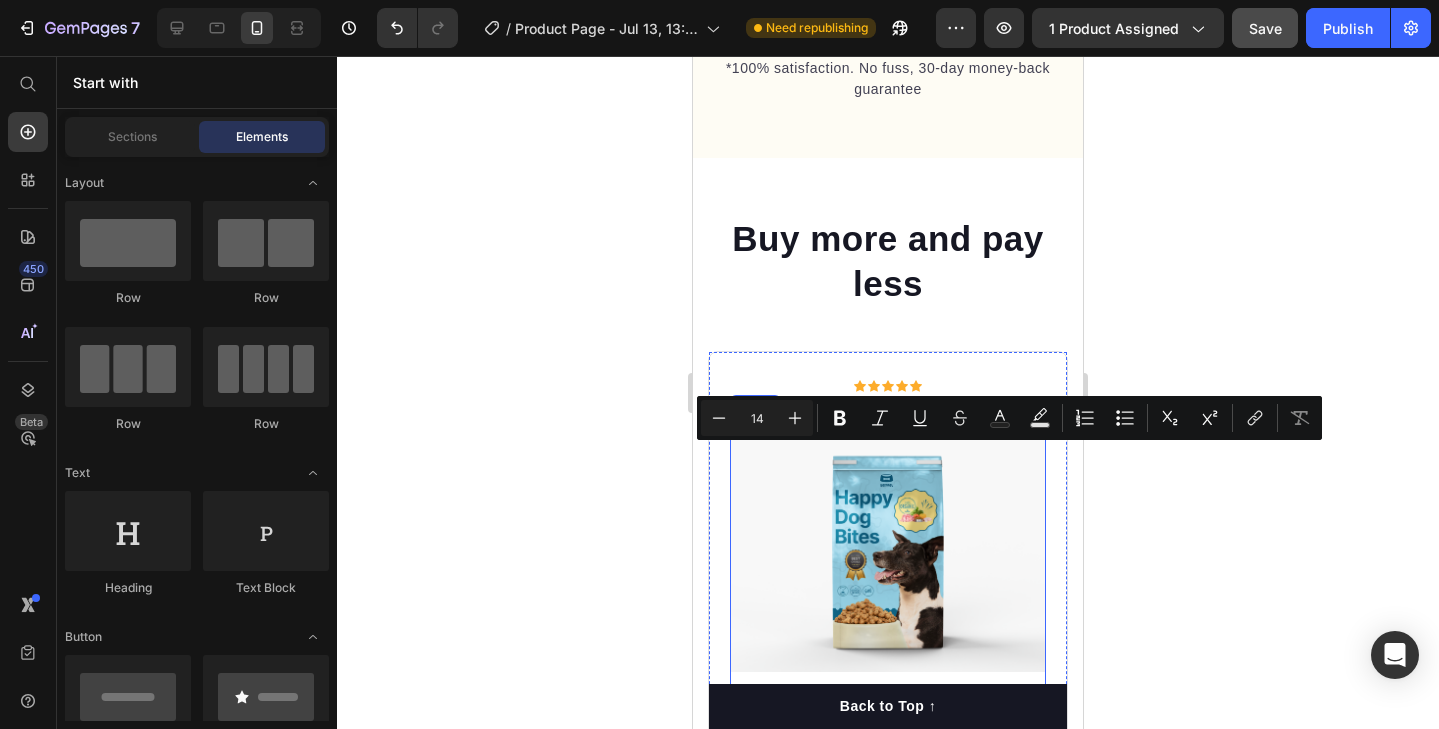 scroll, scrollTop: 5215, scrollLeft: 0, axis: vertical 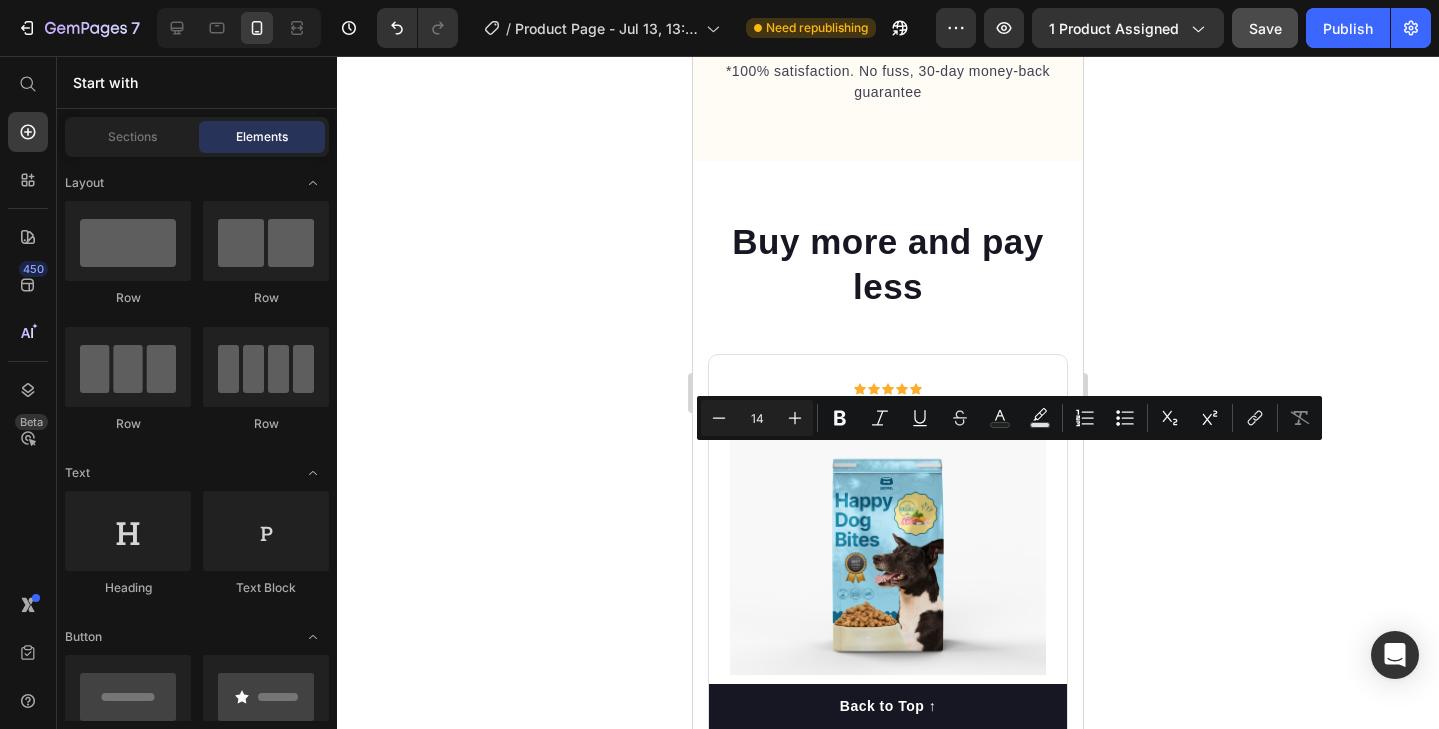click 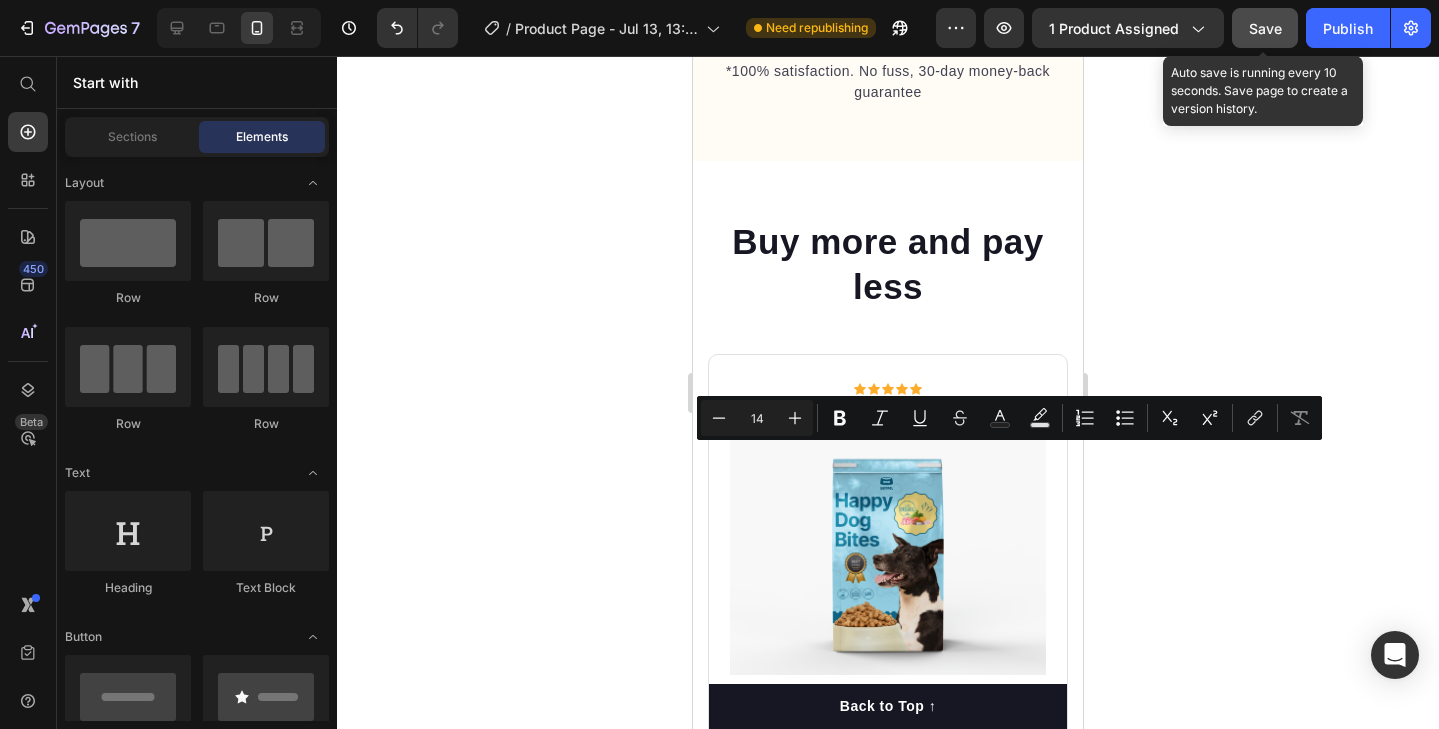 click on "Save" at bounding box center (1265, 28) 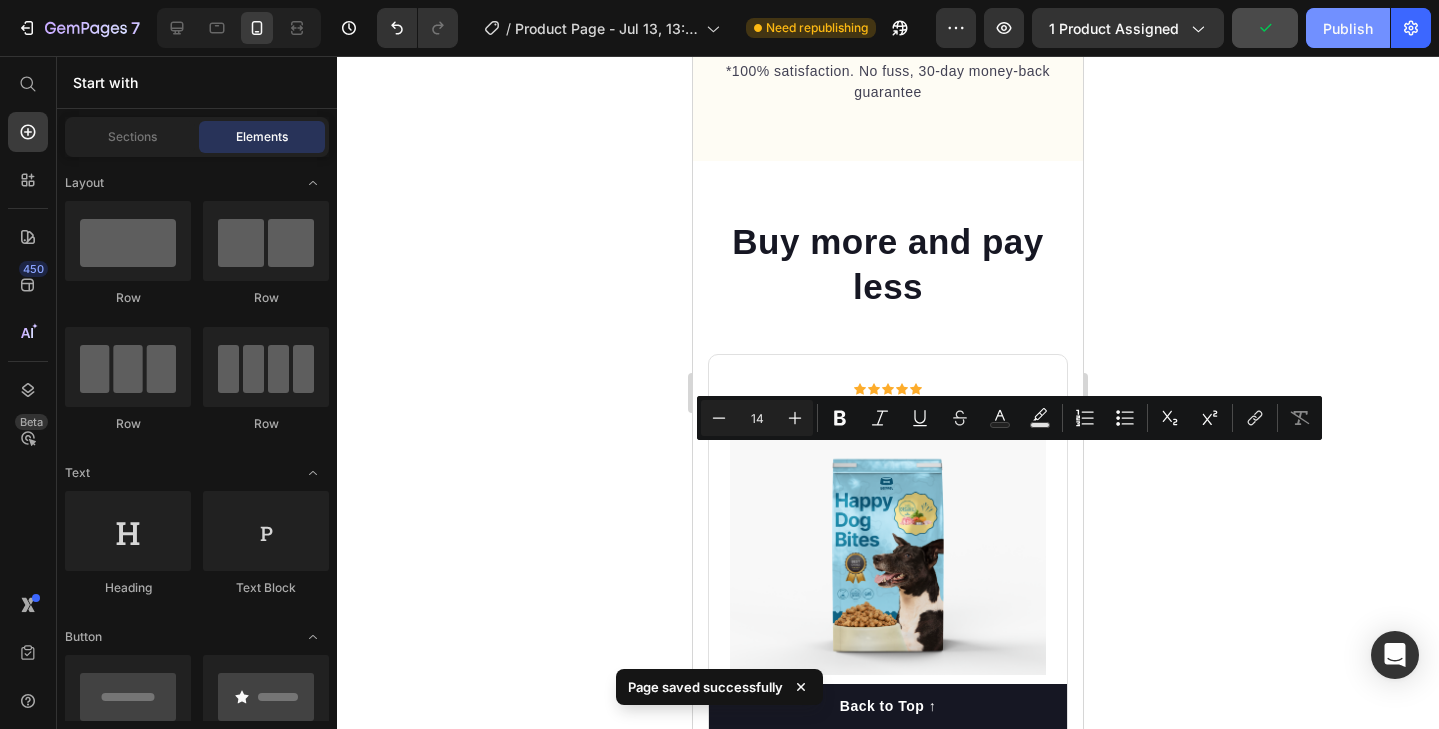 click on "Publish" 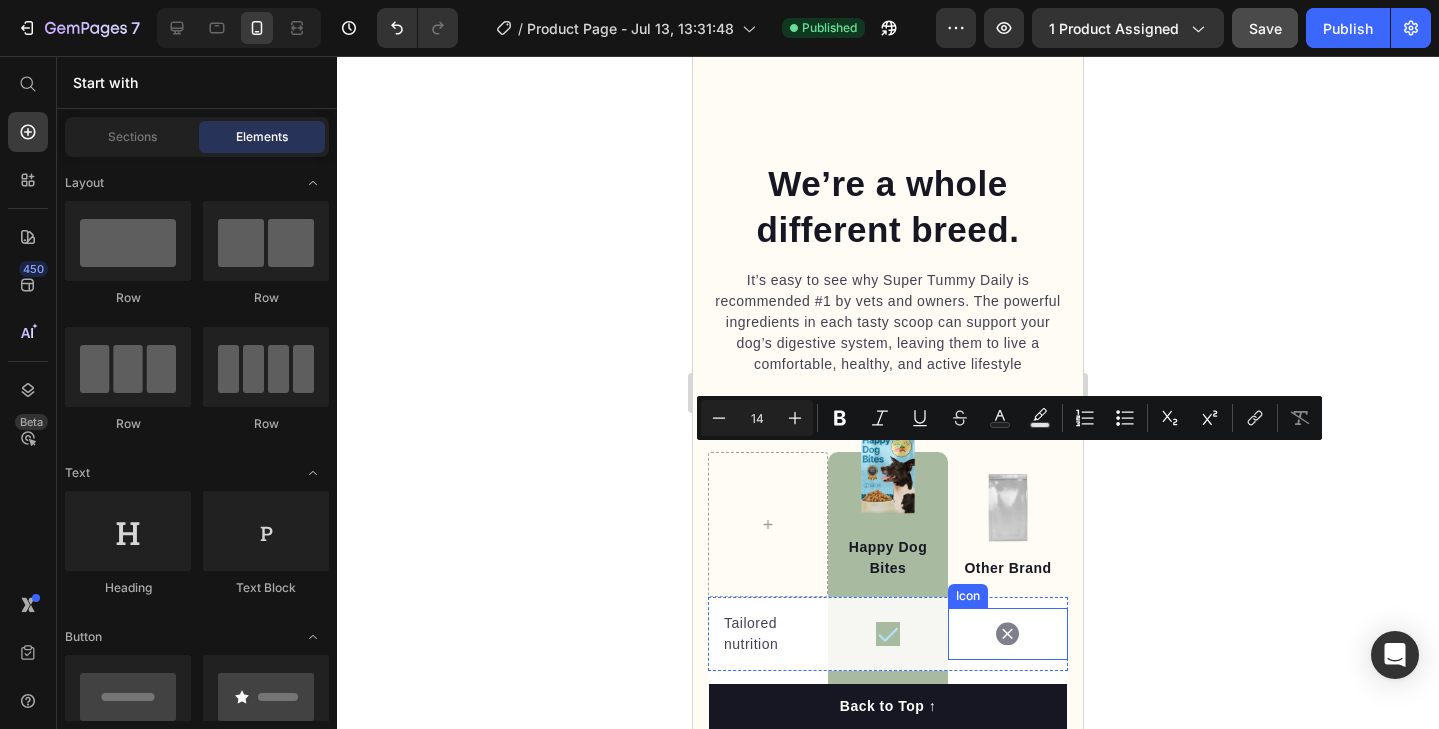scroll, scrollTop: 4105, scrollLeft: 0, axis: vertical 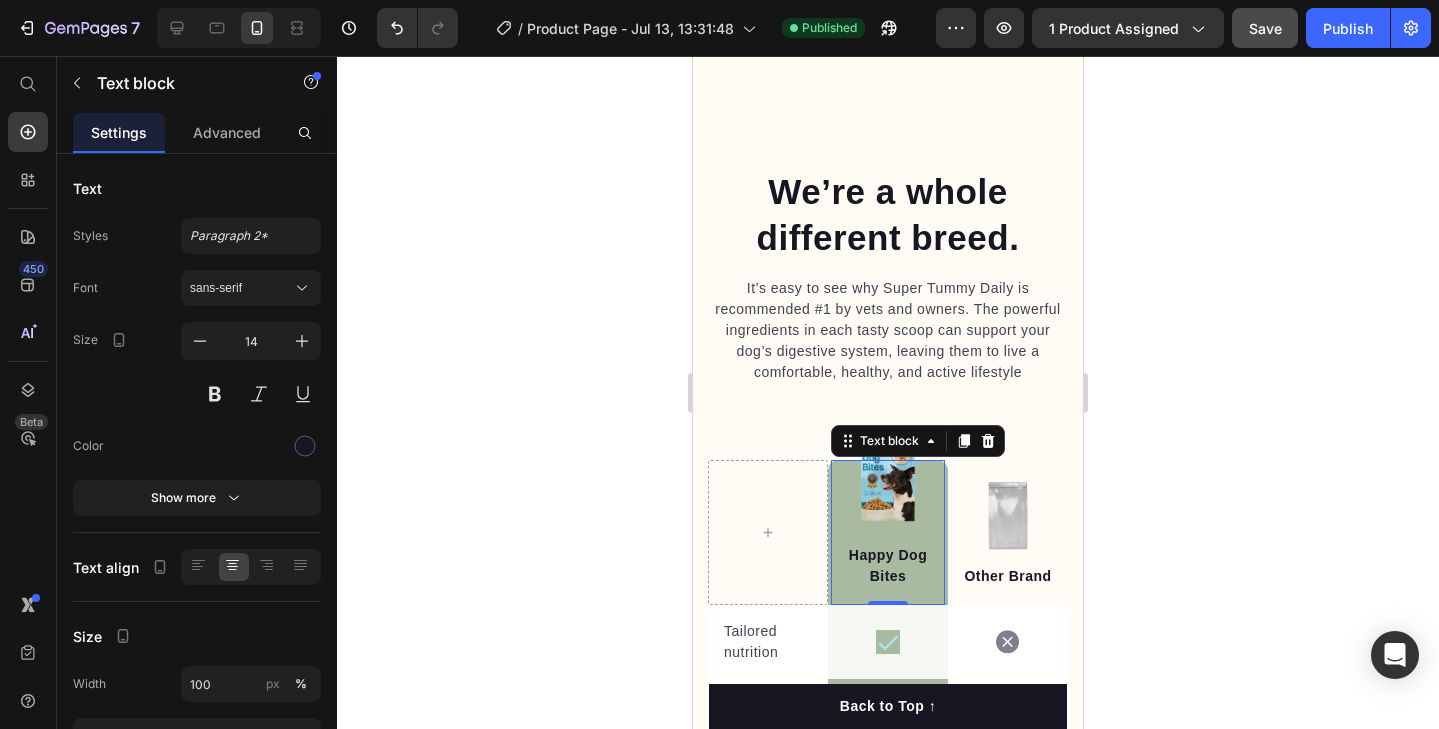 click on "Happy Dog Bites Text block   0" at bounding box center [888, 532] 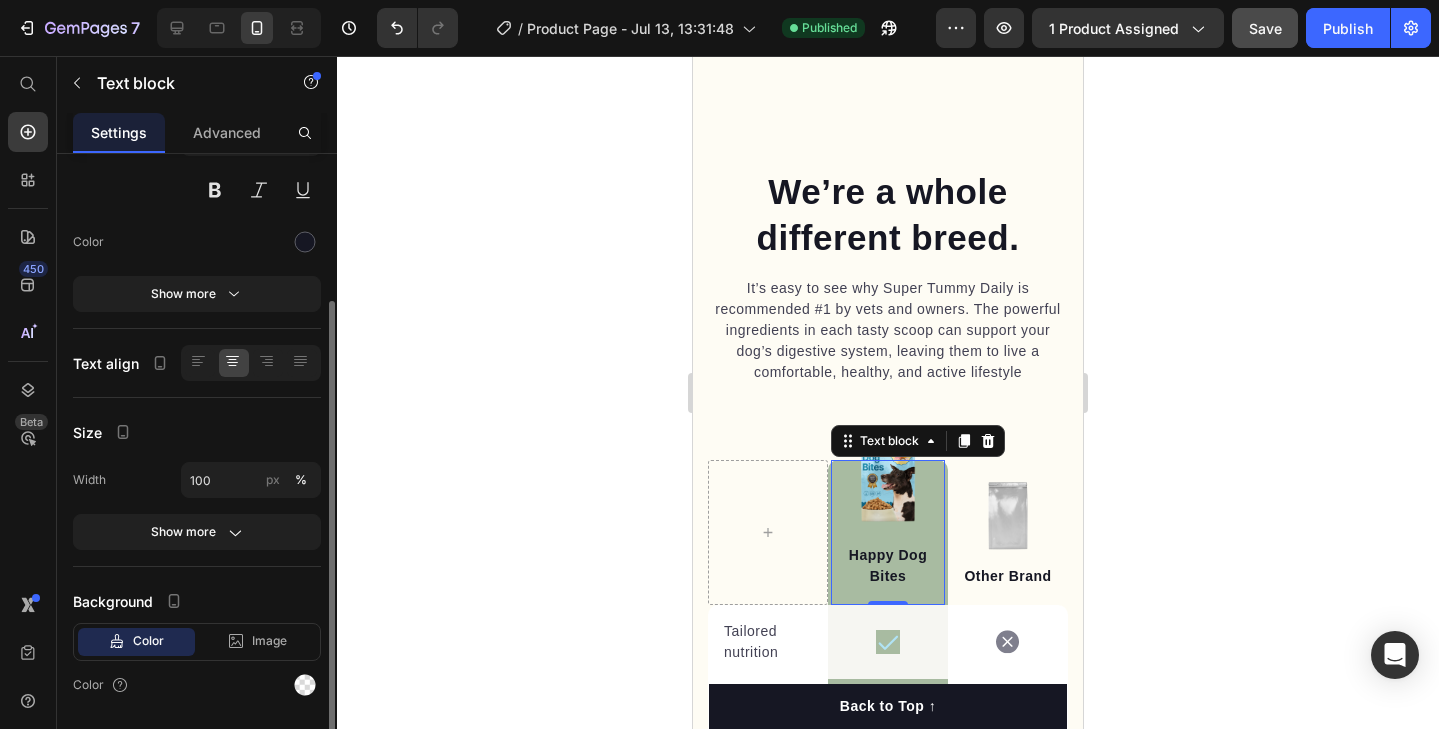 scroll, scrollTop: 206, scrollLeft: 0, axis: vertical 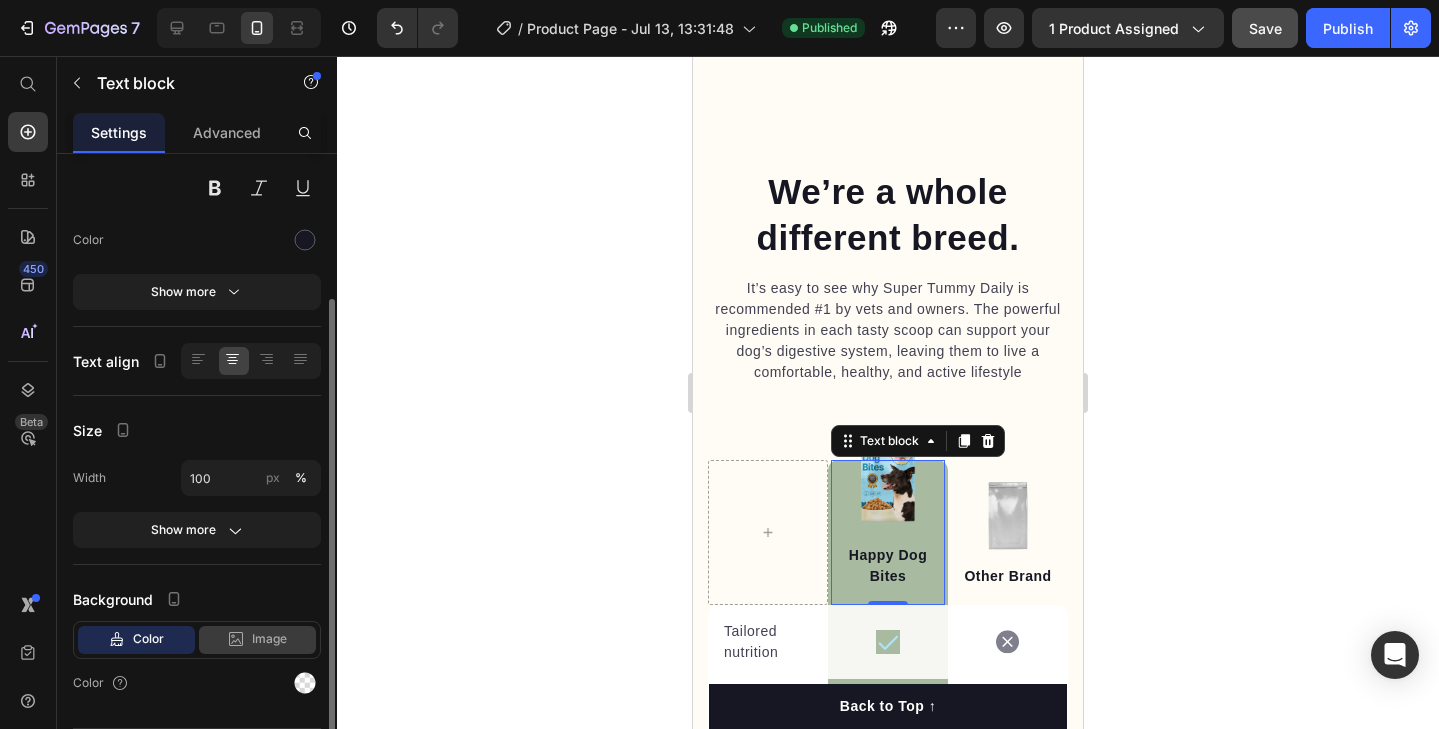 click on "Image" at bounding box center (269, 639) 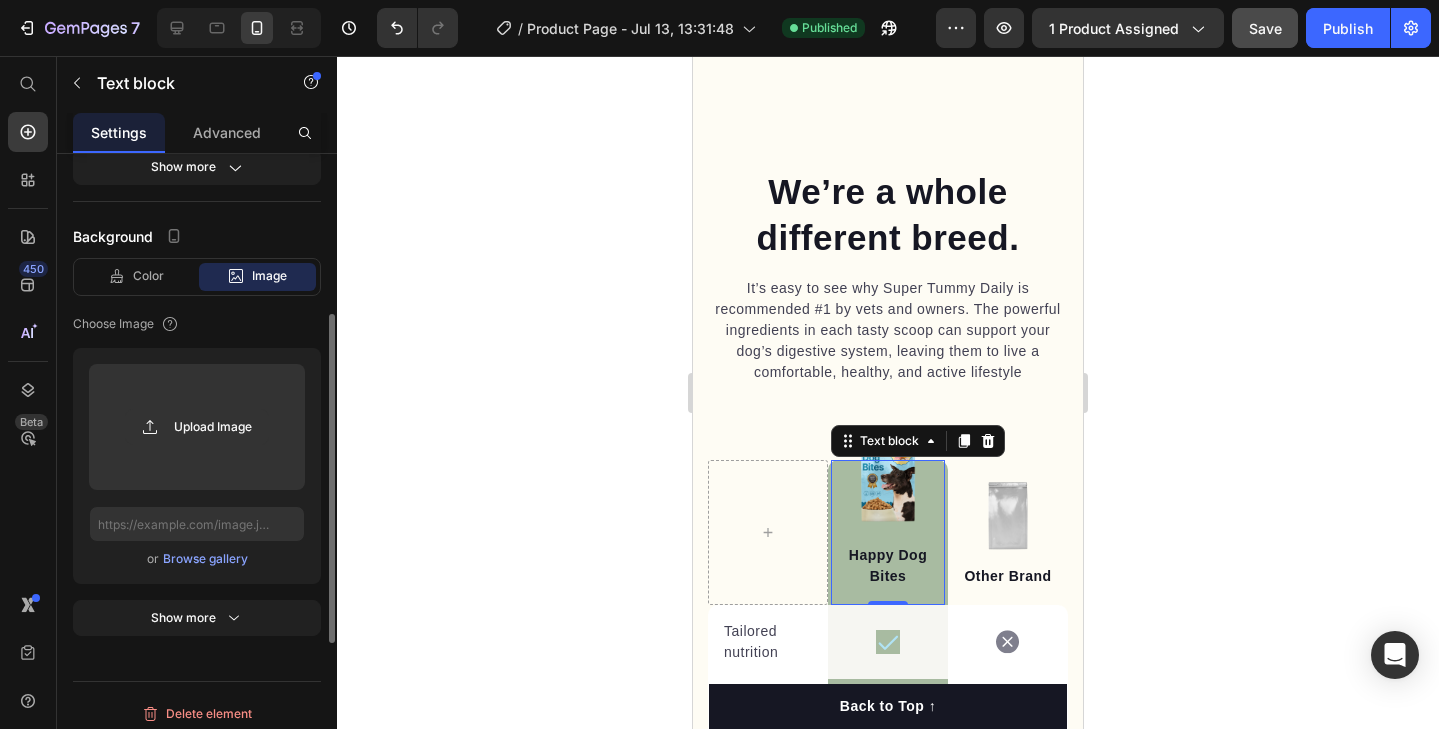 scroll, scrollTop: 579, scrollLeft: 0, axis: vertical 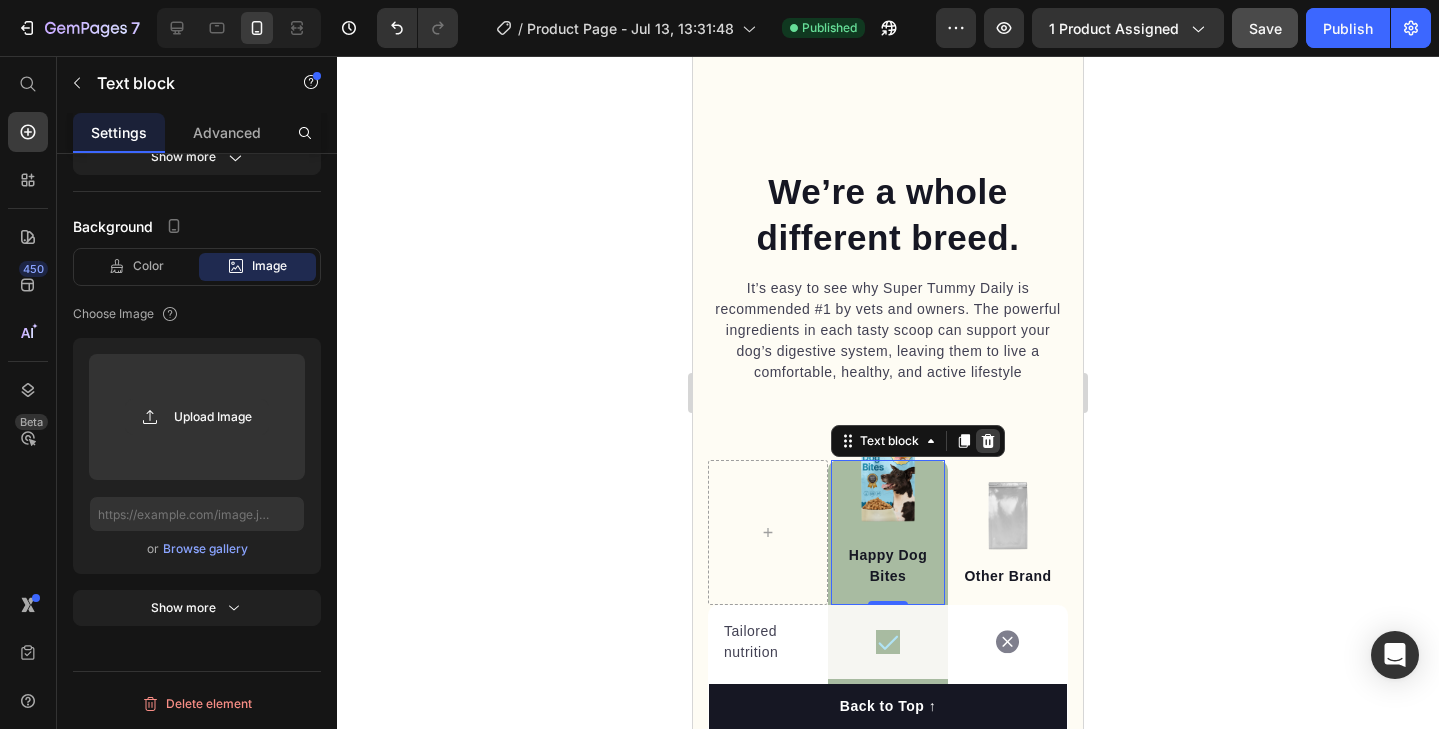 click 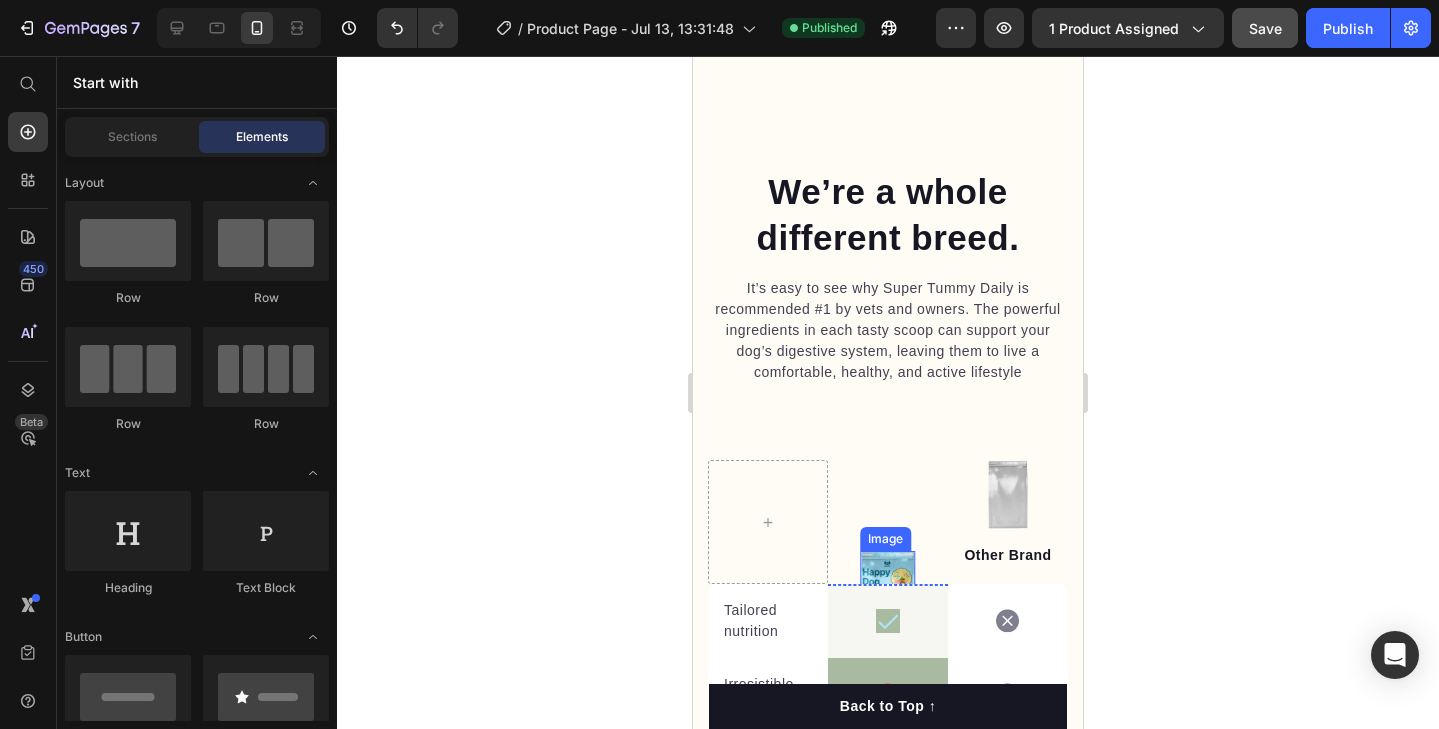 click at bounding box center (887, 598) 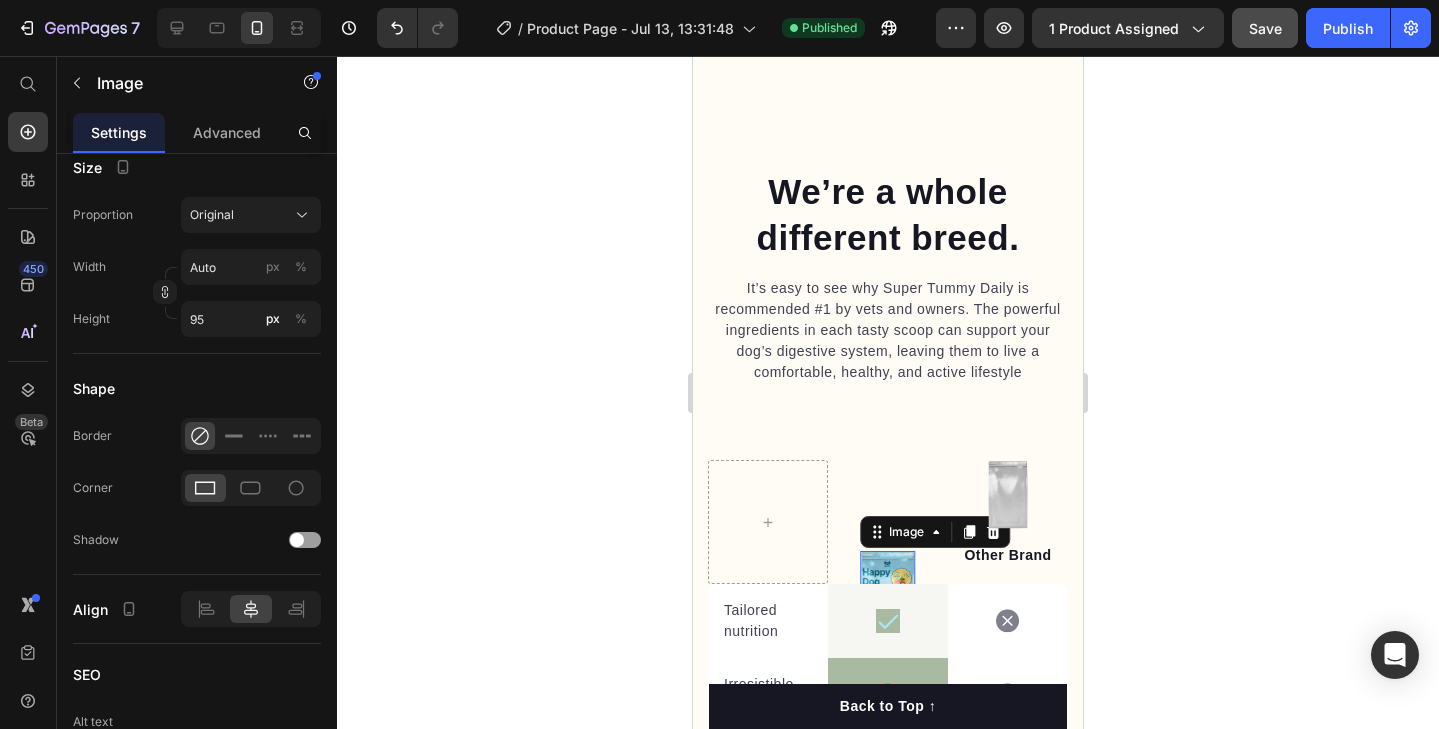 scroll, scrollTop: 0, scrollLeft: 0, axis: both 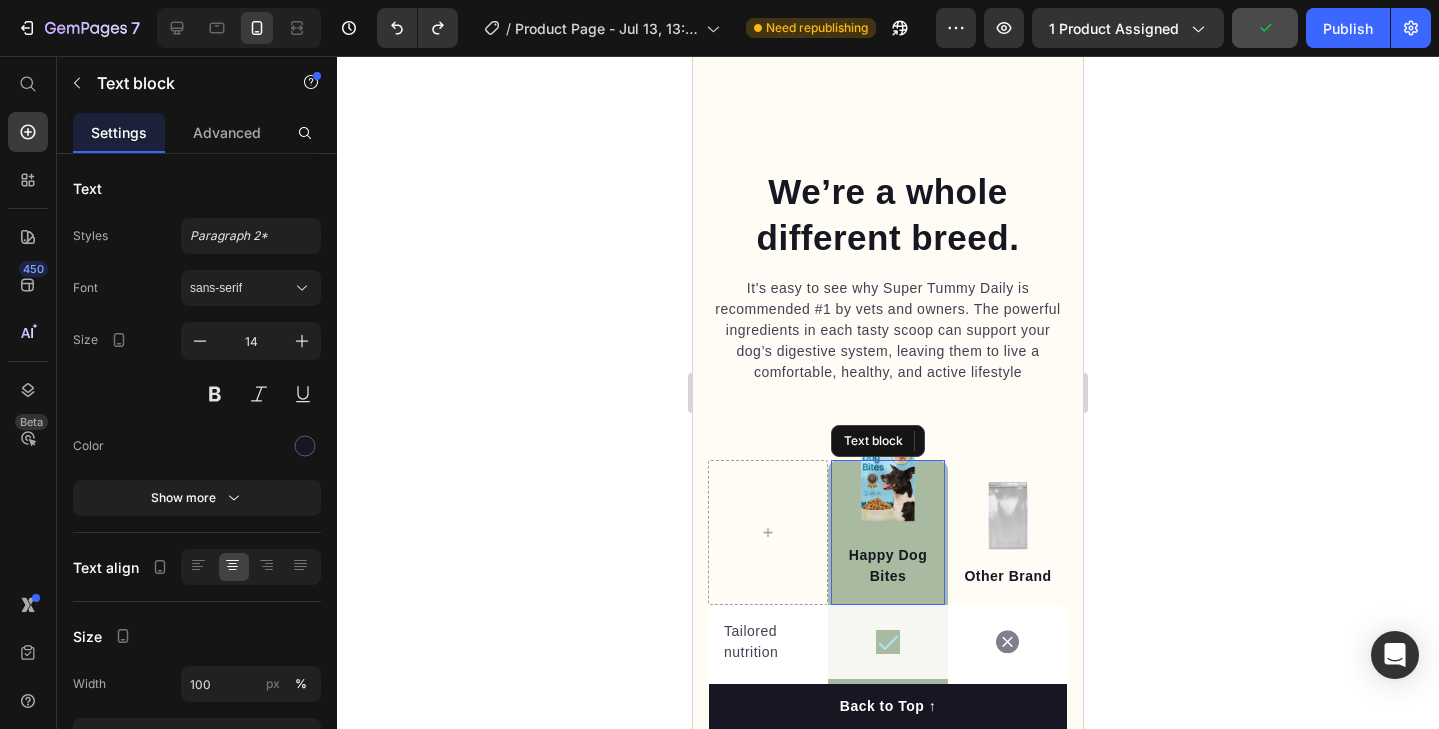 click on "Happy Dog Bites Text block" at bounding box center [888, 532] 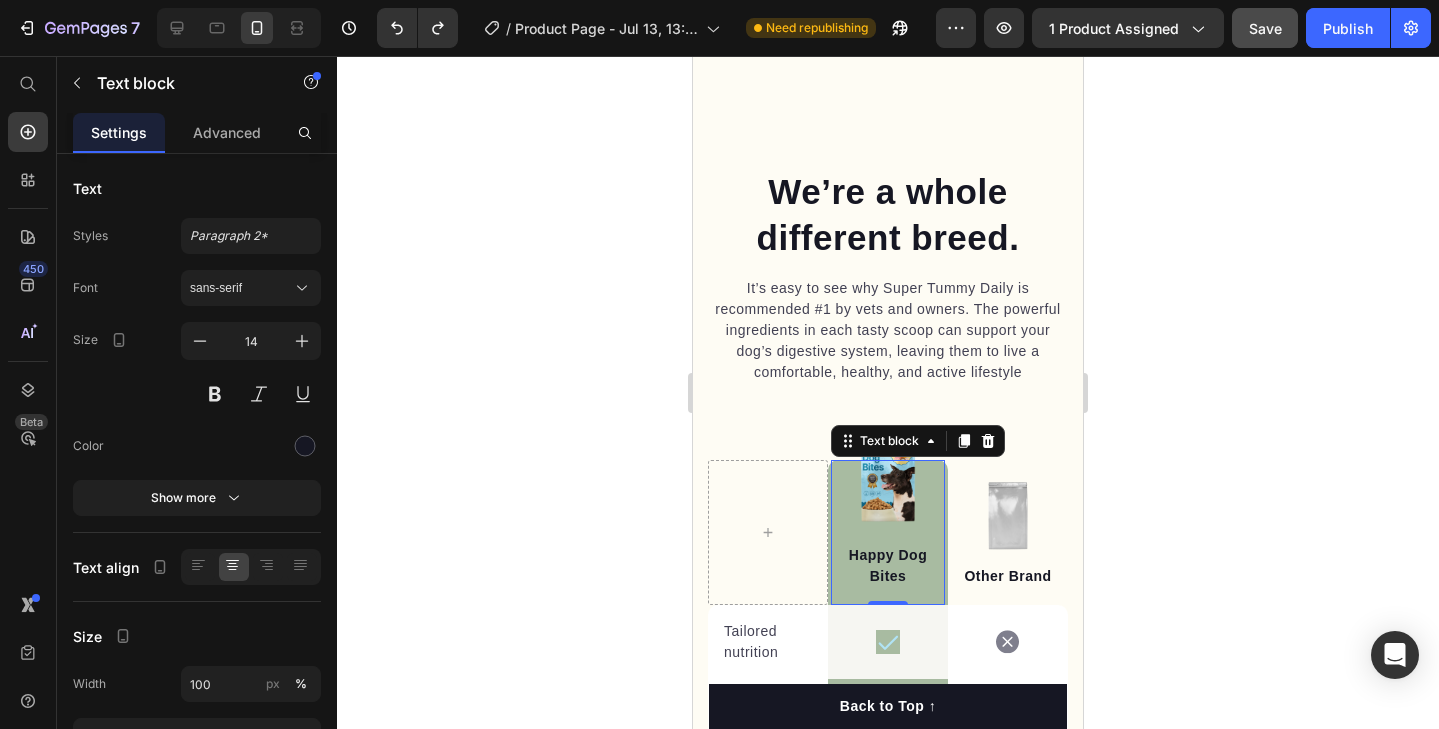 click on "Happy Dog Bites Text block   0" at bounding box center [888, 532] 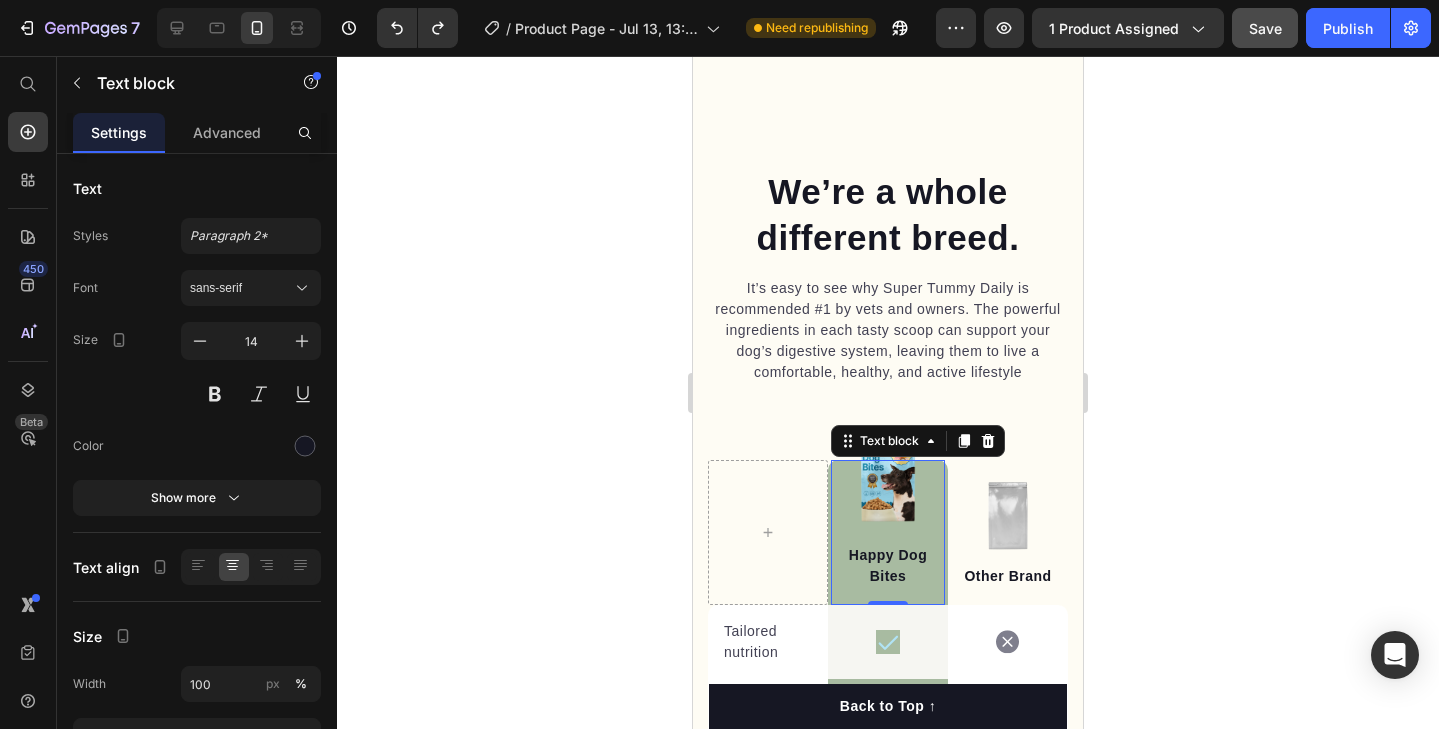 click on "Happy Dog Bites Text block   0" at bounding box center [888, 532] 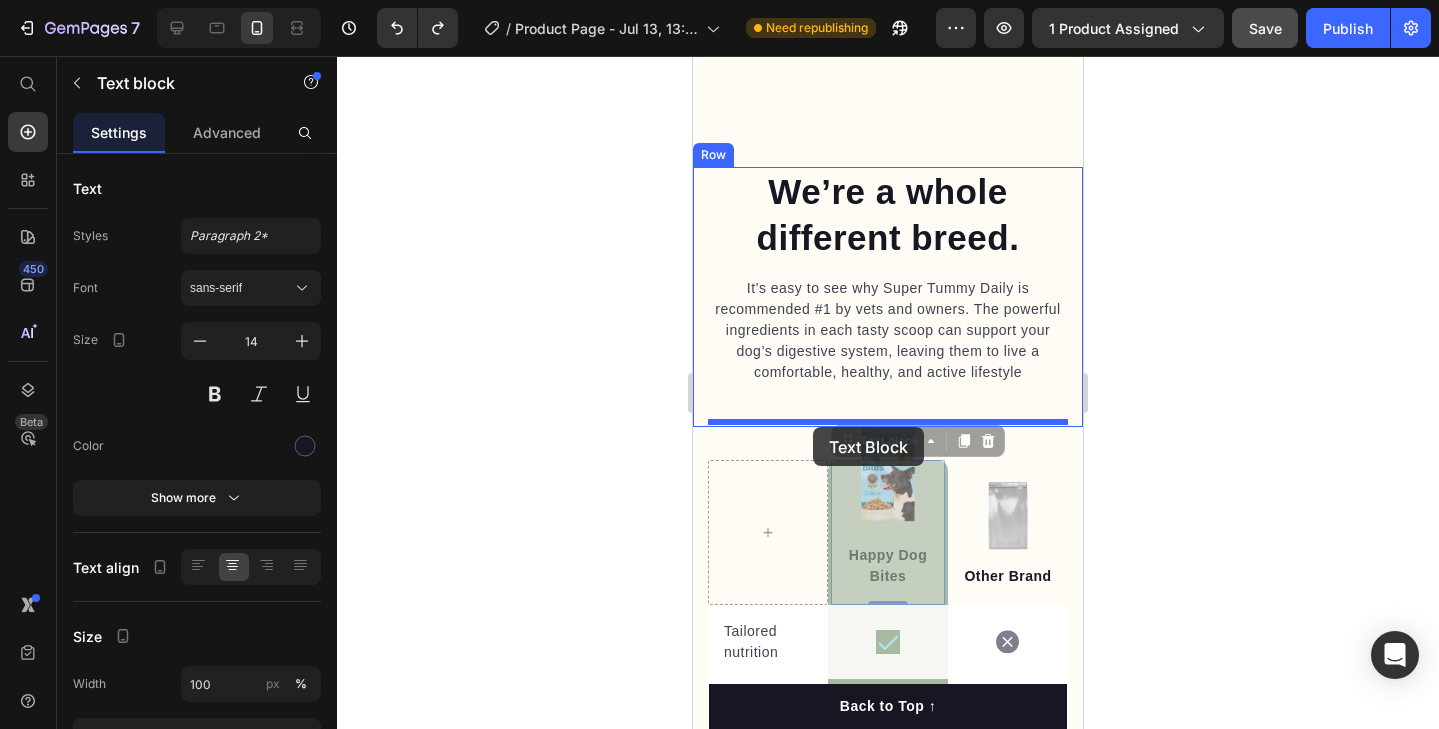 drag, startPoint x: 900, startPoint y: 469, endPoint x: 812, endPoint y: 426, distance: 97.94386 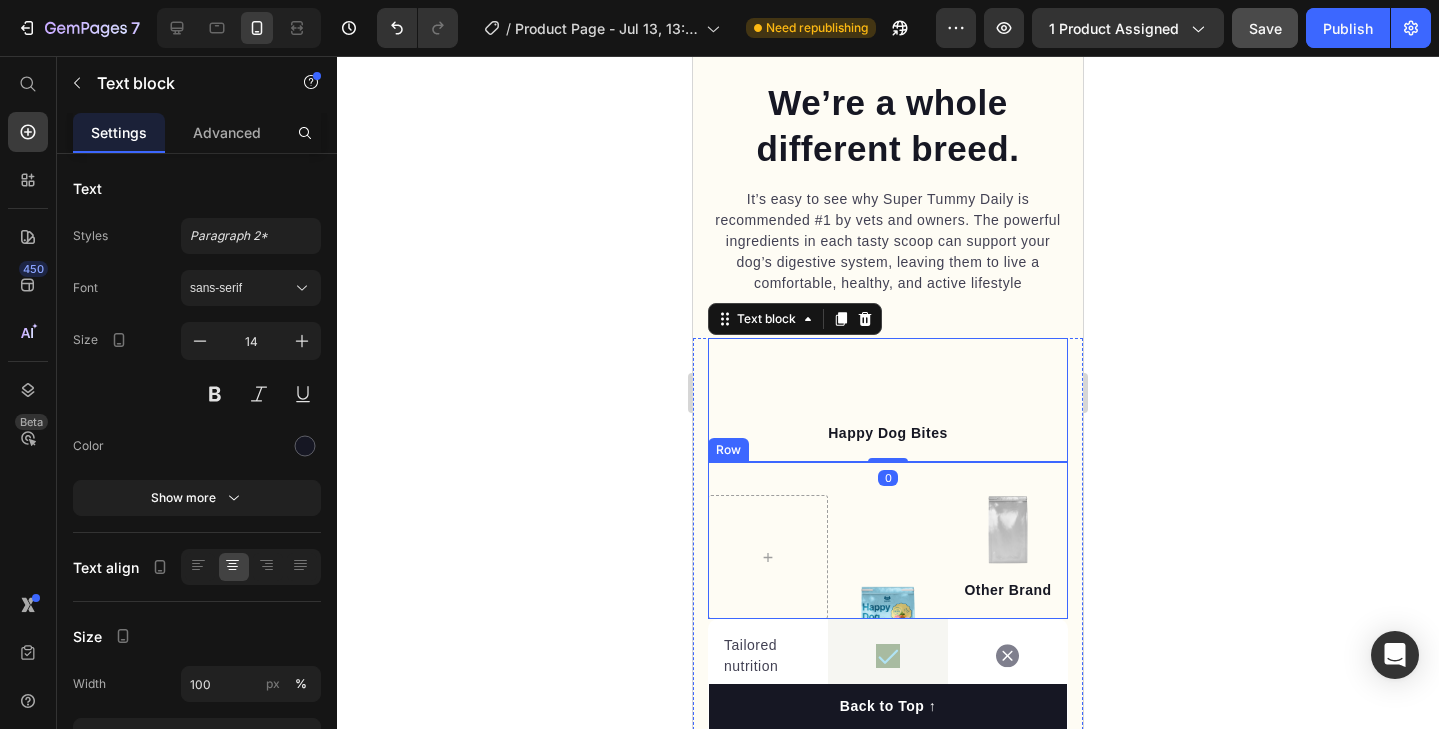 scroll, scrollTop: 4245, scrollLeft: 0, axis: vertical 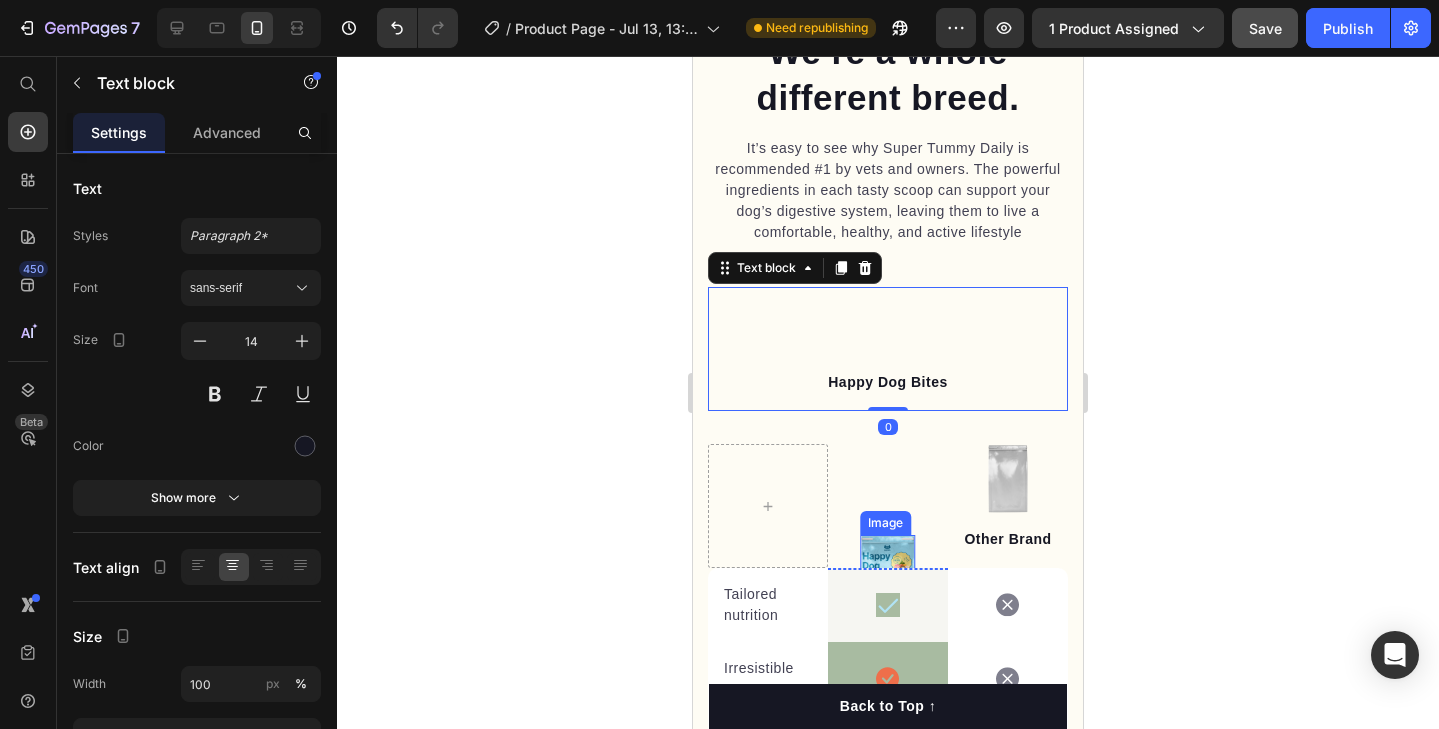 click at bounding box center [887, 582] 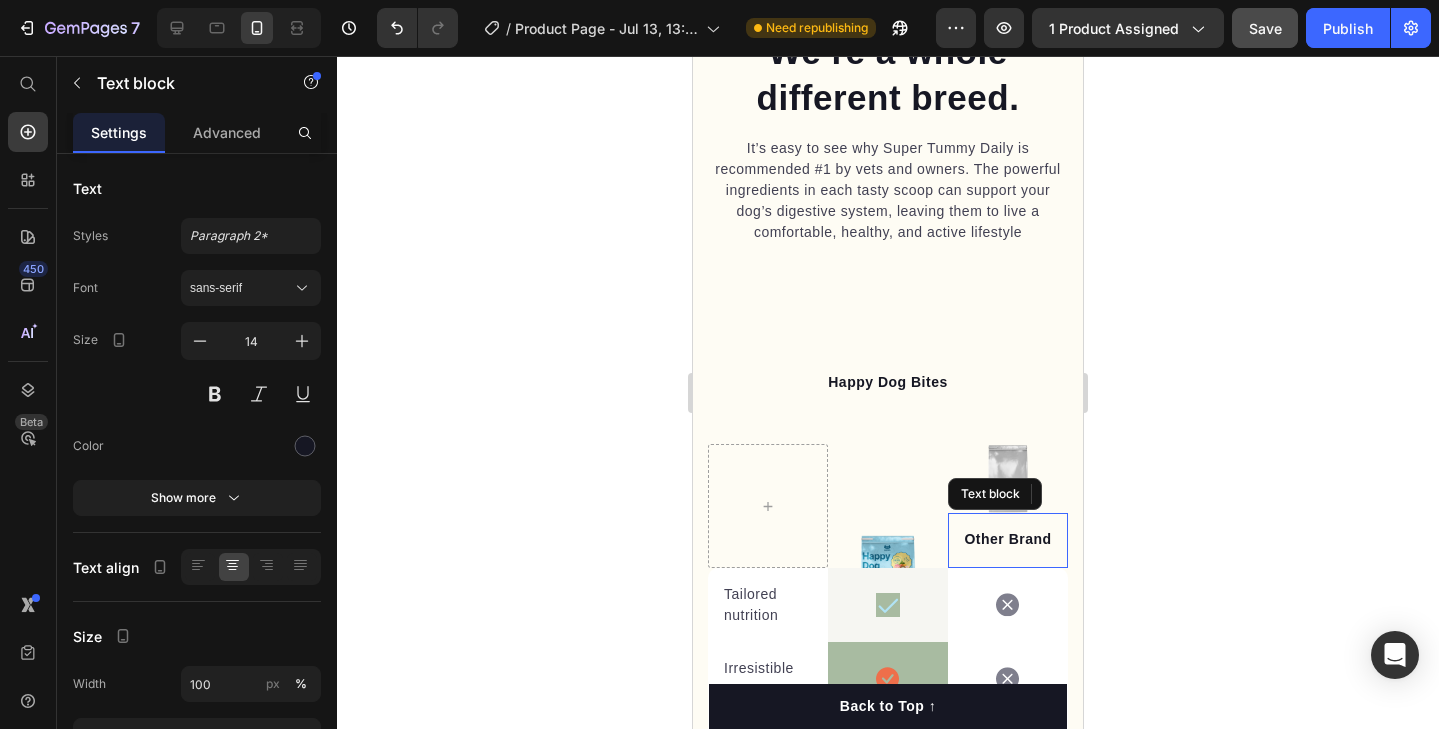 click on "Other Brand Text block" at bounding box center [1008, 540] 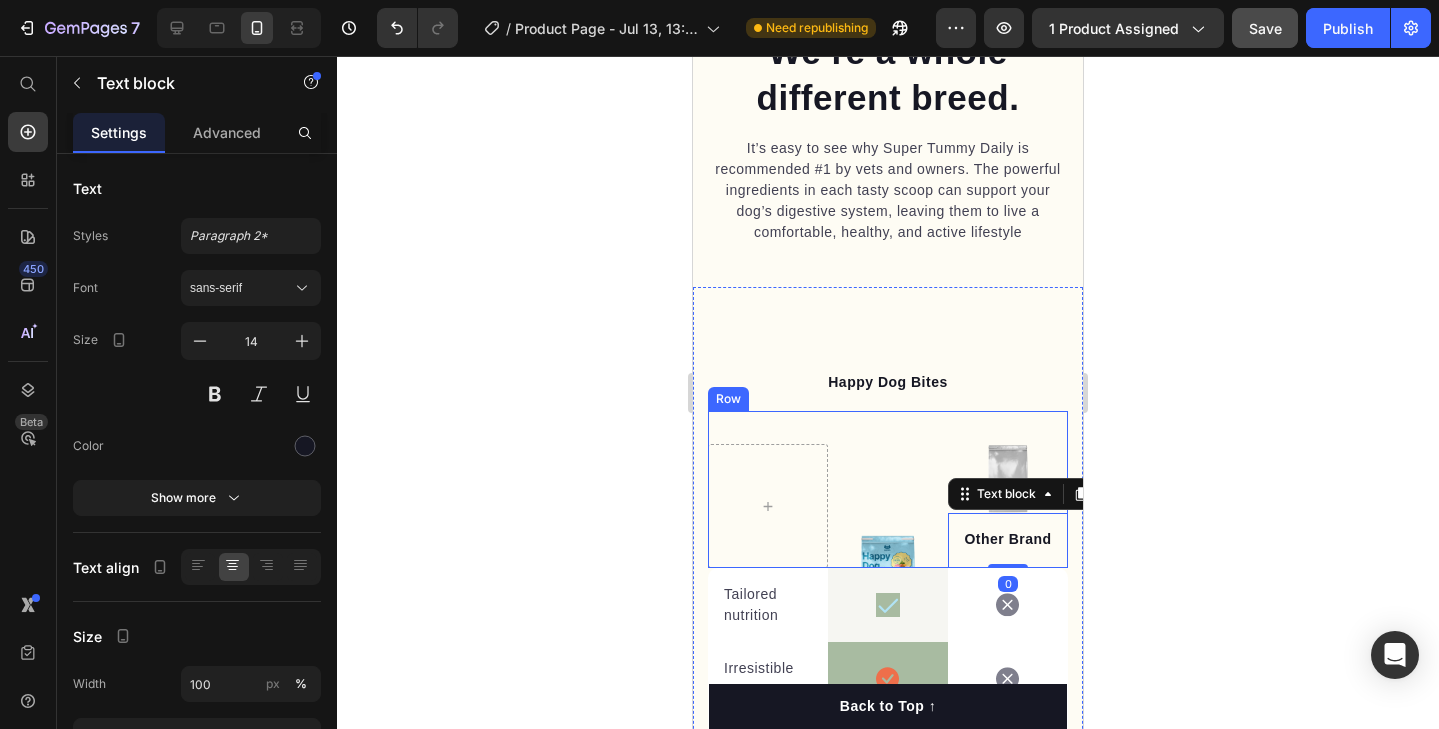 click at bounding box center (887, 582) 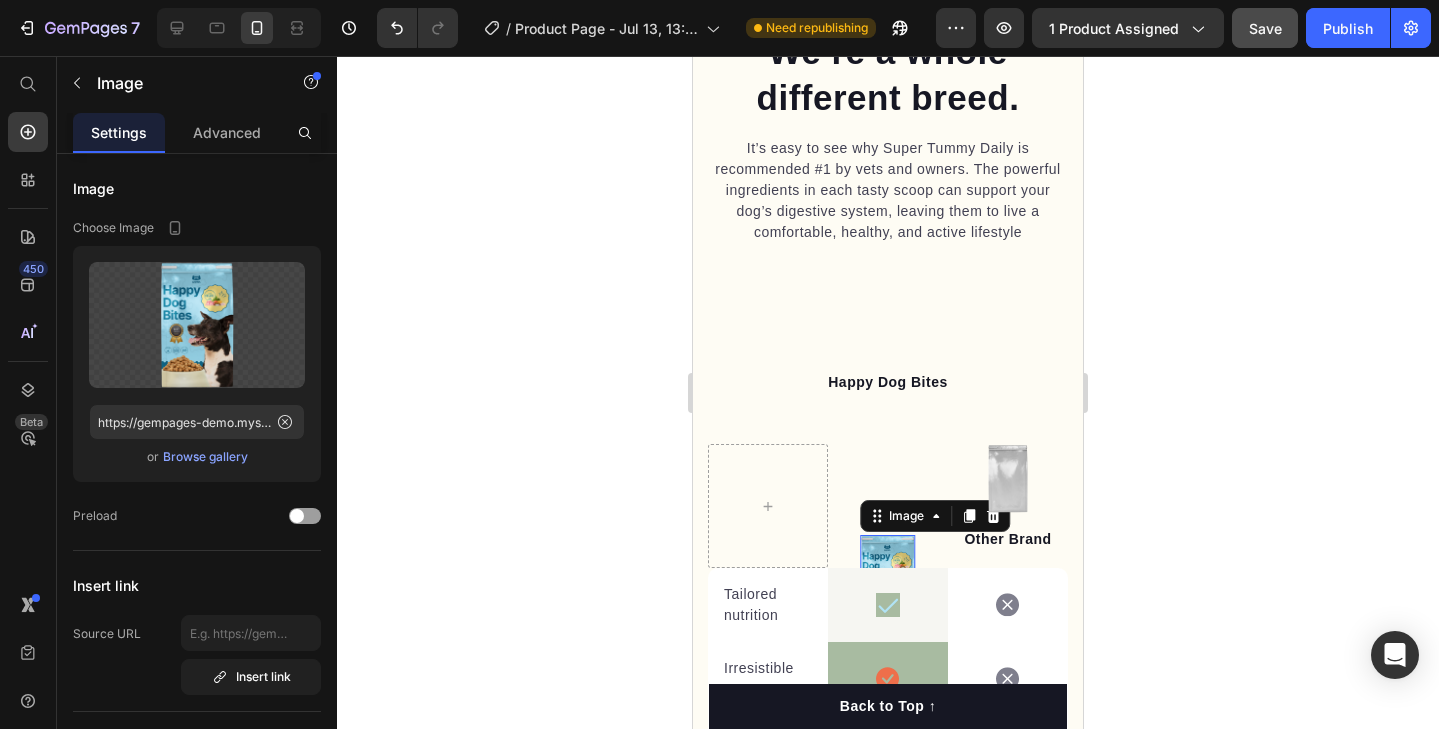 click at bounding box center [887, 582] 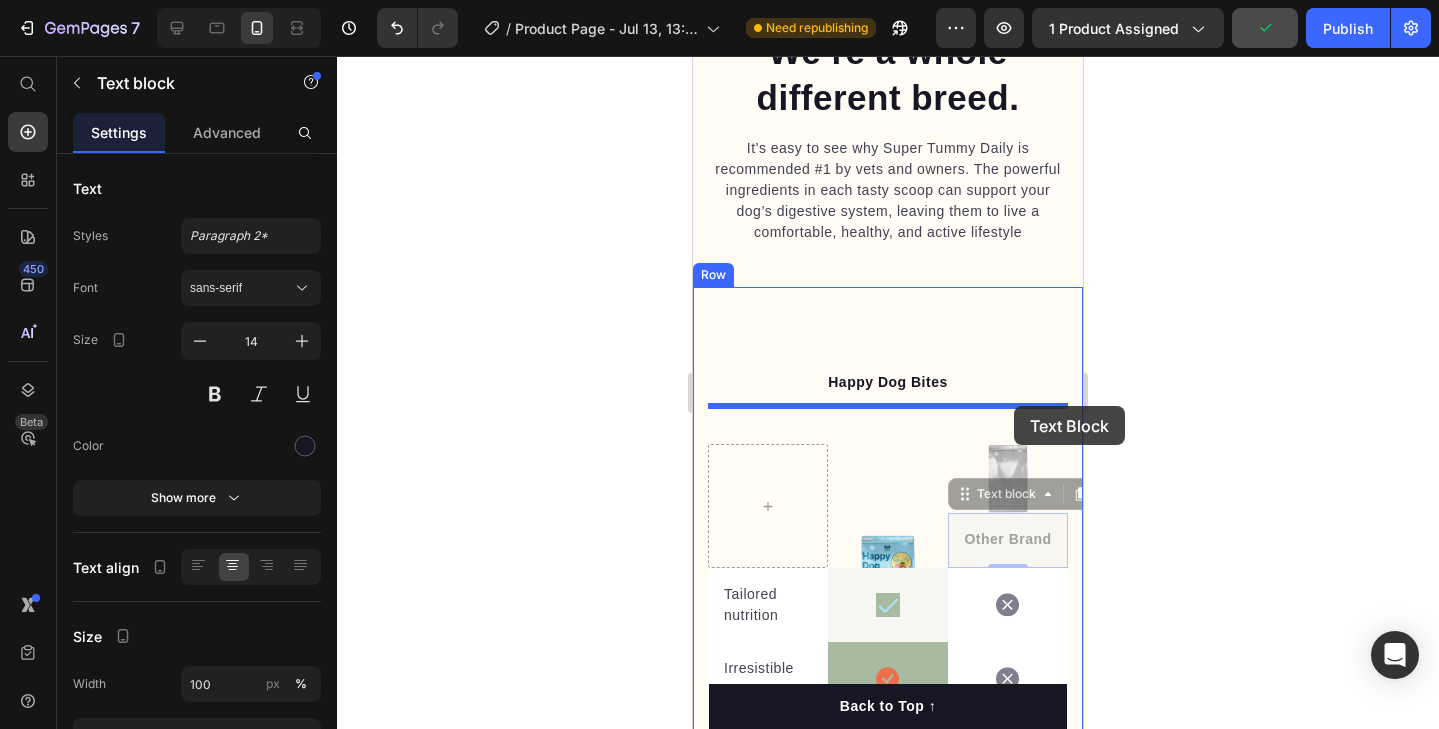 drag, startPoint x: 1026, startPoint y: 525, endPoint x: 1012, endPoint y: 406, distance: 119.8207 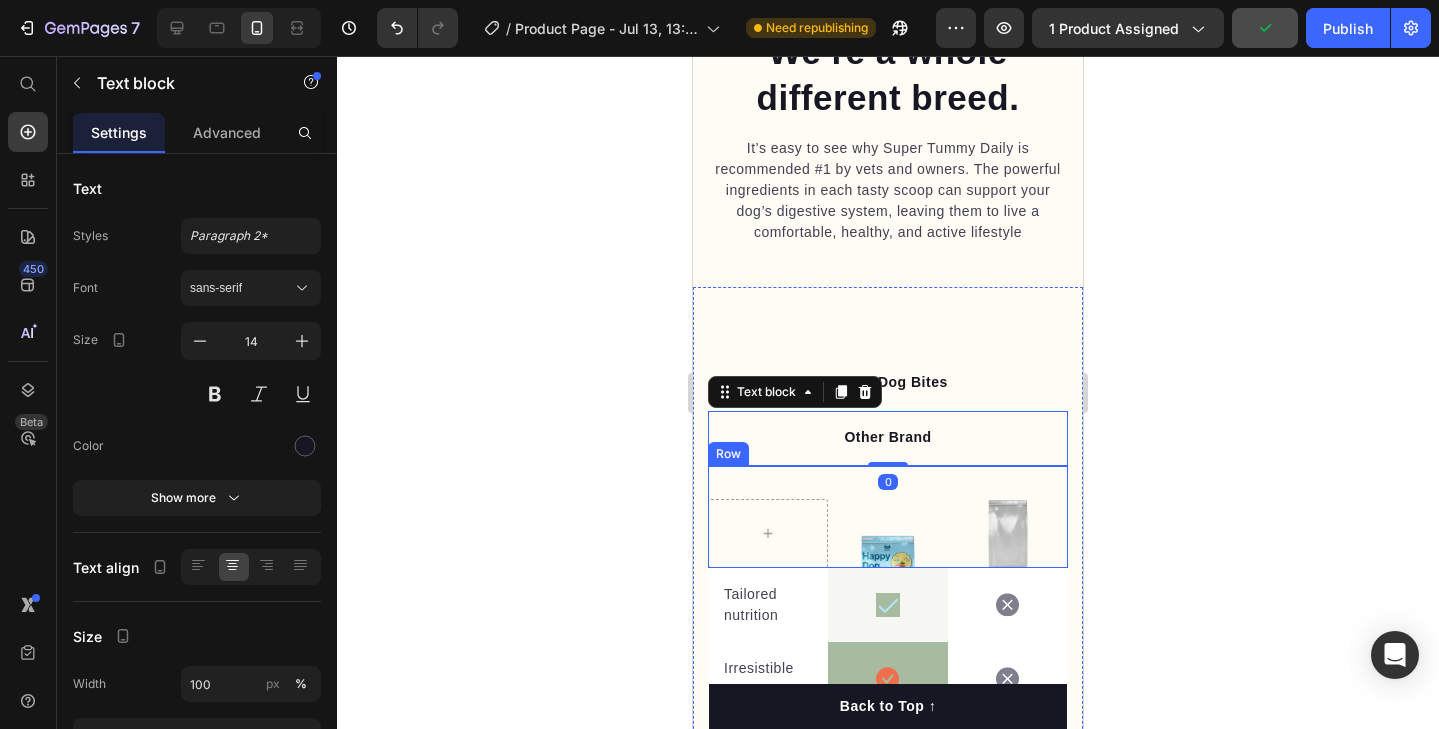 click on "Image Row" at bounding box center [888, 533] 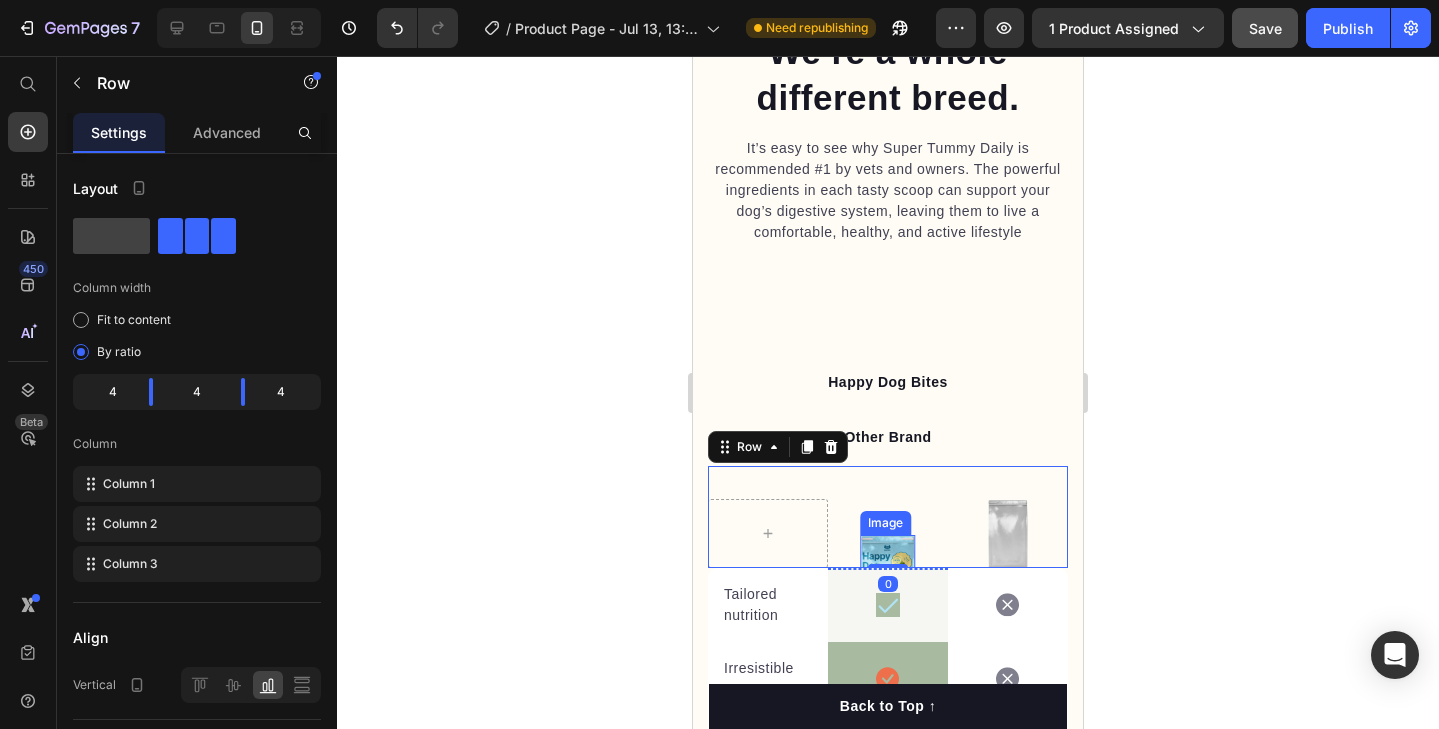 click at bounding box center [887, 582] 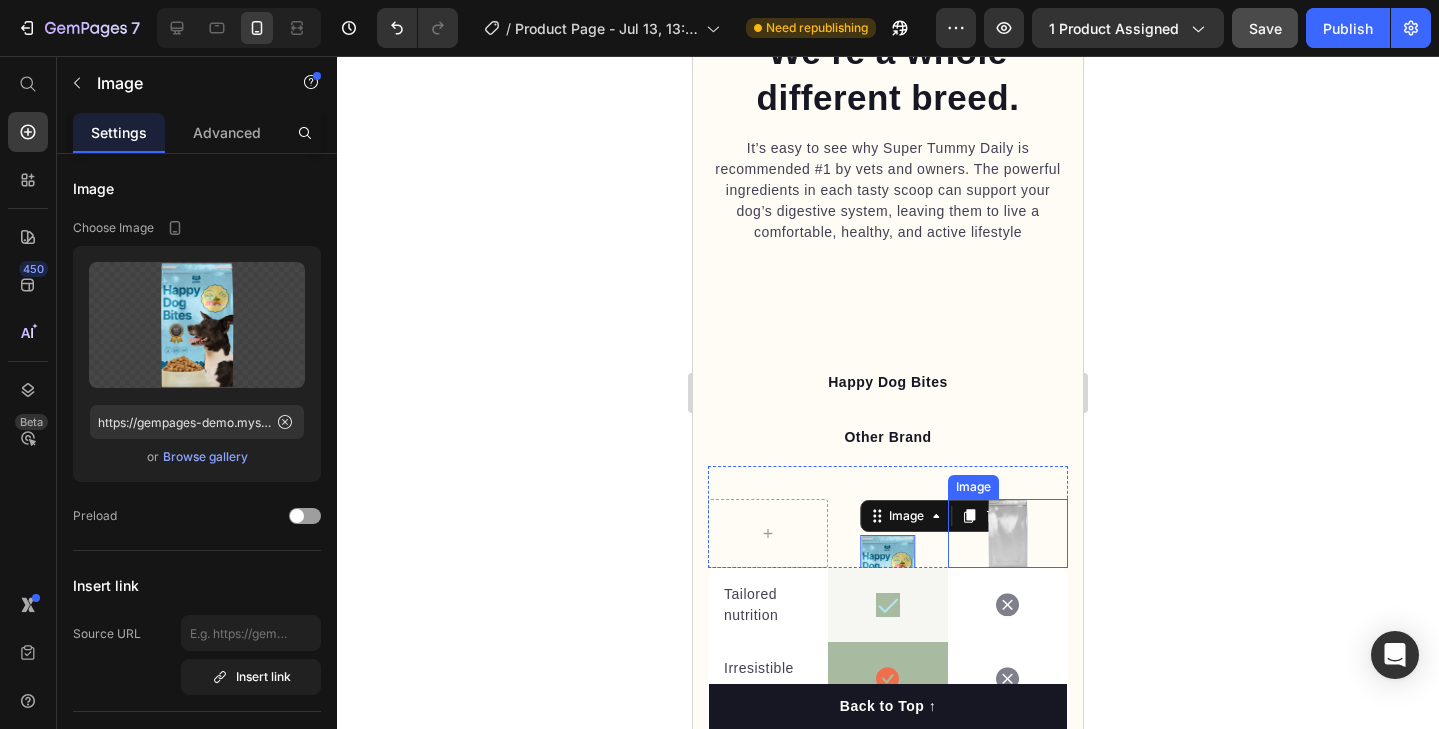 click at bounding box center (1008, 533) 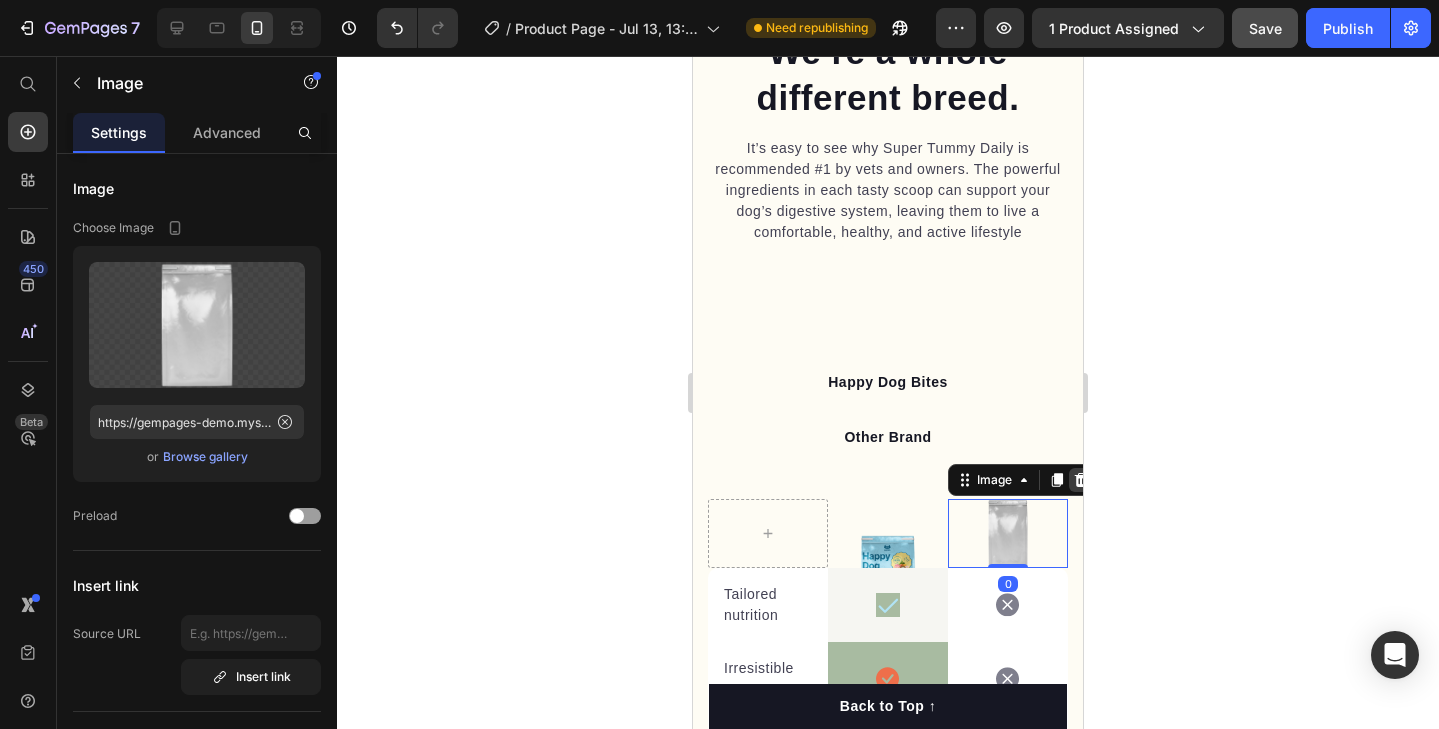 click 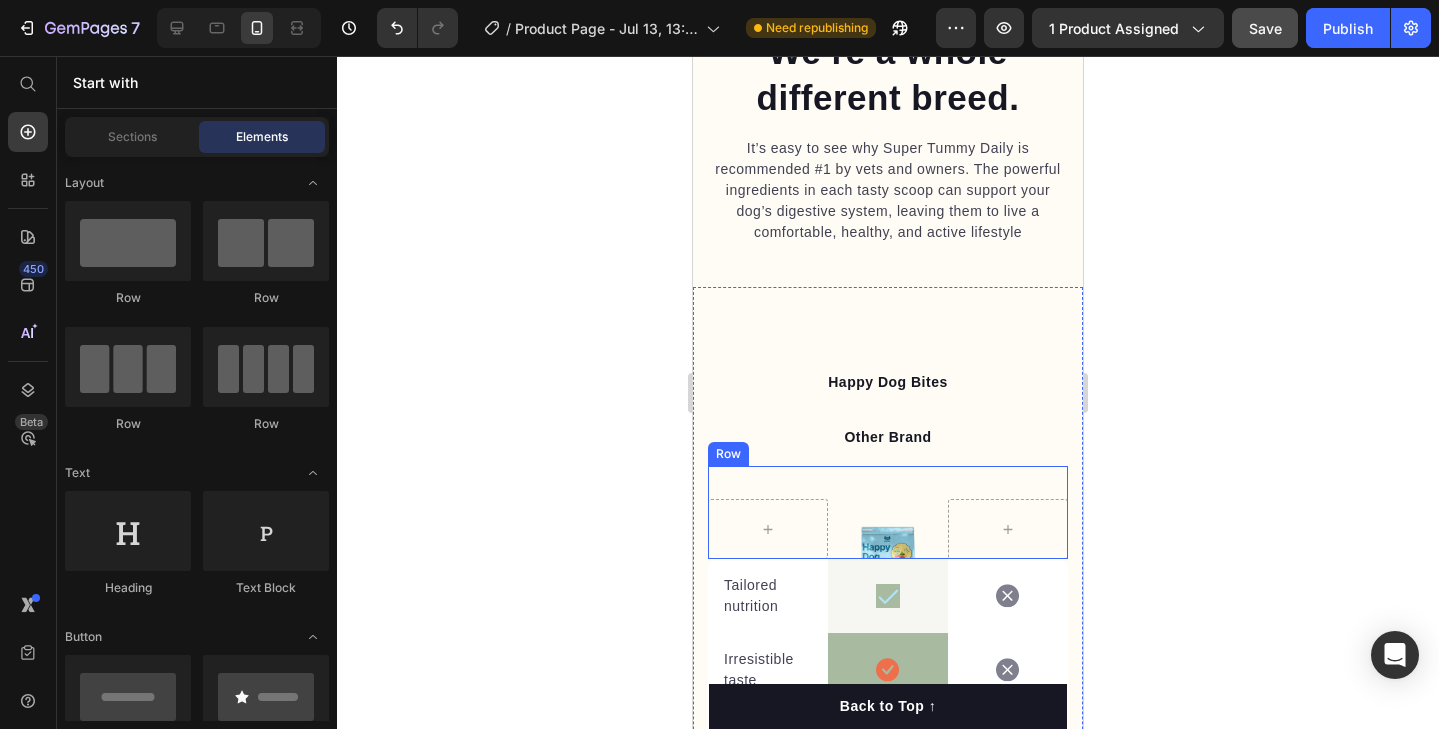 click on "Image Row" at bounding box center [888, 529] 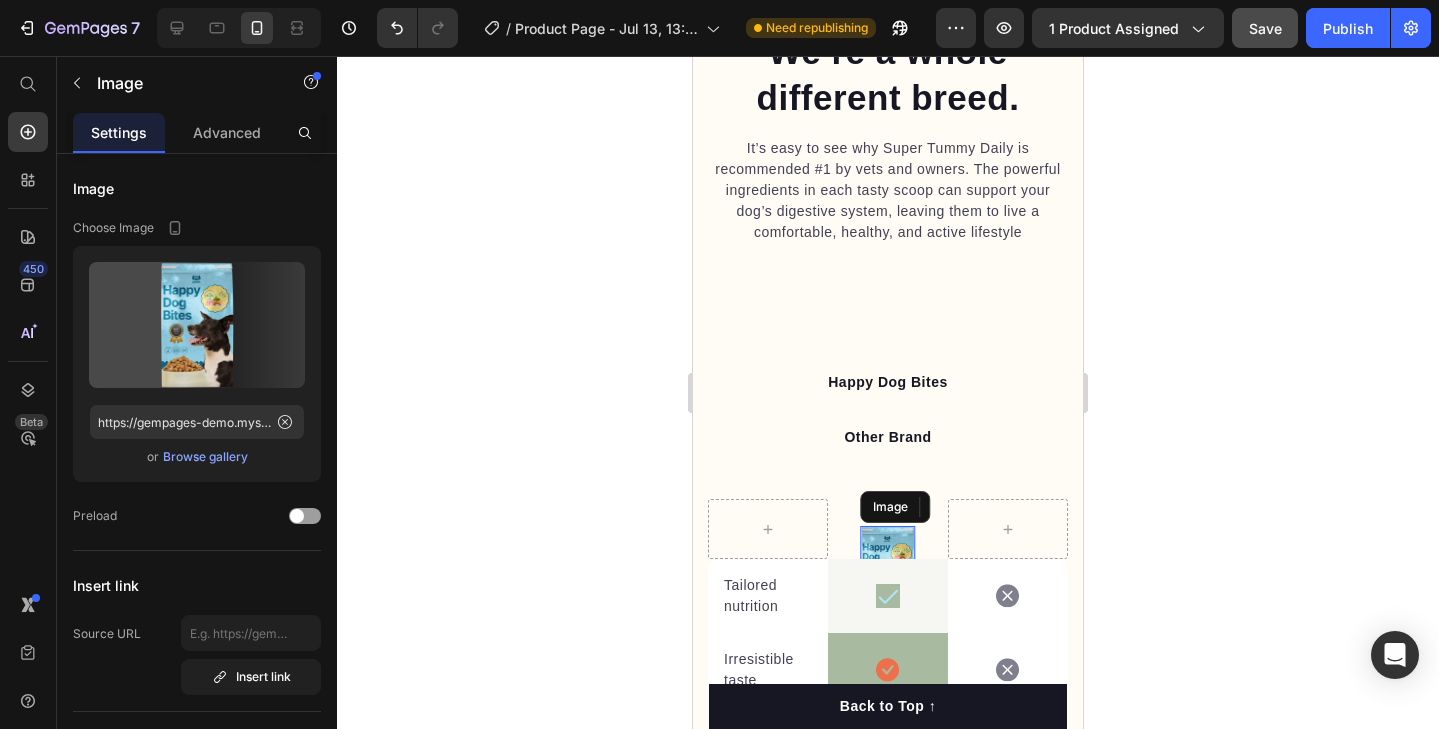click at bounding box center [887, 573] 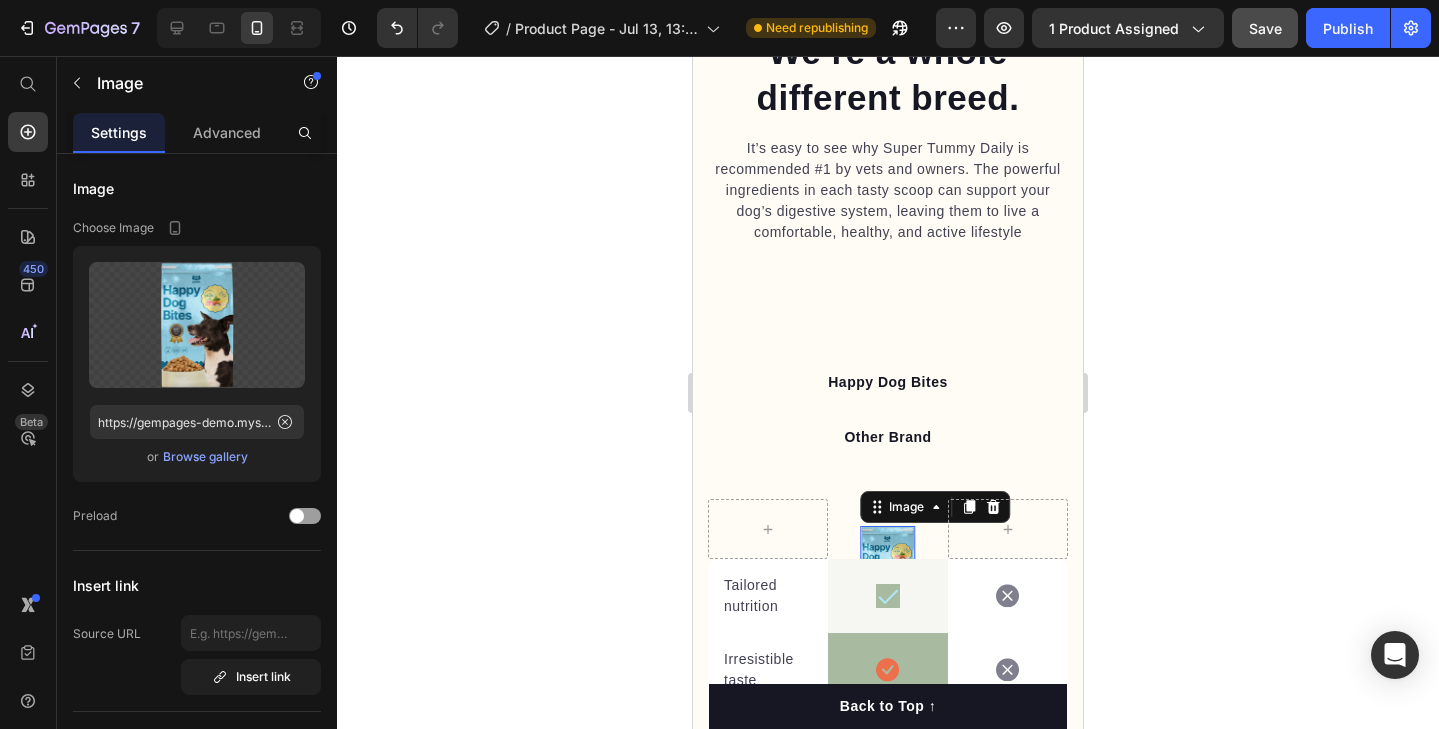 click on "Image" at bounding box center [935, 507] 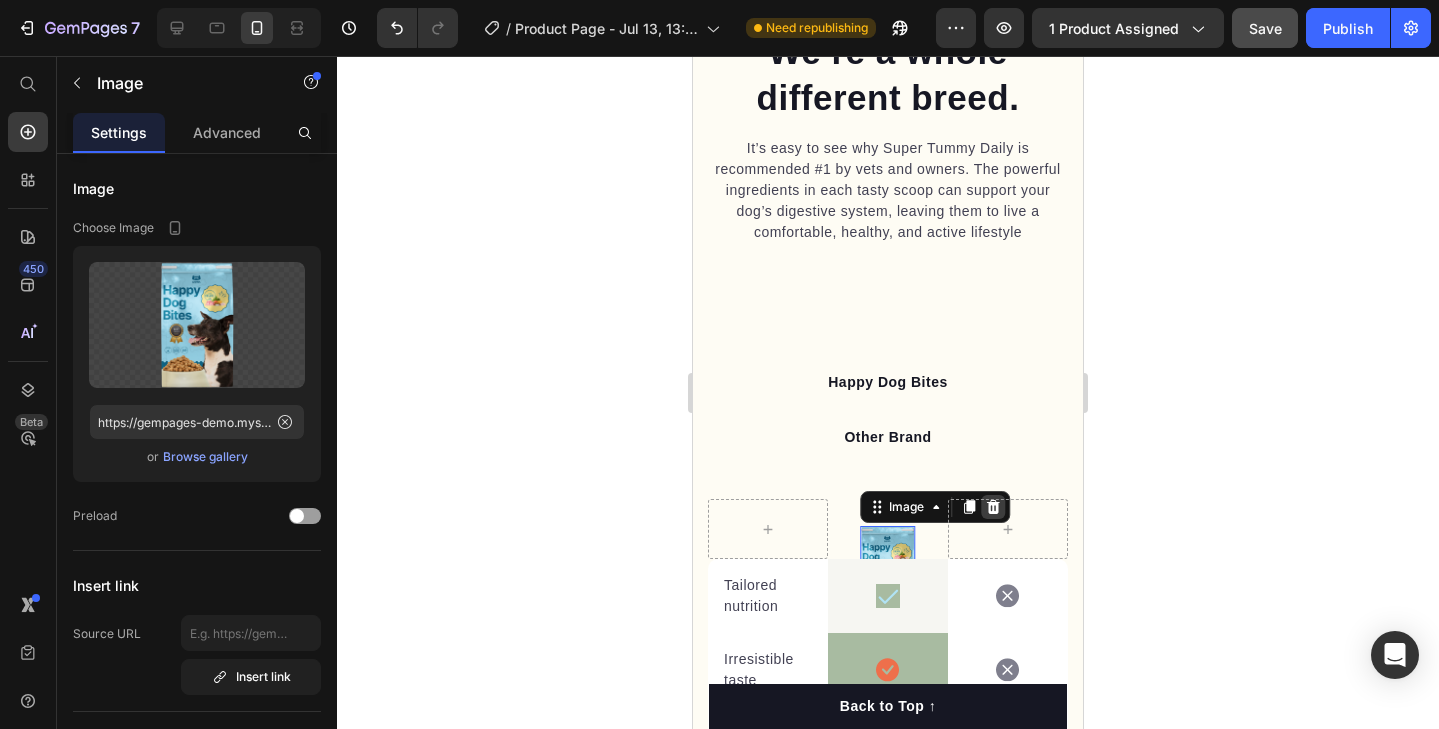 click at bounding box center (993, 507) 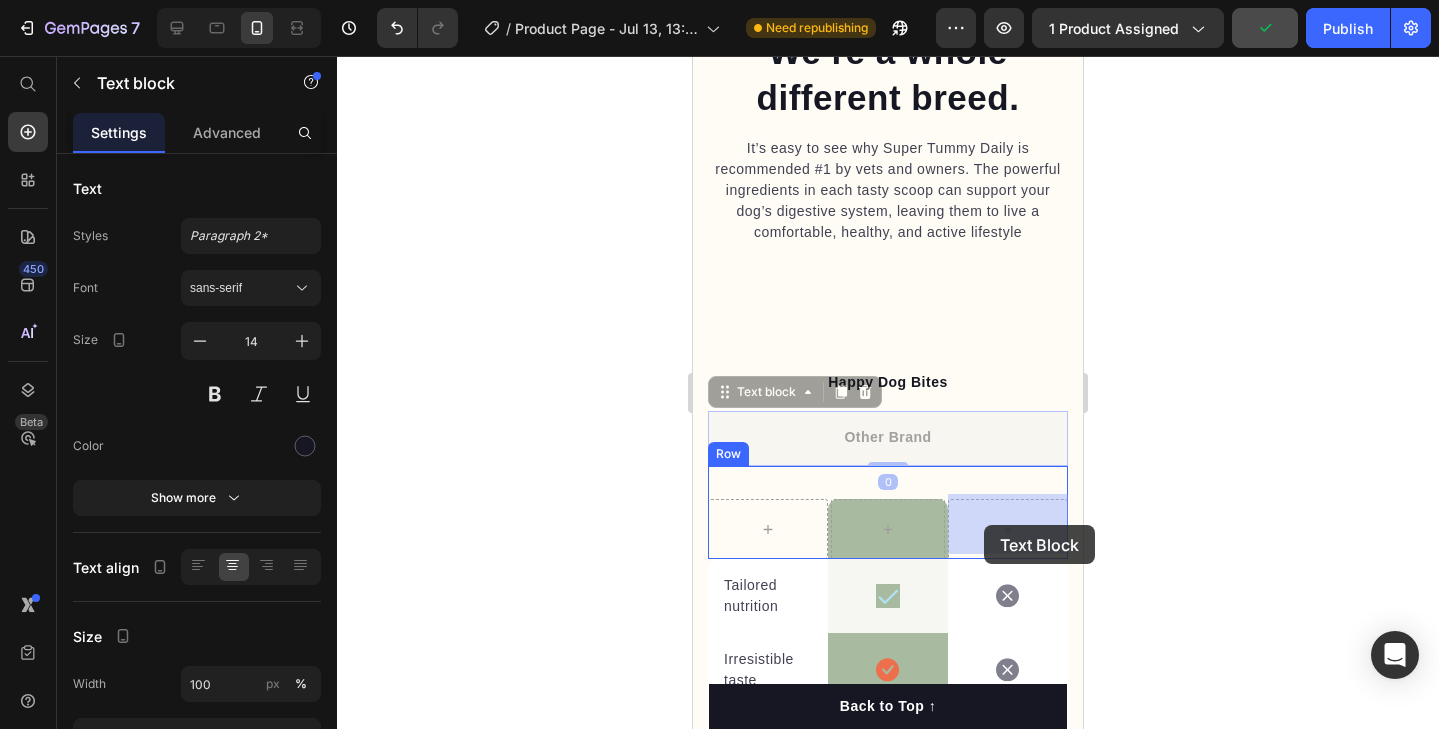 drag, startPoint x: 884, startPoint y: 439, endPoint x: 986, endPoint y: 526, distance: 134.06342 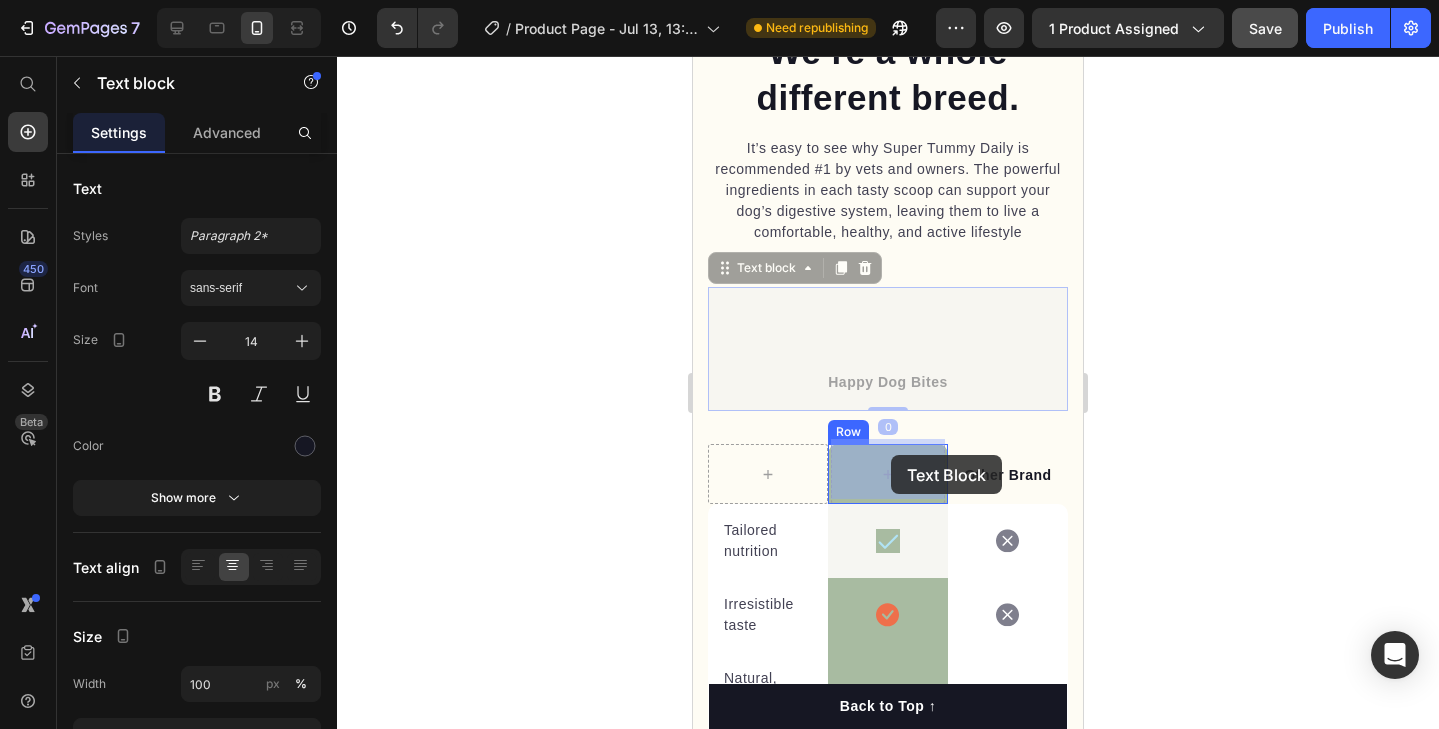 drag, startPoint x: 884, startPoint y: 378, endPoint x: 891, endPoint y: 462, distance: 84.29116 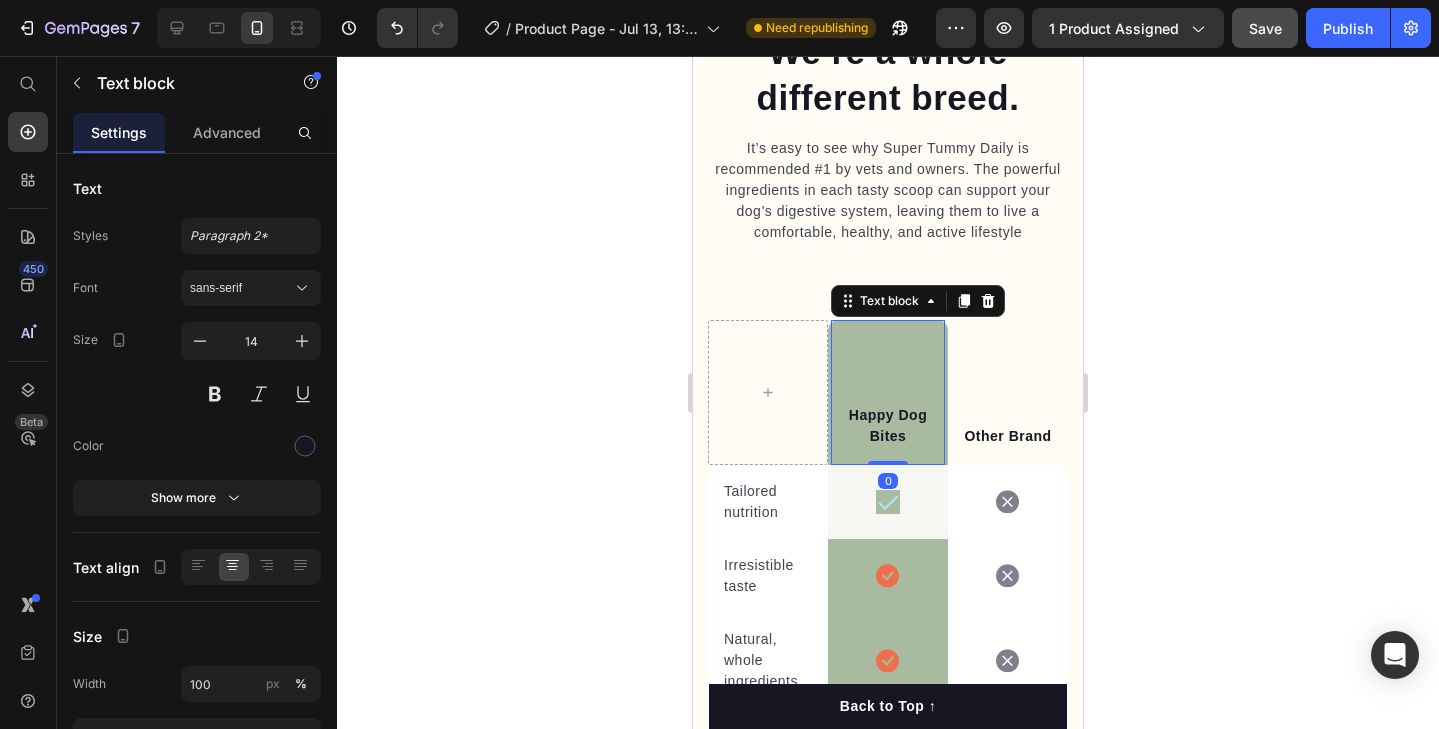 scroll, scrollTop: 4176, scrollLeft: 0, axis: vertical 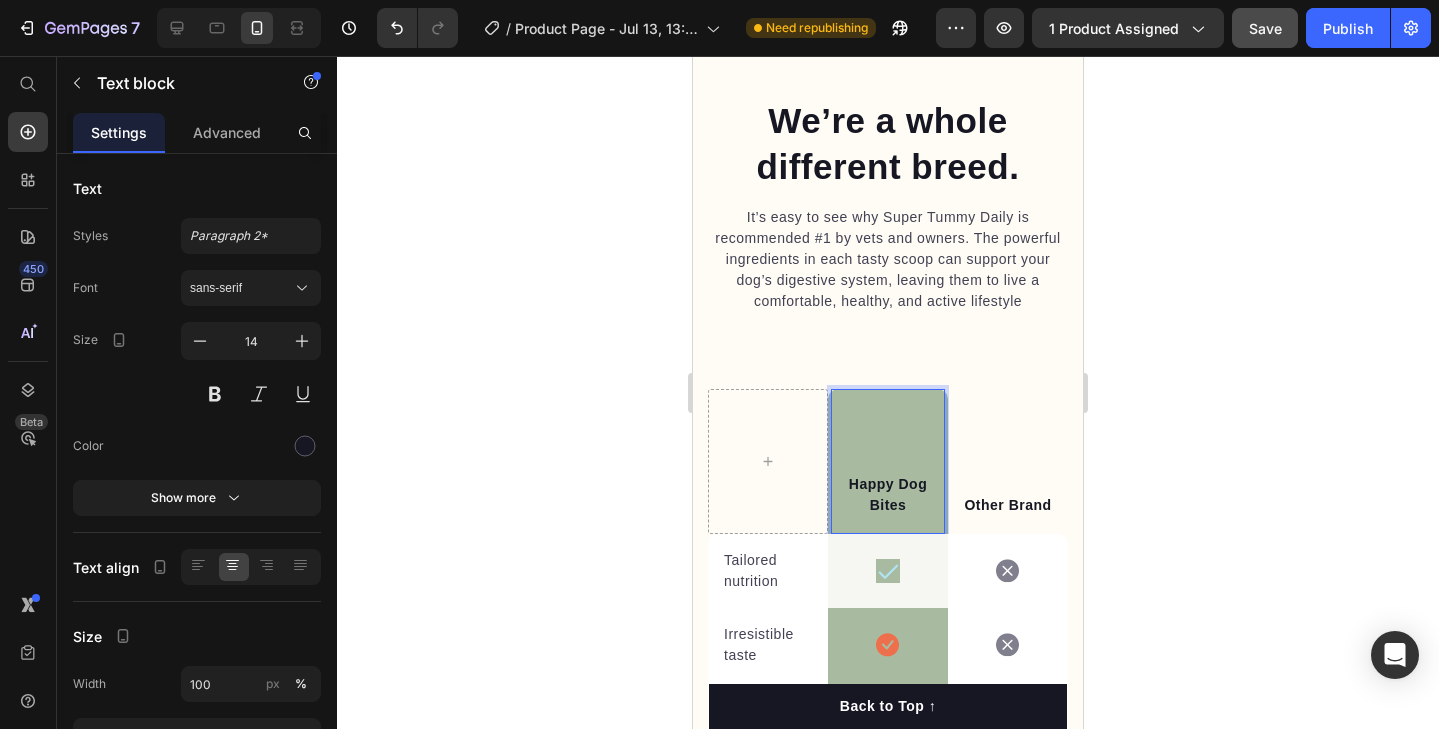 click on "Happy Dog Bites" at bounding box center [888, 495] 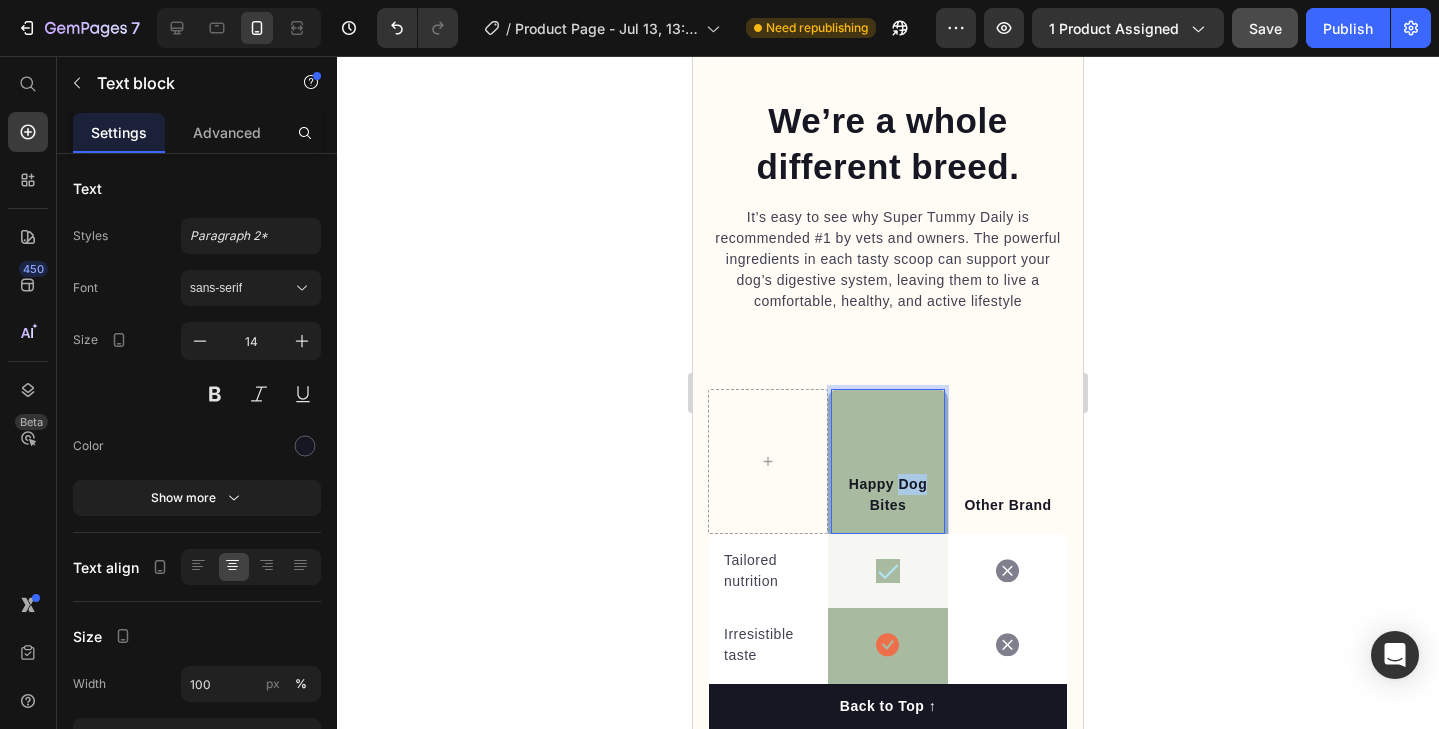 click on "Happy Dog Bites" at bounding box center (888, 495) 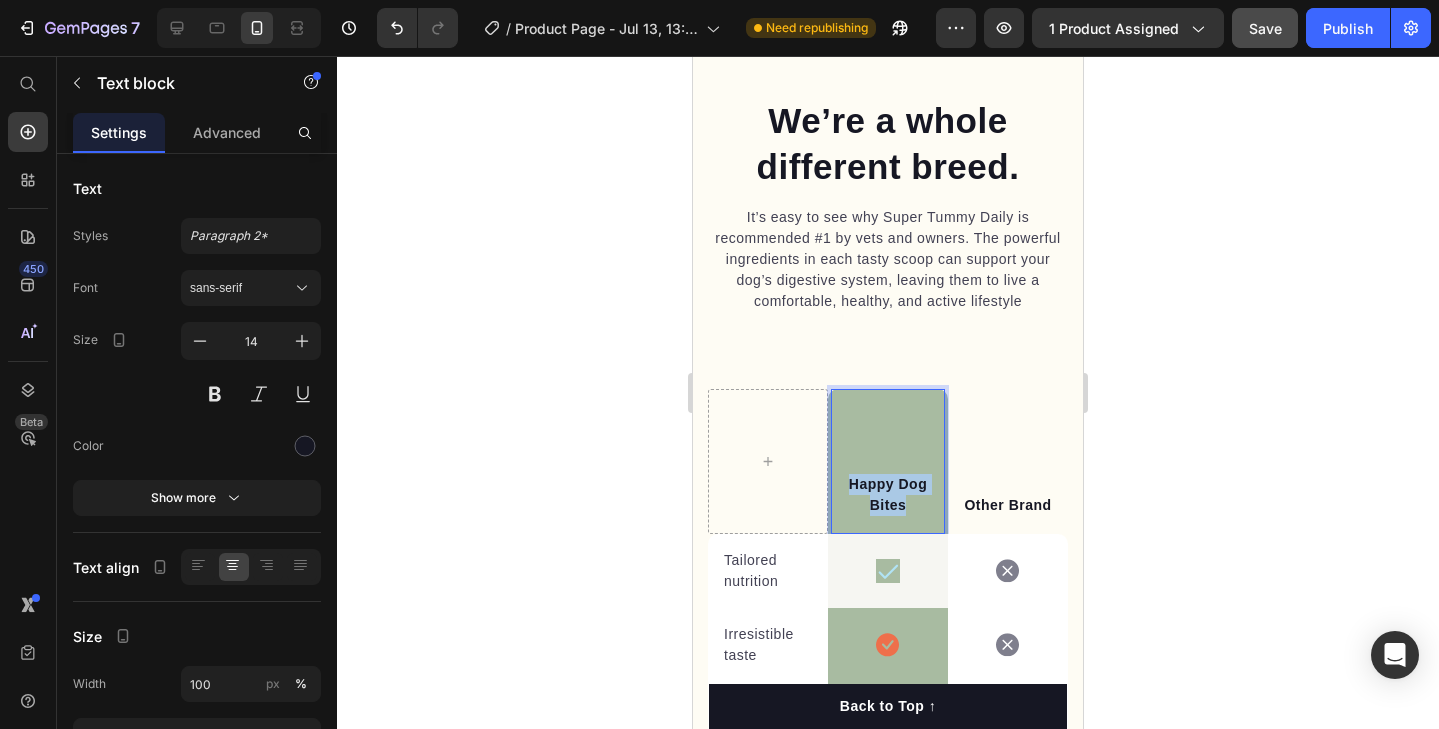 click on "Happy Dog Bites" at bounding box center (888, 495) 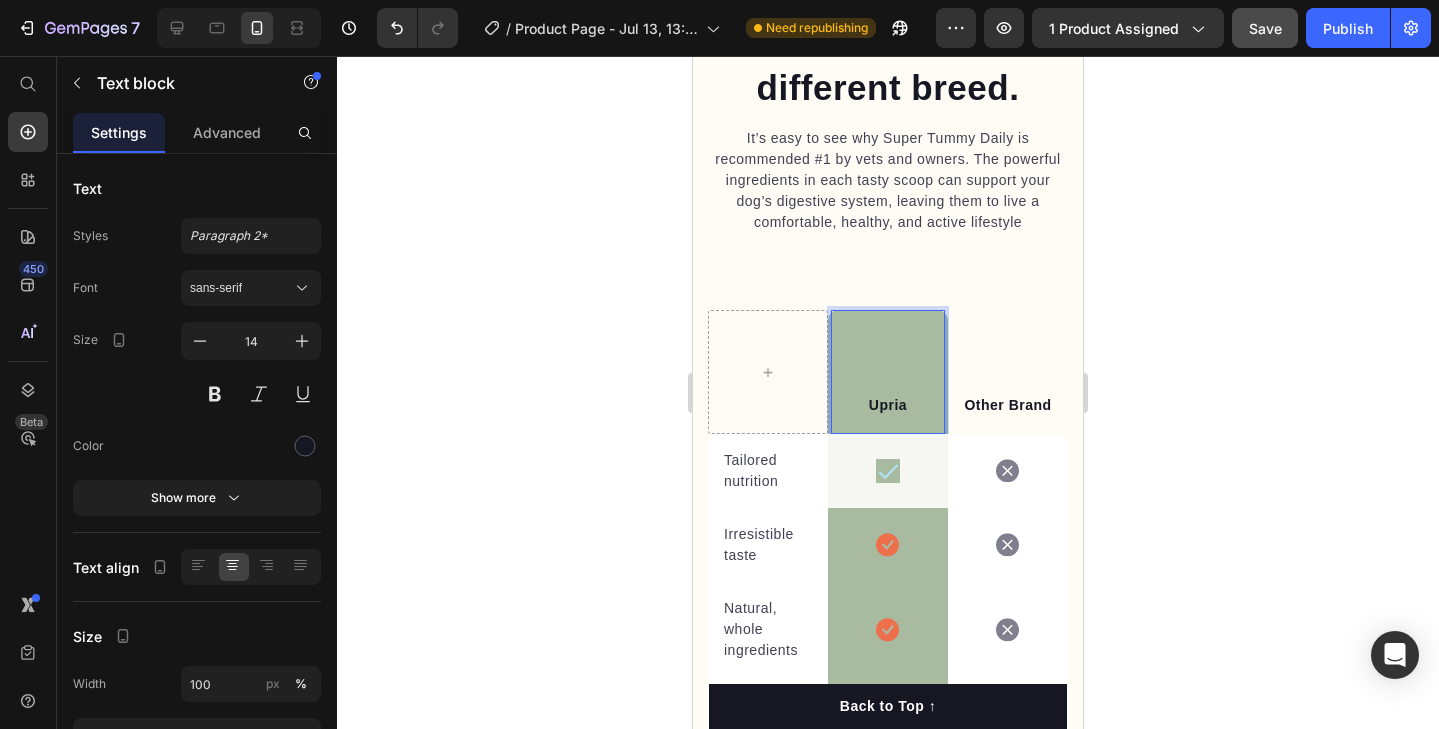 scroll, scrollTop: 4264, scrollLeft: 0, axis: vertical 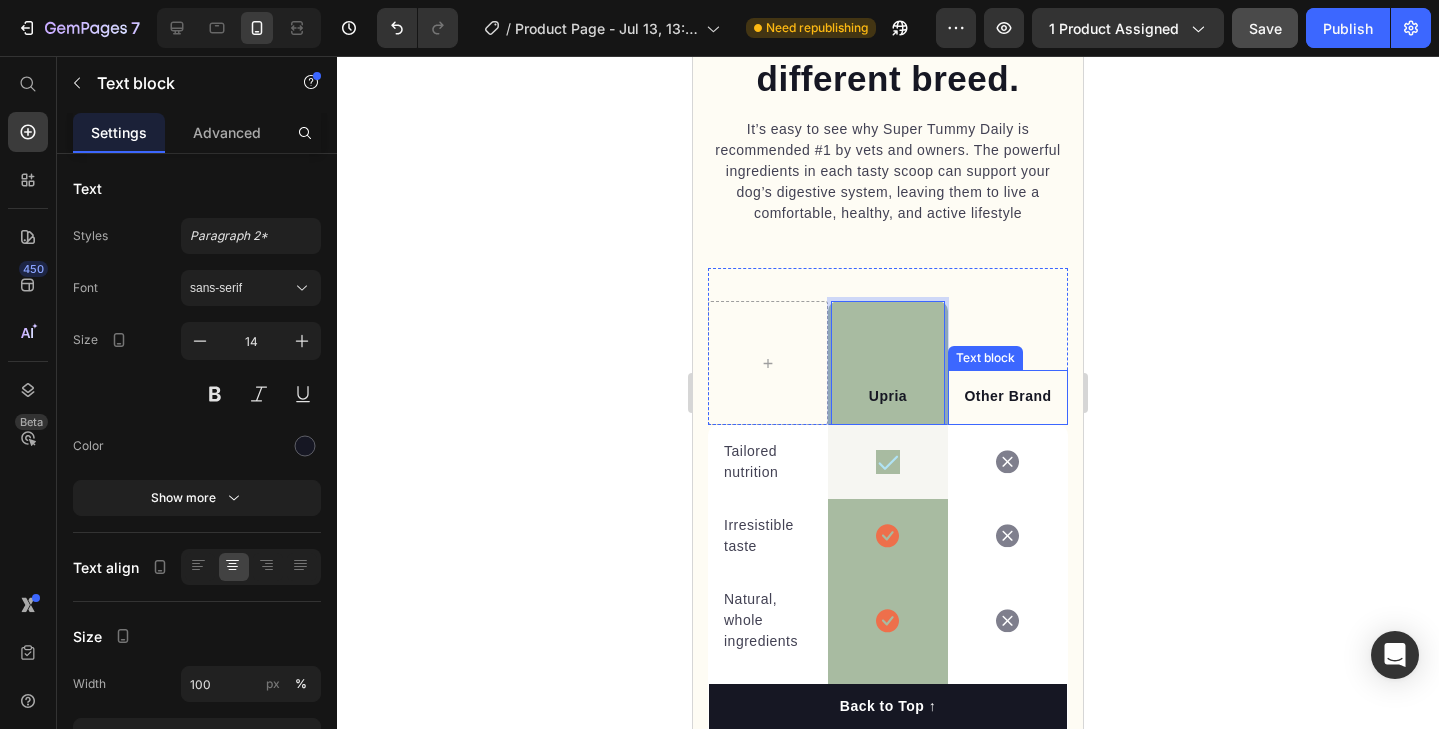 click 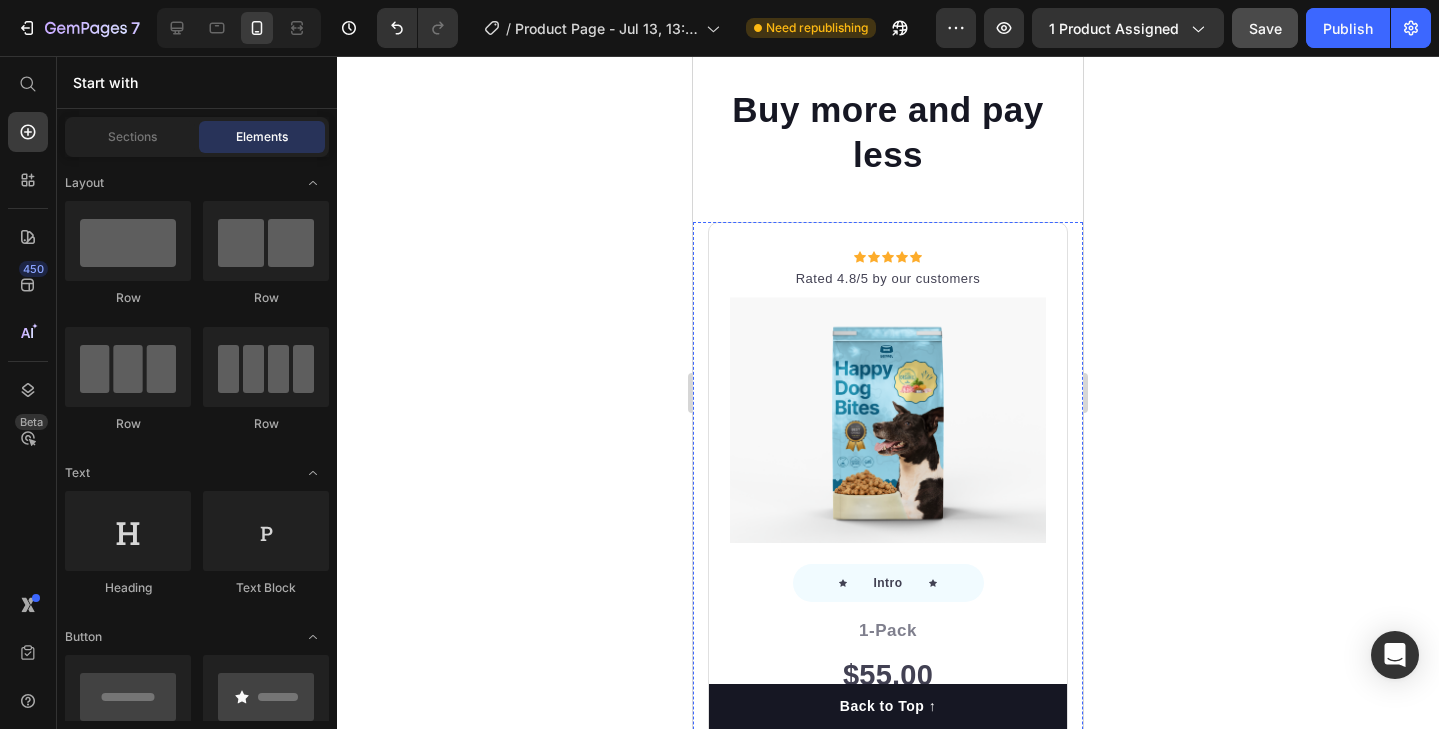 scroll, scrollTop: 5207, scrollLeft: 0, axis: vertical 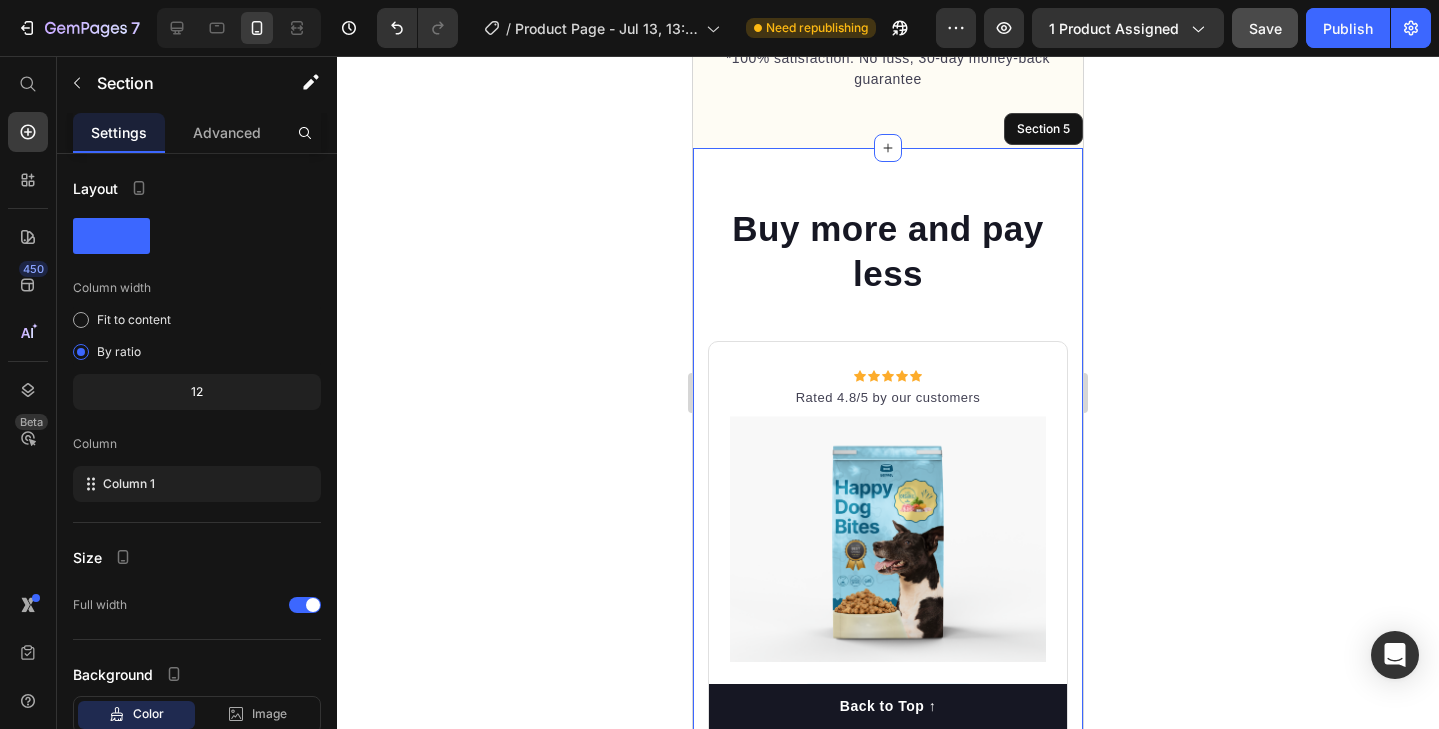 click on "Buy more and pay less Heading Row Icon Icon Icon Icon Icon Icon List Hoz Rated 4.8/5 by our customers Text block Row Image Icon Intro Text block Icon Row 1-Pack Text block $55.00 Price                Title Line Total: Text block $0.00 Price $55.00 Price Row you save:  $8.59 60-day money-back guarantee +$2.95 Shipping Item list Add to cart Product Cart Button Image Product Row Most Popular Text block Row Icon Icon Icon Icon Icon Icon List Hoz Rated 4.8/5 by our customers Text block Row Image Icon Most Popular Text block Icon Row 3-Pack Text block $55.00 Price                Title Line Total: Text block $0.00 Price $55.00 Price Row you save:  $38.69 30-day money-back guarantee Free delivery Item list Add to cart Product Cart Button Image Product Row Best Value Text block Row Icon Icon Icon Icon Icon Icon List Hoz Rated 4.8/5 by our customers Text block Row Image Icon Best offer Text block Icon Row 5-Pack Text block $55.00 Price                Title Line Total: Text block $0.00 Price $55.00 Price Row you save:" at bounding box center [888, 1220] 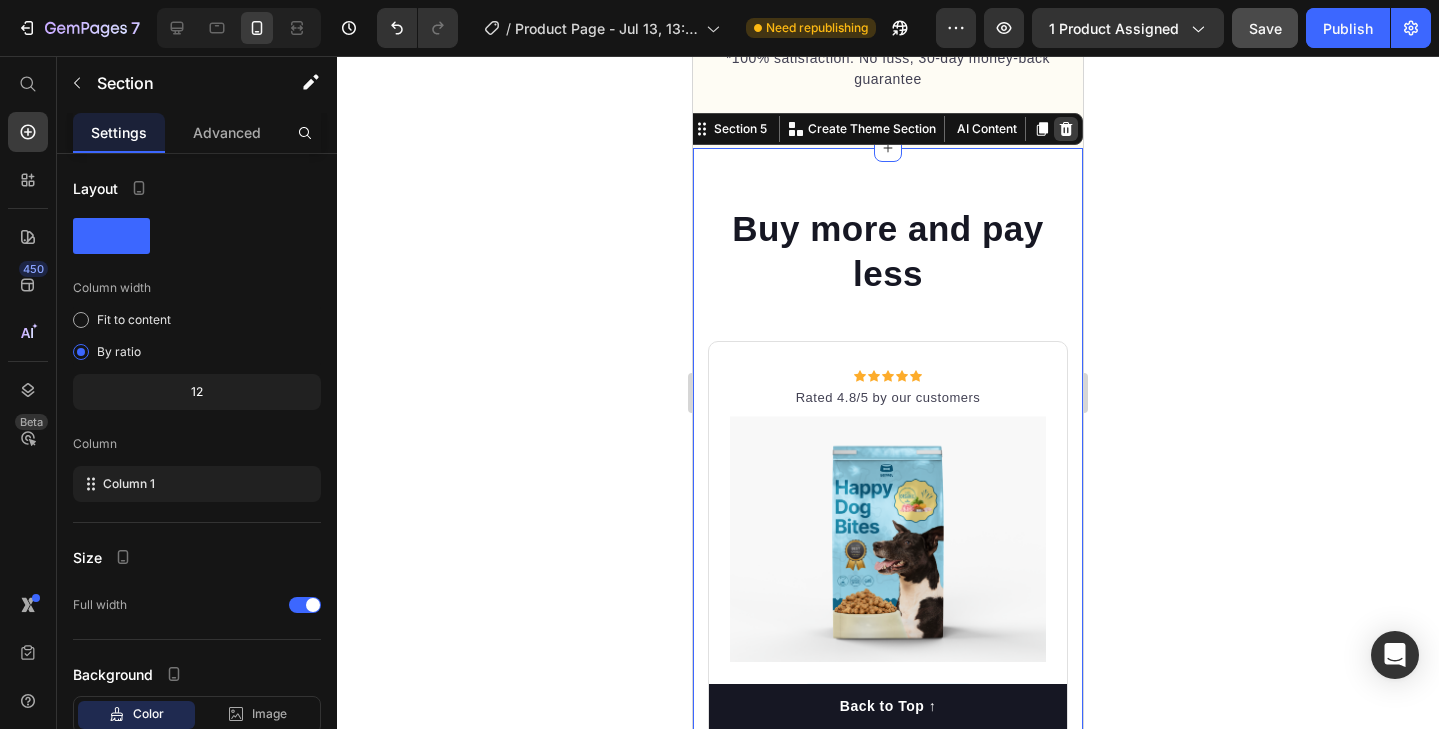 click at bounding box center [1066, 129] 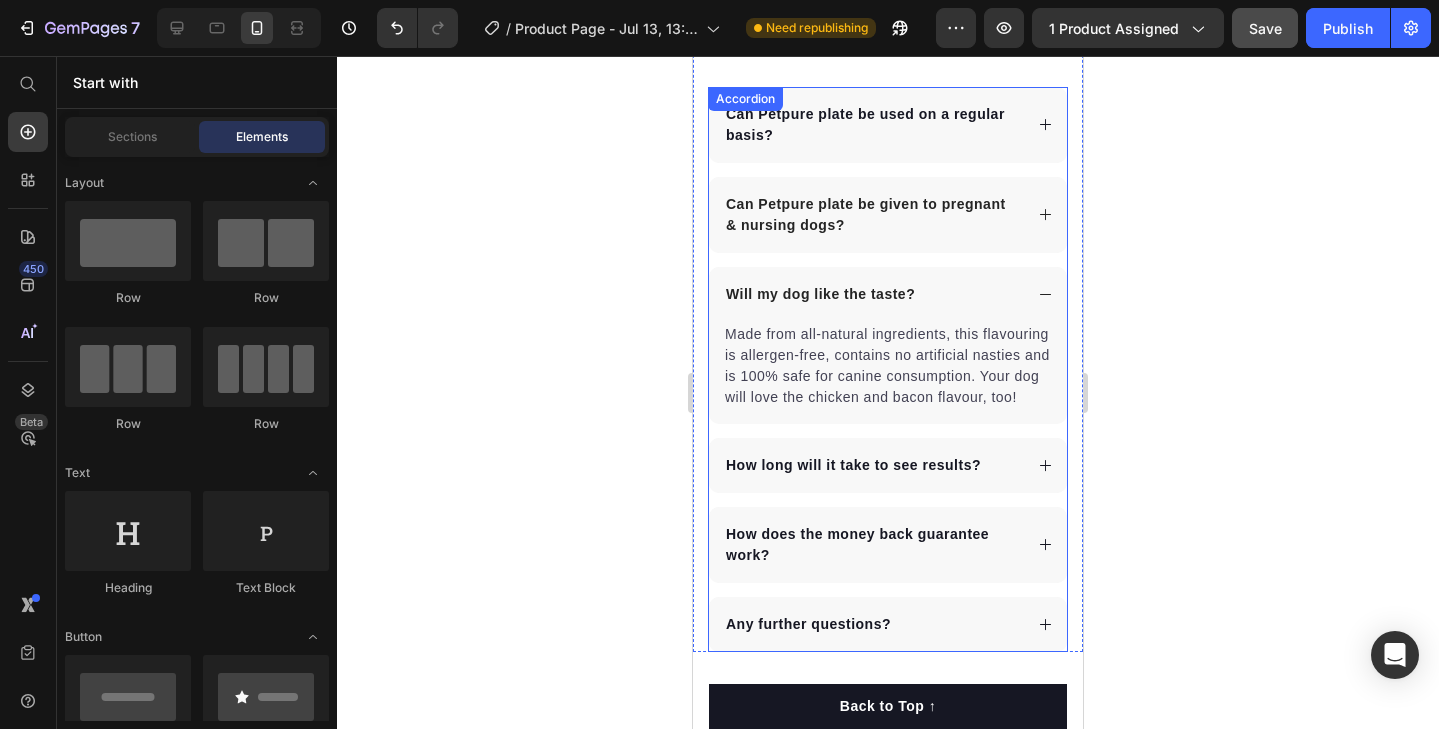 scroll, scrollTop: 5615, scrollLeft: 0, axis: vertical 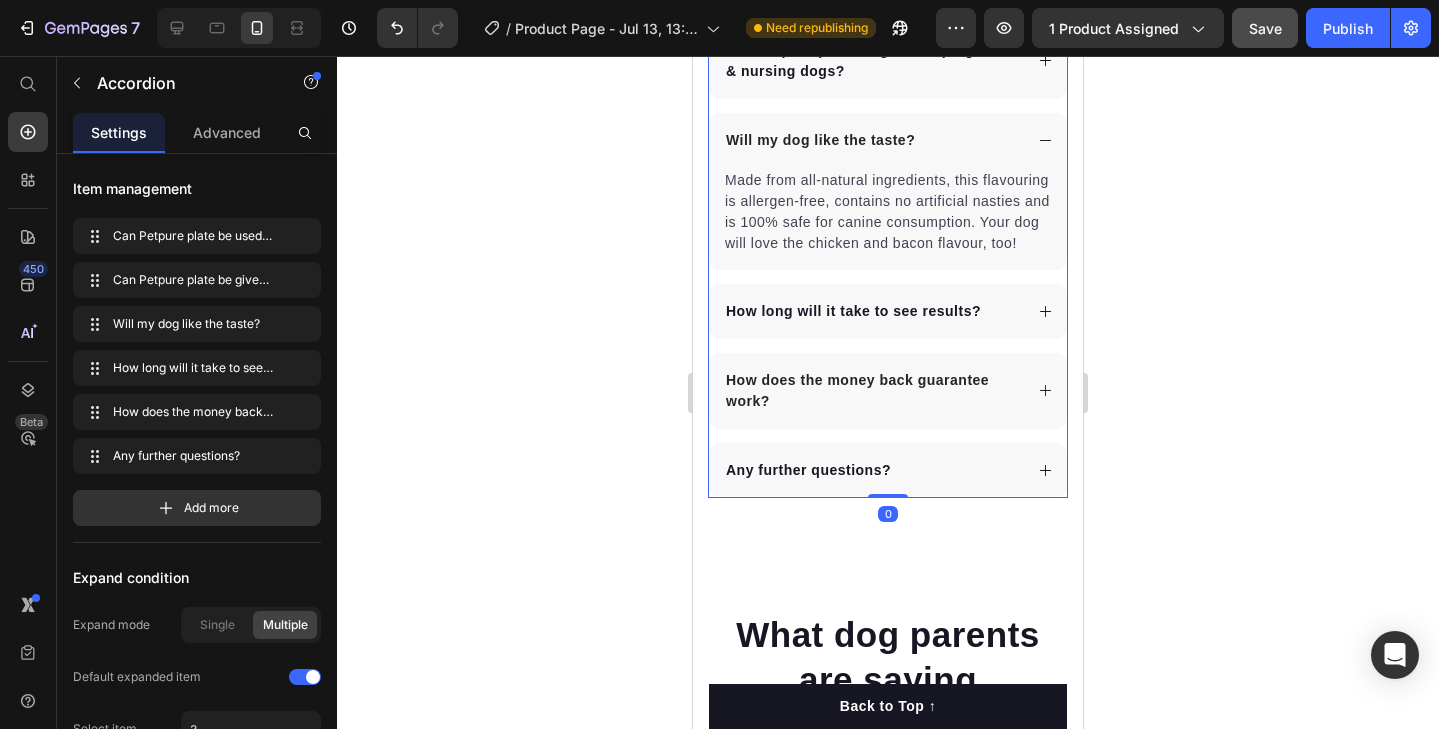 click 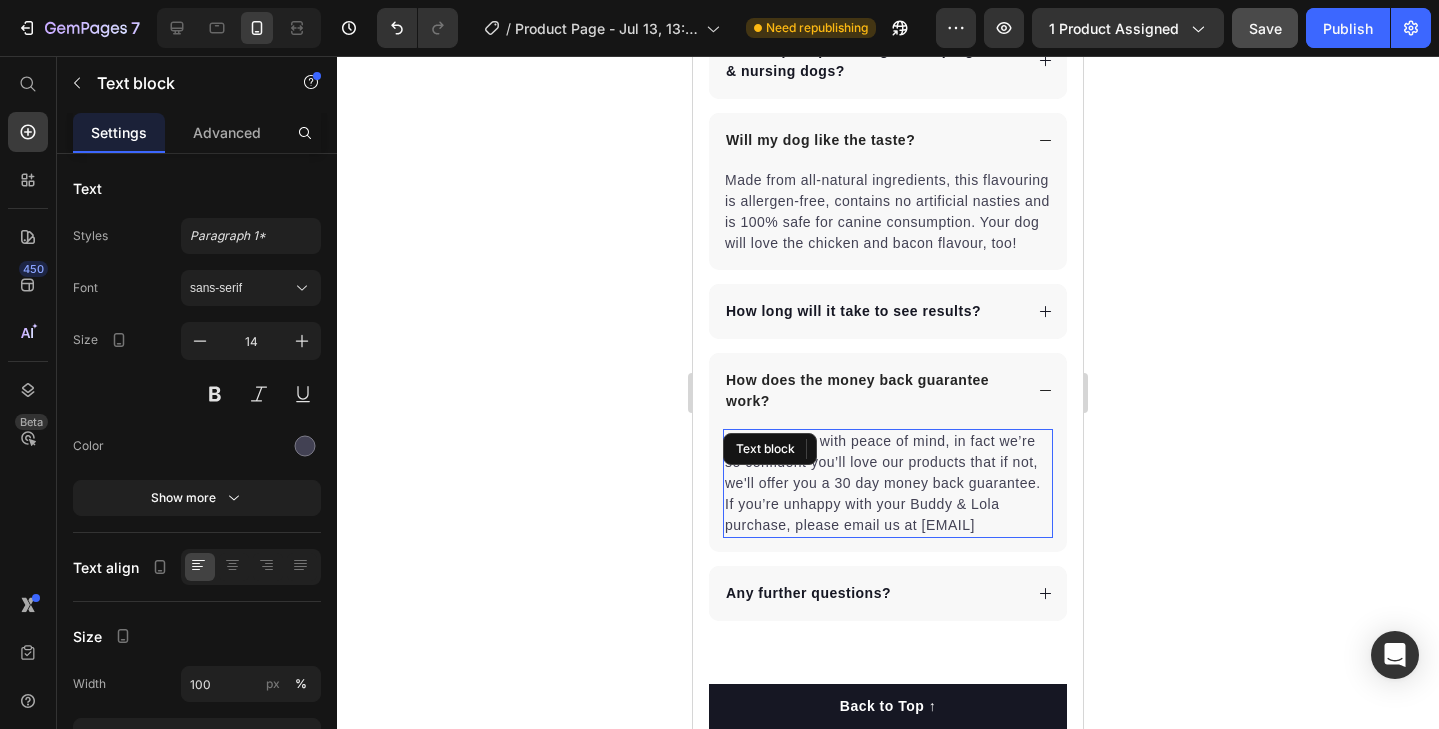 click on "You can shop with peace of mind, in fact we’re so confident you’ll love our products that if not, we'll offer you a 30 day money back guarantee. If you’re unhappy with your Buddy & Lola purchase, please email us at [EMAIL]" at bounding box center [888, 483] 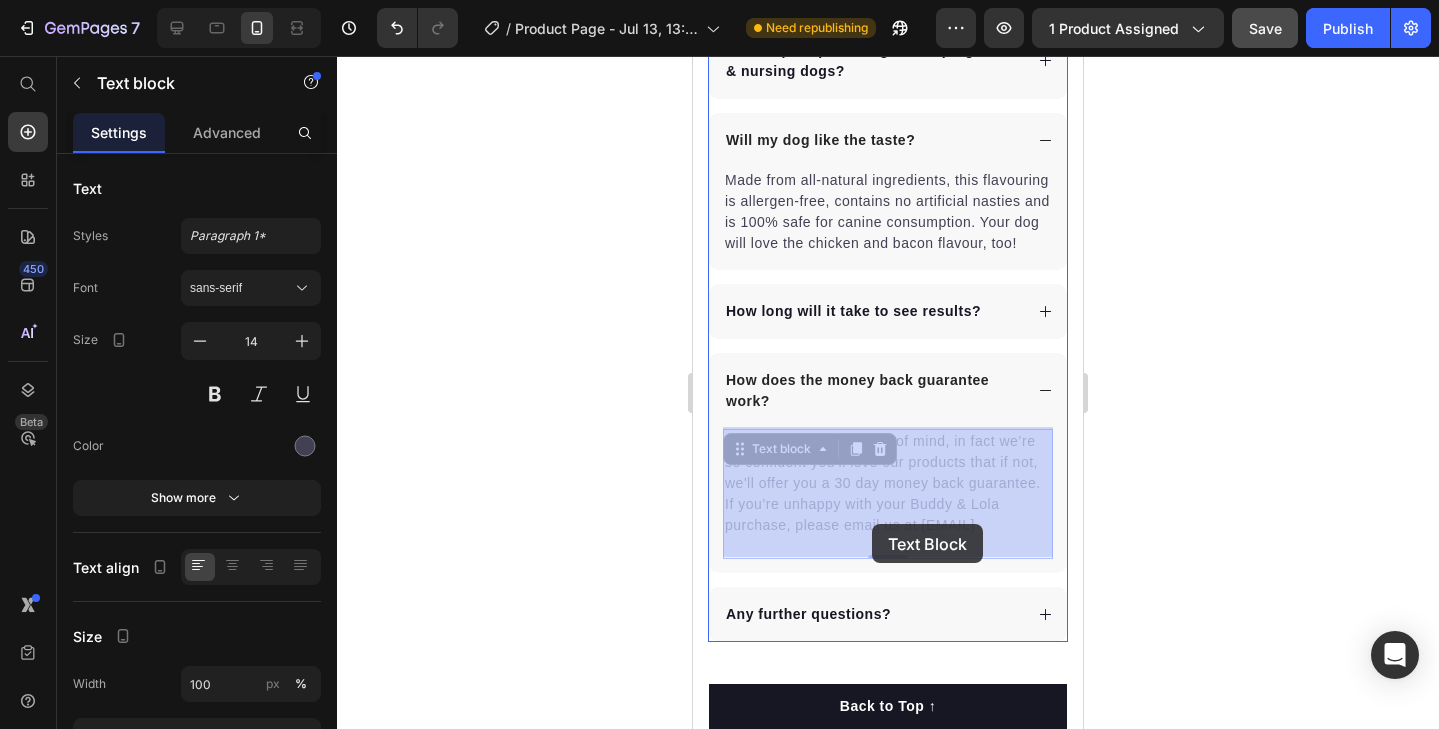 drag, startPoint x: 894, startPoint y: 538, endPoint x: 873, endPoint y: 528, distance: 23.259407 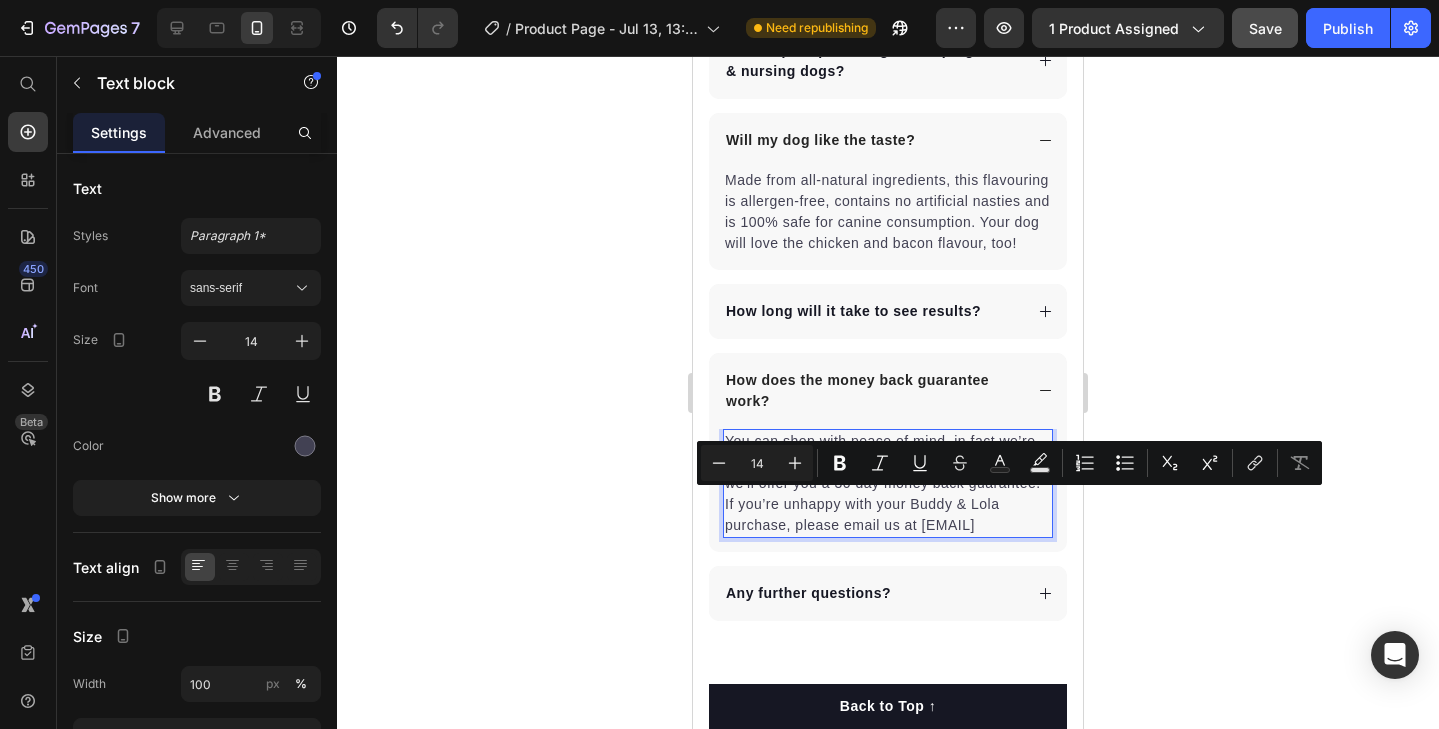 drag, startPoint x: 874, startPoint y: 541, endPoint x: 727, endPoint y: 504, distance: 151.58496 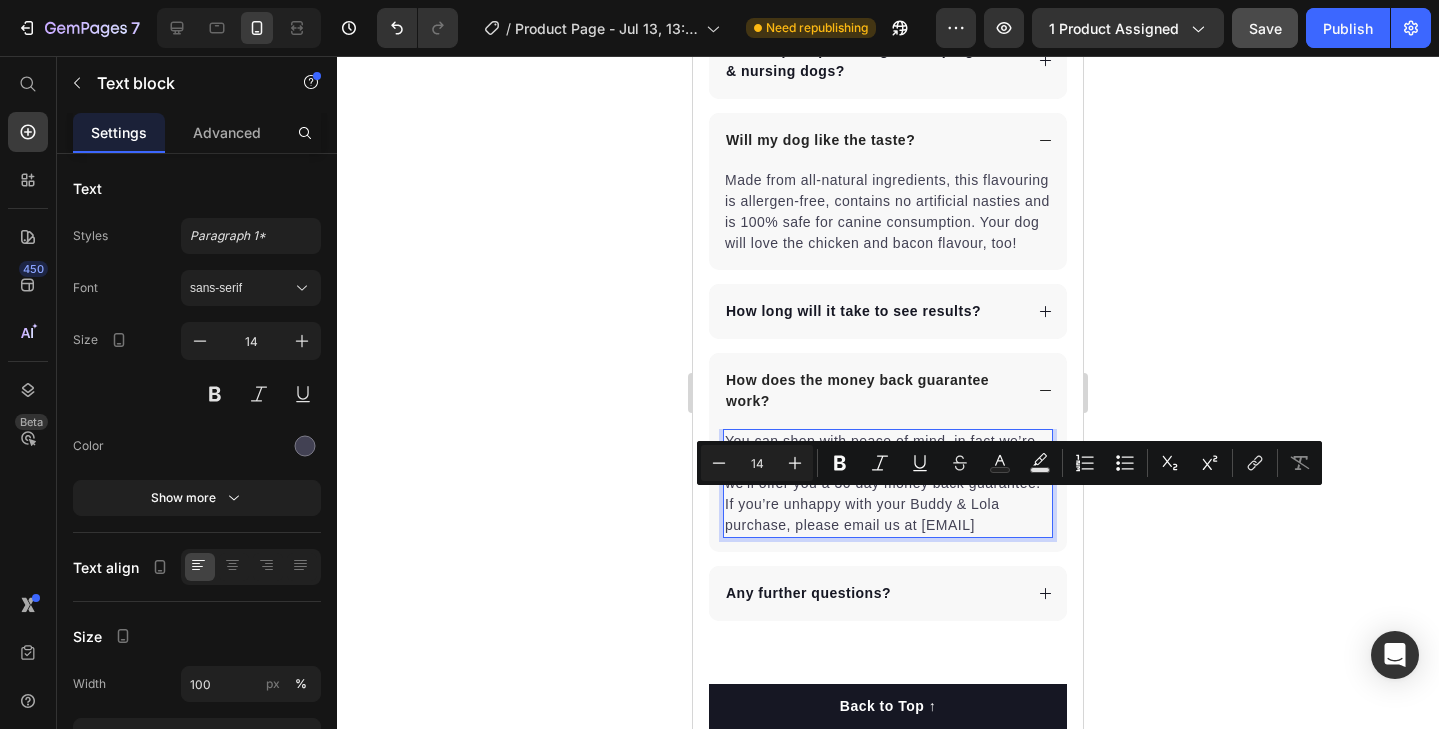 drag, startPoint x: 886, startPoint y: 543, endPoint x: 725, endPoint y: 501, distance: 166.3881 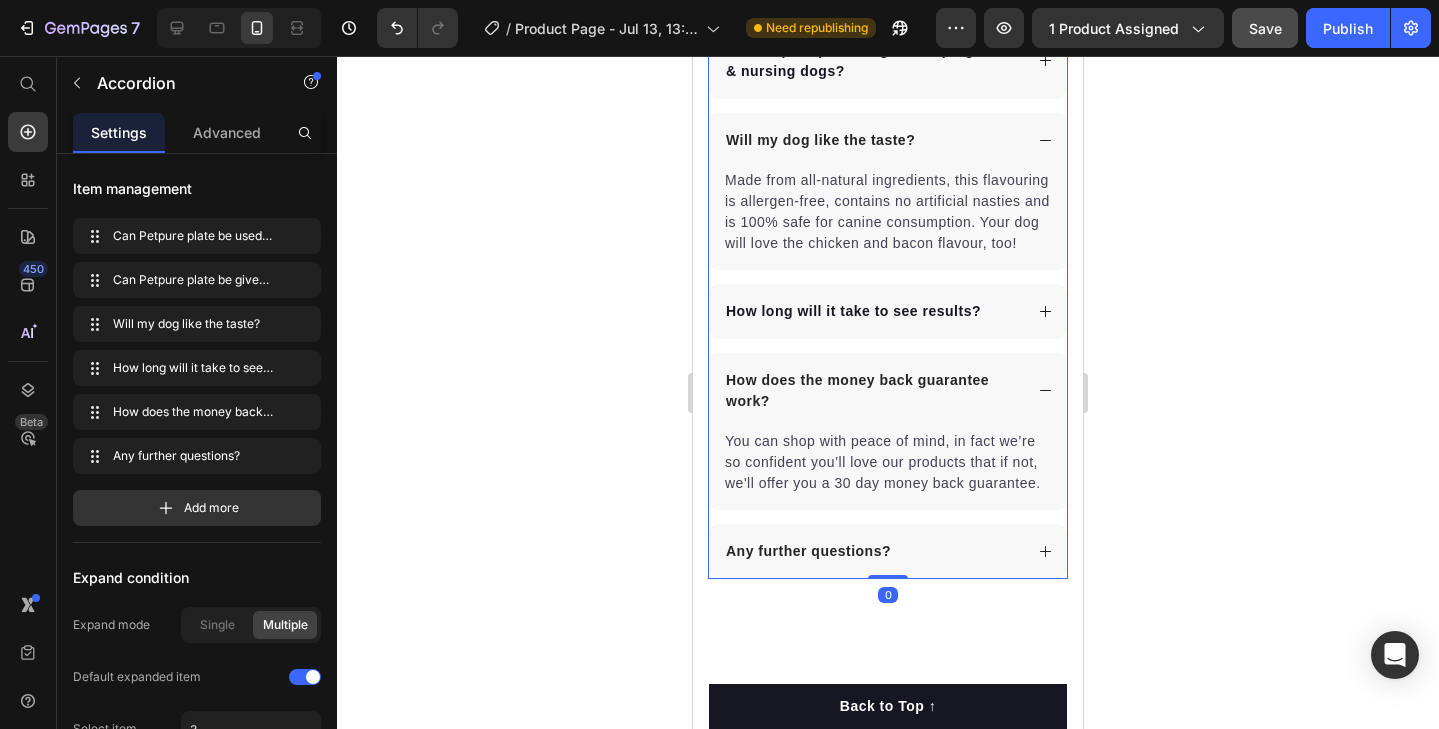 click 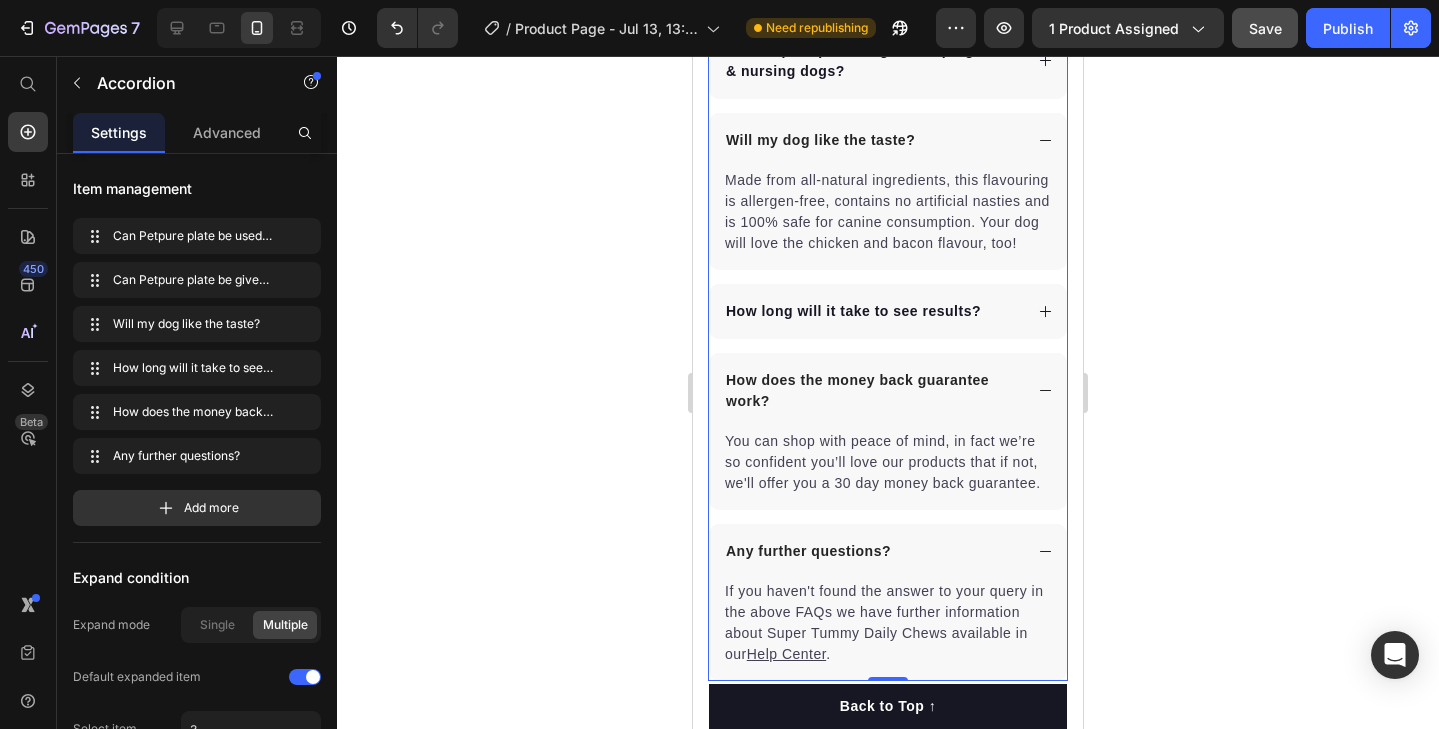 click on "Any further questions?" at bounding box center [872, 551] 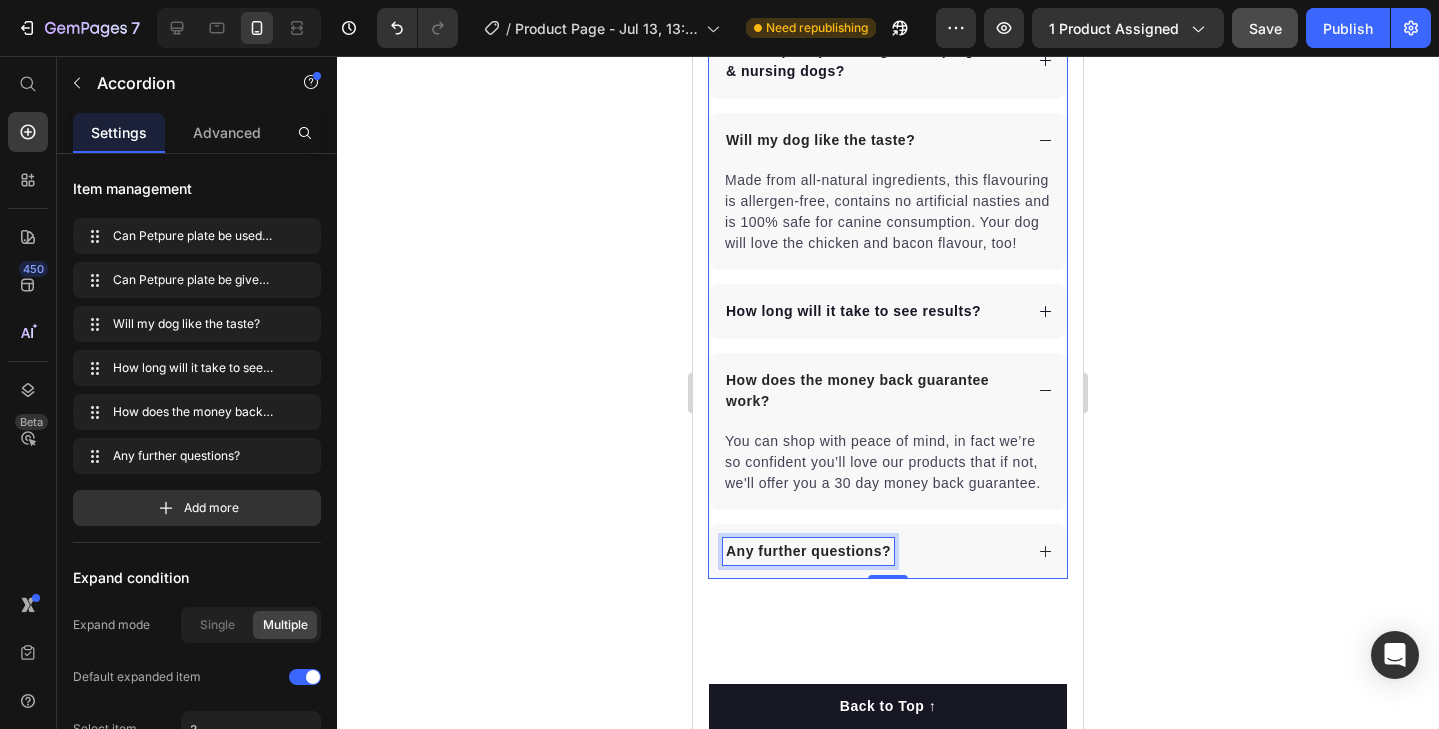 click on "Any further questions?" at bounding box center (808, 551) 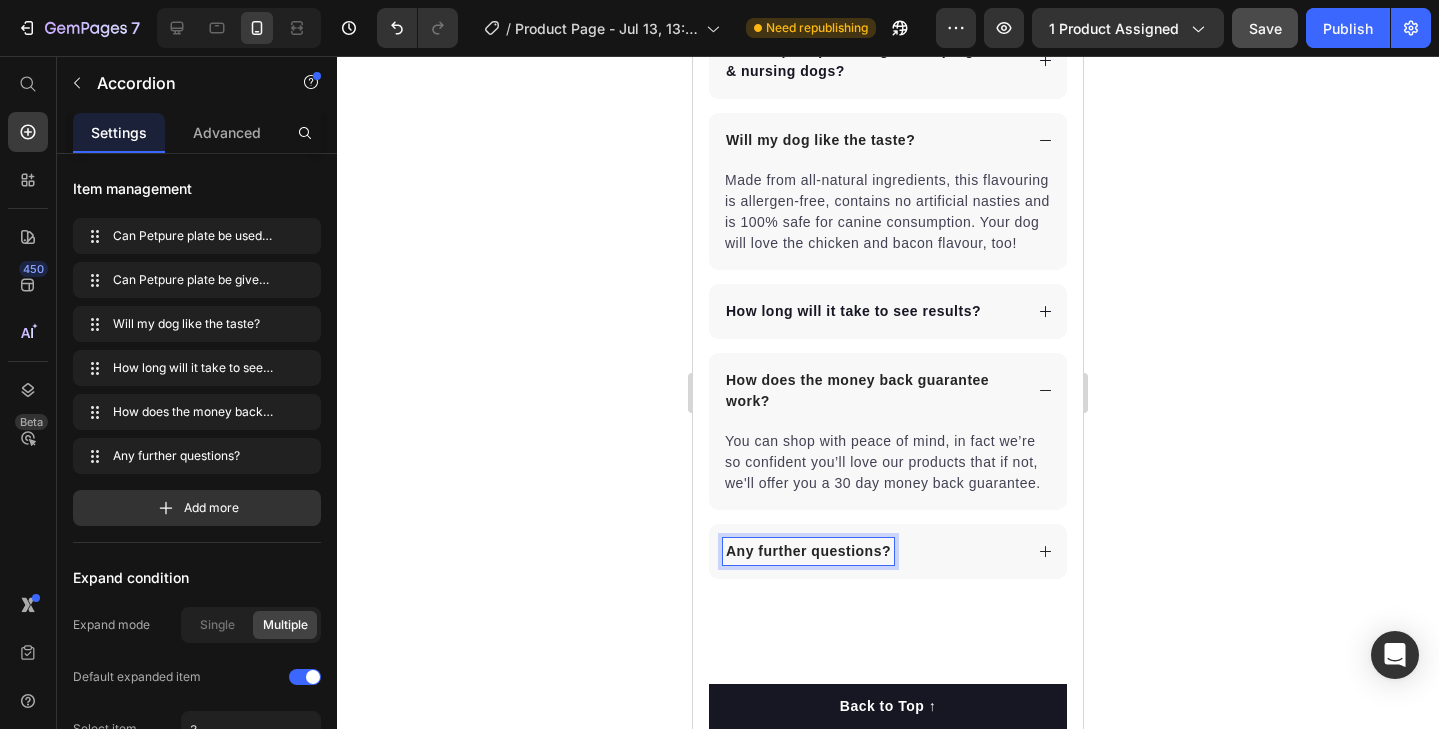 click on "Any further questions?" at bounding box center (888, 551) 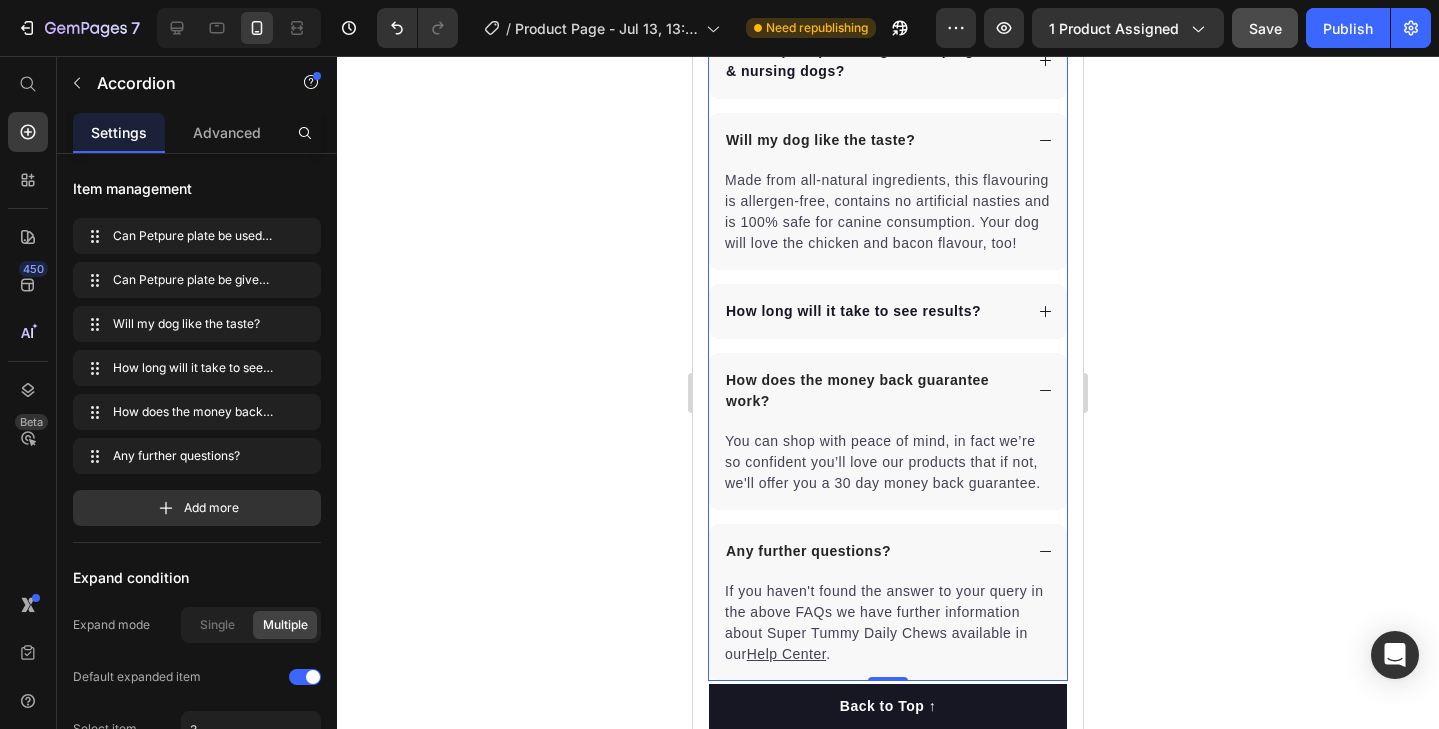 click on "Any further questions?" at bounding box center (888, 551) 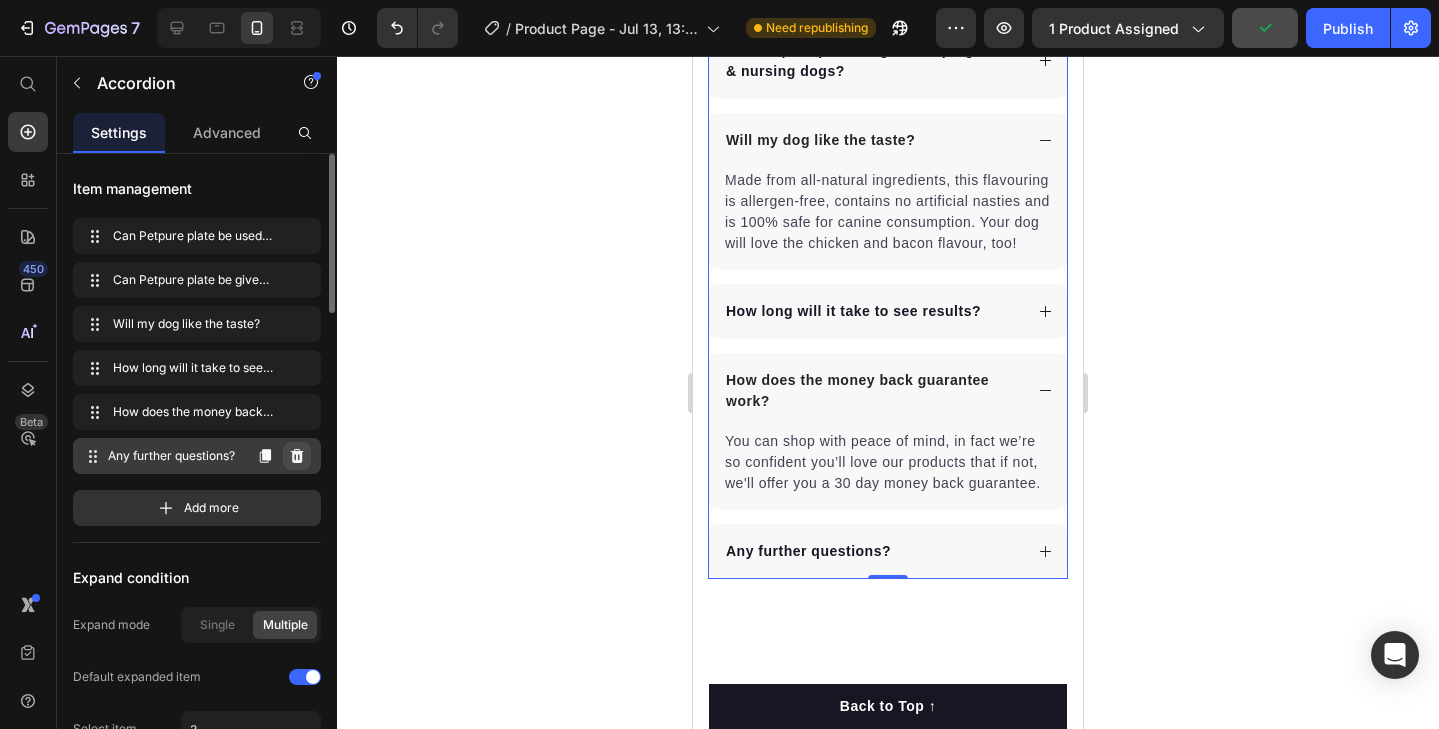 click 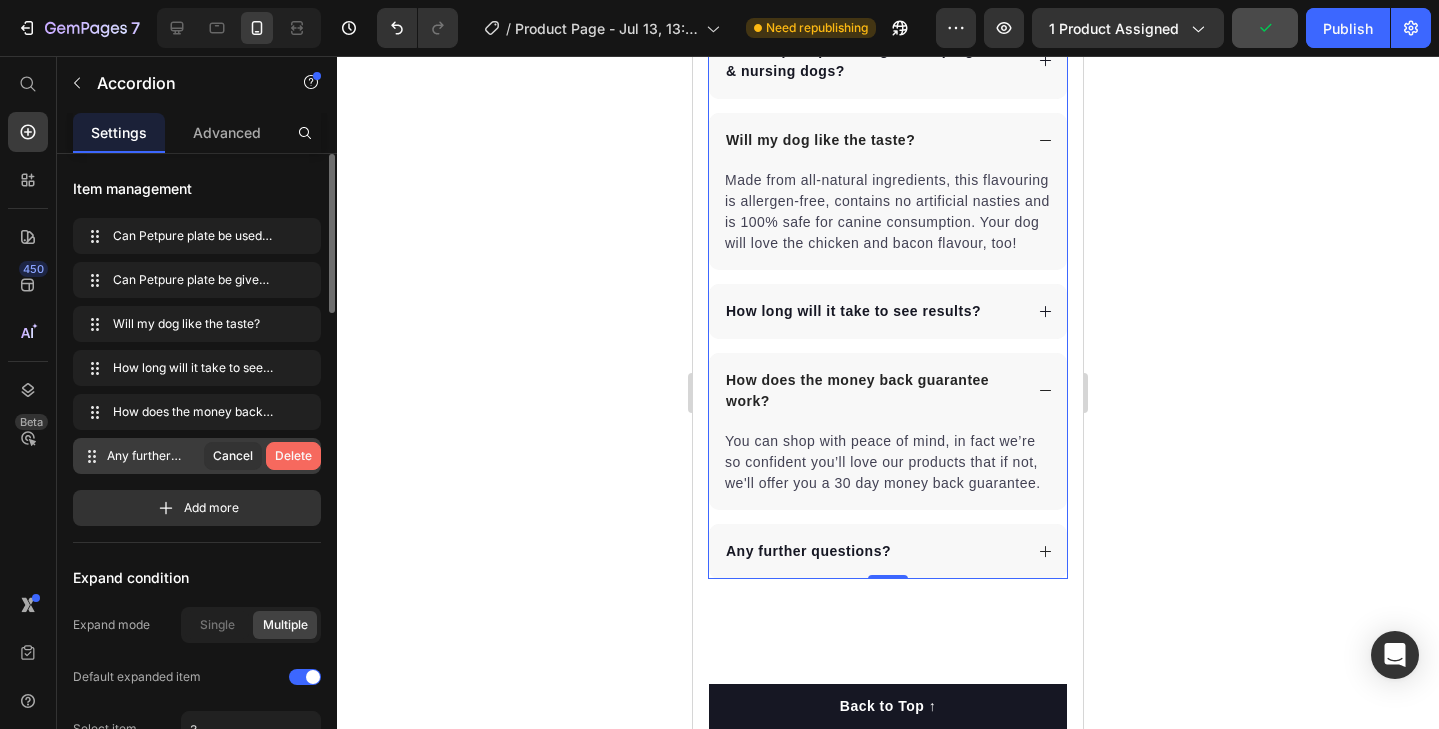 click on "Delete" at bounding box center [293, 456] 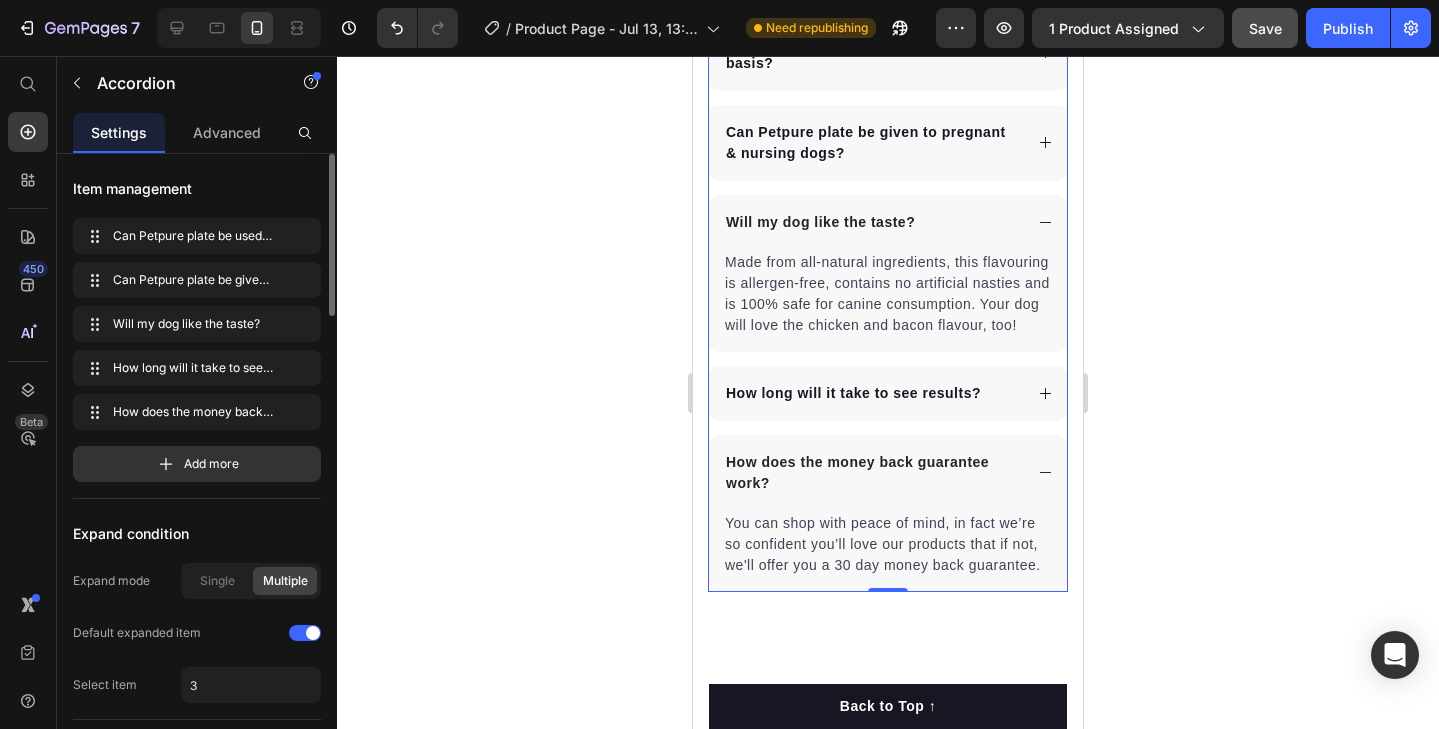 scroll, scrollTop: 5426, scrollLeft: 0, axis: vertical 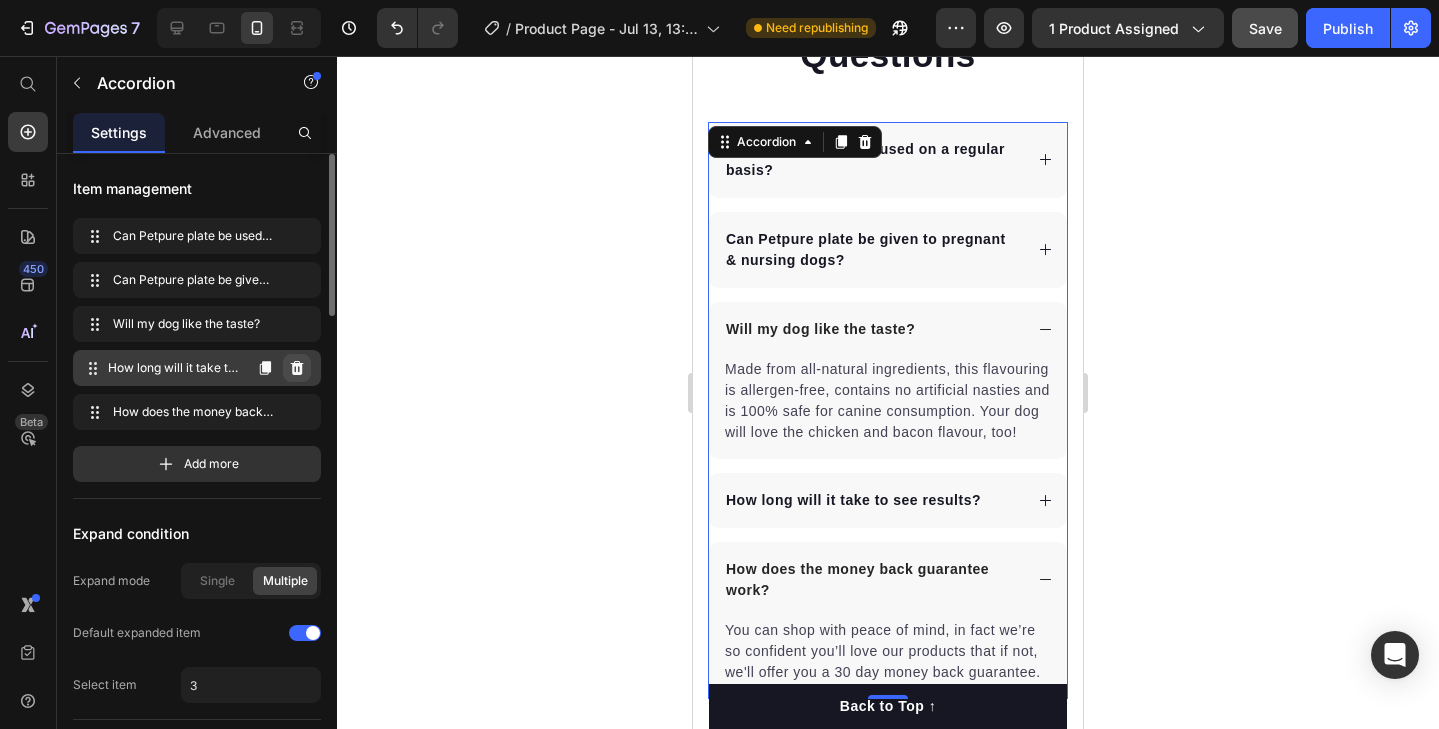 click 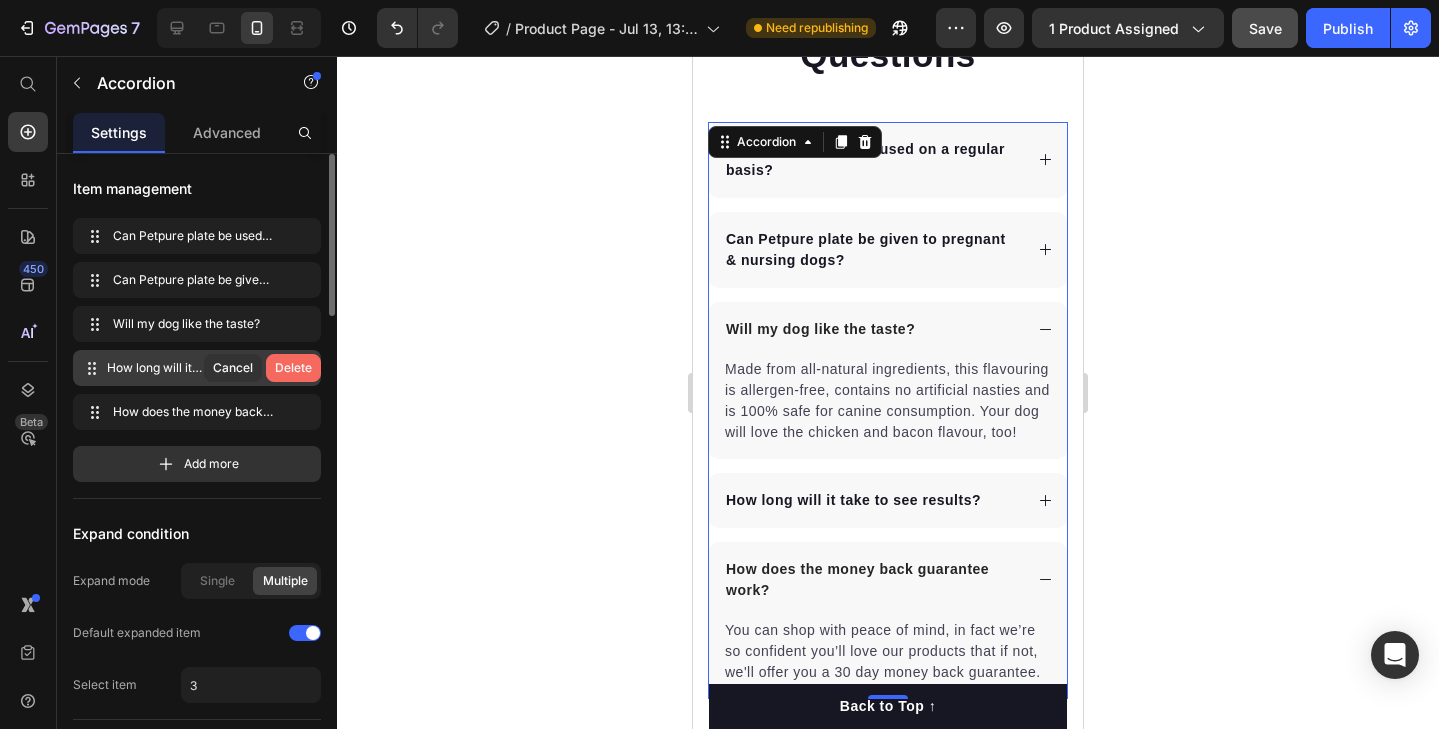 click on "Delete" at bounding box center (293, 368) 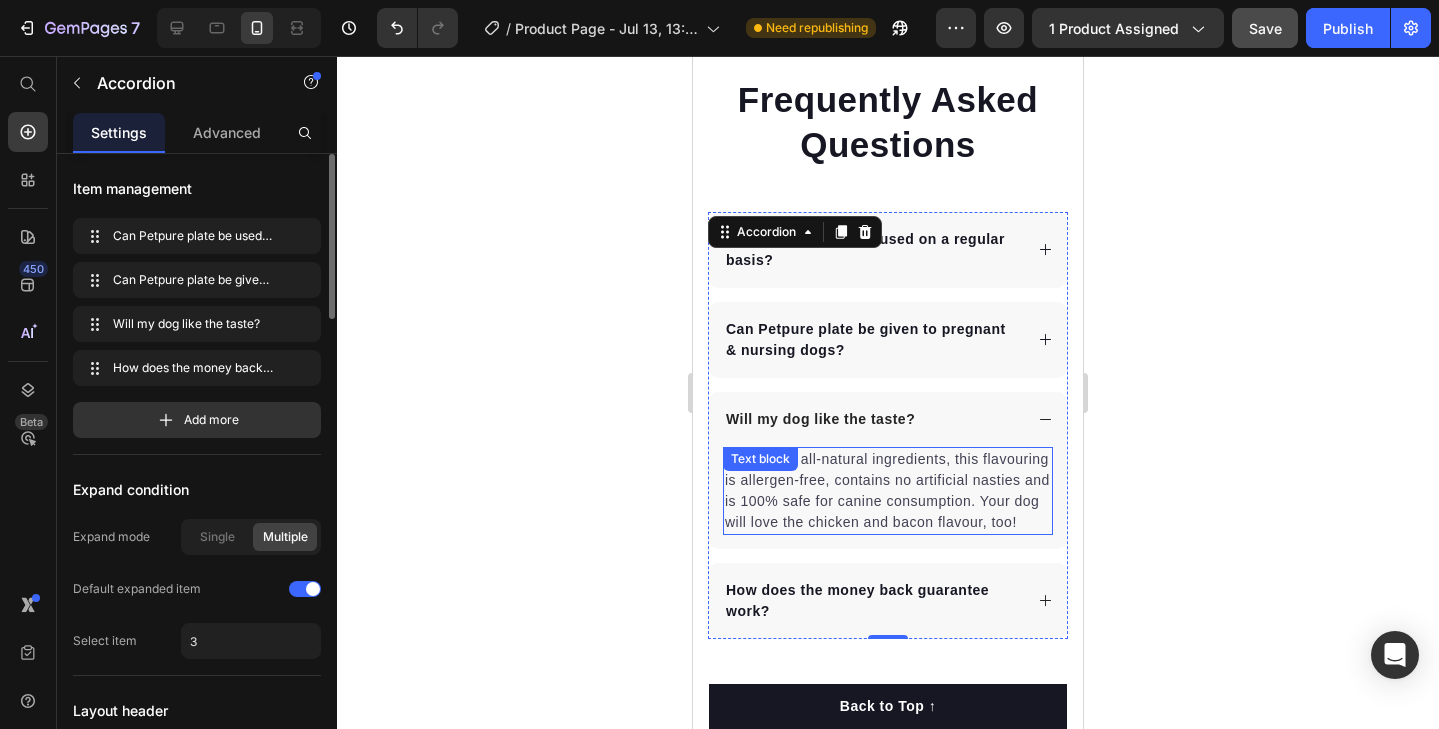 scroll, scrollTop: 5323, scrollLeft: 0, axis: vertical 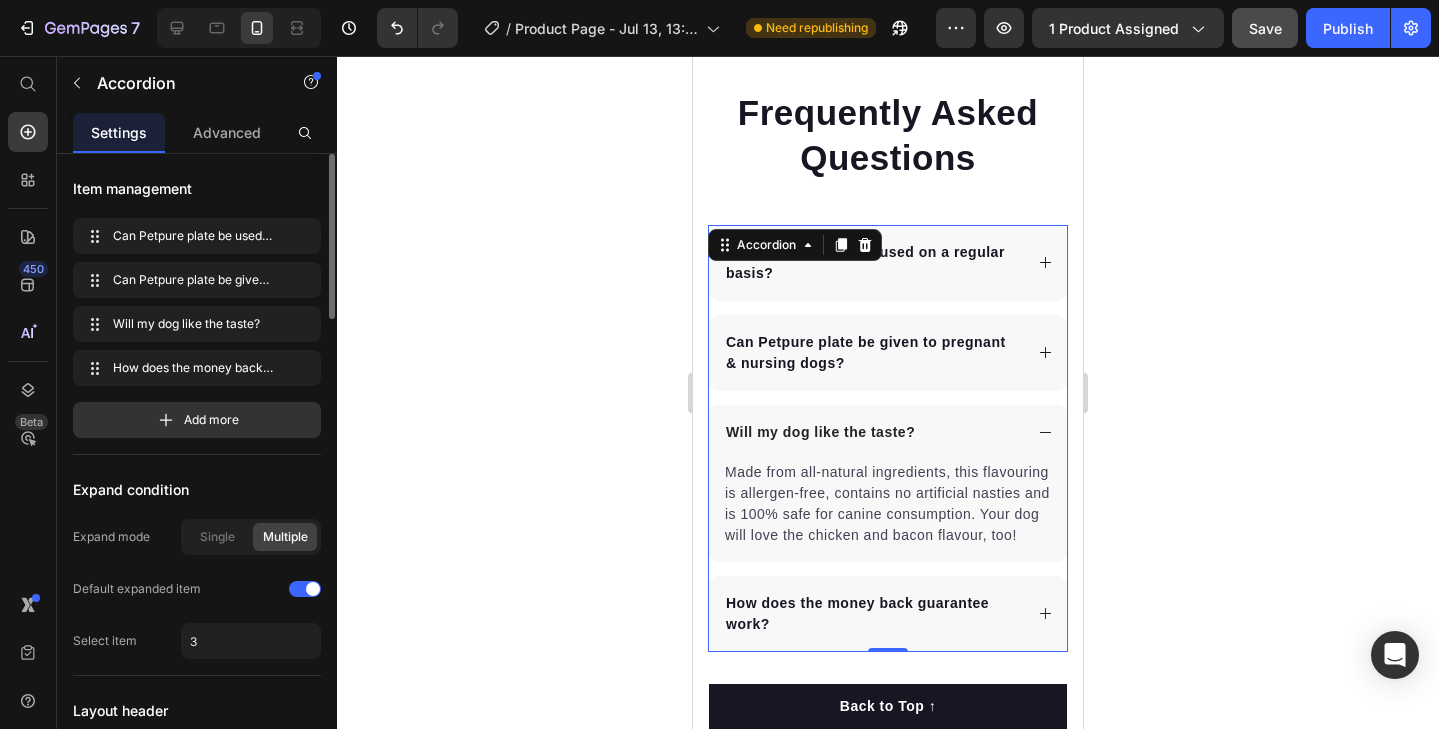 click on "Can Petpure plate be used on a regular basis?
Can Petpure plate be given to pregnant & nursing dogs?
Will my dog like the taste? Made from all-natural ingredients, this flavouring is allergen-free, contains no artificial nasties and is 100% safe for canine consumption. Your dog will love the chicken and bacon flavour, too! Text block
How does the money back guarantee work?" at bounding box center (888, 438) 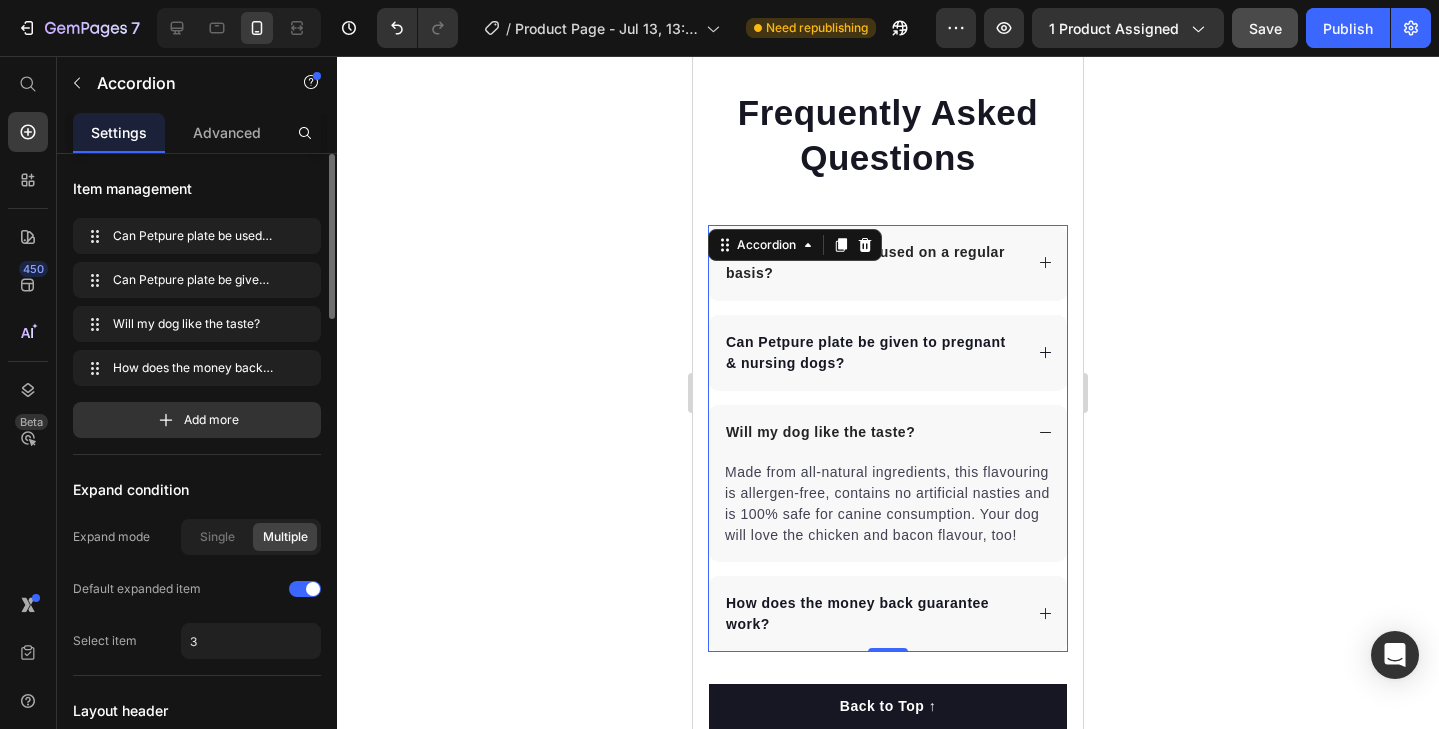 click on "Can Petpure plate be used on a regular basis?" at bounding box center (872, 263) 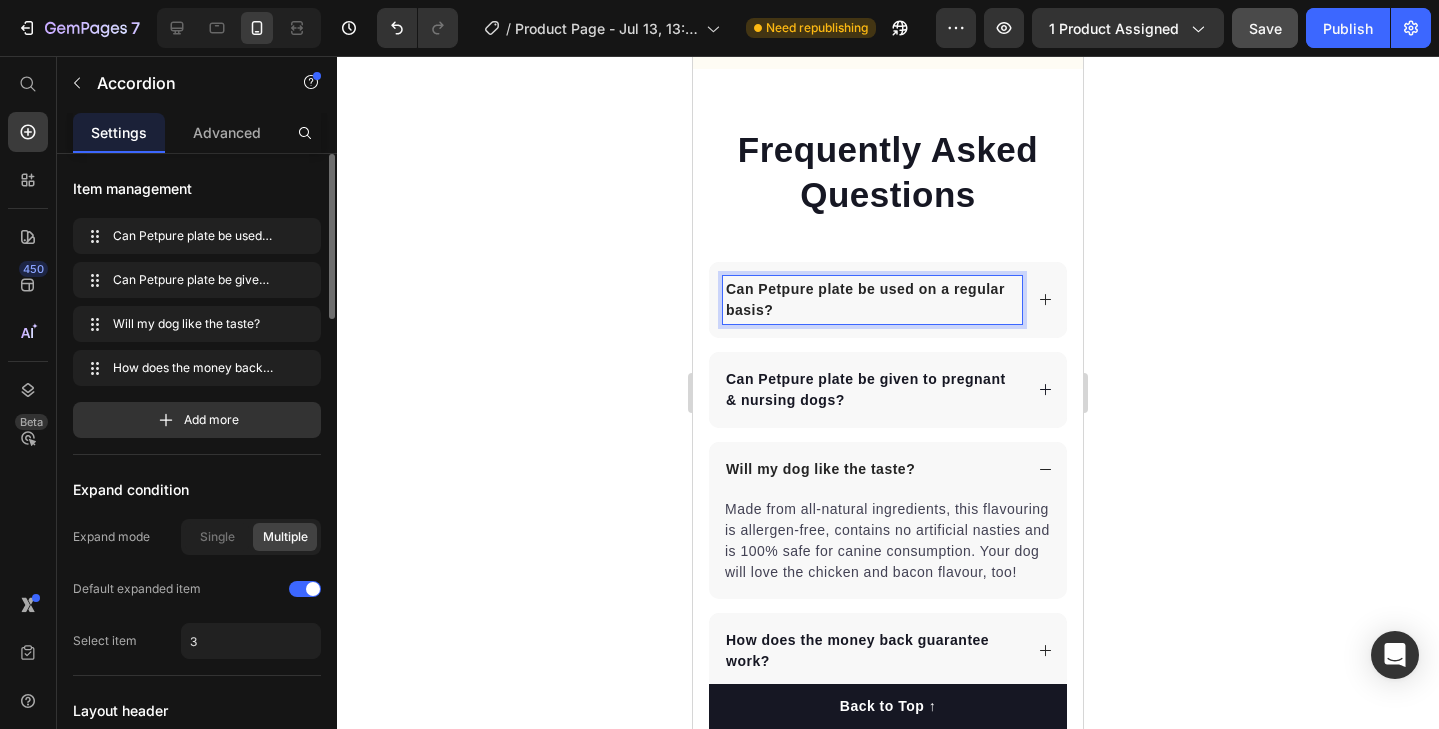 scroll, scrollTop: 5283, scrollLeft: 0, axis: vertical 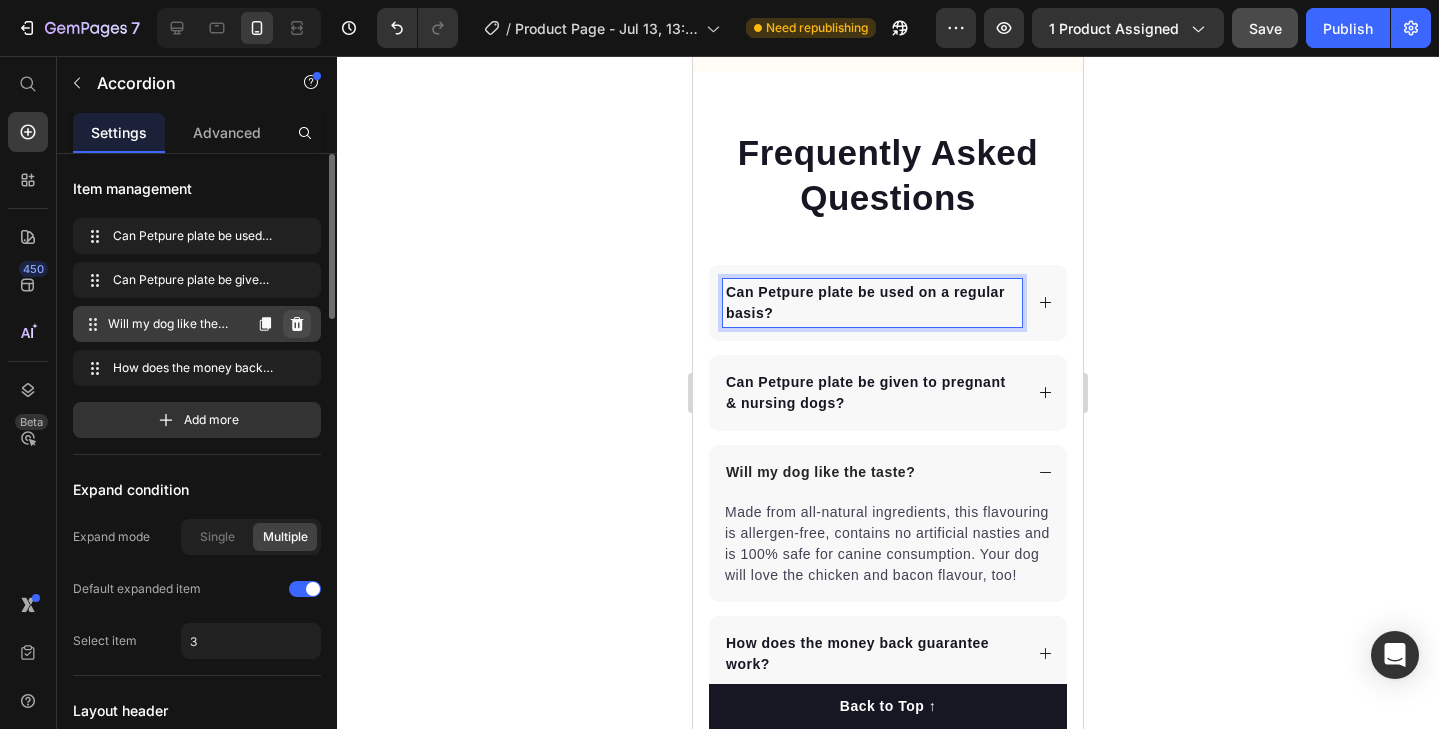 click 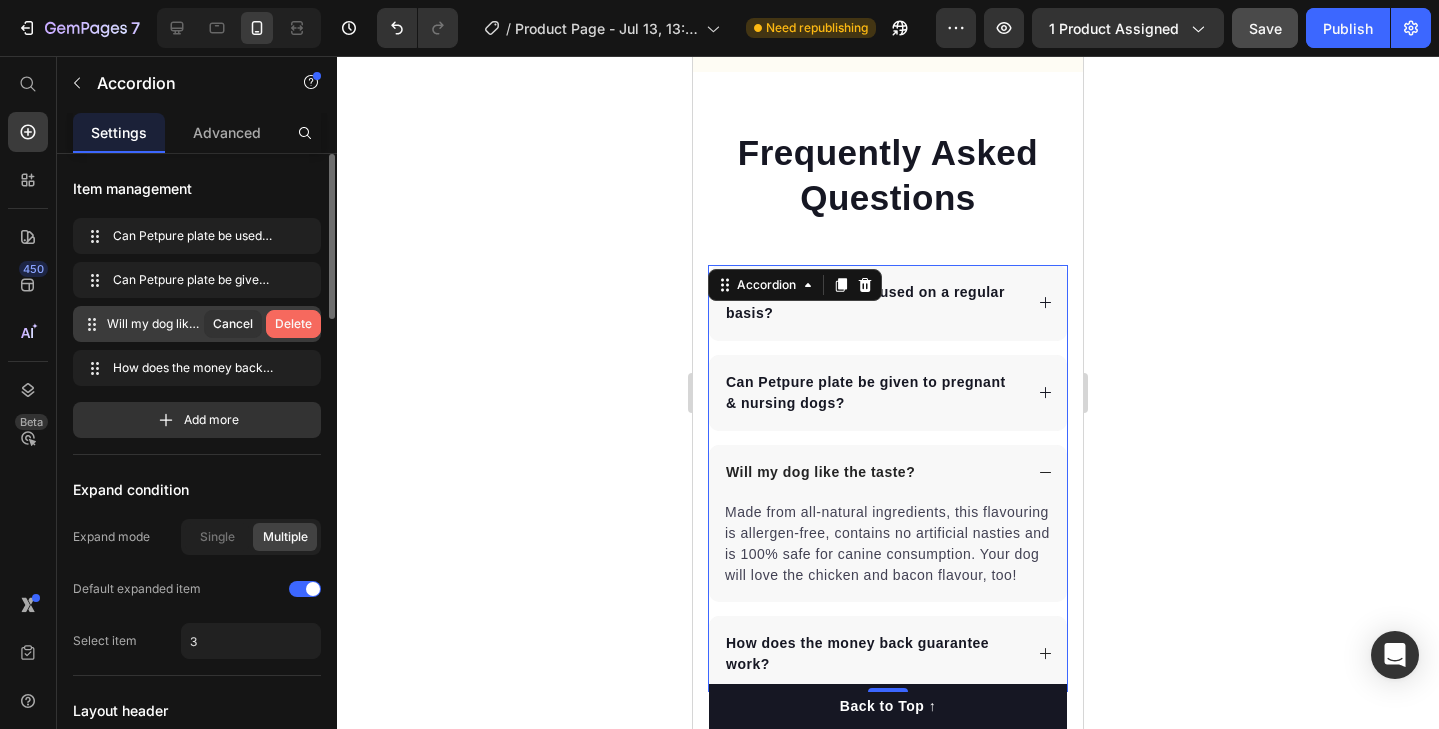 click on "Delete" at bounding box center [293, 324] 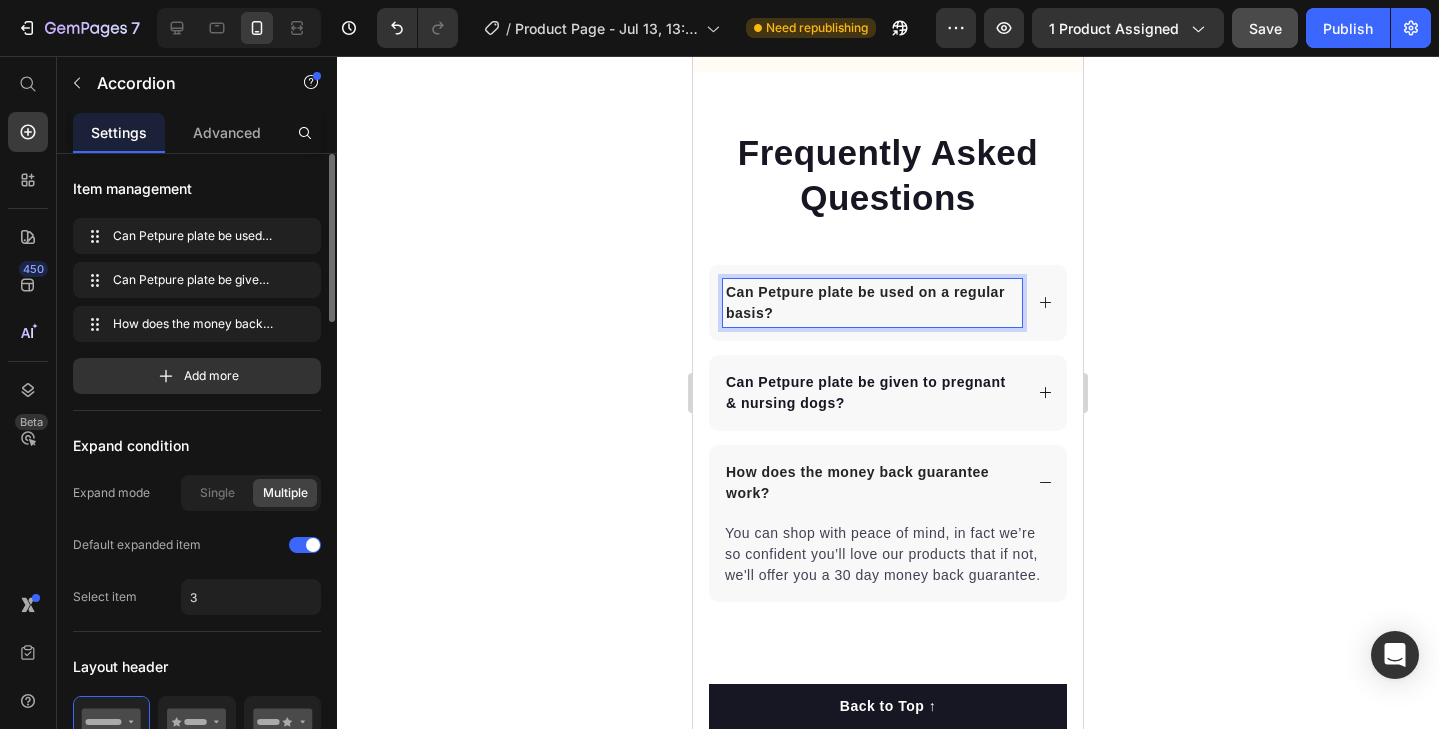 click on "Can Petpure plate be used on a regular basis?" at bounding box center (872, 303) 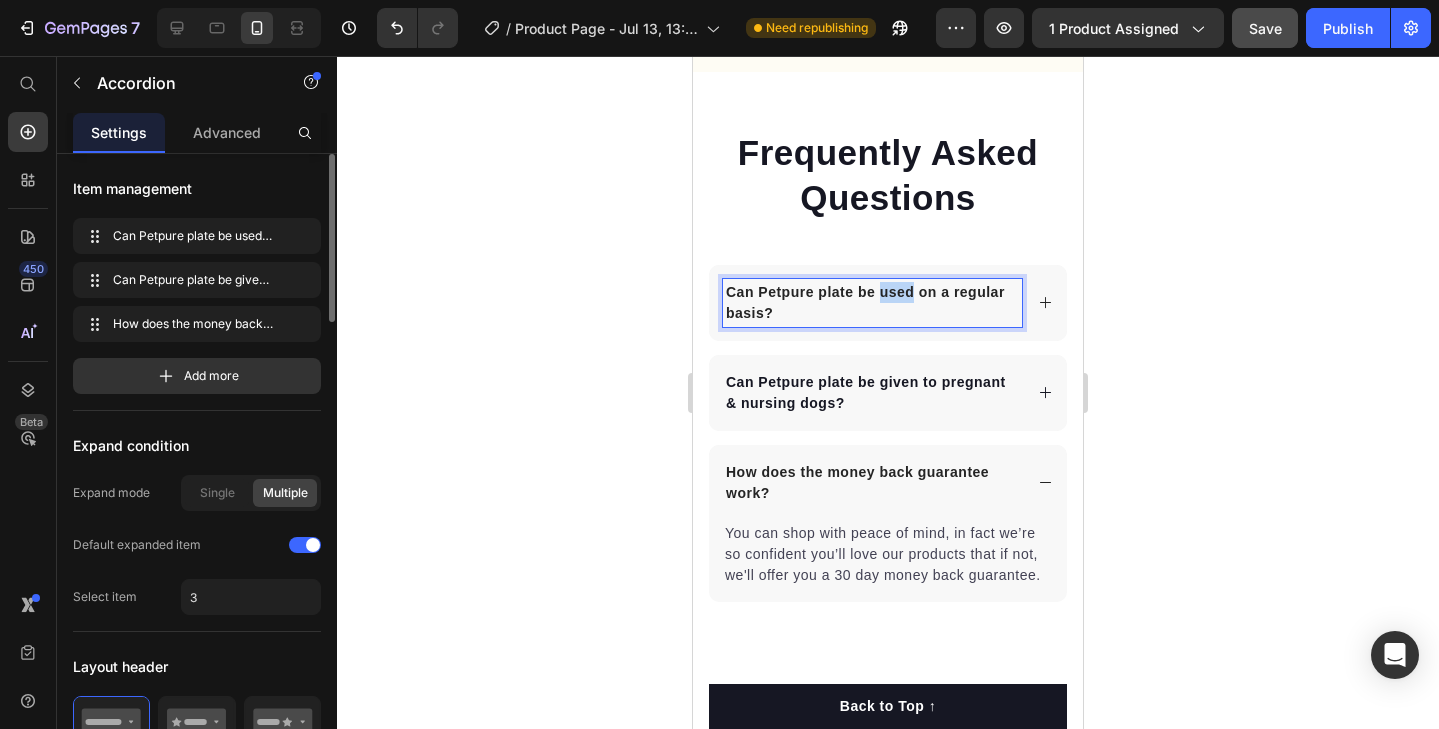 click on "Can Petpure plate be used on a regular basis?" at bounding box center (872, 303) 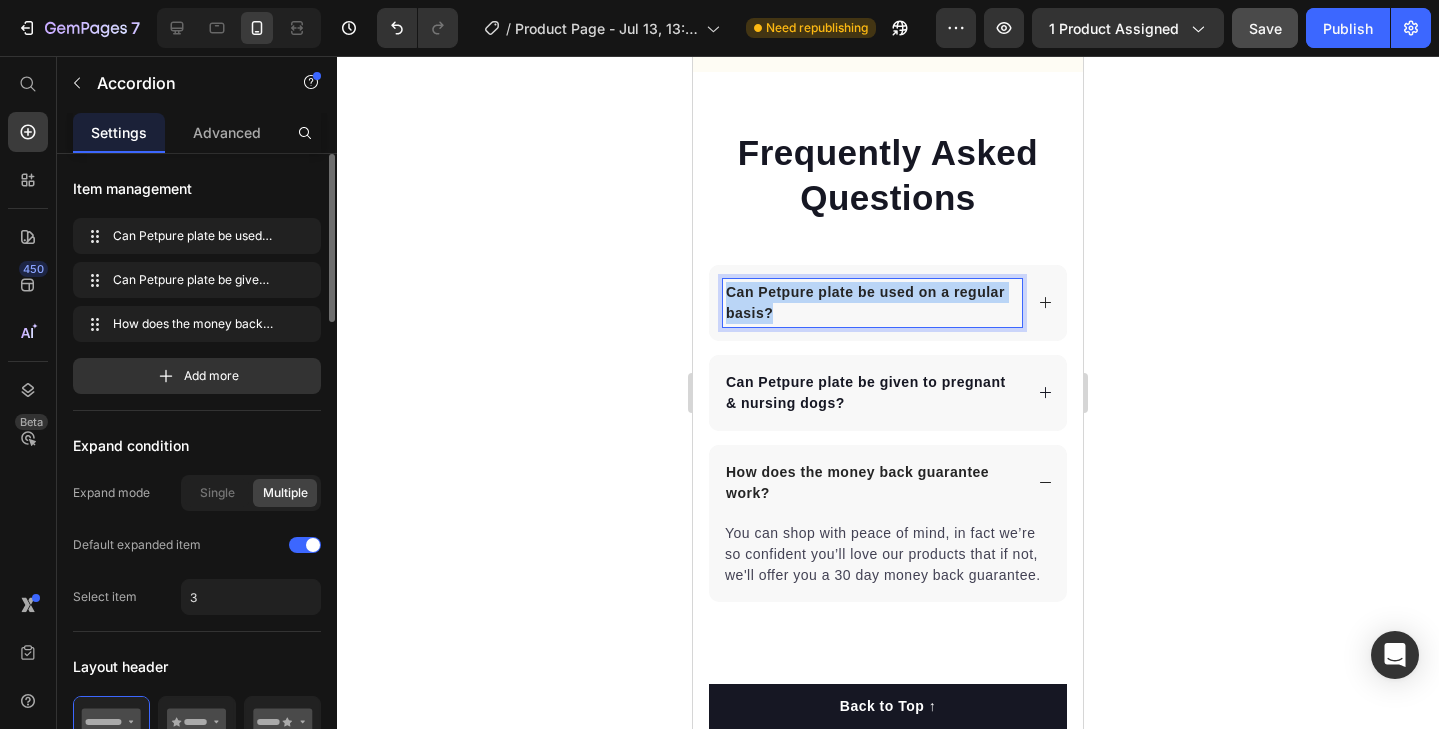 click on "Can Petpure plate be used on a regular basis?" at bounding box center [872, 303] 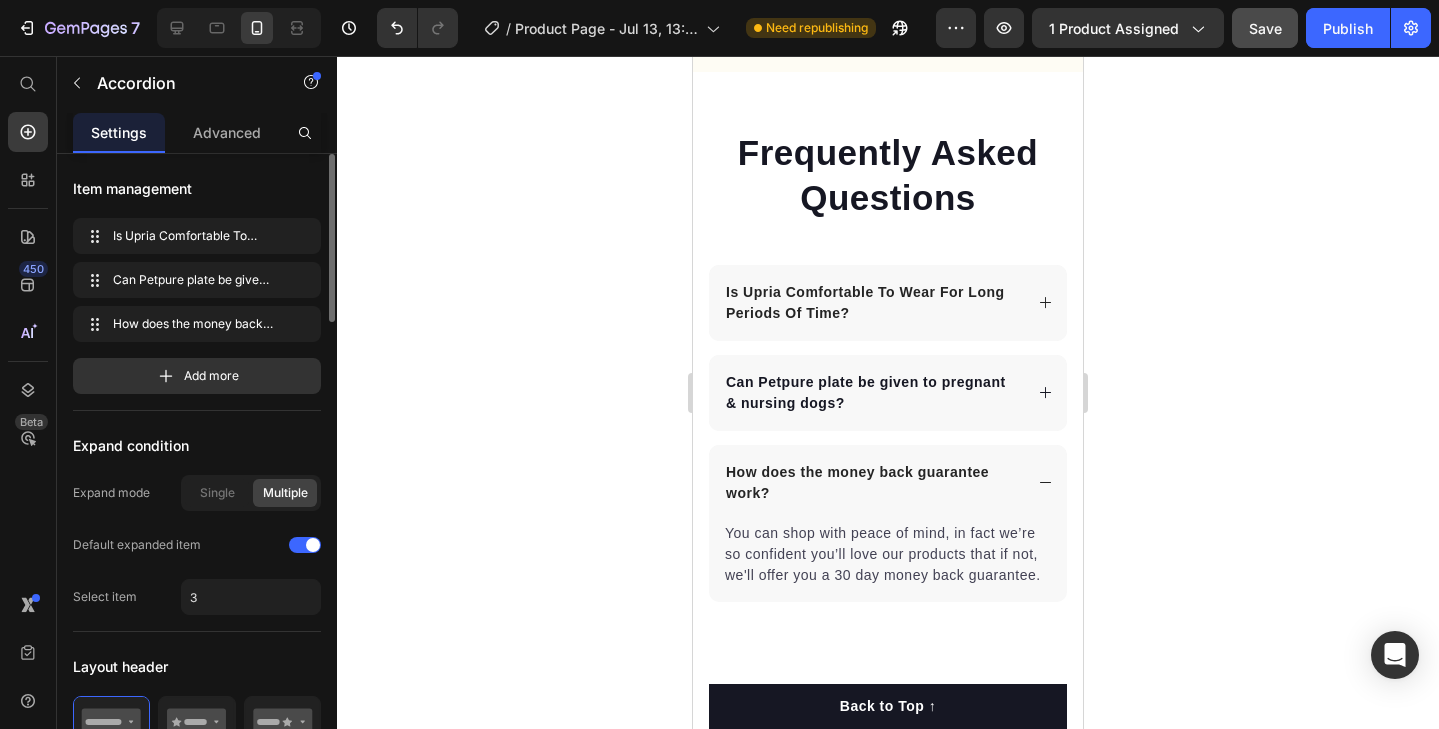 click 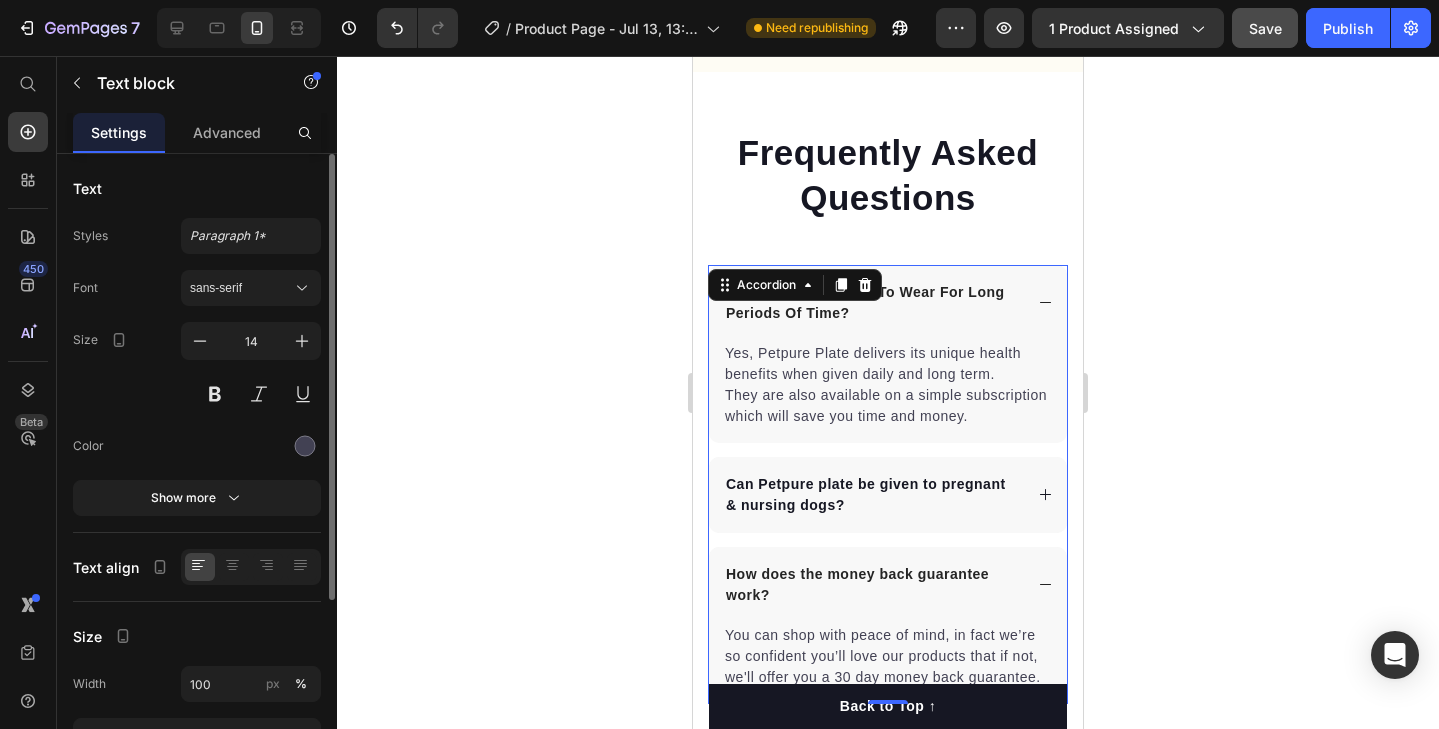 click on "Yes, Petpure Plate delivers its unique health benefits when given daily and long term. They are also available on a simple subscription which will save you time and money." at bounding box center [888, 385] 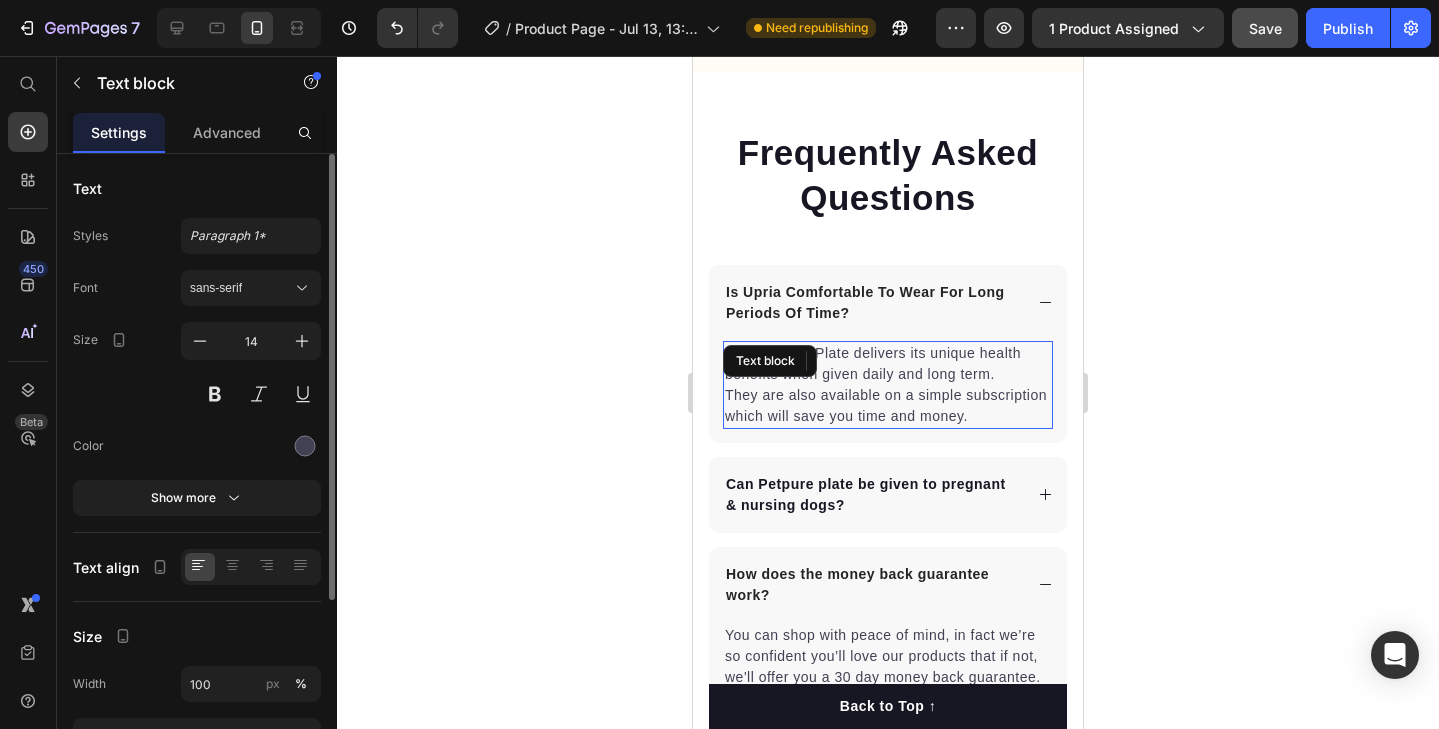 click on "Yes, Petpure Plate delivers its unique health benefits when given daily and long term. They are also available on a simple subscription which will save you time and money." at bounding box center [888, 385] 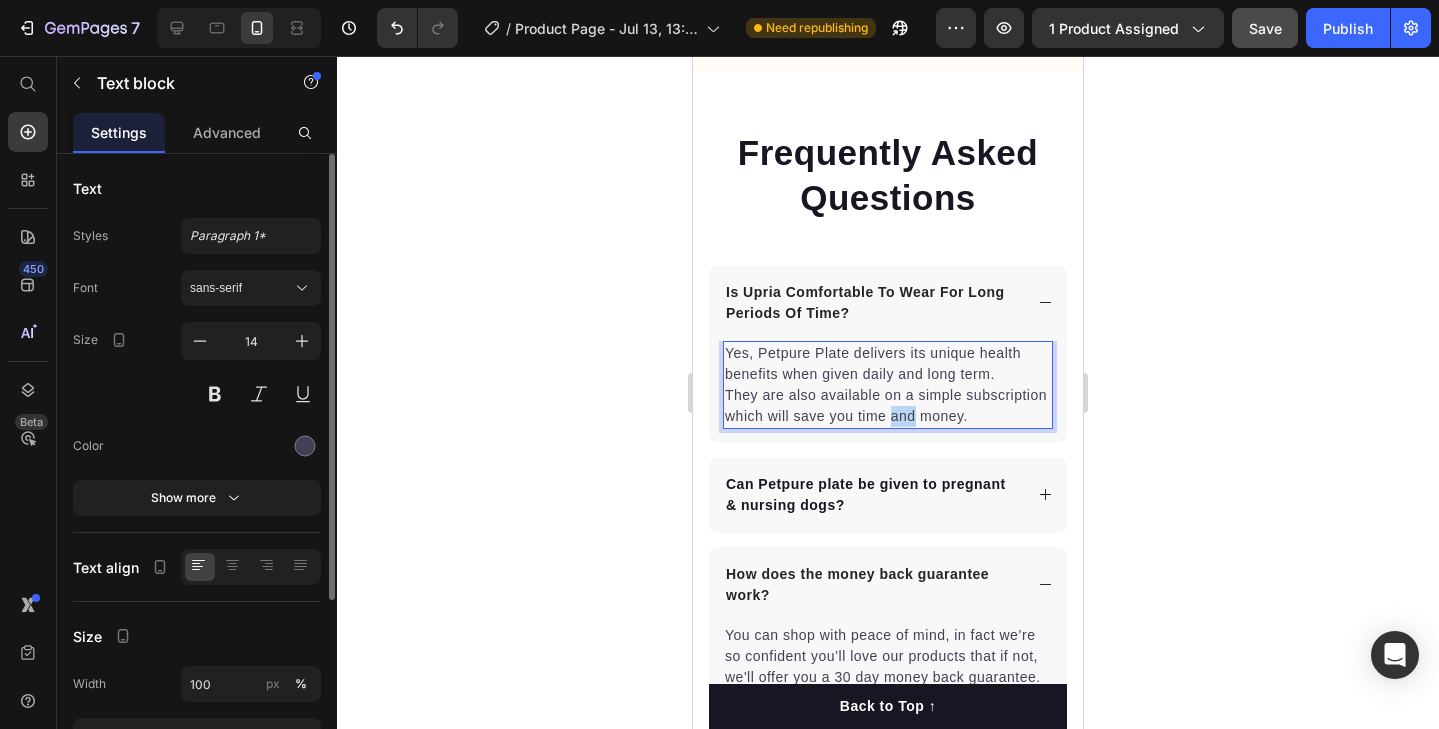 click on "Yes, Petpure Plate delivers its unique health benefits when given daily and long term. They are also available on a simple subscription which will save you time and money." at bounding box center [888, 385] 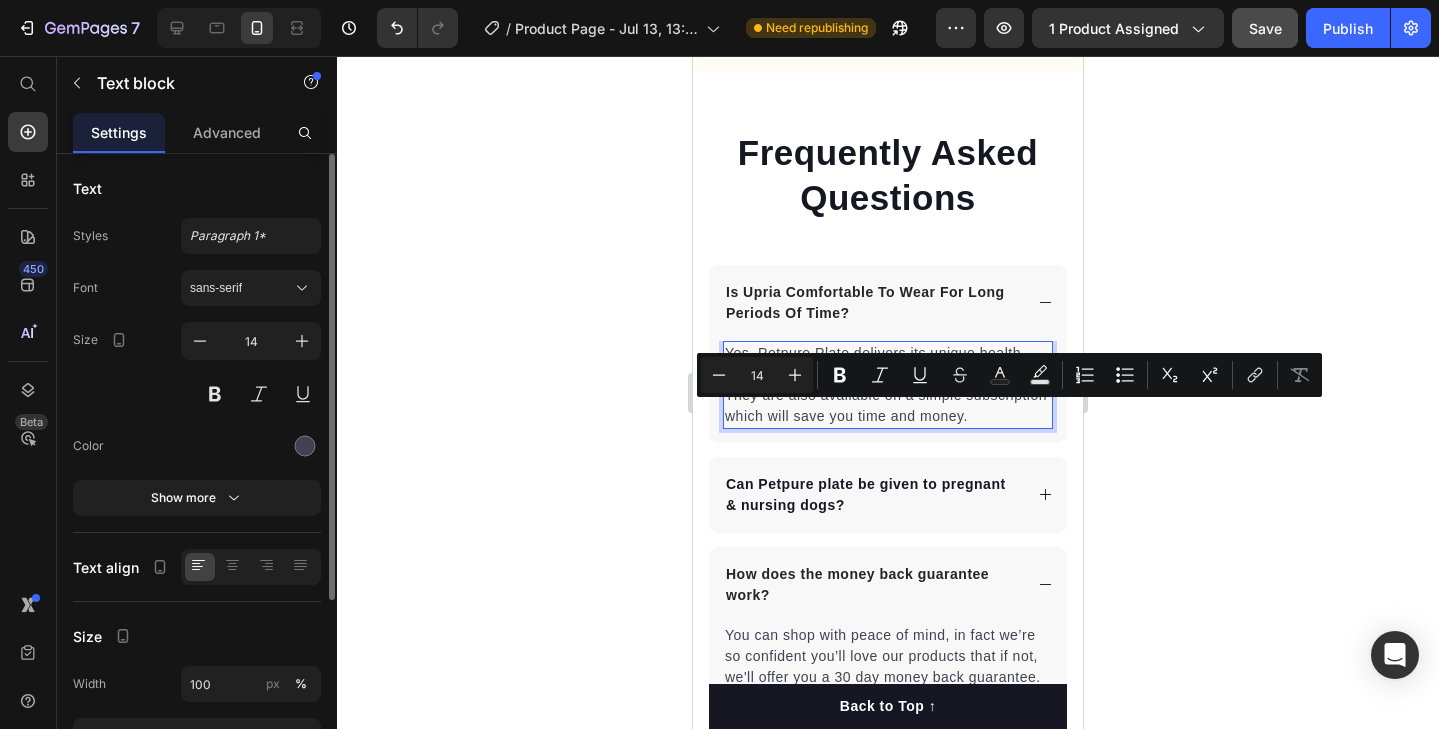 click on "Yes, Petpure Plate delivers its unique health benefits when given daily and long term. They are also available on a simple subscription which will save you time and money." at bounding box center (888, 385) 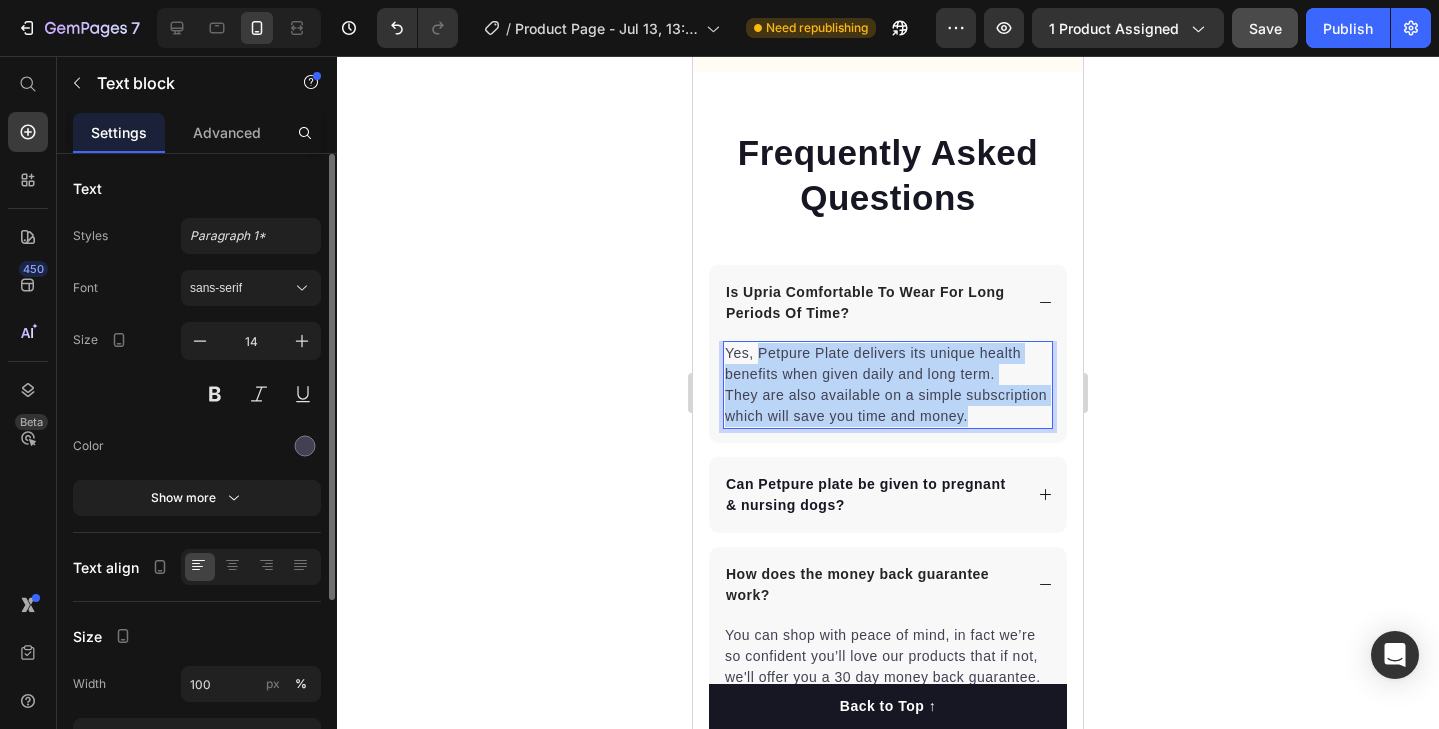 drag, startPoint x: 988, startPoint y: 413, endPoint x: 760, endPoint y: 345, distance: 237.92436 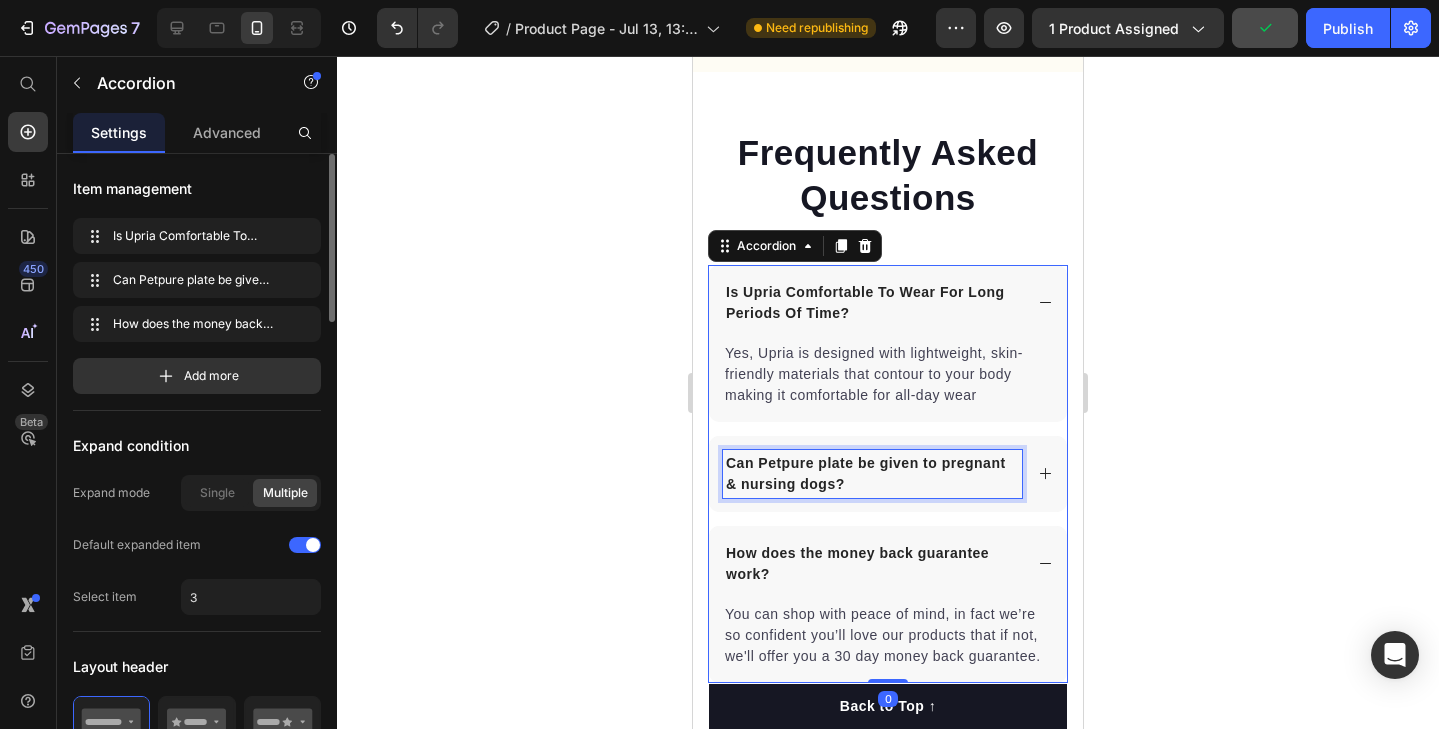 click on "Can Petpure plate be given to pregnant & nursing dogs?" at bounding box center (872, 474) 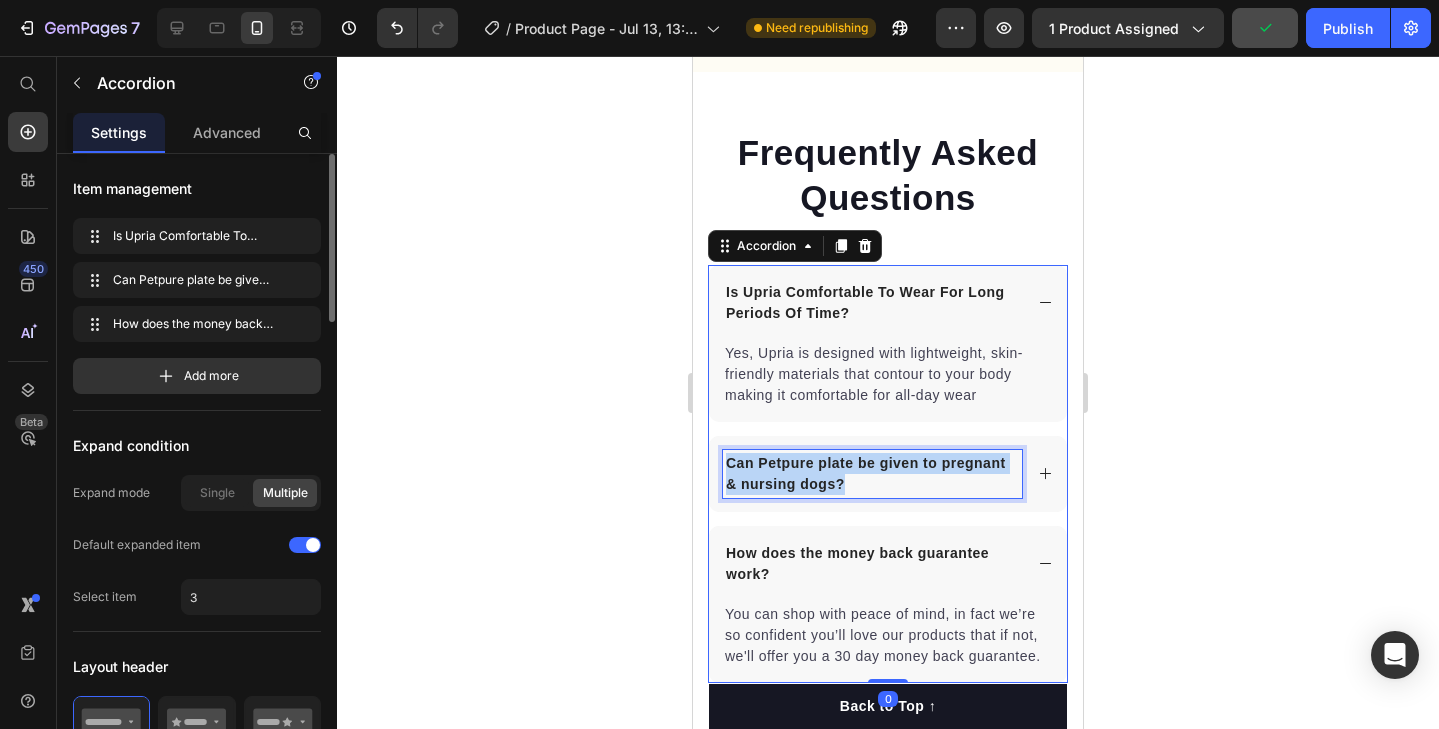 click on "Can Petpure plate be given to pregnant & nursing dogs?" at bounding box center (872, 474) 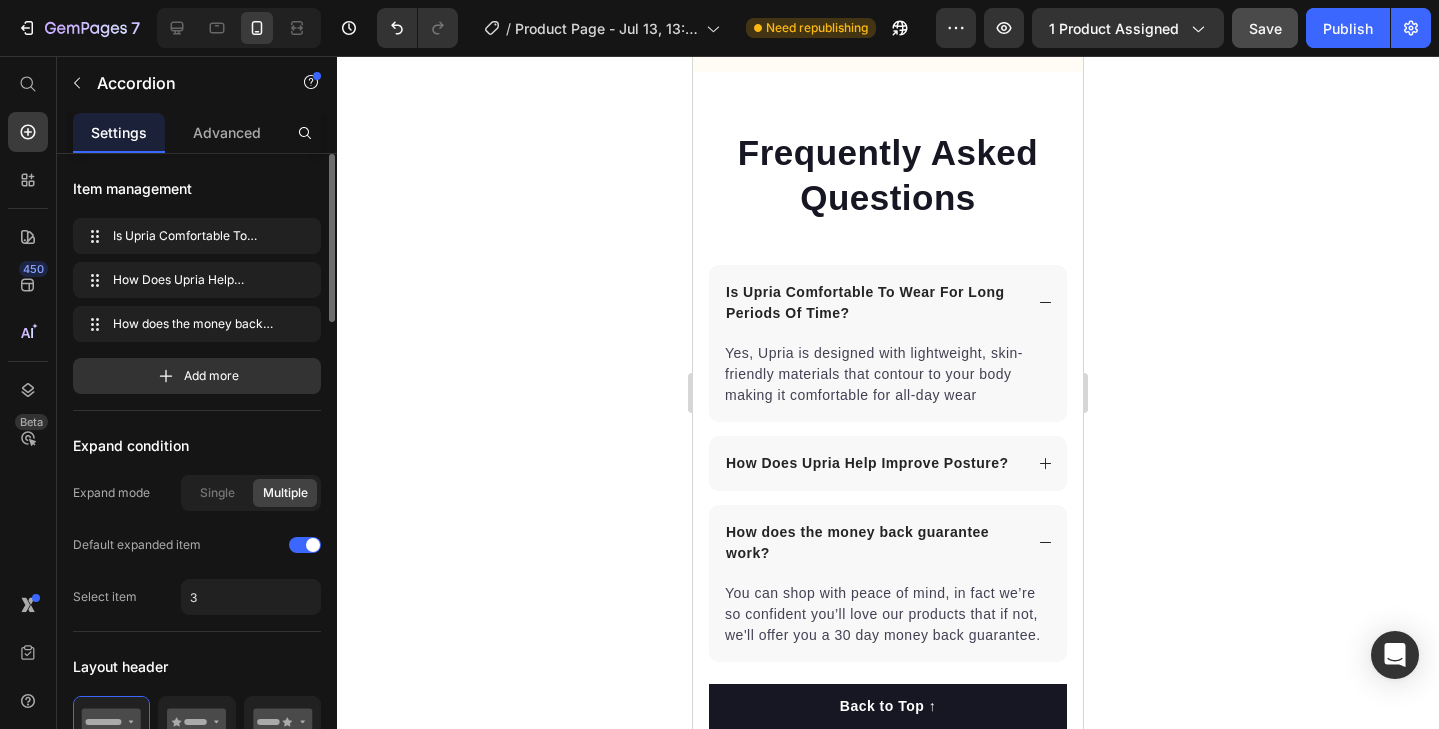 click 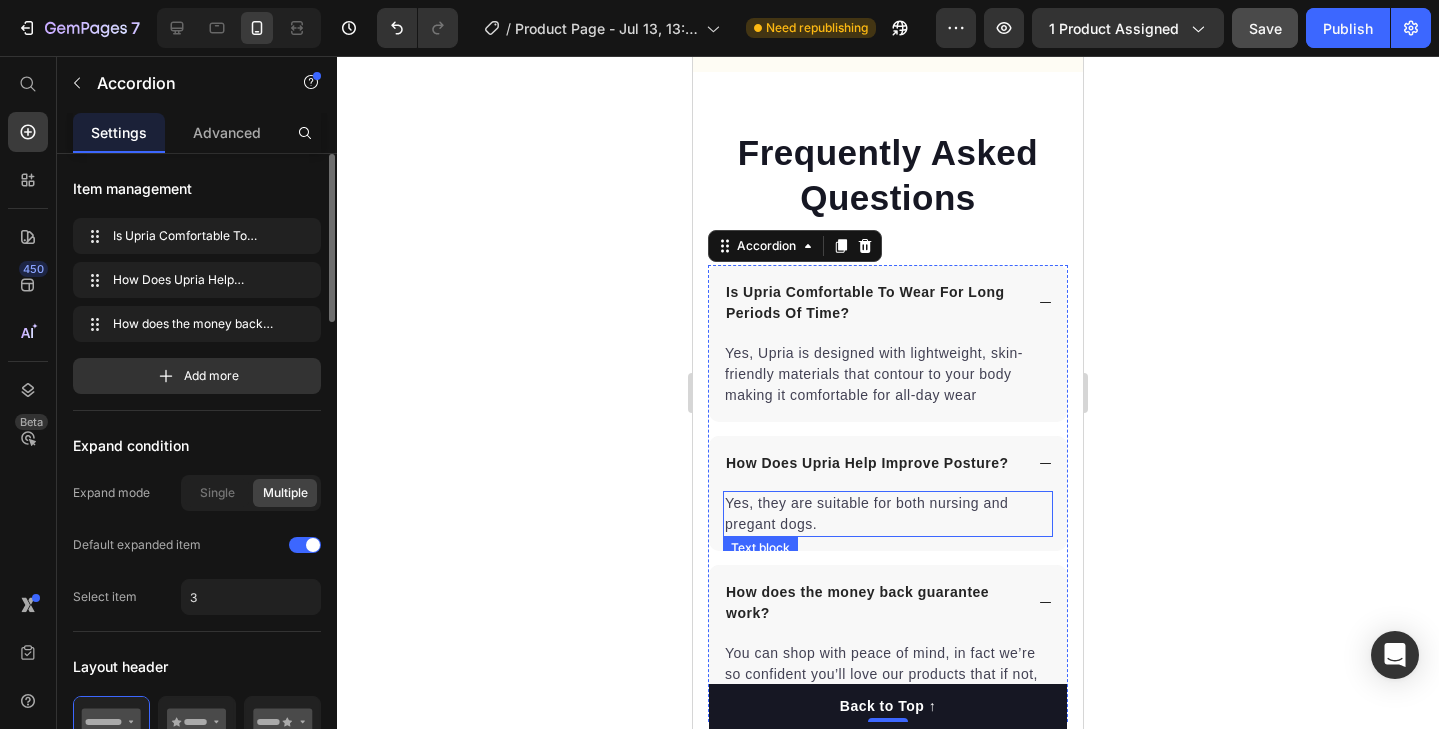 click on "Yes, they are suitable for both nursing and pregant dogs." at bounding box center [888, 514] 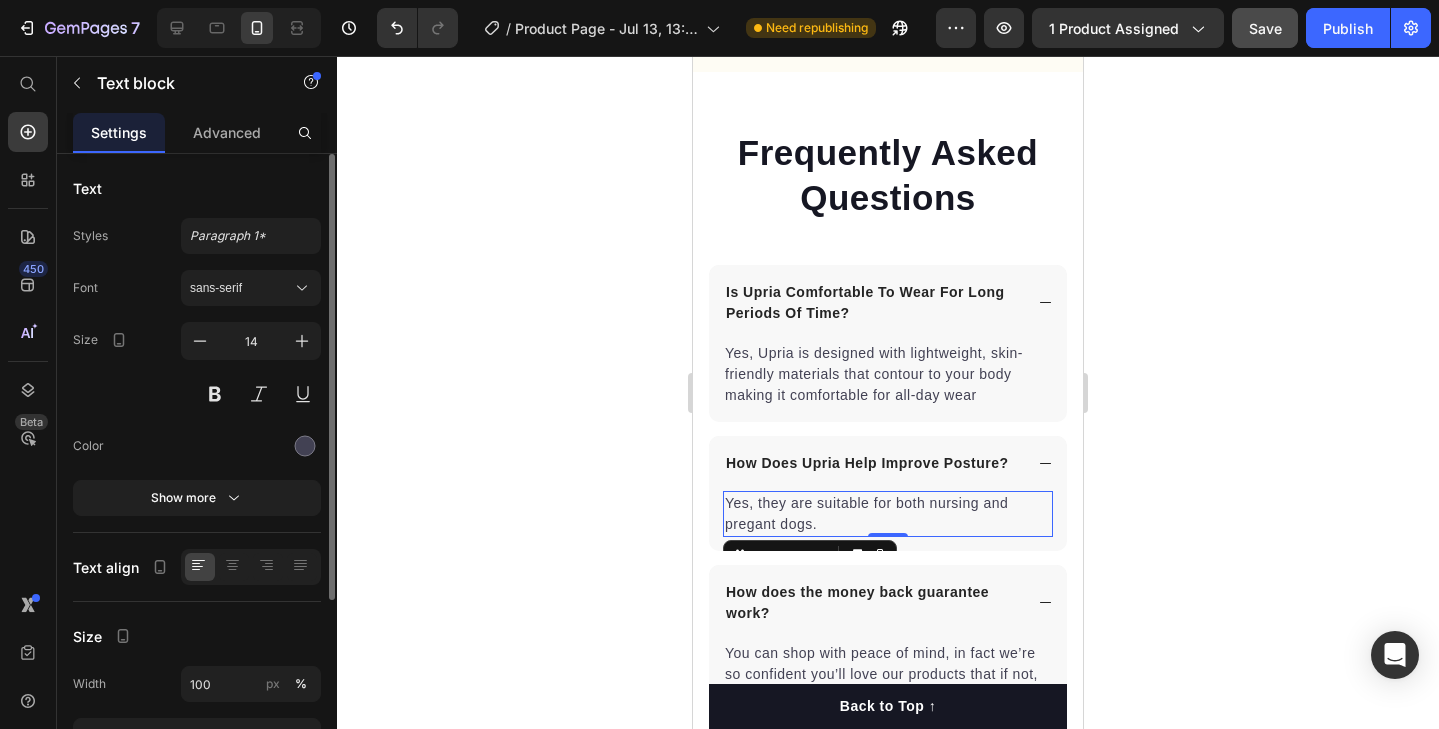 click on "Yes, they are suitable for both nursing and pregant dogs." at bounding box center [888, 514] 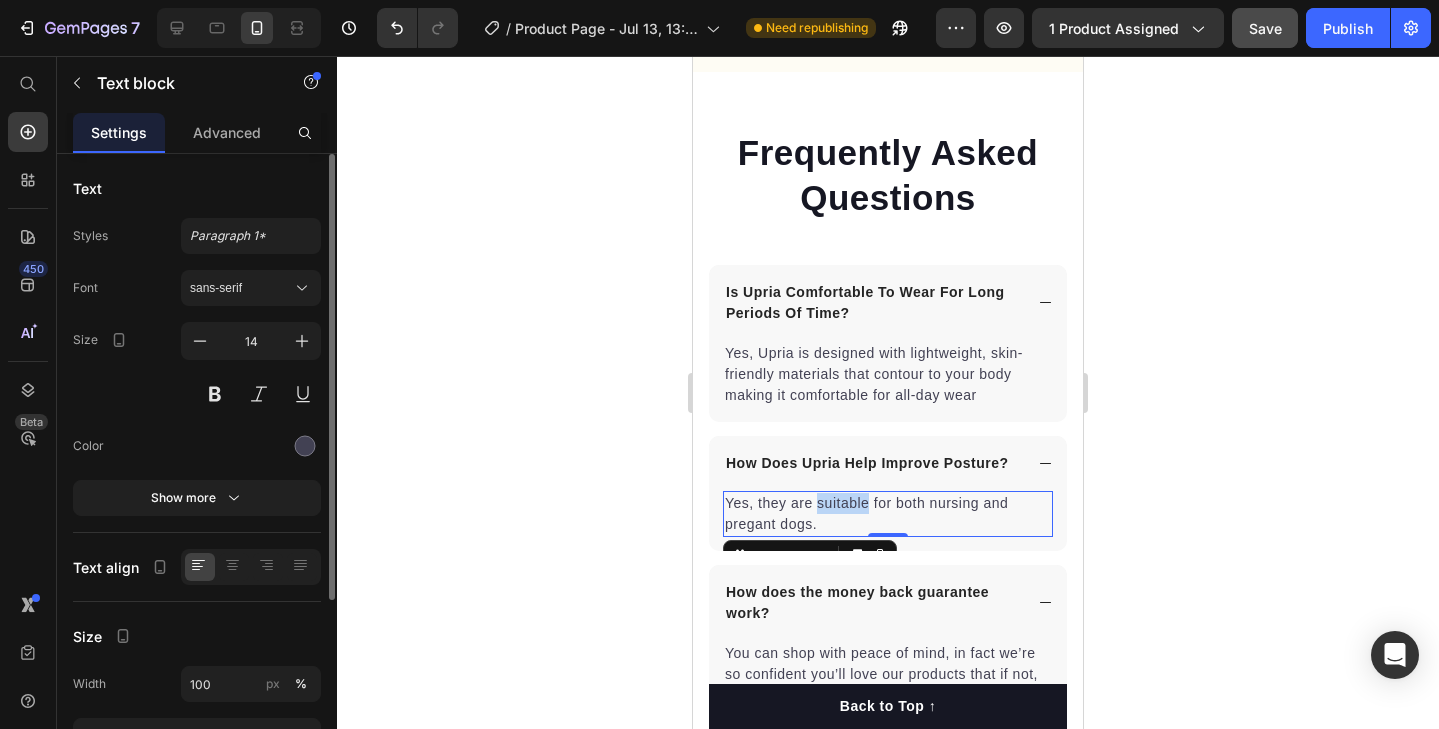 click on "Yes, they are suitable for both nursing and pregant dogs." at bounding box center [888, 514] 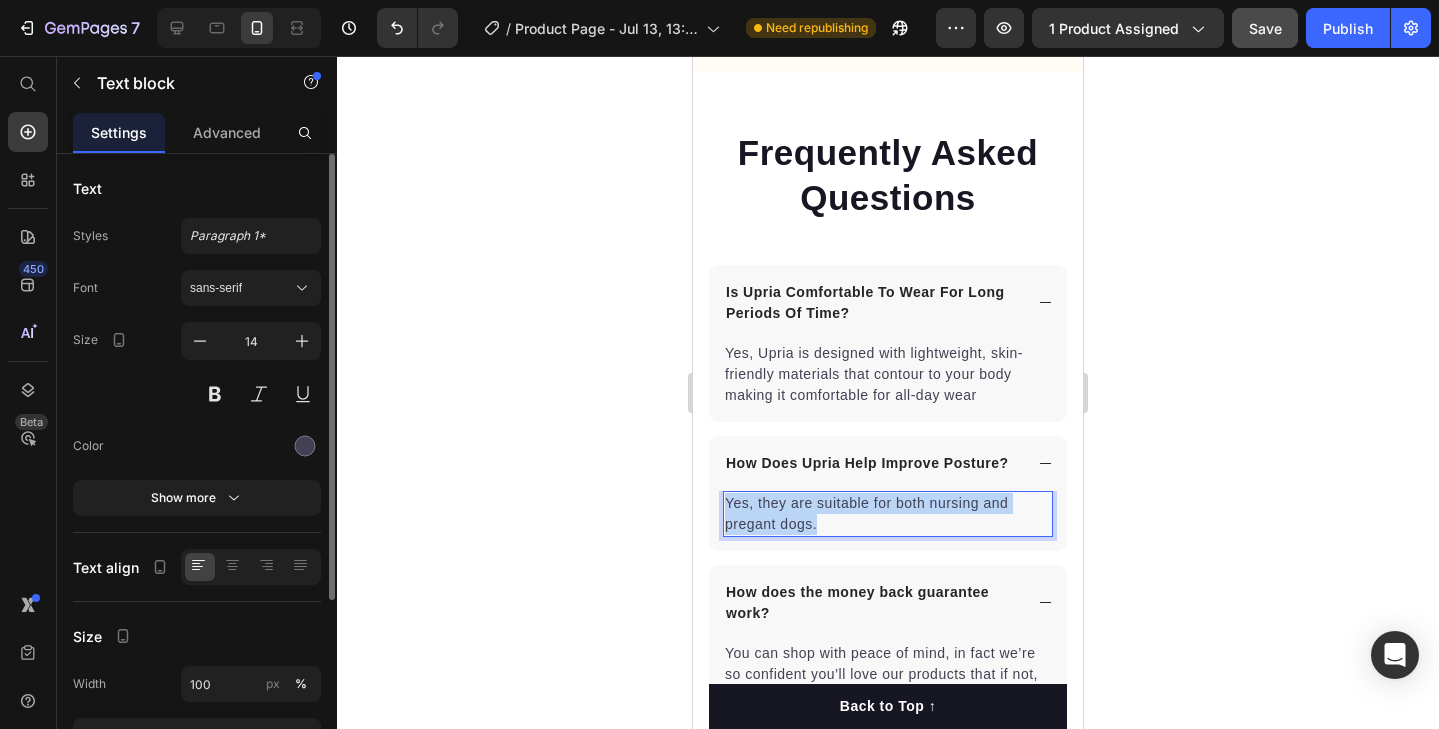 click on "Yes, they are suitable for both nursing and pregant dogs." at bounding box center [888, 514] 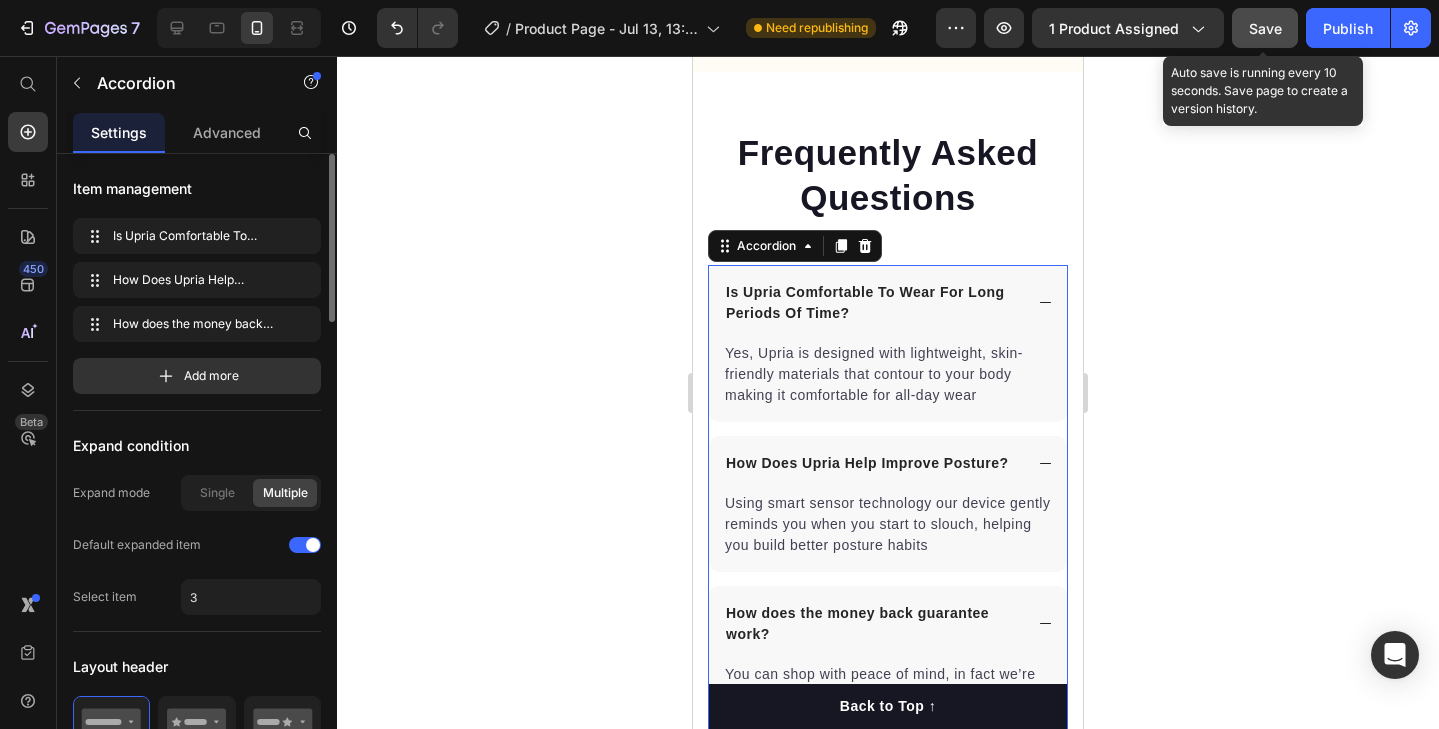 click on "Save" at bounding box center [1265, 28] 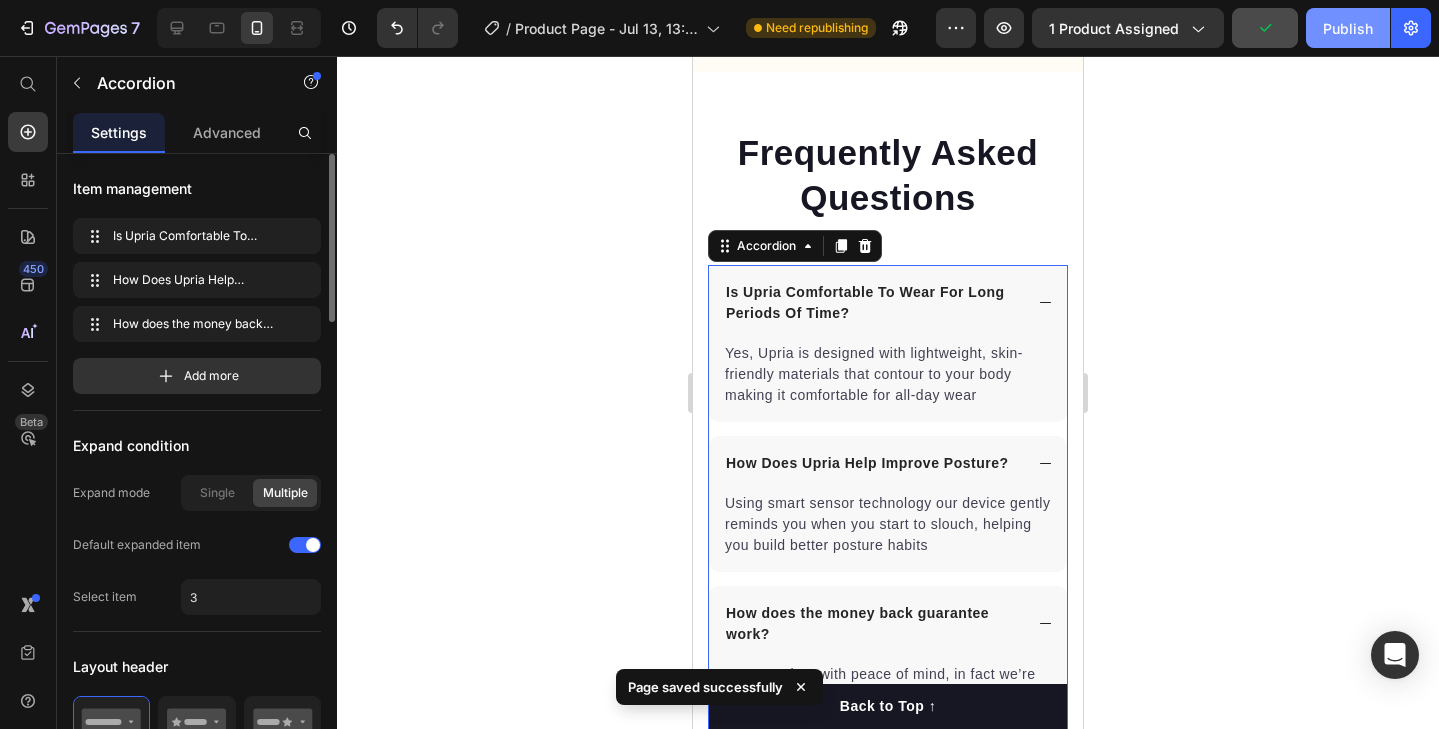 click on "Publish" at bounding box center [1348, 28] 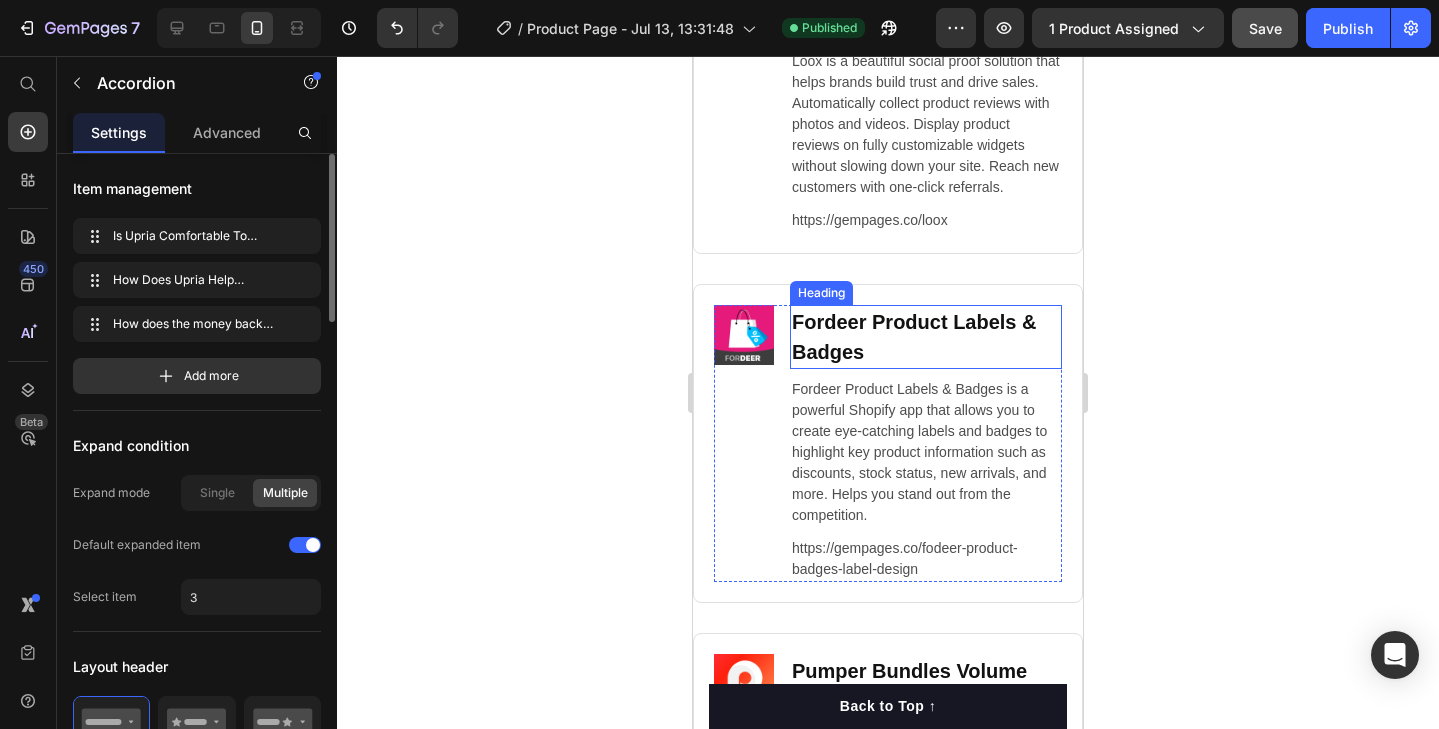 scroll, scrollTop: 7937, scrollLeft: 0, axis: vertical 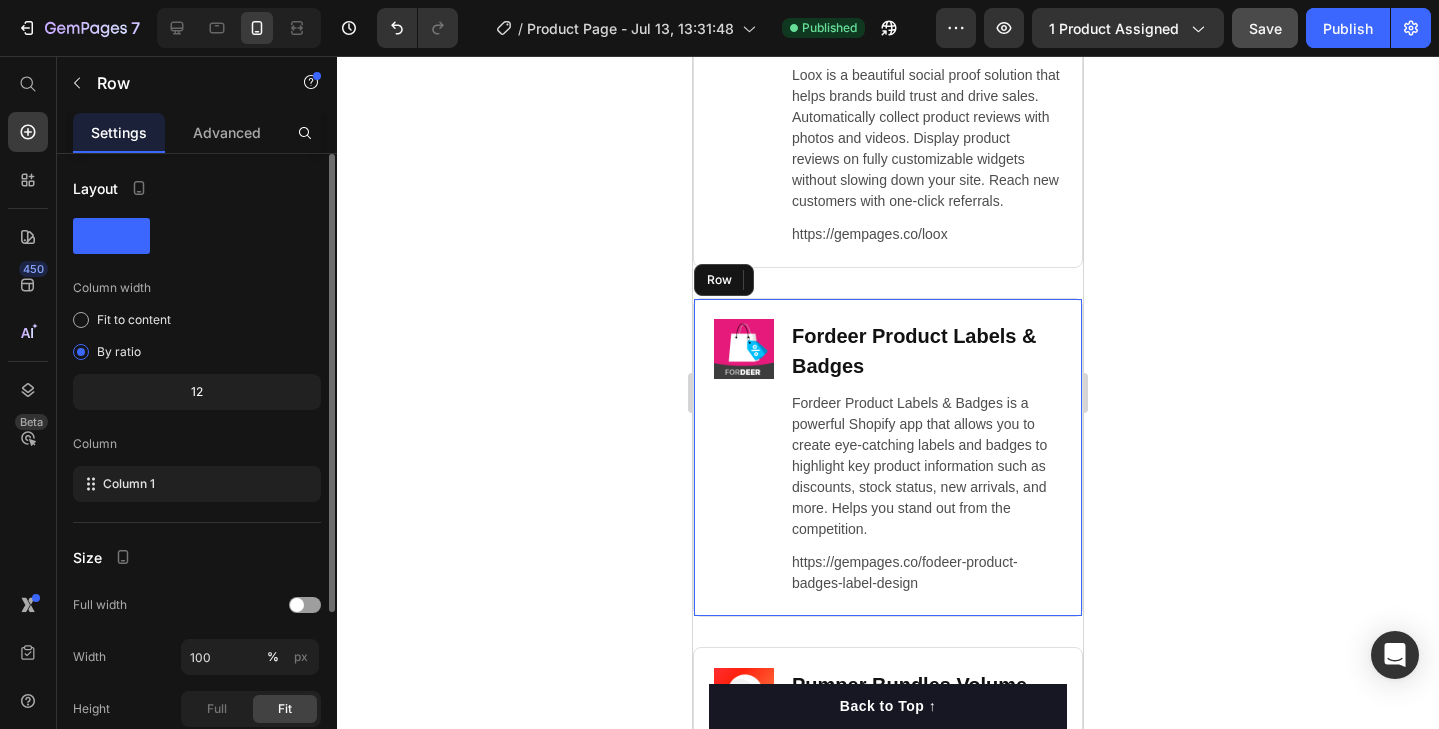 click on "Image Fordeer Product Labels & Badges Heading Fordeer Product Labels & Badges is a powerful Shopify app that allows you to create eye-catching labels and badges to highlight key product information such as discounts, stock status, new arrivals, and more. Helps you stand out from the competition. Text Block https://gempages.co/fodeer-product-badges-label-design Text Block Row Row" at bounding box center [888, 457] 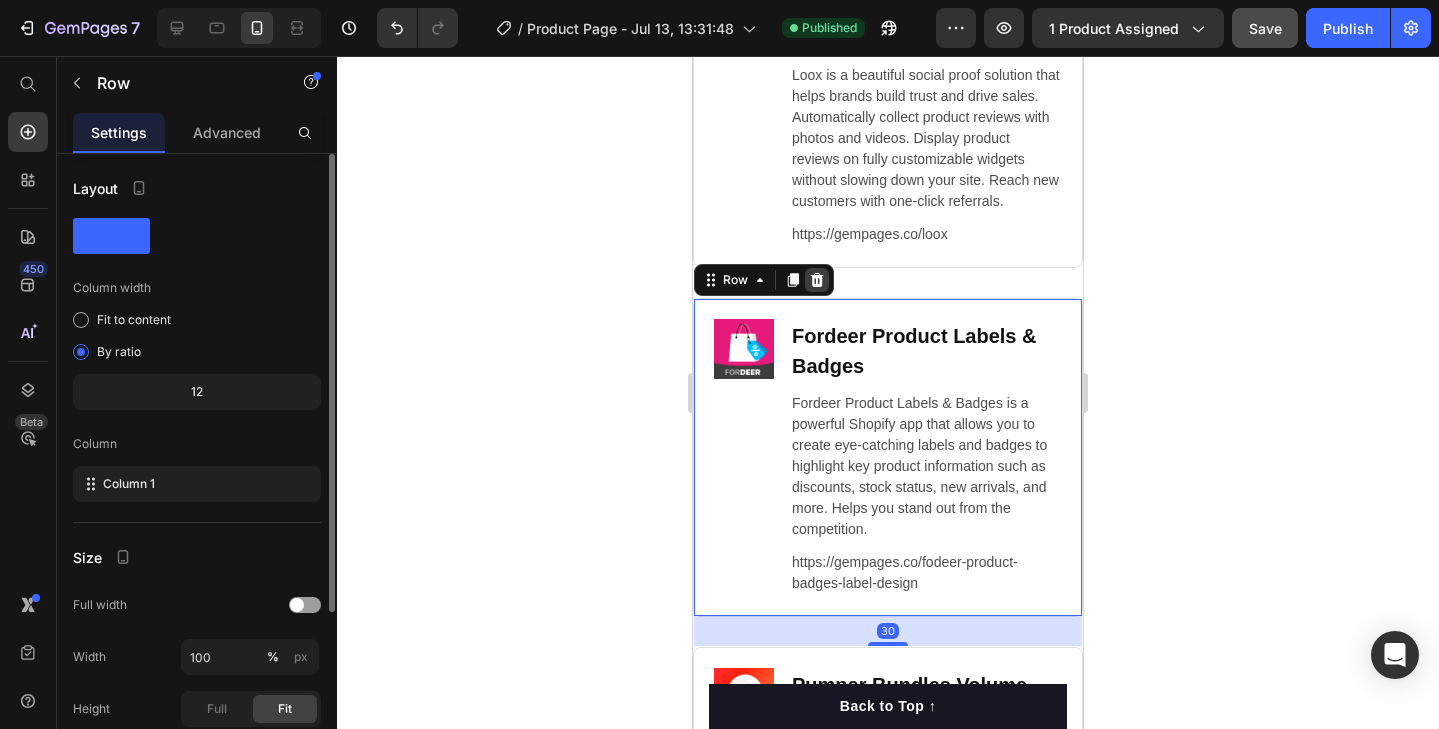click 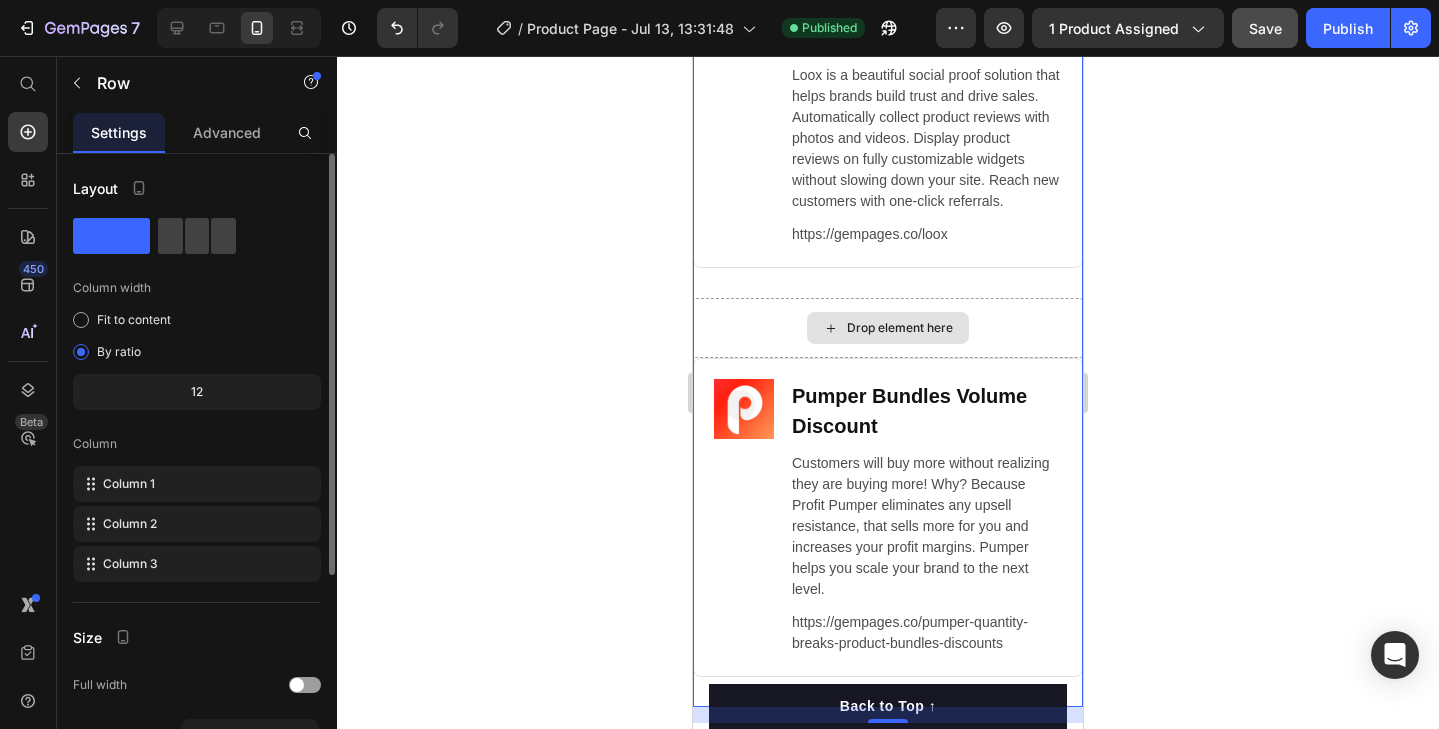 click on "Drop element here" at bounding box center [888, 328] 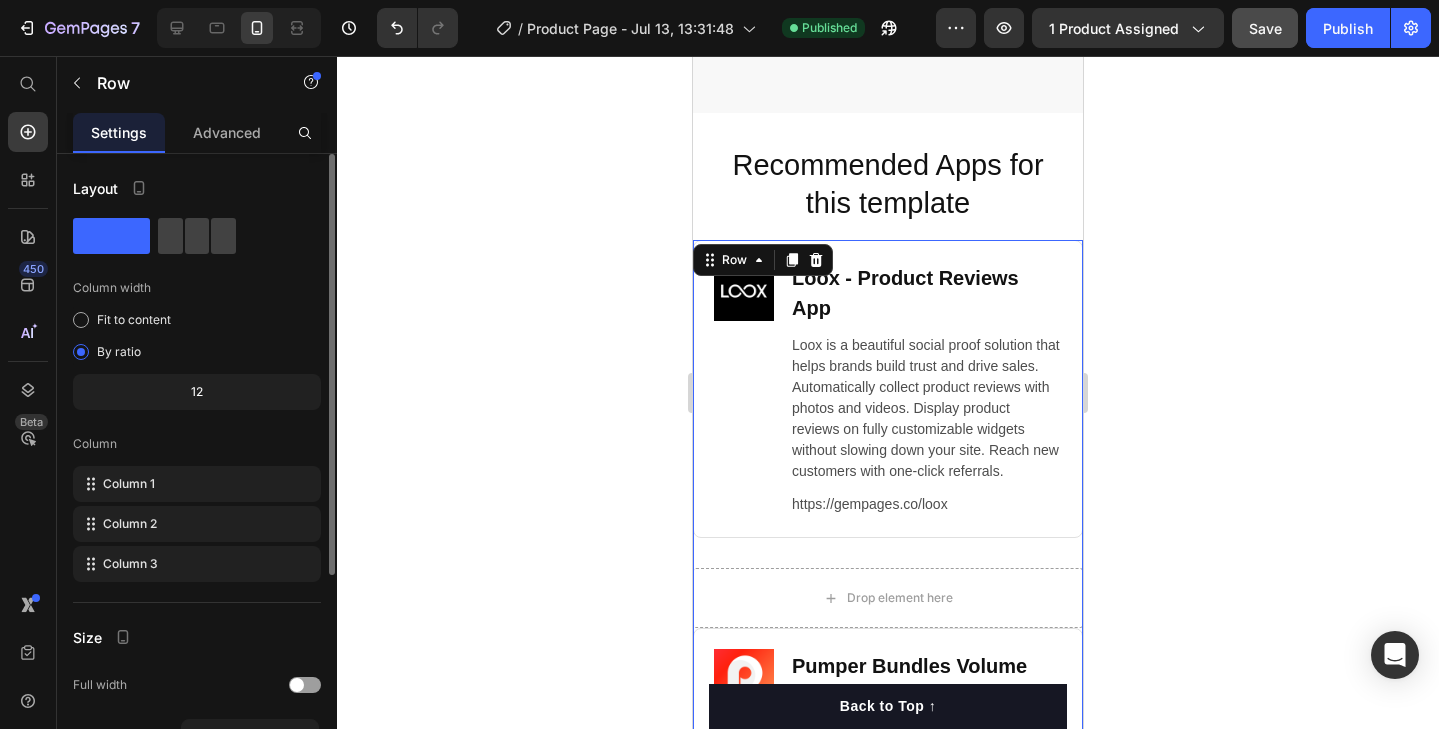 scroll, scrollTop: 7731, scrollLeft: 0, axis: vertical 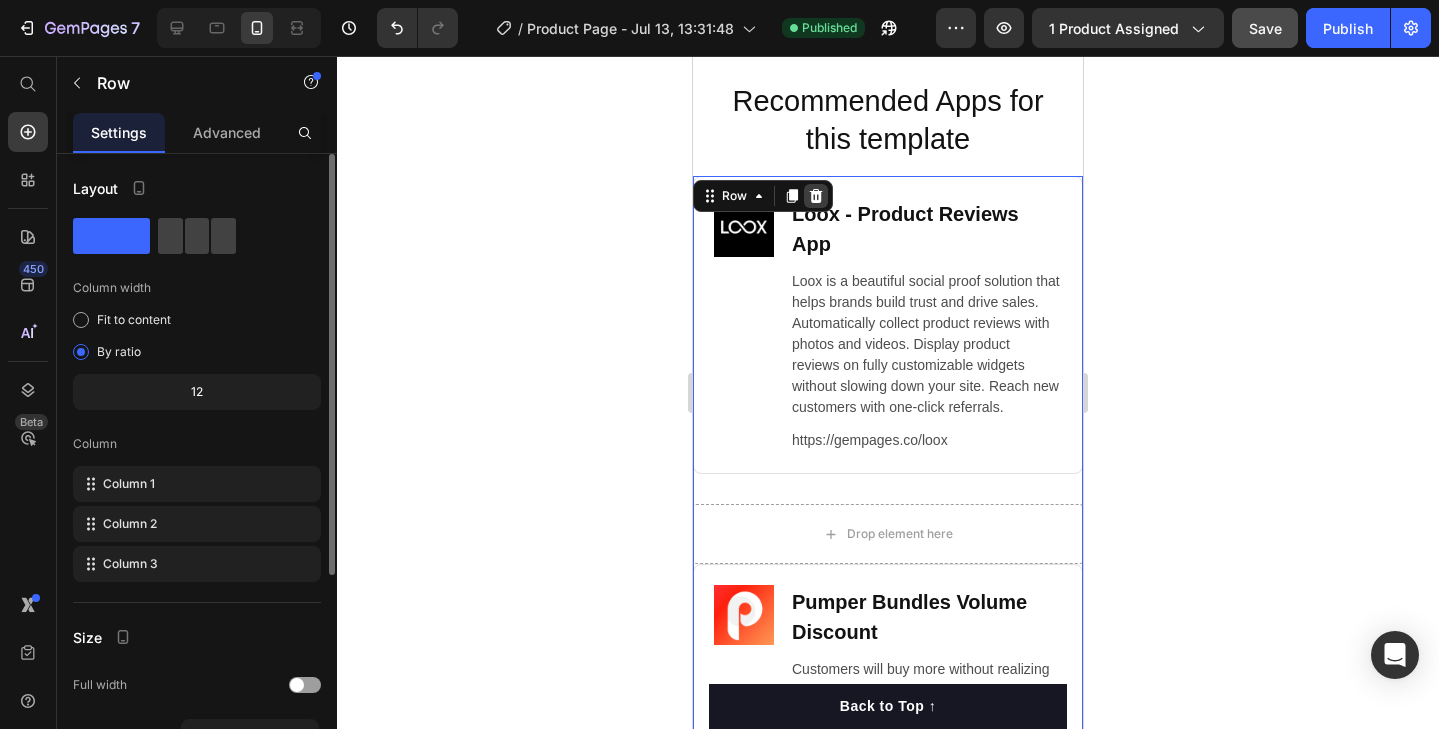 click 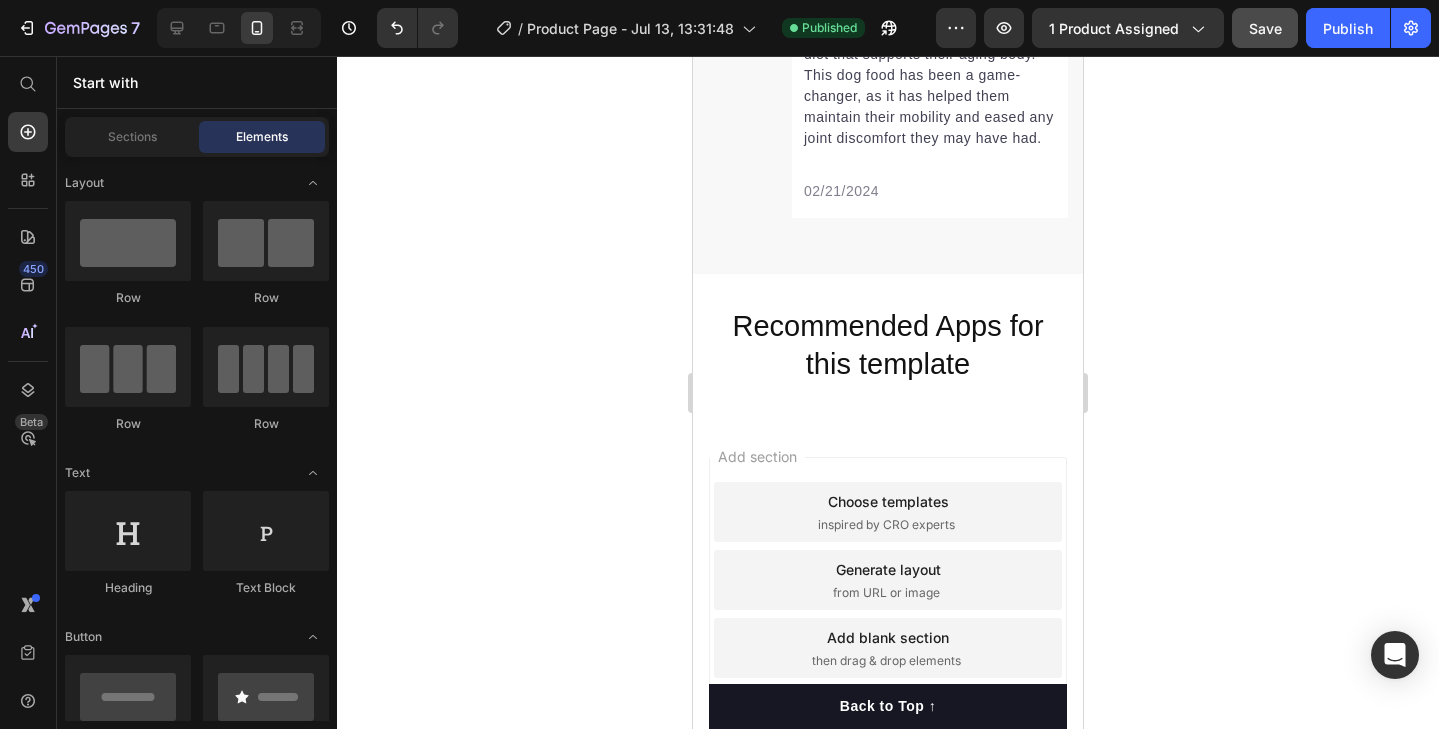 scroll, scrollTop: 7463, scrollLeft: 0, axis: vertical 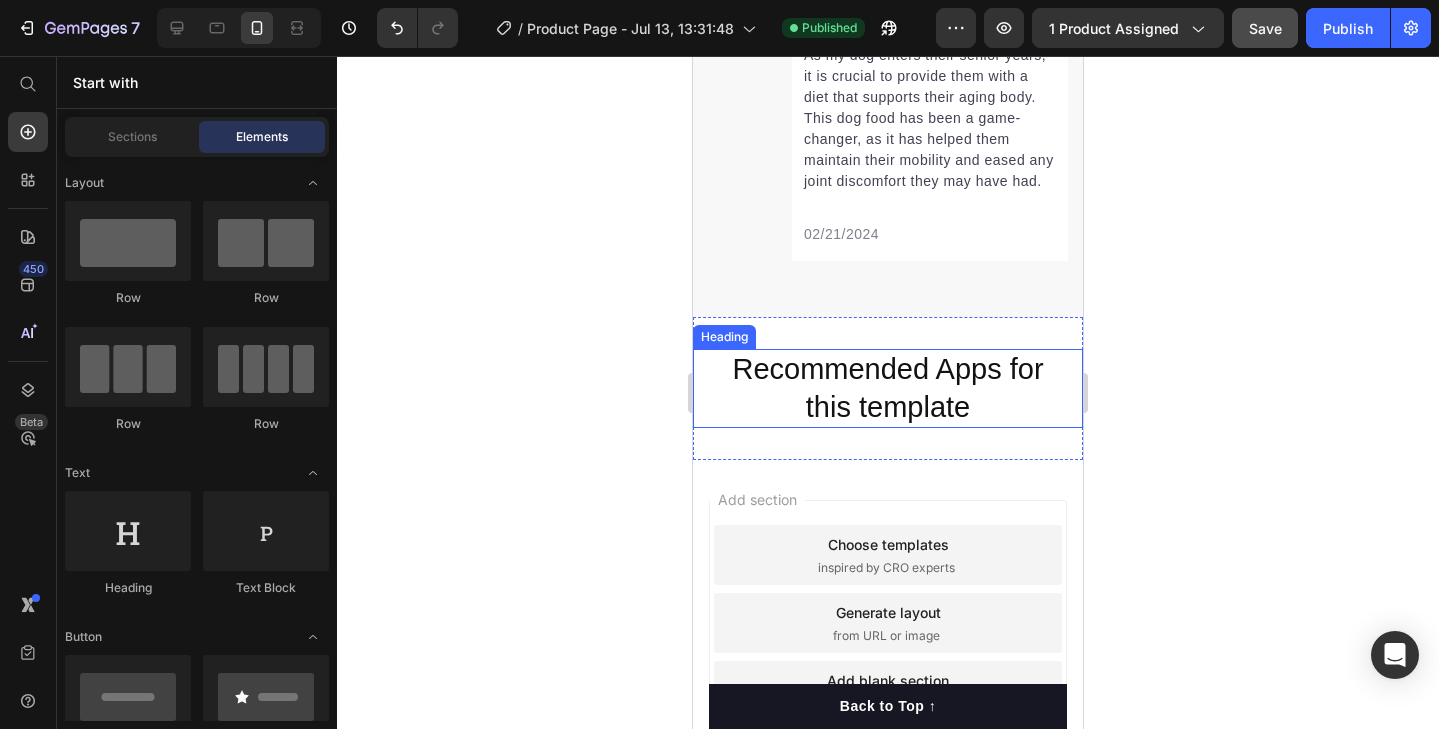 click on "Recommended Apps for this template" at bounding box center [888, 388] 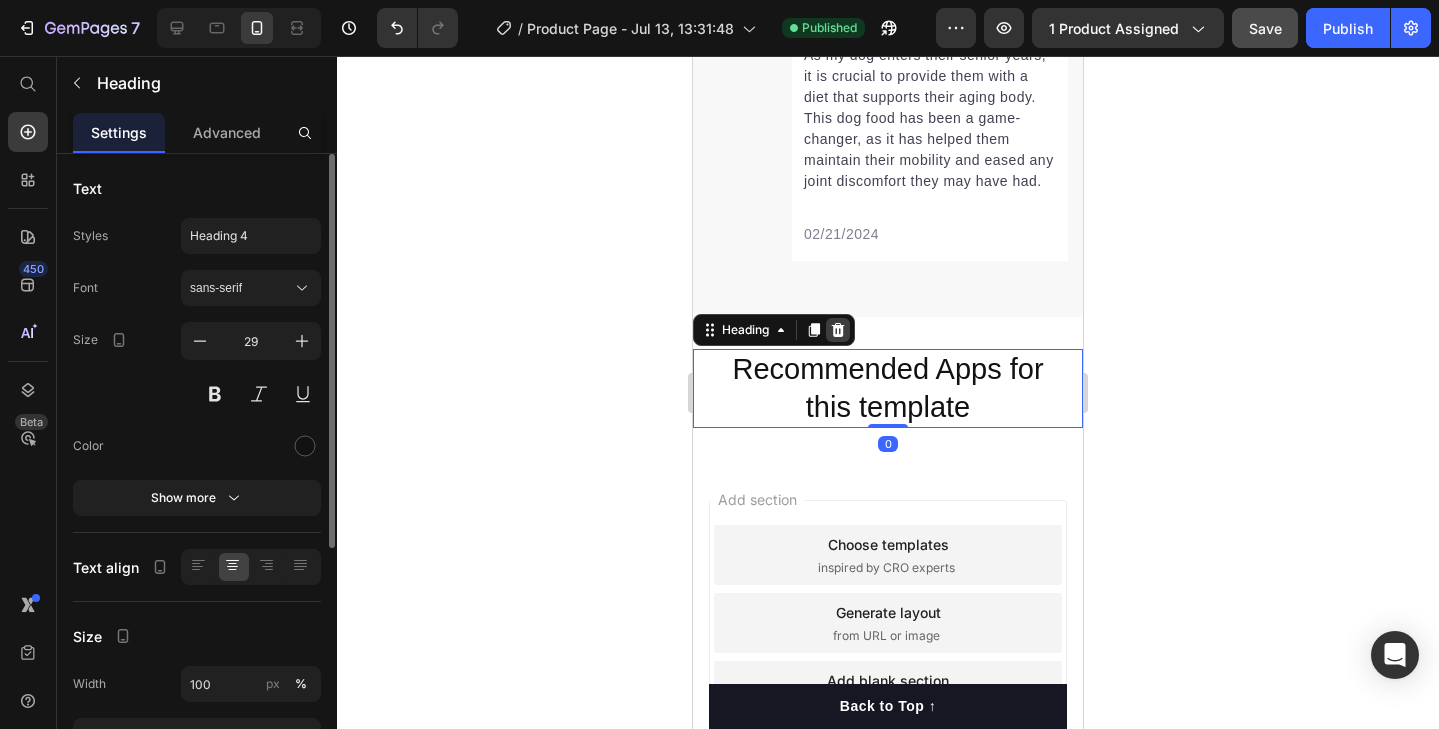 click 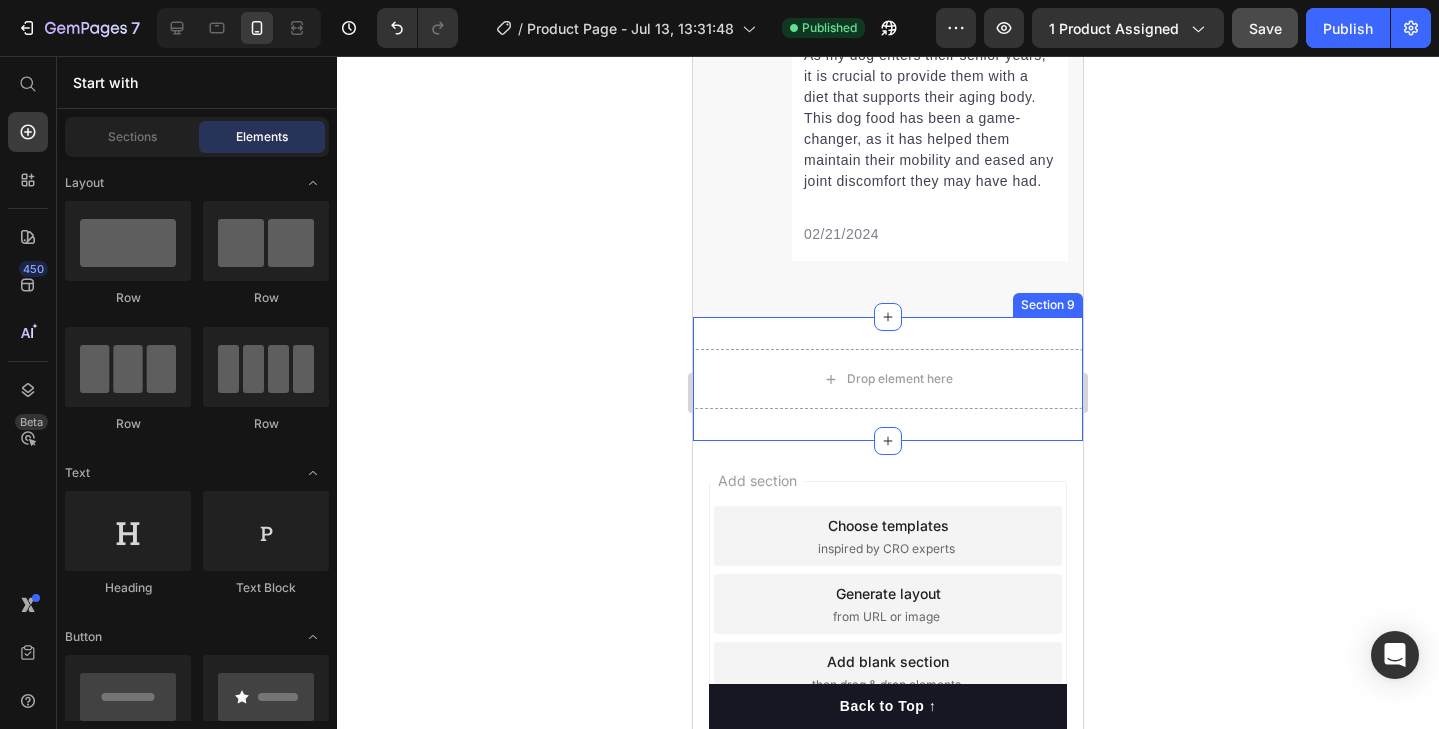 click on "Drop element here Section 9" at bounding box center (888, 379) 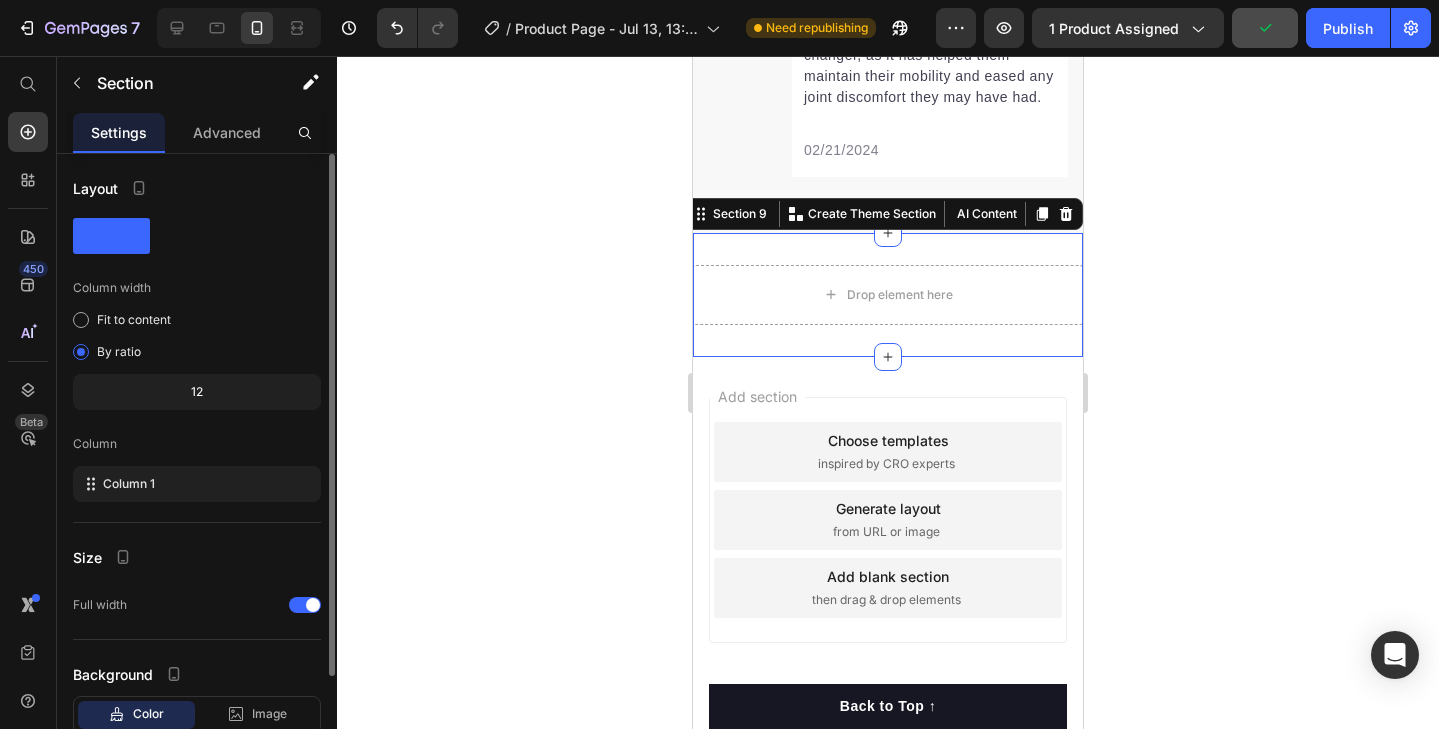 scroll, scrollTop: 7478, scrollLeft: 0, axis: vertical 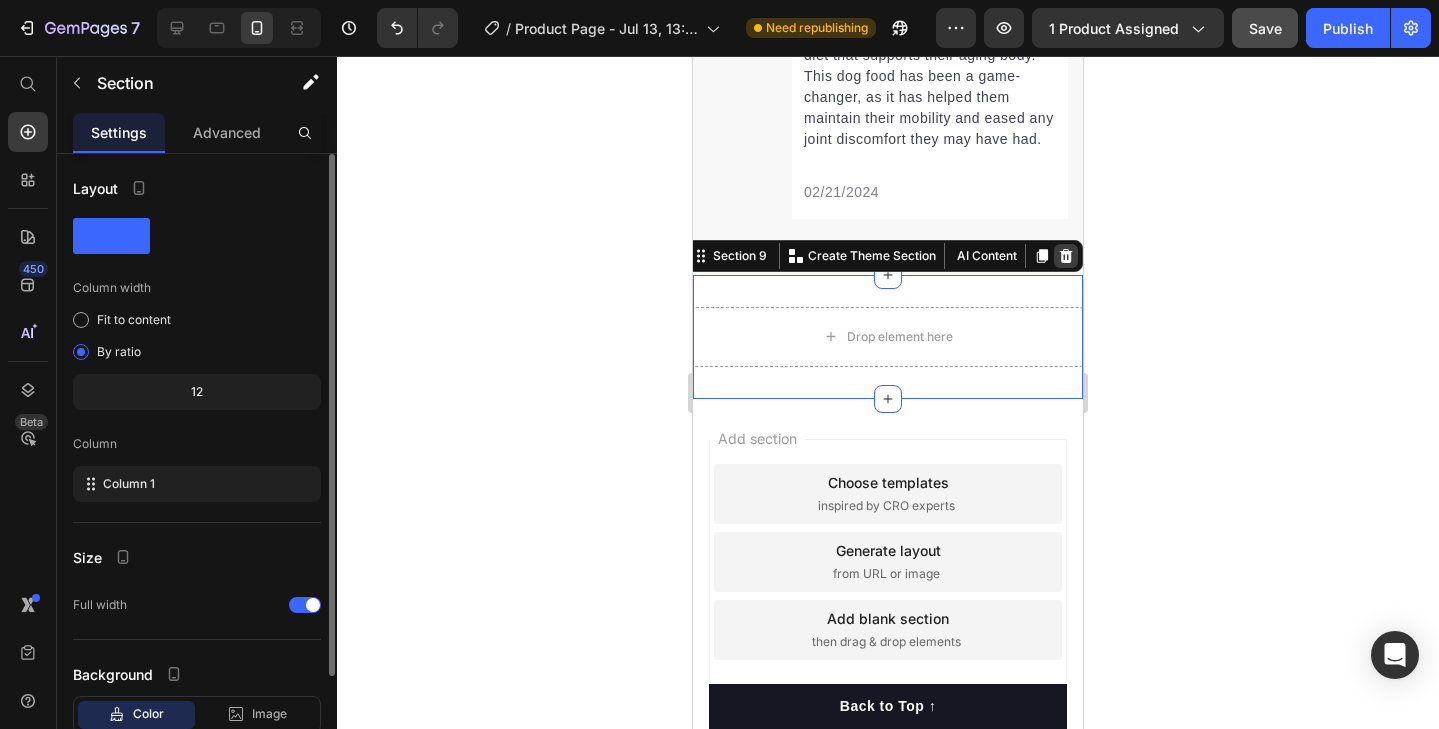 click 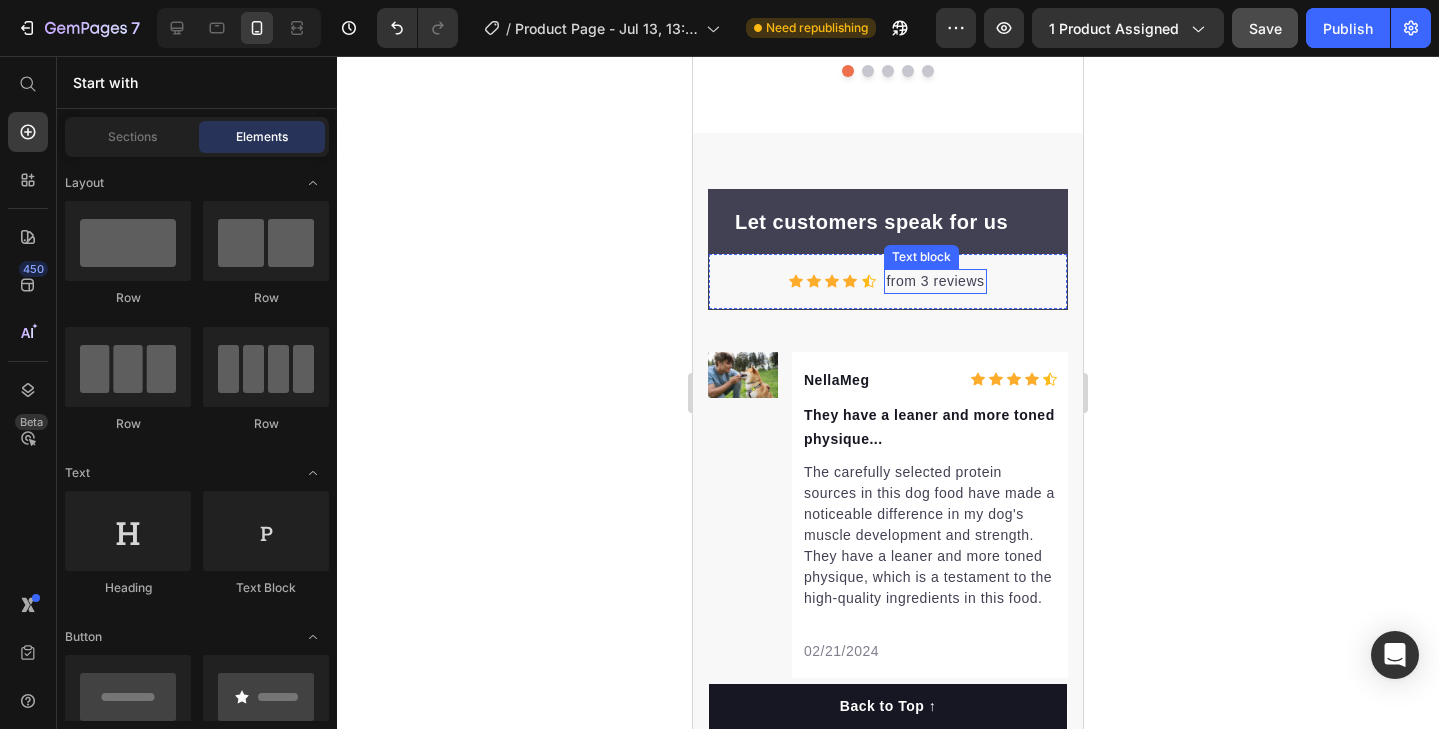 scroll, scrollTop: 6238, scrollLeft: 0, axis: vertical 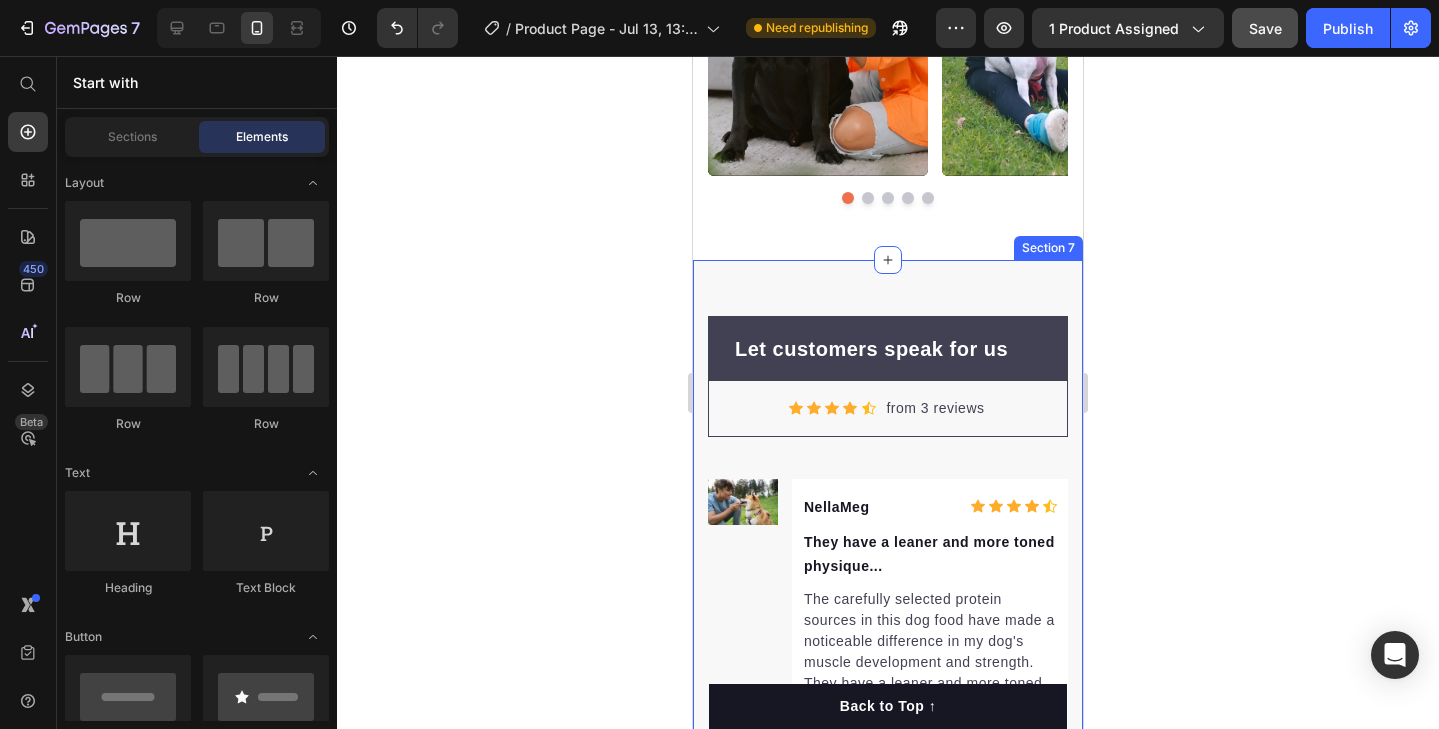 click on "Let customers speak for us Text block Row Icon Icon Icon Icon
Icon Icon List Hoz from 3 reviews Text block Row Row Image NellaMeg Text block Icon Icon Icon Icon
Icon Icon List Hoz Row They have a leaner and more toned physique... Text block The carefully selected protein sources in this dog food have made a noticeable difference in my dog's muscle development and strength. They have a leaner and more toned physique, which is a testament to the high-quality ingredients in this food. Text block 02/21/2024 Text block Row Row Image LeighPop Text block Icon Icon Icon Icon
Icon Icon List Hoz Row I am grateful... Text block I am grateful for the inclusion of joint-supporting ingredients like glucosamine and chondroitin in this dog food. It has had a significant impact on my dog's mobility and has alleviated any discomfort they may have experienced previously. Text block 02/21/2024 Text block Row Row Image AndiMel Text block Icon Icon Icon Icon" at bounding box center (888, 902) 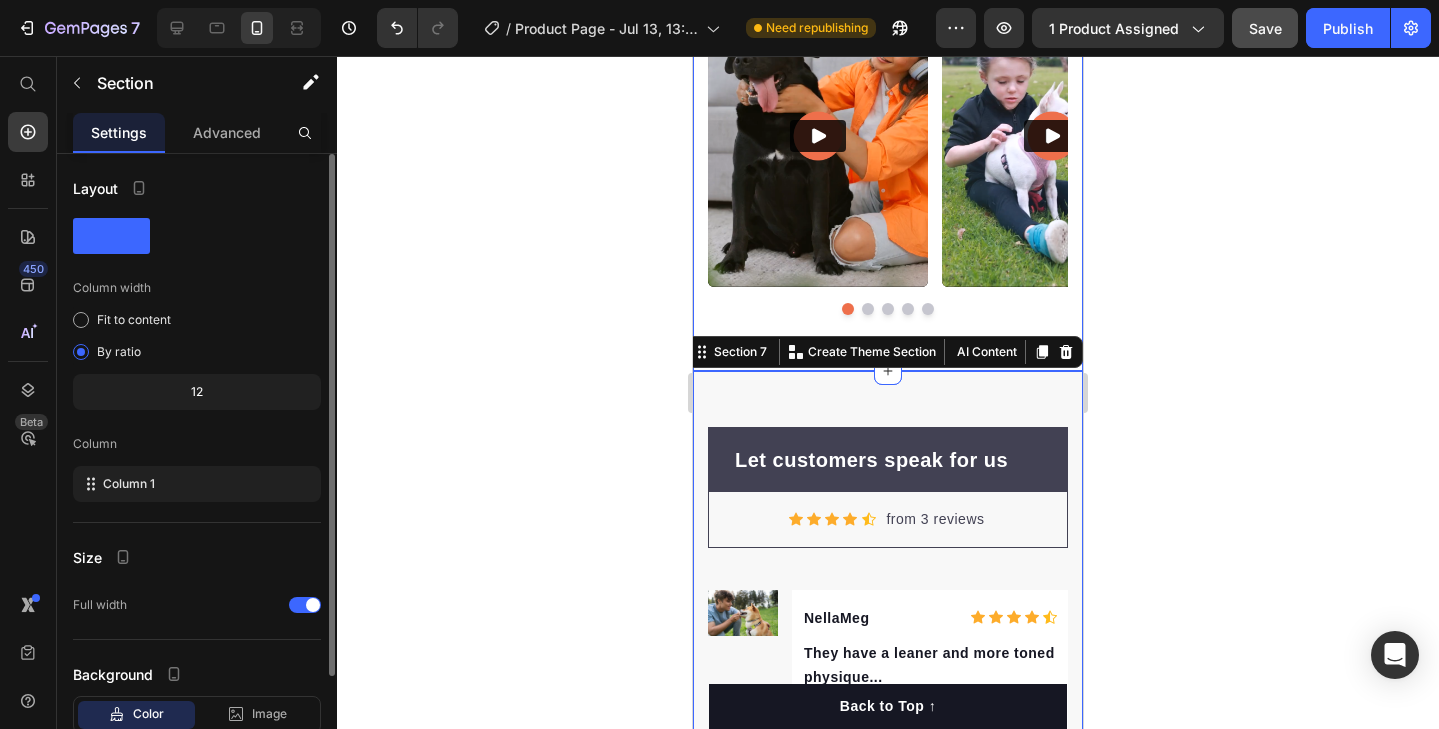 scroll, scrollTop: 6159, scrollLeft: 0, axis: vertical 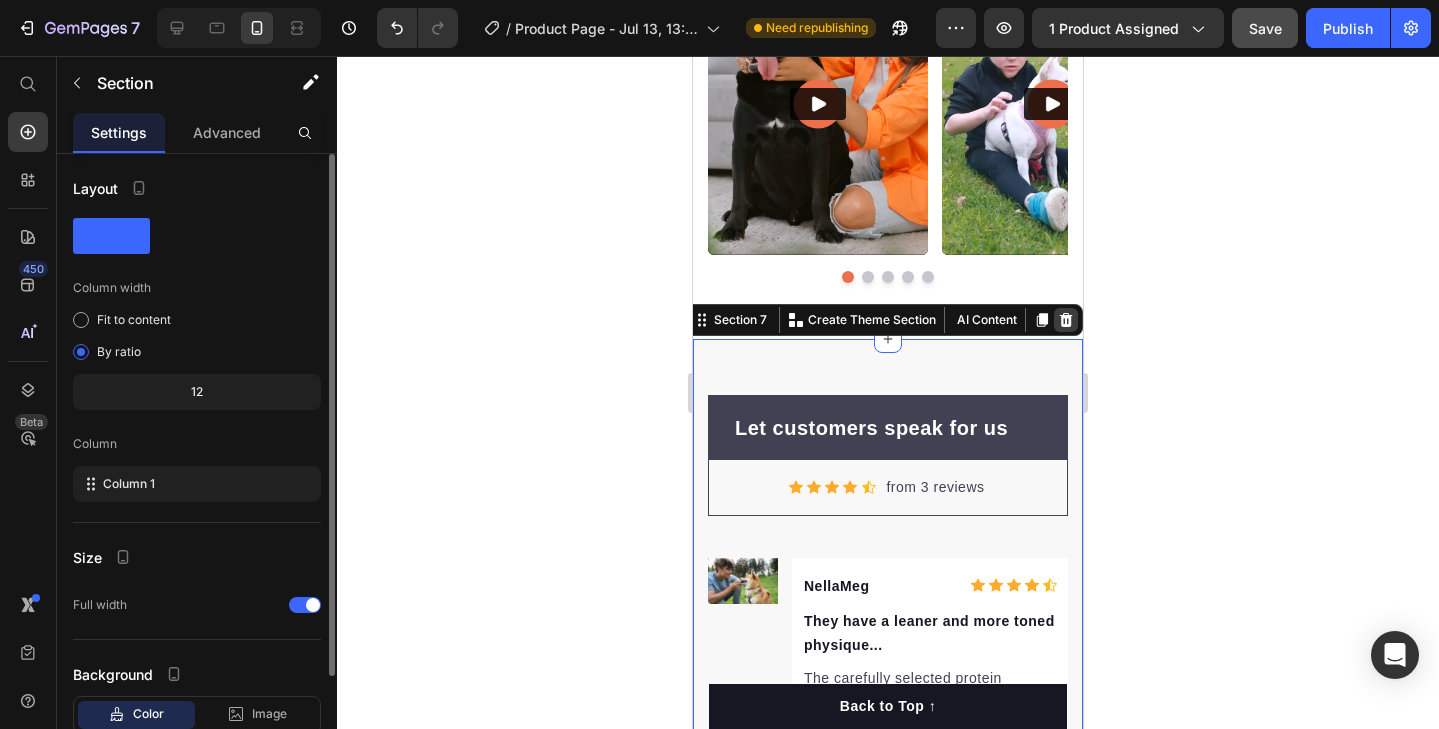 click 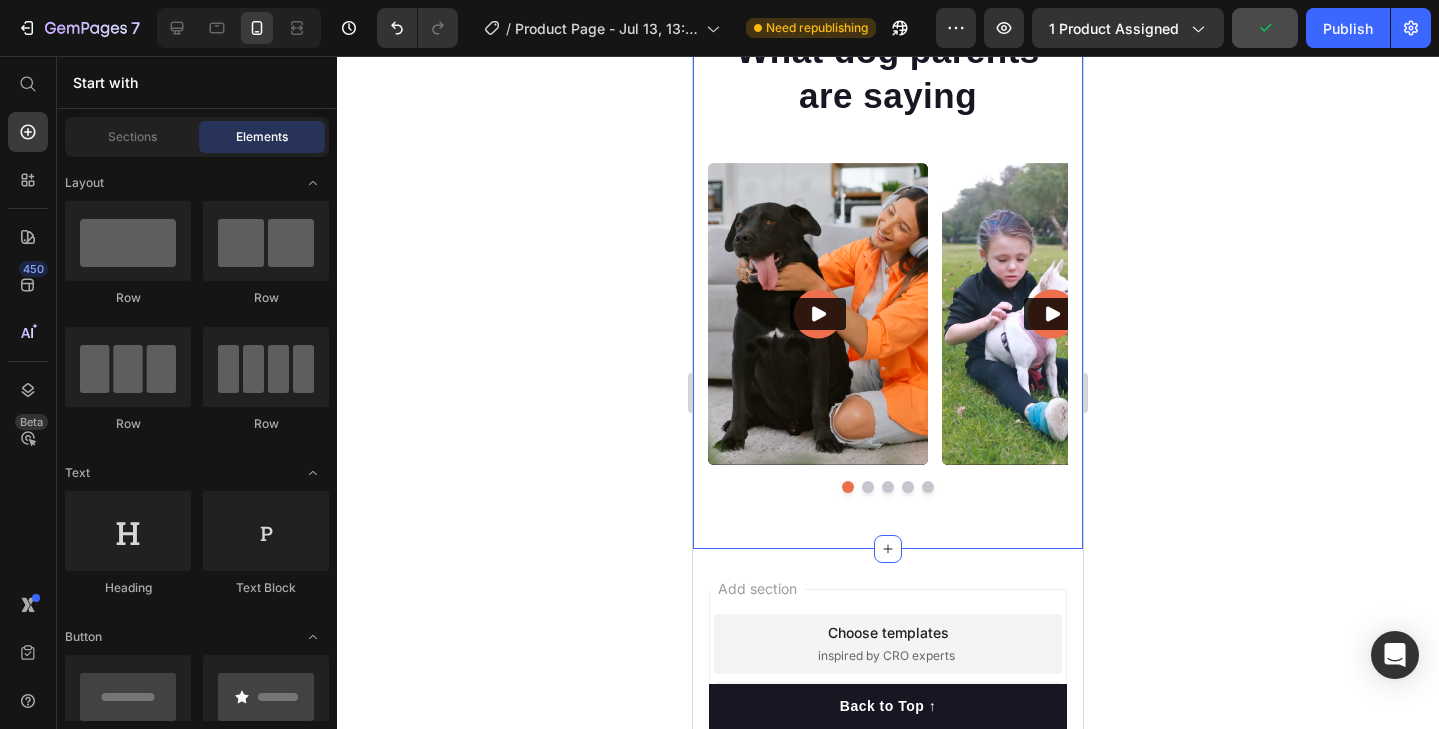 scroll, scrollTop: 5577, scrollLeft: 0, axis: vertical 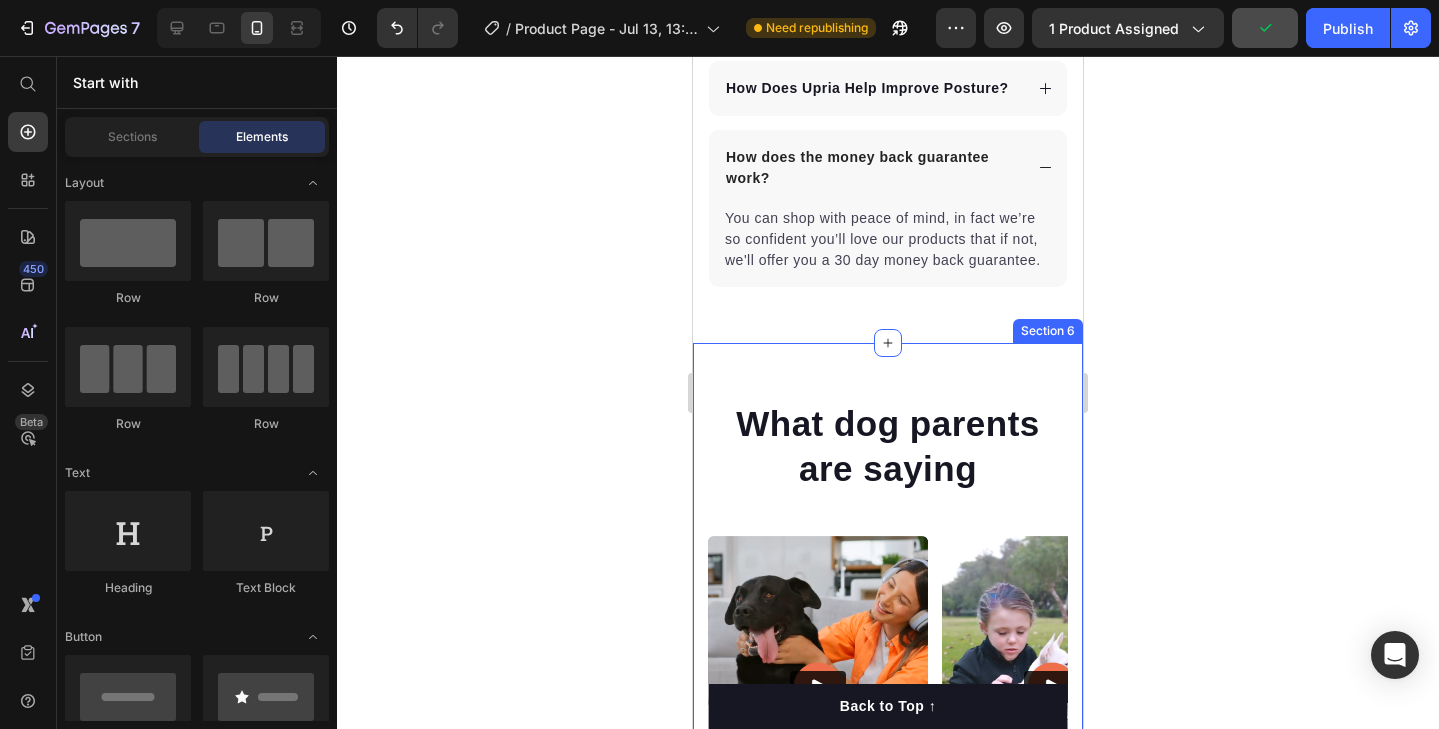 click on "What dog parents are saying Heading Video Video Video Video Video Carousel Row Section 6" at bounding box center (888, 632) 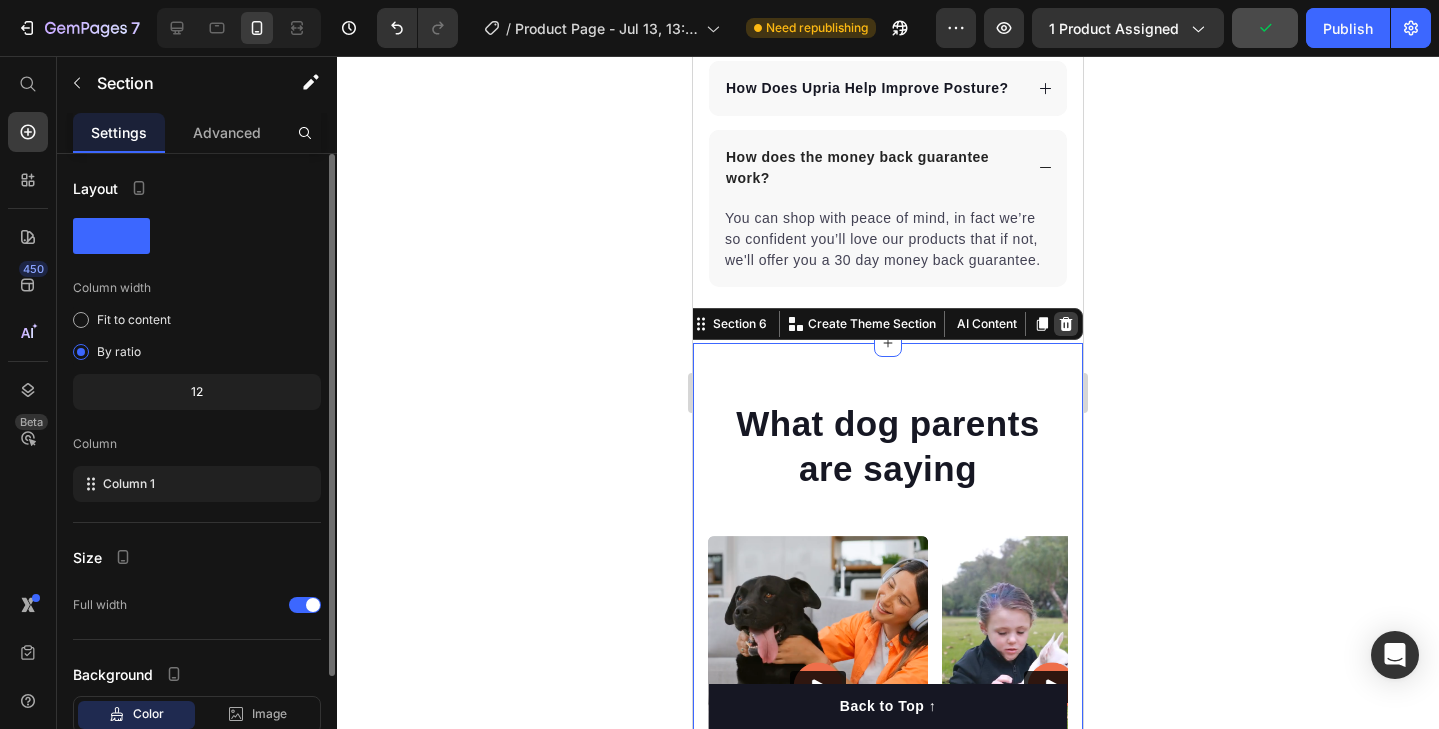 click 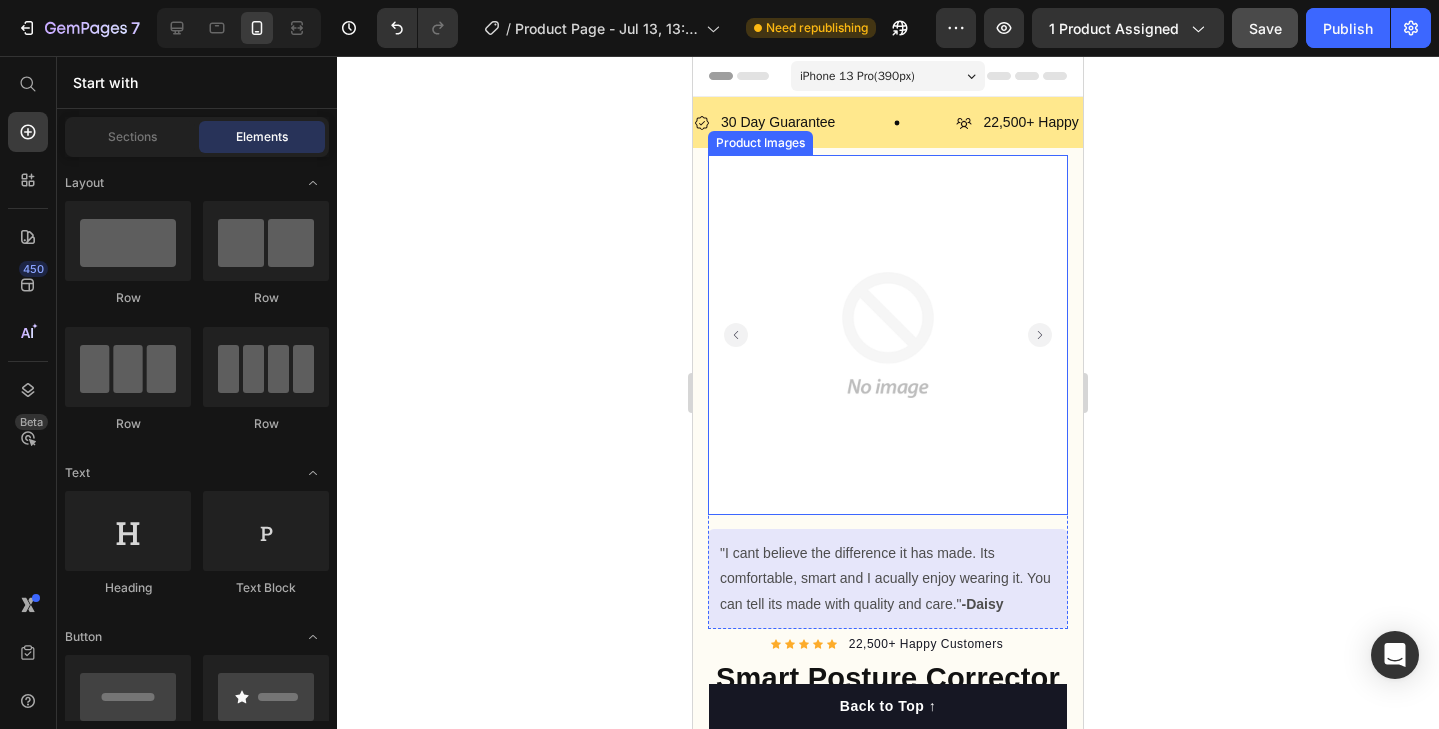 scroll, scrollTop: 0, scrollLeft: 0, axis: both 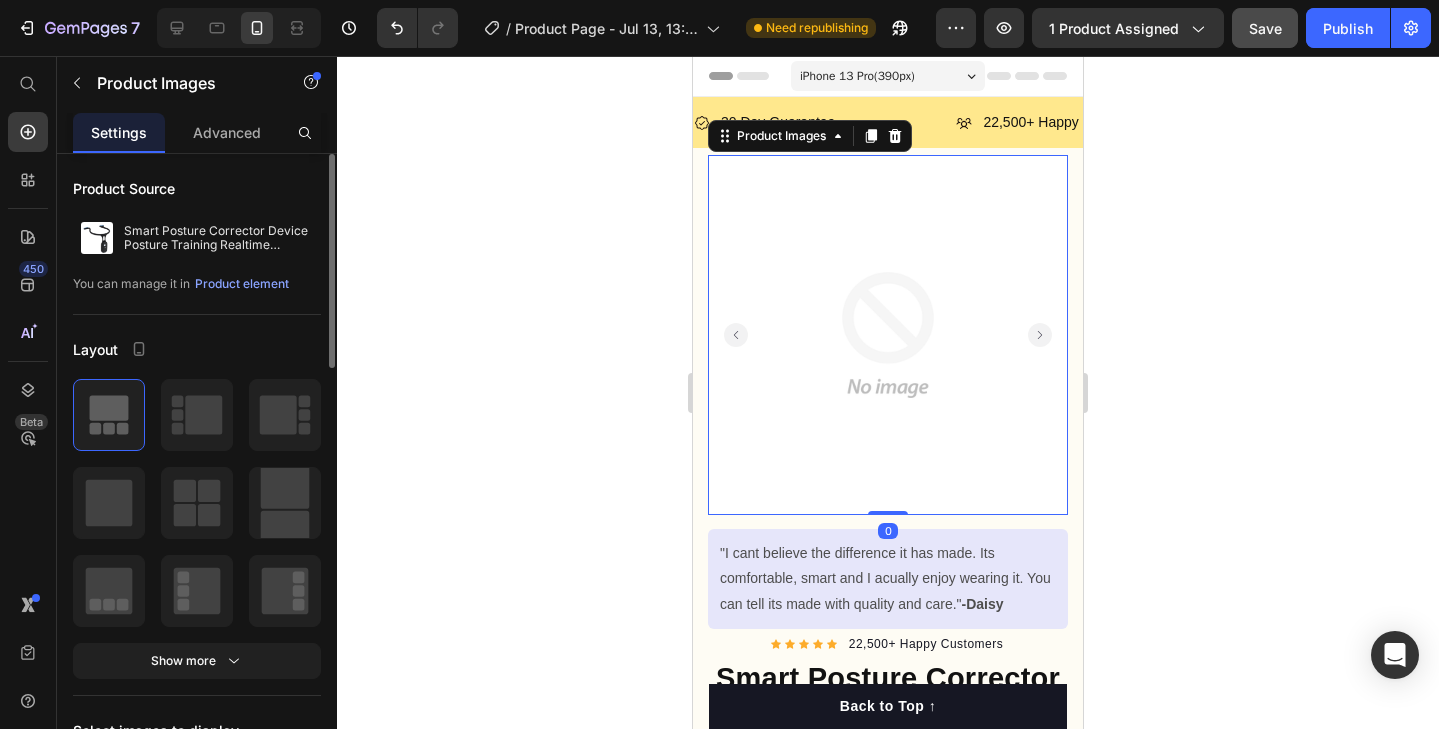 click 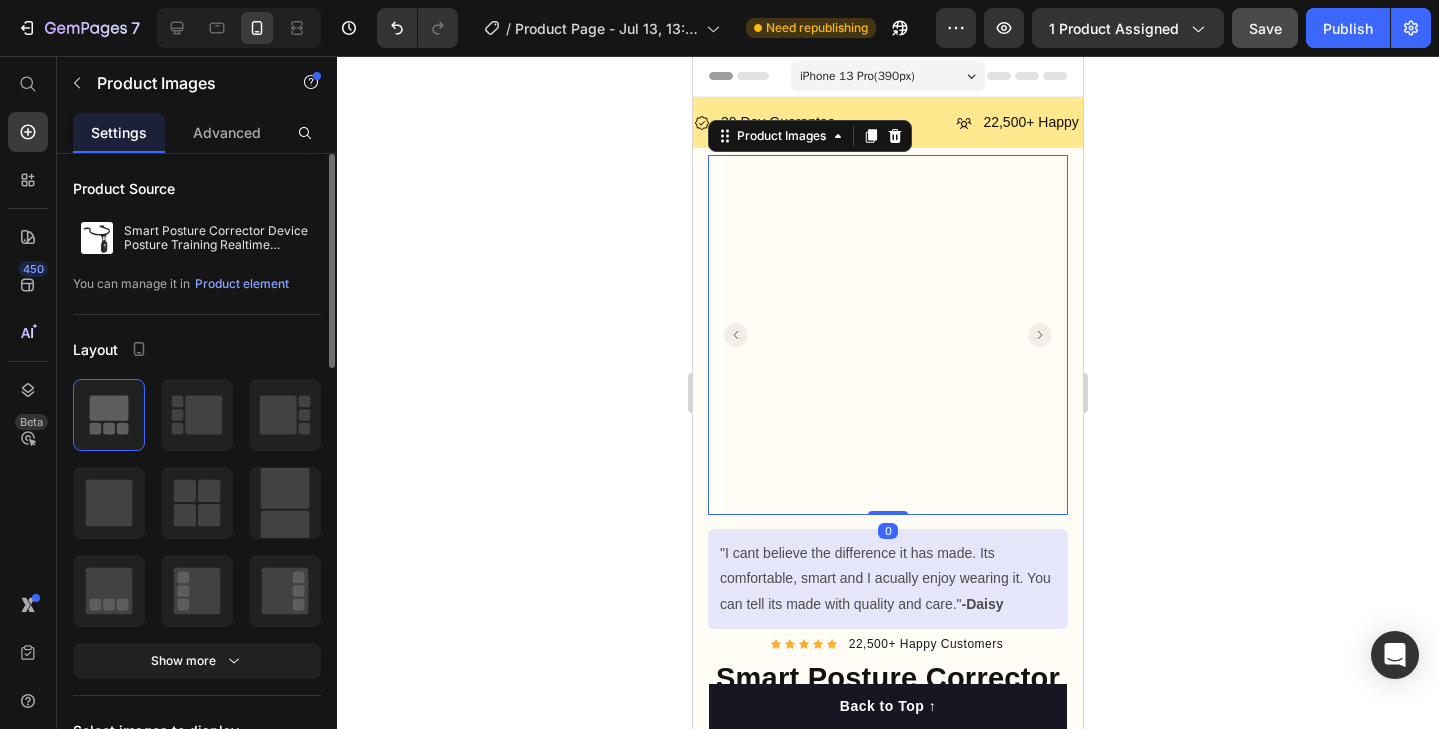 click 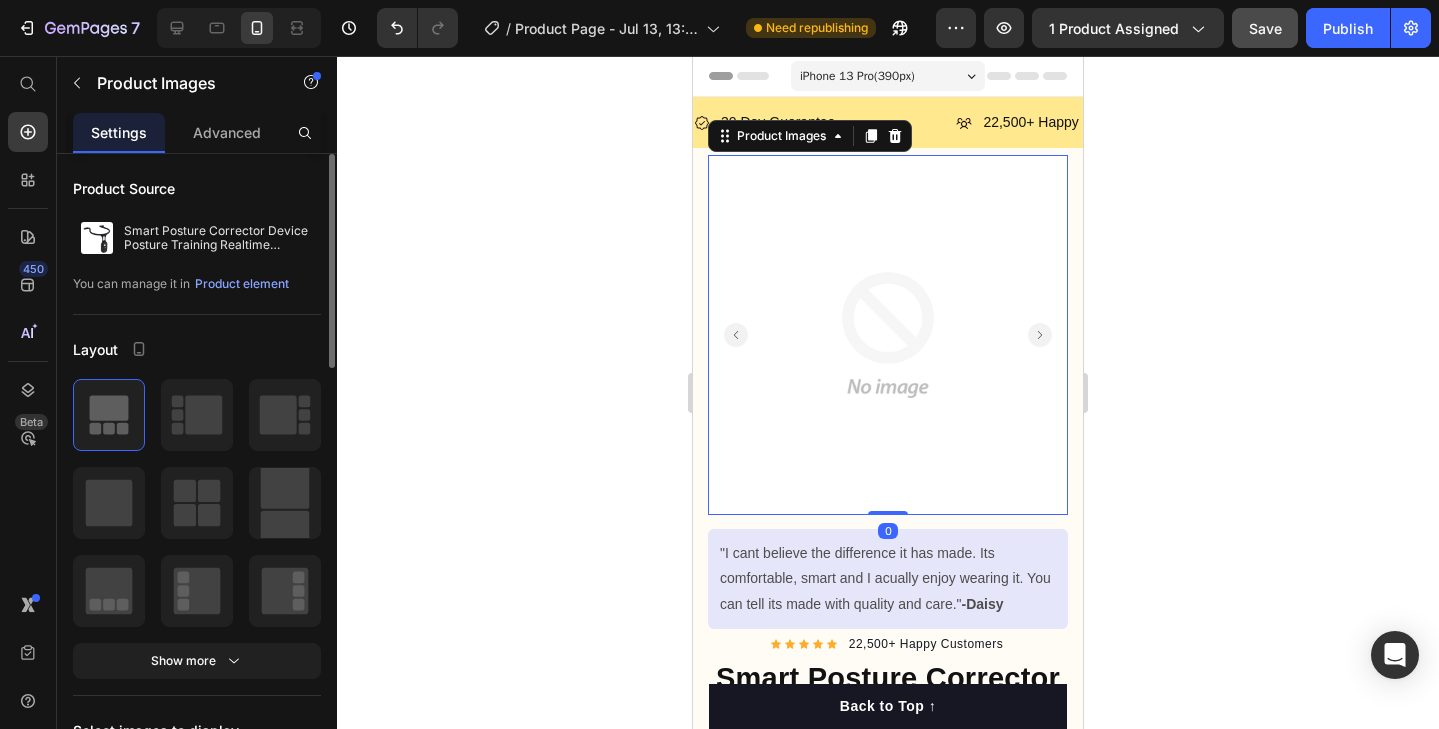 click 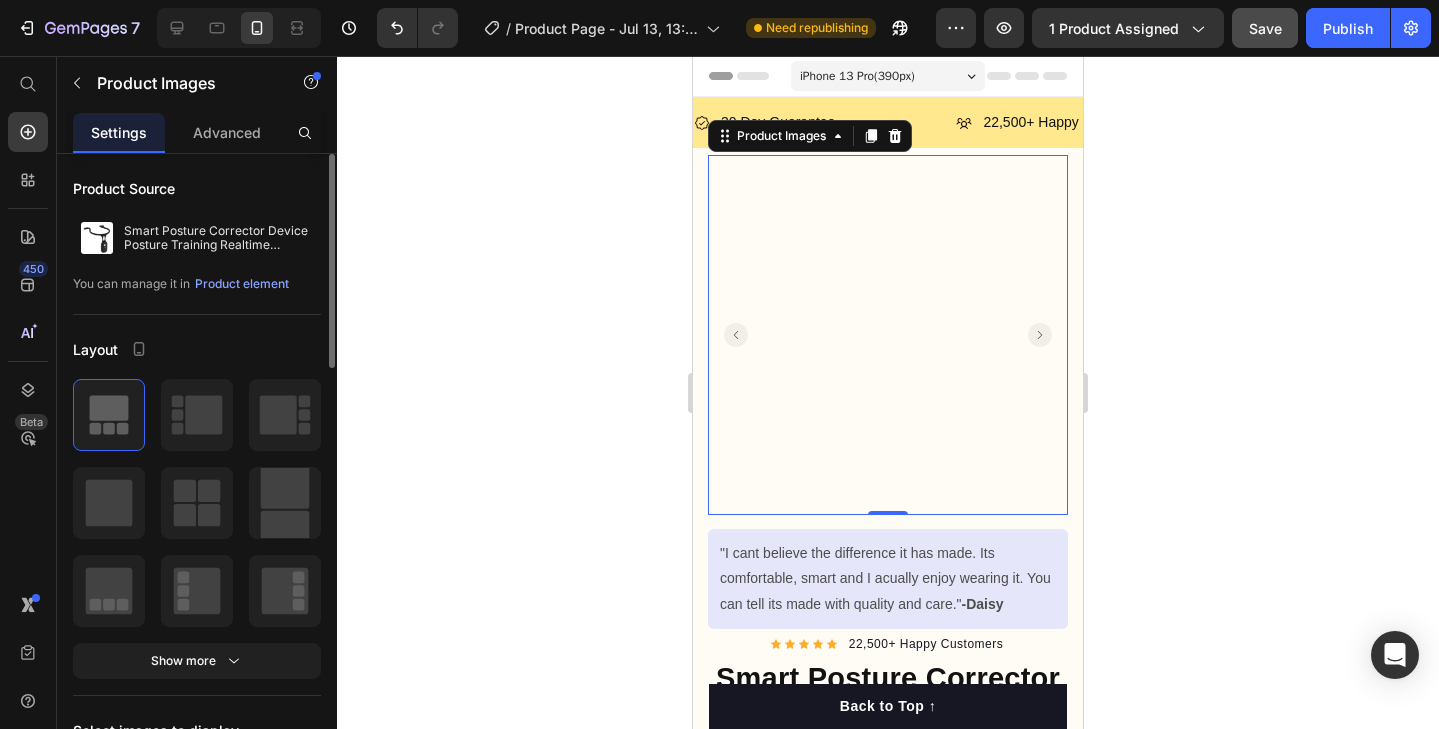 click 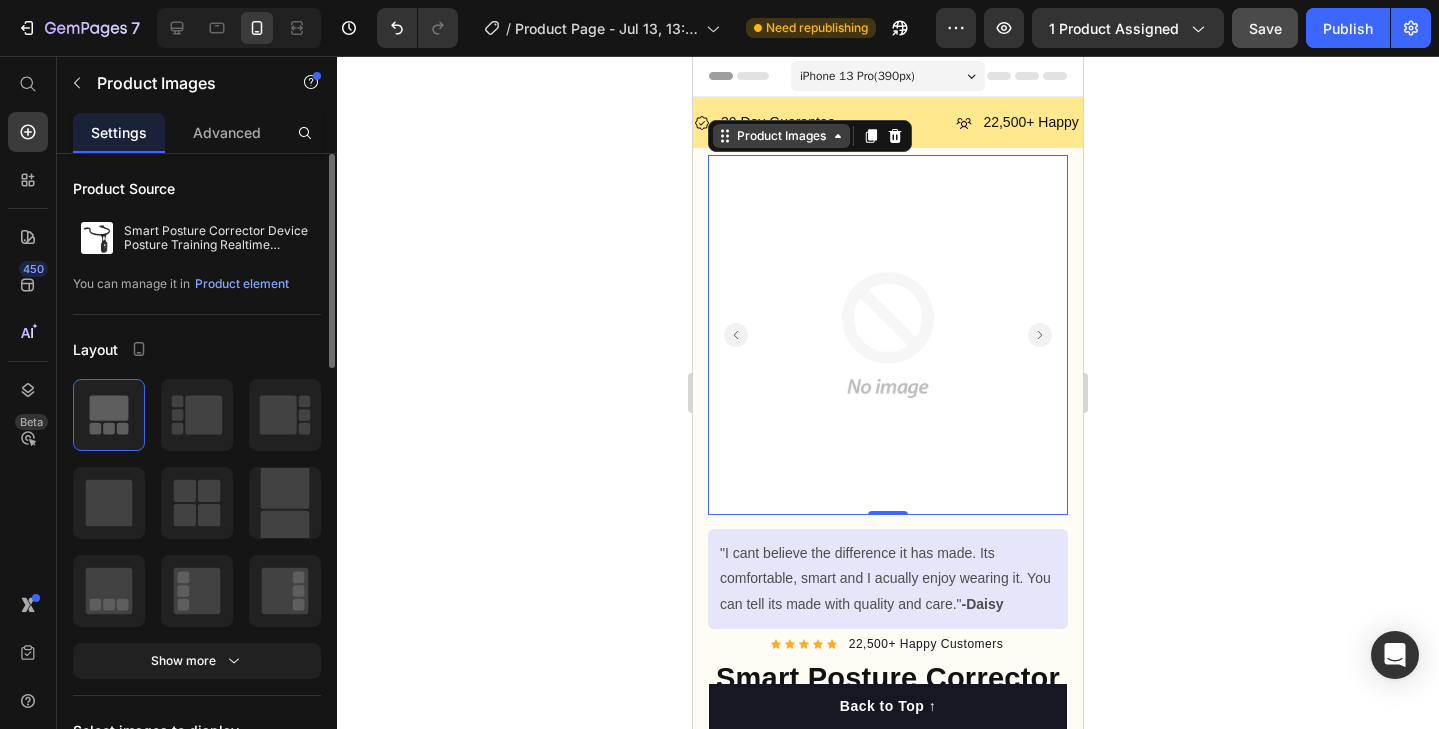 click on "Product Images" at bounding box center (781, 136) 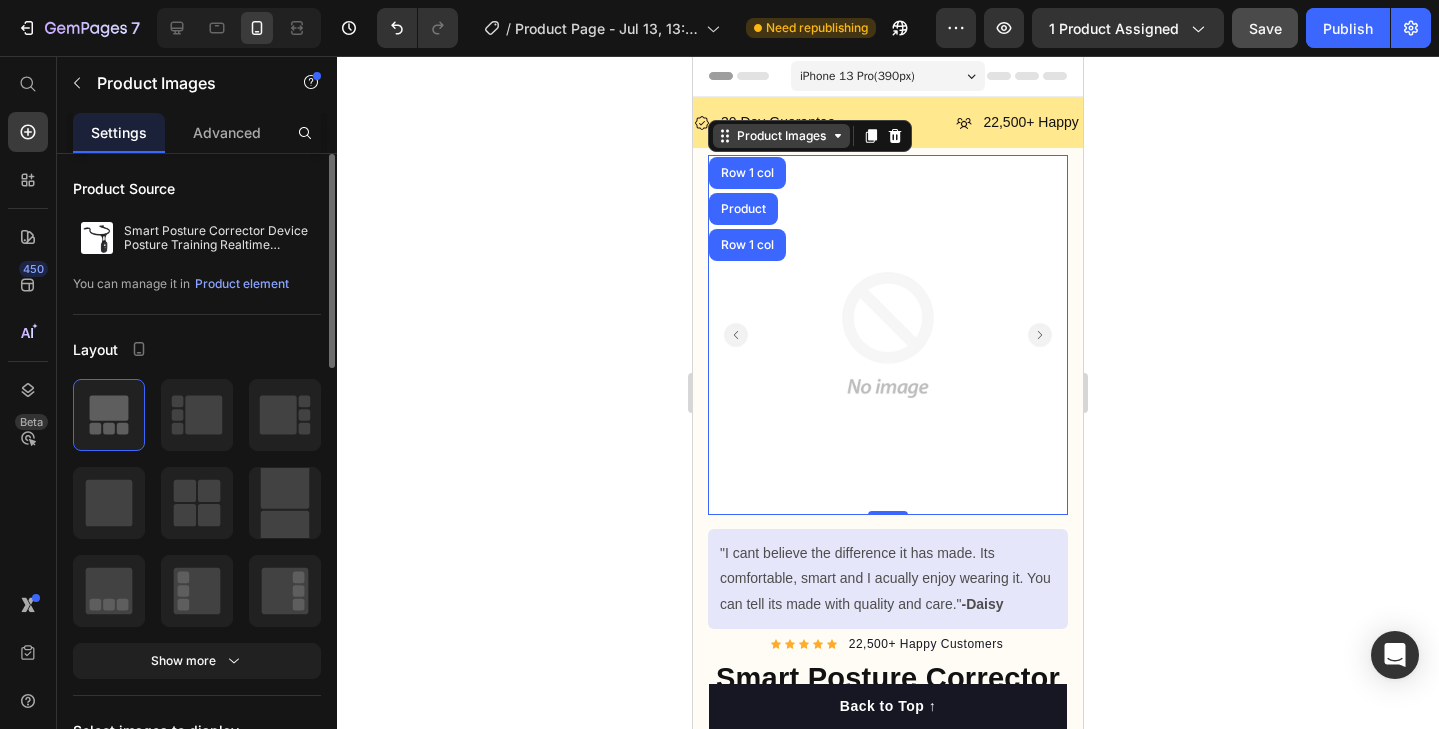 click on "Product Images" at bounding box center [781, 136] 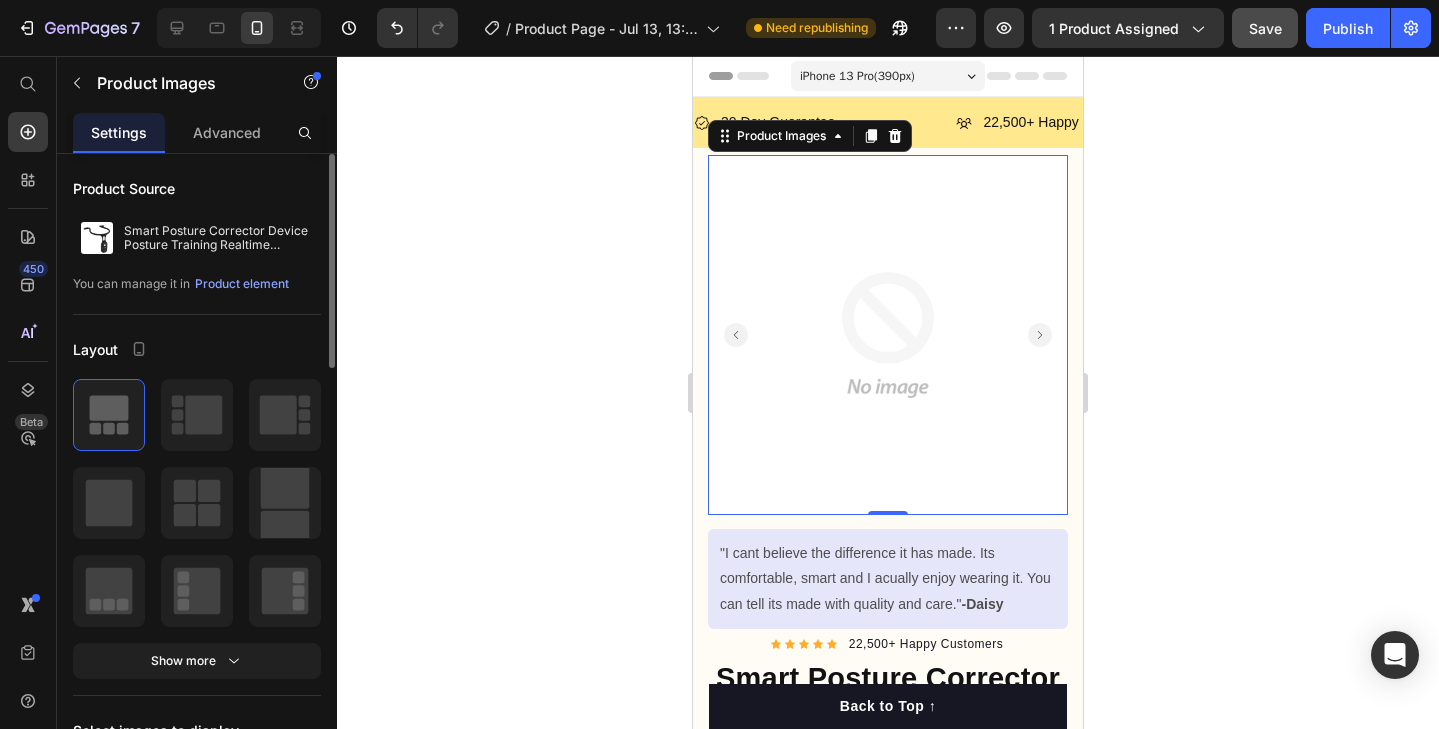 scroll, scrollTop: 0, scrollLeft: 0, axis: both 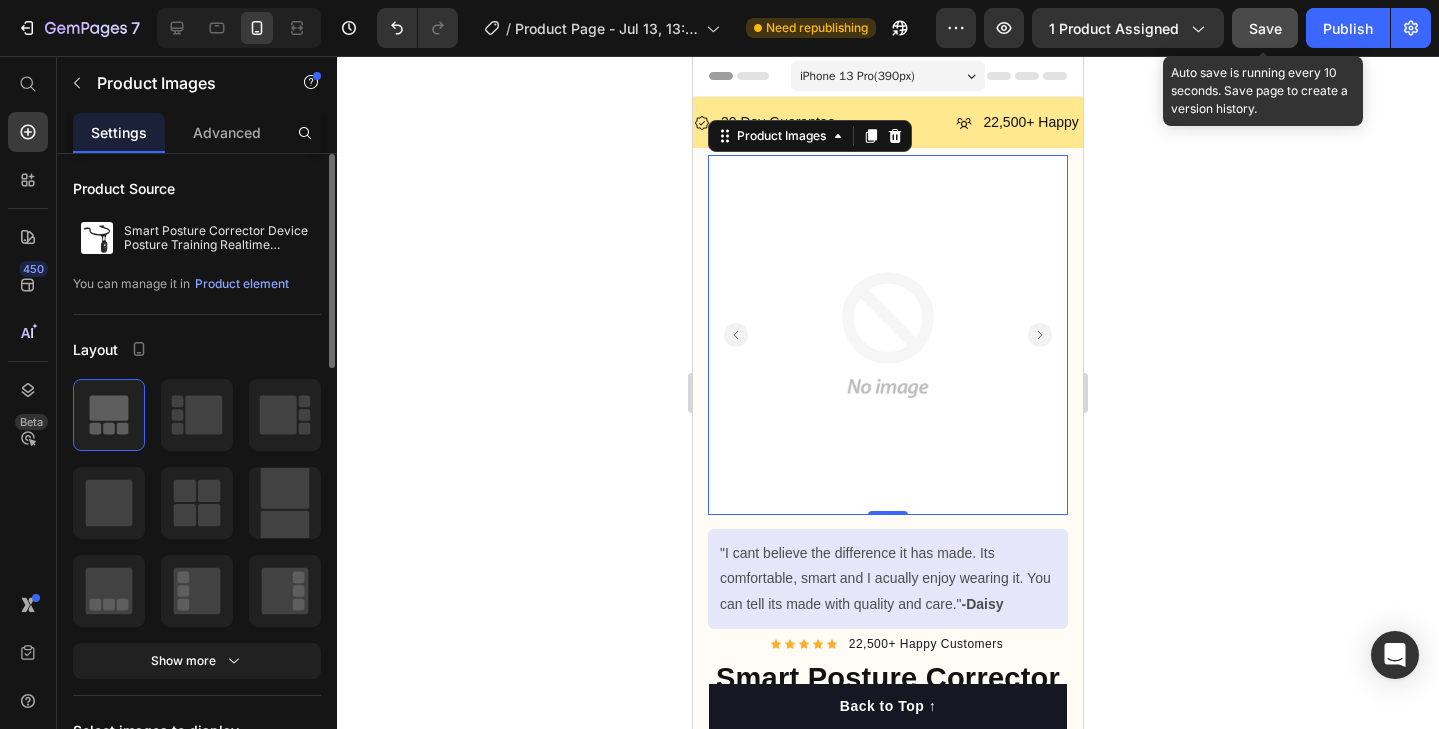click on "Save" 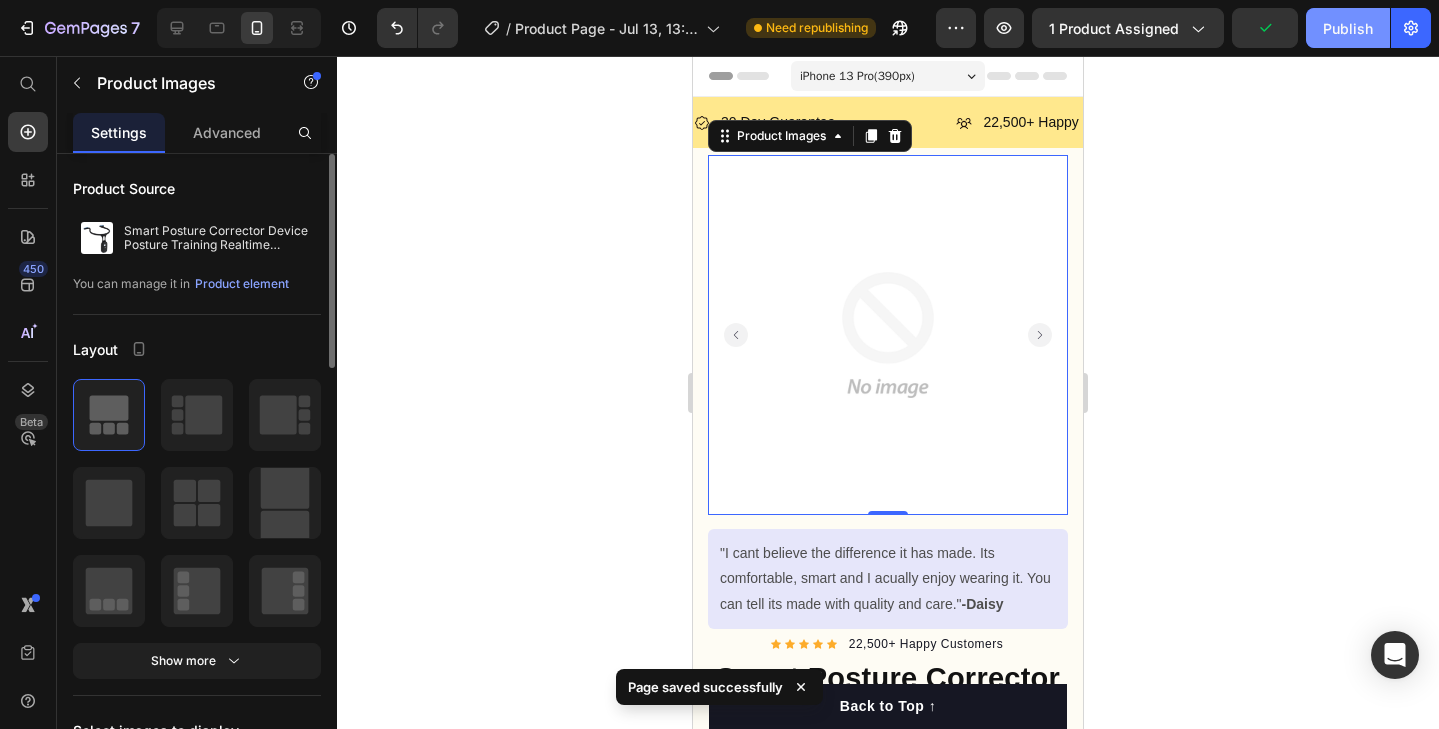 click on "Publish" at bounding box center (1348, 28) 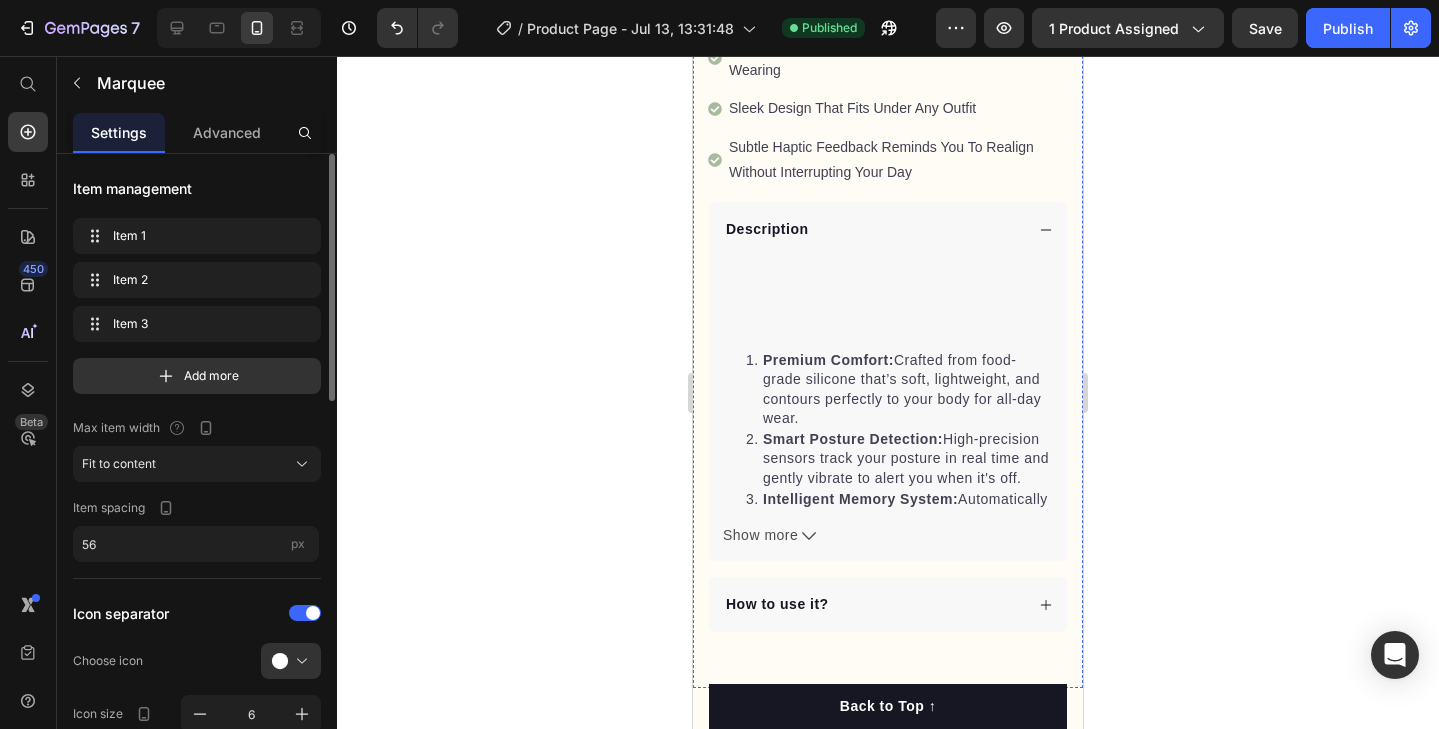 scroll, scrollTop: 1113, scrollLeft: 0, axis: vertical 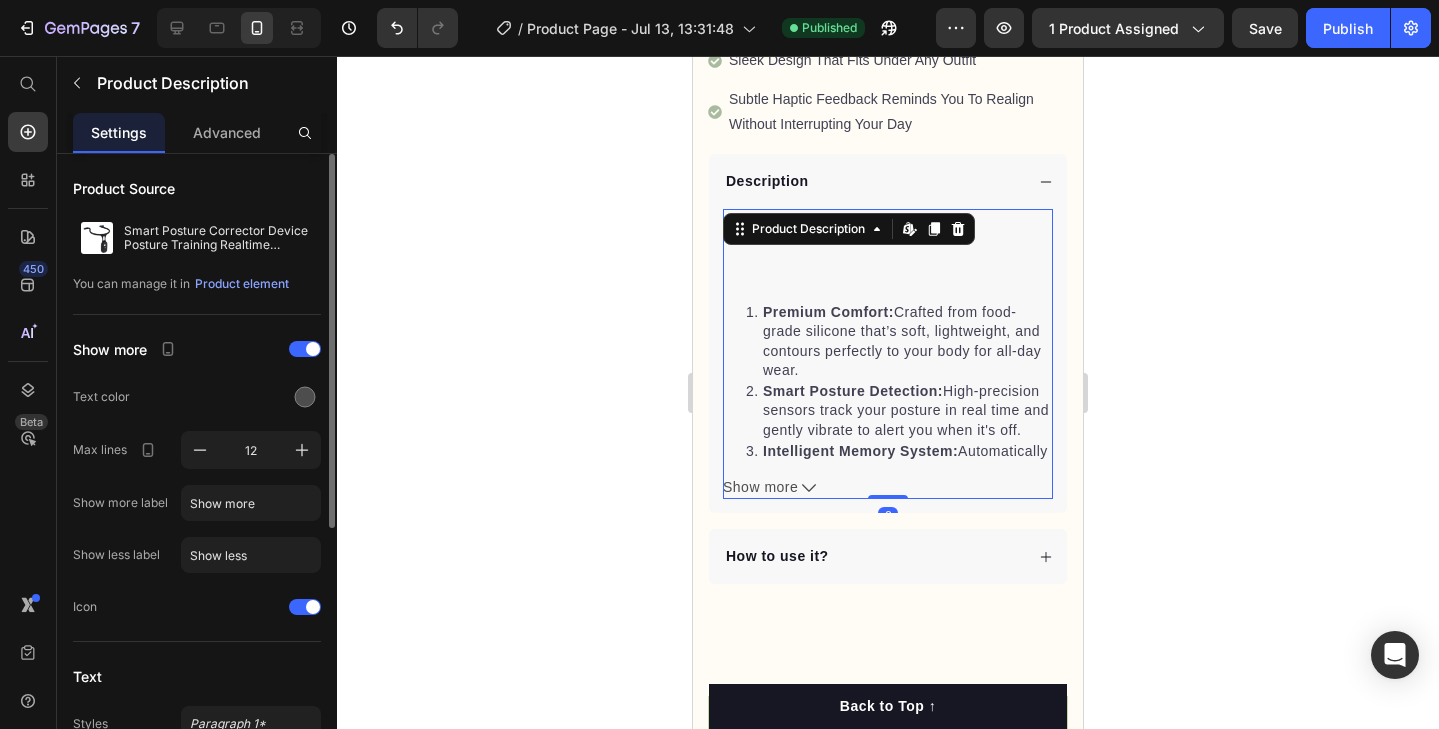 click on "Show more" at bounding box center (888, 487) 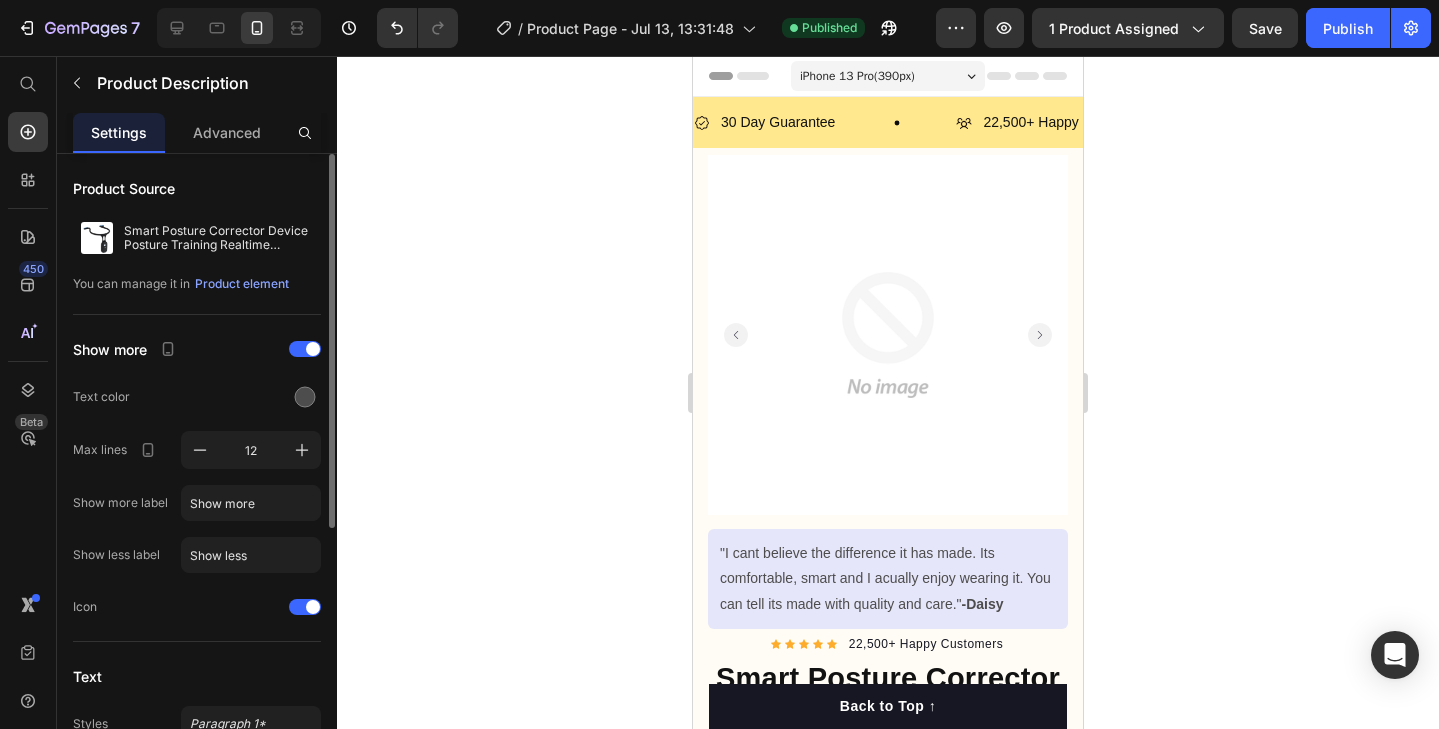 scroll, scrollTop: 0, scrollLeft: 0, axis: both 